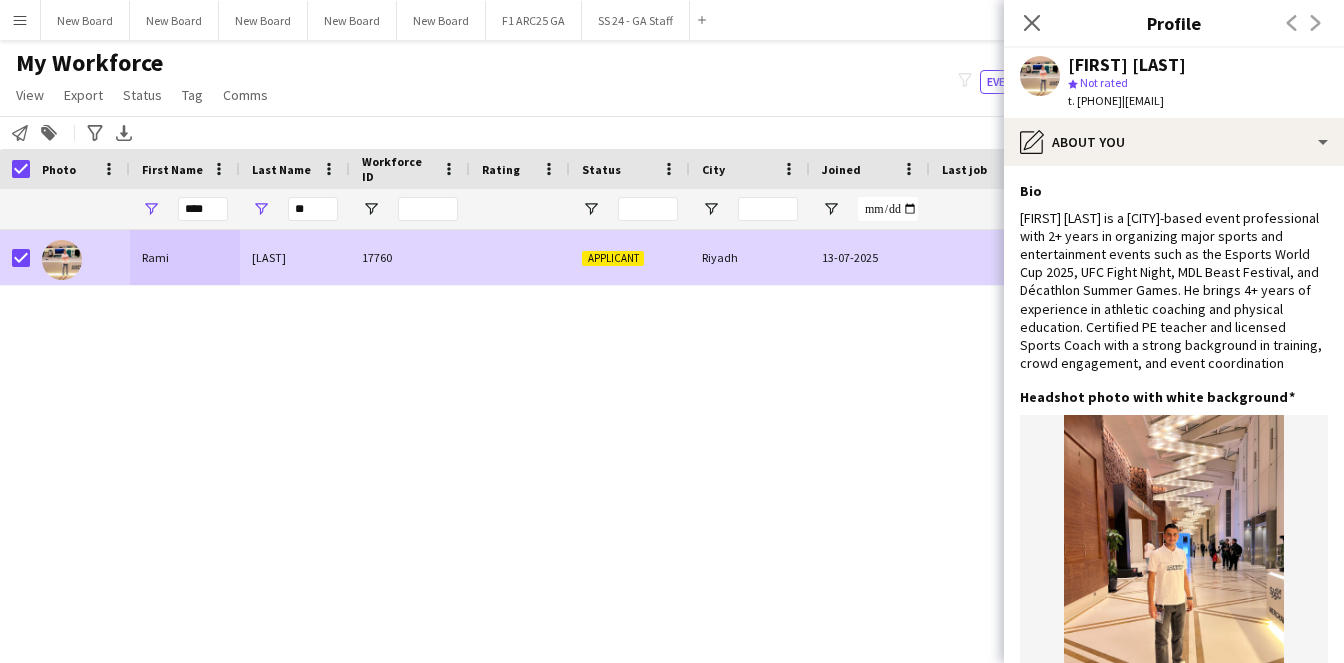 scroll, scrollTop: 0, scrollLeft: 0, axis: both 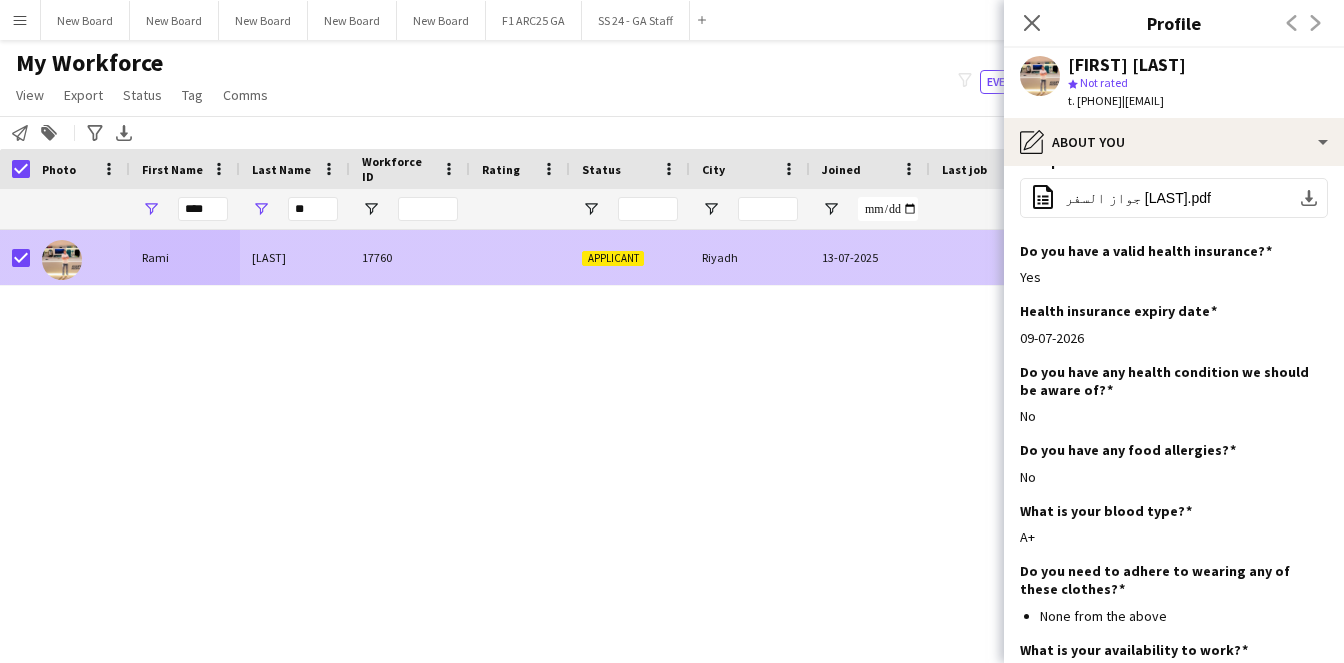 click on "Rami" at bounding box center [185, 257] 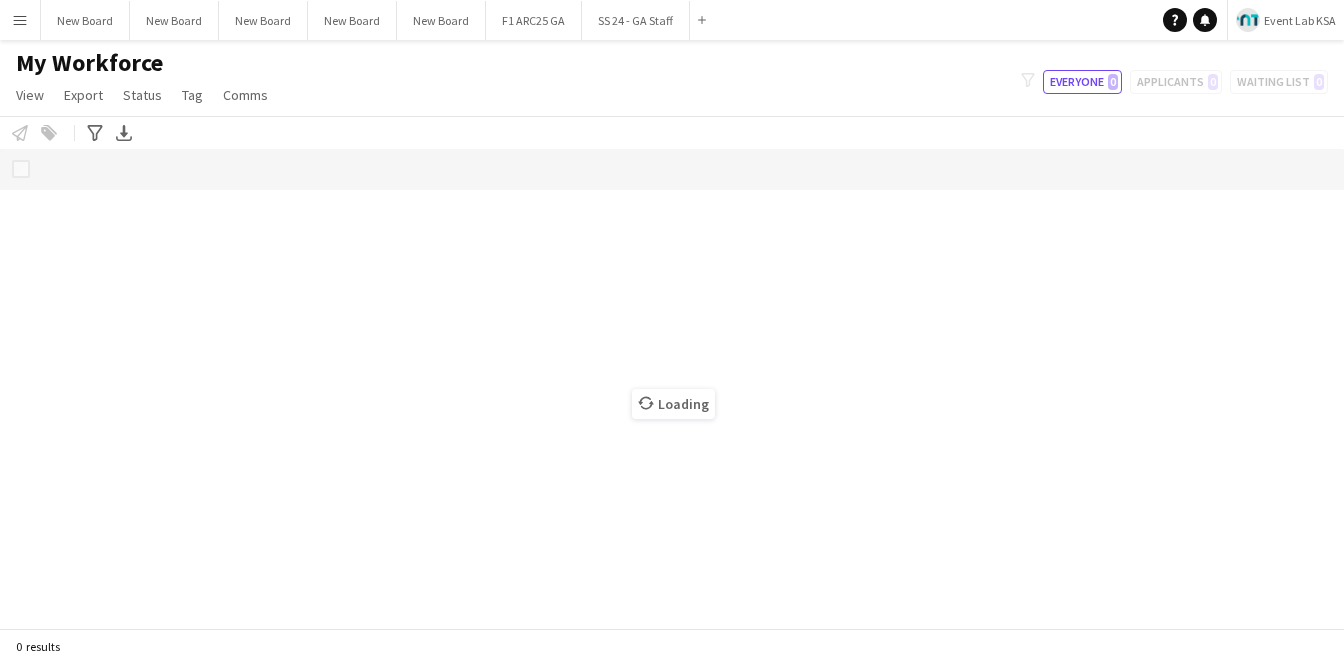 scroll, scrollTop: 0, scrollLeft: 0, axis: both 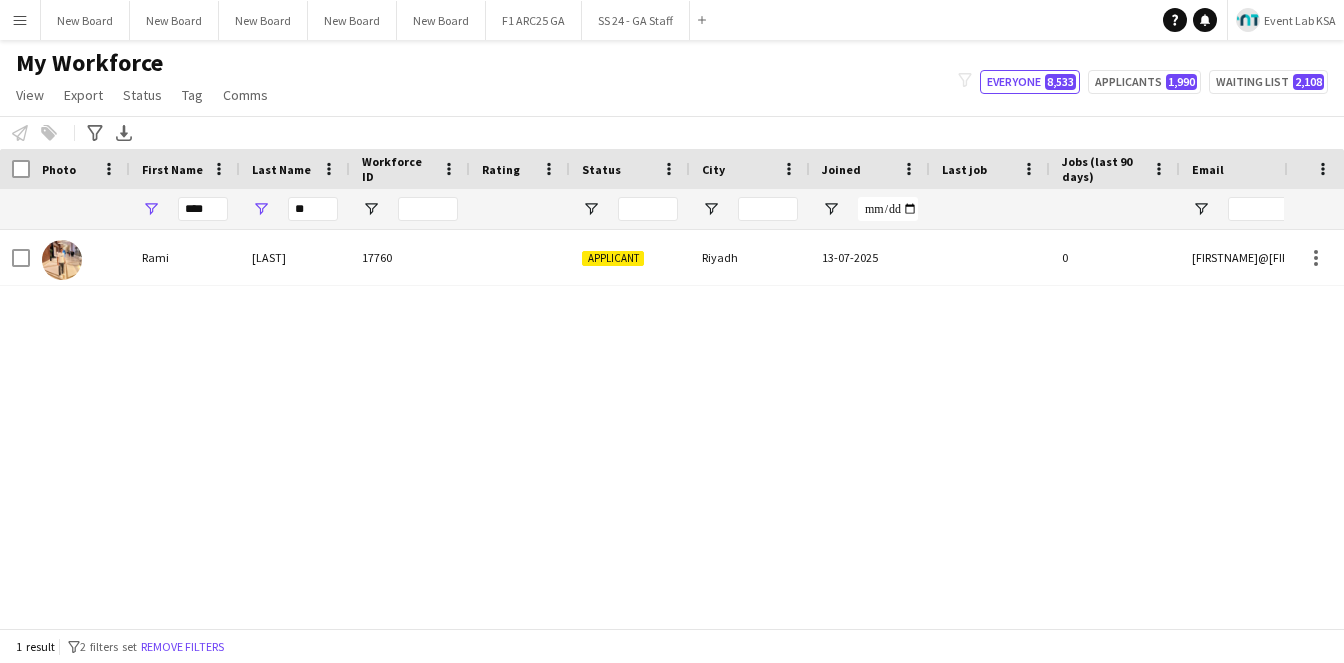 click on "Applicant" at bounding box center [613, 258] 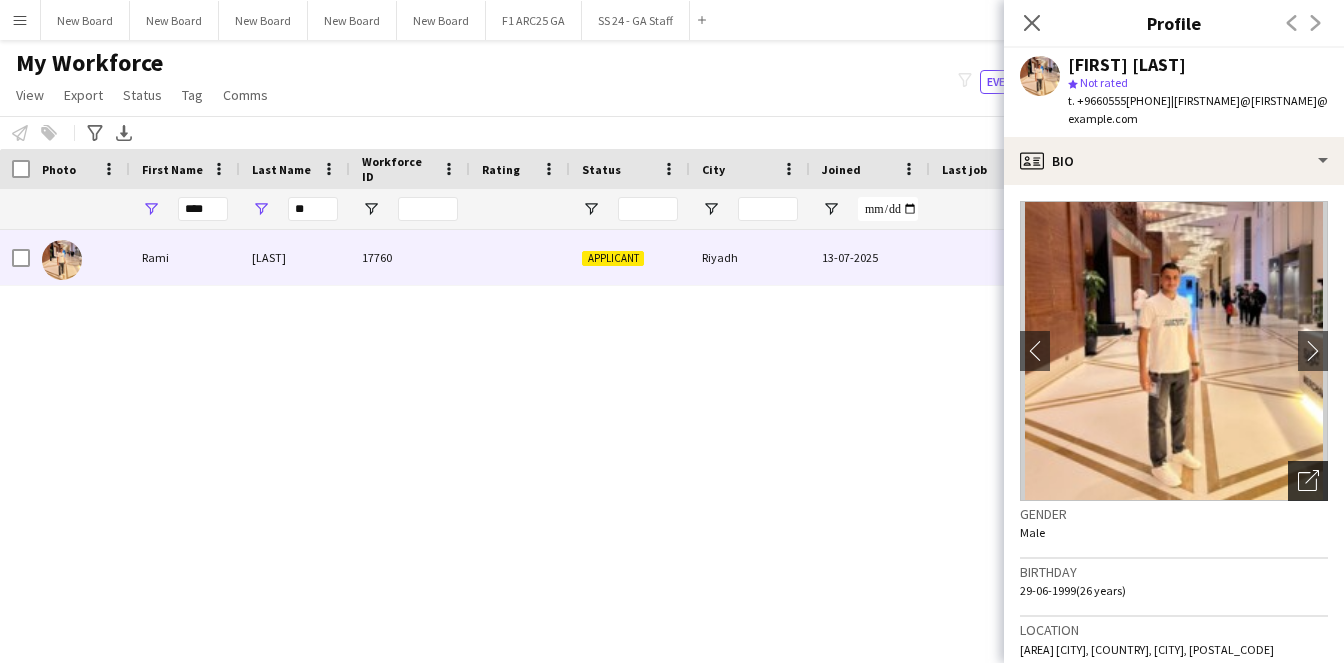 click on "Open photos pop-in" 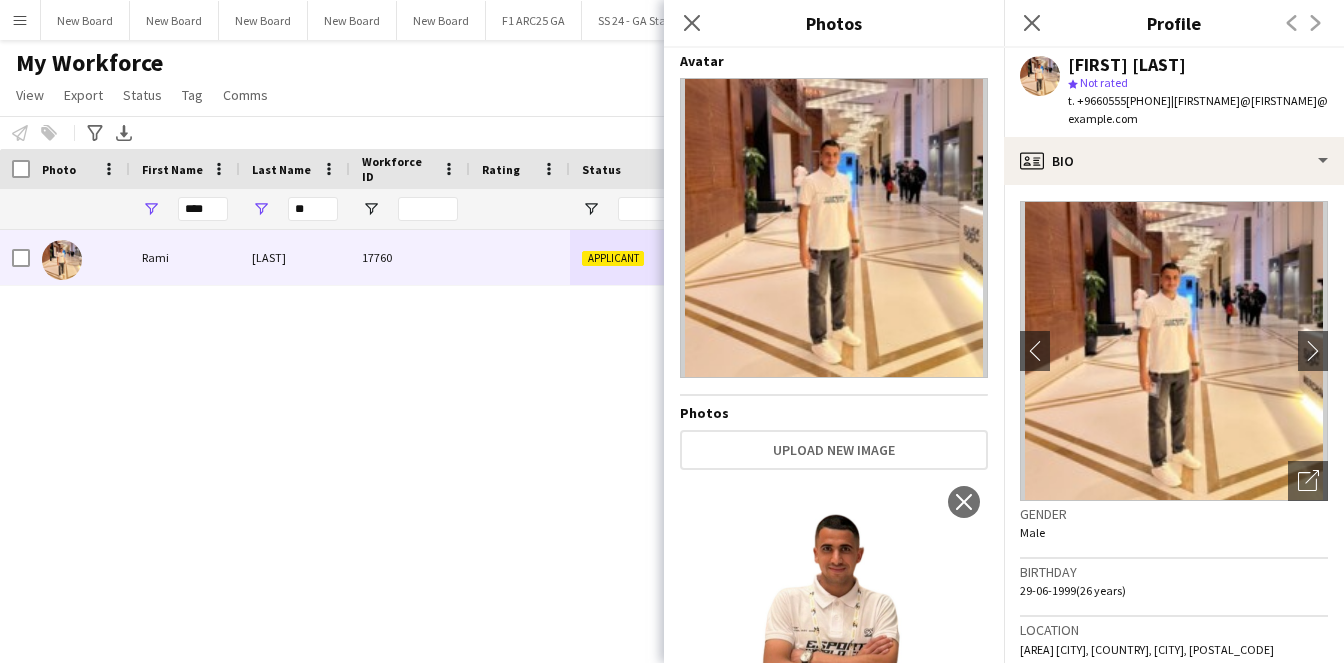scroll, scrollTop: 0, scrollLeft: 0, axis: both 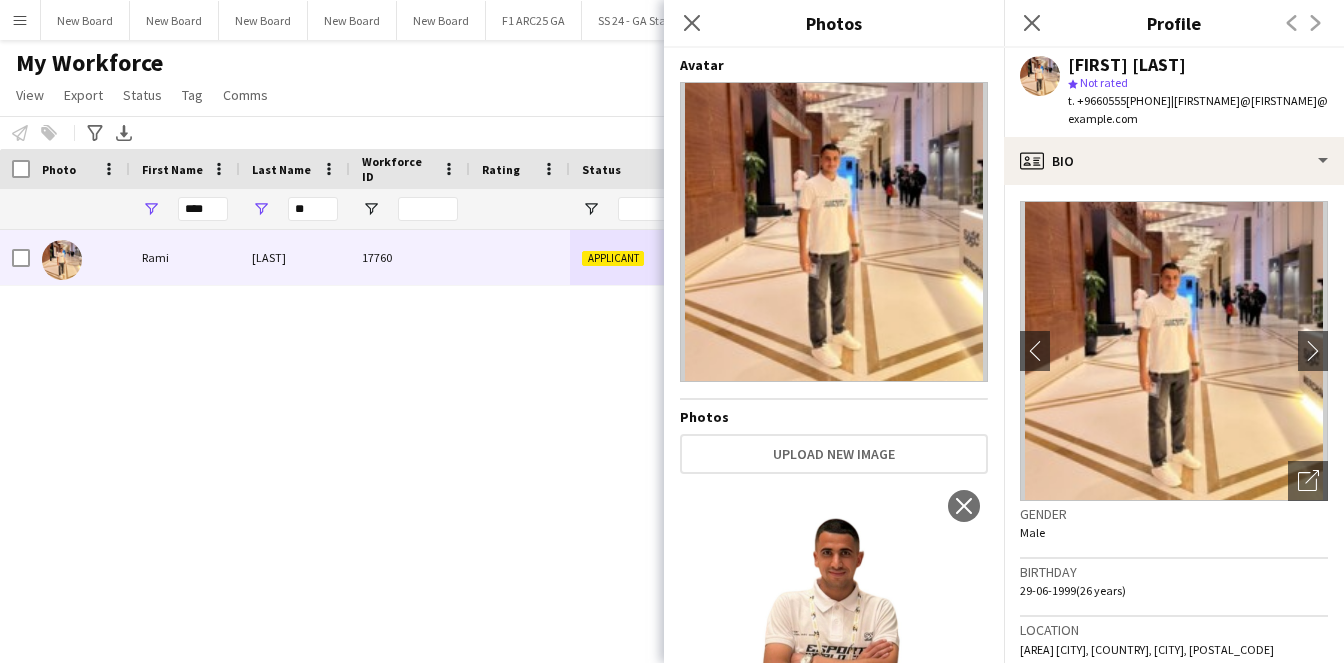 click on "Birthday   [DATE]   ([AGE] years)" 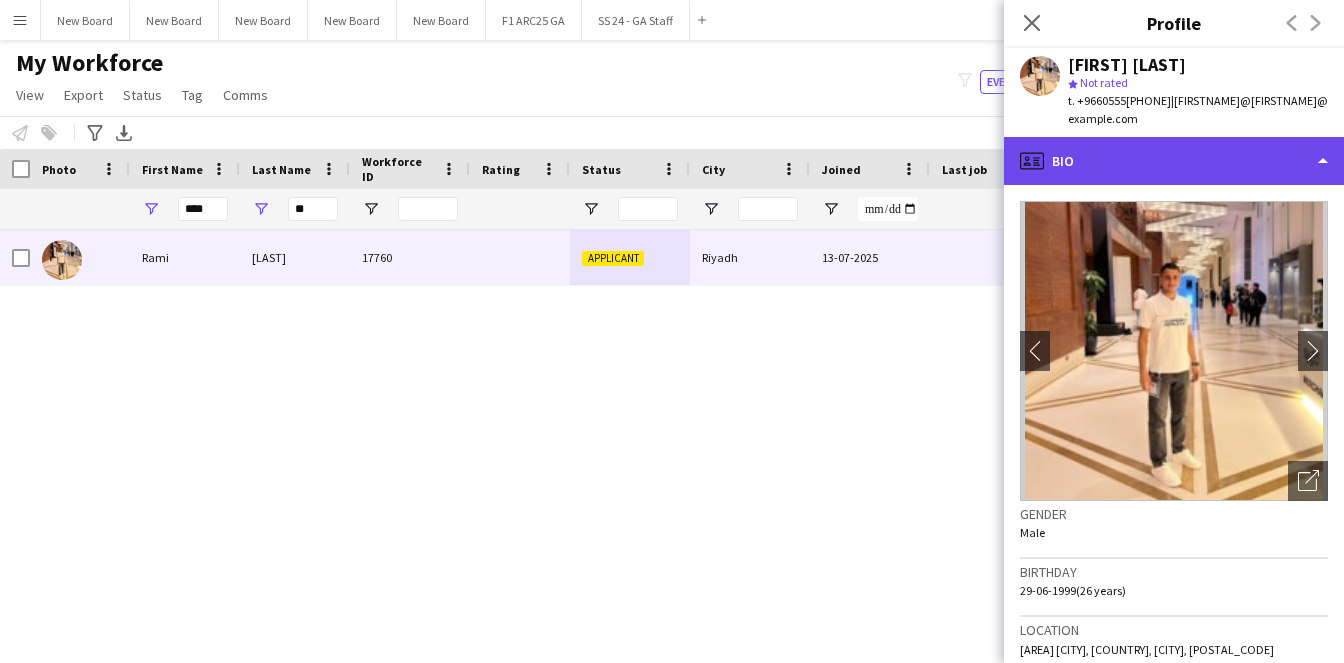 click on "profile
Bio" 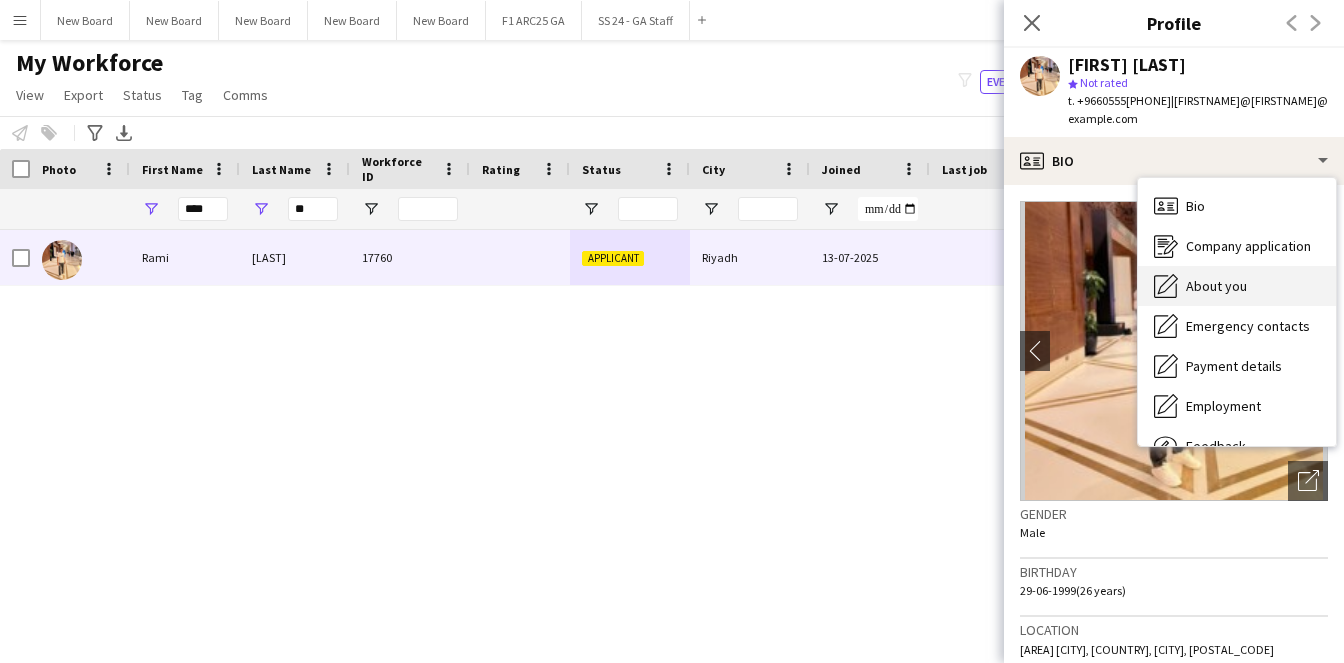 click on "About you" at bounding box center [1216, 286] 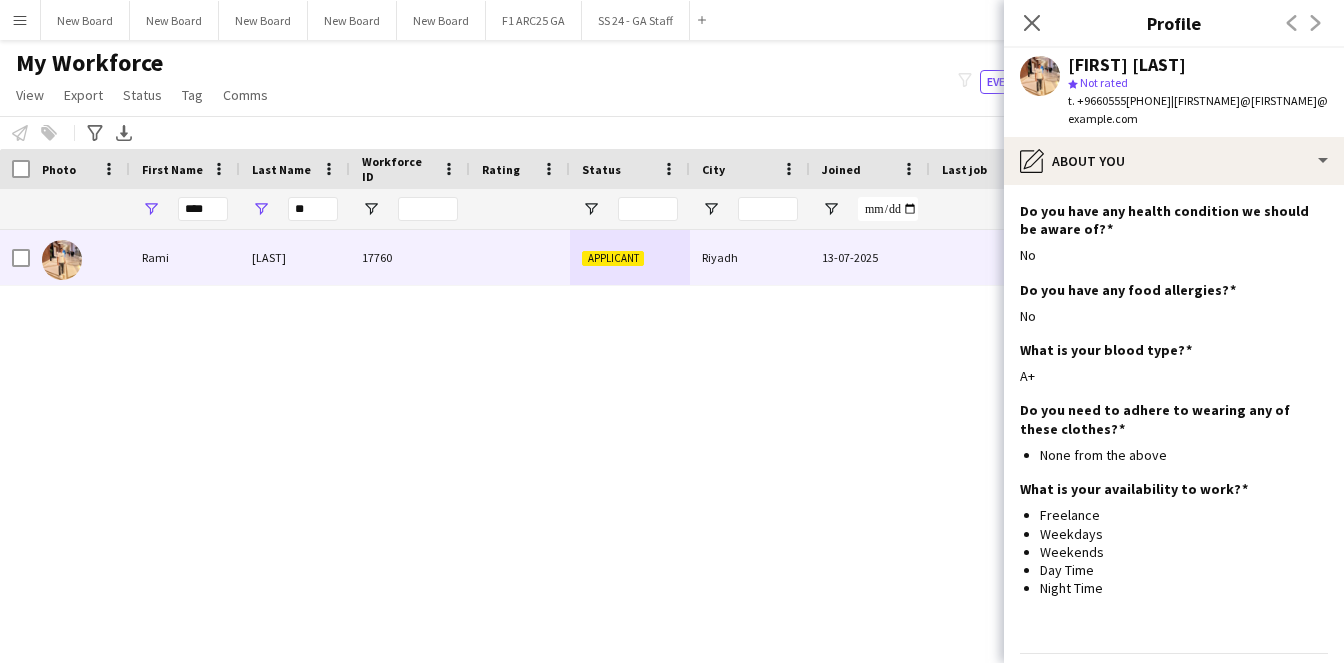 scroll, scrollTop: 1261, scrollLeft: 0, axis: vertical 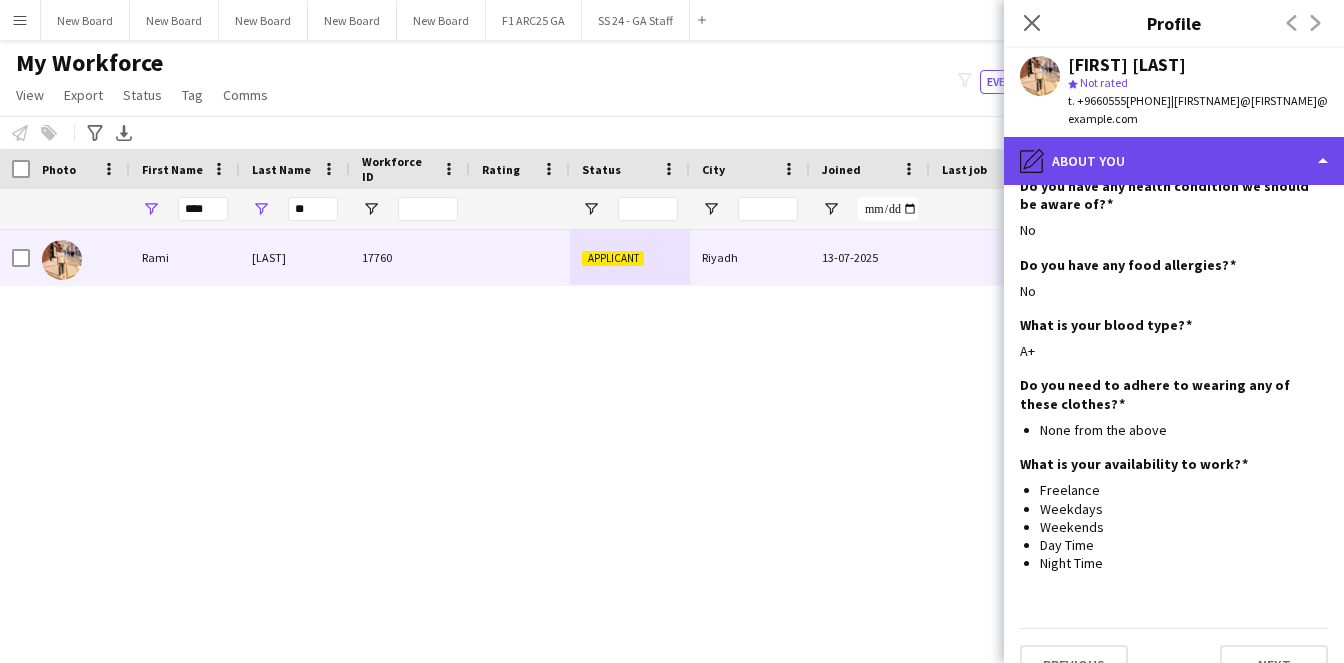 click on "pencil4
About you" 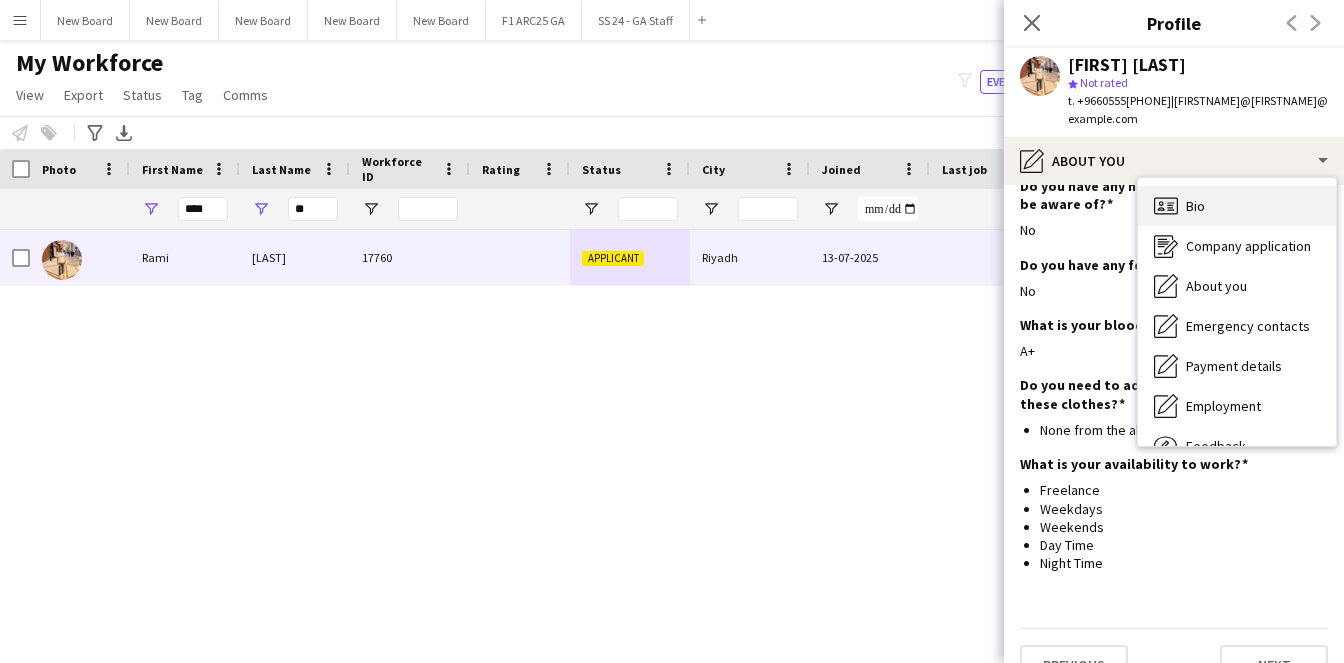 click on "Bio
Bio" at bounding box center (1237, 206) 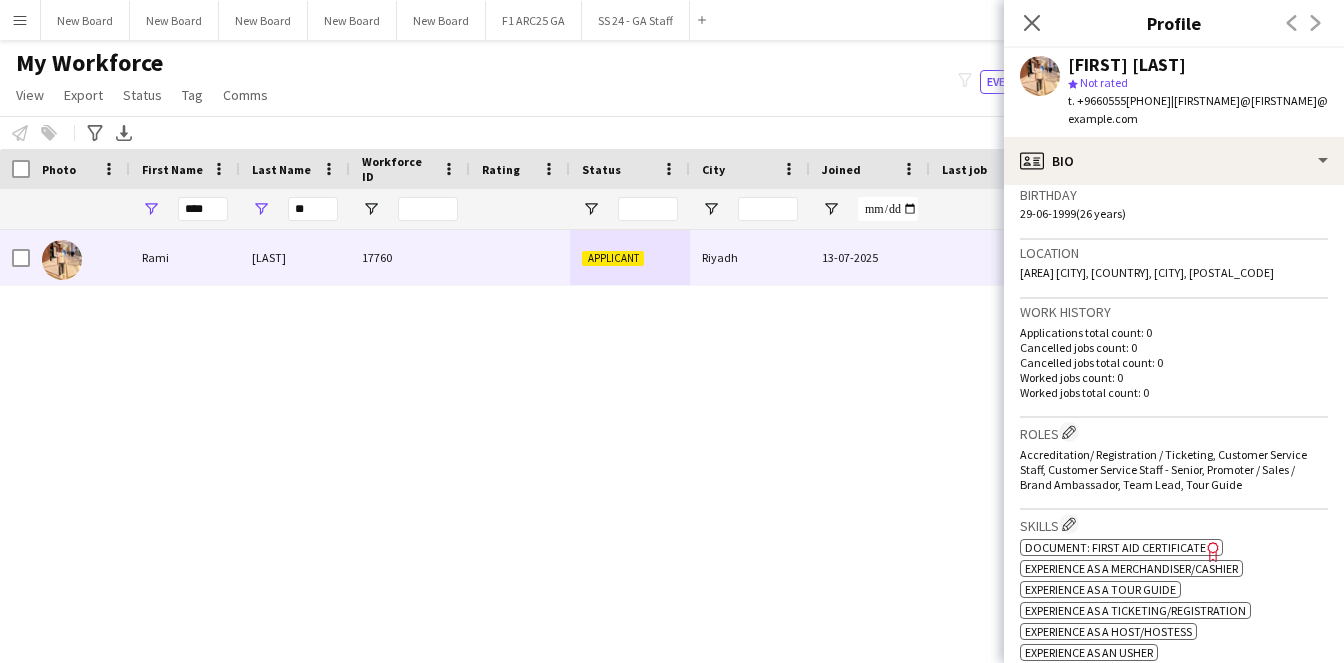 scroll, scrollTop: 412, scrollLeft: 0, axis: vertical 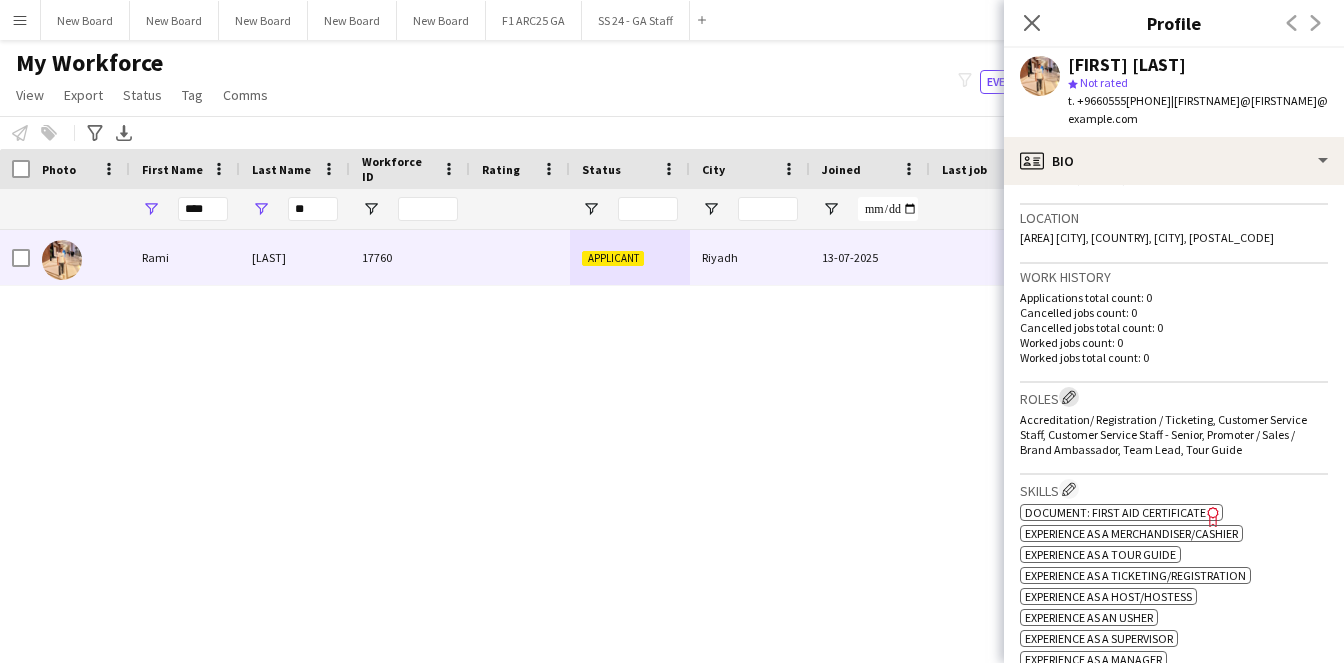 click on "Edit crew company roles" 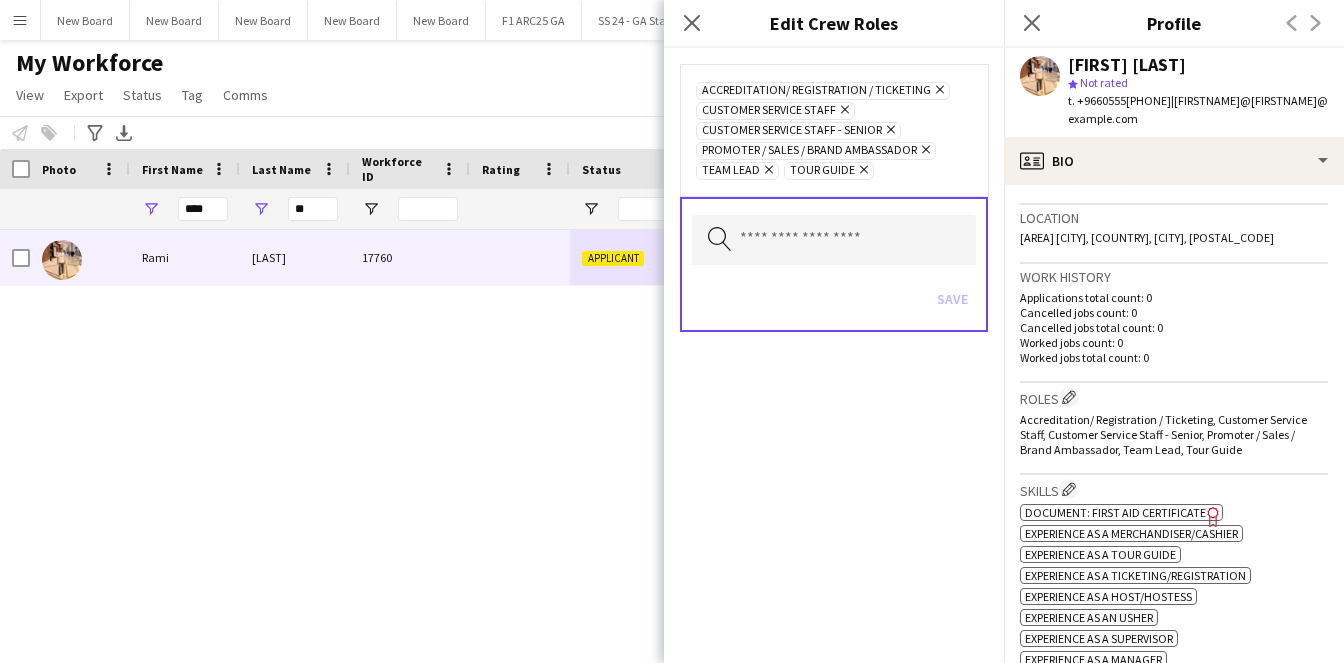 click on "Remove" 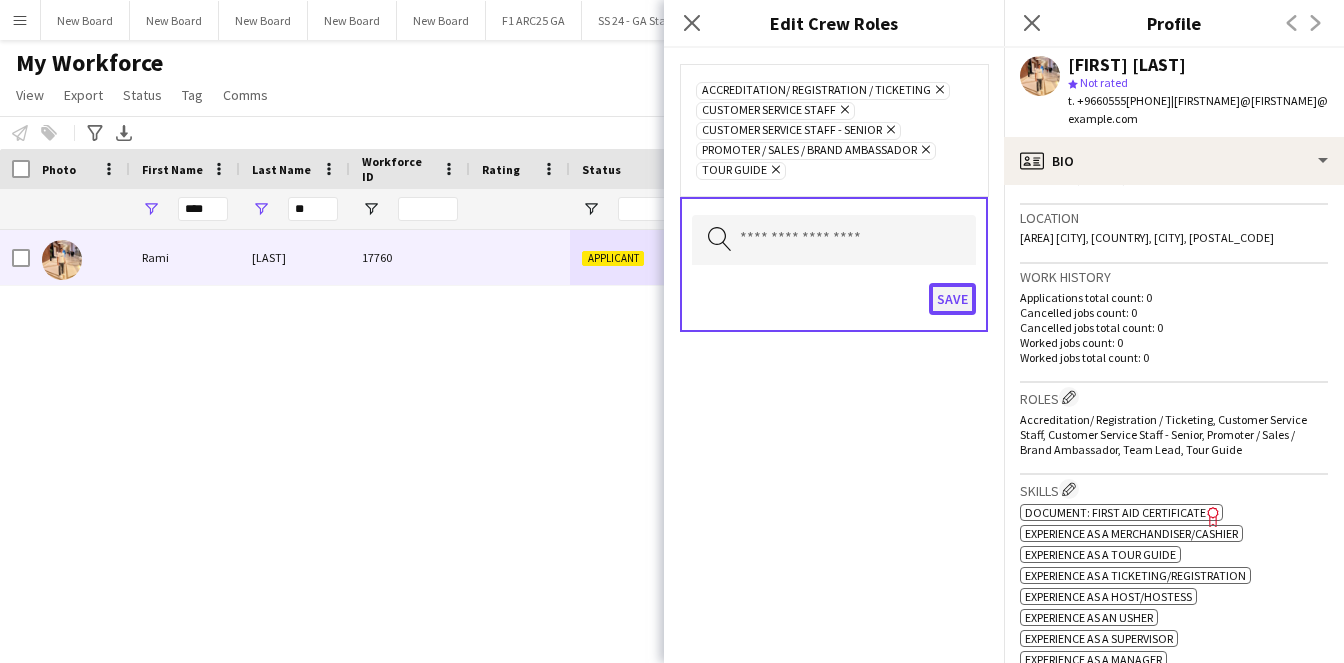 click on "Save" 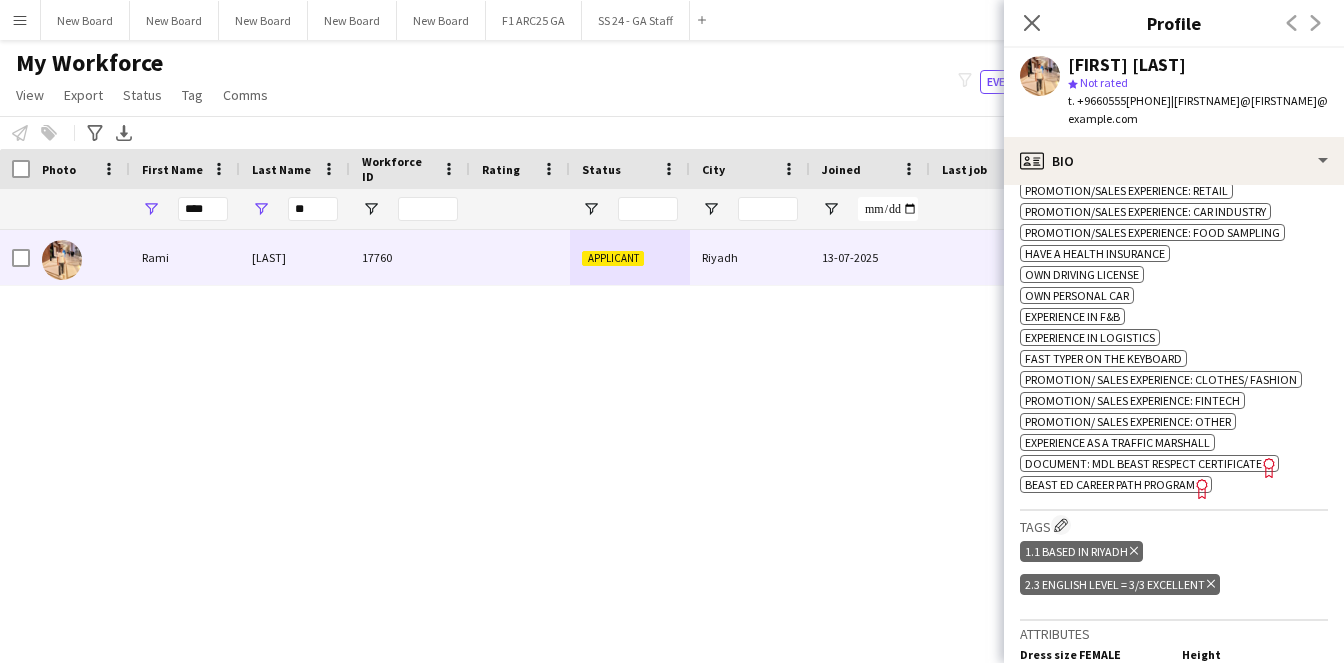 scroll, scrollTop: 1396, scrollLeft: 0, axis: vertical 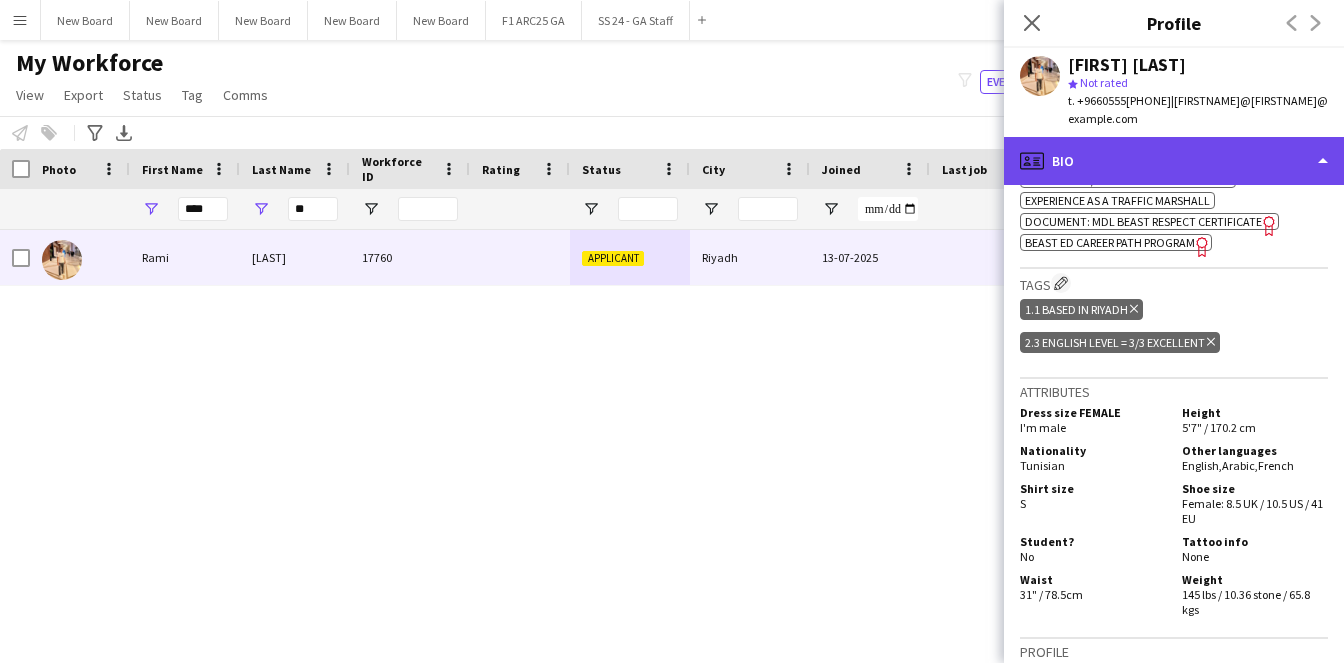 click on "profile
Bio" 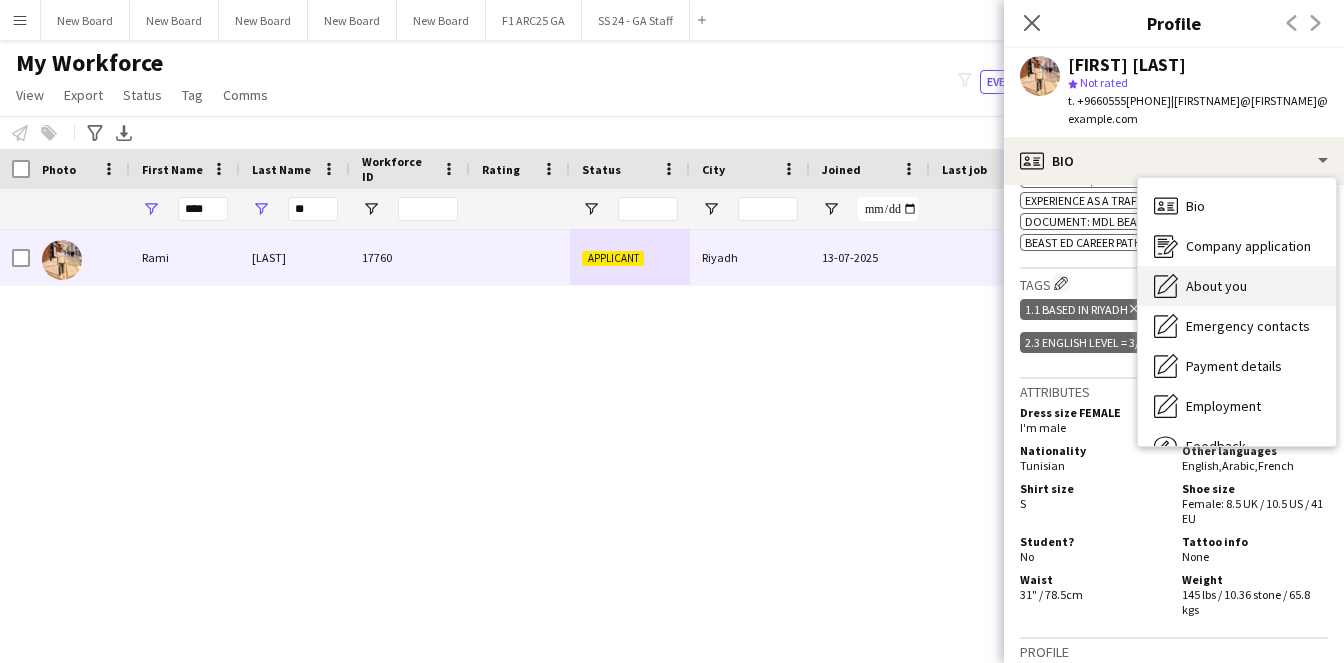 click on "About you
About you" at bounding box center [1237, 286] 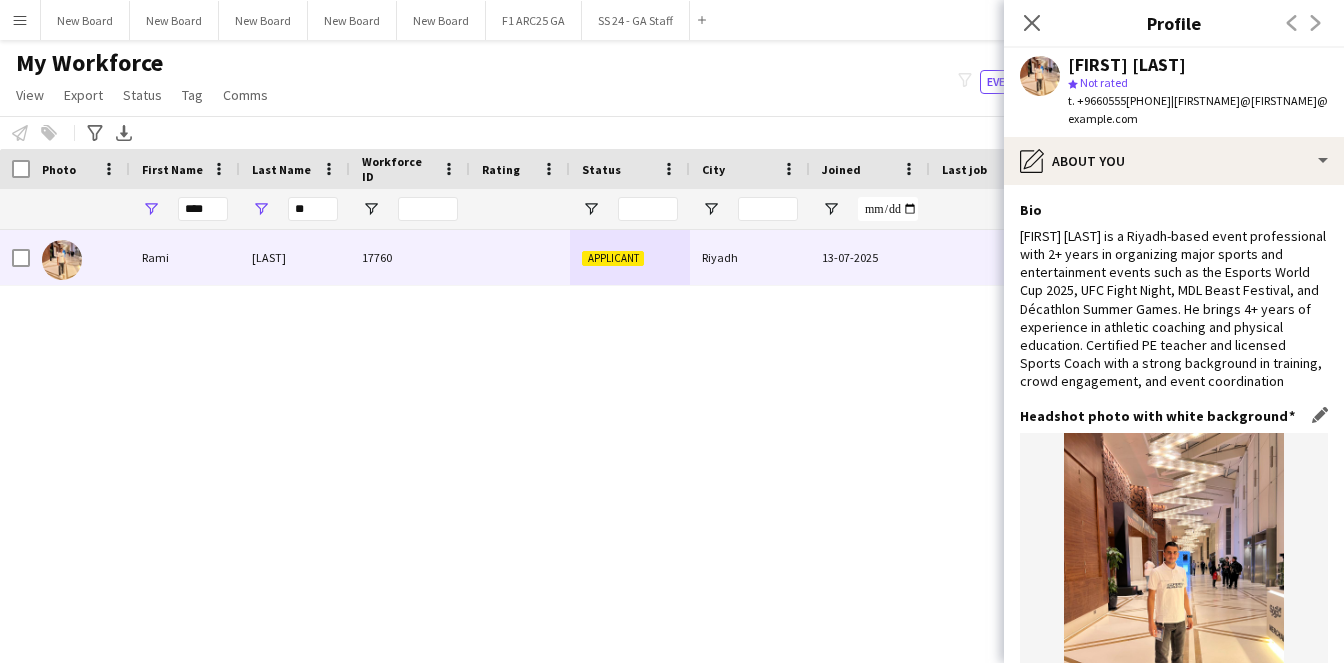 scroll, scrollTop: 152, scrollLeft: 0, axis: vertical 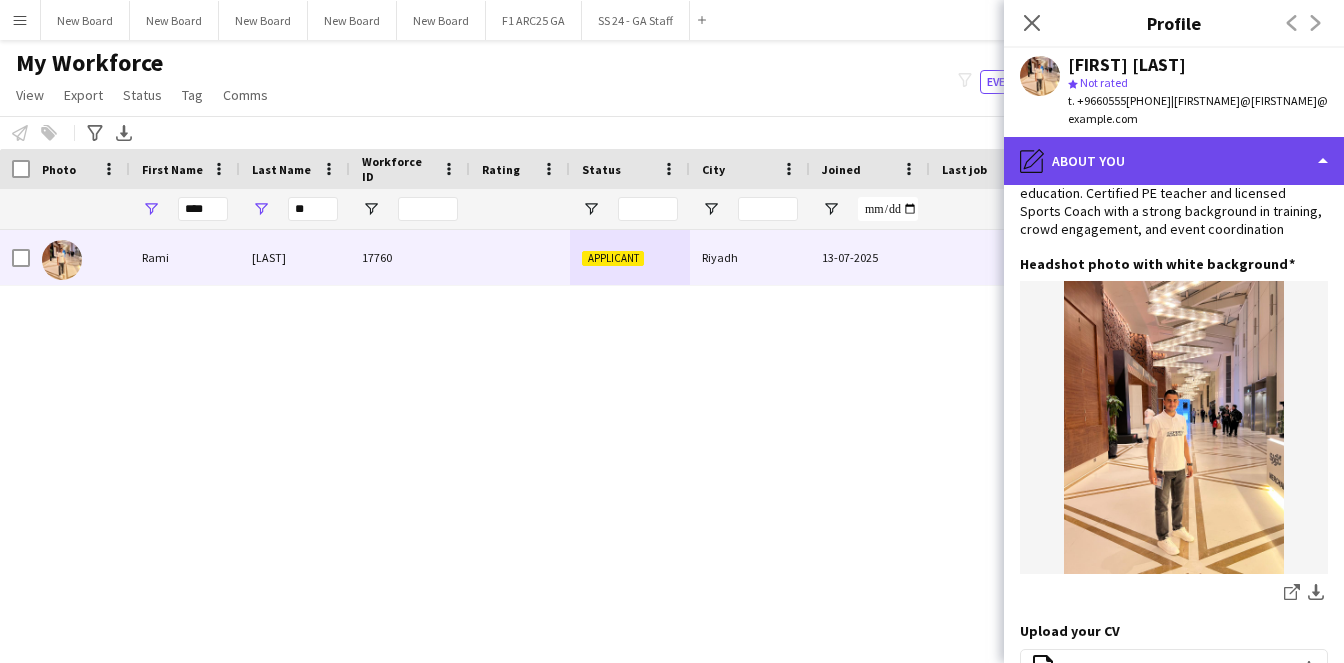 click on "pencil4
About you" 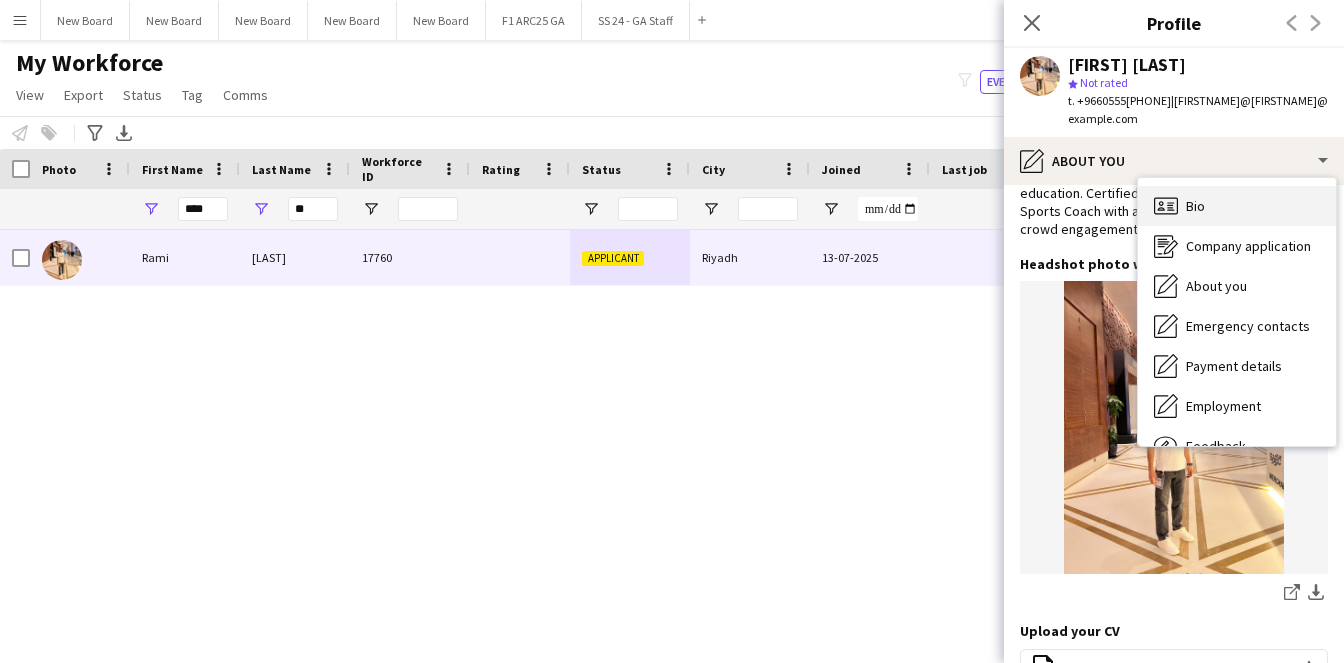 click on "Bio
Bio" at bounding box center [1237, 206] 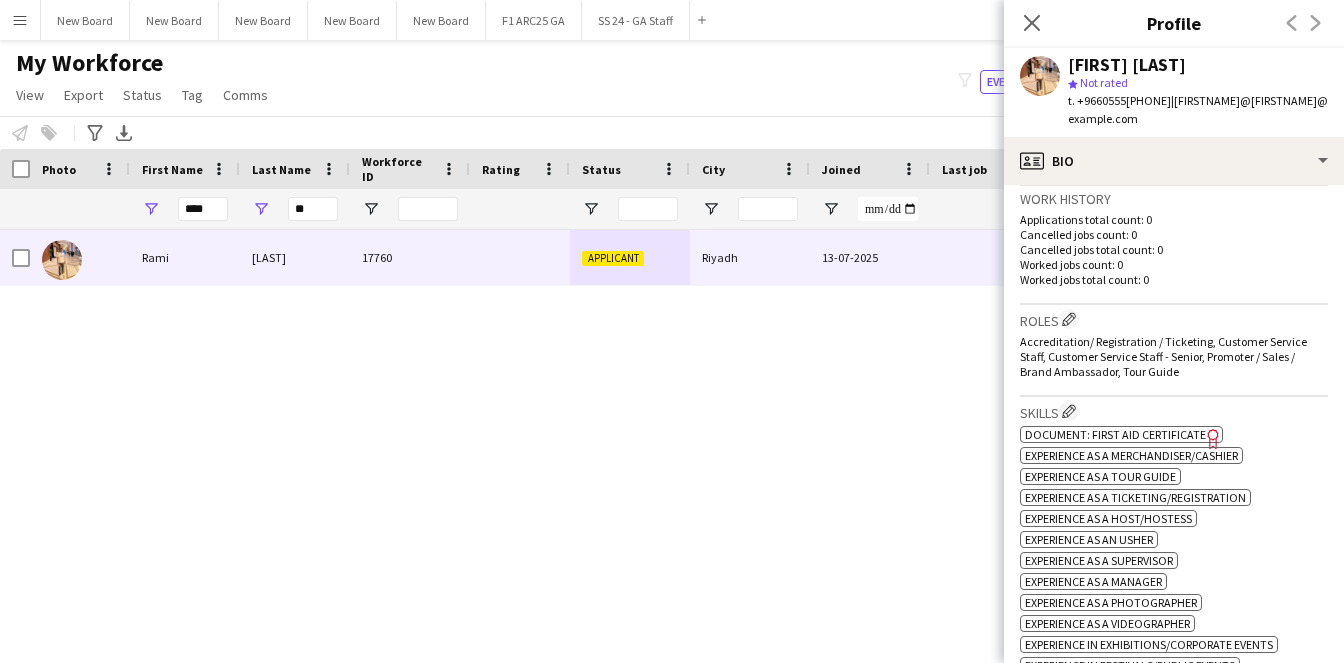 scroll, scrollTop: 499, scrollLeft: 0, axis: vertical 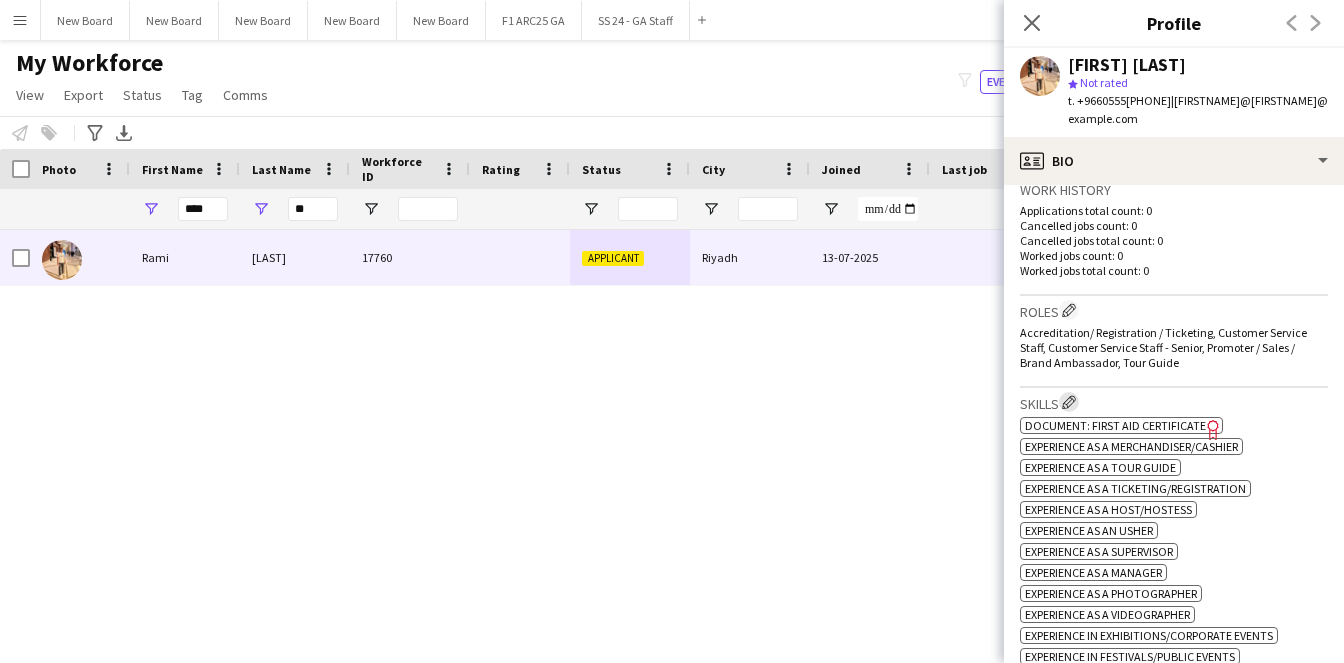 click on "Edit crew company skills" 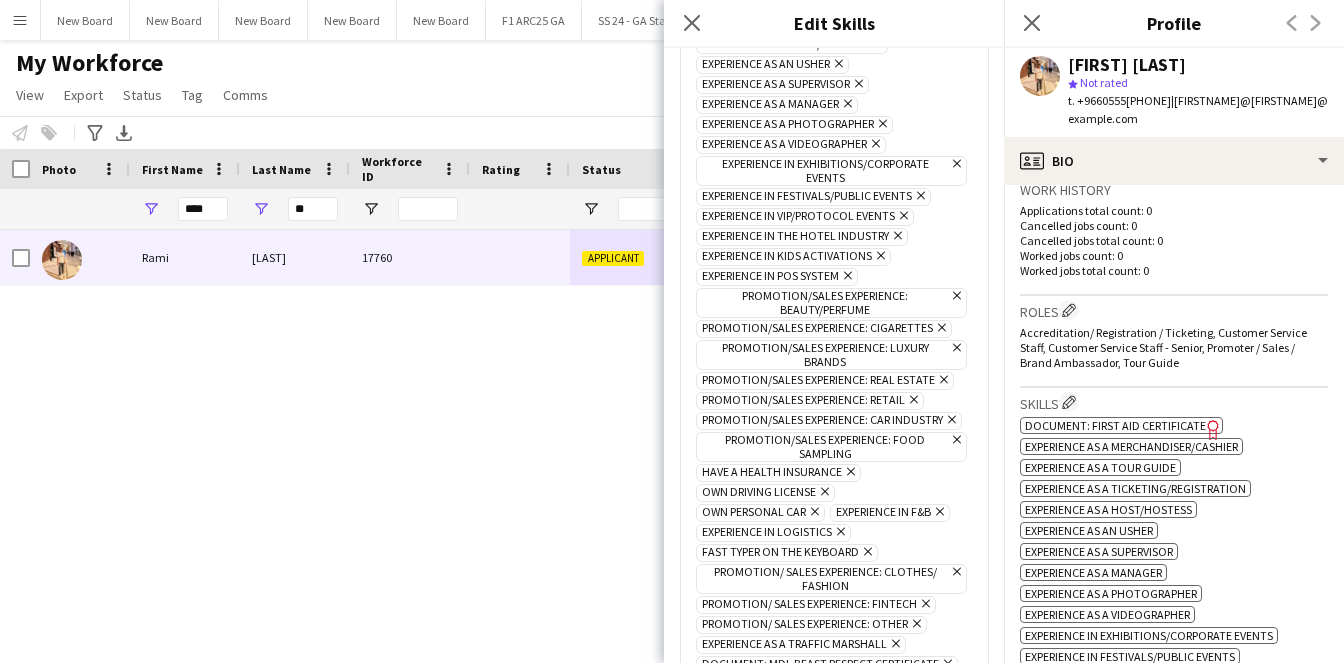 scroll, scrollTop: 368, scrollLeft: 0, axis: vertical 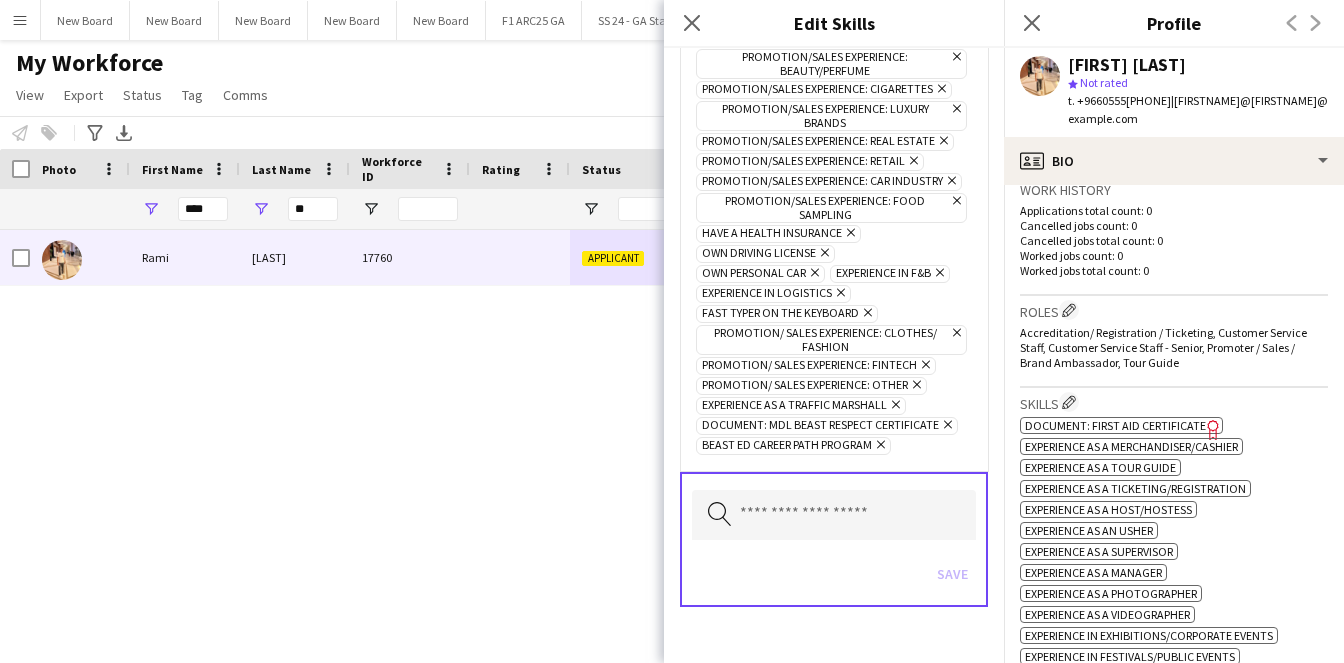click on "Remove" 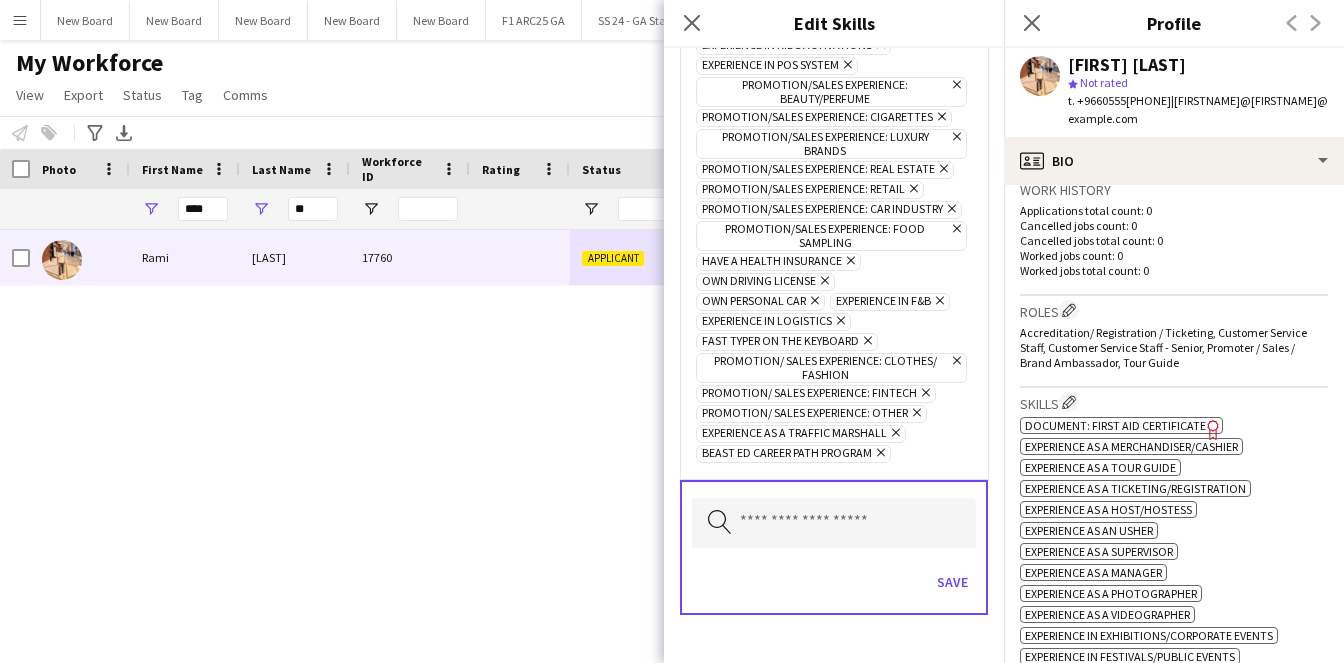 click on "Remove" 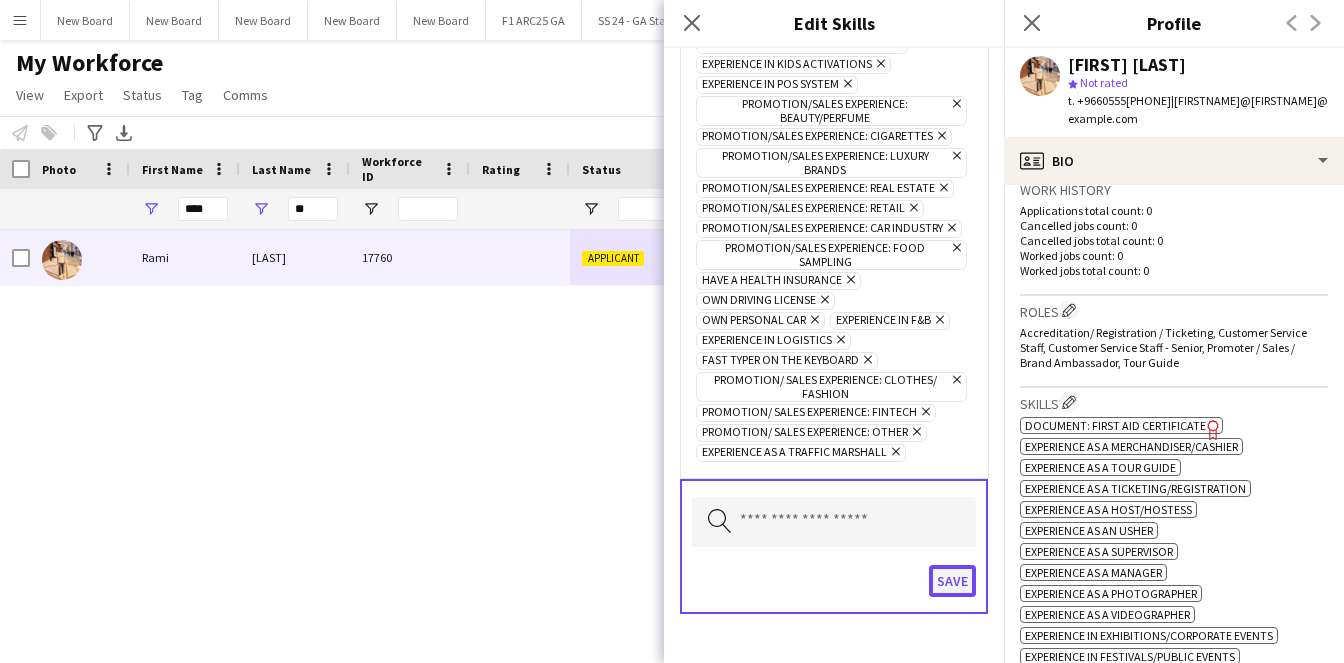 click on "Save" 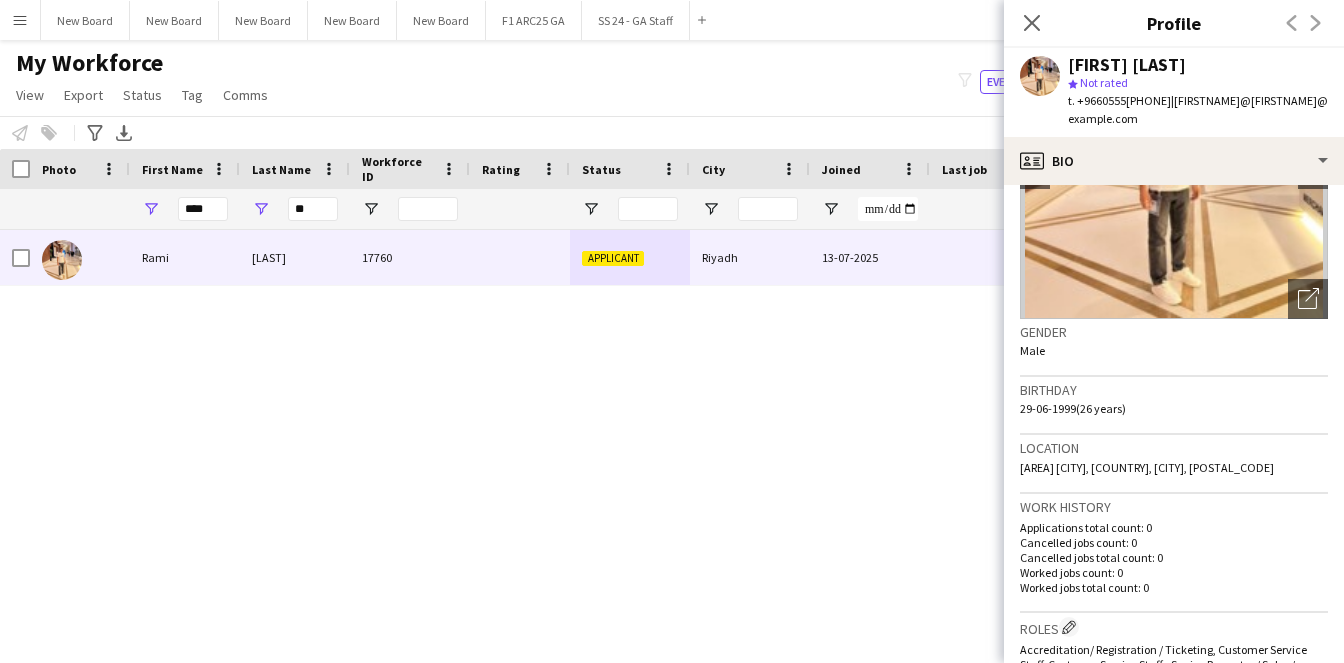 scroll, scrollTop: 0, scrollLeft: 0, axis: both 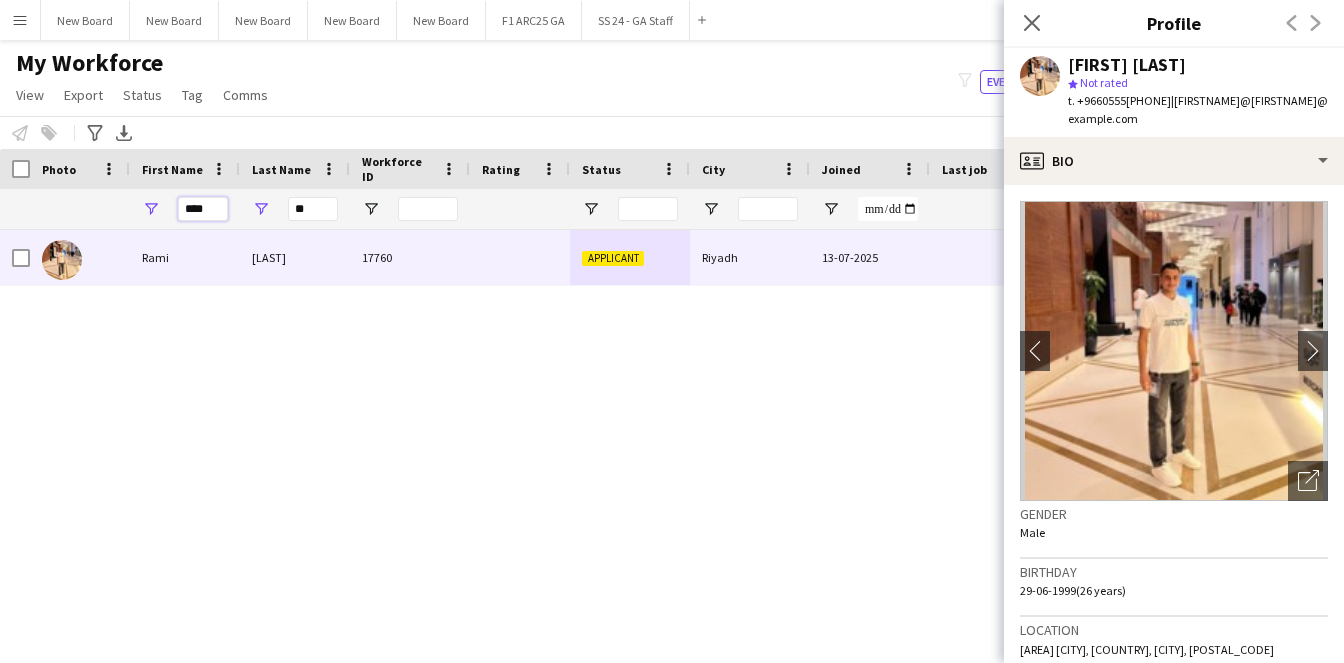 drag, startPoint x: 222, startPoint y: 205, endPoint x: 142, endPoint y: 203, distance: 80.024994 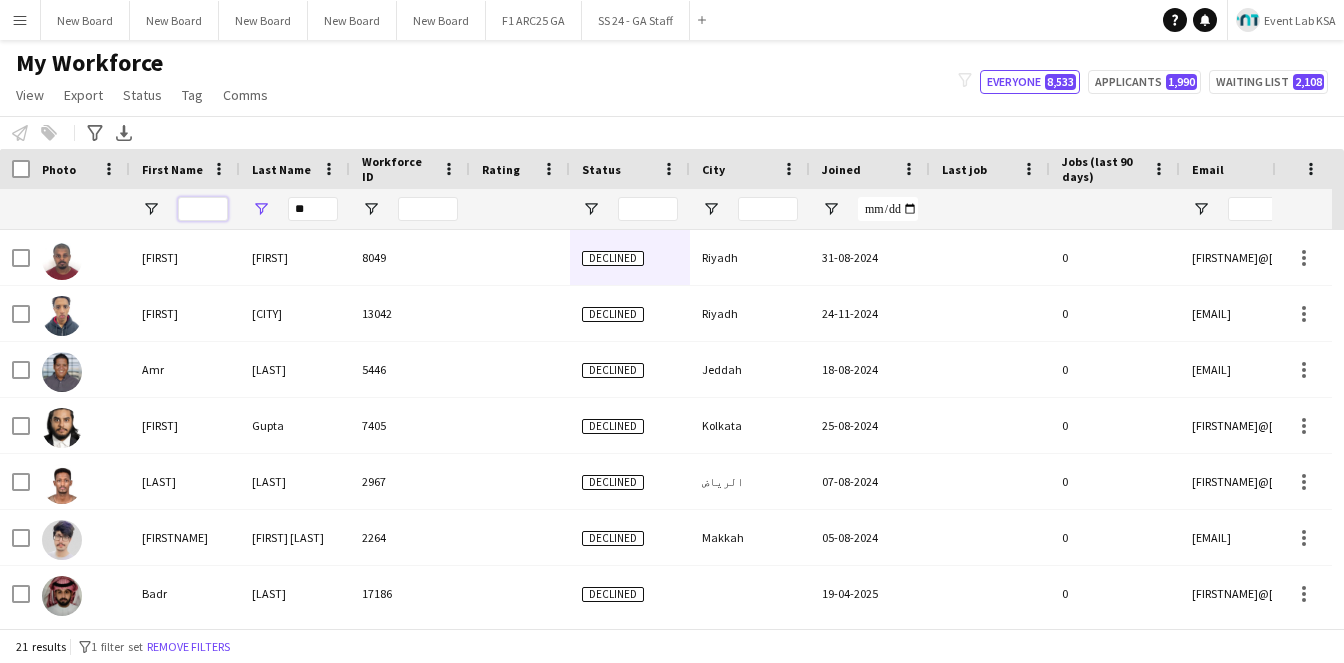 type 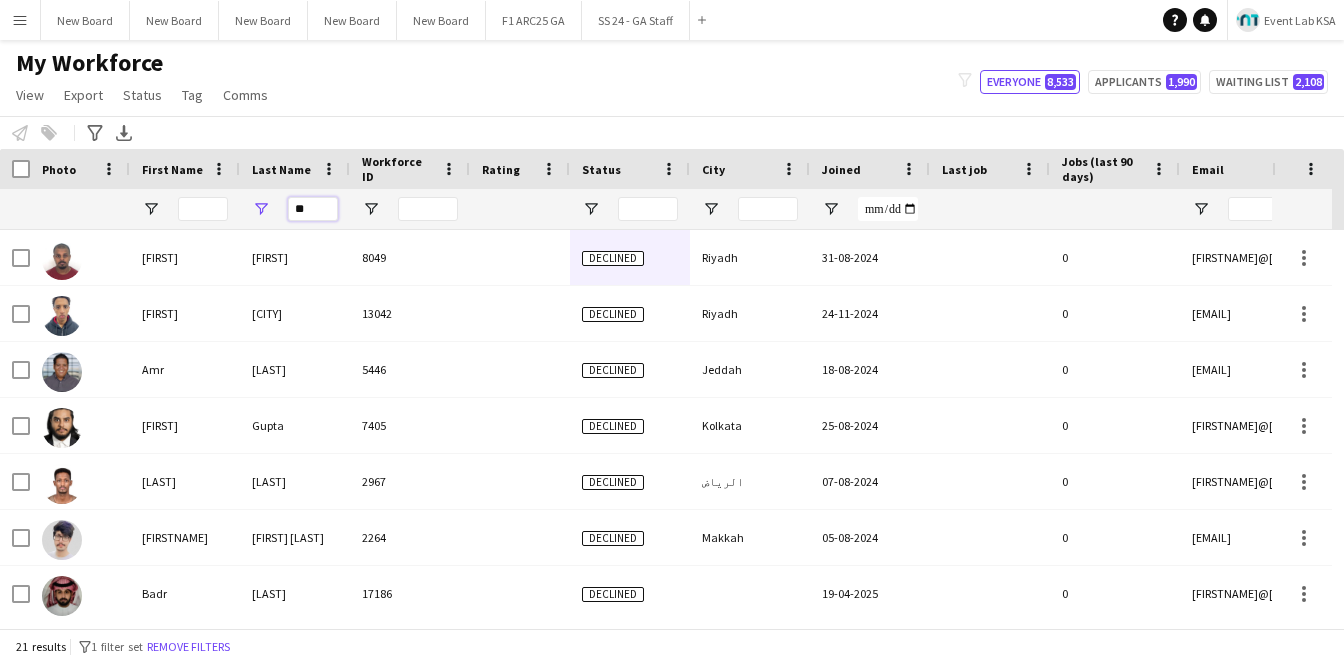 drag, startPoint x: 330, startPoint y: 206, endPoint x: 223, endPoint y: 205, distance: 107.00467 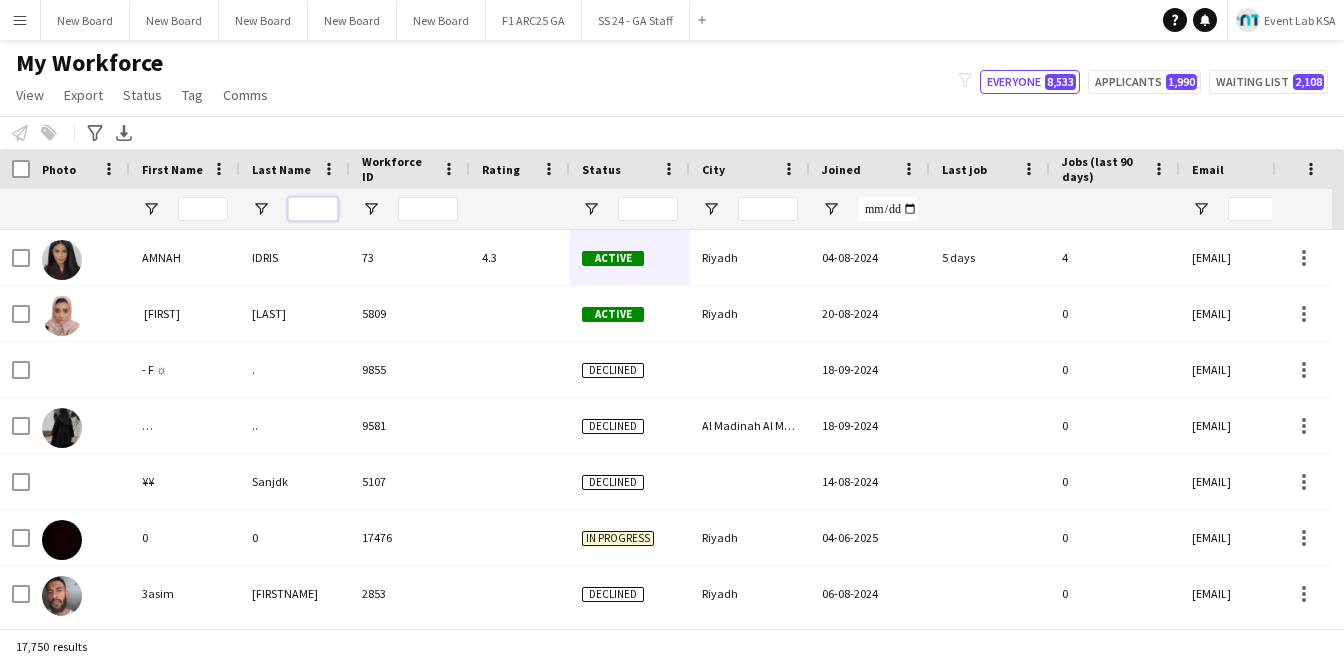 type 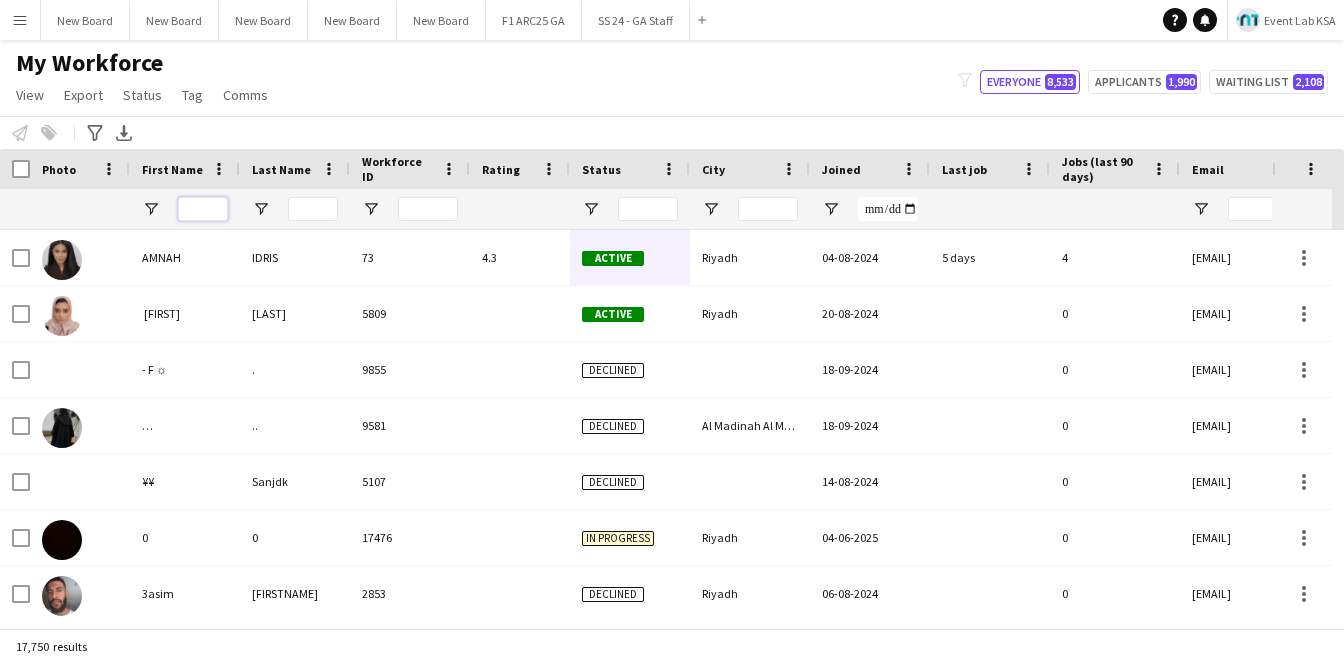 click at bounding box center (203, 209) 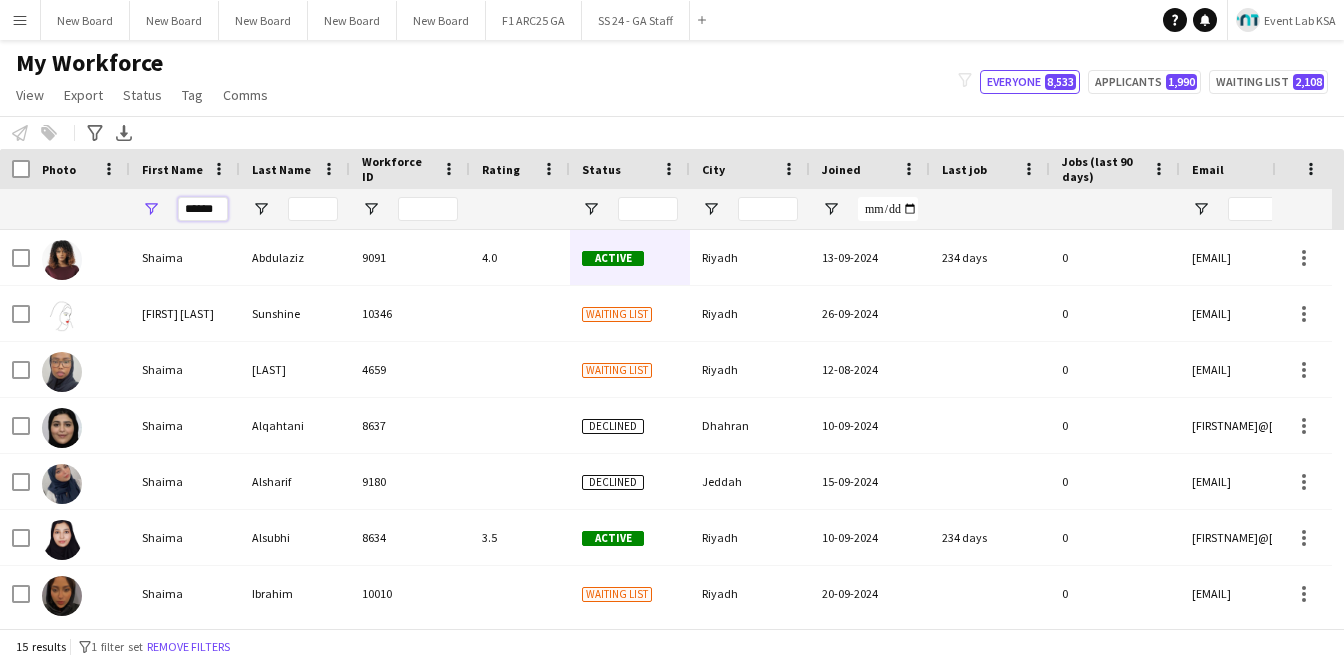 type on "******" 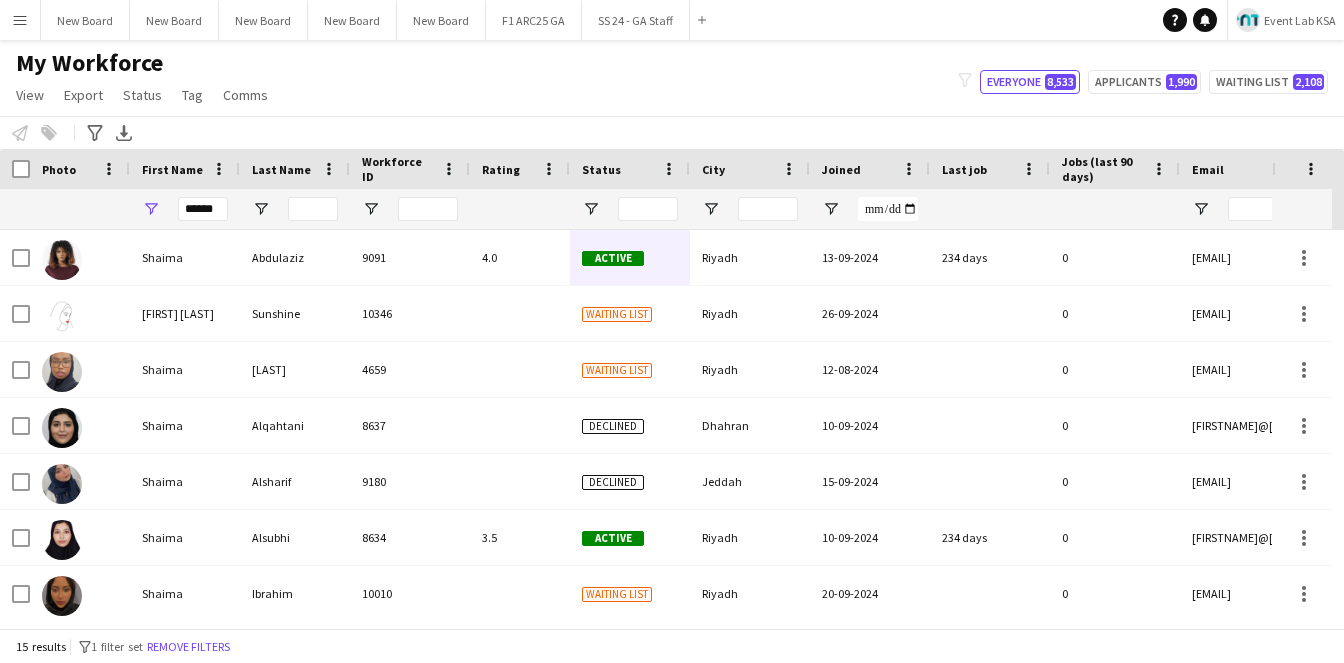 click at bounding box center [295, 209] 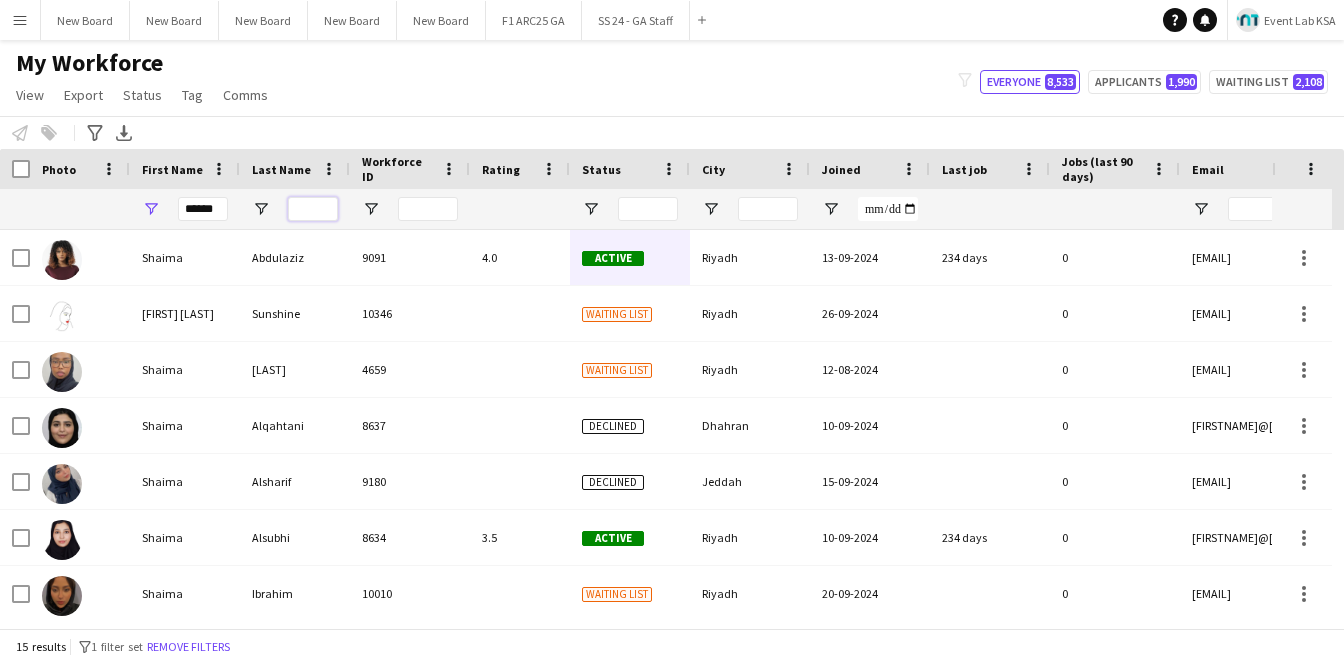 click at bounding box center [313, 209] 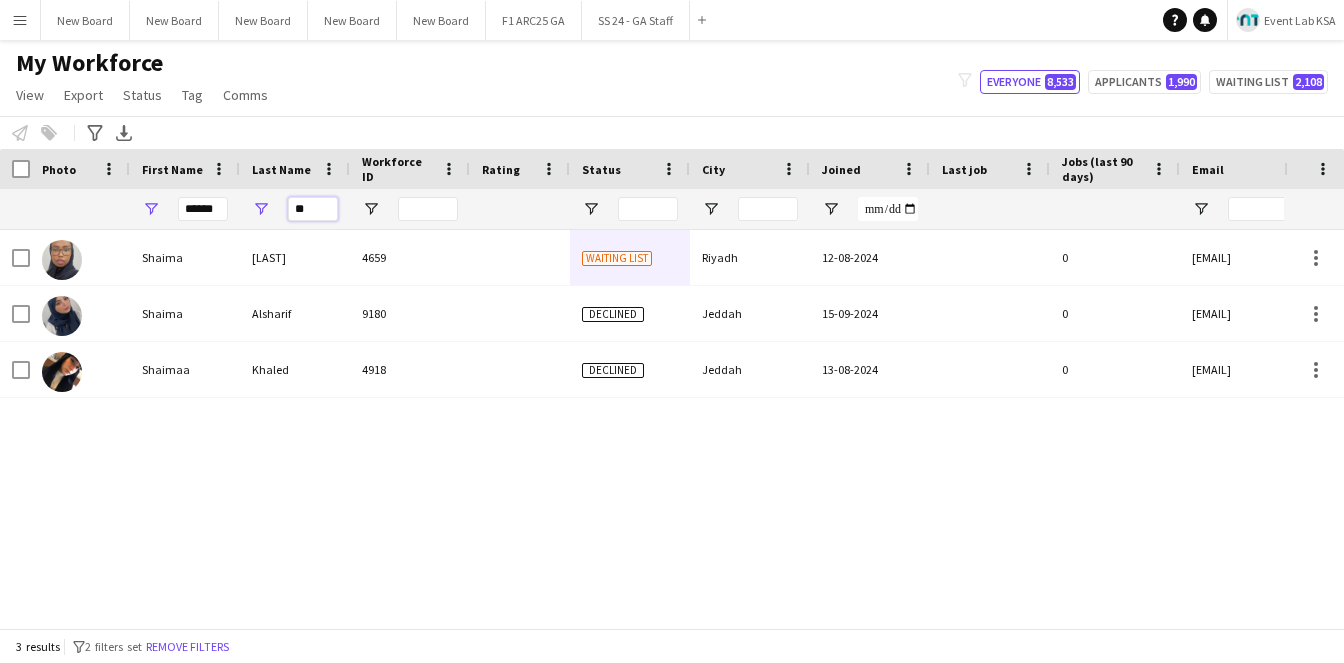 type on "**" 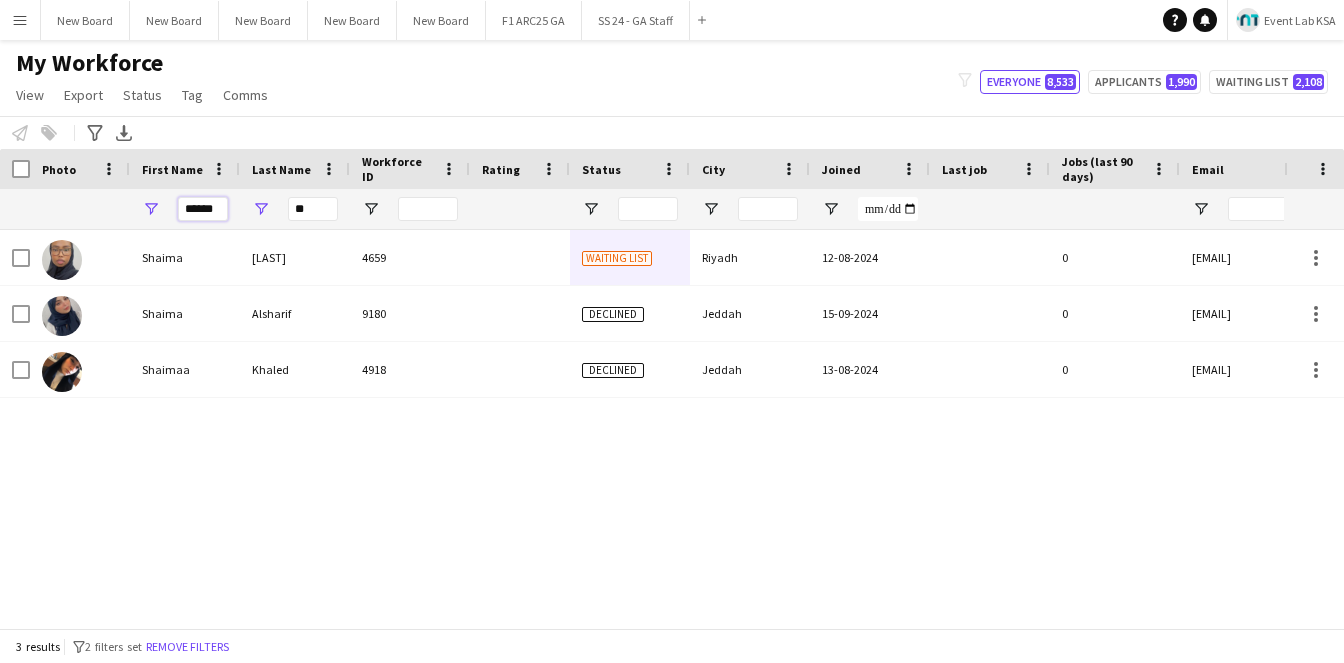 click on "******" at bounding box center (203, 209) 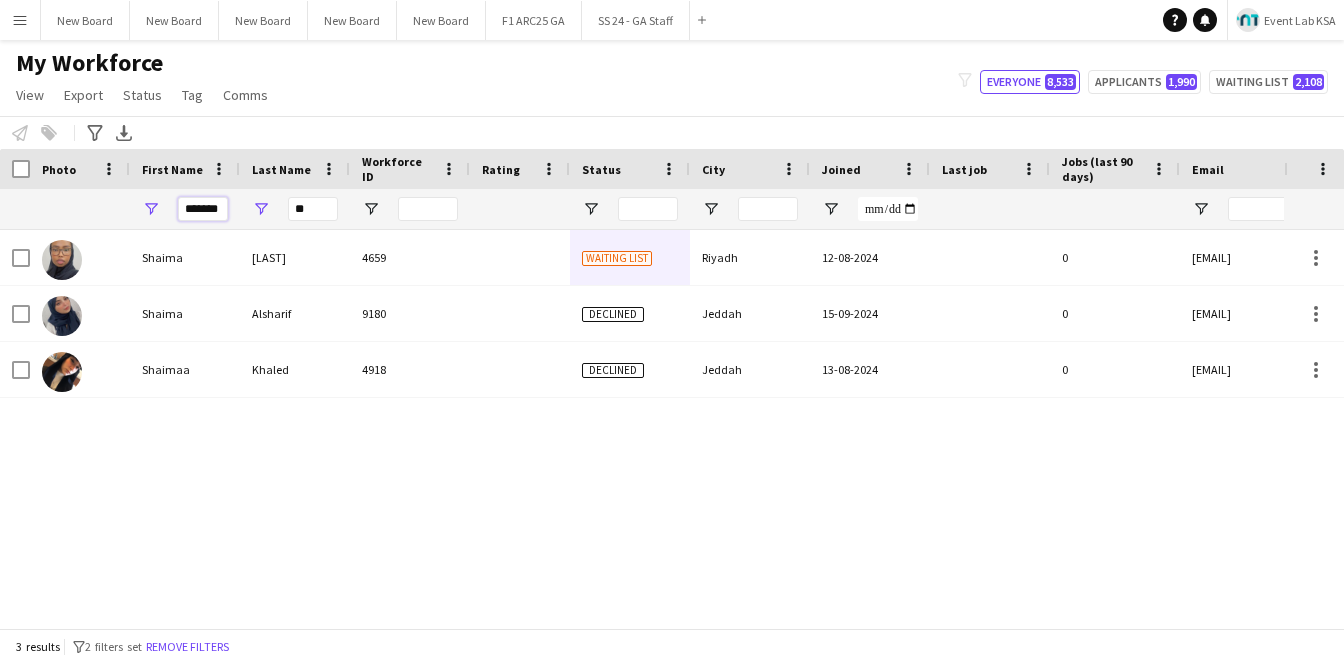 scroll, scrollTop: 0, scrollLeft: 2, axis: horizontal 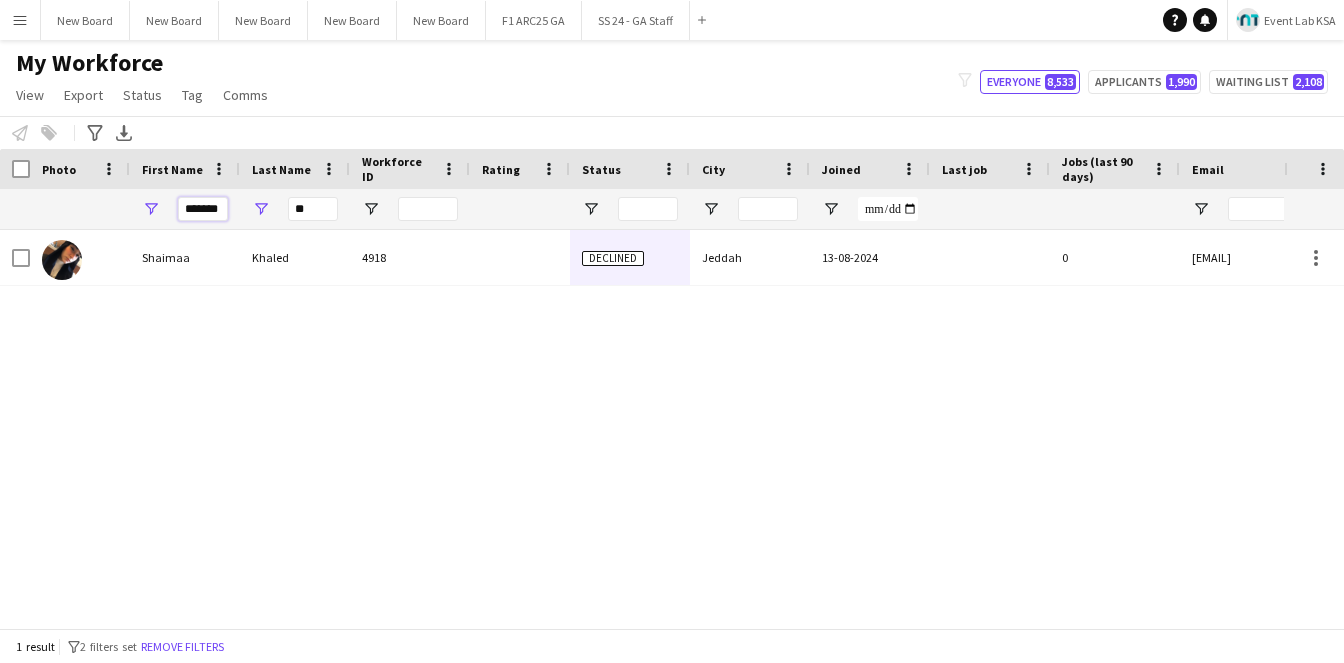 type on "*******" 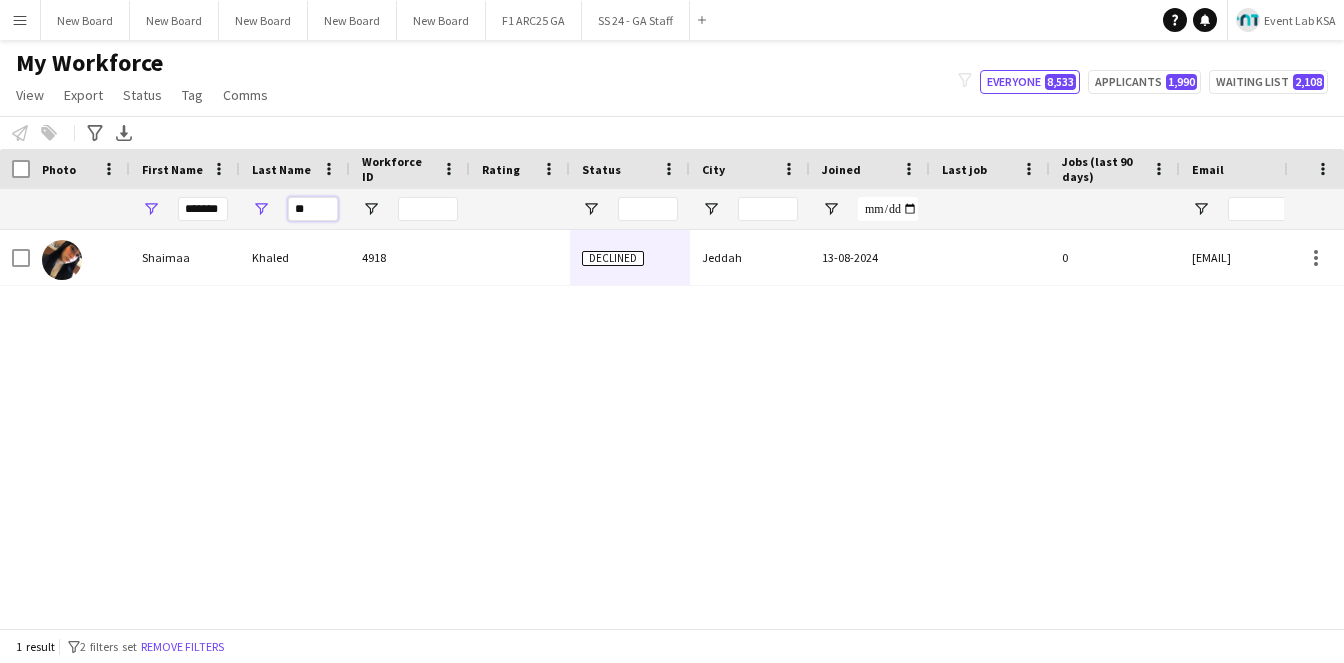click on "**" at bounding box center (313, 209) 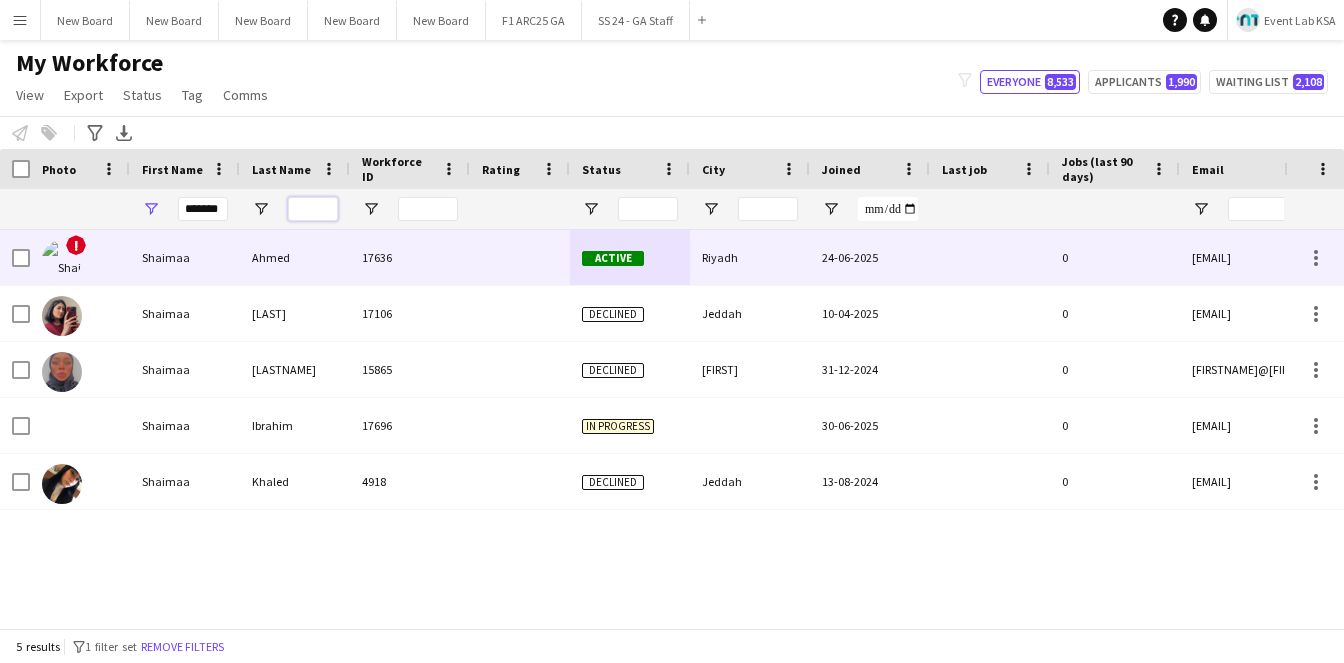 type 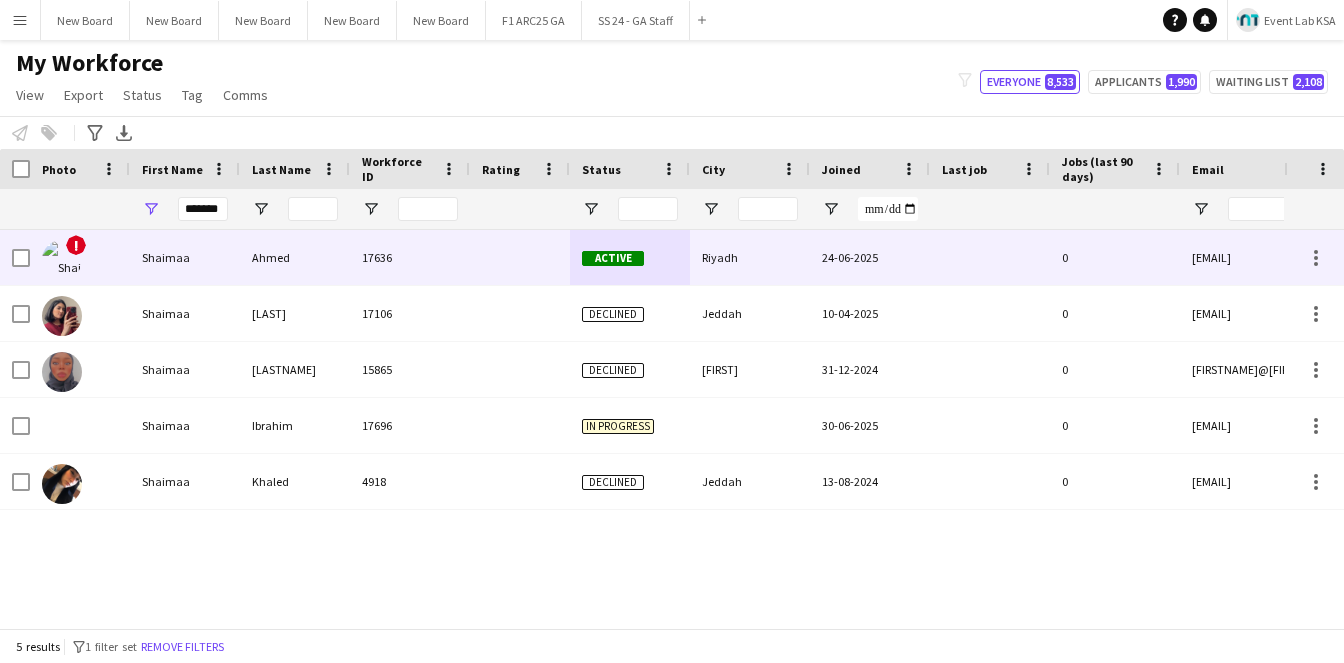 click on "Ahmed" at bounding box center (295, 257) 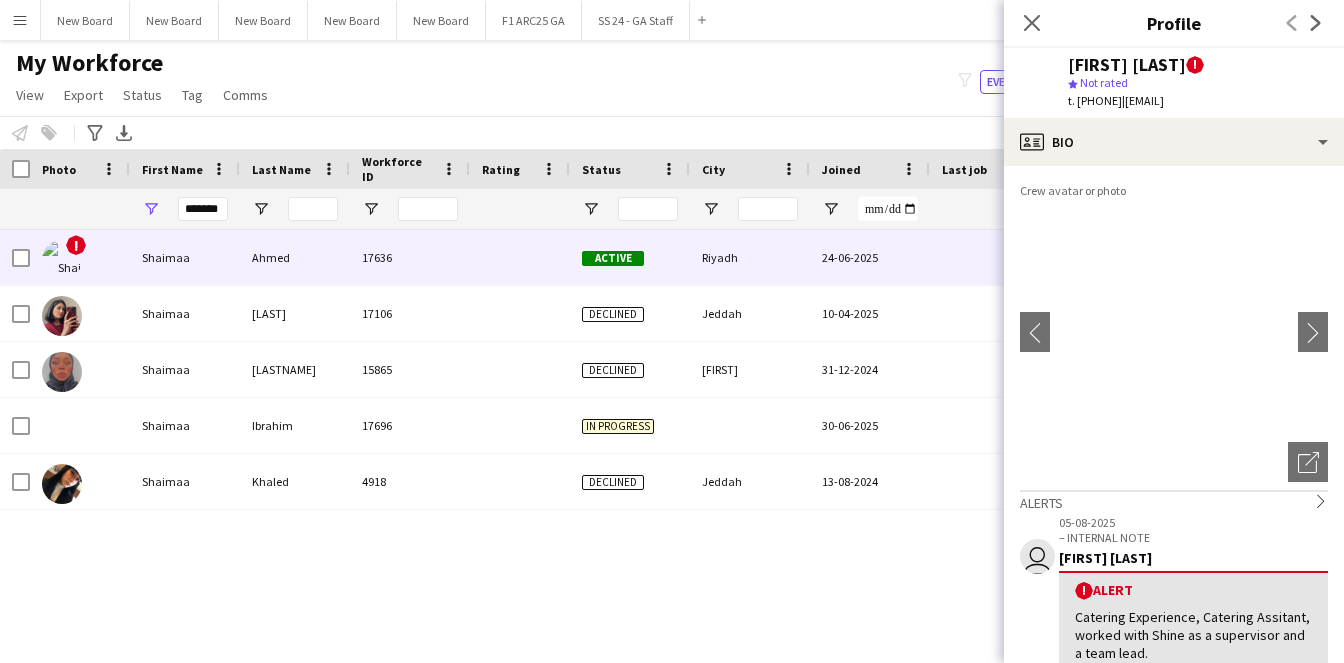 scroll, scrollTop: 124, scrollLeft: 0, axis: vertical 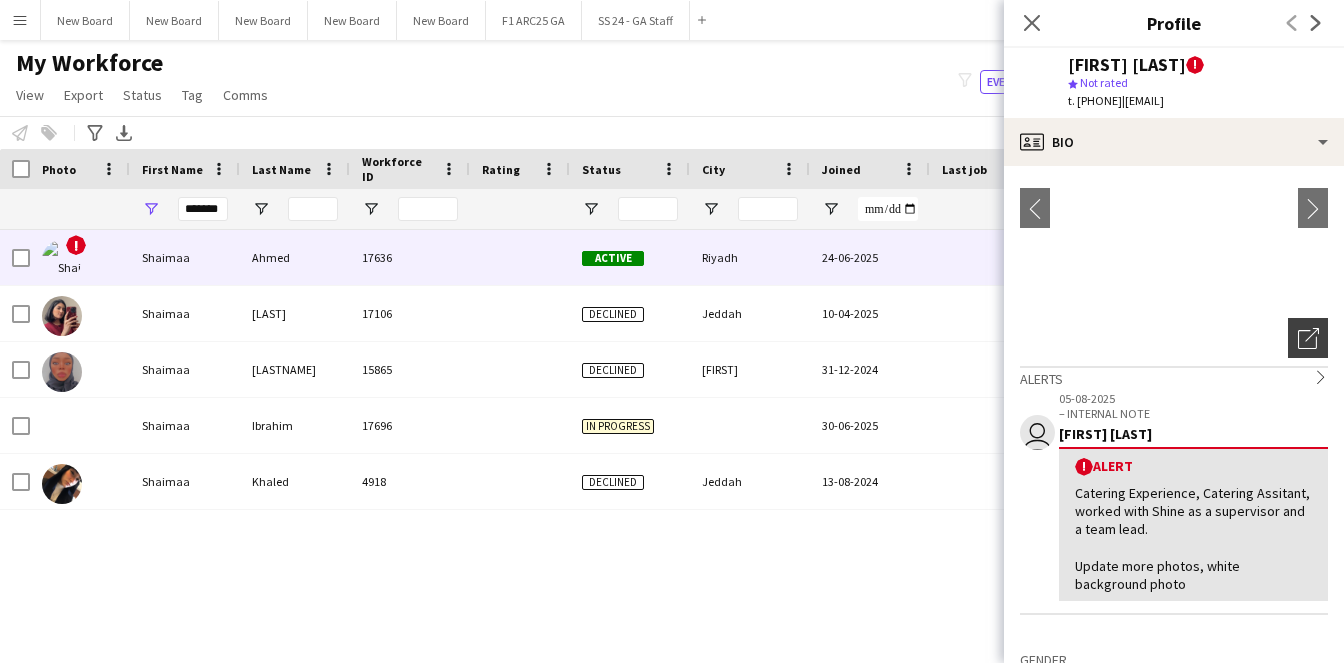 click on "Open photos pop-in" 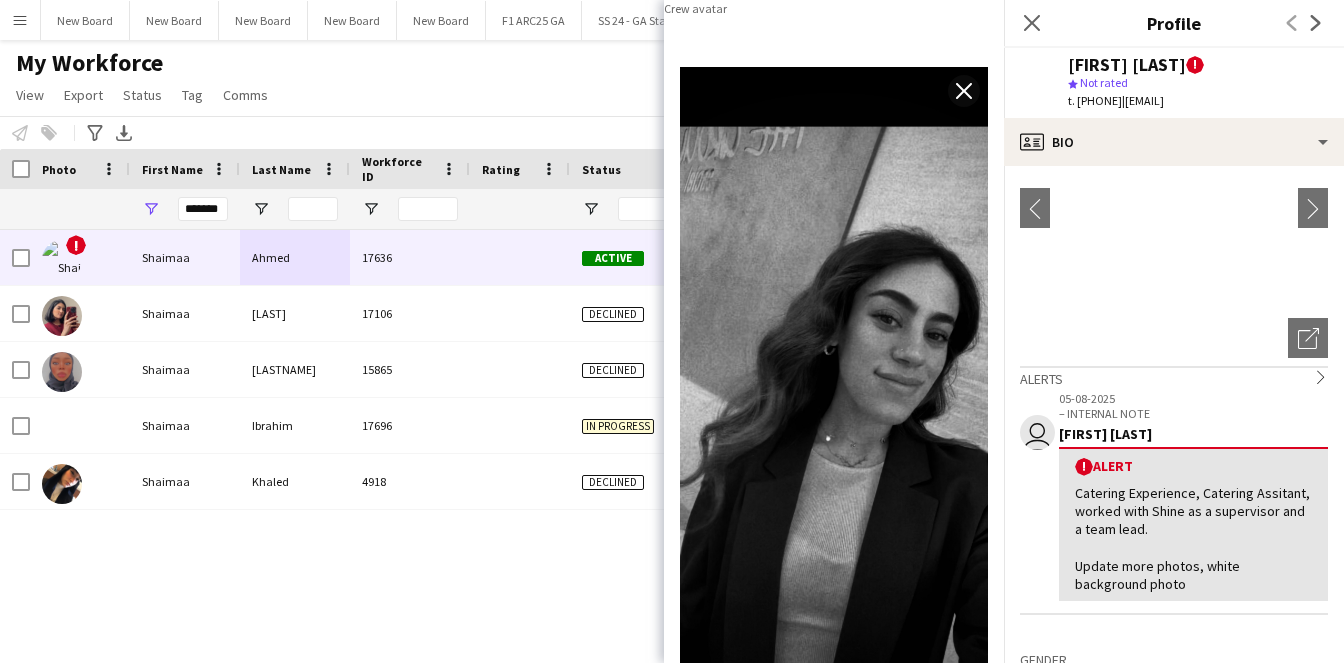 scroll, scrollTop: 1390, scrollLeft: 0, axis: vertical 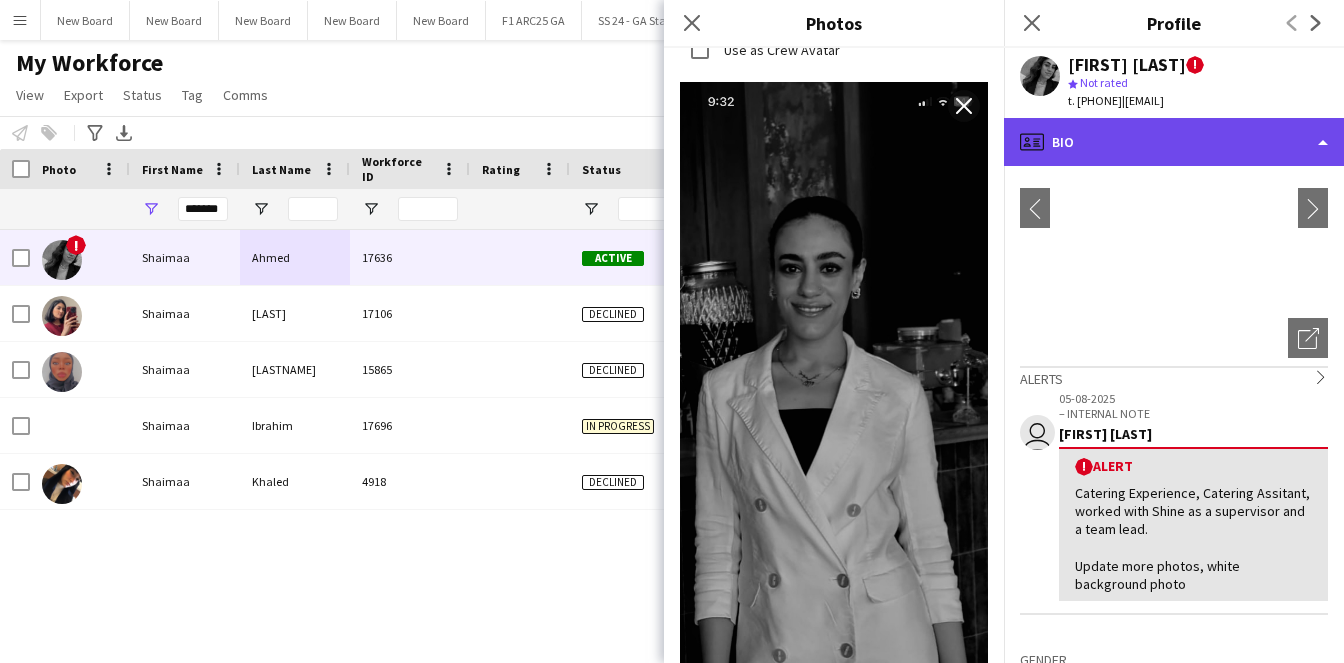click on "profile
Bio" 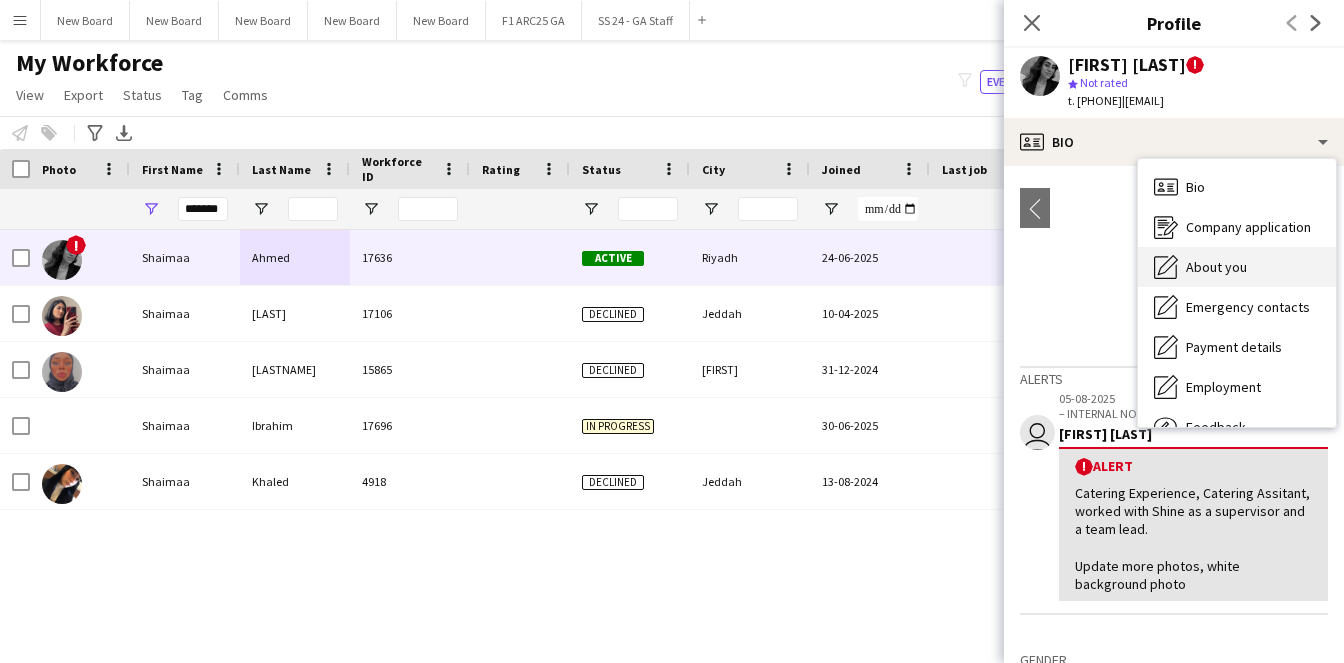 click on "About you
About you" at bounding box center [1237, 267] 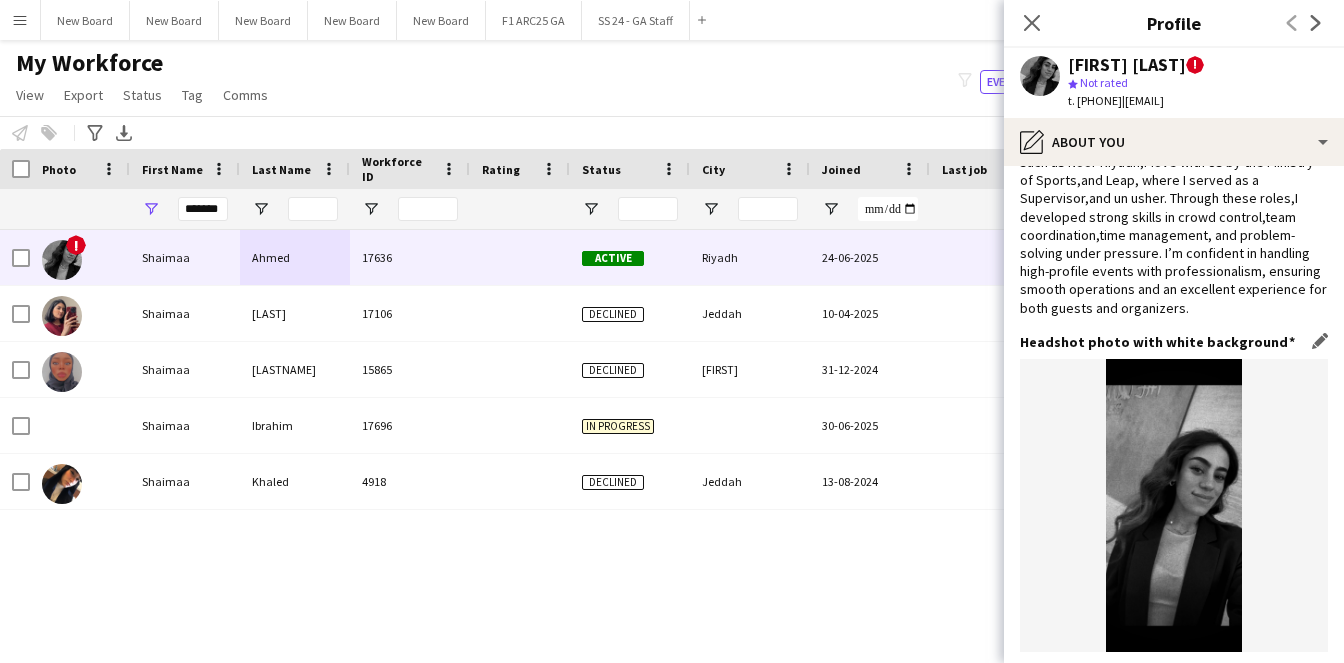 scroll, scrollTop: 112, scrollLeft: 0, axis: vertical 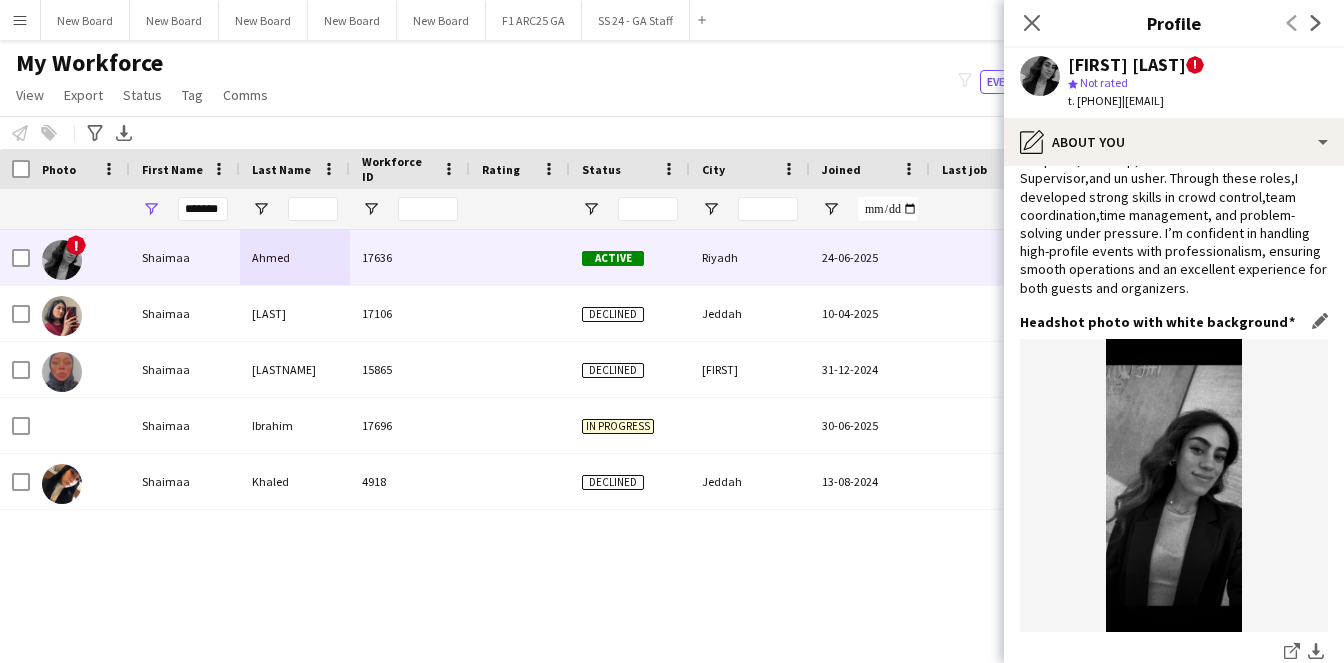 click on "Headshot photo with white background" 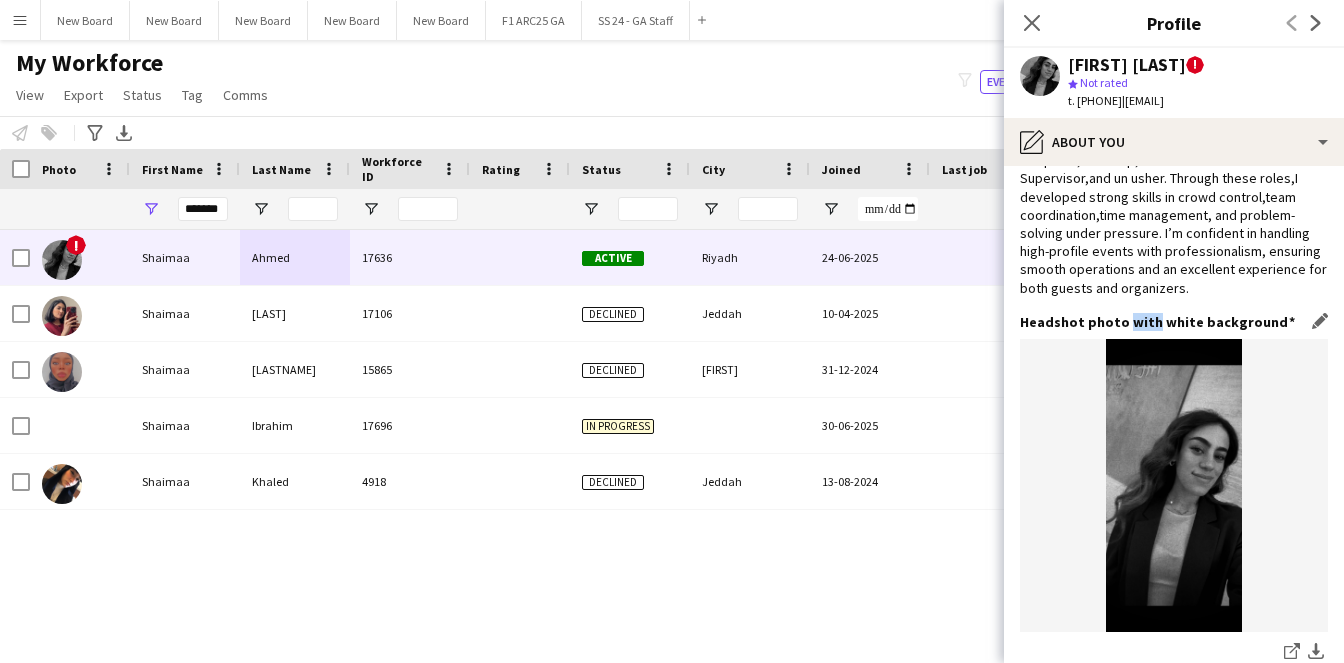 click on "Headshot photo with white background" 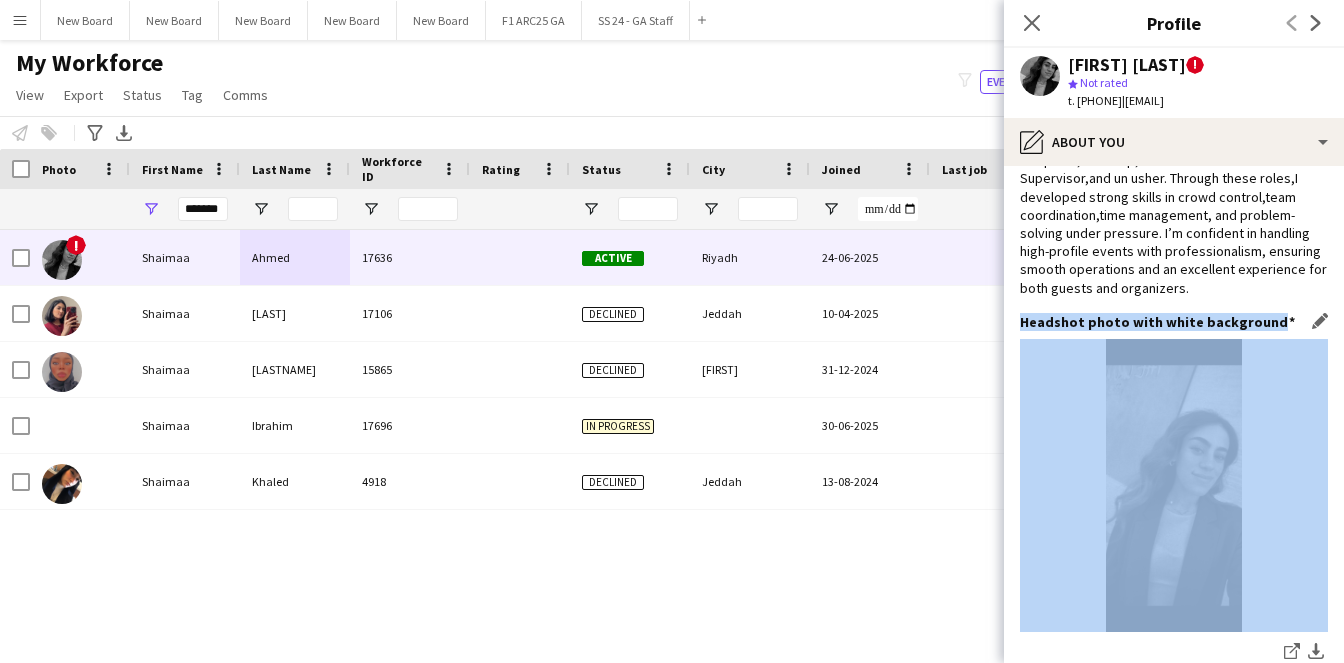click on "Headshot photo with white background" 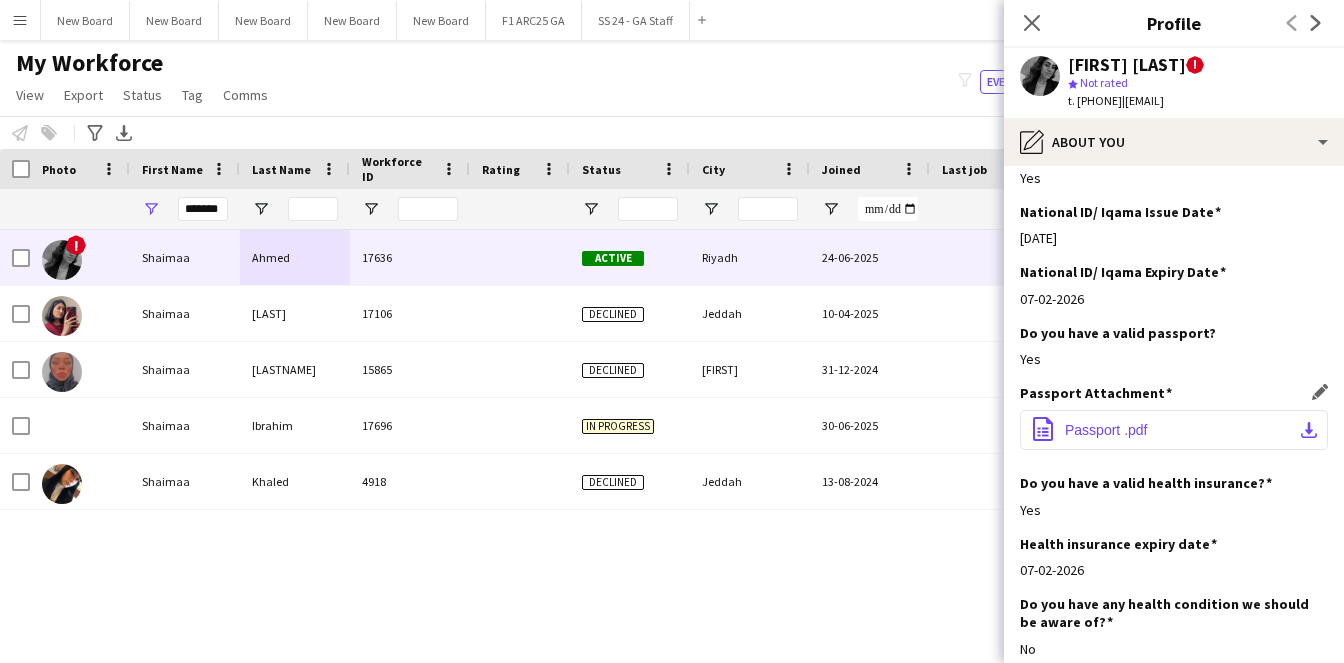 scroll, scrollTop: 1335, scrollLeft: 0, axis: vertical 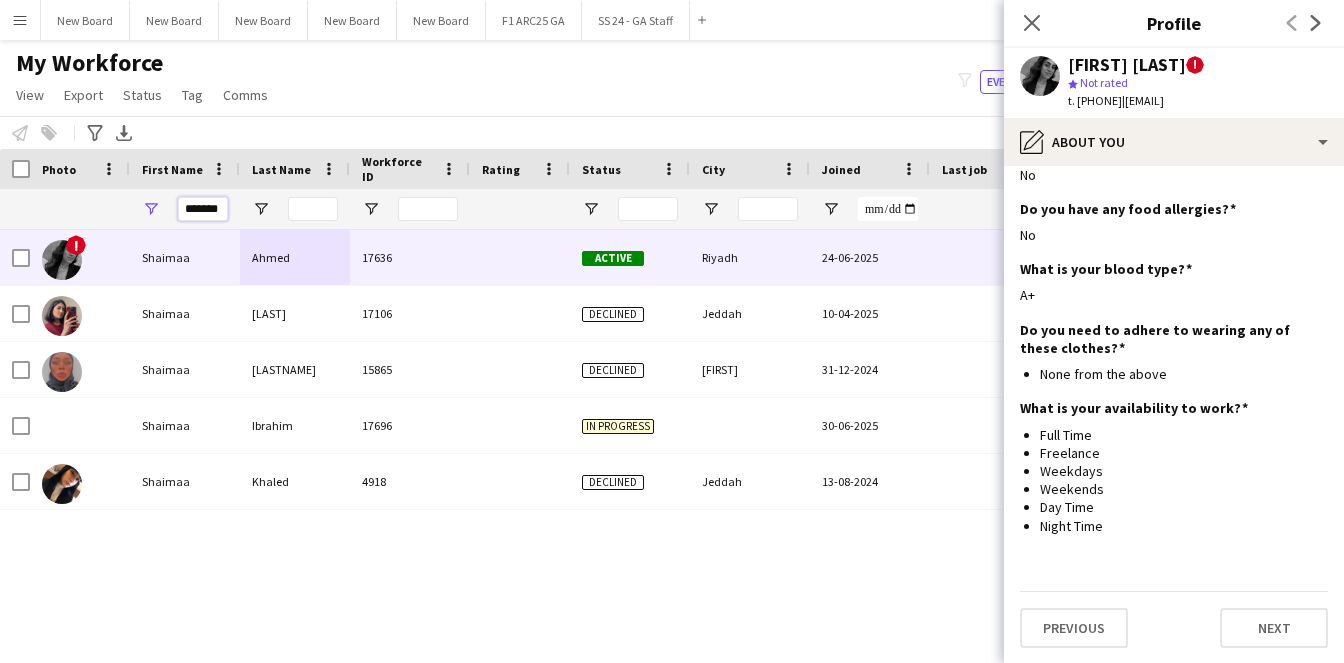 click on "*******" at bounding box center [203, 209] 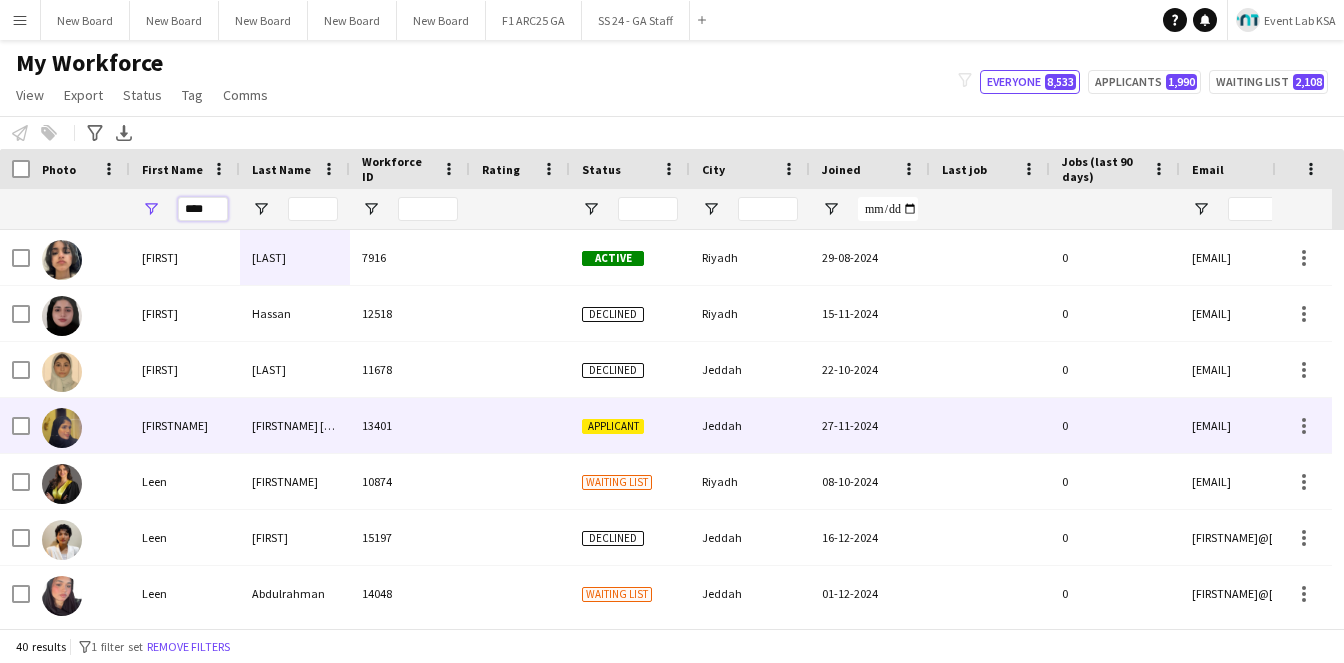 scroll, scrollTop: 2, scrollLeft: 0, axis: vertical 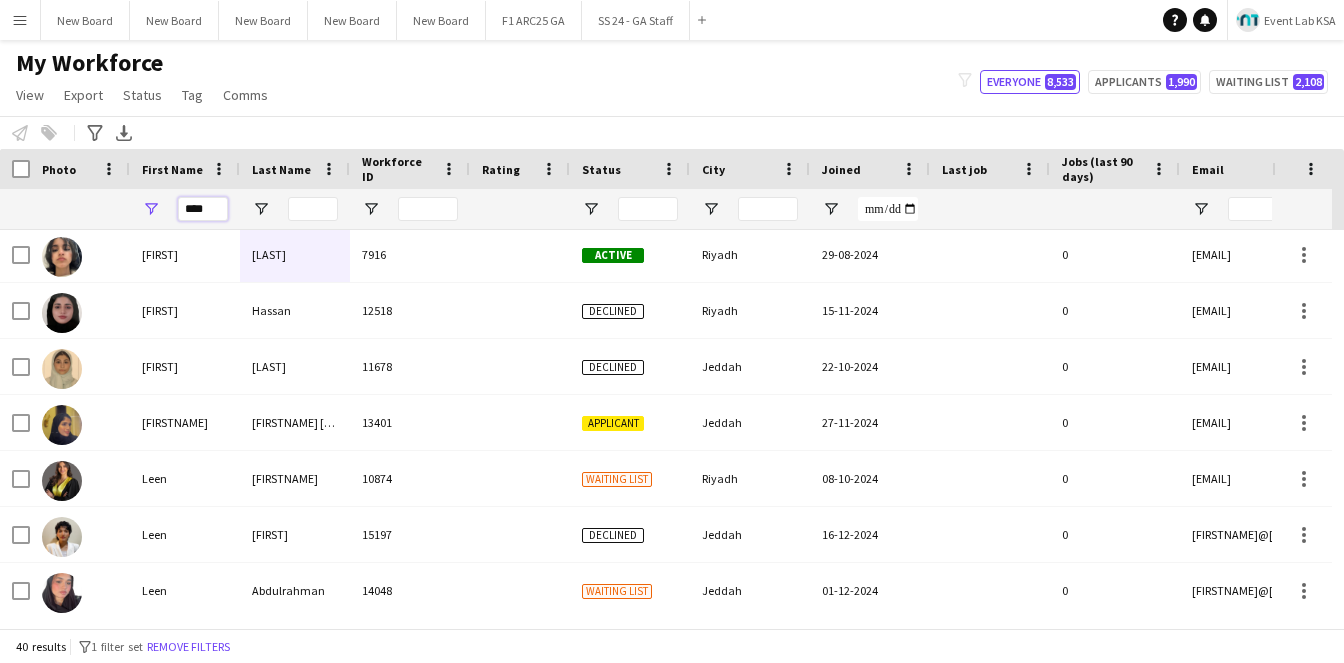 type on "****" 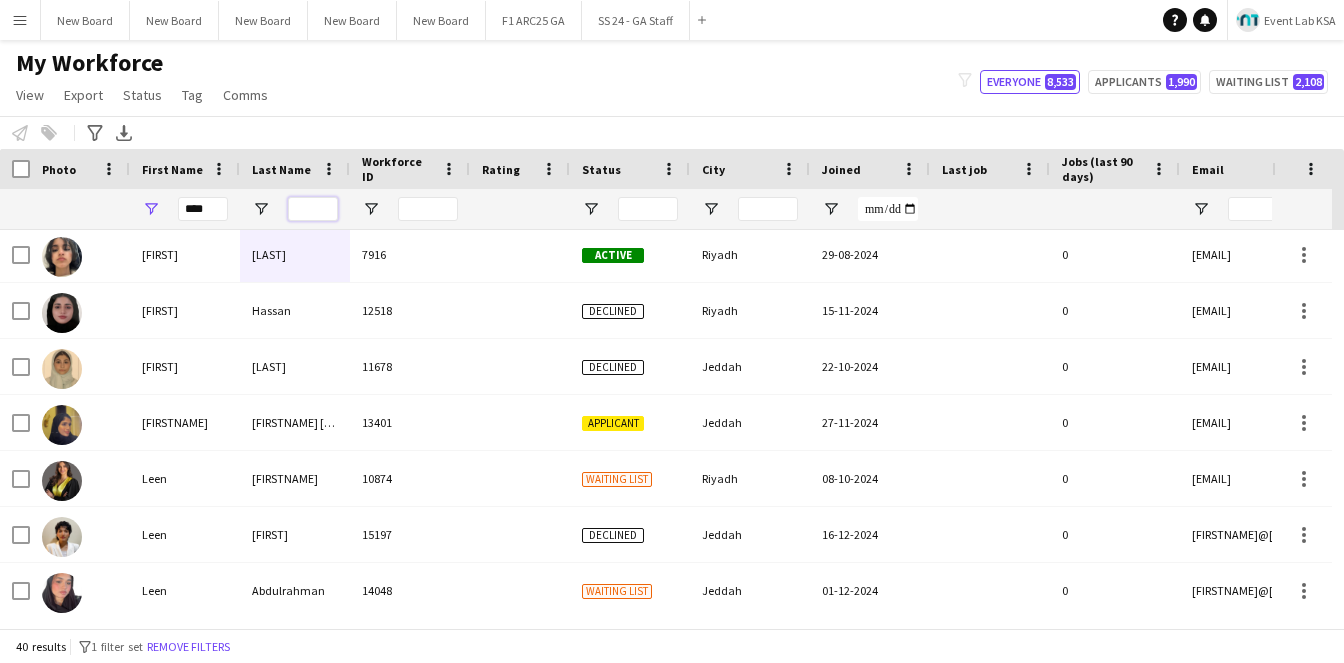click at bounding box center [313, 209] 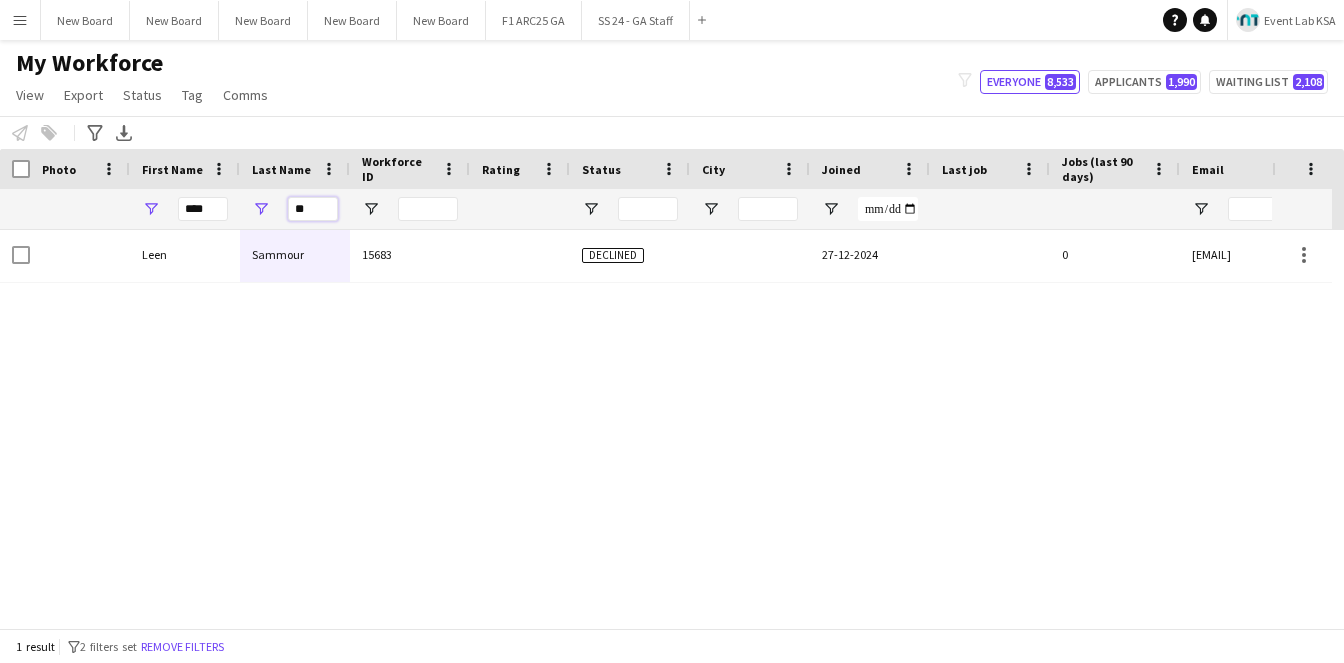 scroll, scrollTop: 0, scrollLeft: 0, axis: both 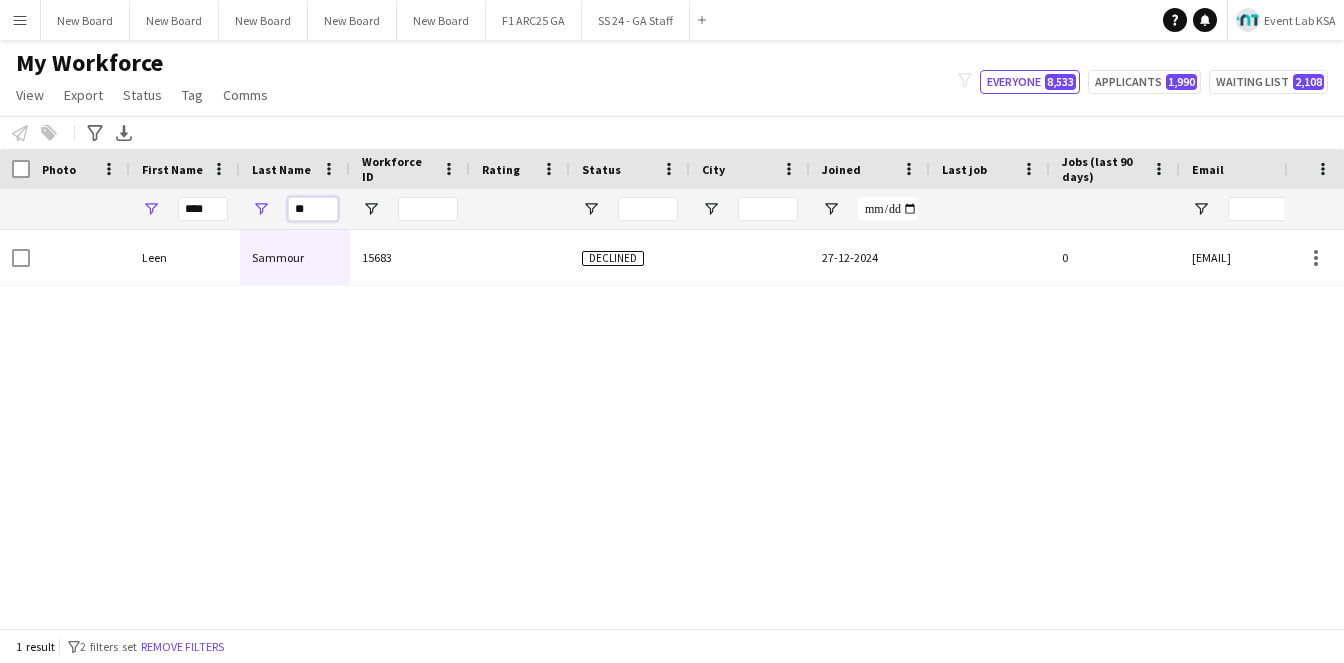 type on "*" 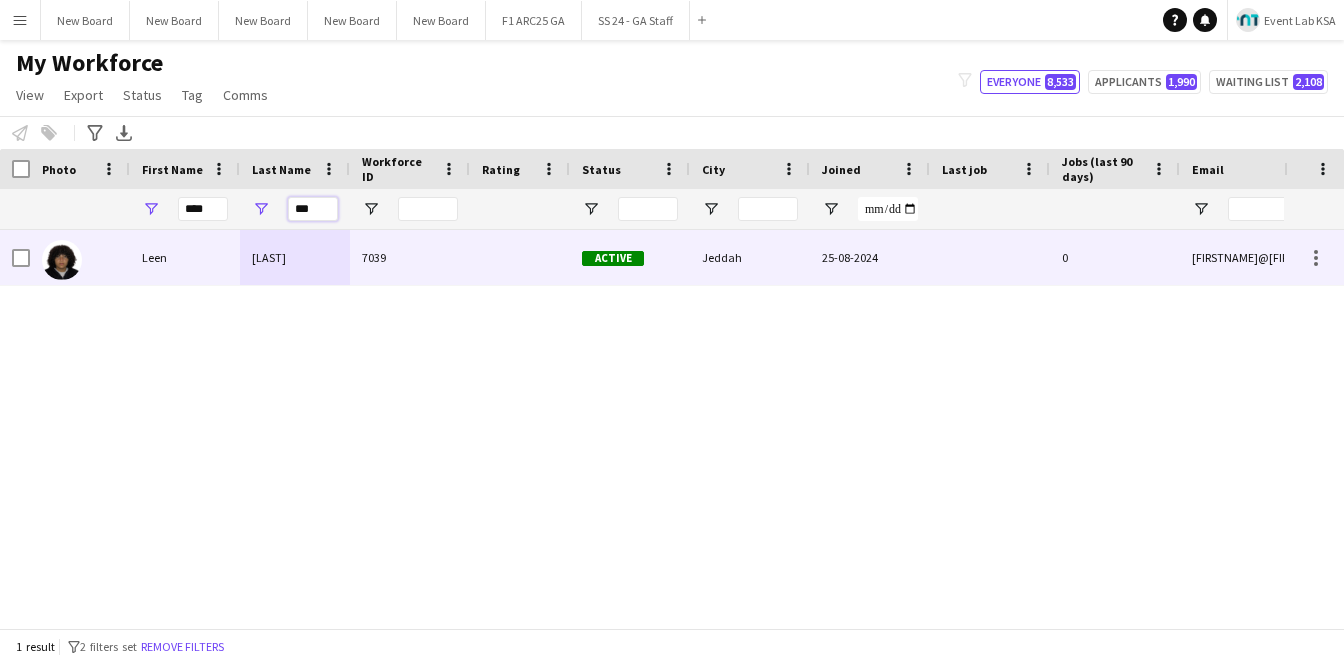 type on "***" 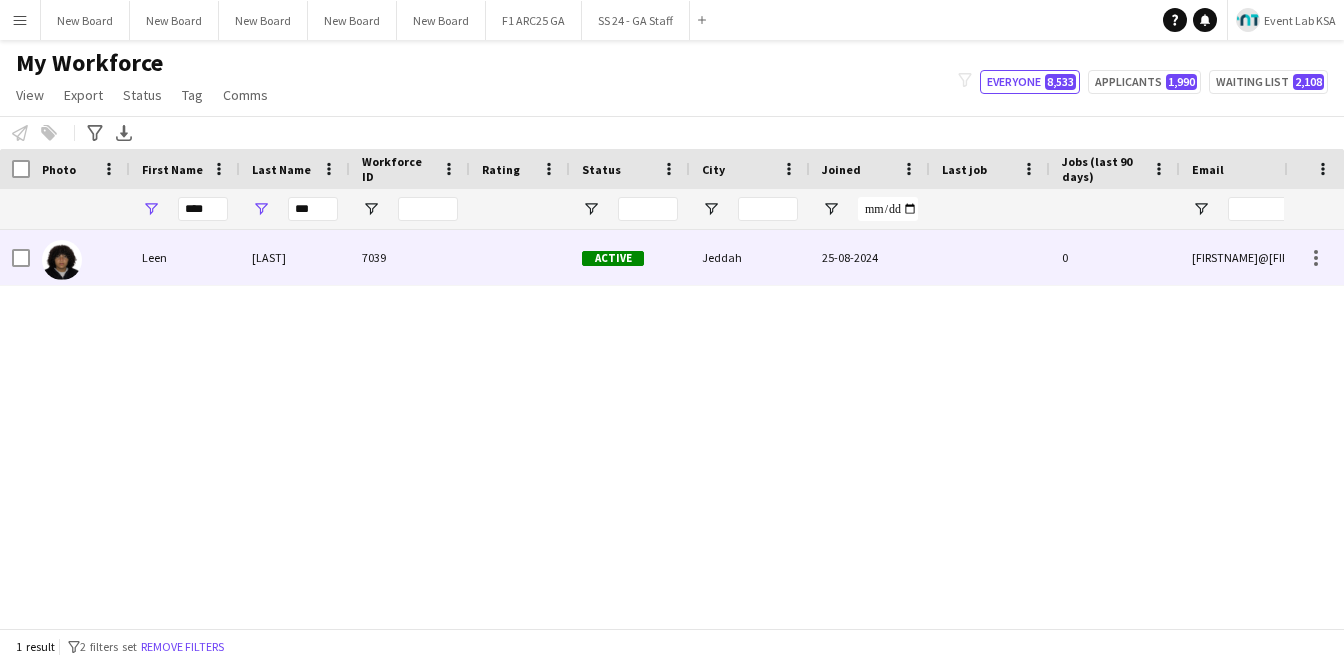click on "Leen" at bounding box center (185, 257) 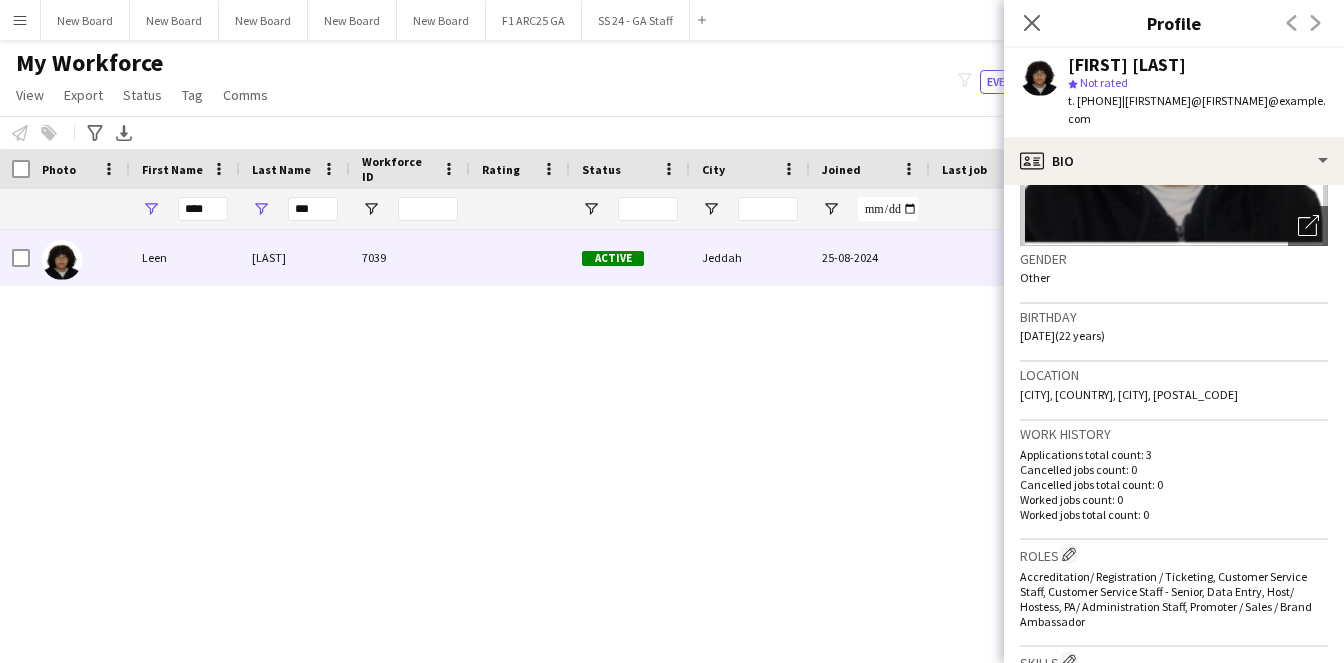 scroll, scrollTop: 0, scrollLeft: 0, axis: both 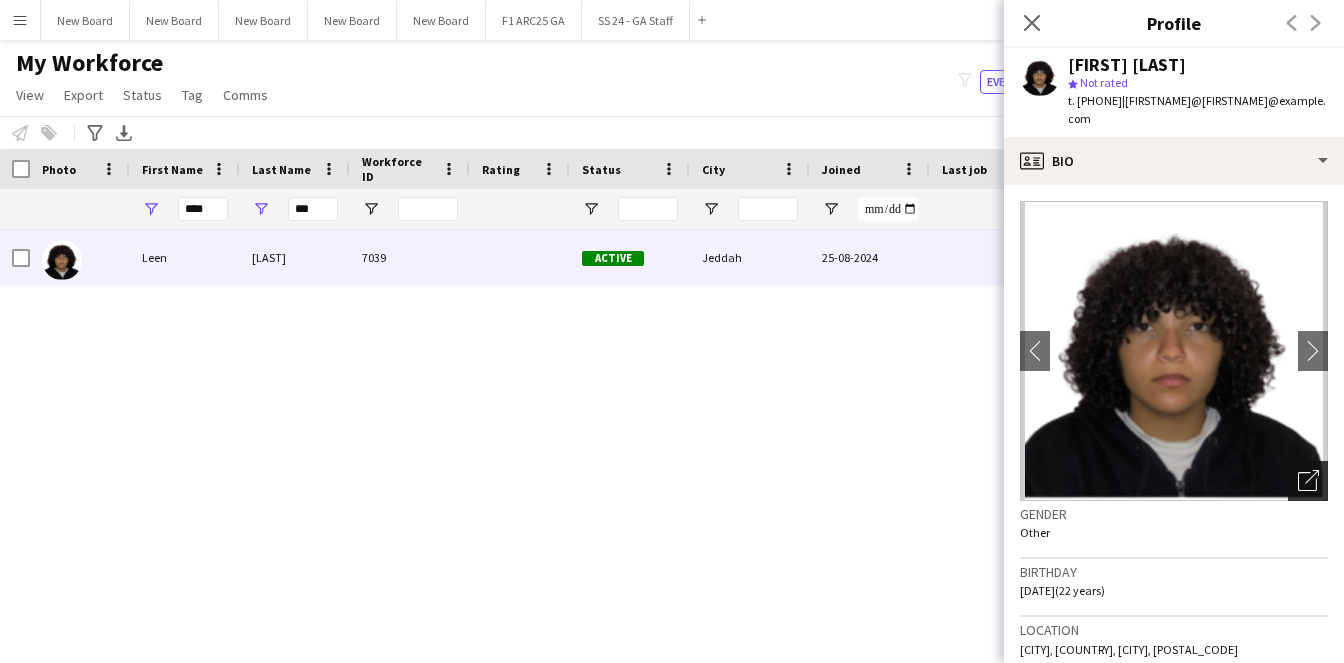 click on "Open photos pop-in" 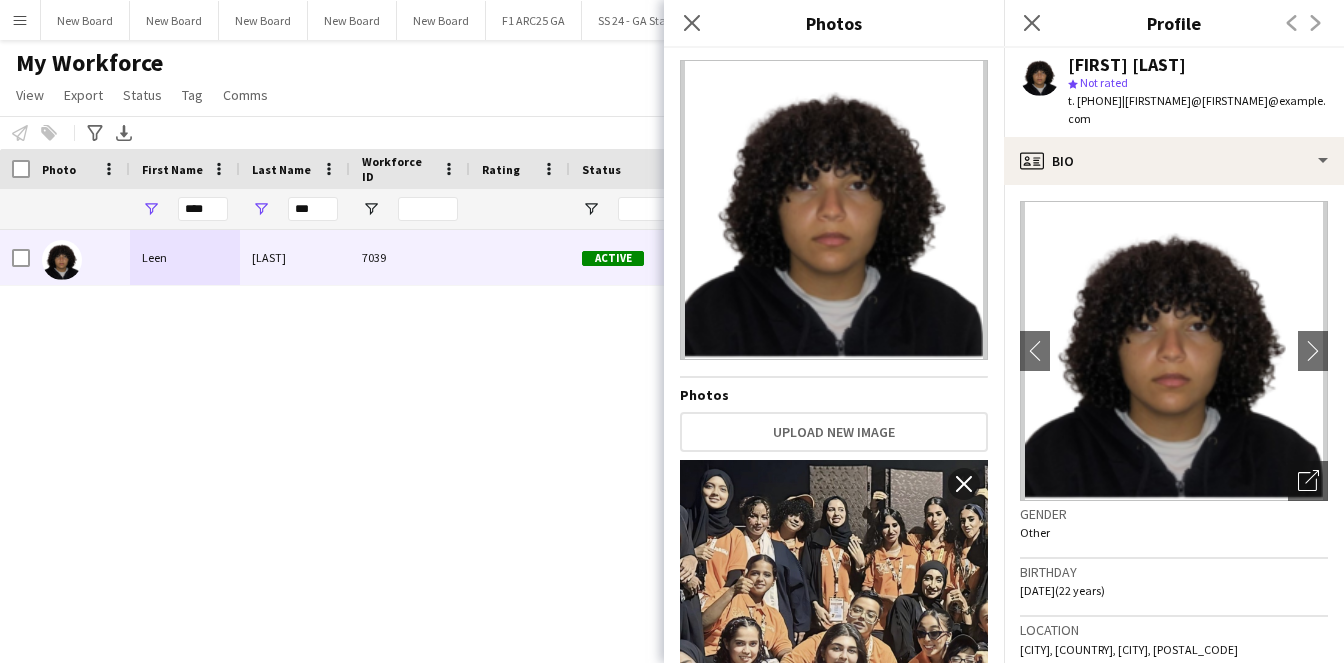 scroll, scrollTop: 25, scrollLeft: 0, axis: vertical 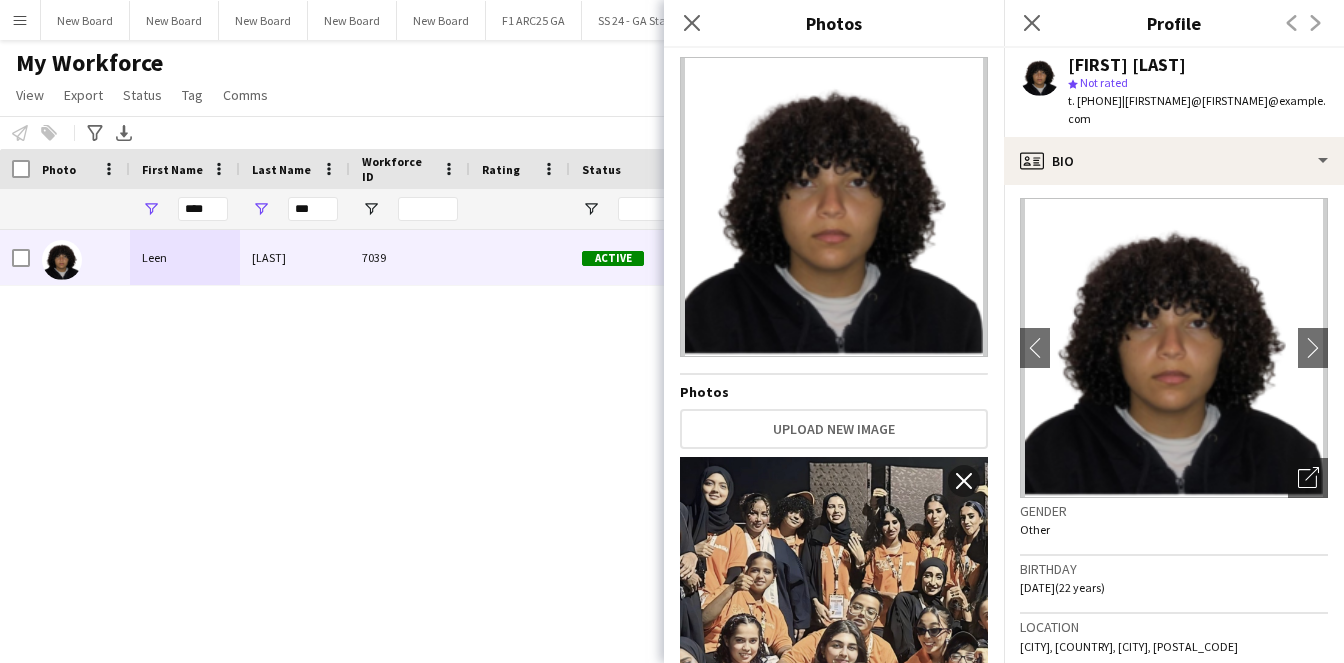 click on "Birthday" 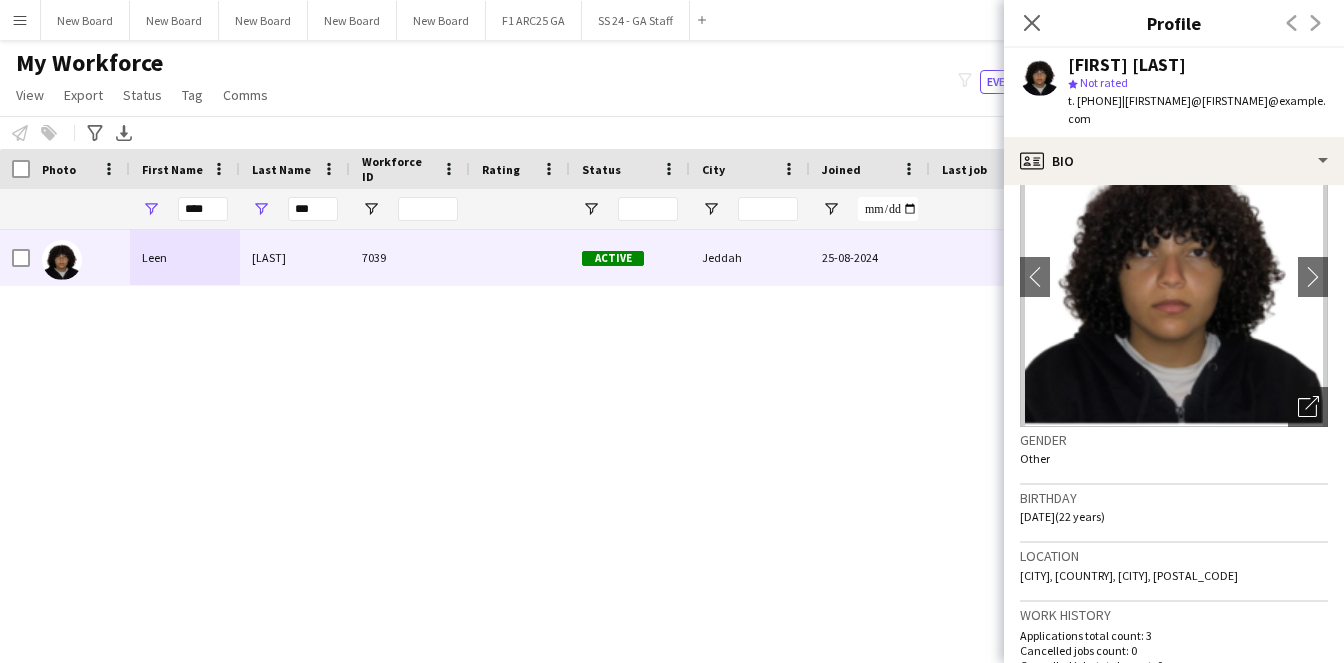 scroll, scrollTop: 0, scrollLeft: 0, axis: both 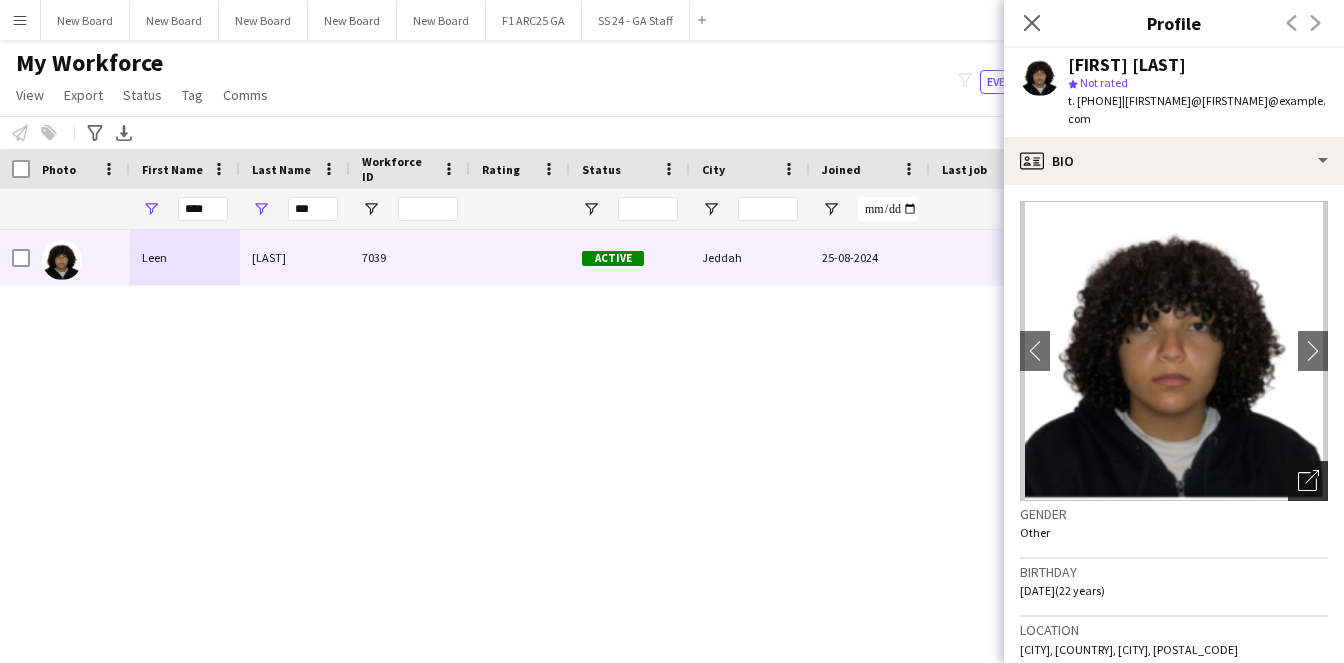 click on "Open photos pop-in" 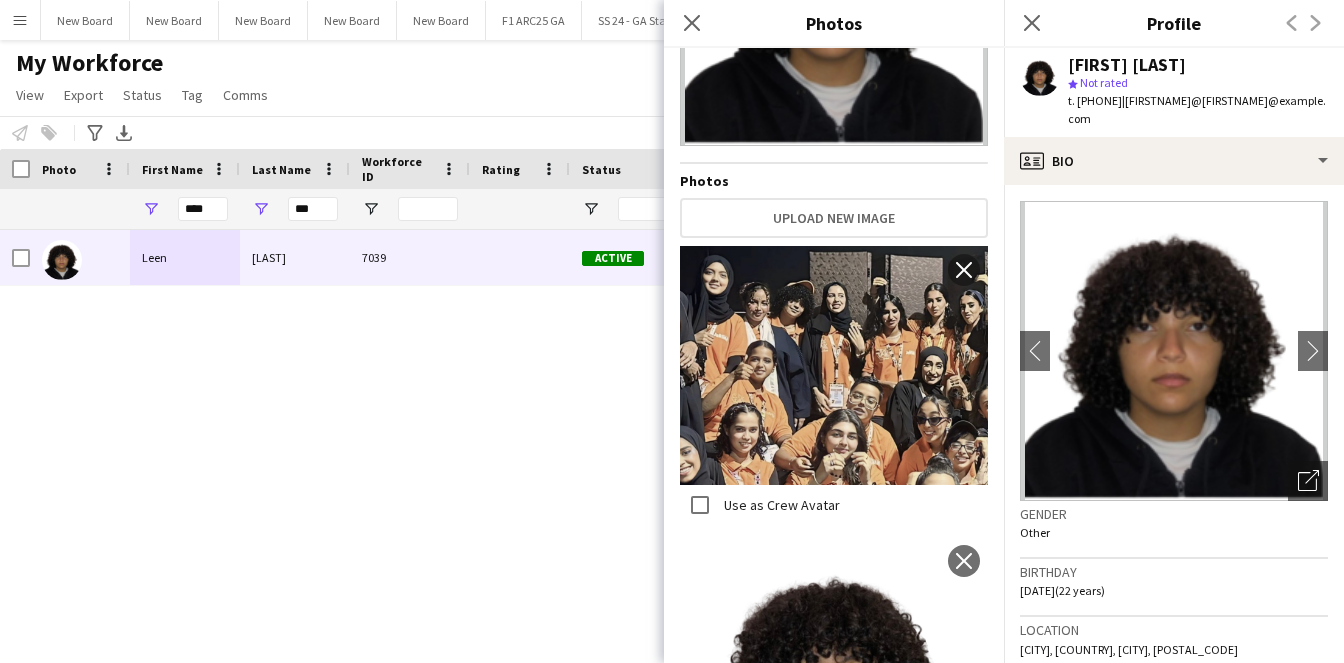 scroll, scrollTop: 448, scrollLeft: 0, axis: vertical 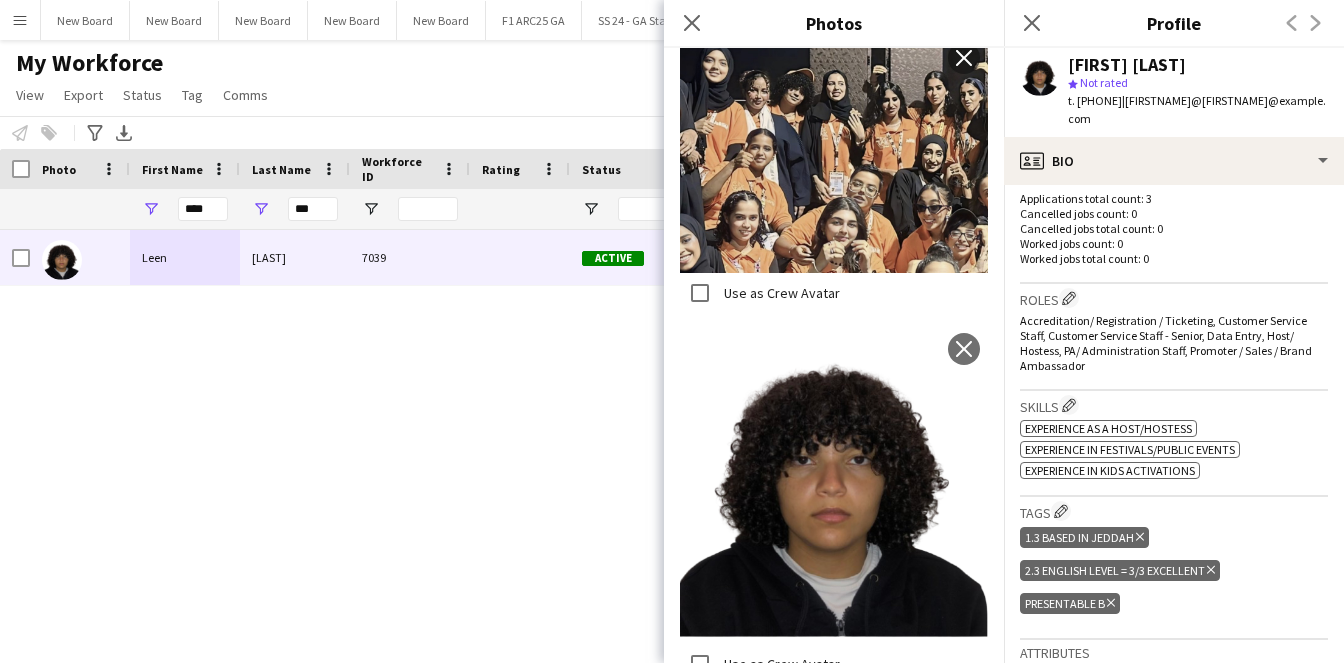 drag, startPoint x: 685, startPoint y: 30, endPoint x: 695, endPoint y: 27, distance: 10.440307 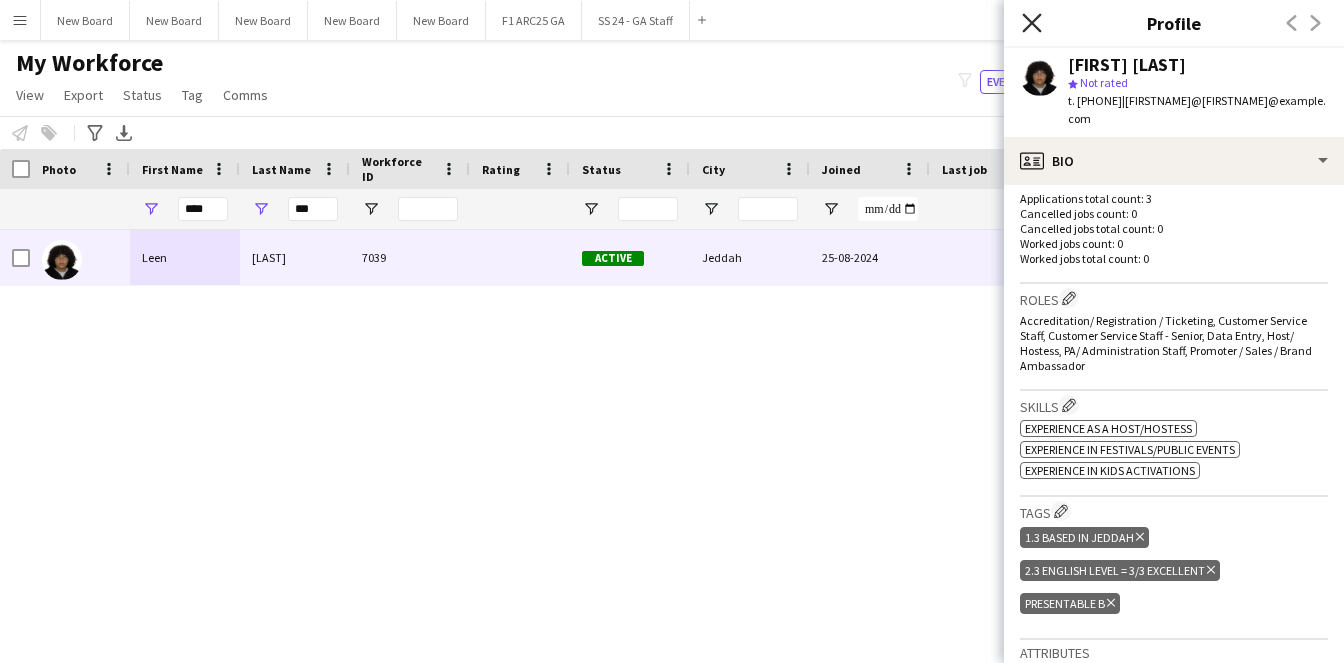 click 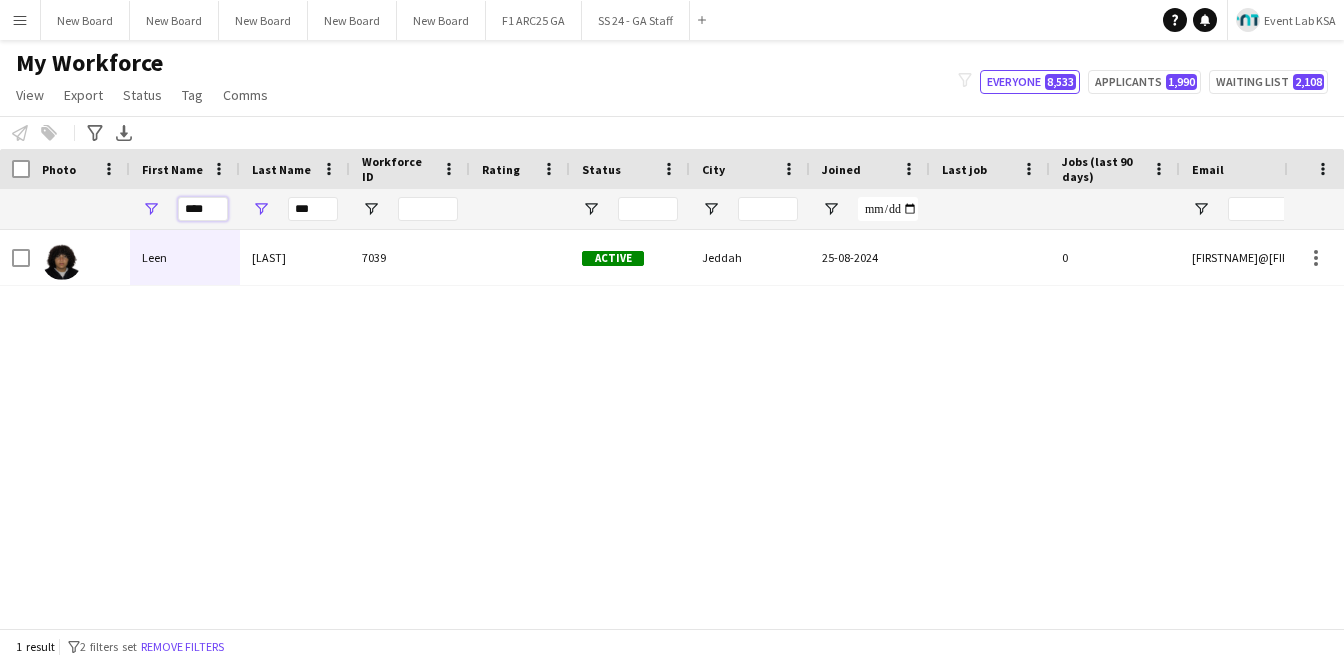 click on "****" at bounding box center (203, 209) 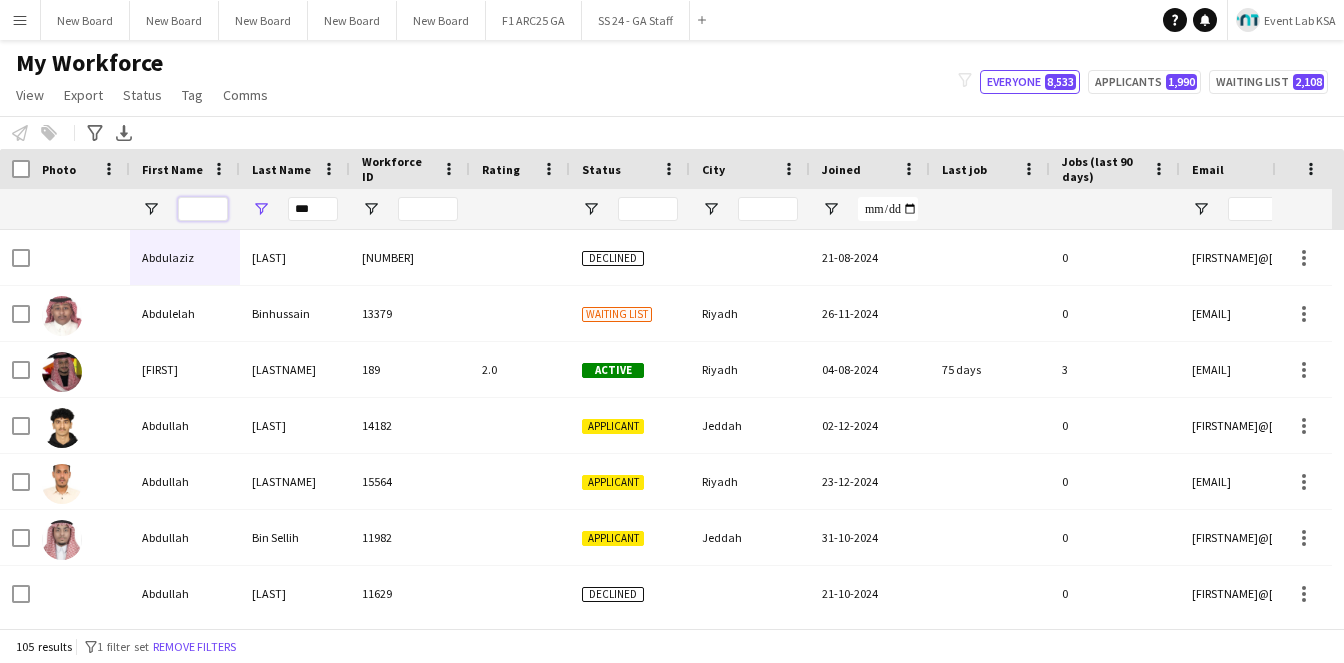 type 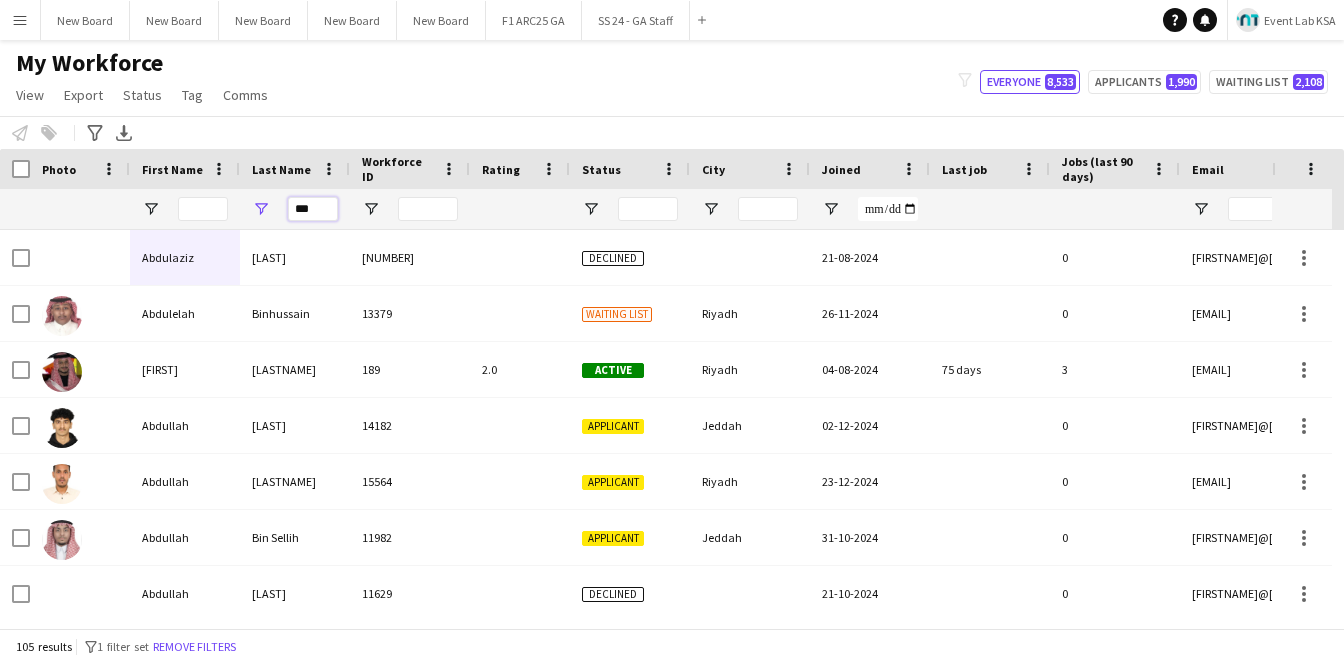 click on "***" at bounding box center [313, 209] 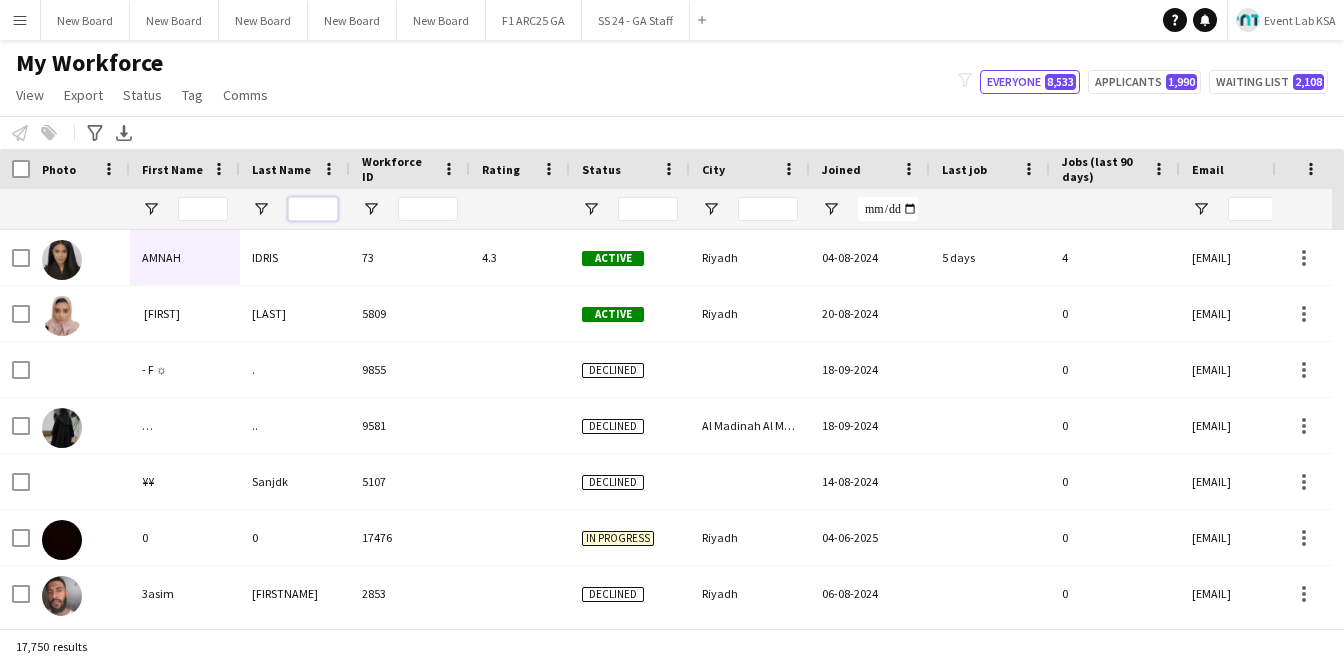 type 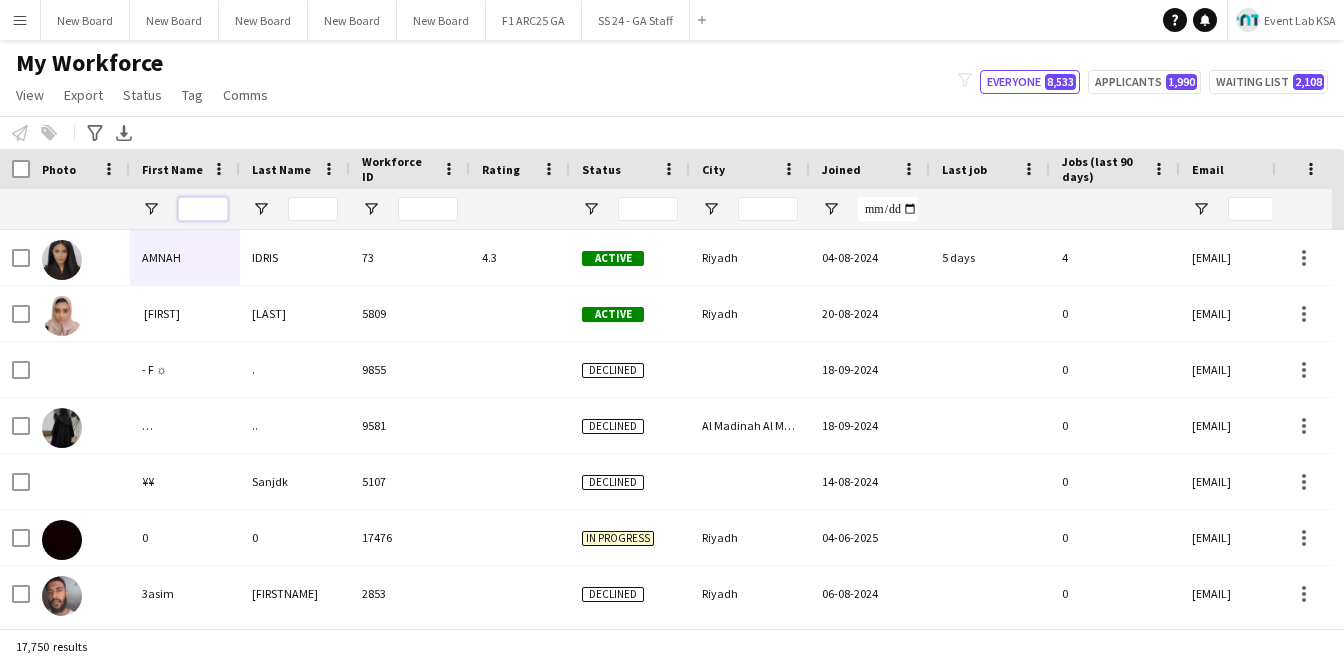 click at bounding box center (203, 209) 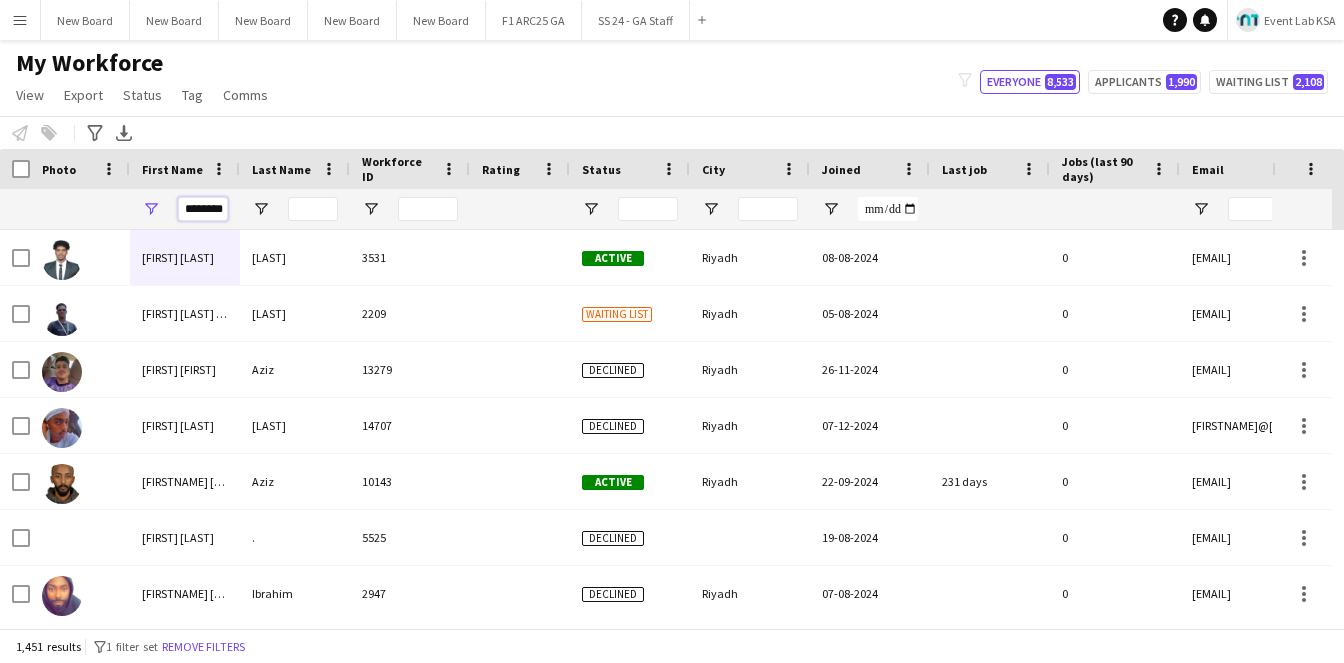 scroll, scrollTop: 0, scrollLeft: 20, axis: horizontal 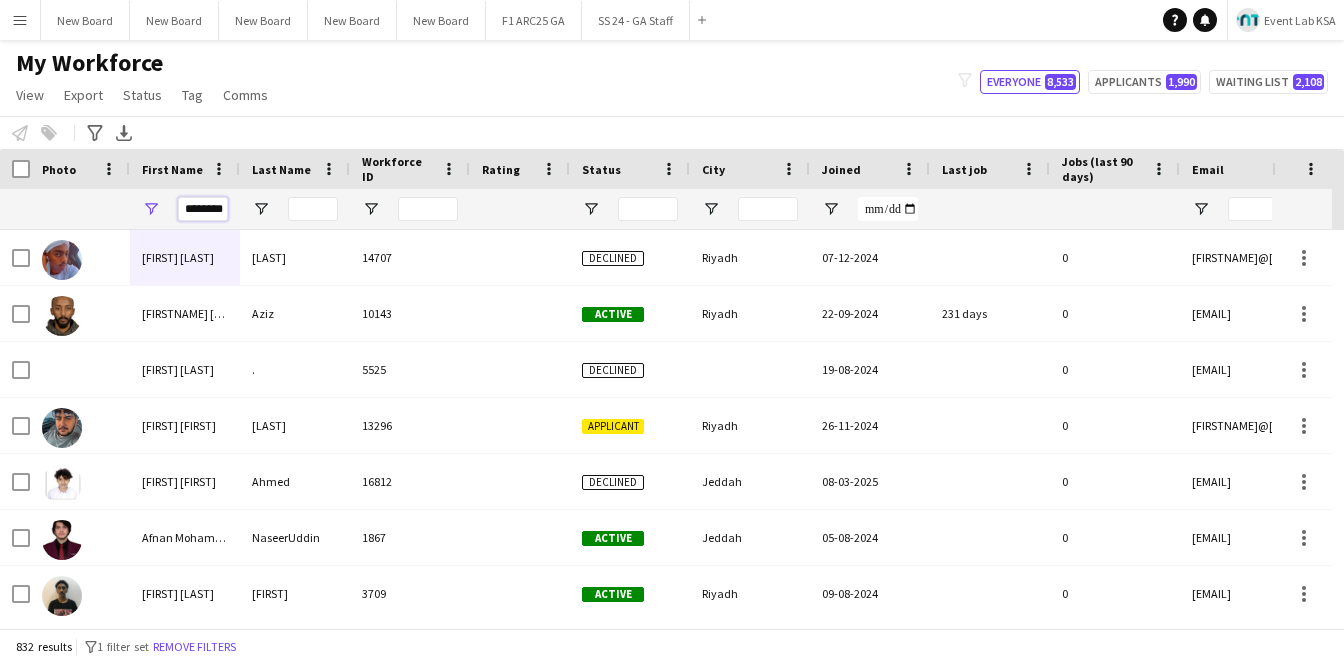 type on "********" 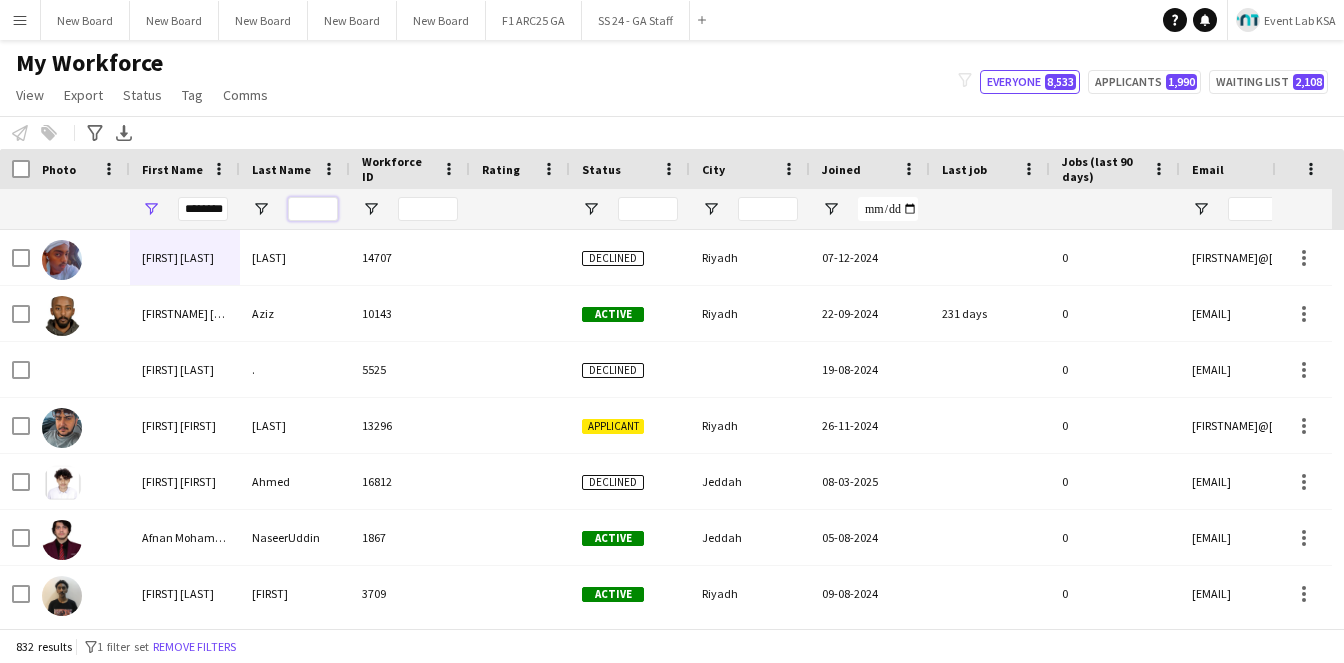 scroll, scrollTop: 0, scrollLeft: 0, axis: both 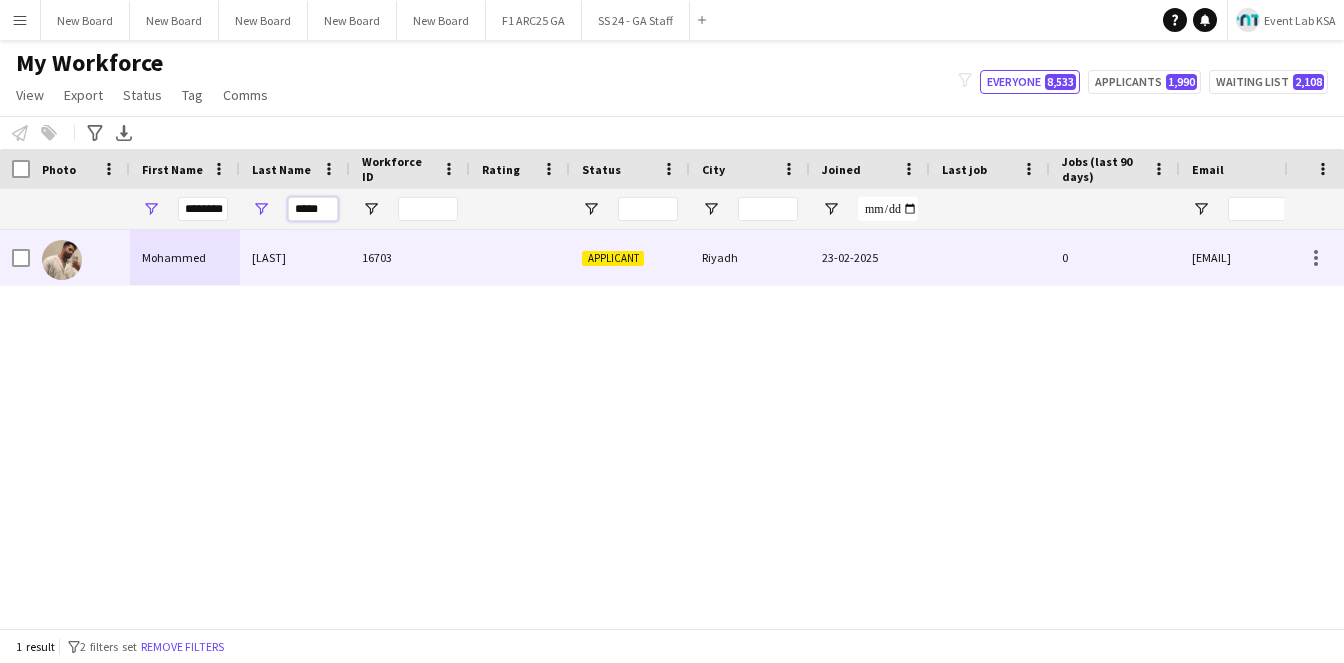 type on "*****" 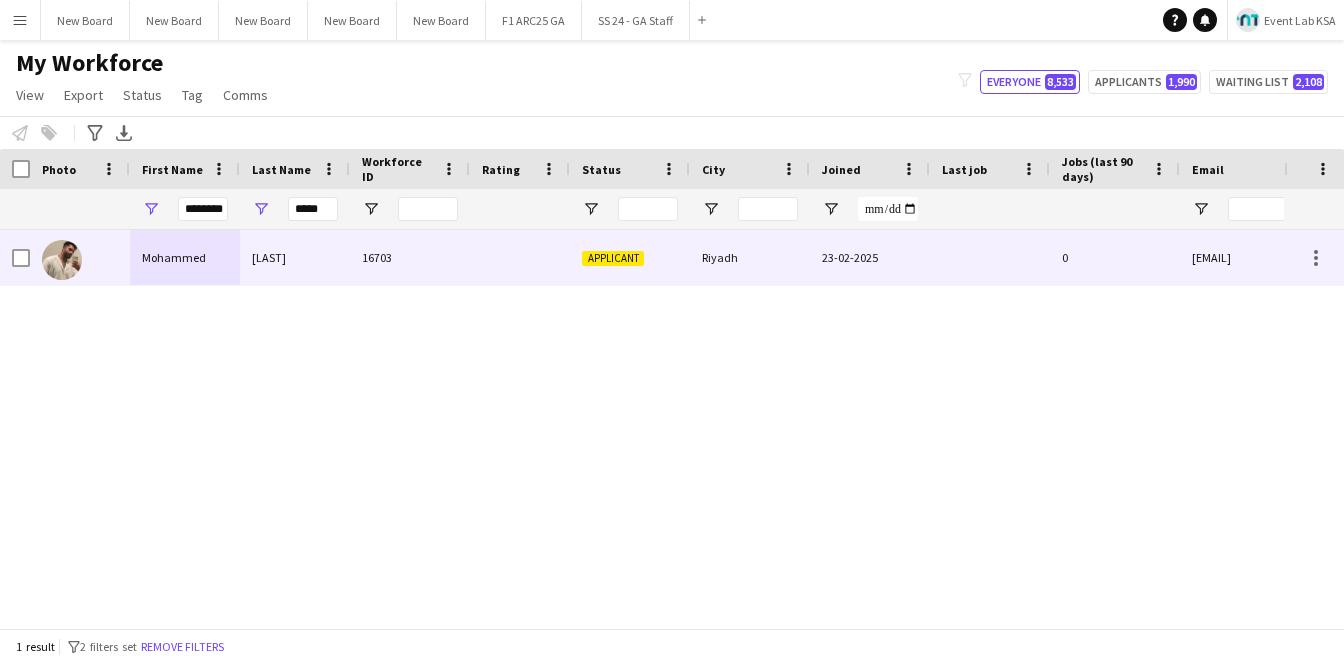 click on "[LAST]" at bounding box center (295, 257) 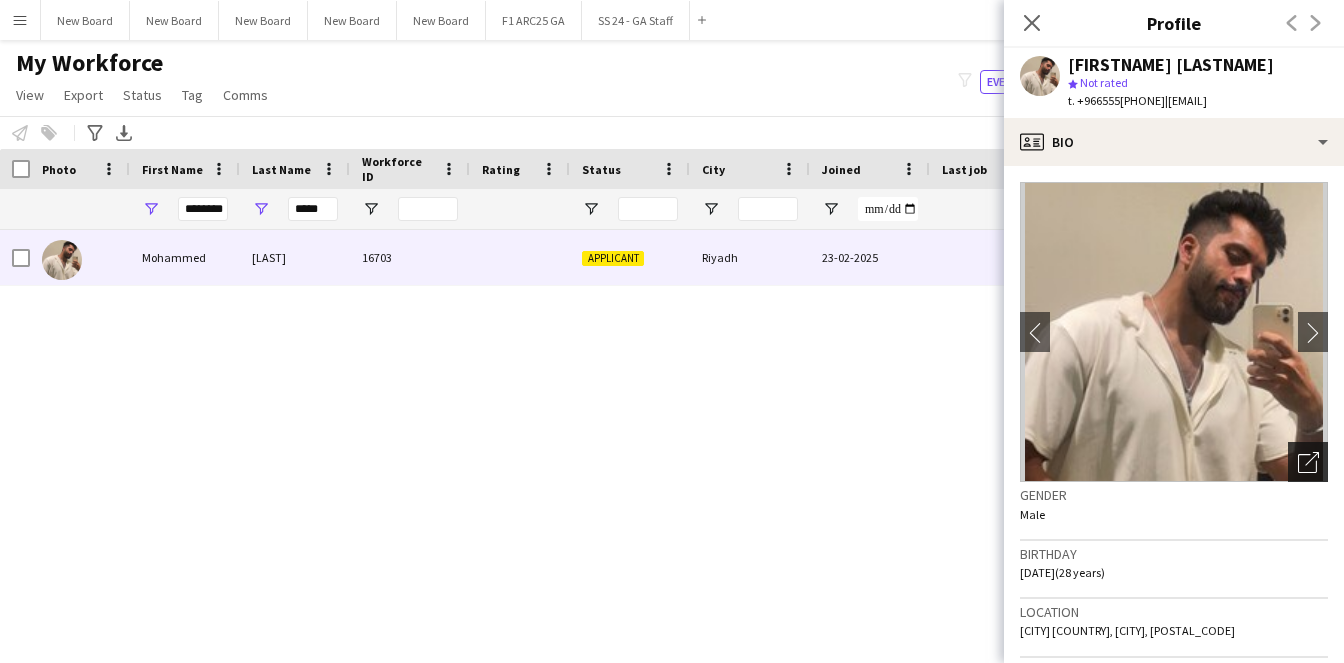 click on "Open photos pop-in" 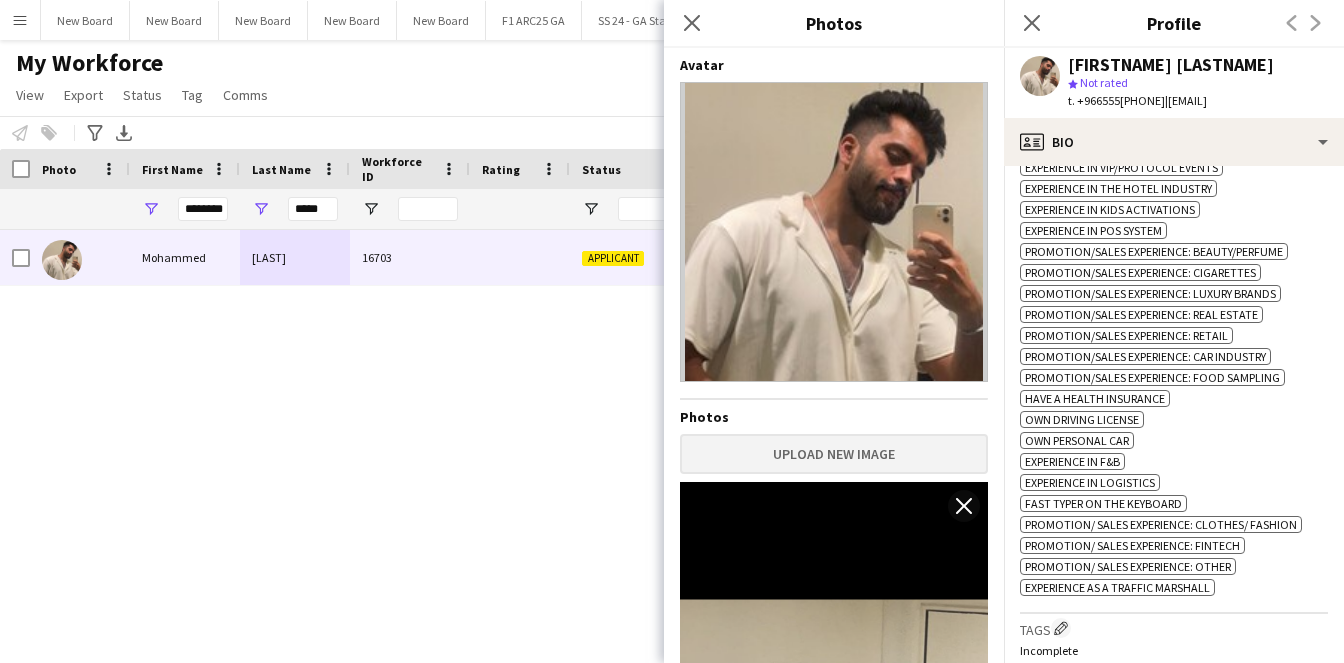 scroll, scrollTop: 946, scrollLeft: 0, axis: vertical 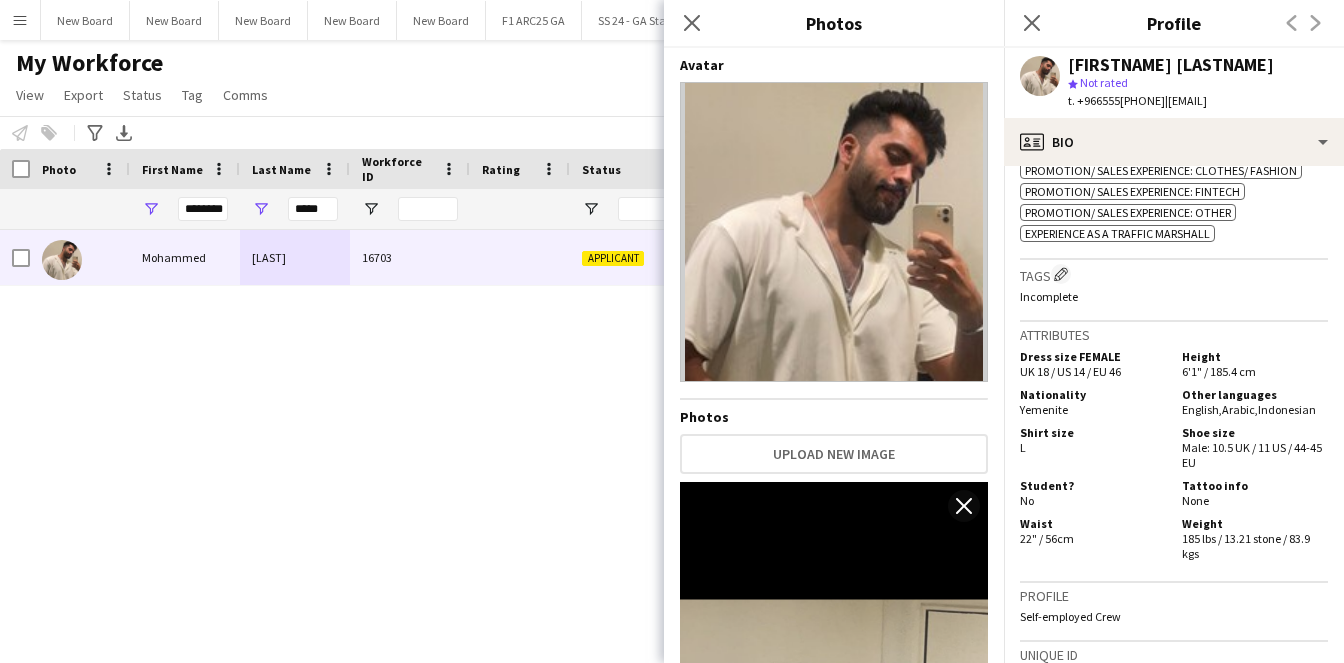 click on "|   [EMAIL]" 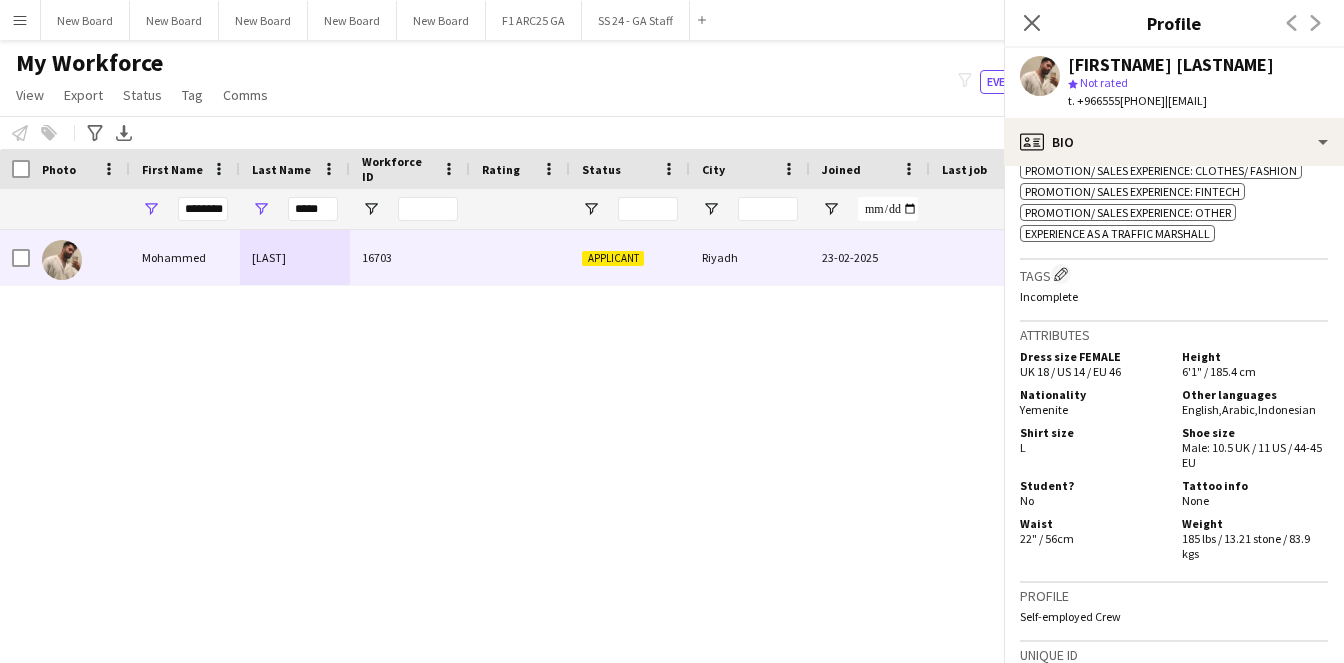 click on "|   [EMAIL]" 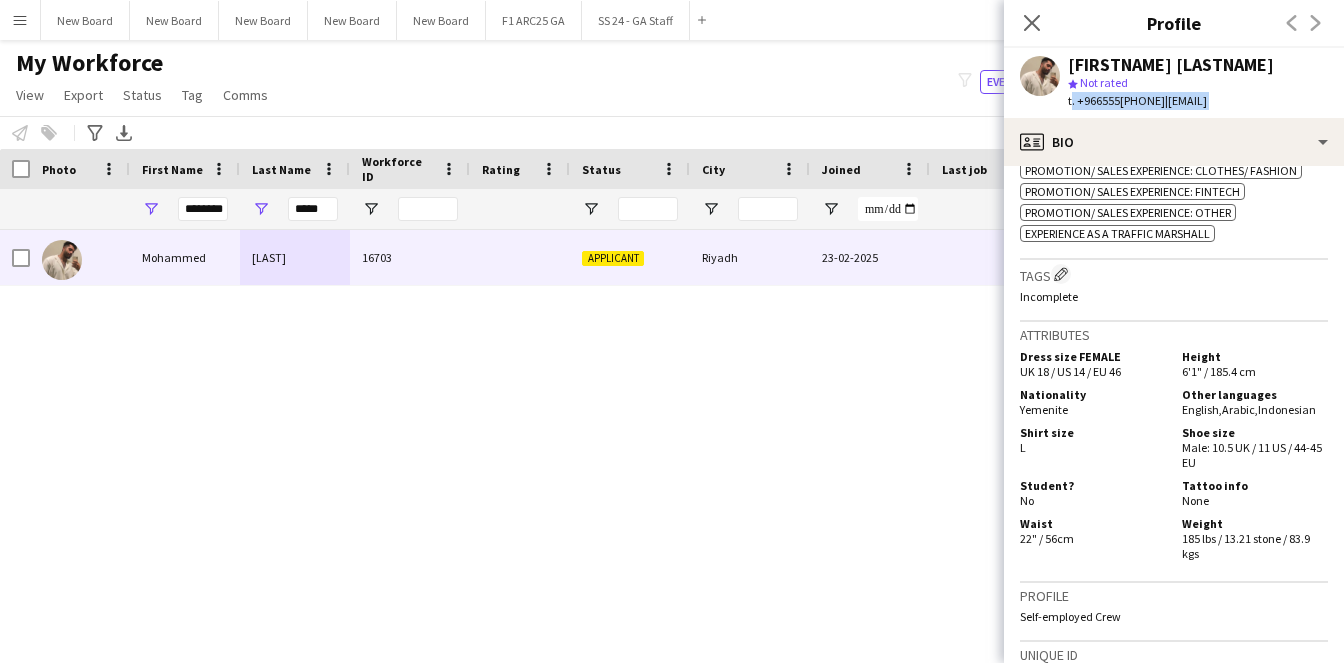 click on "|   [EMAIL]" 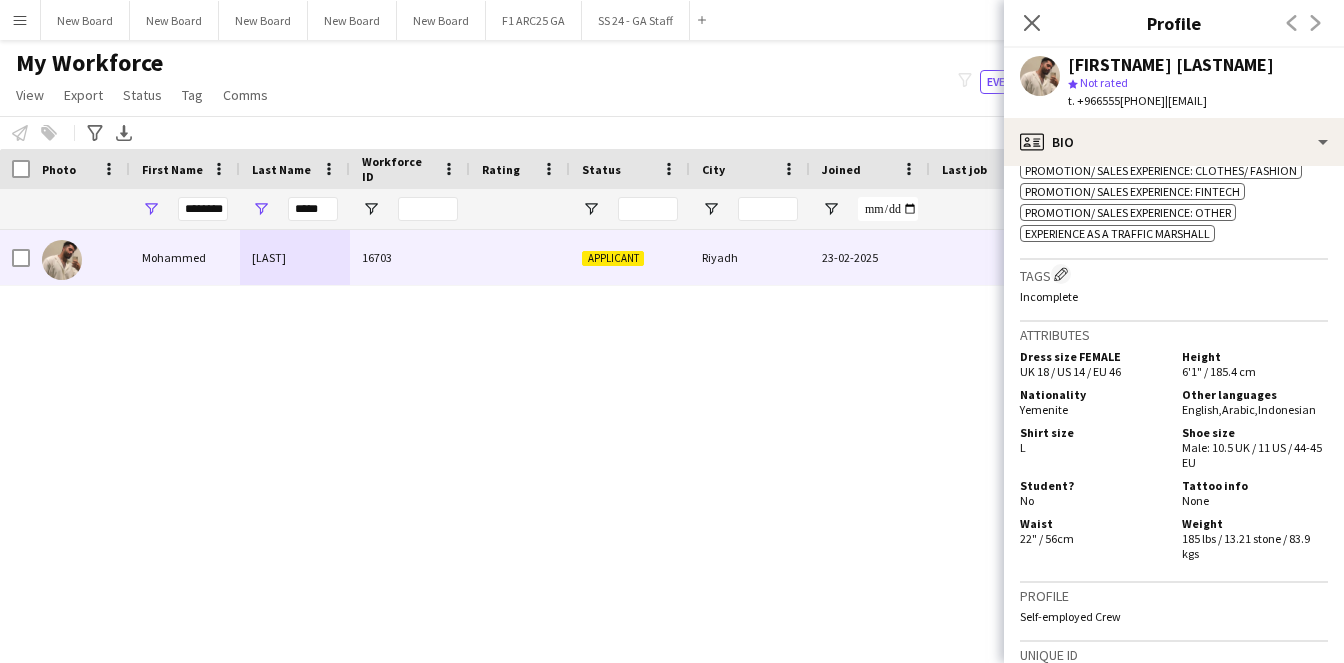 drag, startPoint x: 1167, startPoint y: 100, endPoint x: 1285, endPoint y: 102, distance: 118.016945 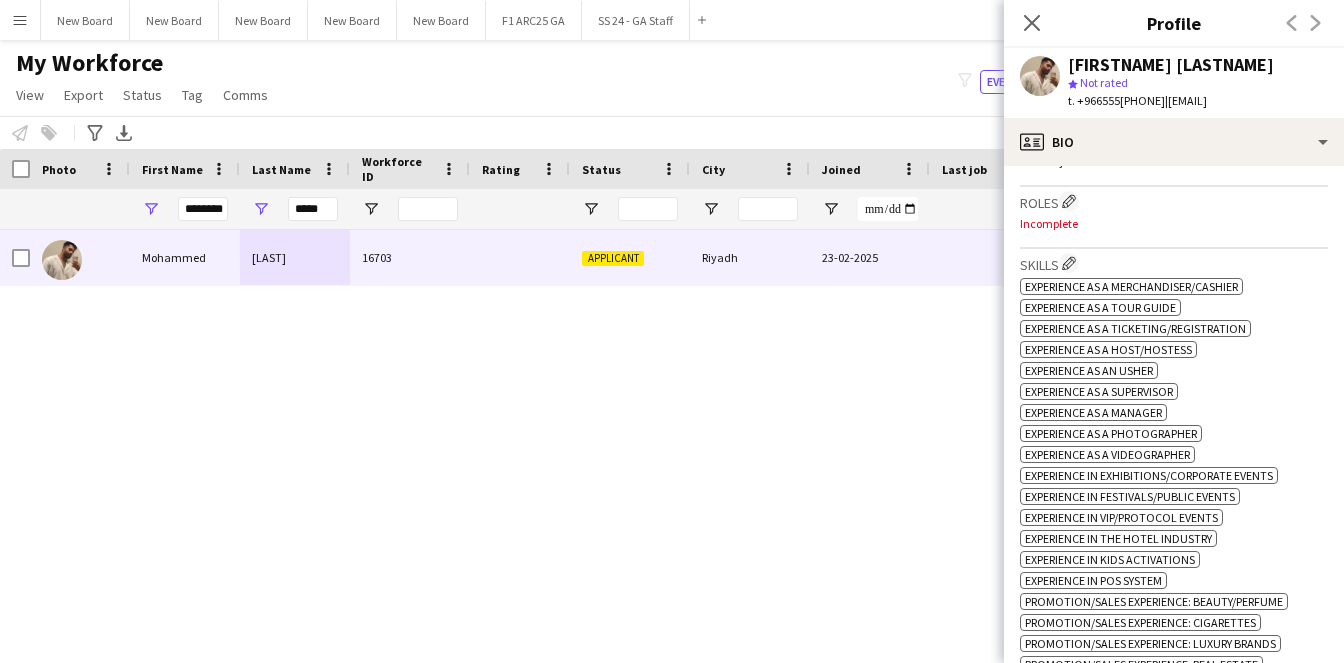 scroll, scrollTop: 0, scrollLeft: 0, axis: both 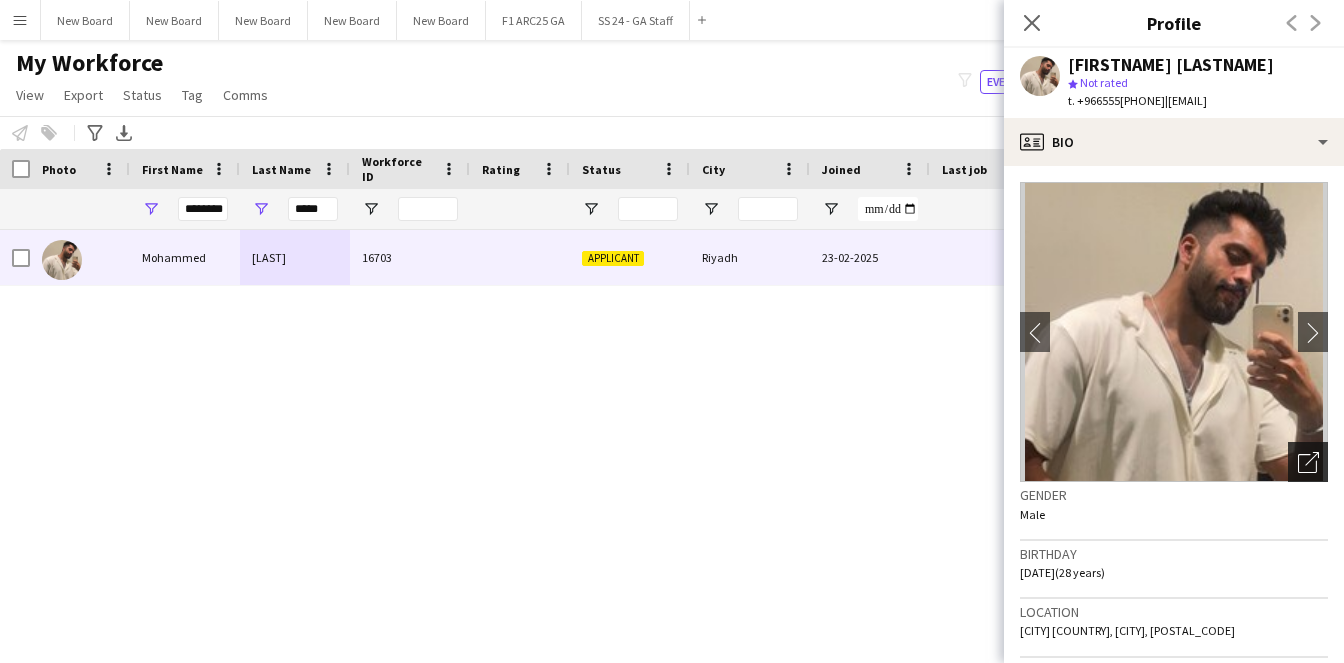 click on "Open photos pop-in" 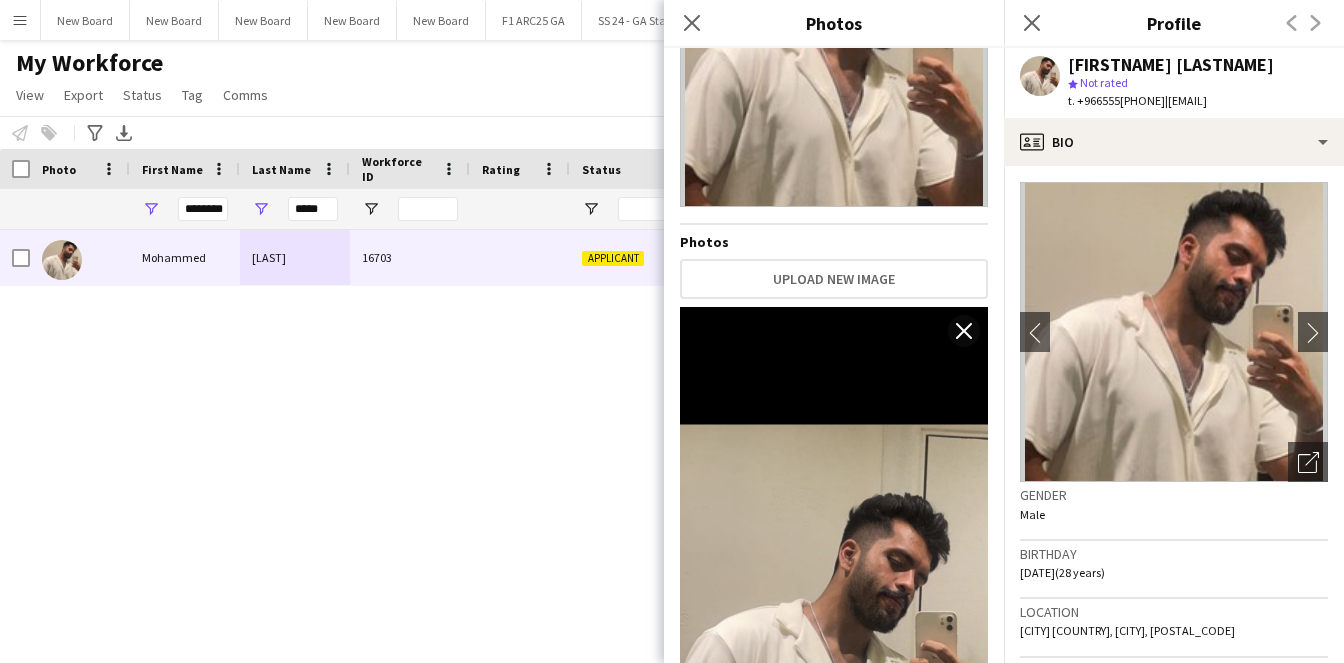 scroll, scrollTop: 0, scrollLeft: 0, axis: both 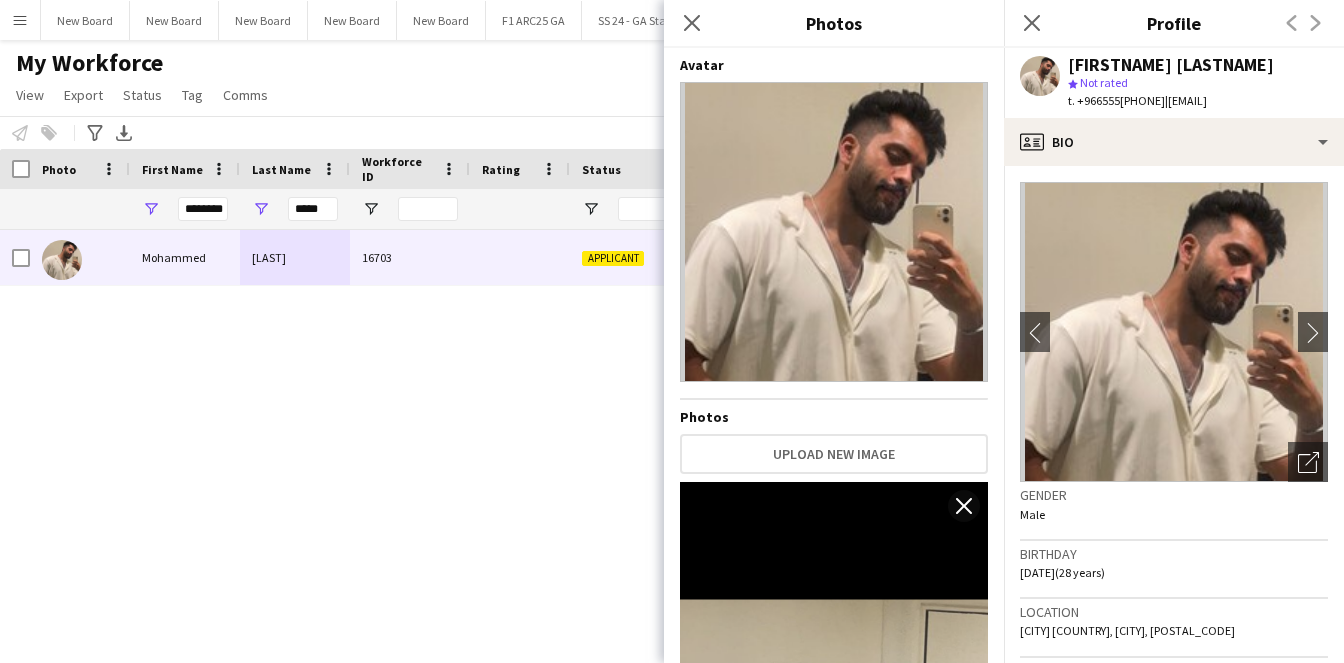 click on "|   [EMAIL]" 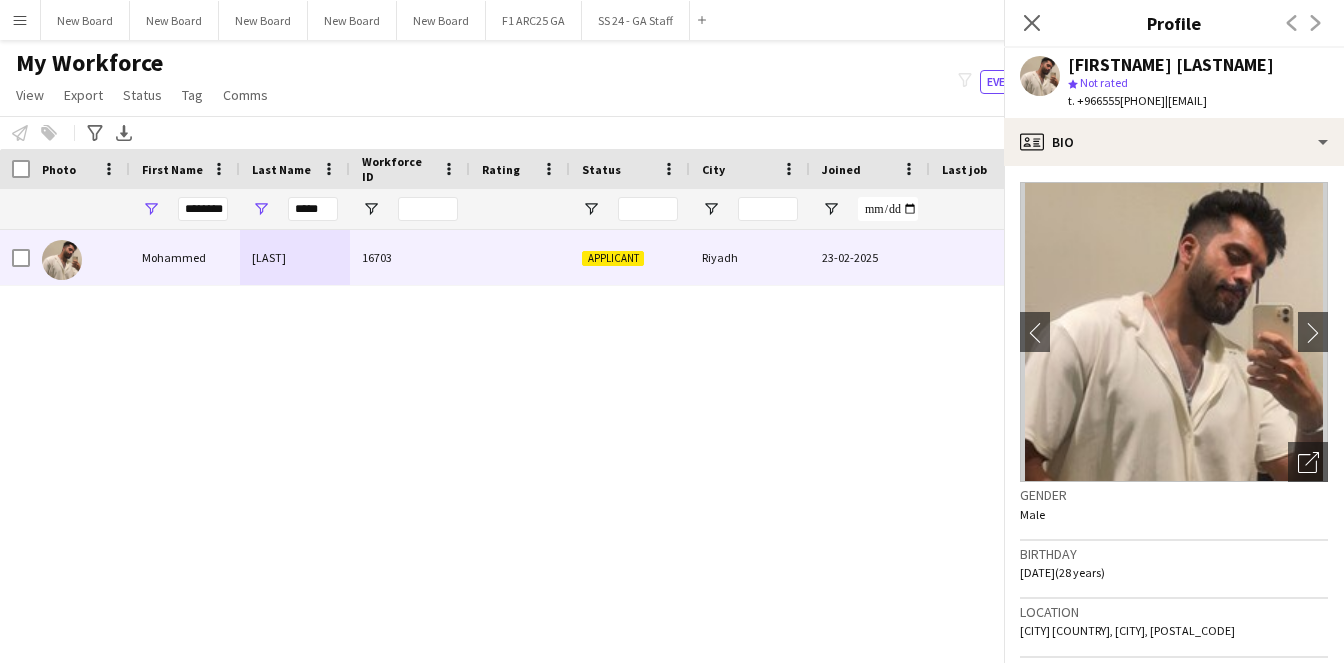 click on "|   [EMAIL]" 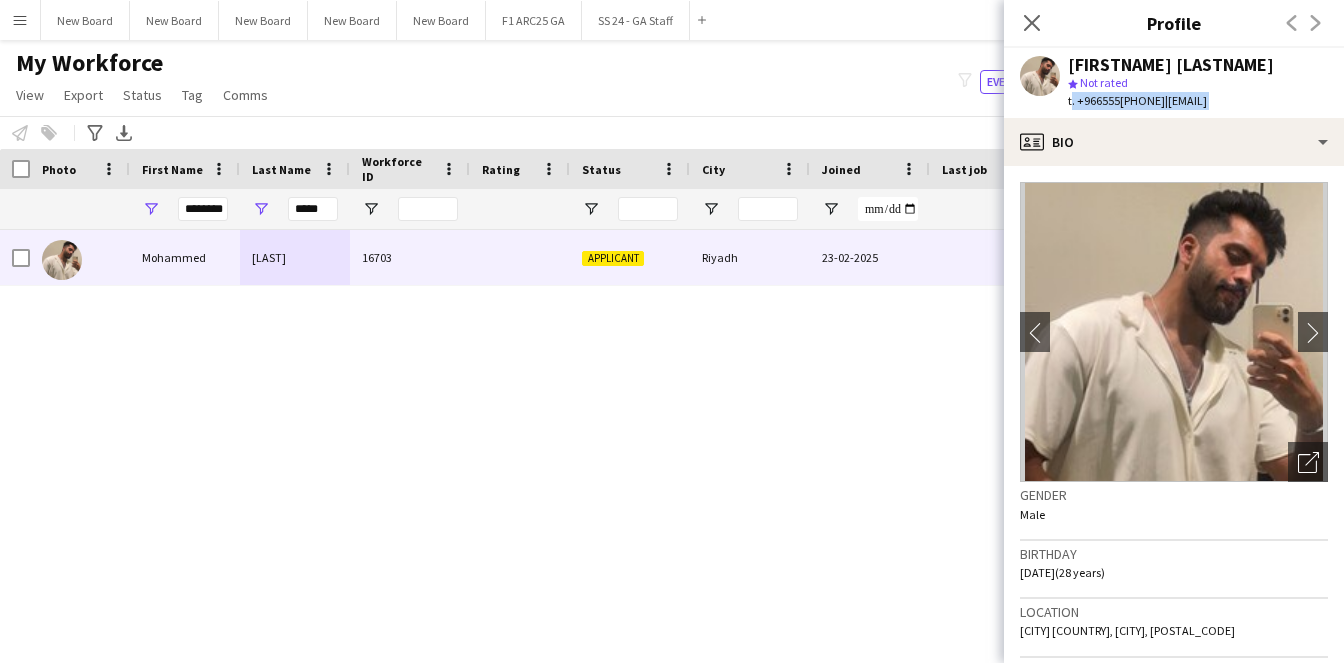 click on "|   [EMAIL]" 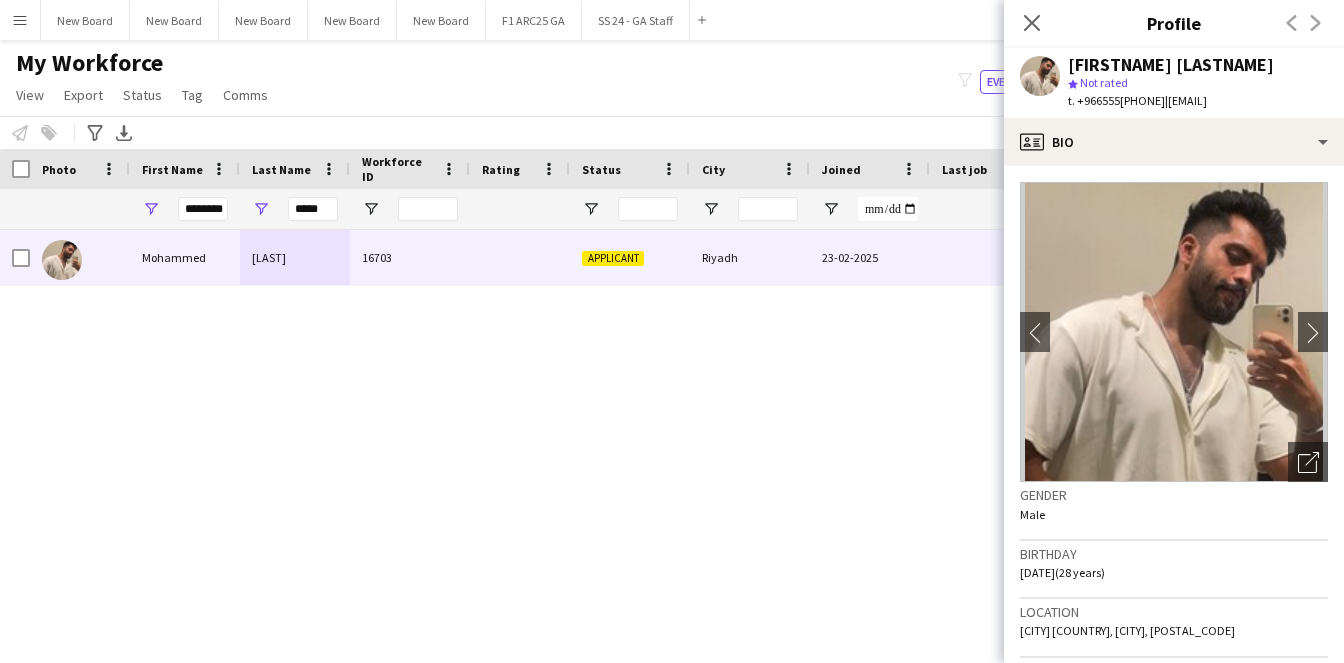 drag, startPoint x: 1165, startPoint y: 100, endPoint x: 1316, endPoint y: 101, distance: 151.00331 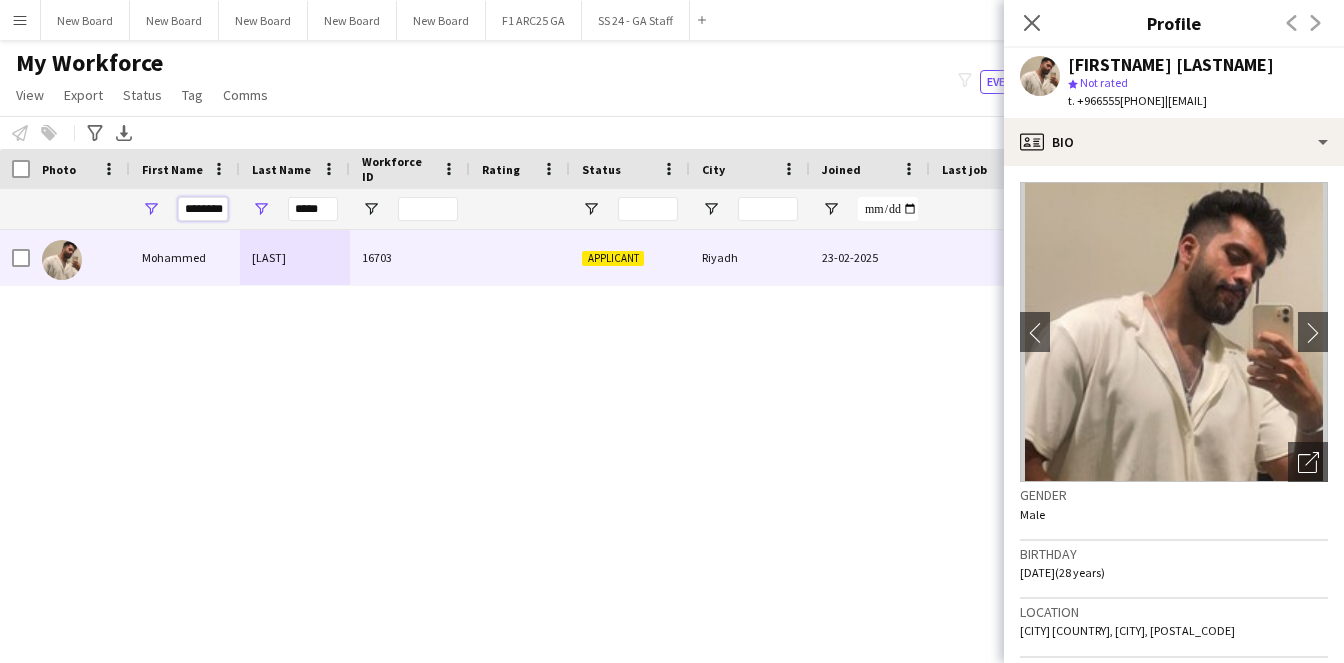 click on "********" at bounding box center [203, 209] 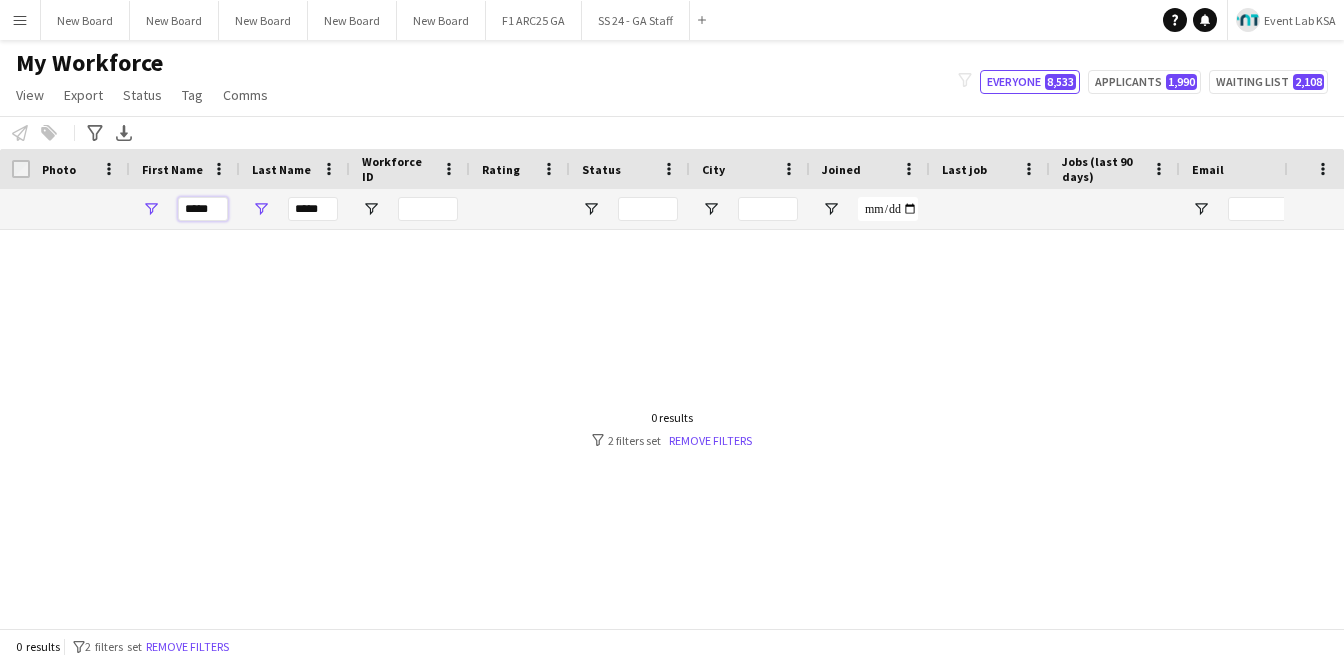 type on "*****" 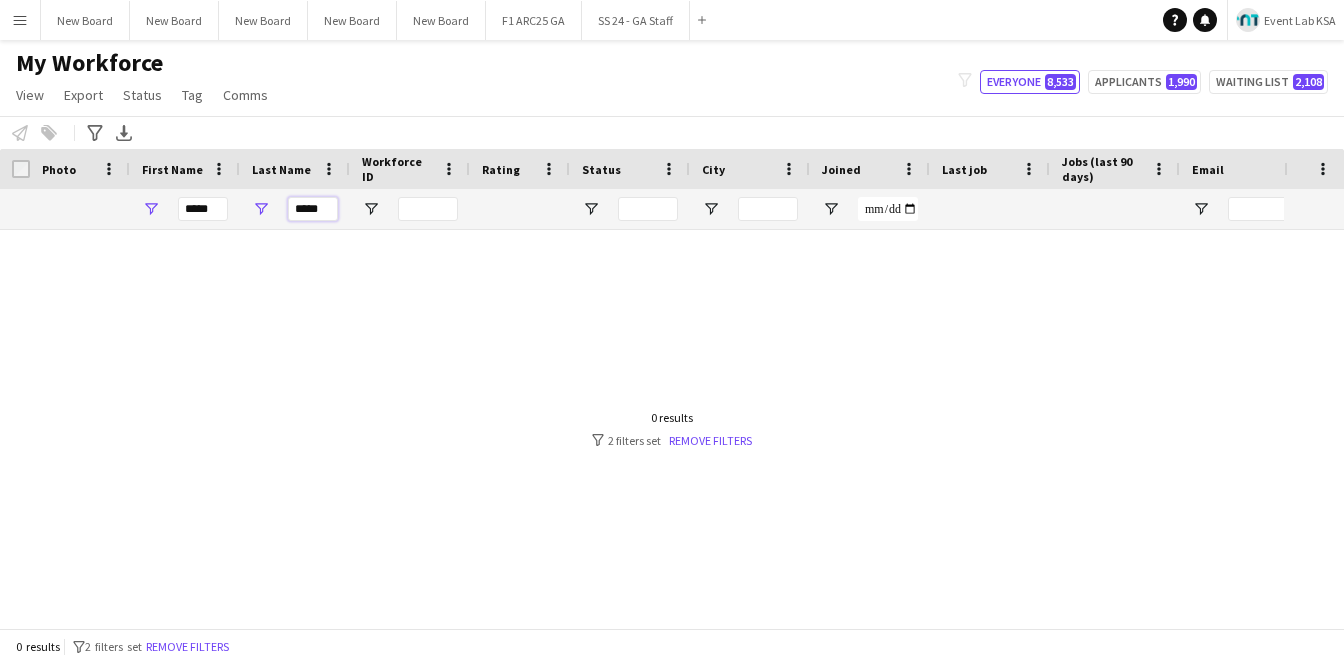 click on "*****" at bounding box center [313, 209] 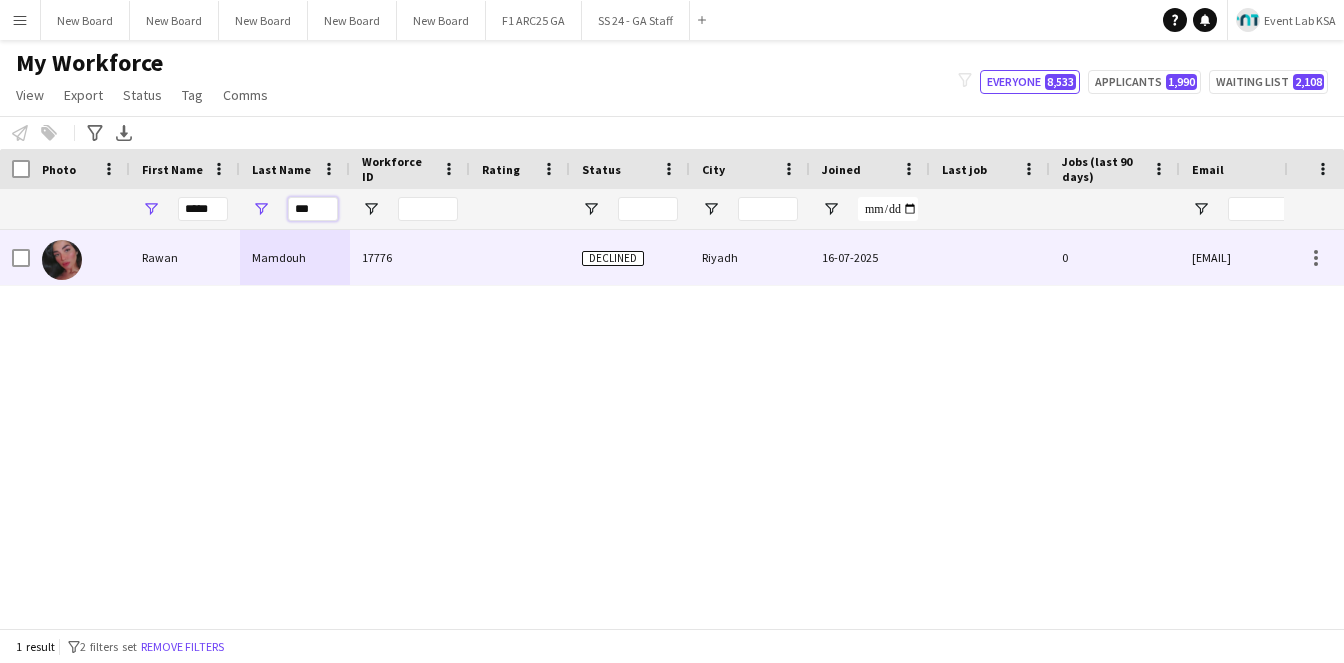 type on "***" 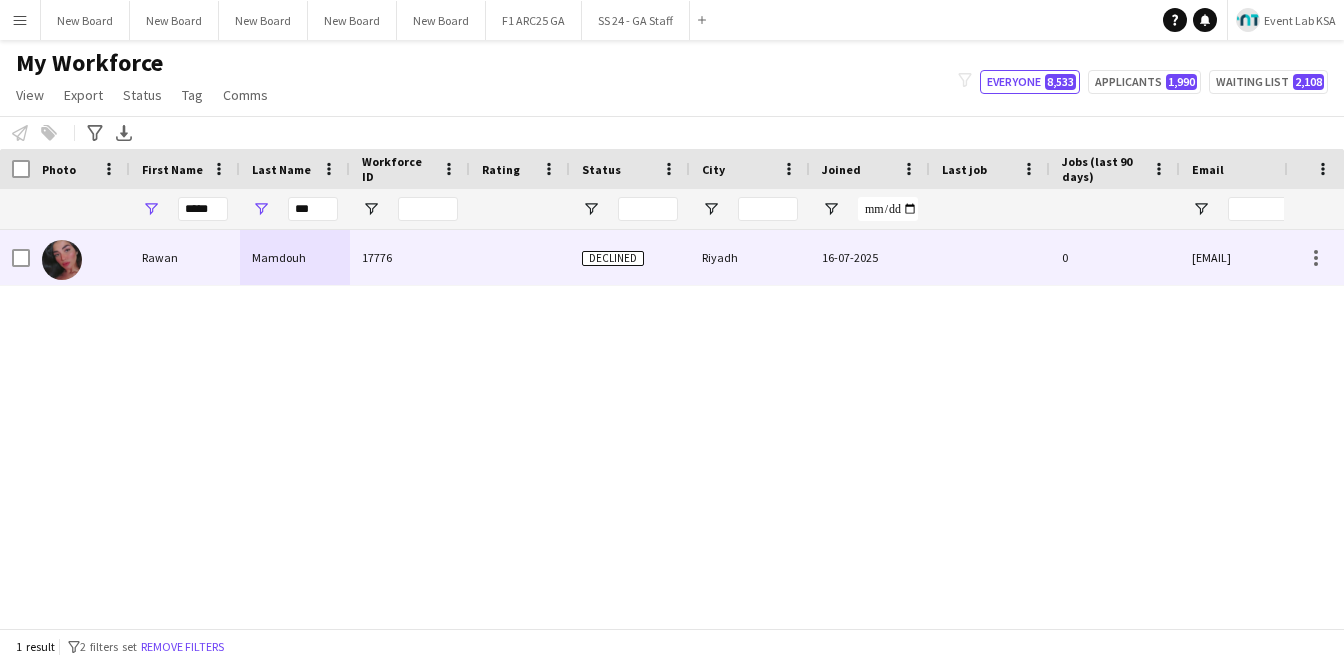 click on "Rawan" at bounding box center [185, 257] 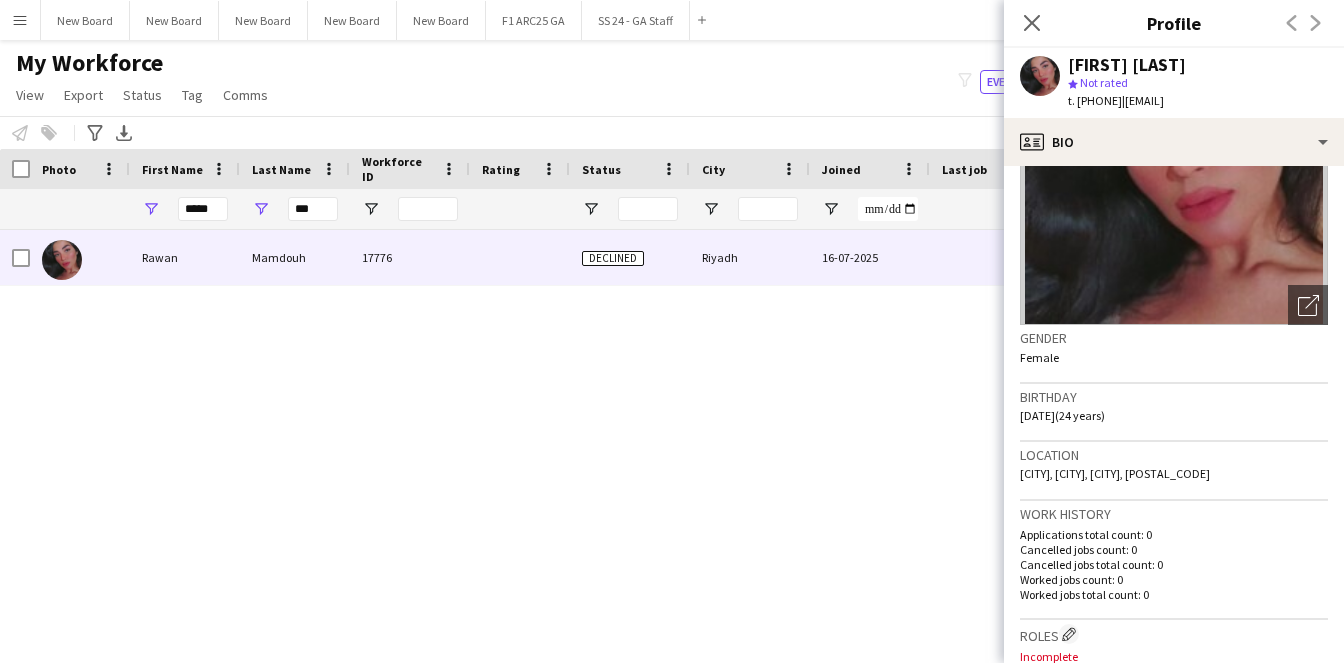scroll, scrollTop: 174, scrollLeft: 0, axis: vertical 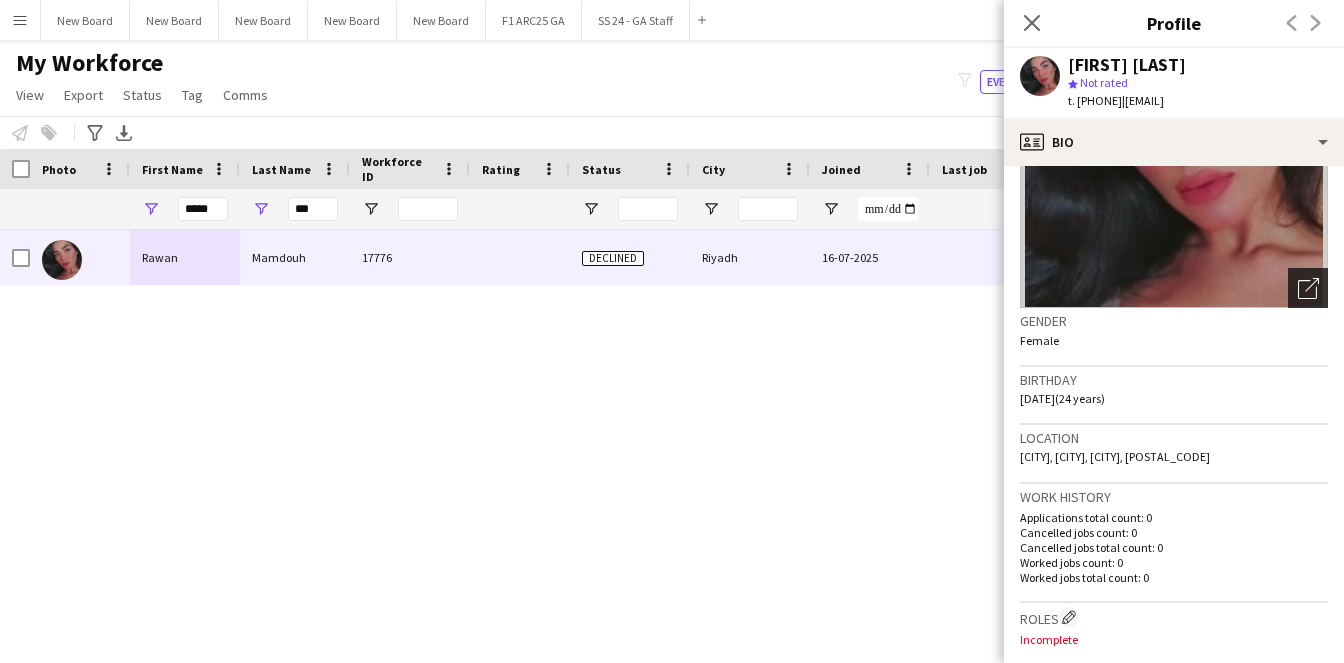click on "Open photos pop-in" 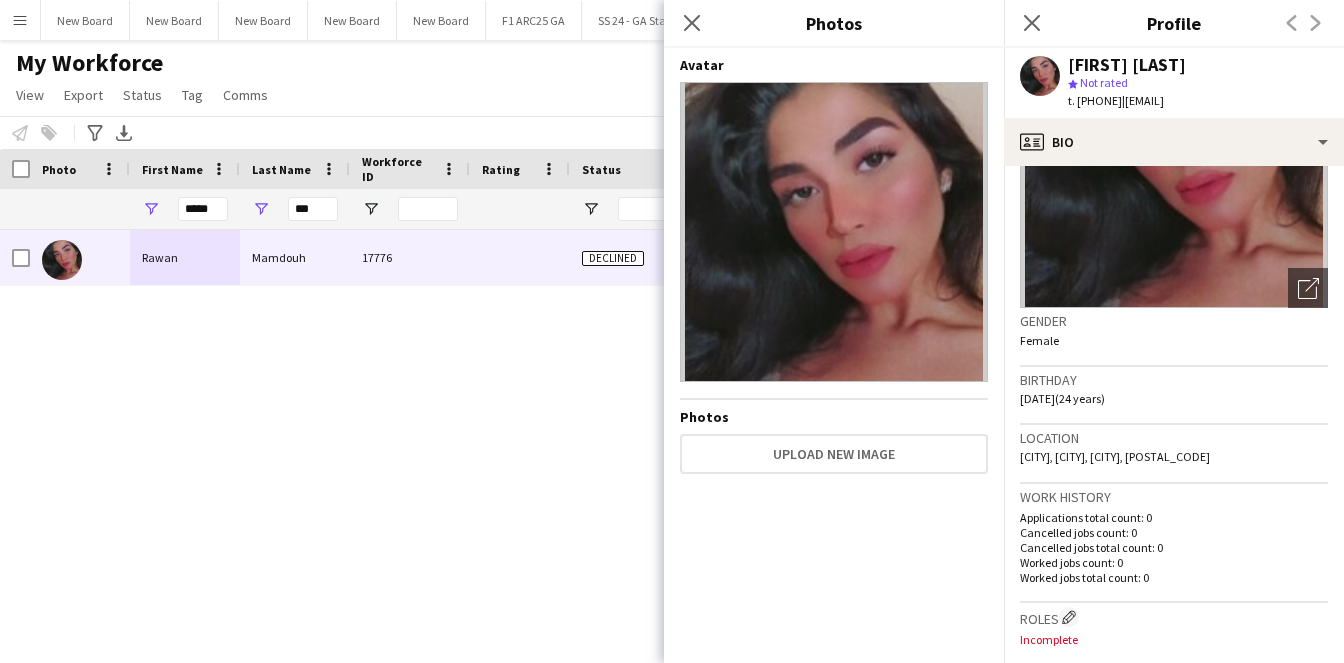 click on "Gender   Female" 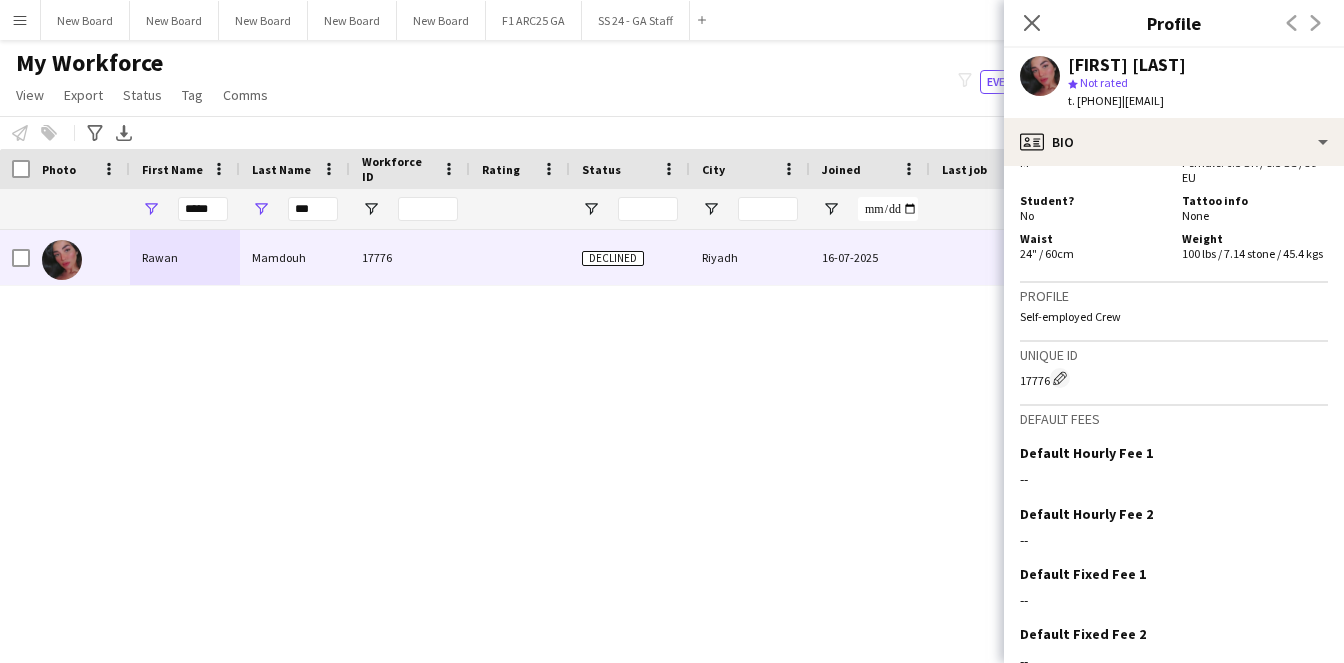 scroll, scrollTop: 1140, scrollLeft: 0, axis: vertical 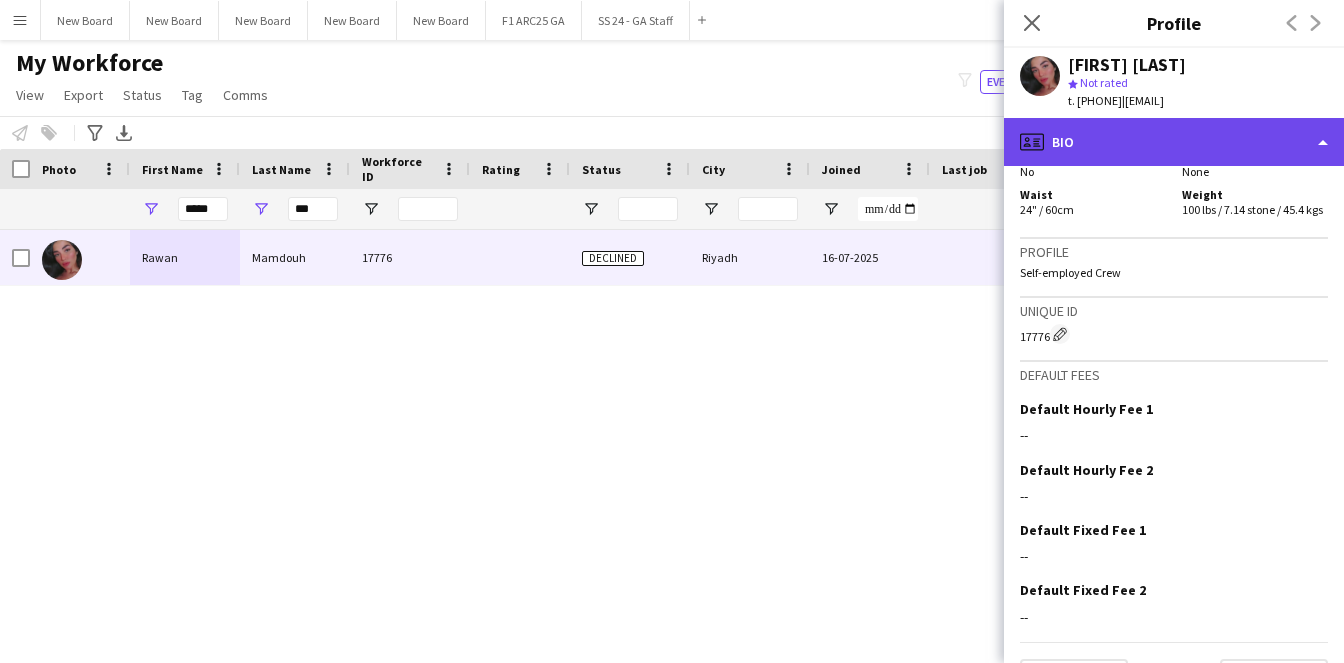 click on "profile
Bio" 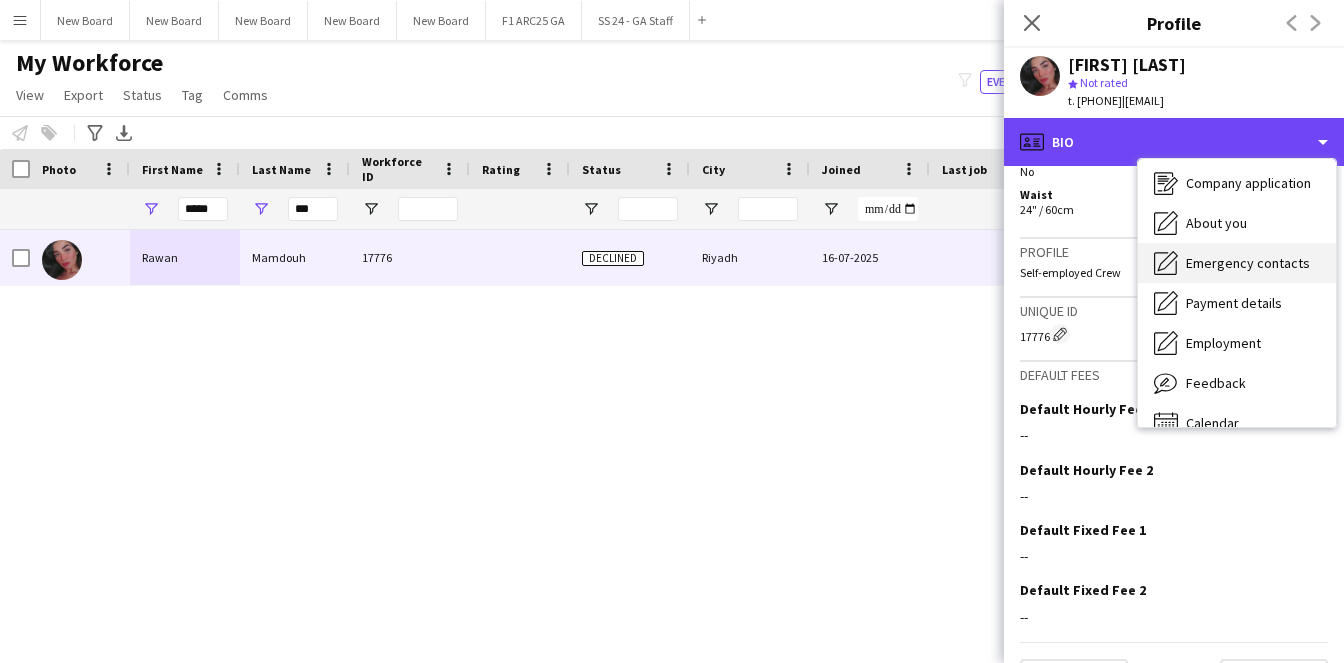 scroll, scrollTop: 68, scrollLeft: 0, axis: vertical 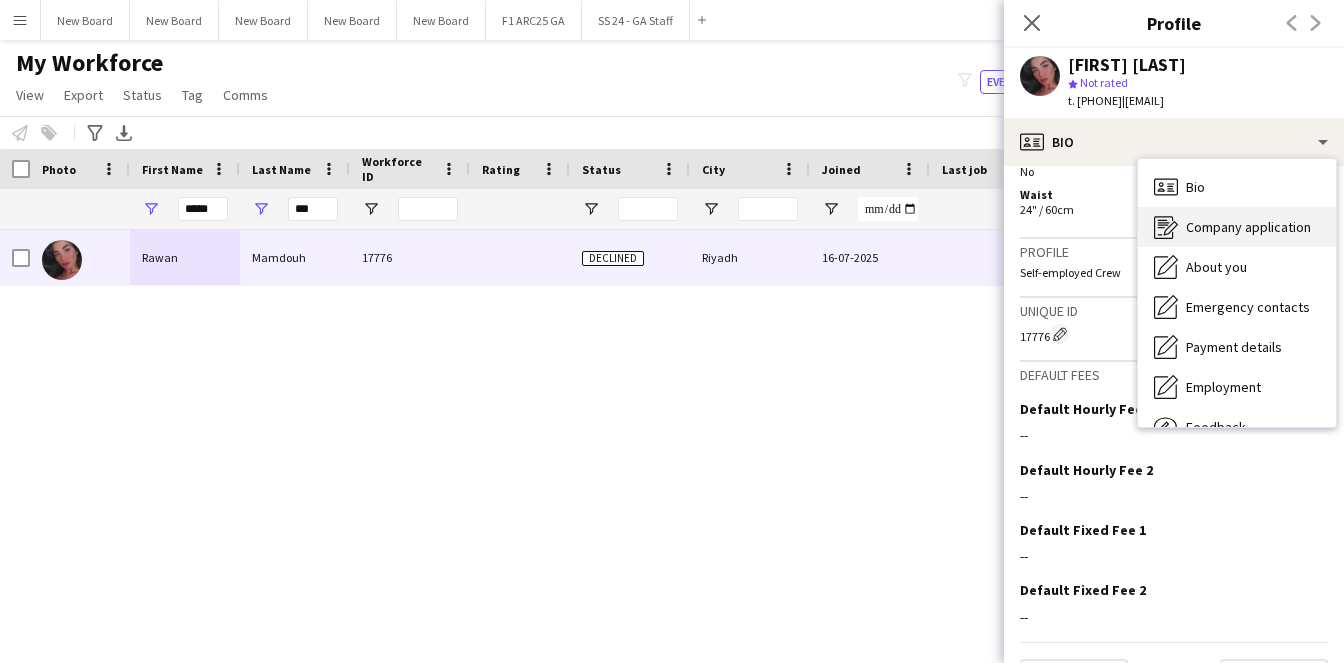 click on "Company application" at bounding box center [1248, 227] 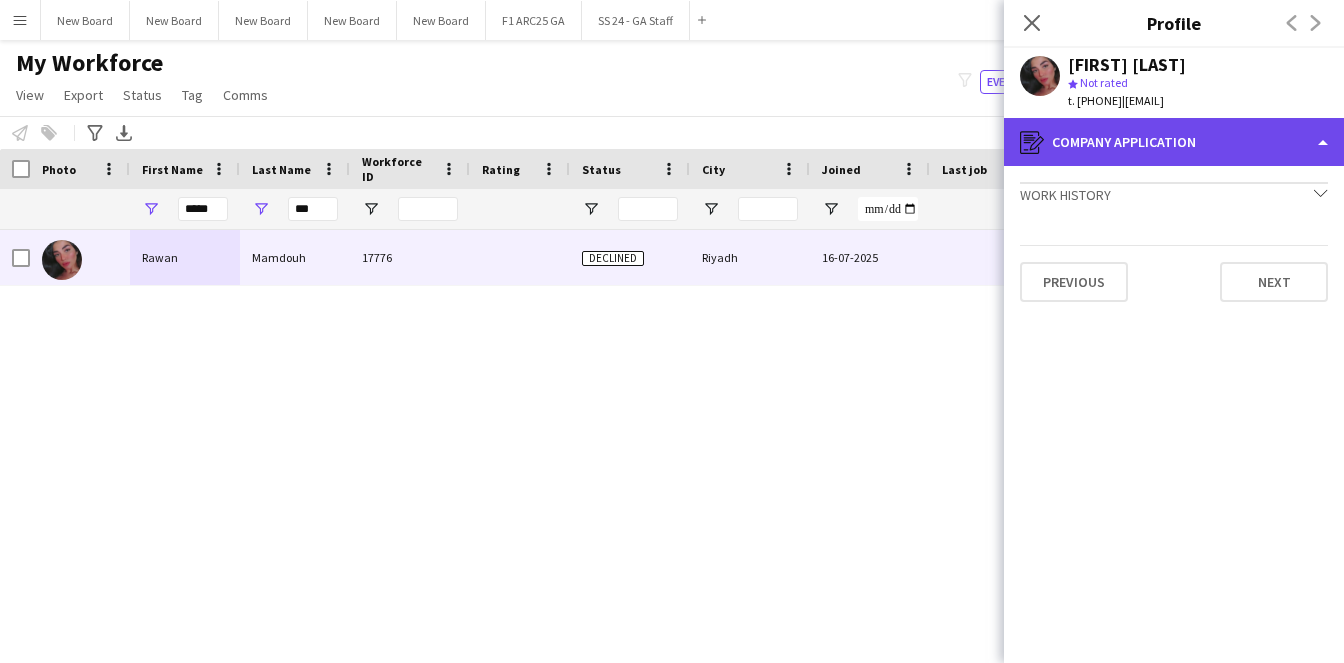 click on "register
Company application" 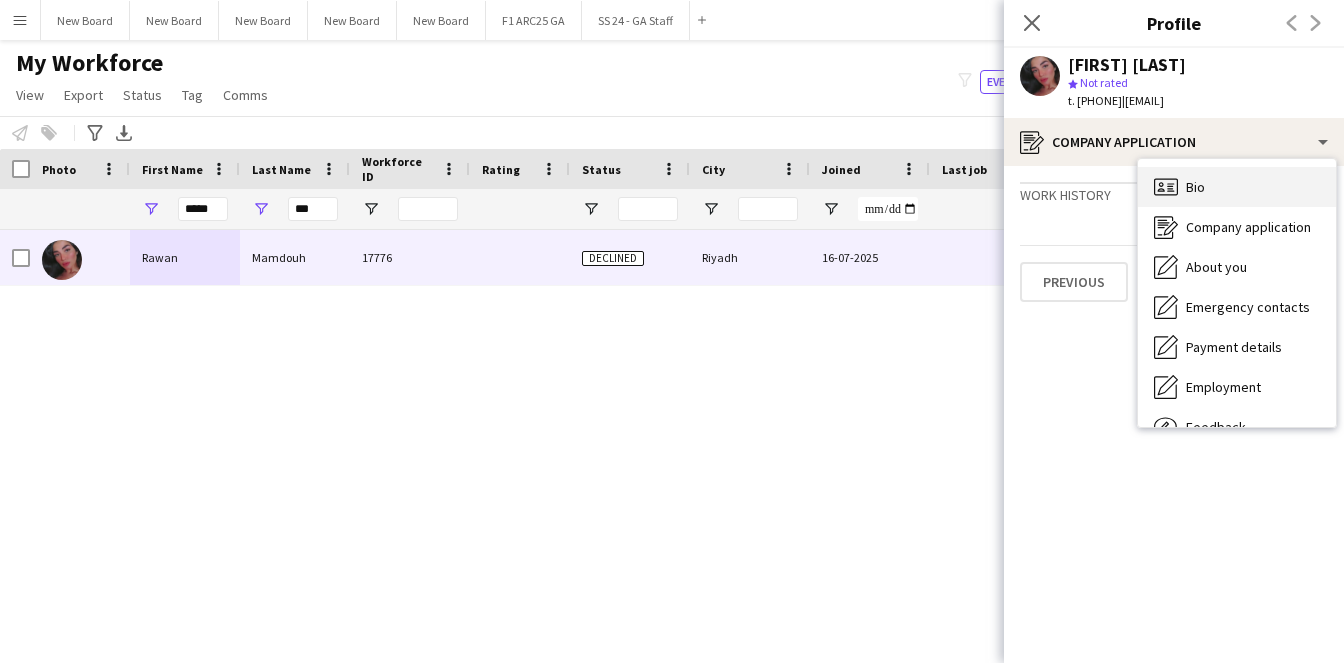 click on "Bio
Bio" at bounding box center (1237, 187) 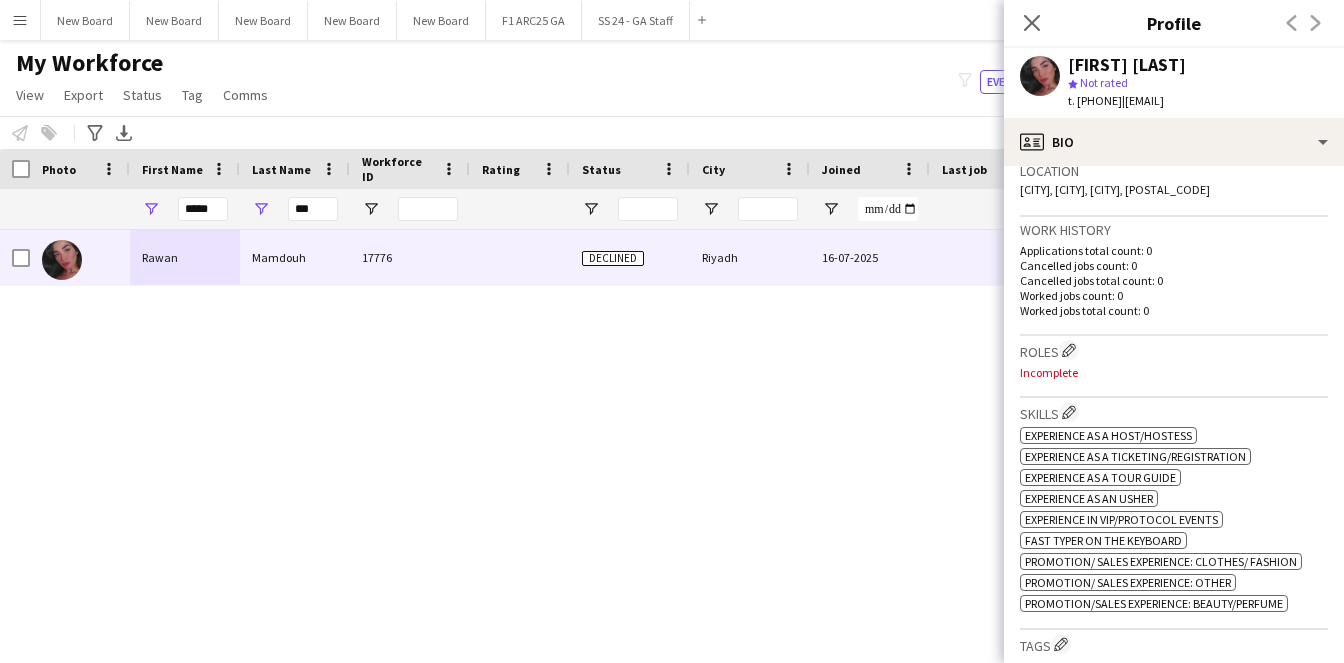 scroll, scrollTop: 795, scrollLeft: 0, axis: vertical 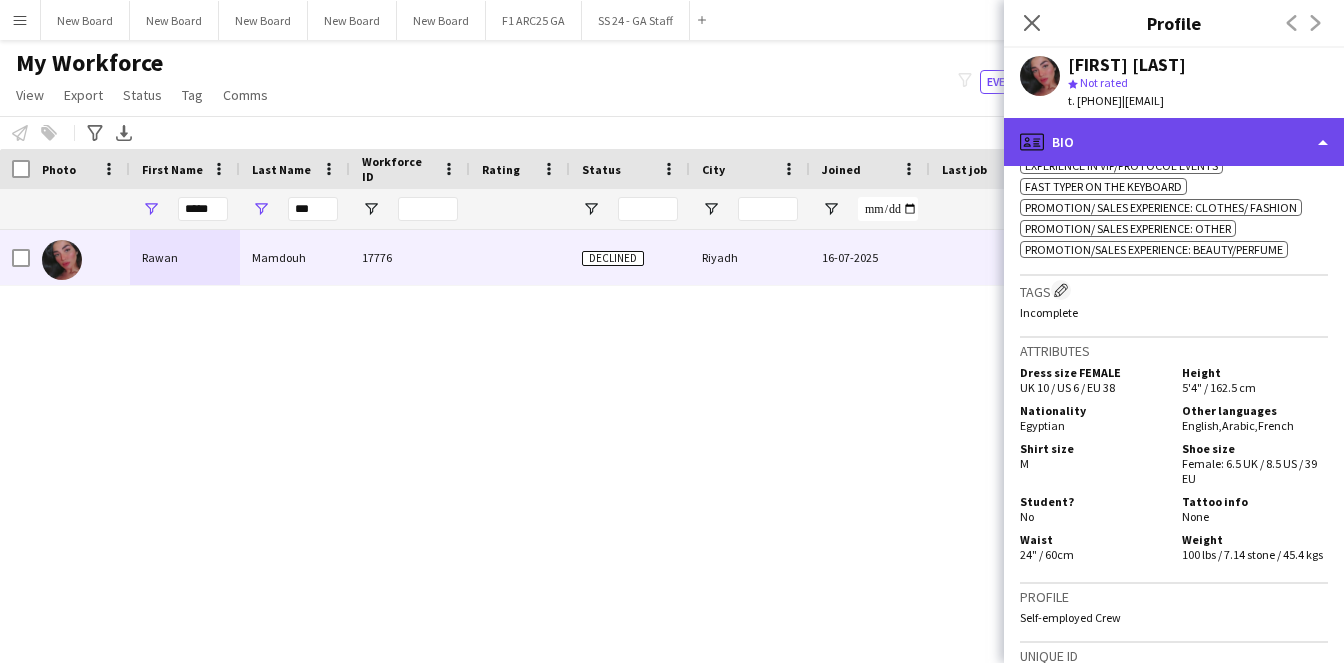 click on "profile
Bio" 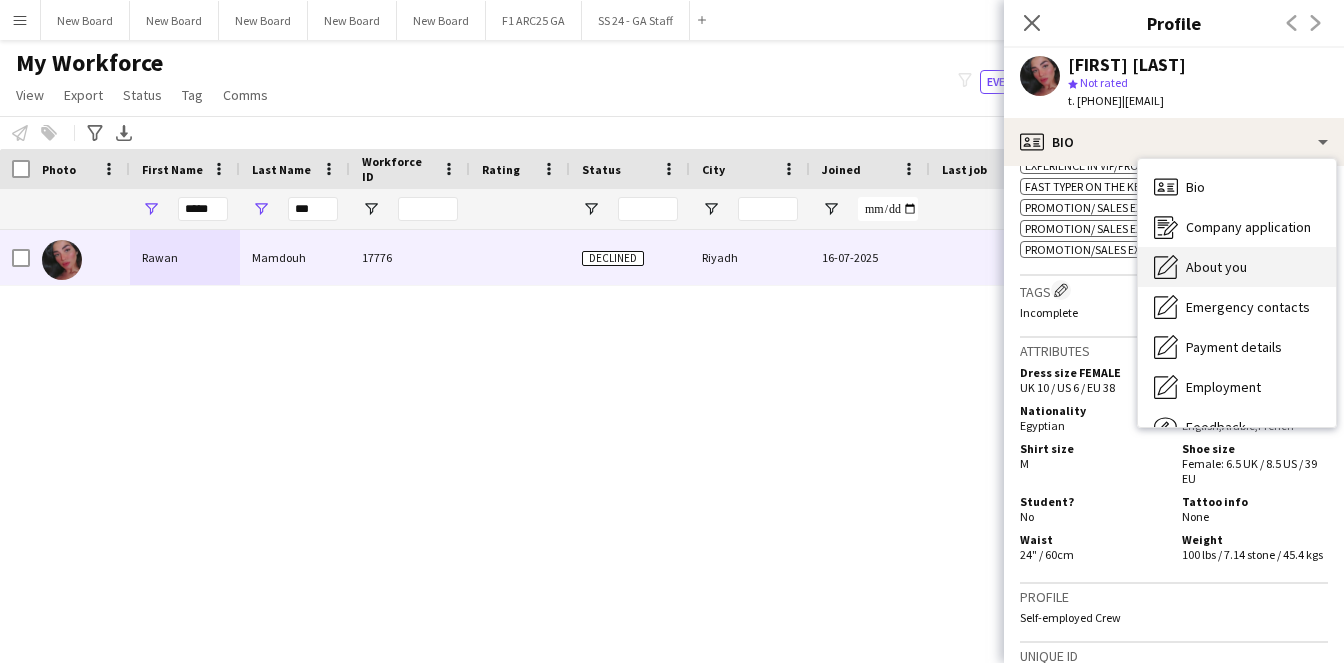 click on "About you" at bounding box center [1216, 267] 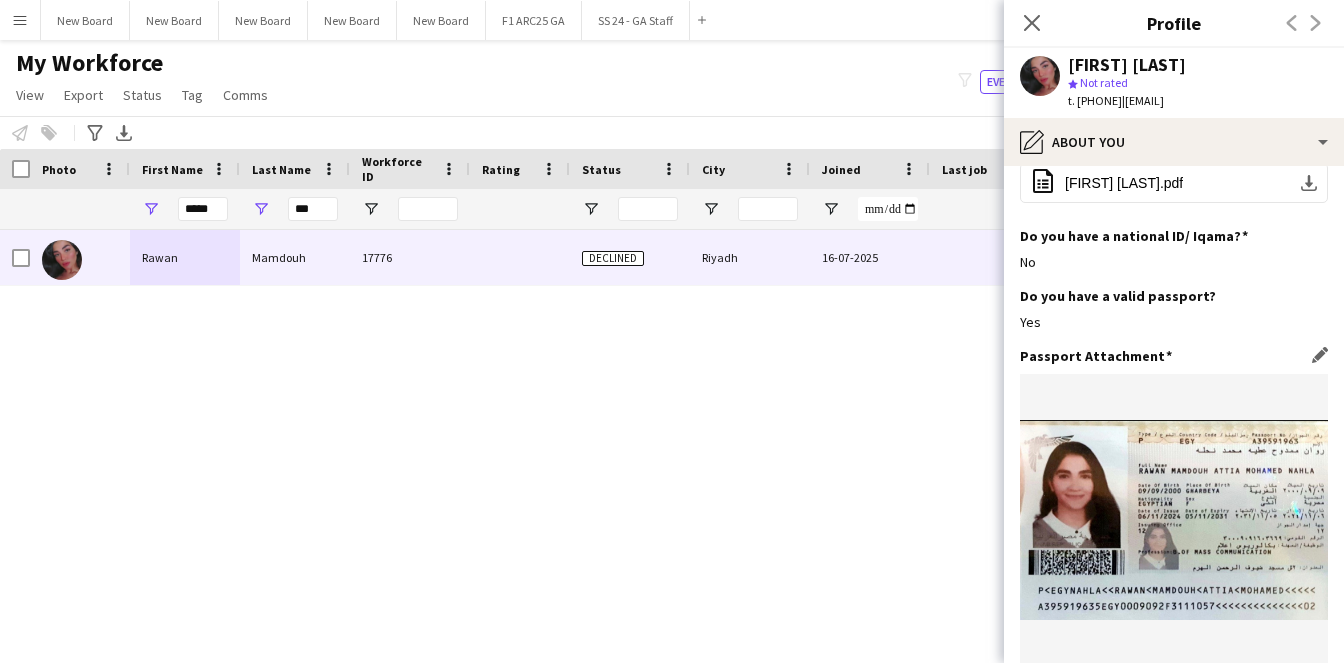scroll, scrollTop: 605, scrollLeft: 0, axis: vertical 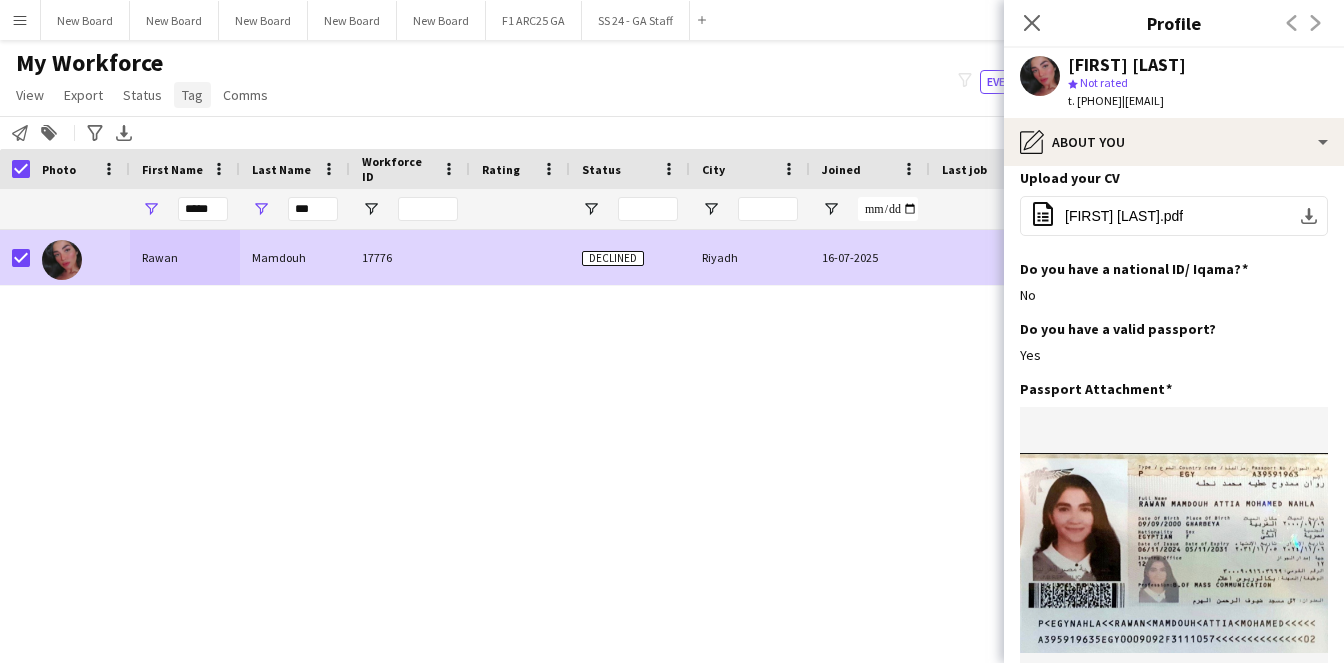 click on "Tag" 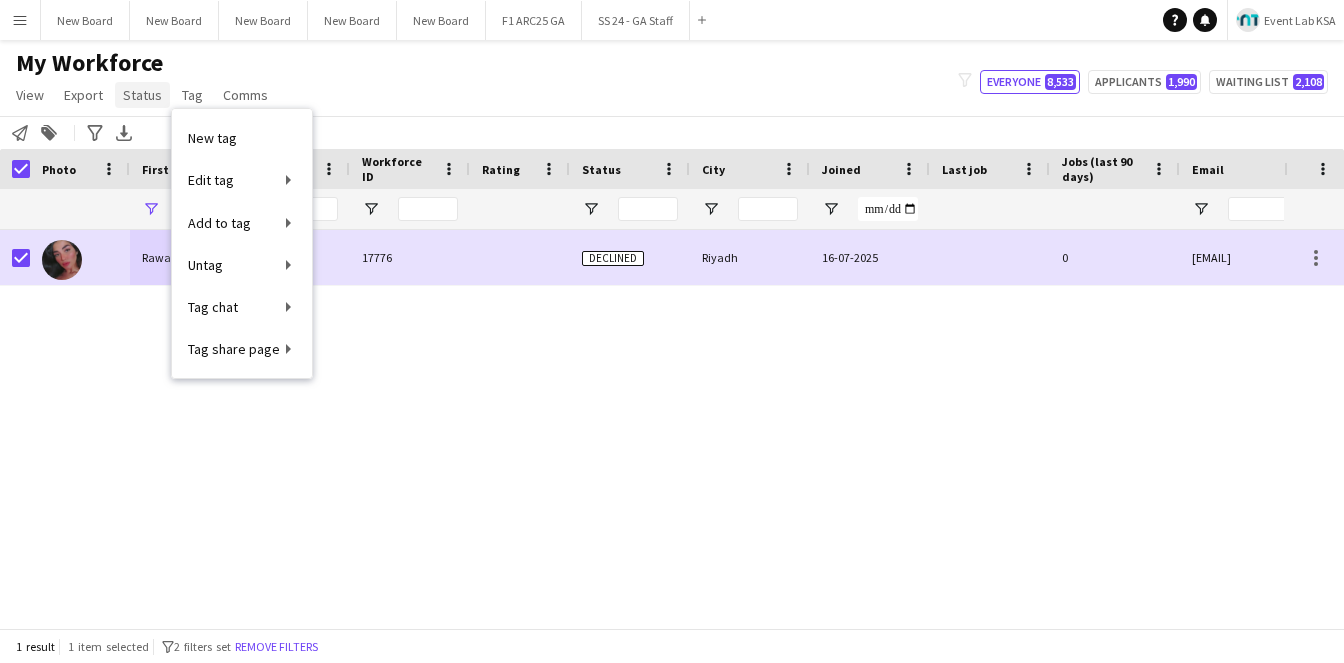 click on "Status" 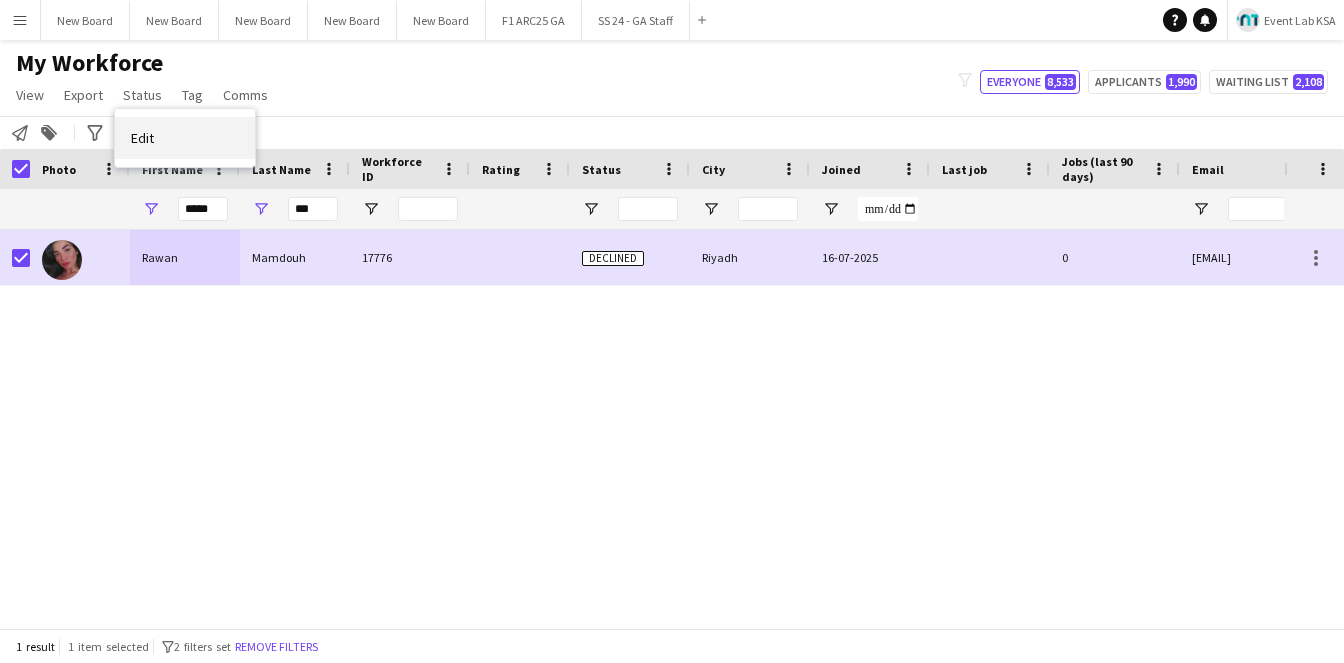 click on "Edit" at bounding box center [185, 138] 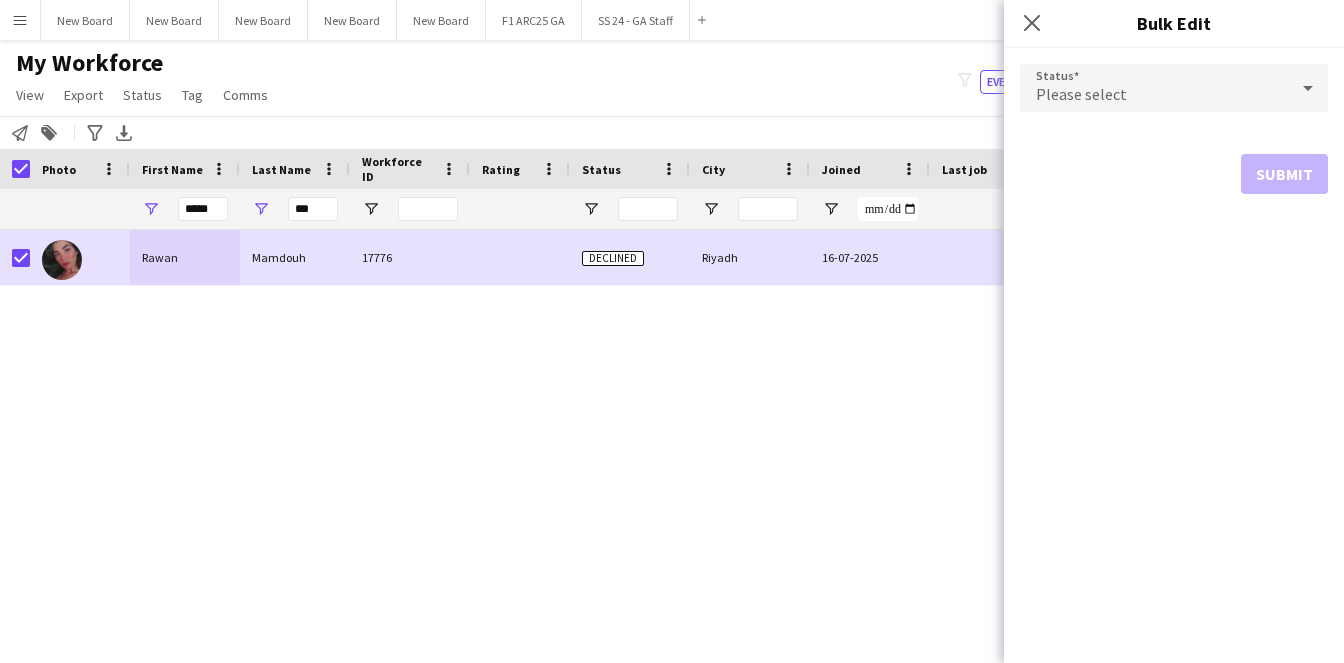 click on "Please select" at bounding box center [1154, 88] 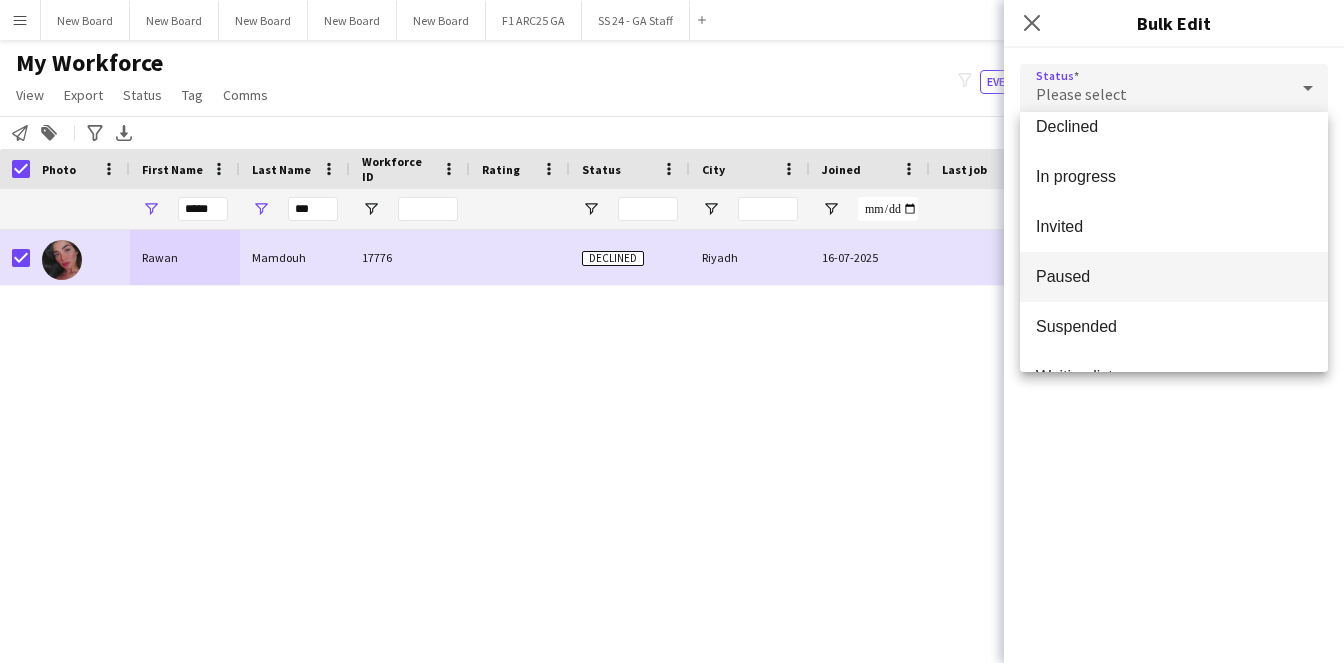 scroll, scrollTop: 206, scrollLeft: 0, axis: vertical 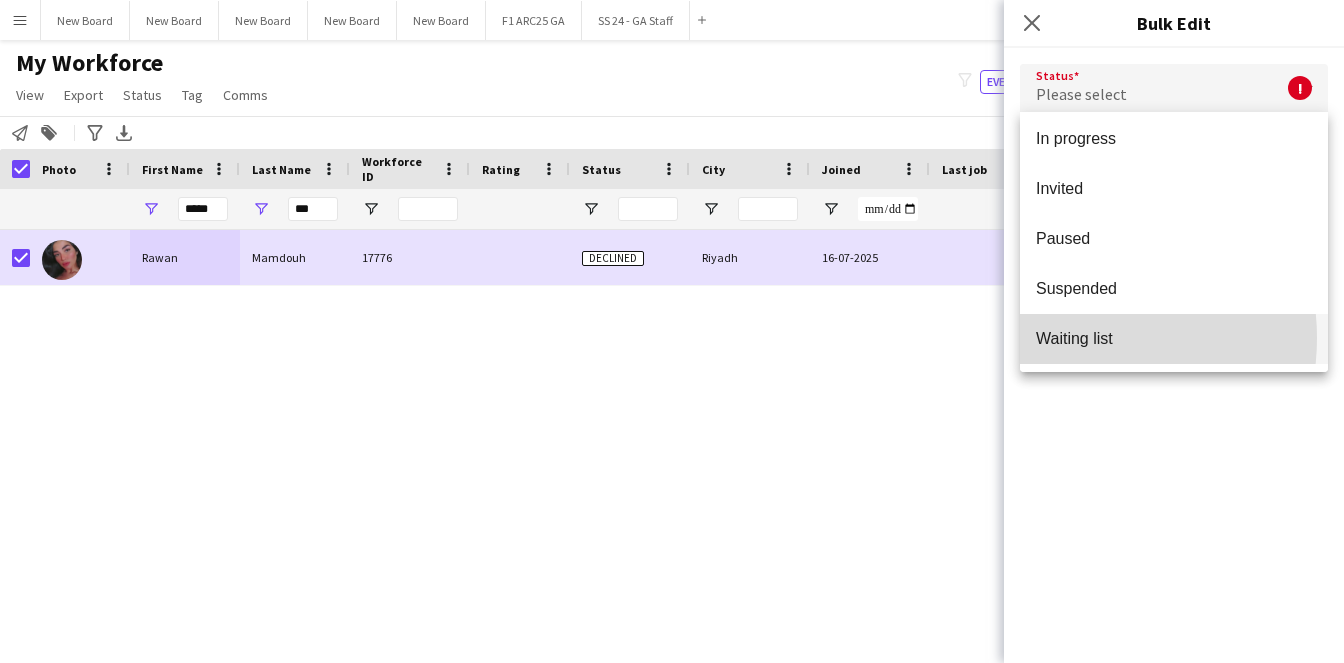 click on "Waiting list" at bounding box center (1174, 338) 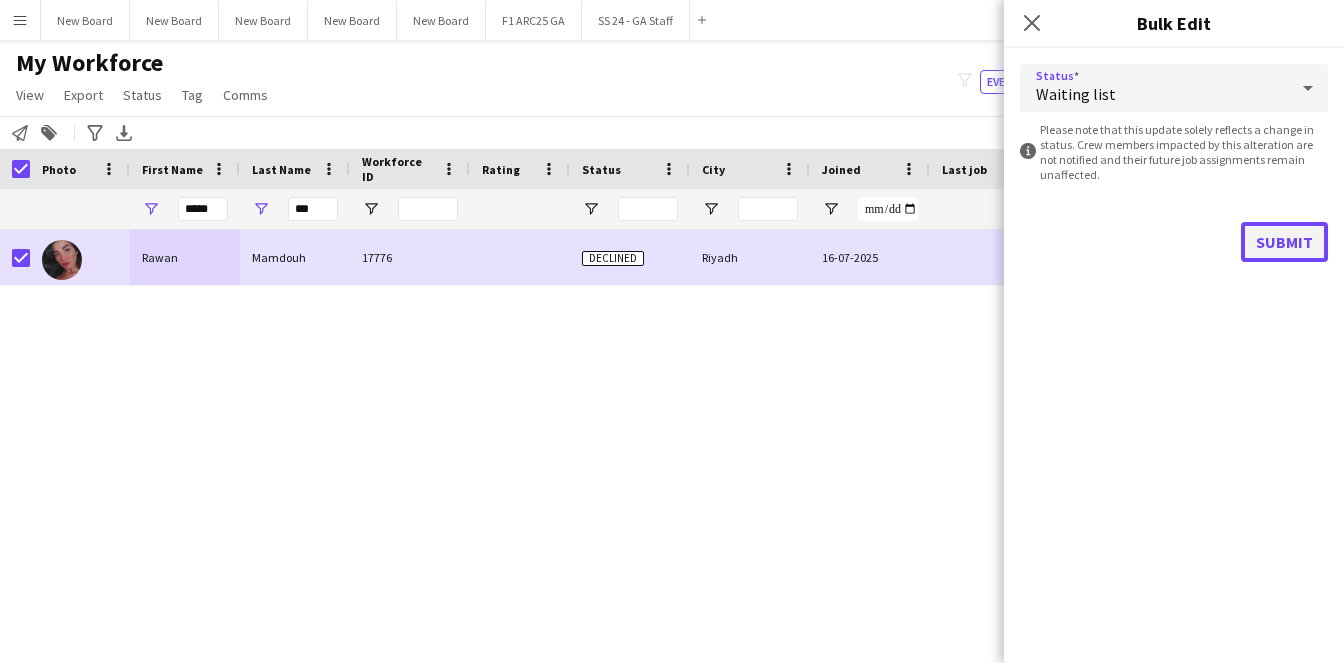 click on "Submit" 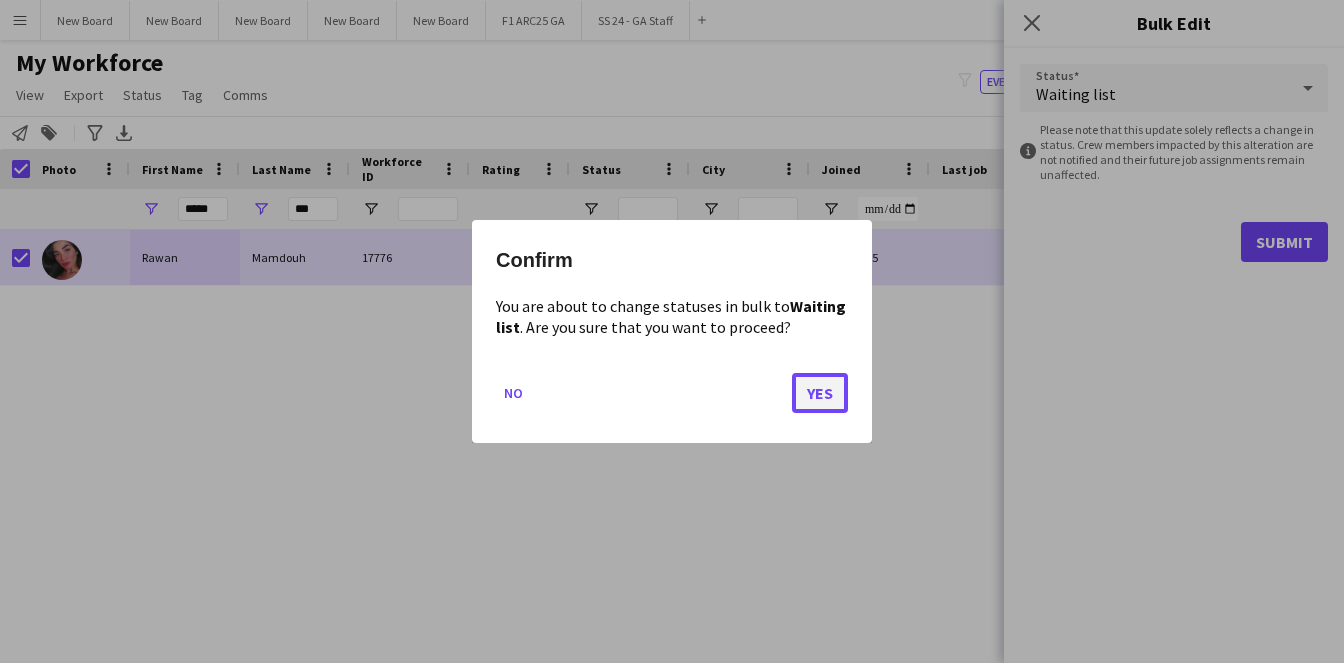 click on "Yes" 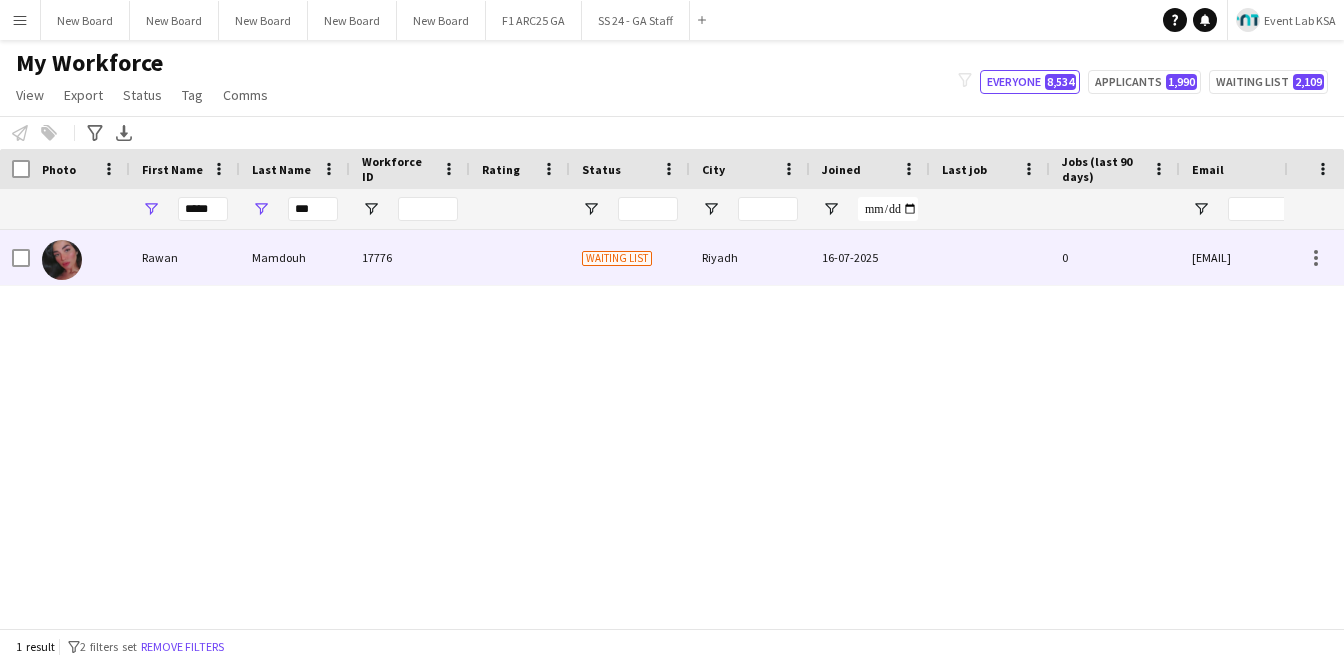 click on "17776" at bounding box center [410, 257] 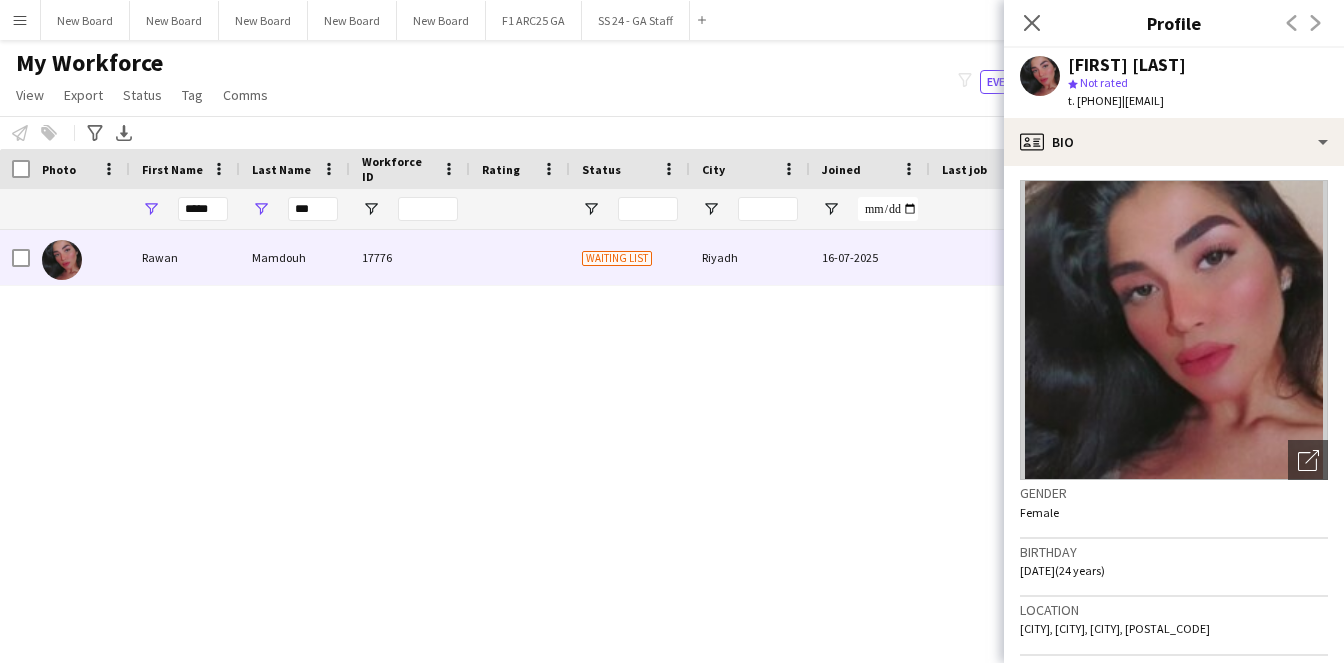 scroll, scrollTop: 3, scrollLeft: 0, axis: vertical 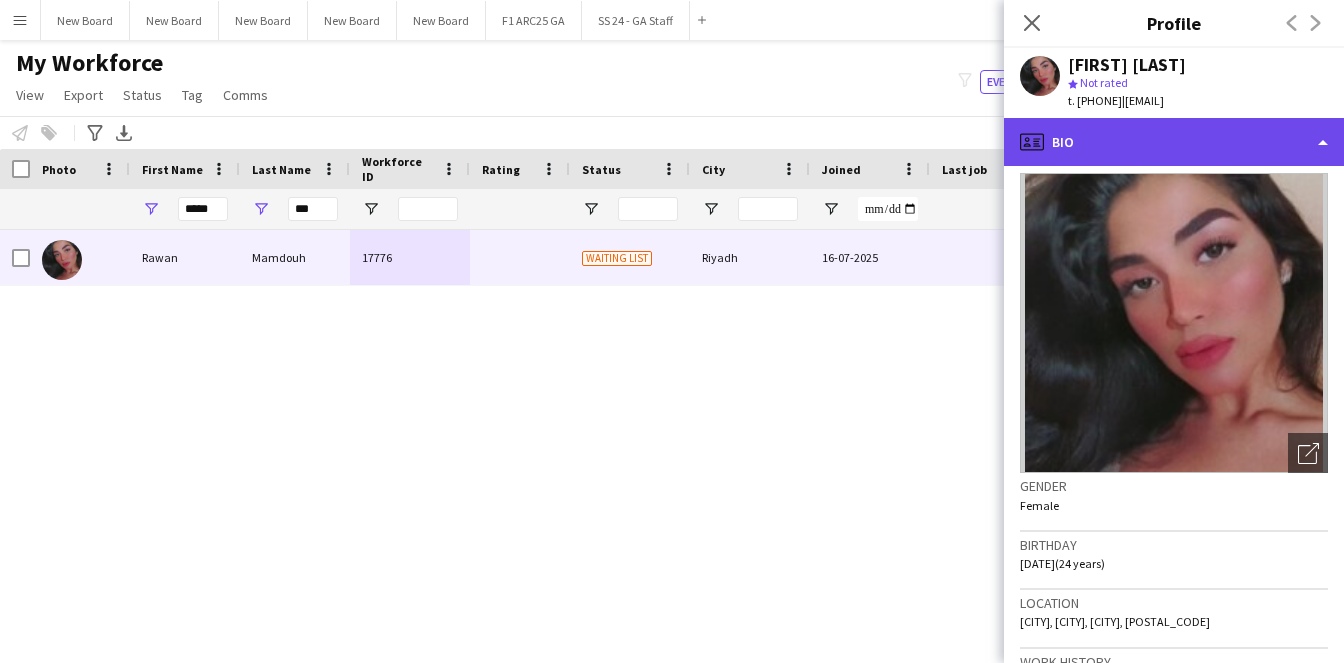 click on "profile
Bio" 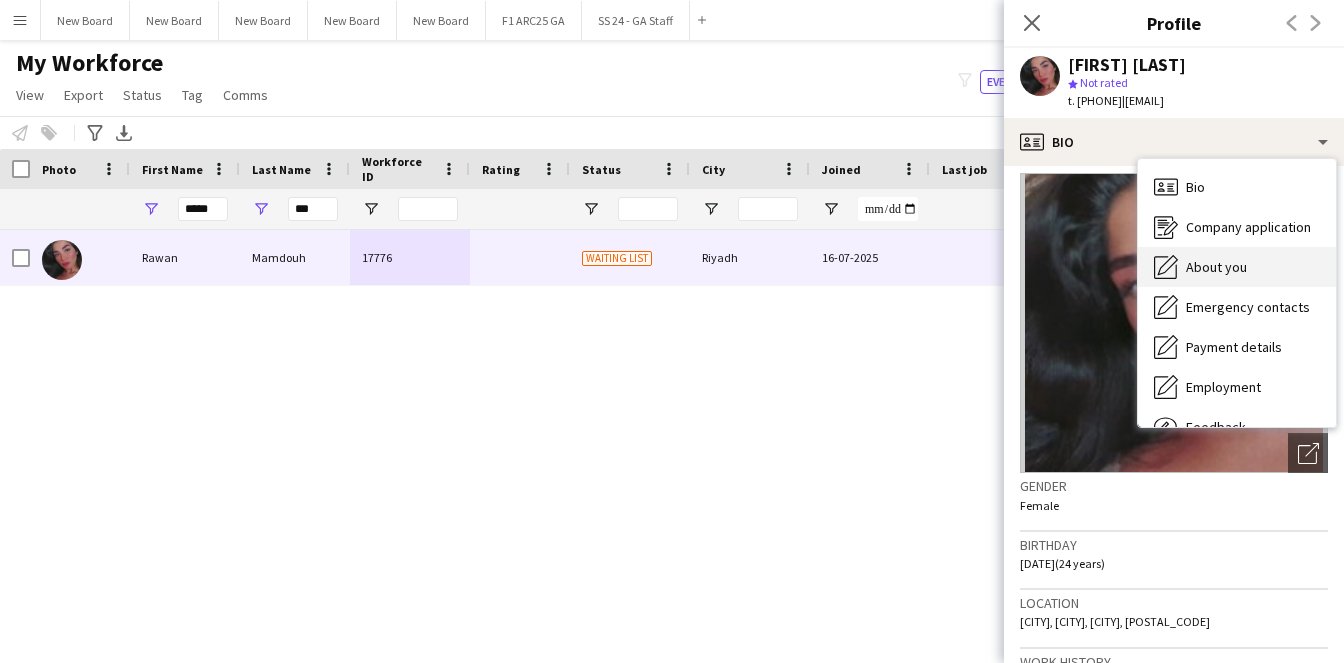 click on "About you" at bounding box center [1216, 267] 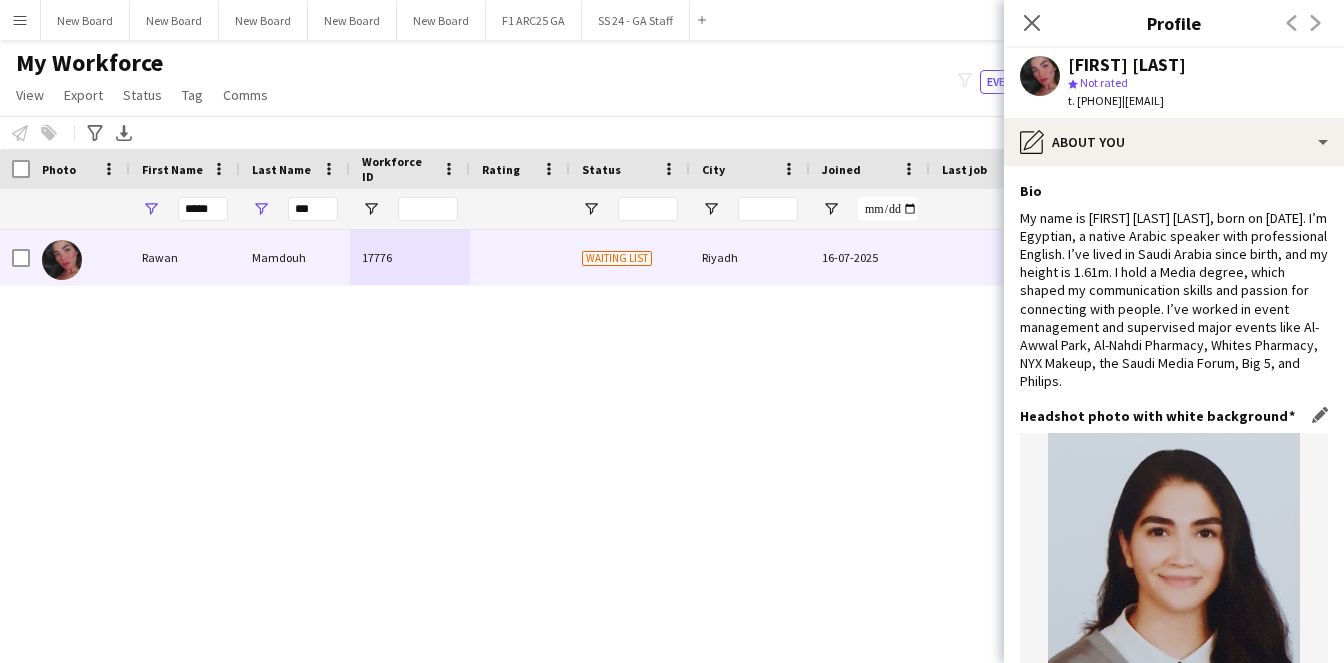 scroll, scrollTop: 141, scrollLeft: 0, axis: vertical 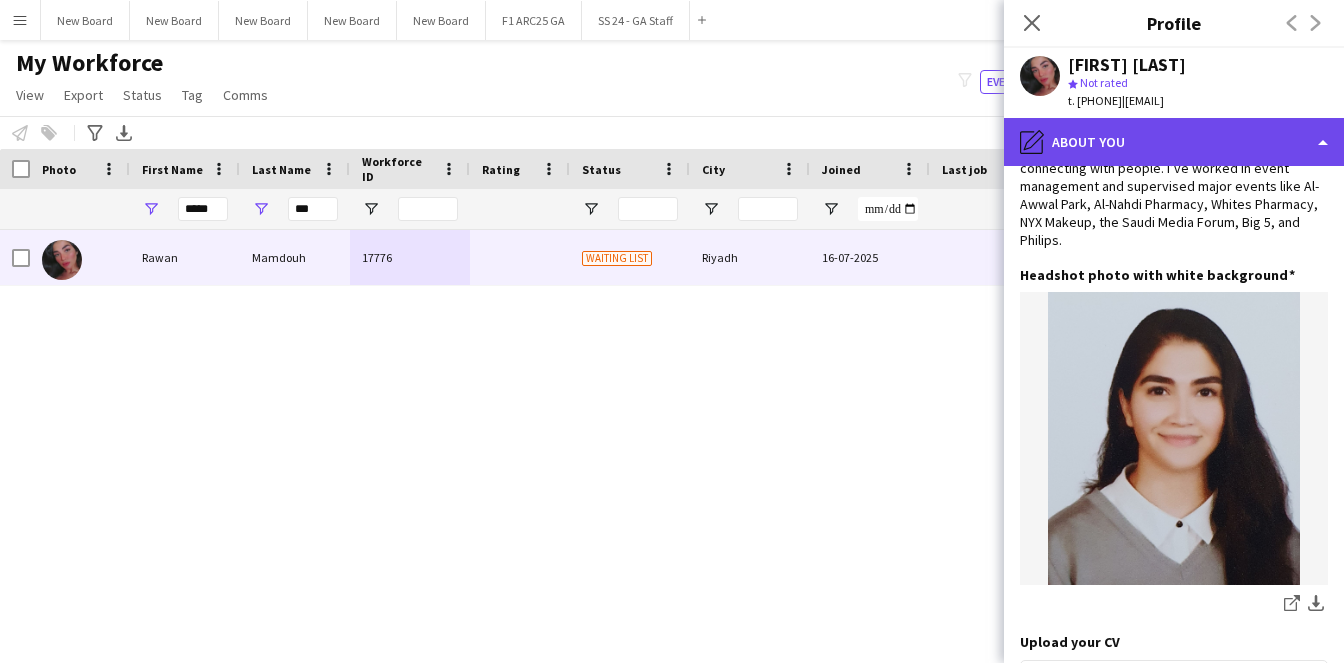 click on "pencil4
About you" 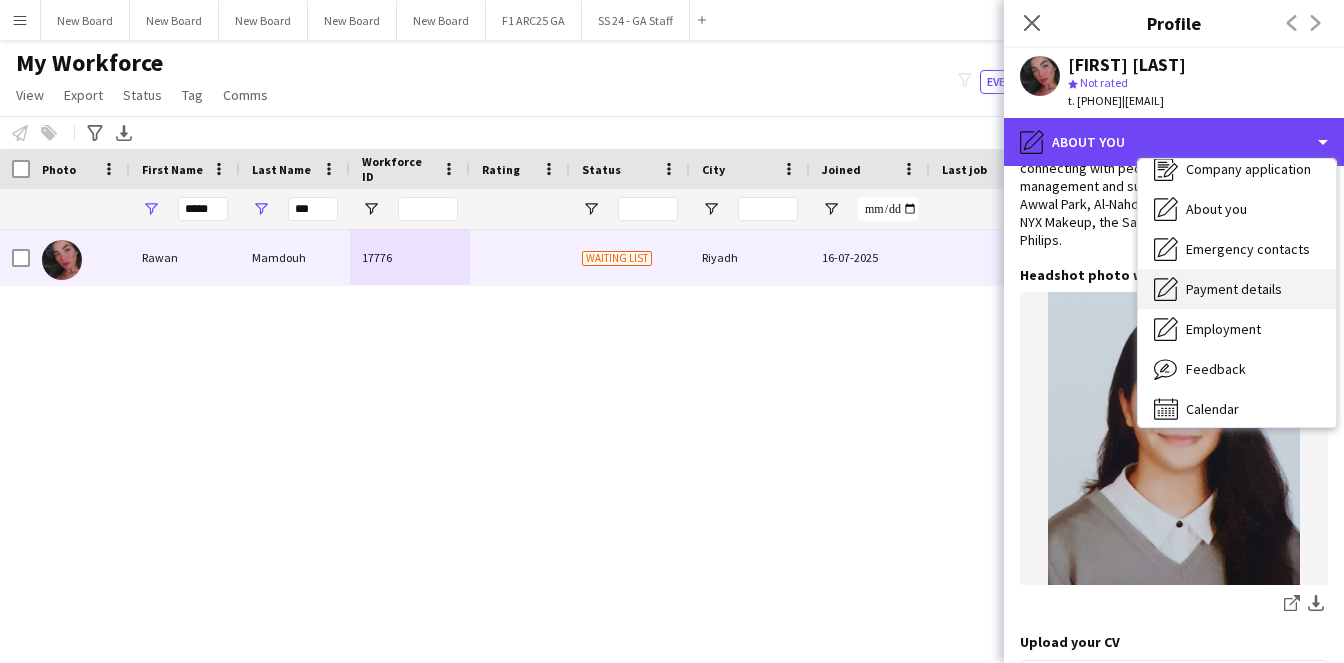 scroll, scrollTop: 68, scrollLeft: 0, axis: vertical 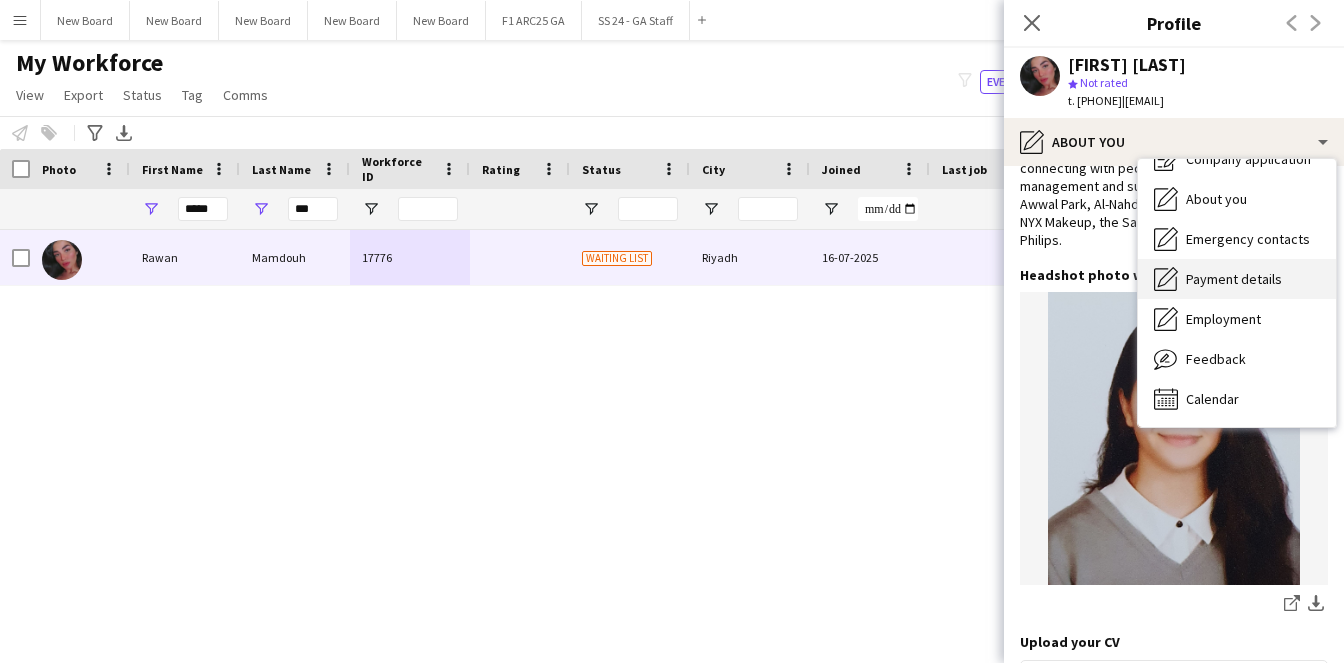 click on "Payment details" at bounding box center [1234, 279] 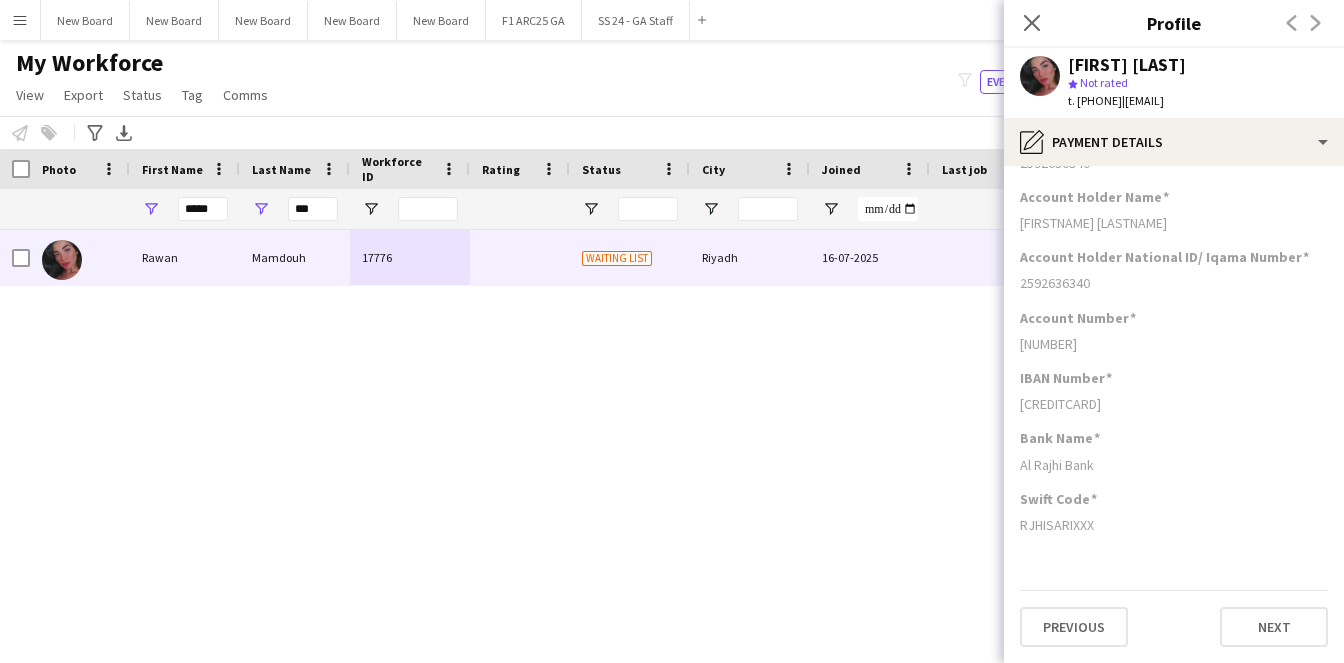 scroll, scrollTop: 0, scrollLeft: 0, axis: both 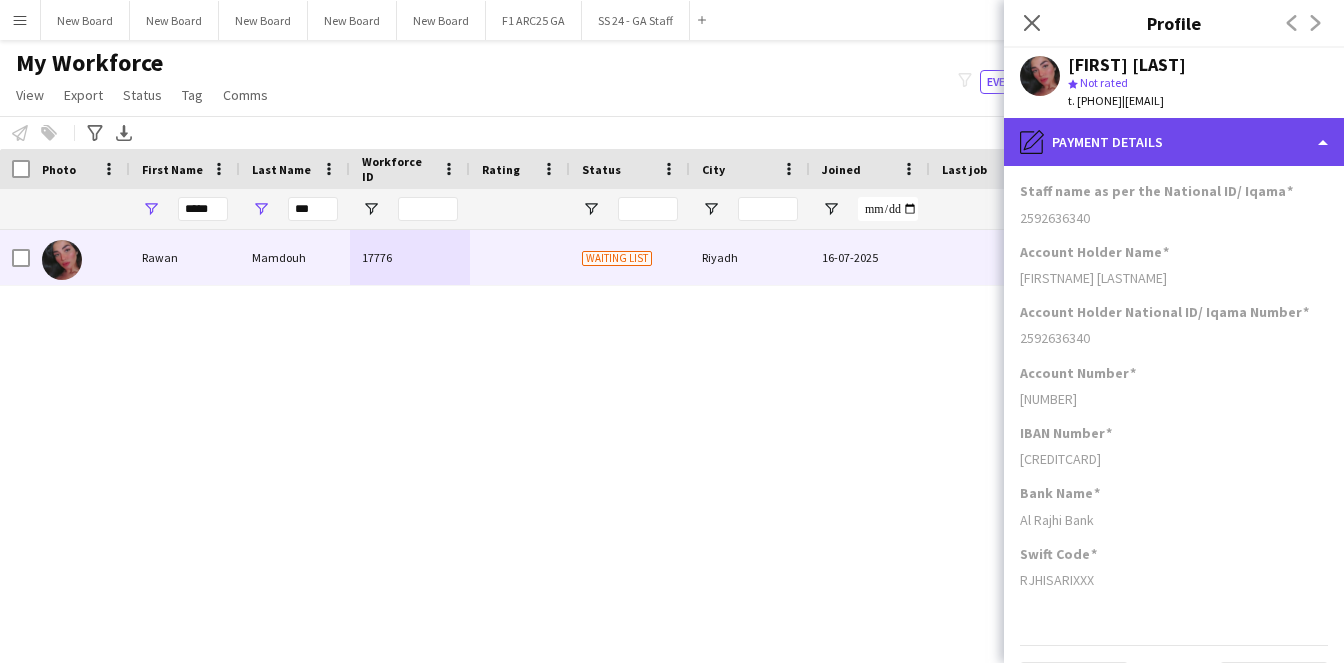 click on "pencil4
Payment details" 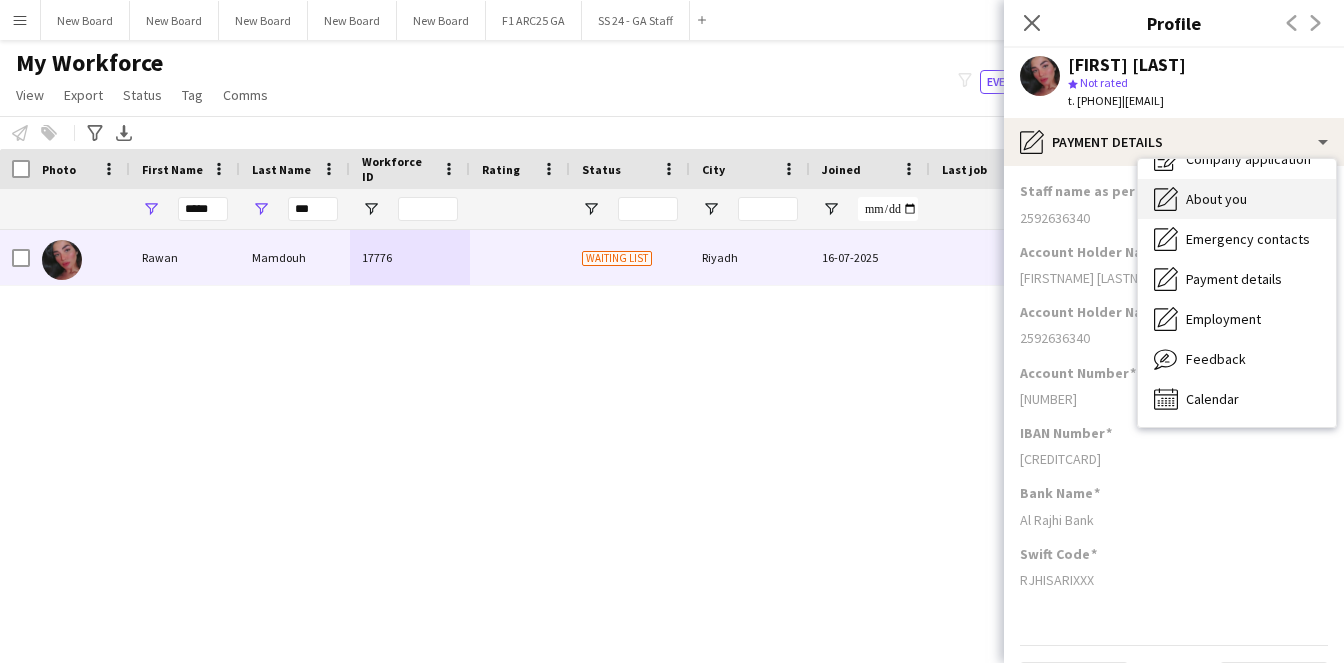 click on "About you
About you" at bounding box center (1237, 199) 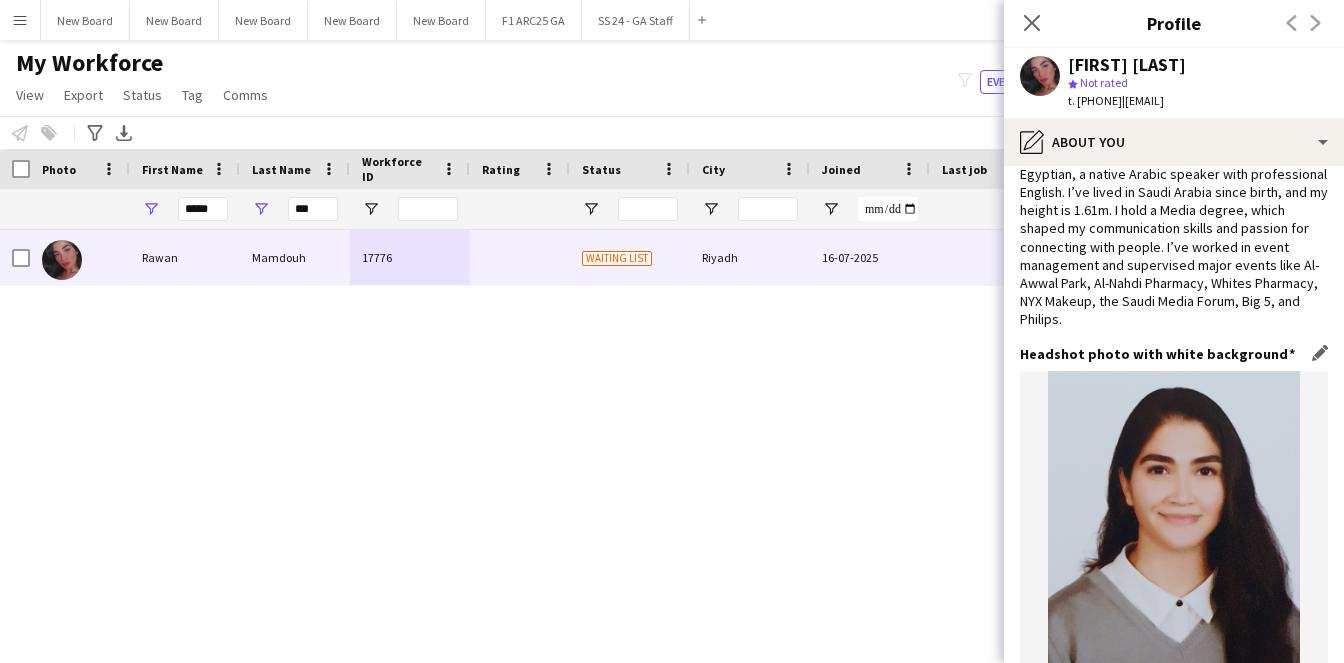 scroll, scrollTop: 282, scrollLeft: 0, axis: vertical 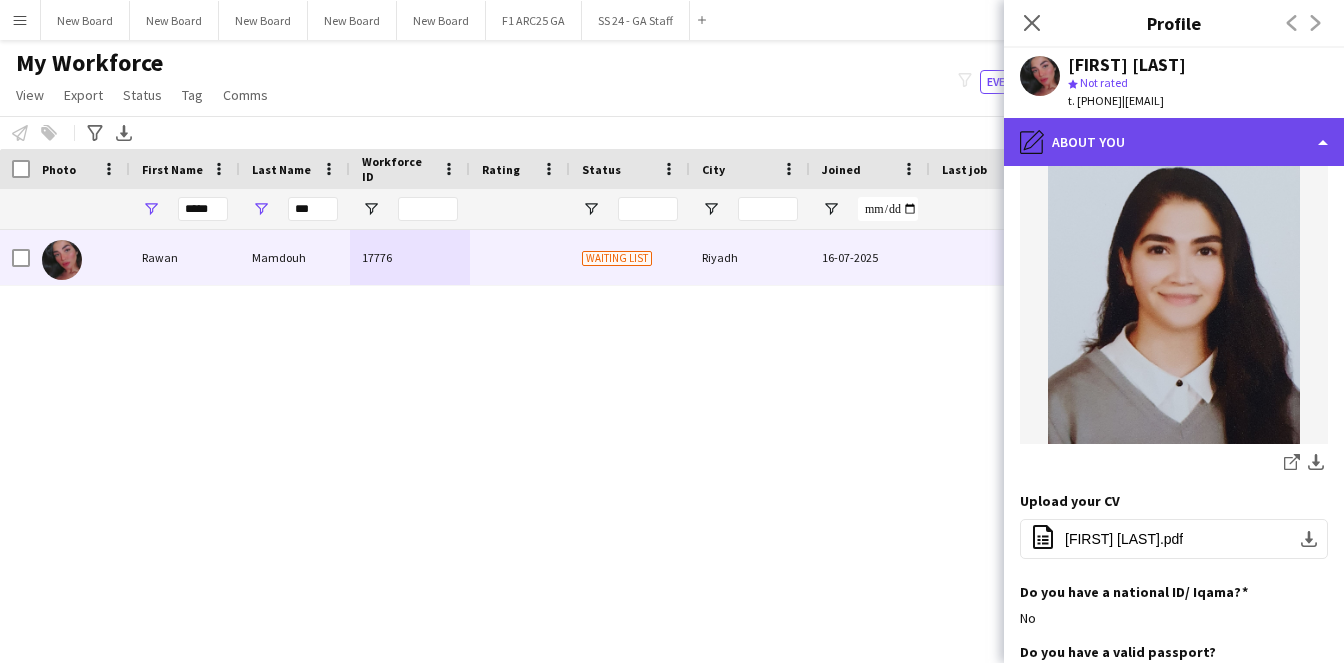 click on "pencil4
About you" 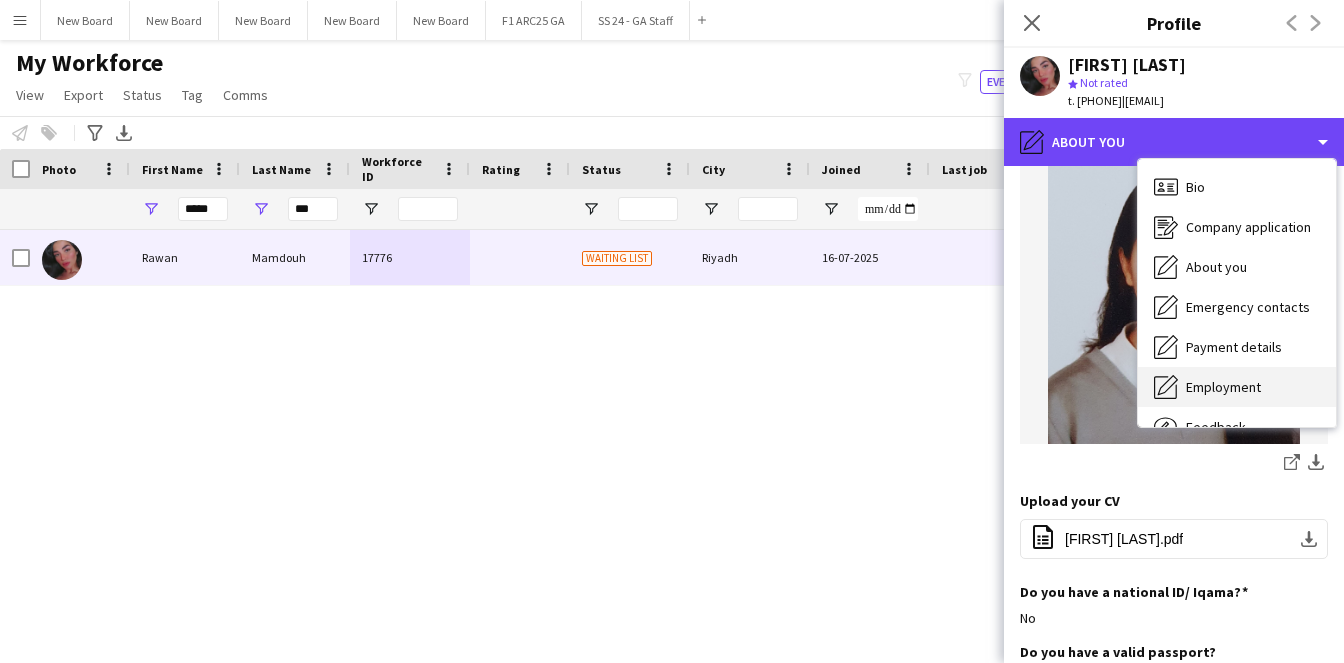 scroll, scrollTop: 68, scrollLeft: 0, axis: vertical 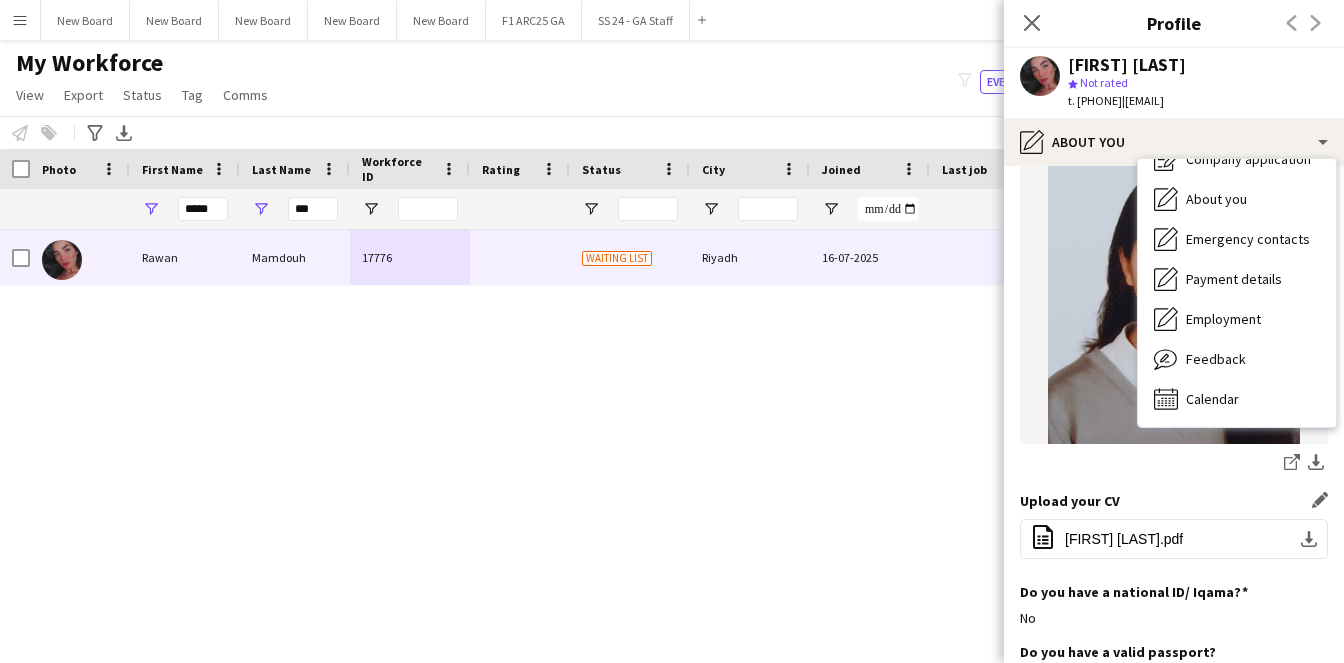 click on "Upload your CV
Edit this field" 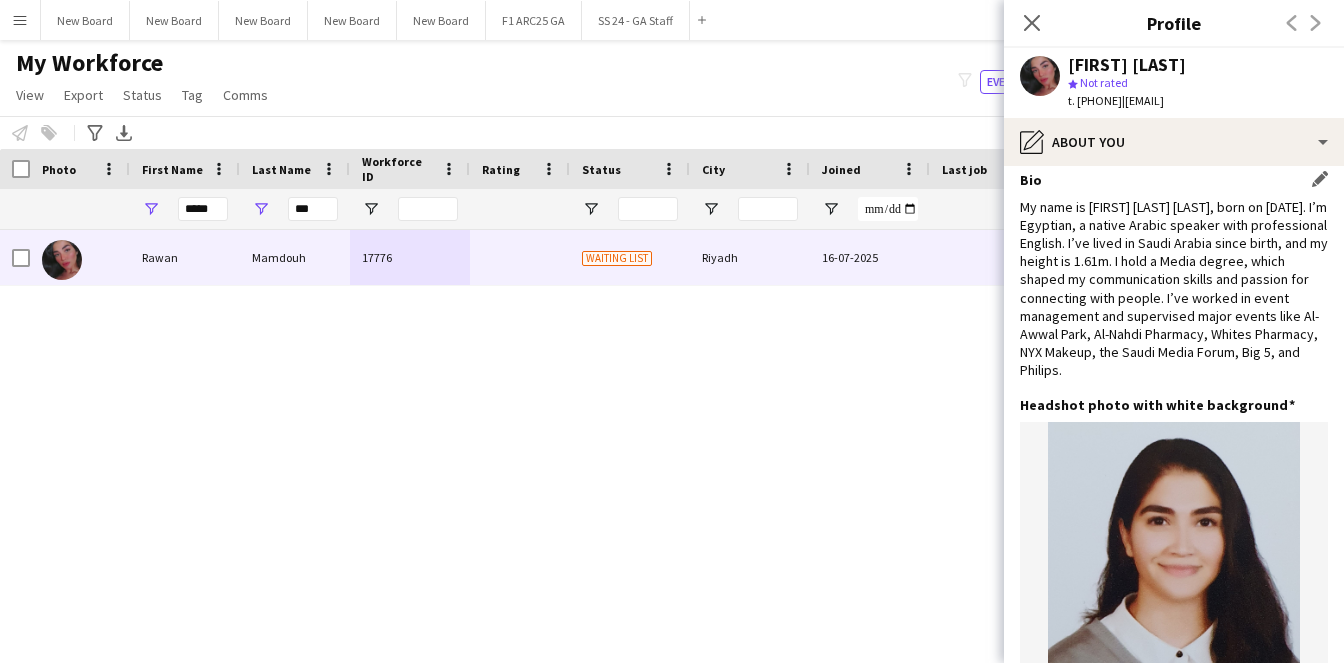 scroll, scrollTop: 0, scrollLeft: 0, axis: both 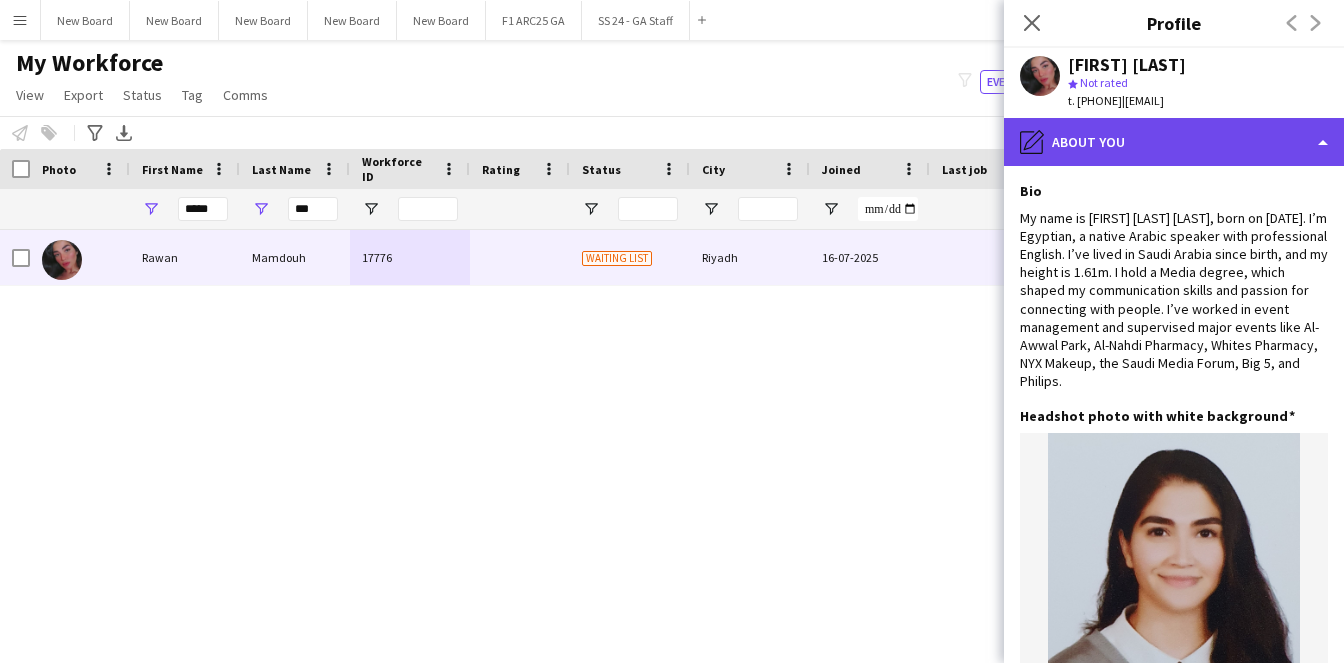 click on "pencil4
About you" 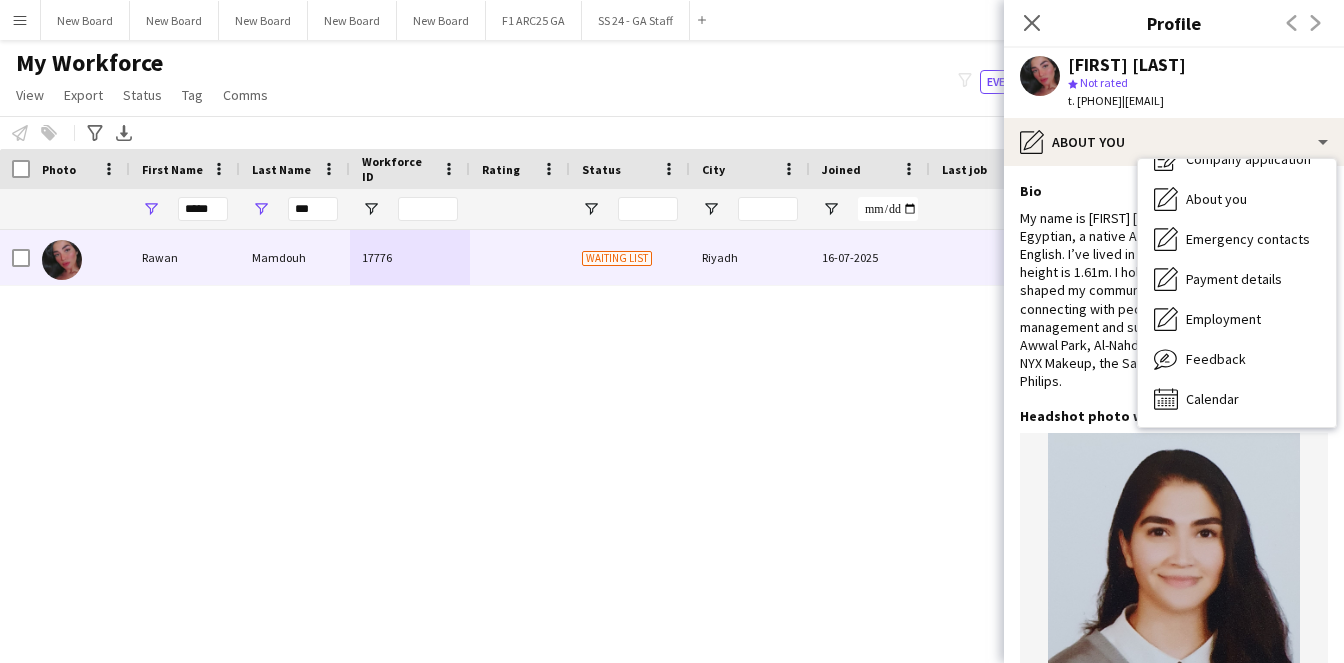 click on "Bio
Edit this field
My name is [FIRST] [LAST] [LAST], born on [DATE]. I’m Egyptian, a native Arabic speaker with professional English. I’ve lived in Saudi Arabia since birth, and my height is 1.61m. I hold a Media degree, which shaped my communication skills and passion for connecting with people. I’ve worked in event management and supervised major events like Al-Awwal Park, Al-Nahdi Pharmacy, Whites Pharmacy, NYX Makeup, the Saudi Media Forum, Big 5, and Philips." 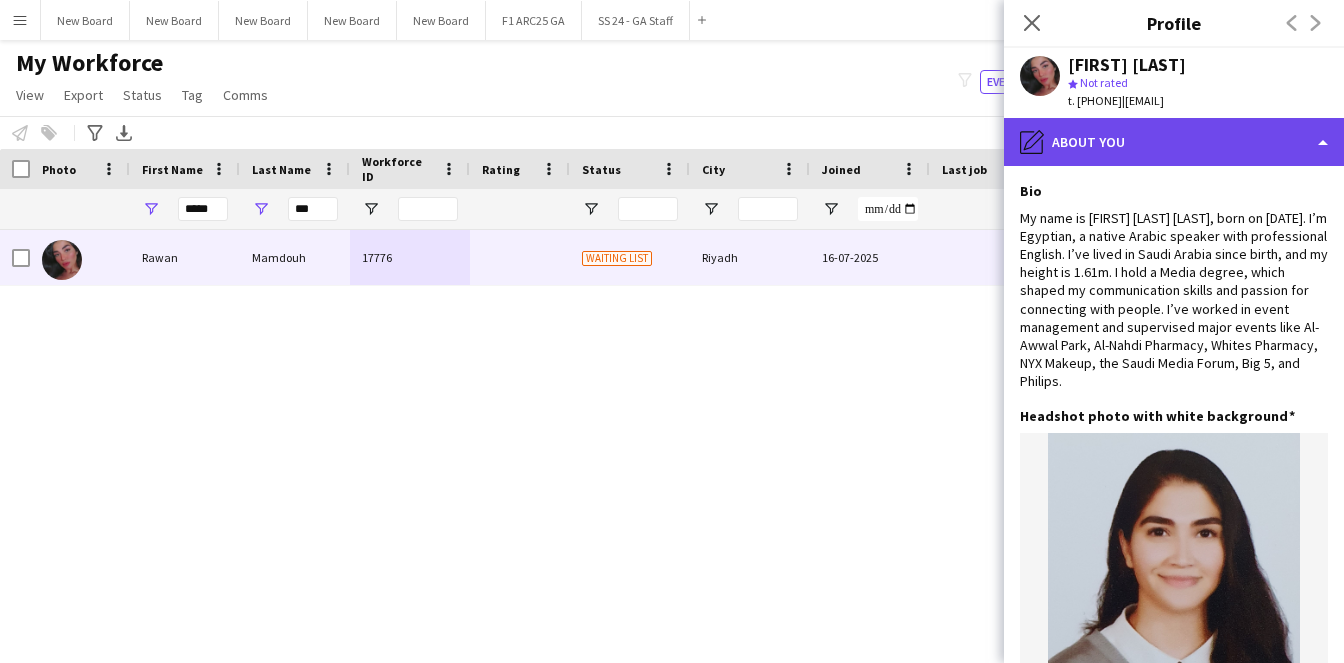 click on "pencil4
About you" 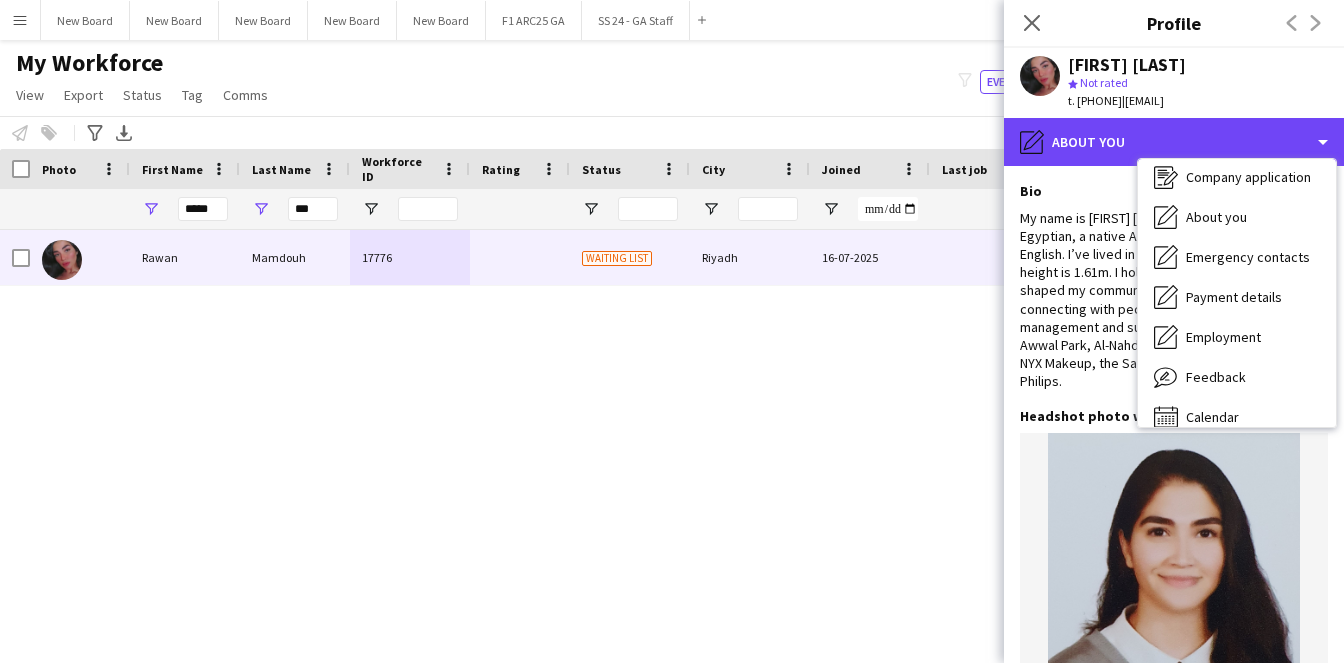 scroll, scrollTop: 41, scrollLeft: 0, axis: vertical 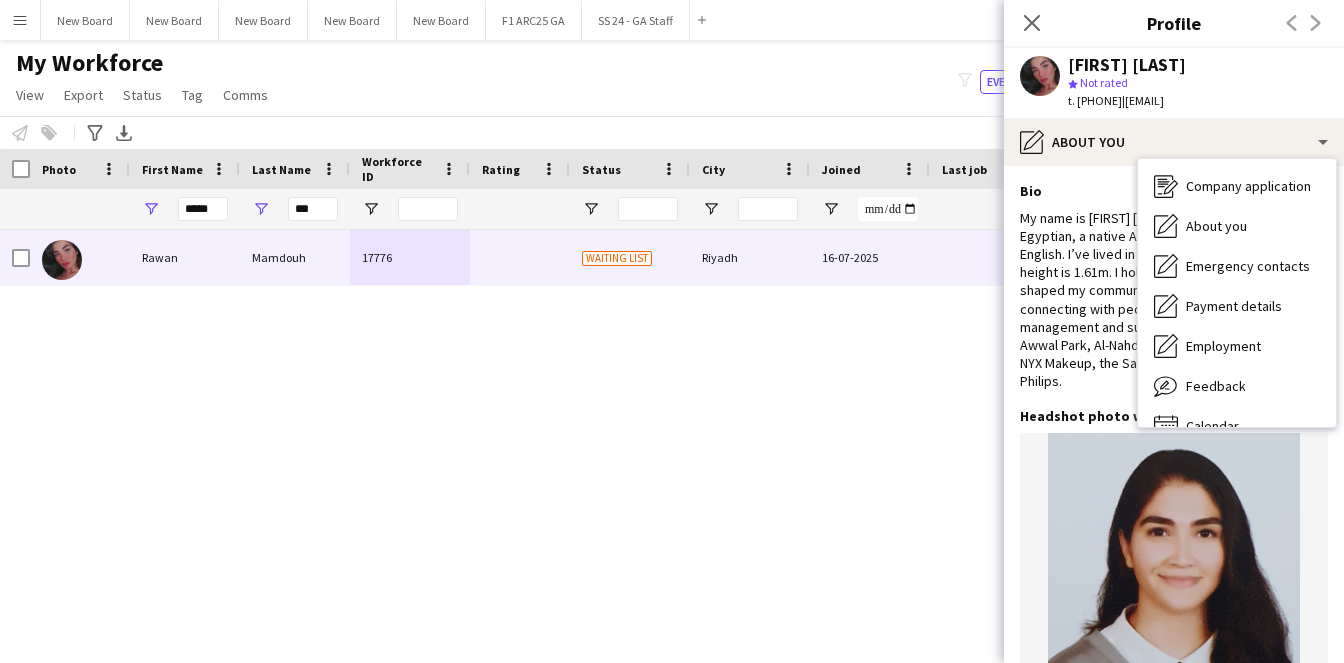 click on "|   [EMAIL]" 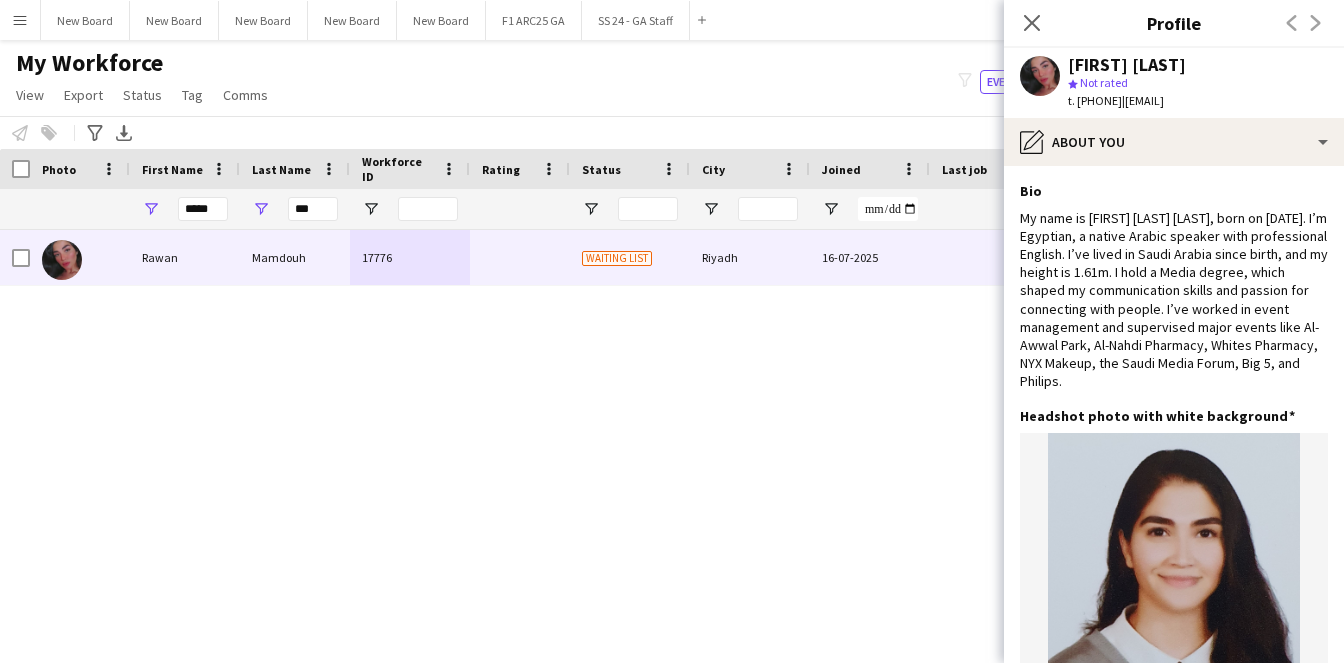 click on "|   [EMAIL]" 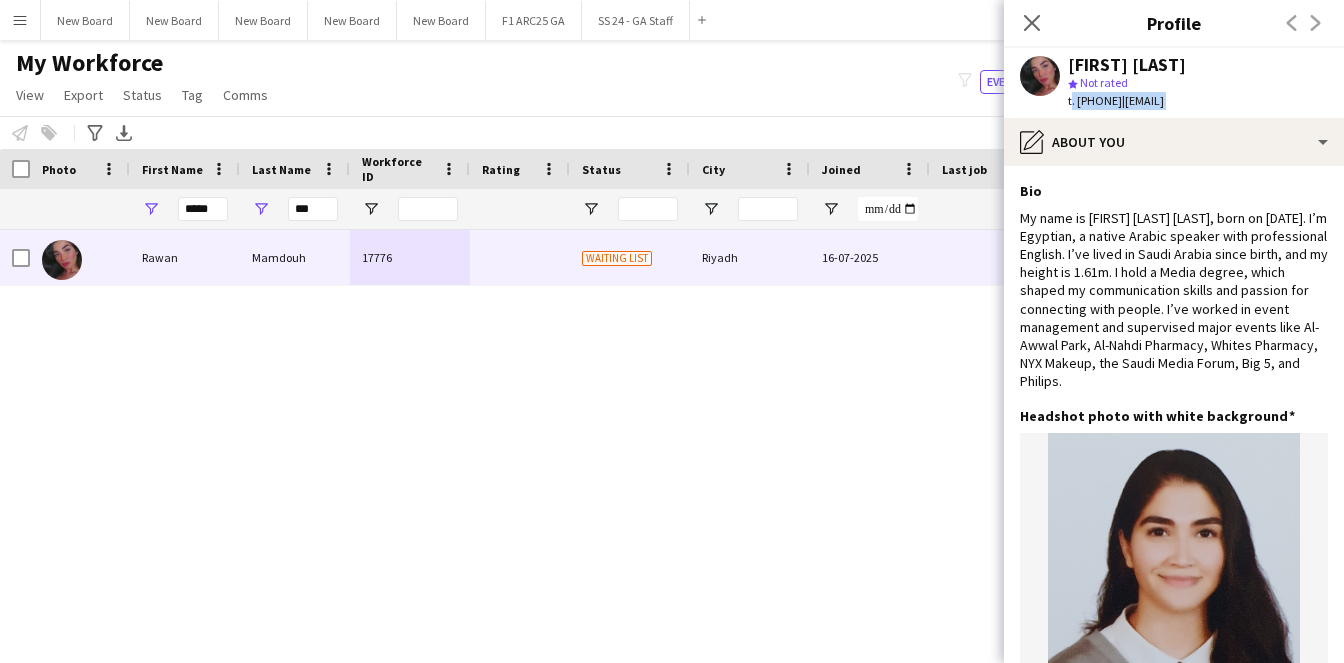 click on "|   [EMAIL]" 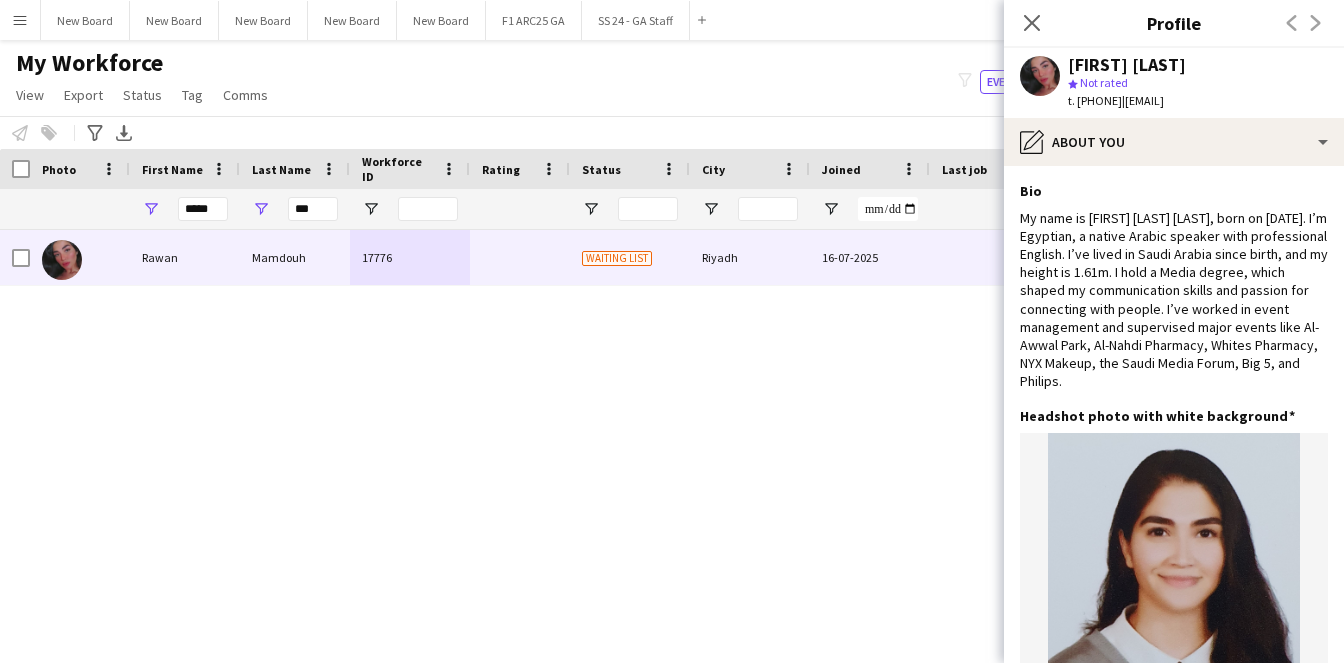 drag, startPoint x: 1251, startPoint y: 101, endPoint x: 1219, endPoint y: 96, distance: 32.38827 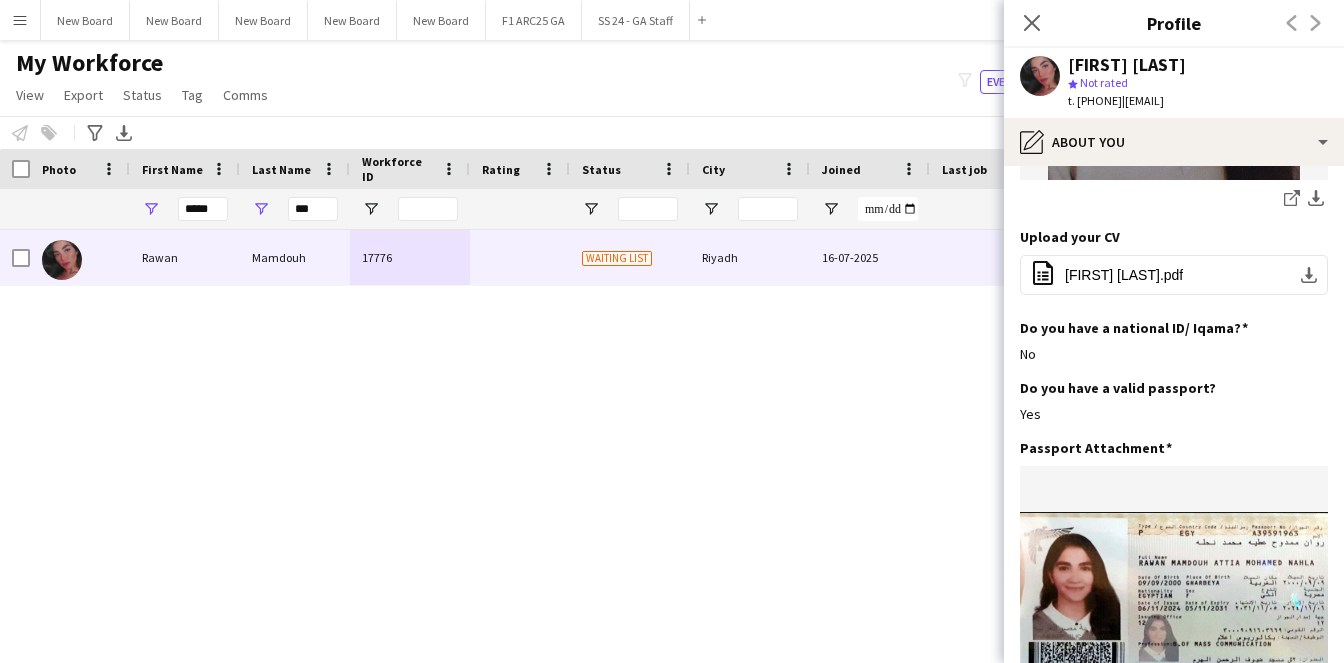 scroll, scrollTop: 1292, scrollLeft: 0, axis: vertical 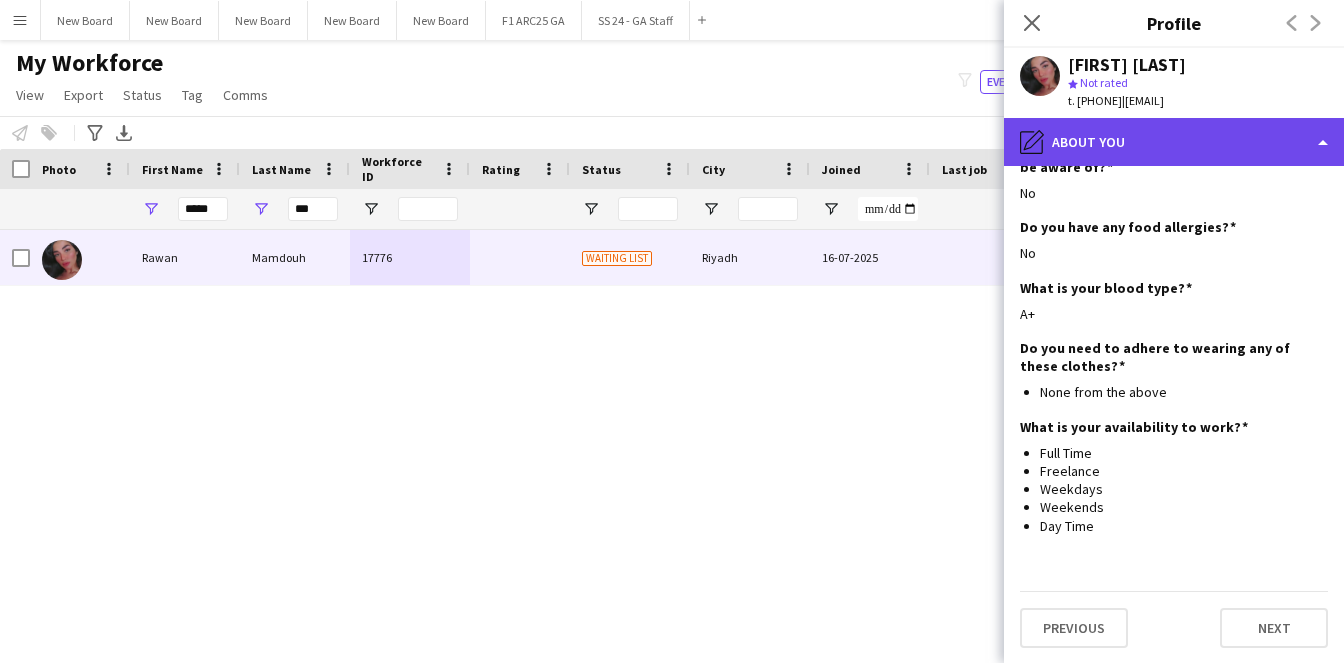 click on "pencil4
About you" 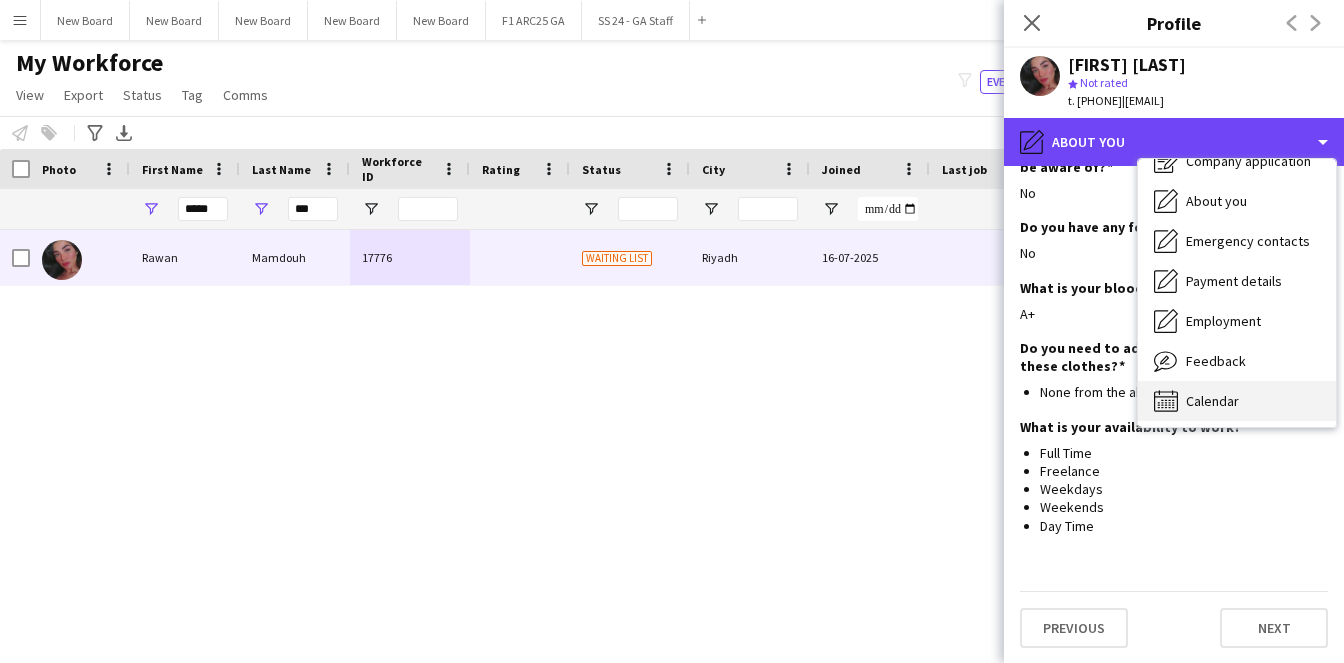 scroll, scrollTop: 68, scrollLeft: 0, axis: vertical 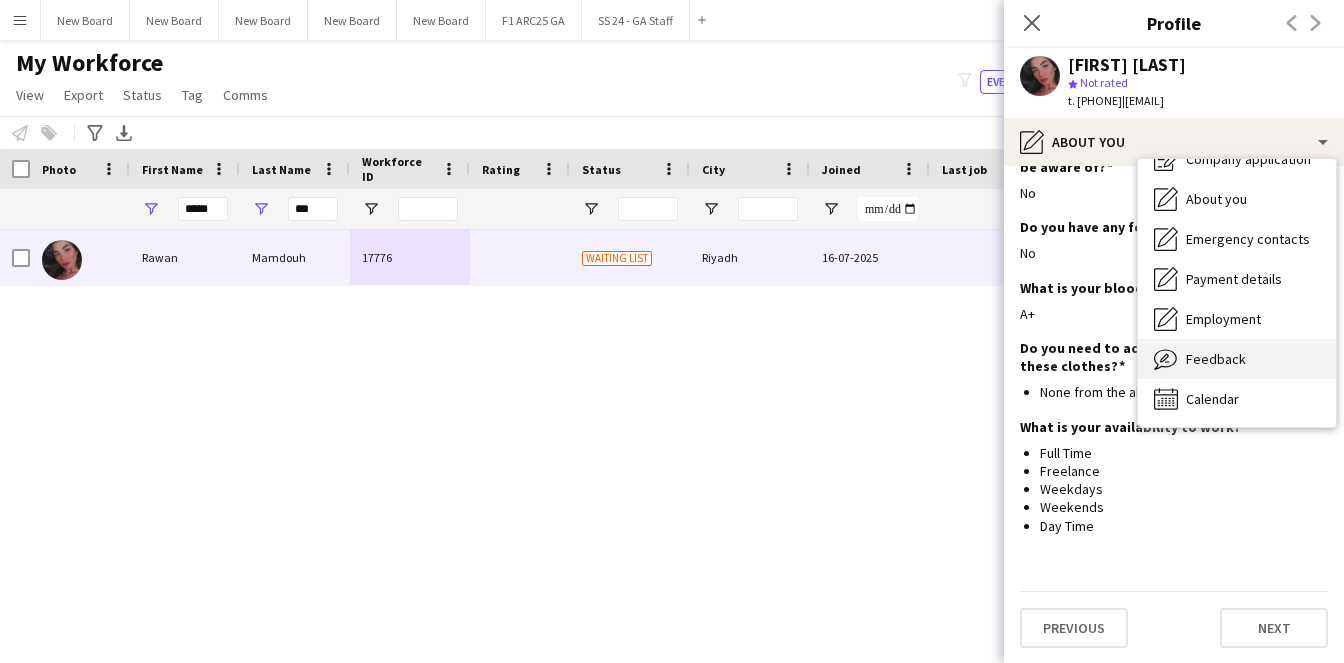 click on "Feedback" at bounding box center [1216, 359] 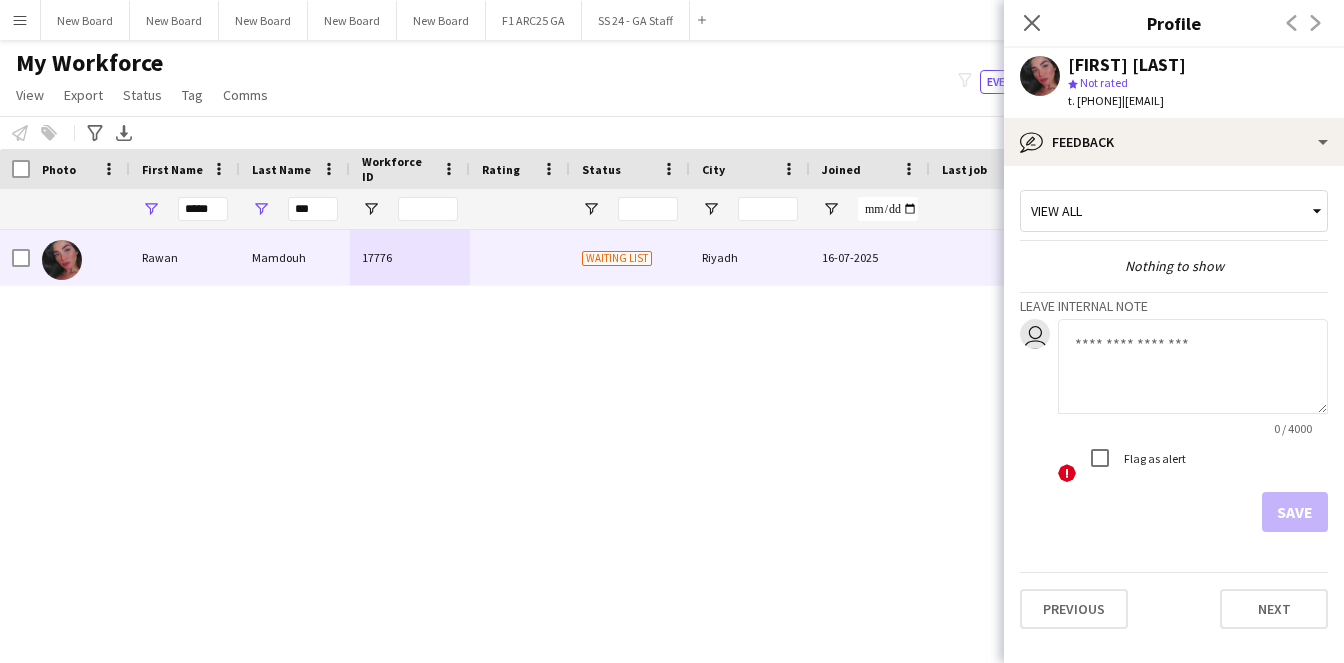 click 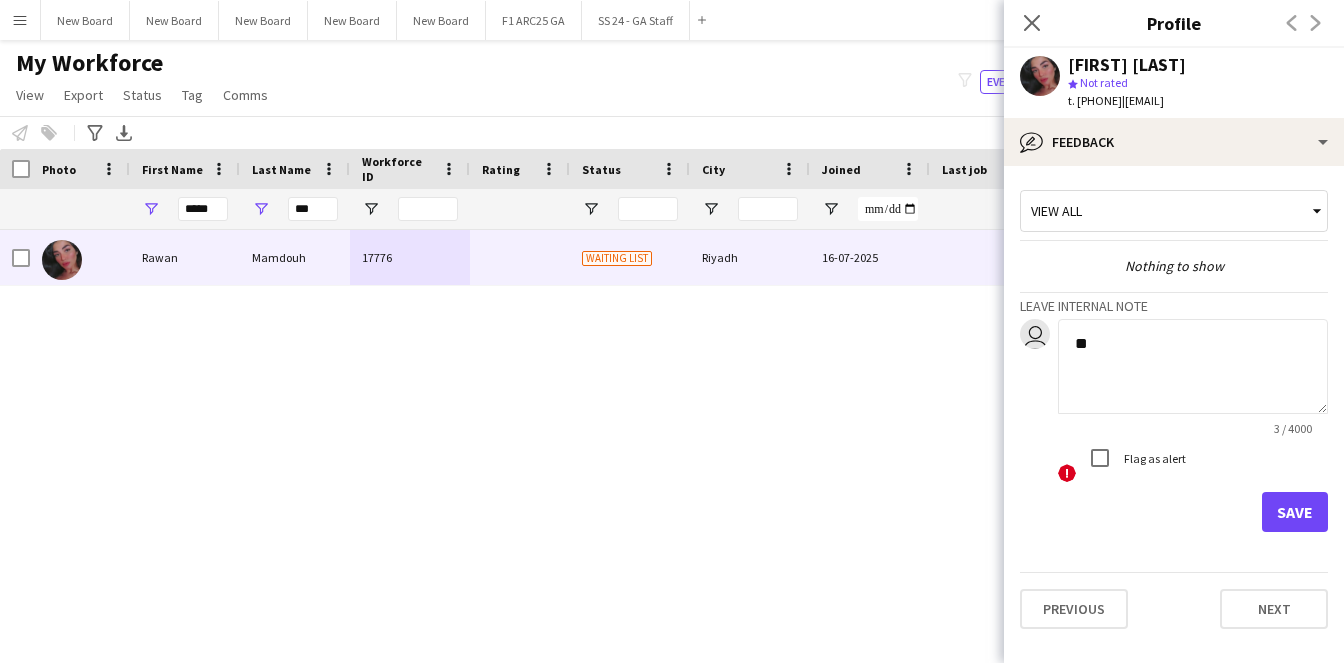 type on "*" 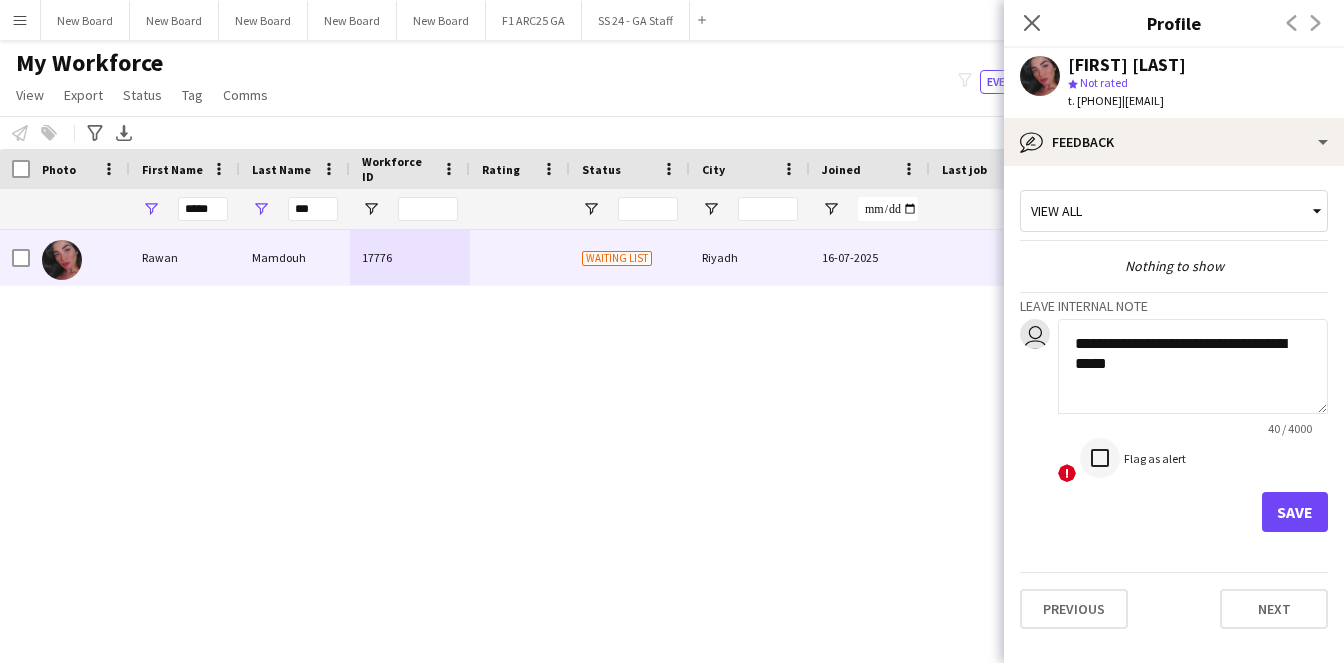 type on "**********" 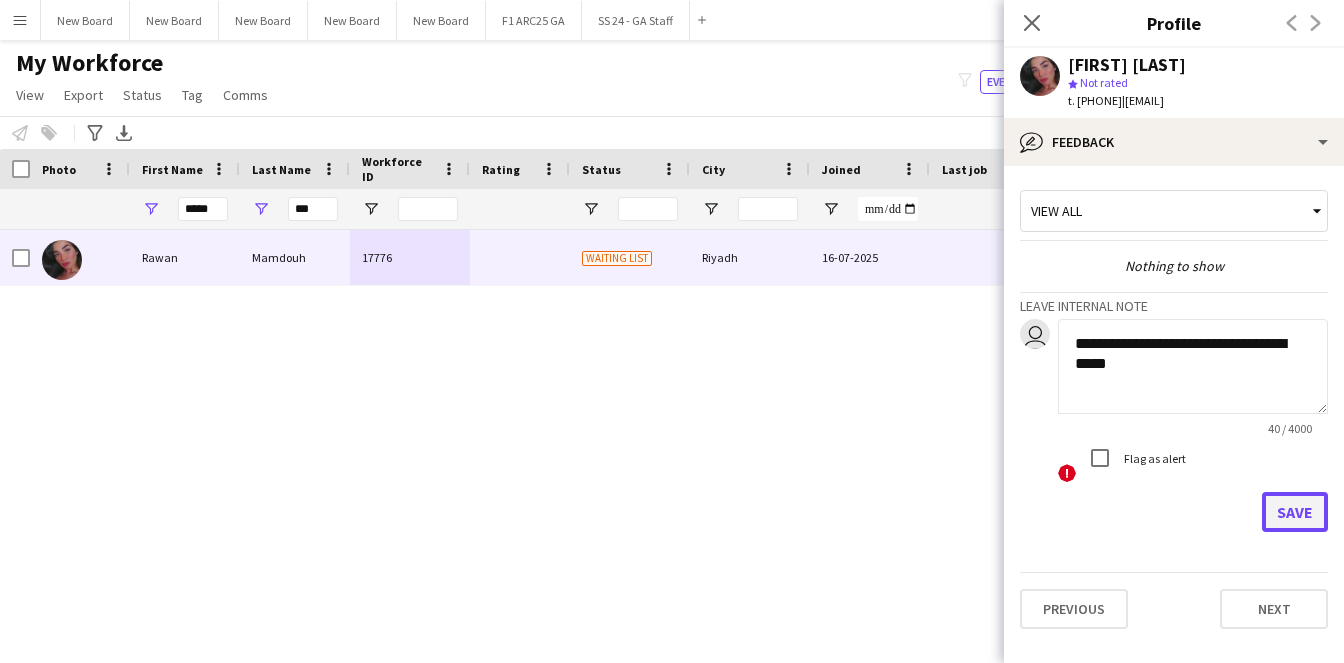 click on "Save" 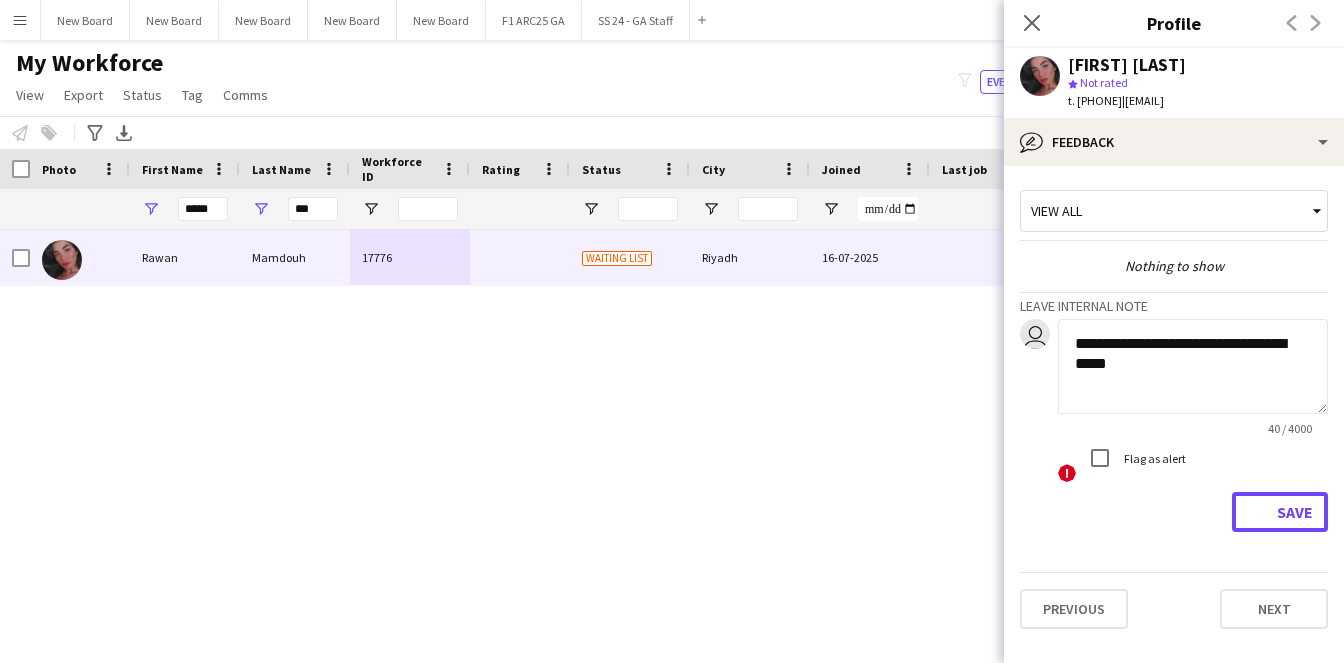 type 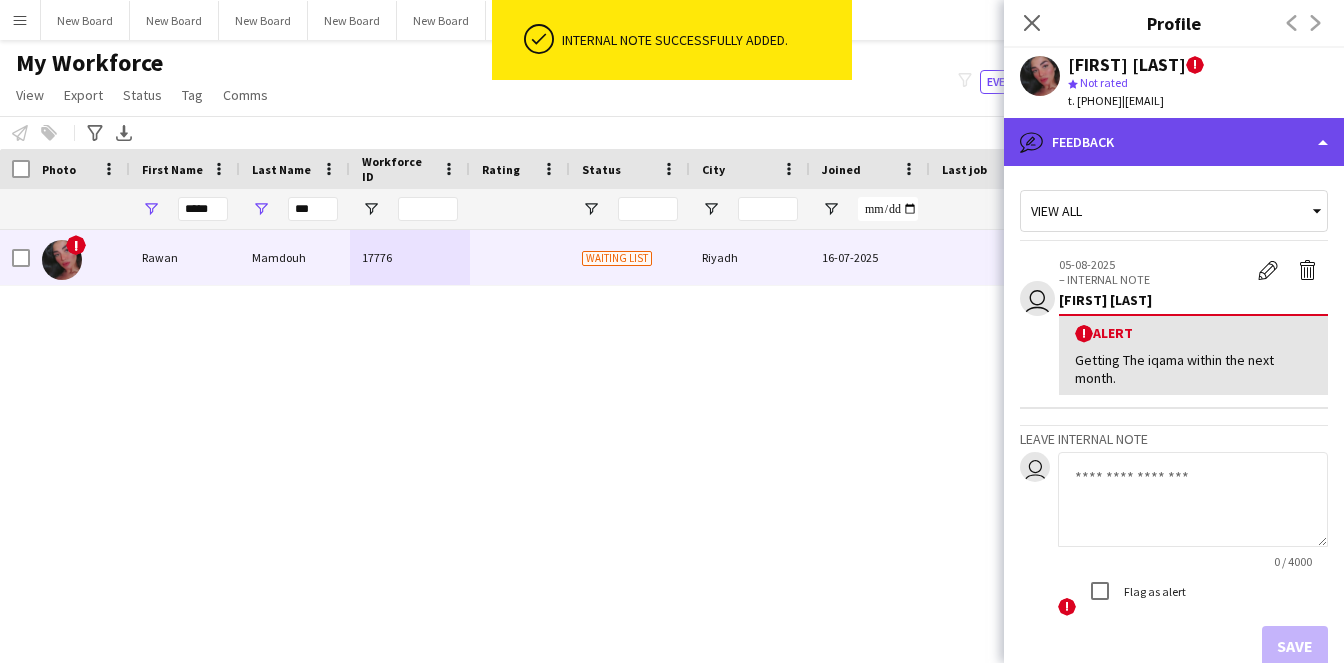 click on "bubble-pencil
Feedback" 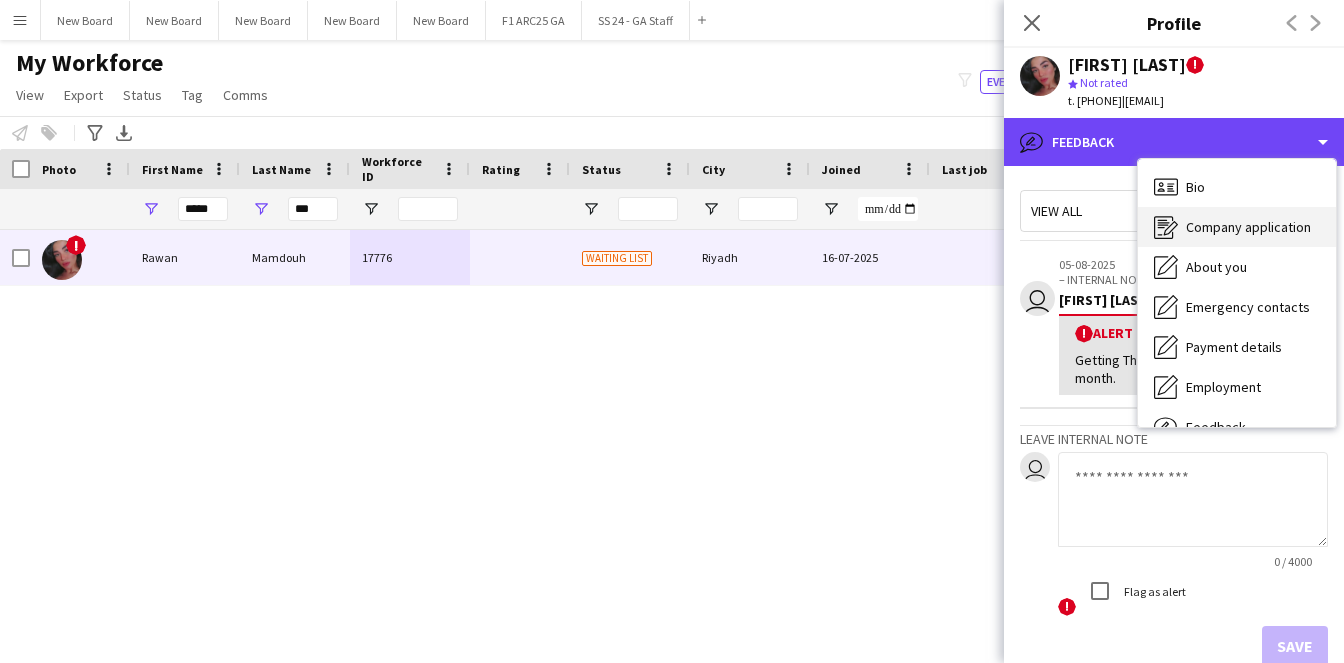 scroll, scrollTop: 0, scrollLeft: 0, axis: both 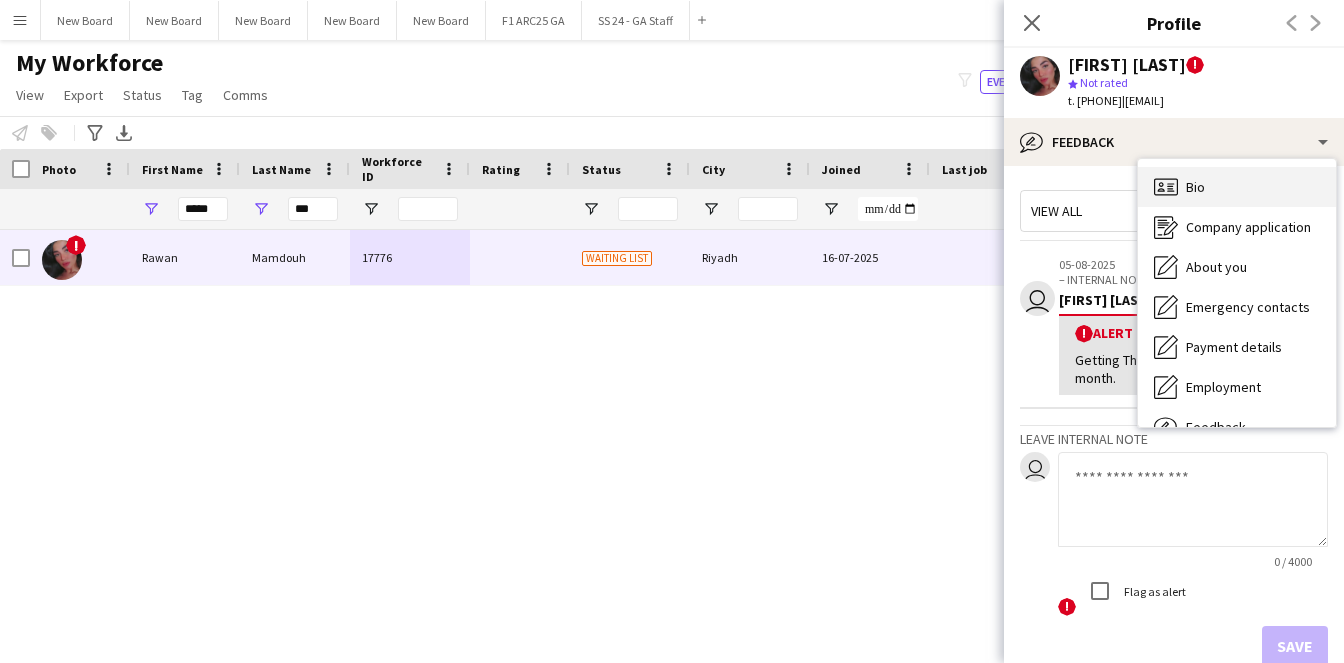 click on "Bio
Bio" at bounding box center [1237, 187] 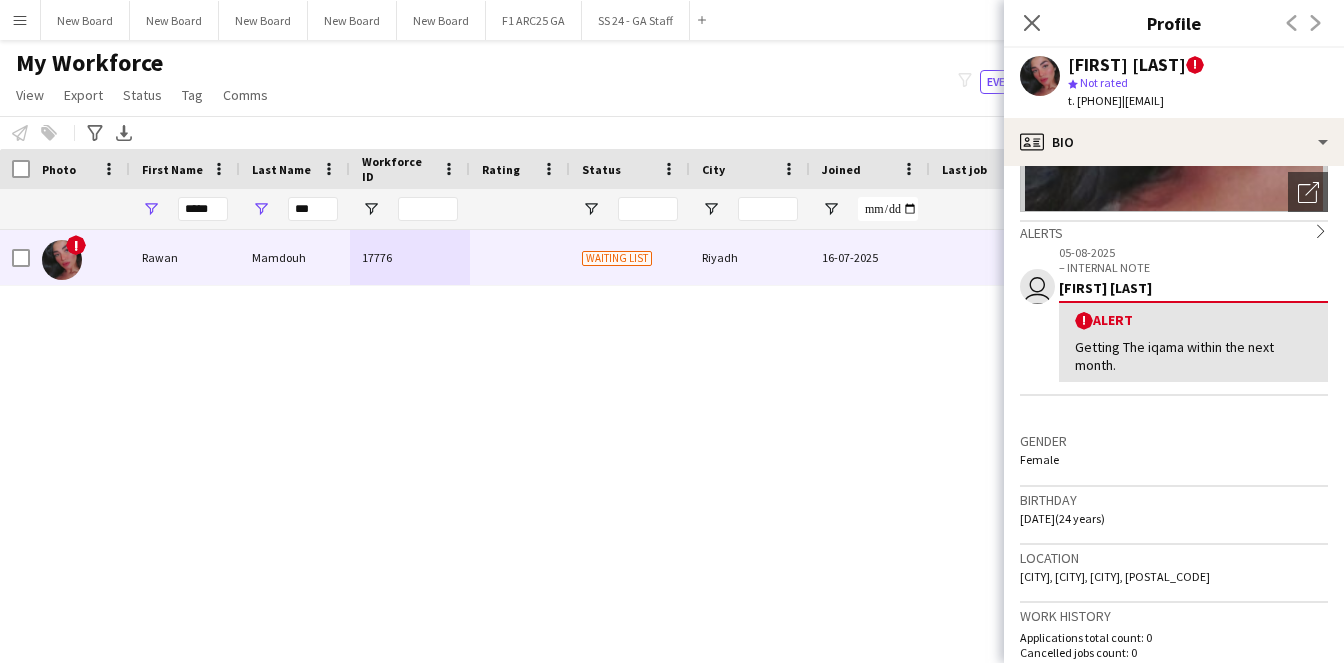 scroll, scrollTop: 348, scrollLeft: 0, axis: vertical 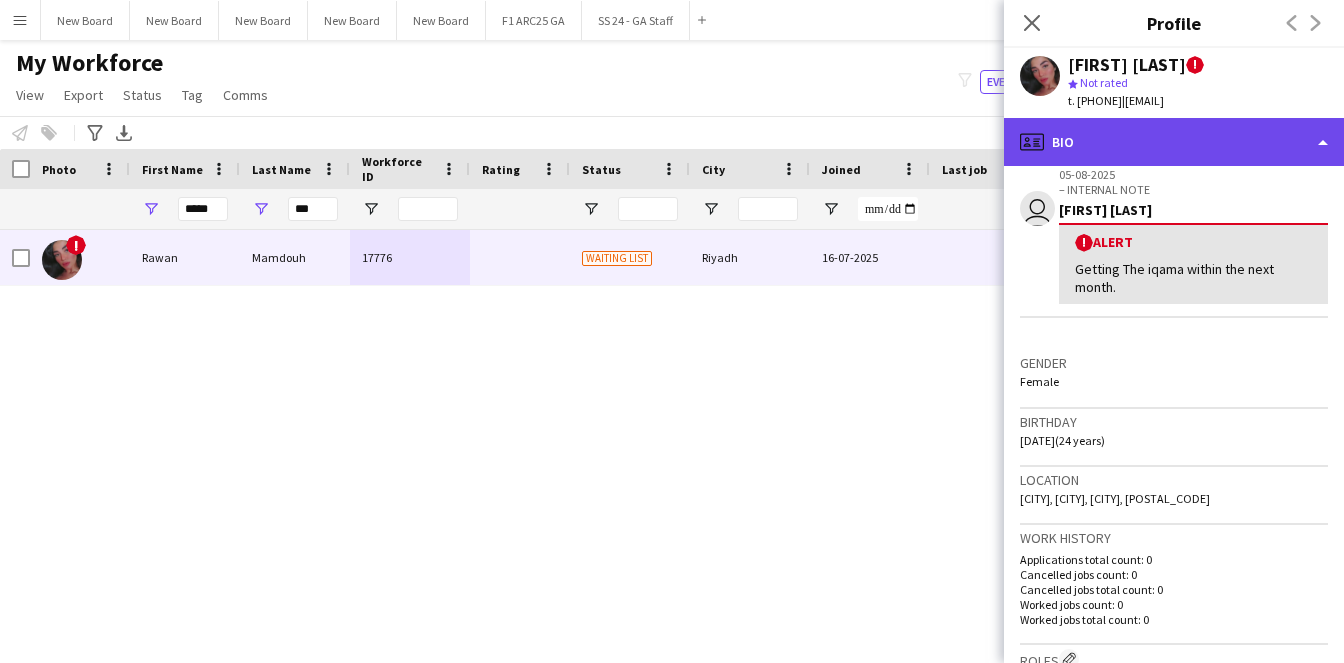 click on "profile
Bio" 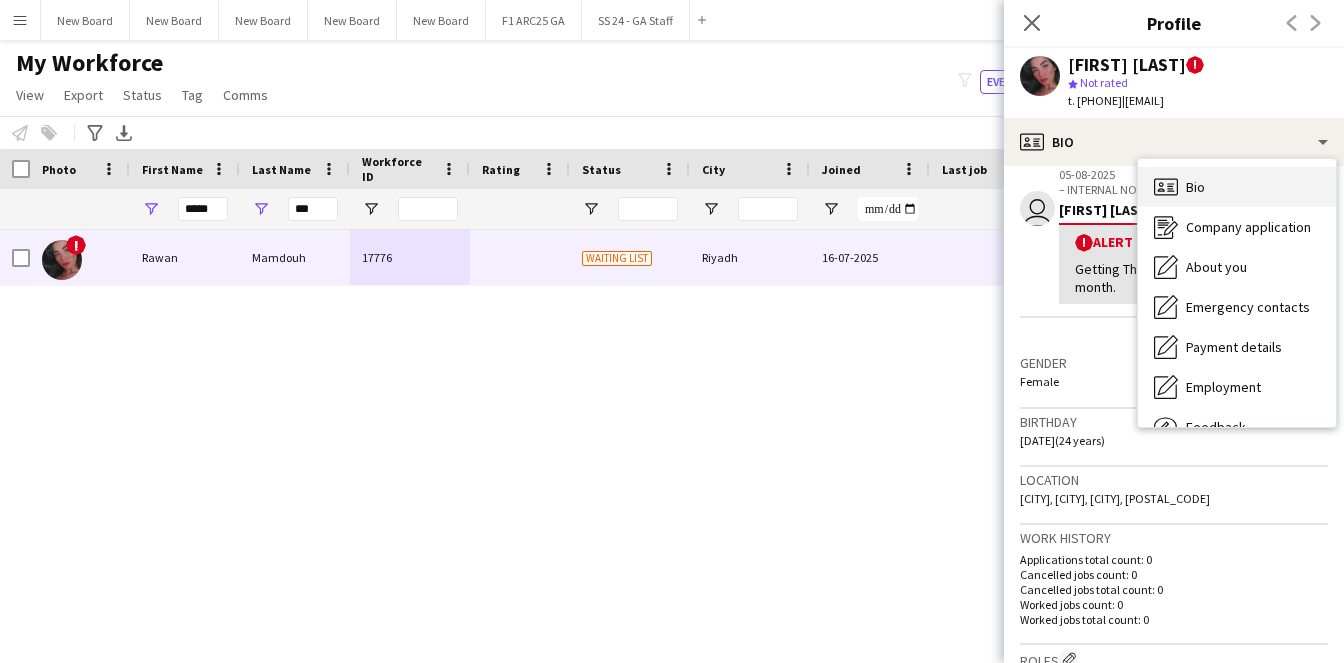 click on "Bio
Bio" at bounding box center (1237, 187) 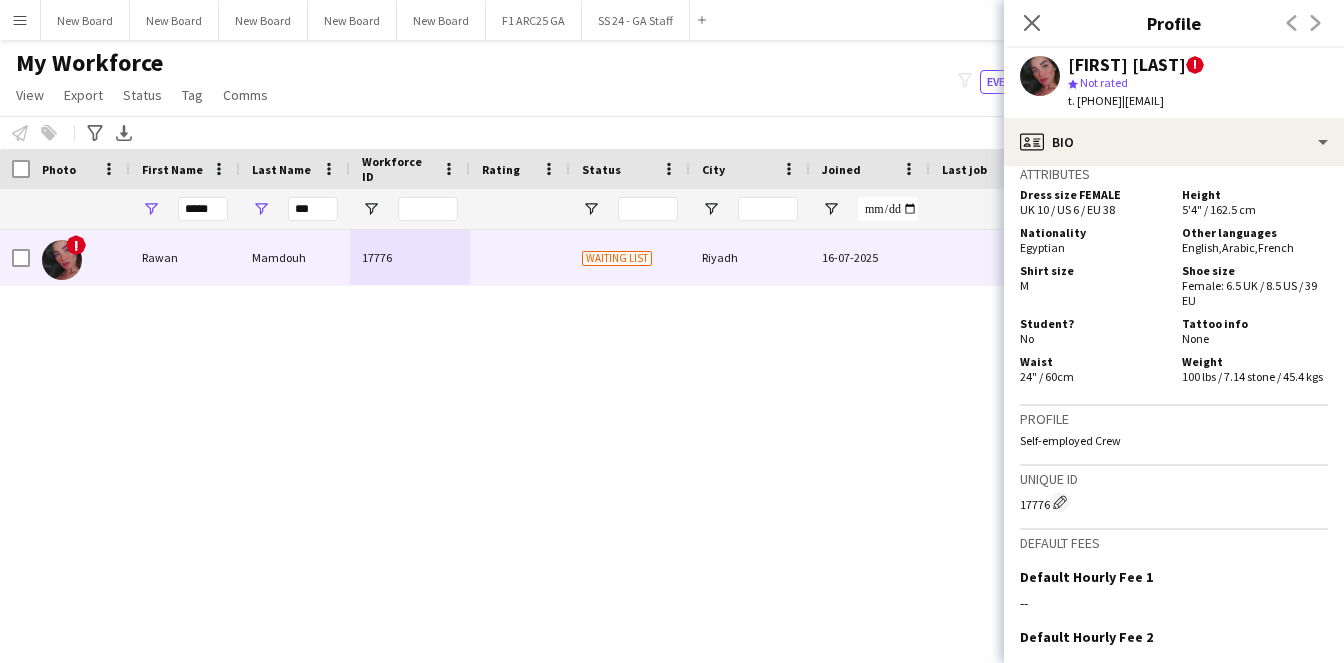 scroll, scrollTop: 1200, scrollLeft: 0, axis: vertical 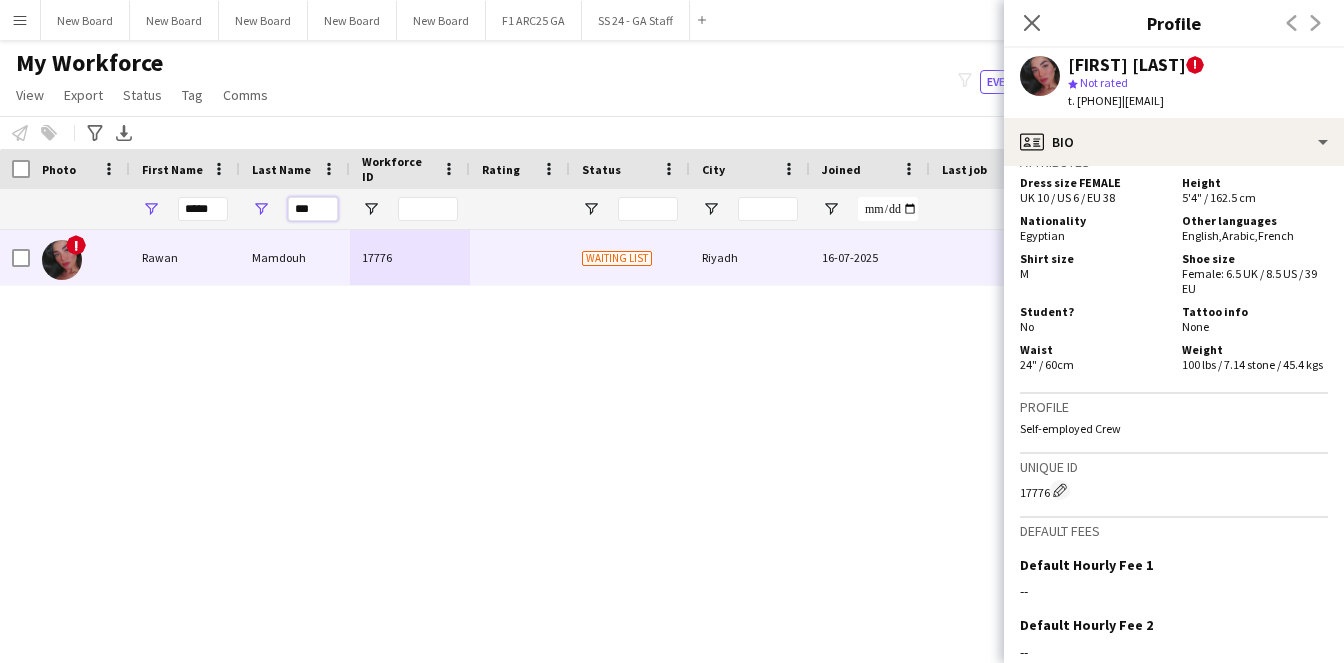 click on "***" at bounding box center [313, 209] 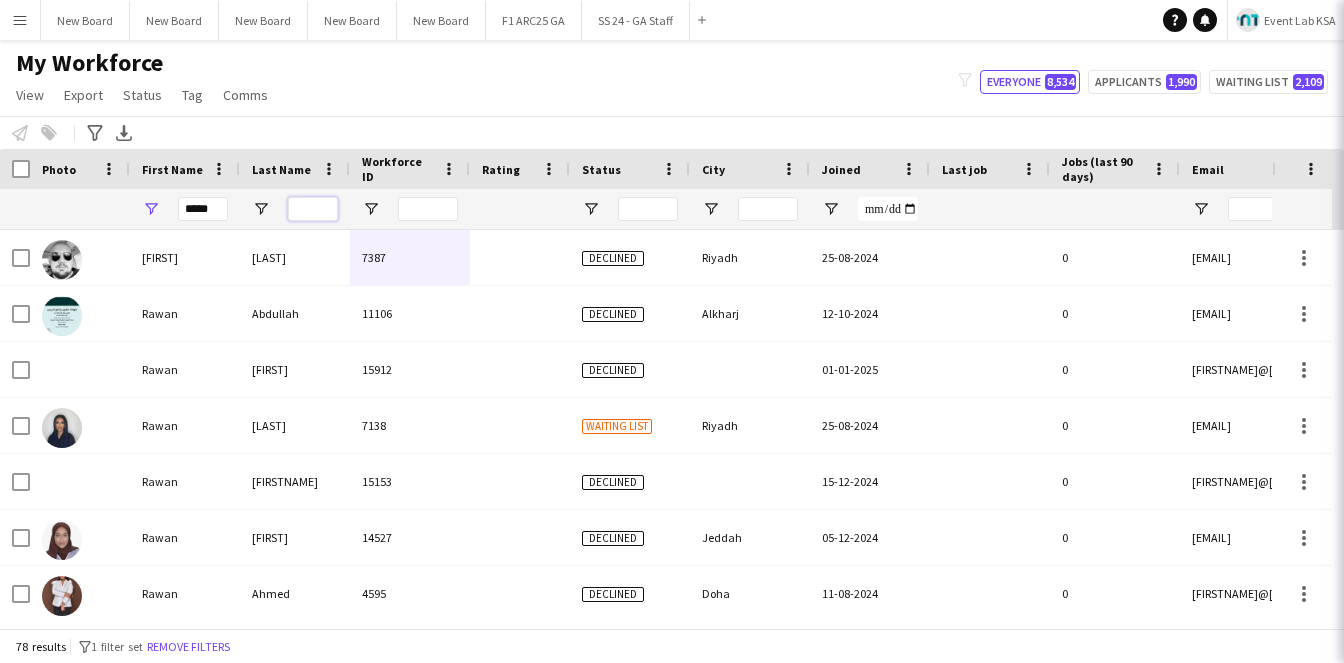 type 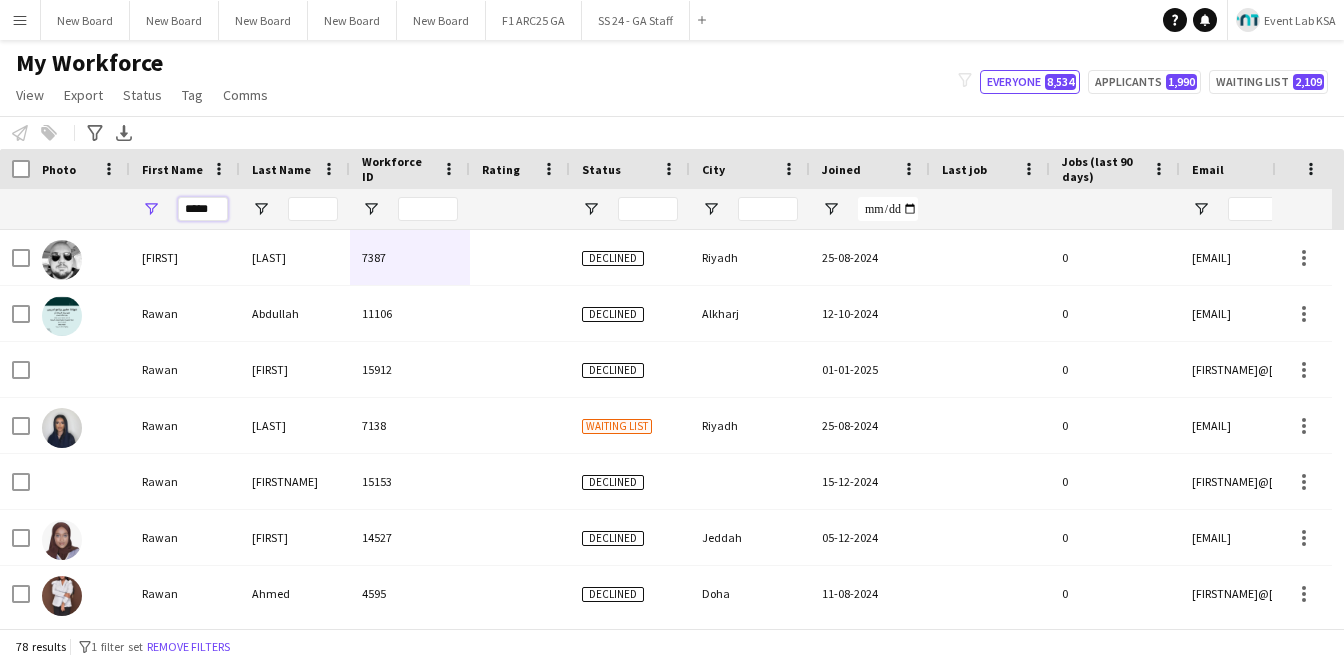 click on "*****" at bounding box center (203, 209) 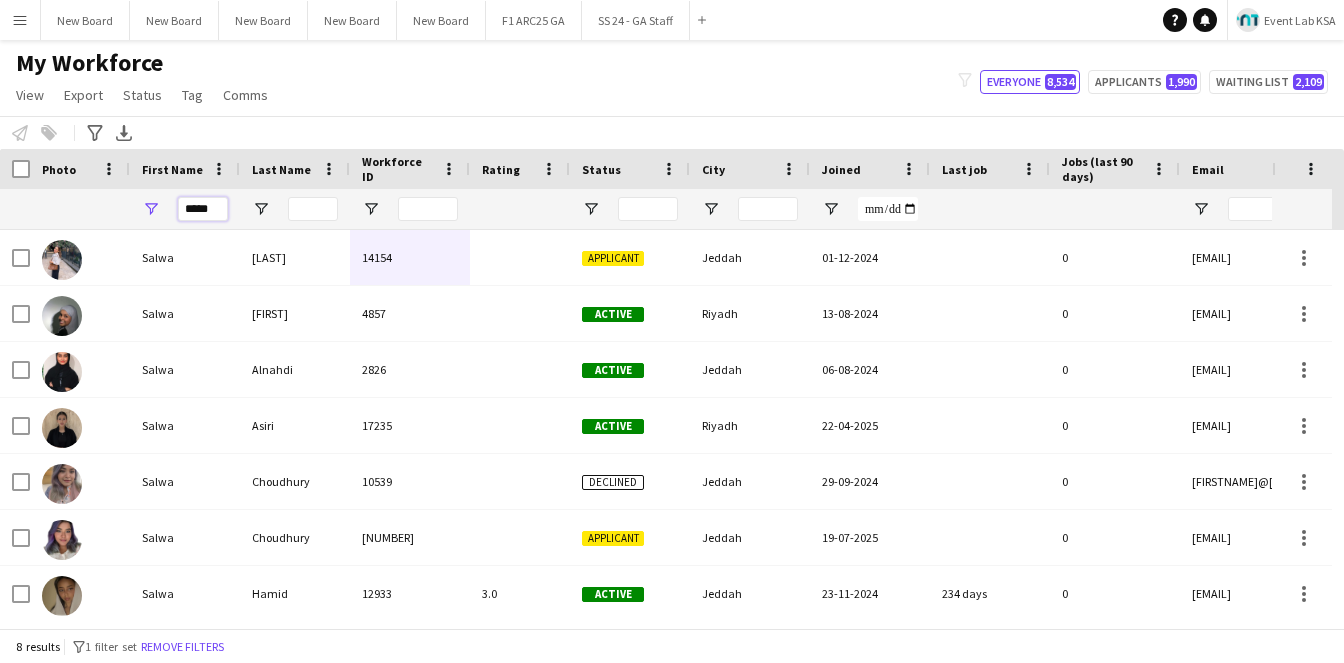type on "*****" 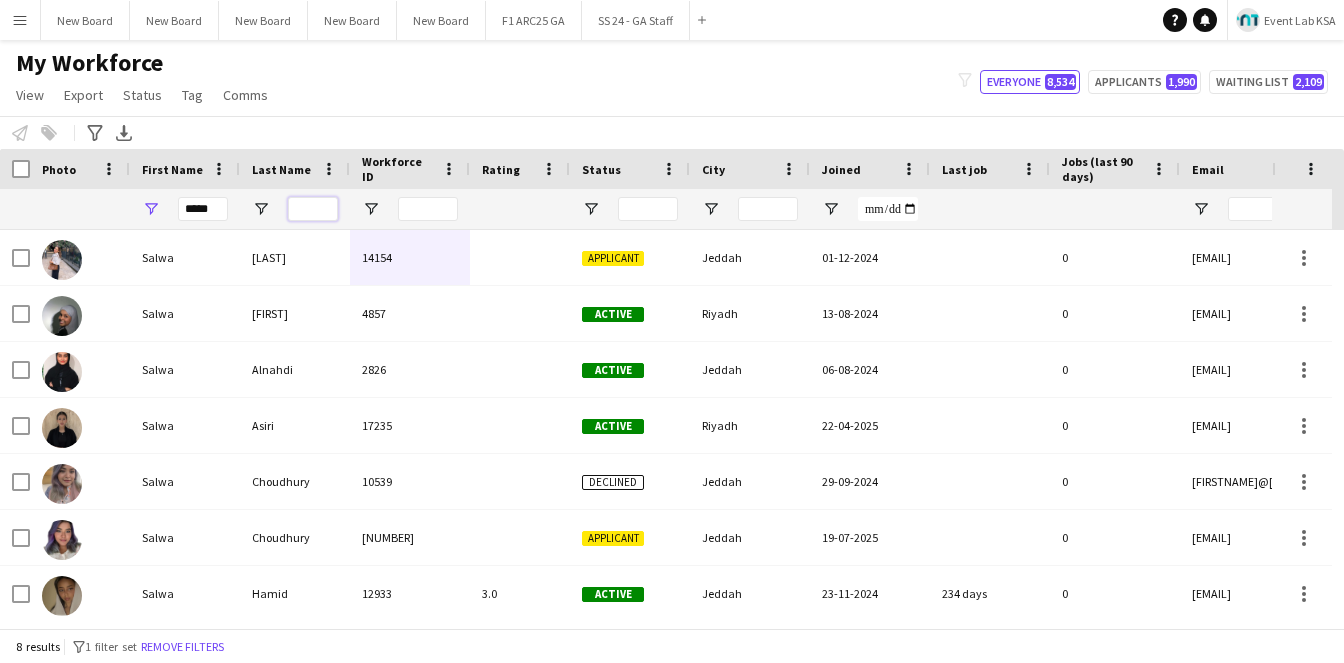 click at bounding box center (313, 209) 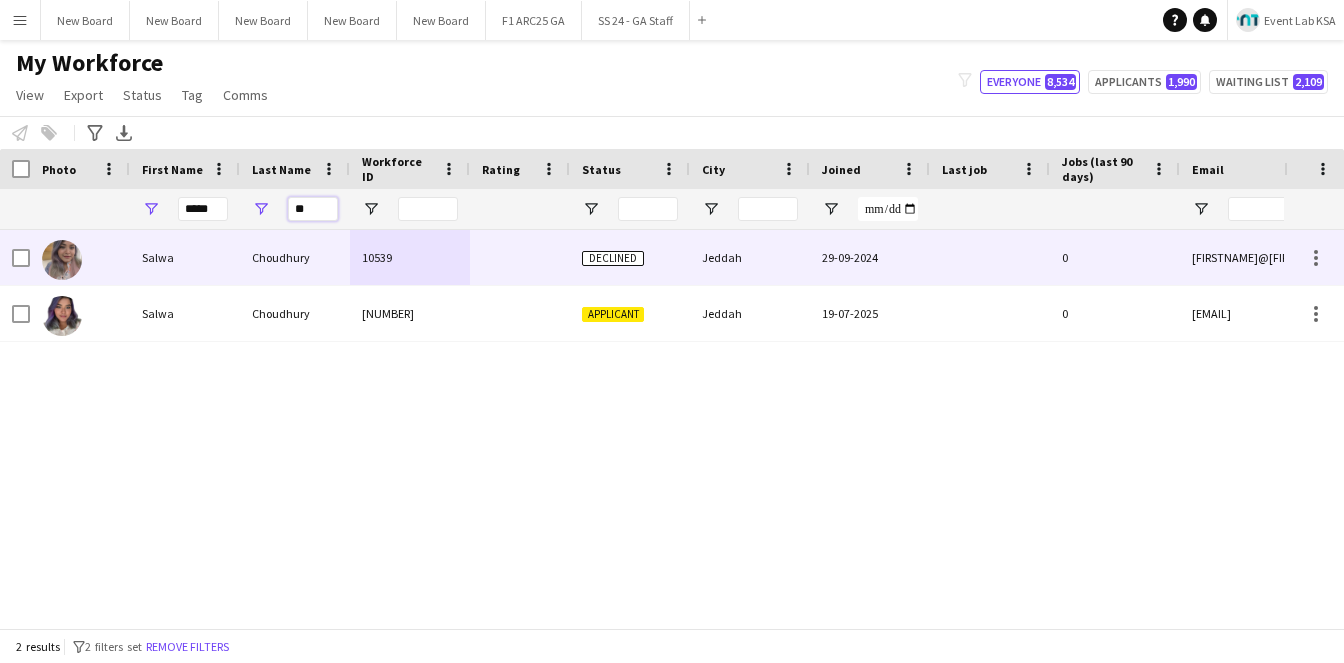 type on "**" 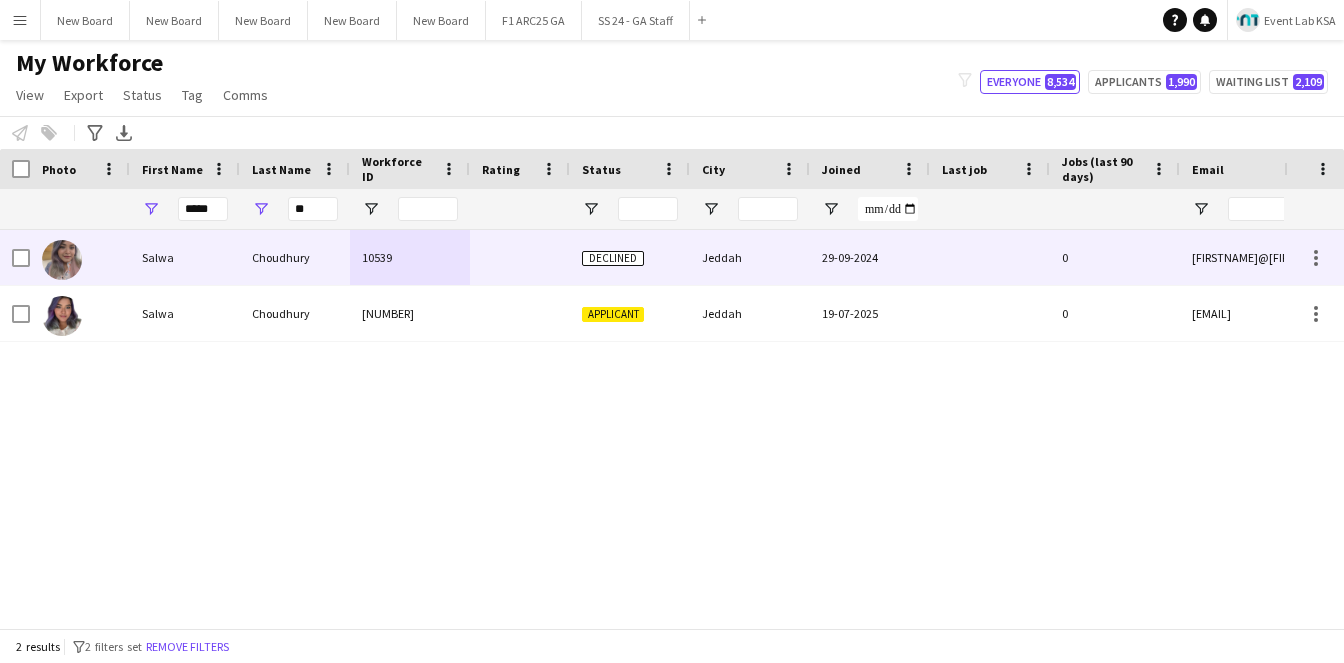 click on "Salwa" at bounding box center (185, 257) 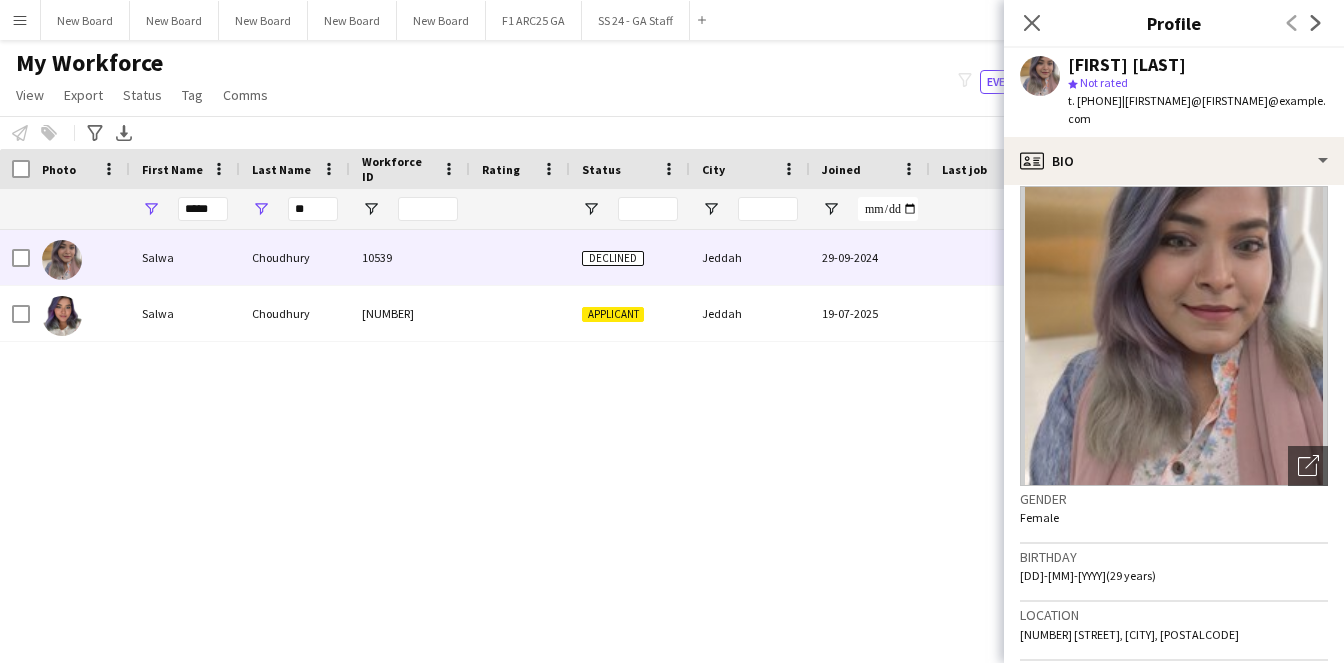 scroll, scrollTop: 0, scrollLeft: 0, axis: both 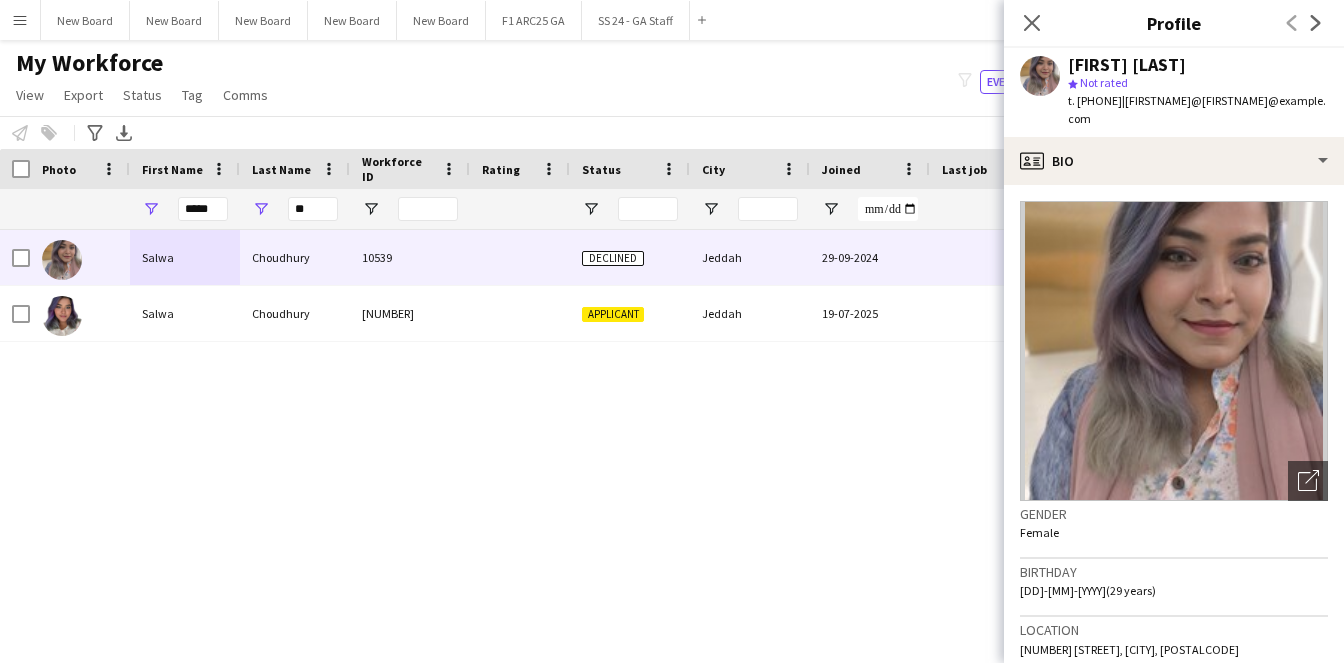 click on "Open photos pop-in
Gender   Female   Birthday   [DATE]   ([AGE] years)   Location   [NUMBER] [STREET], [CITY], [POSTAL_CODE]   Work history   Applications total count: 0   Cancelled jobs count: 0   Cancelled jobs total count: 0   Worked jobs count: 0   Worked jobs total count: 0   Roles
Edit crew company roles
Incomplete   Skills
Edit crew company skills
ok-circled2
background
Layer 1
cross-circle-red
background
Layer 1
Experience as a Host/Hostess
Freelancer has uploaded a photo validation of skill. Click to see
ok-circled2
background
Layer 1
cross-circle-red
background
Layer 1
Experience as a Tour Guide
Freelancer has uploaded a photo validation of skill. Click to see" 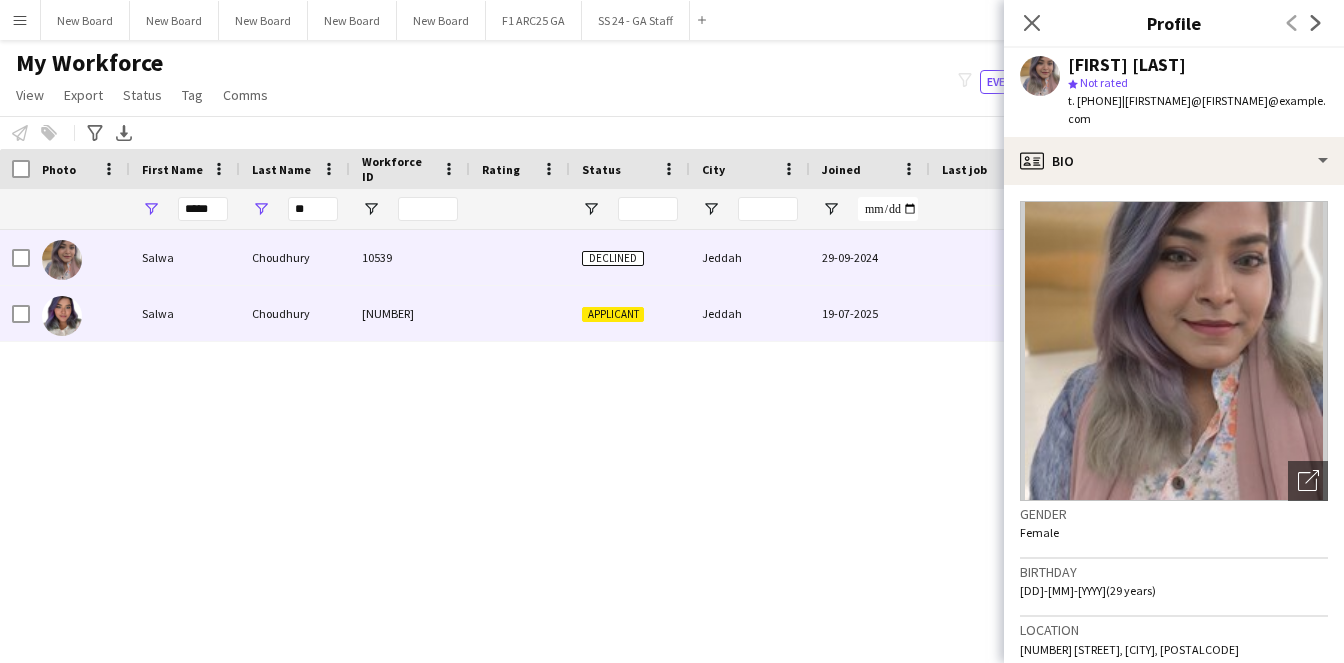 click on "19-07-2025" at bounding box center (870, 313) 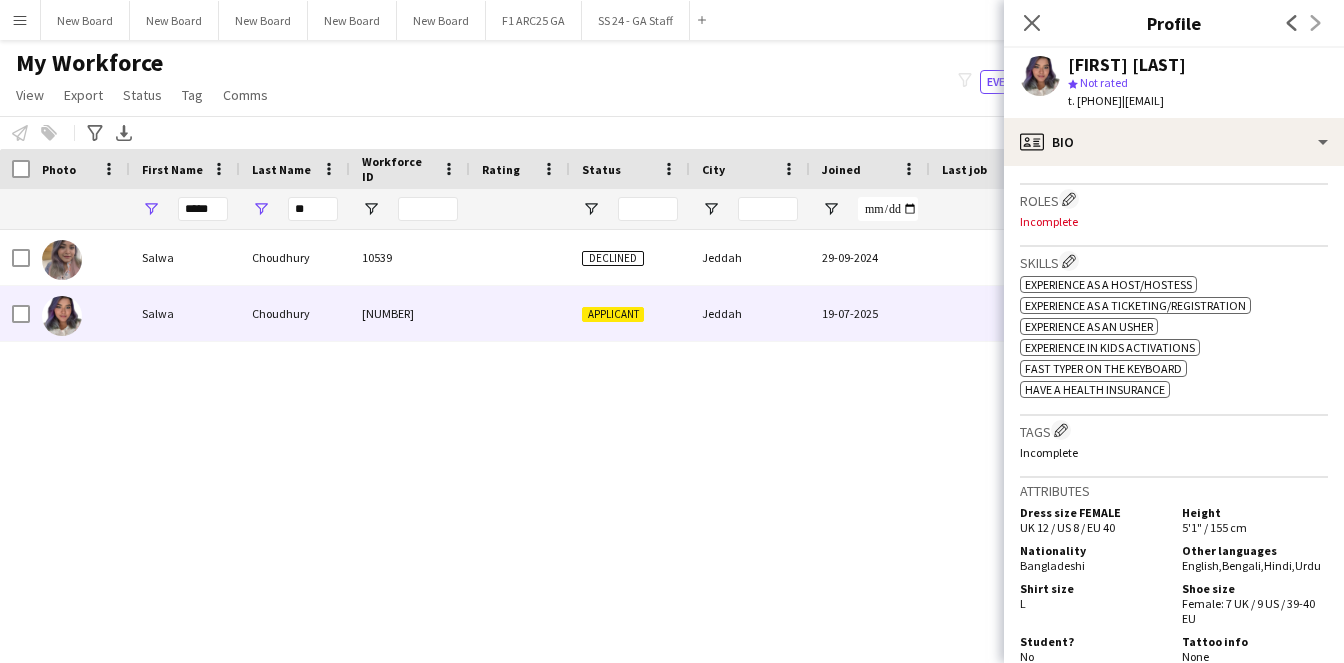 scroll, scrollTop: 894, scrollLeft: 0, axis: vertical 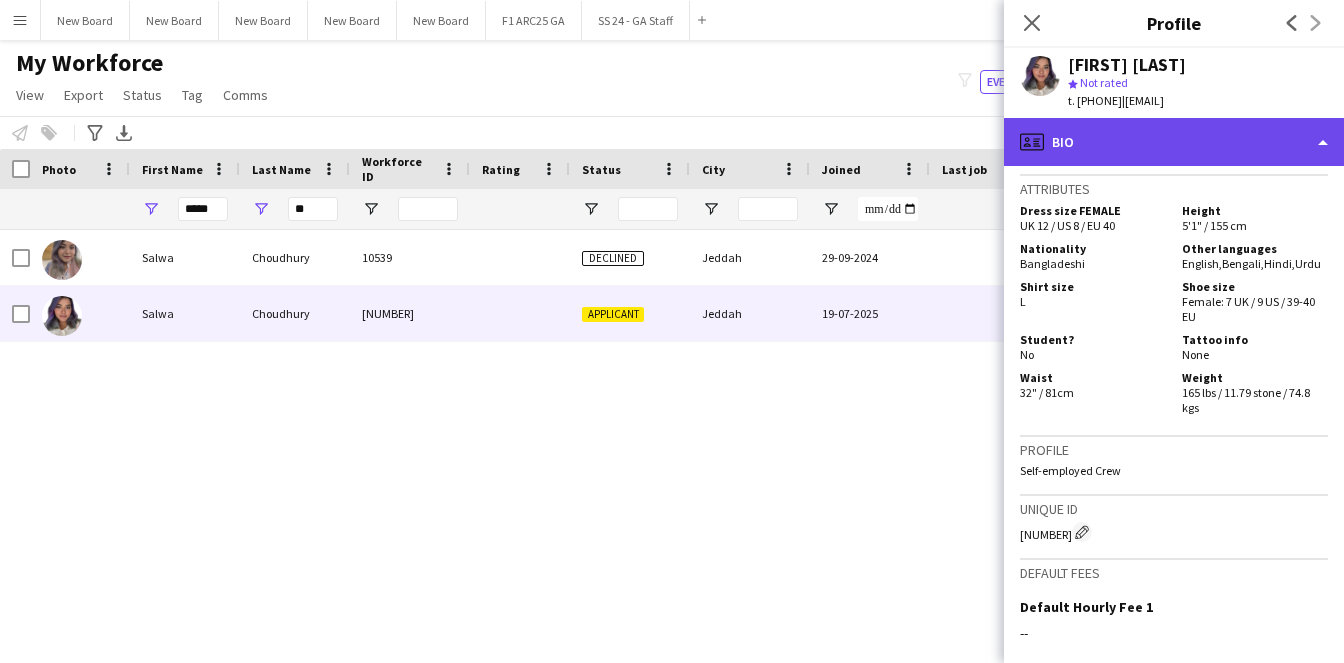 click on "profile
Bio" 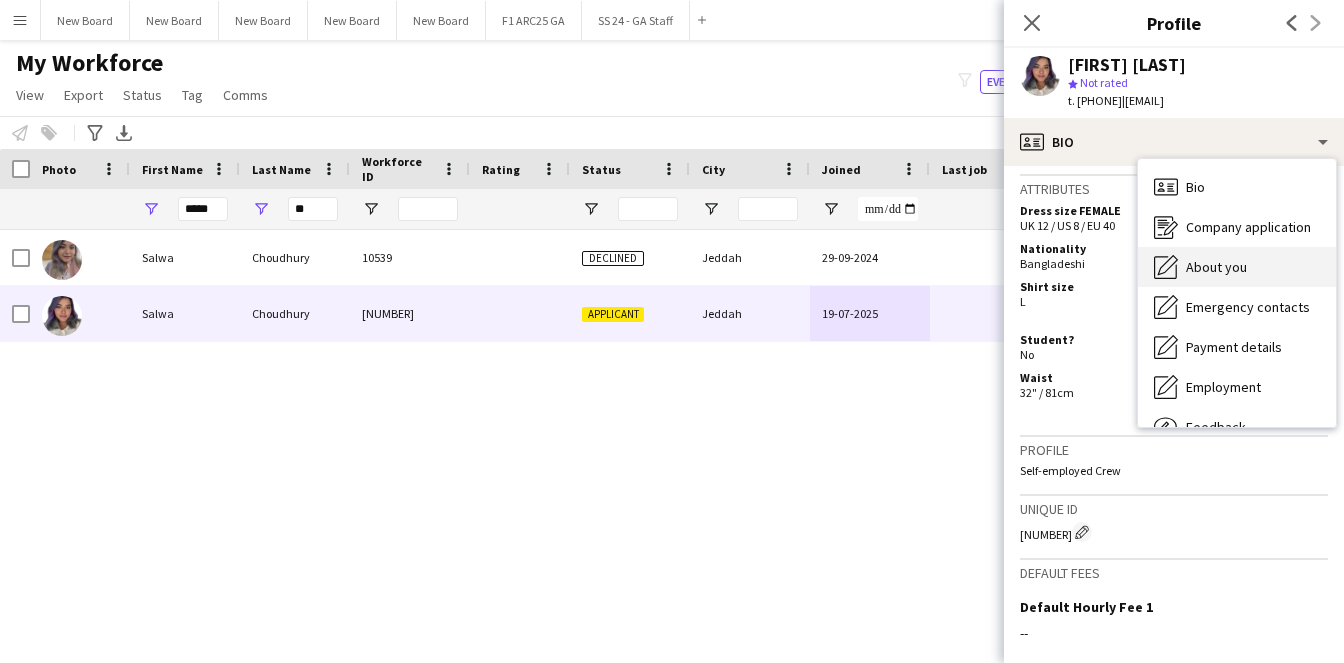 click on "About you
About you" at bounding box center [1237, 267] 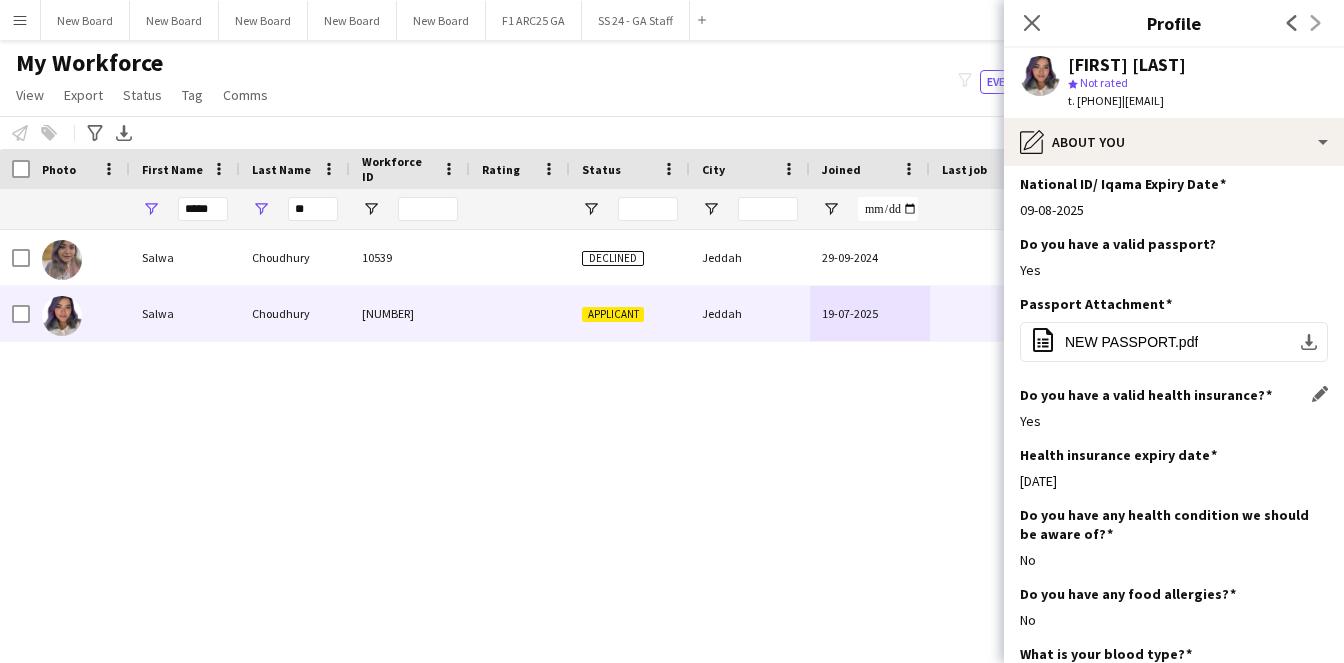 scroll, scrollTop: 1189, scrollLeft: 0, axis: vertical 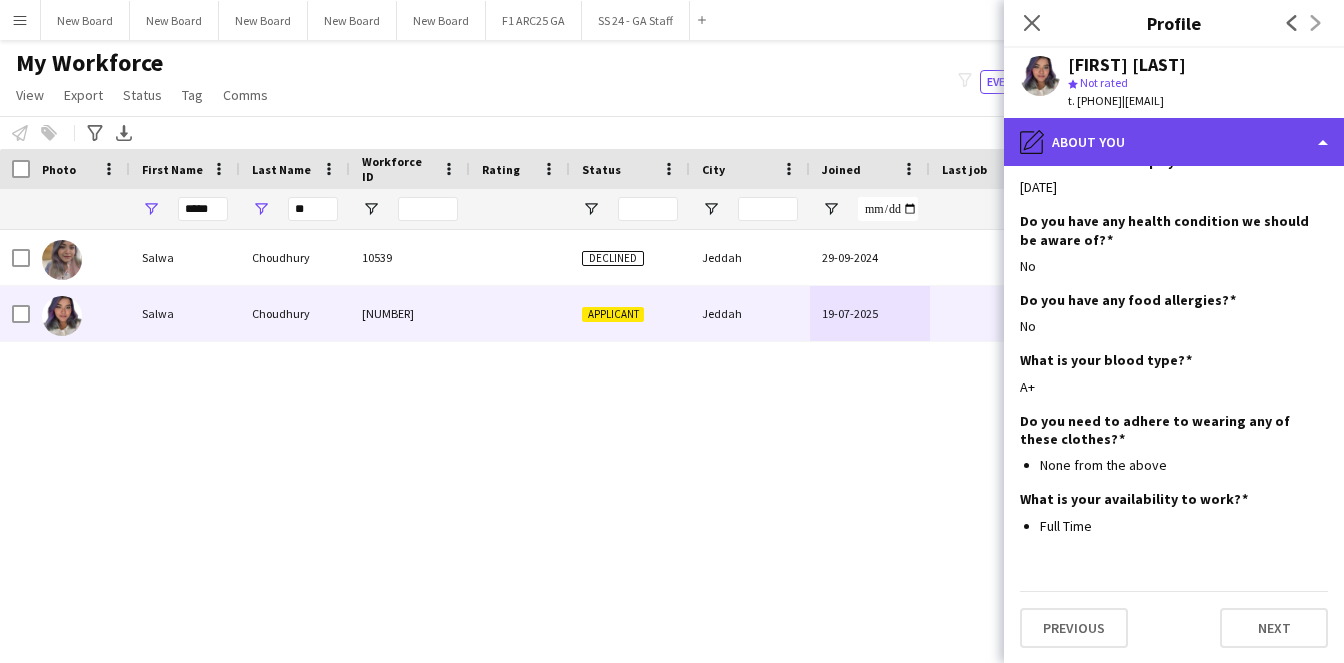 click on "pencil4
About you" 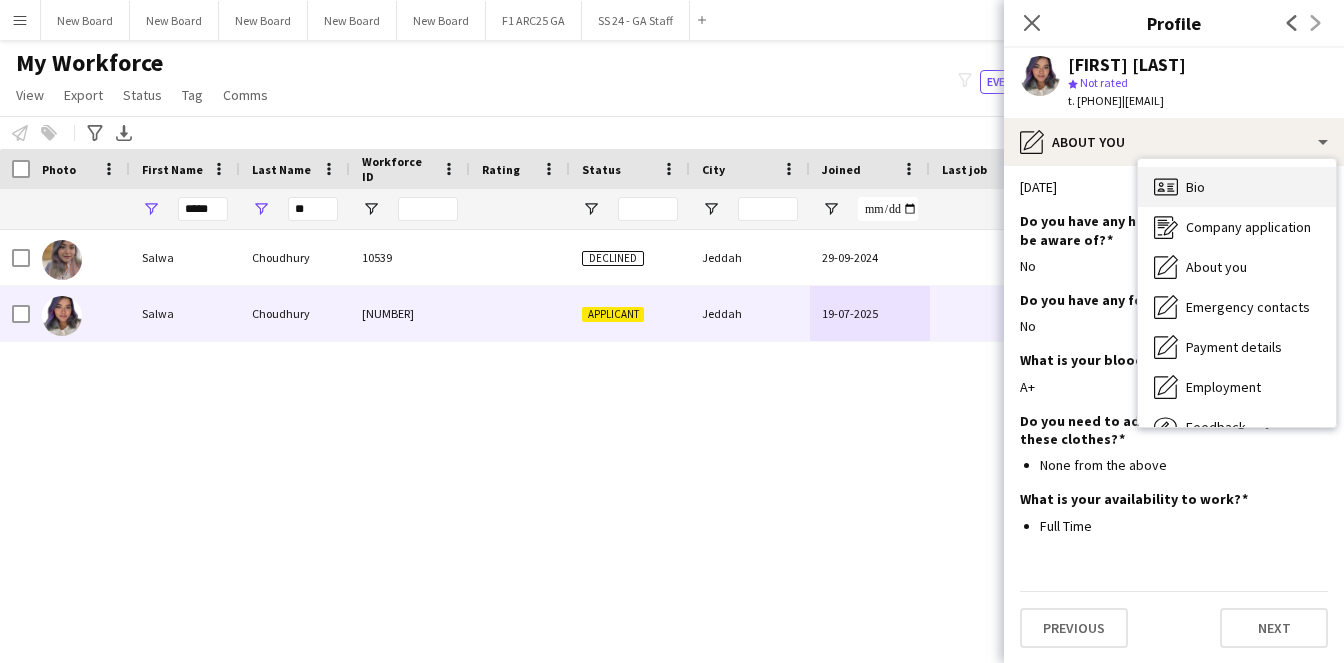 click on "Bio
Bio" at bounding box center [1237, 187] 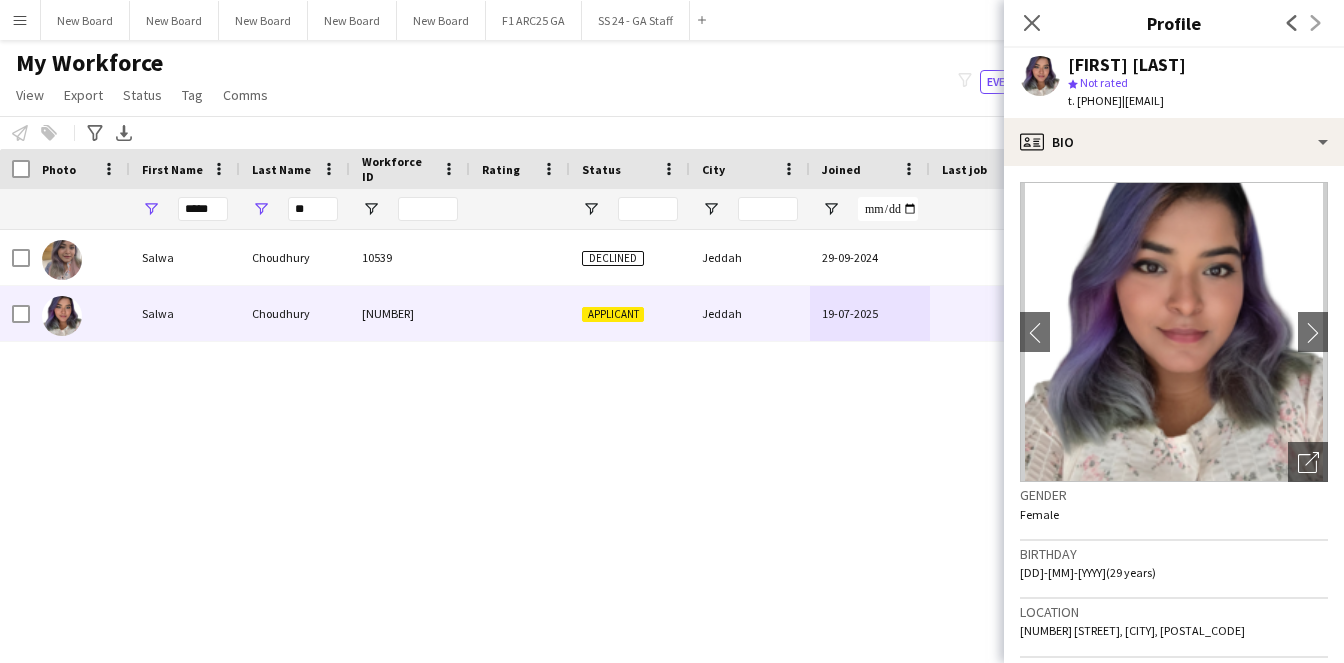 scroll, scrollTop: 143, scrollLeft: 0, axis: vertical 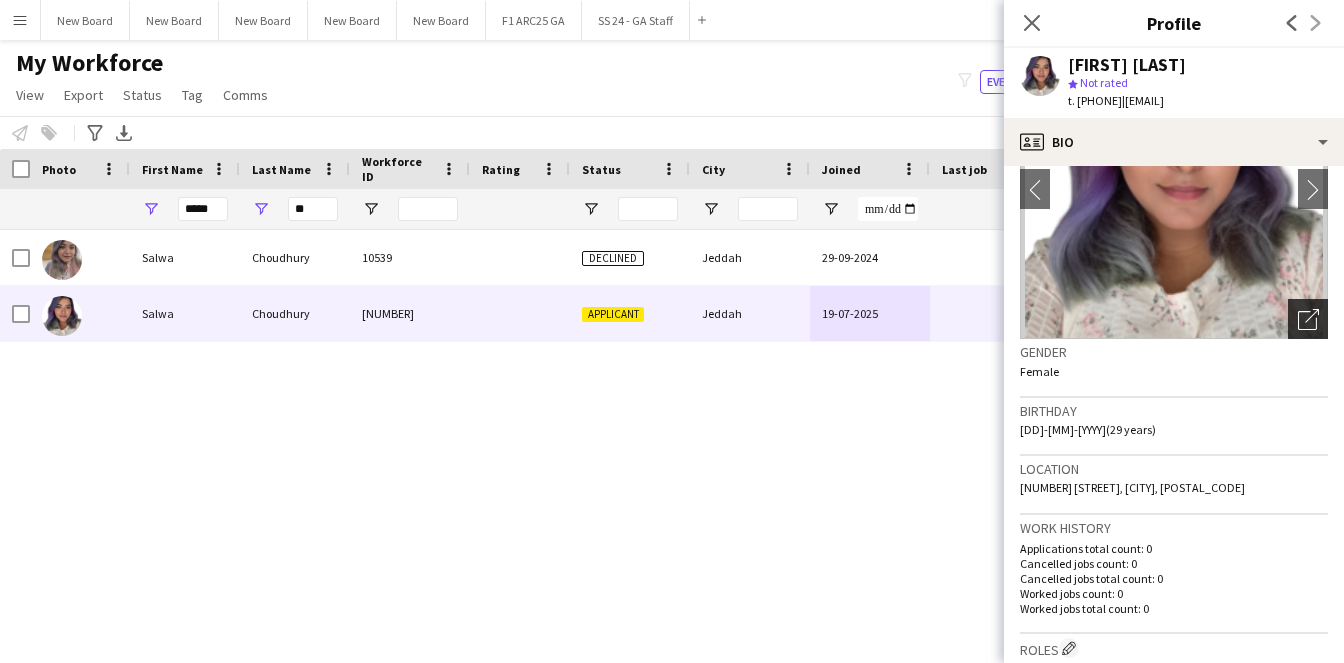 click on "Open photos pop-in" 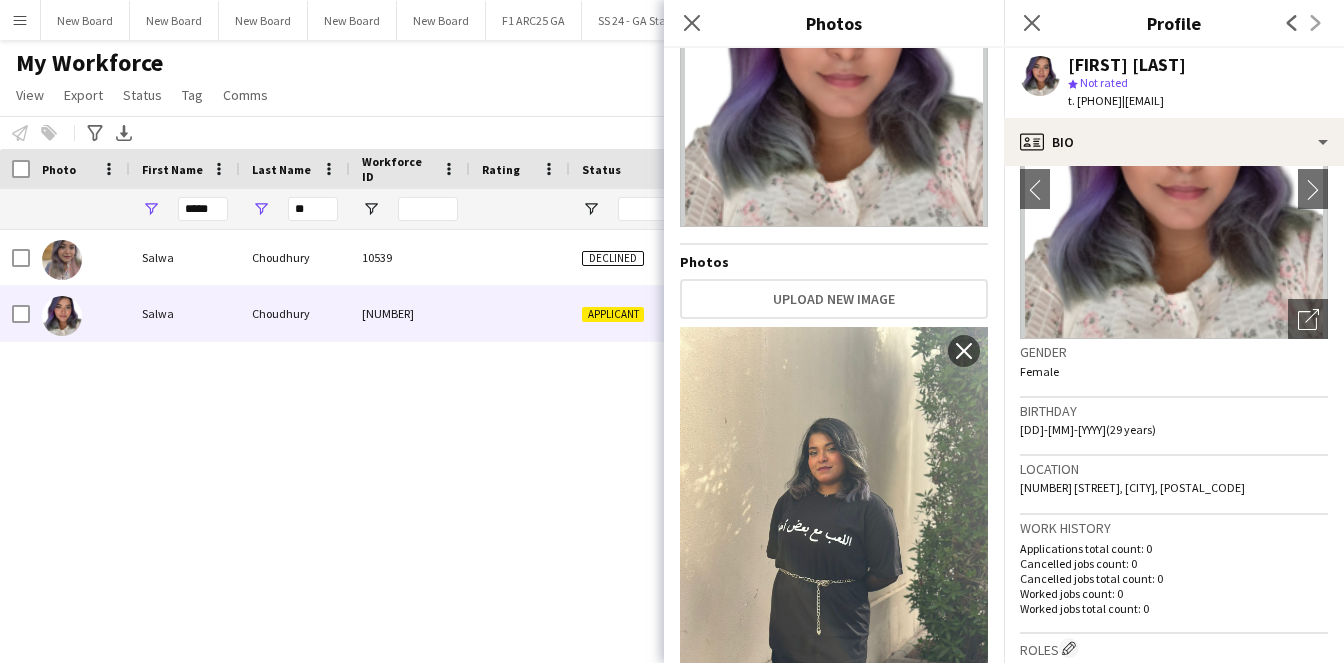scroll, scrollTop: 254, scrollLeft: 0, axis: vertical 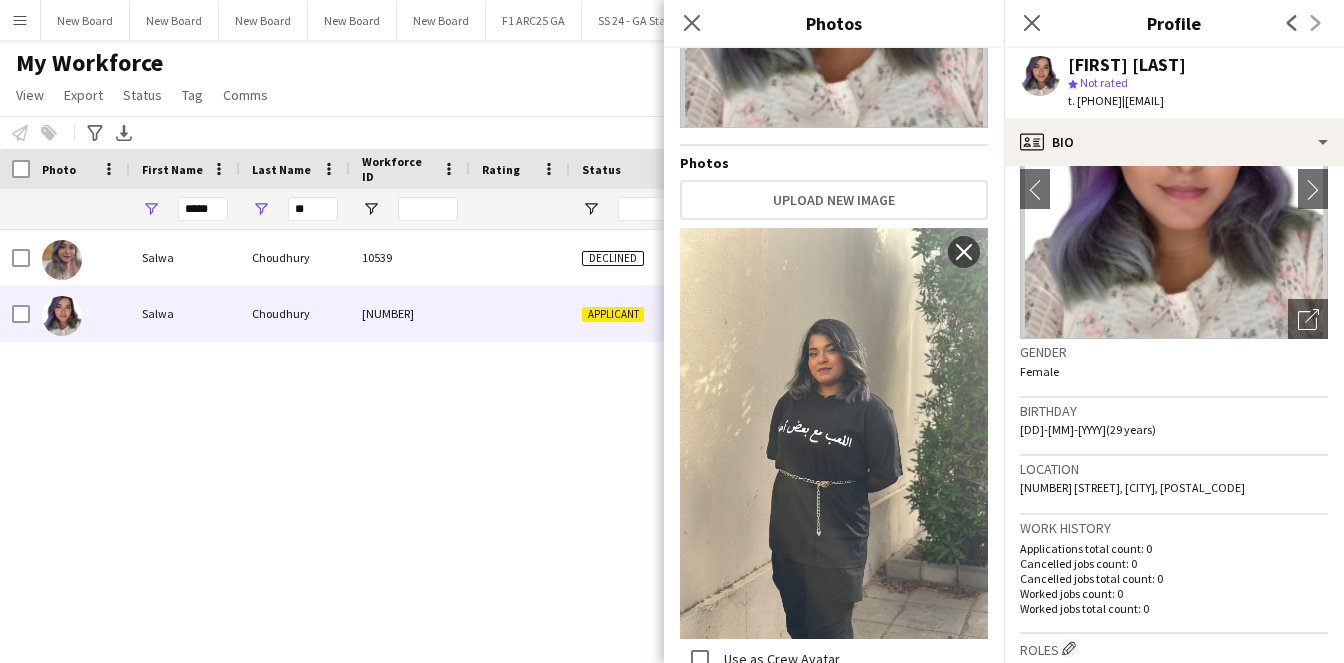 click on "Birthday   [DD]-[MM]-[YYYY]   ([AGE] years)" 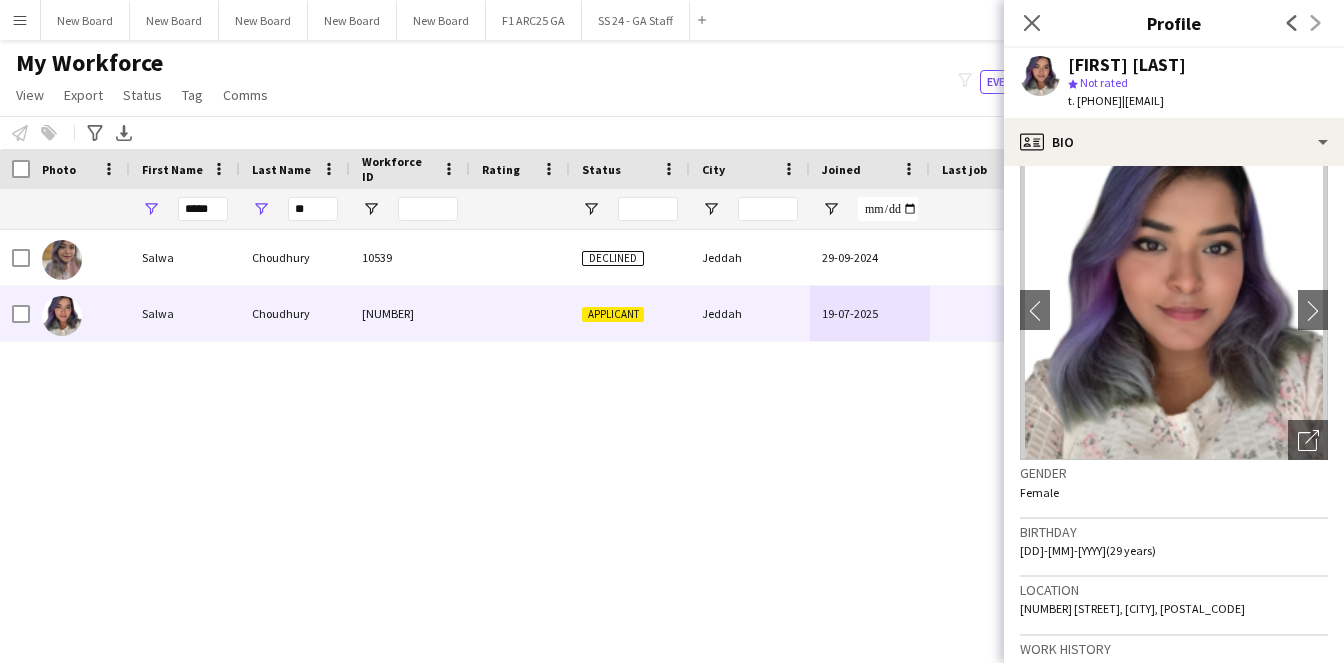 scroll, scrollTop: 0, scrollLeft: 0, axis: both 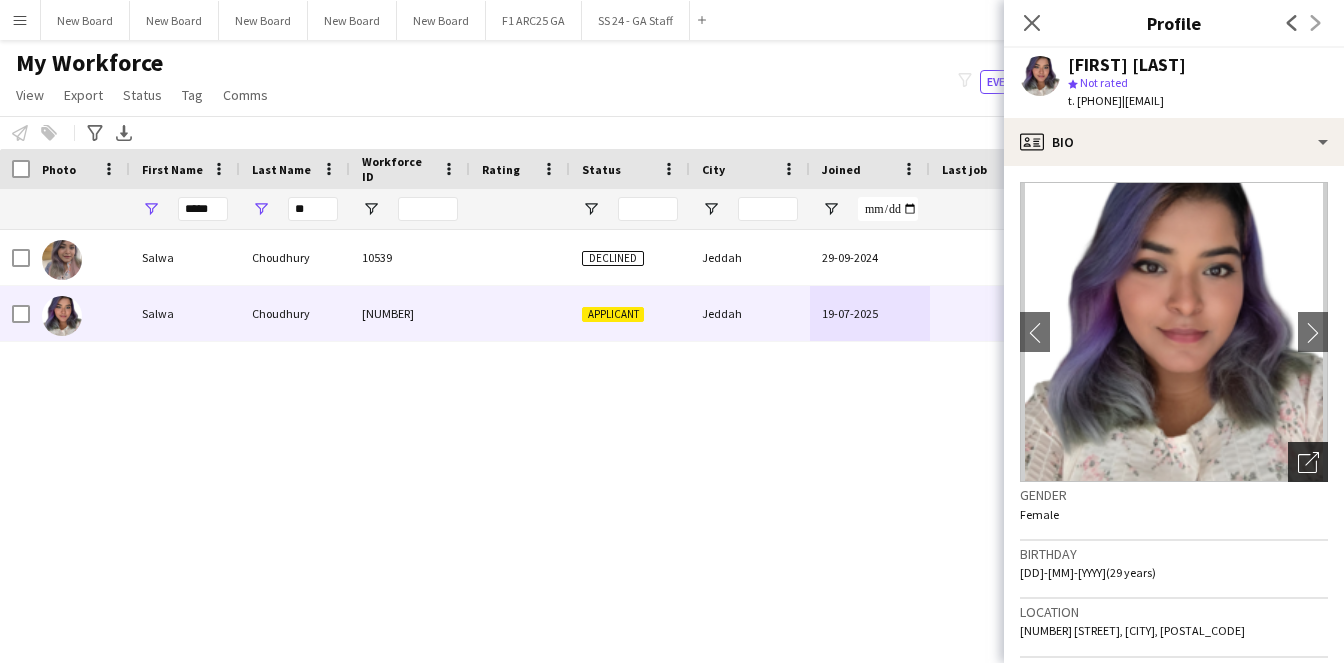 click on "Open photos pop-in" 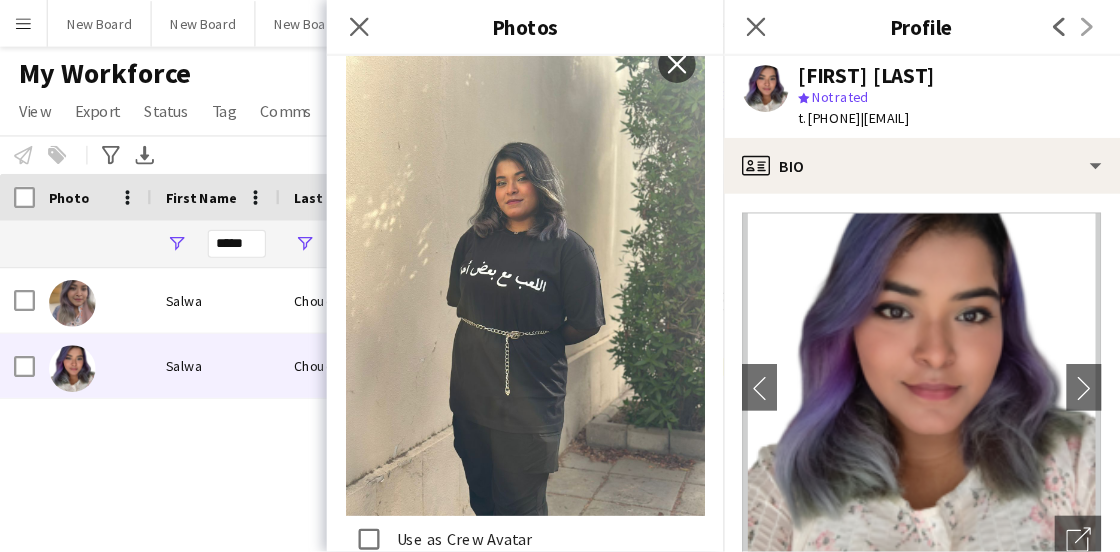 scroll, scrollTop: 369, scrollLeft: 0, axis: vertical 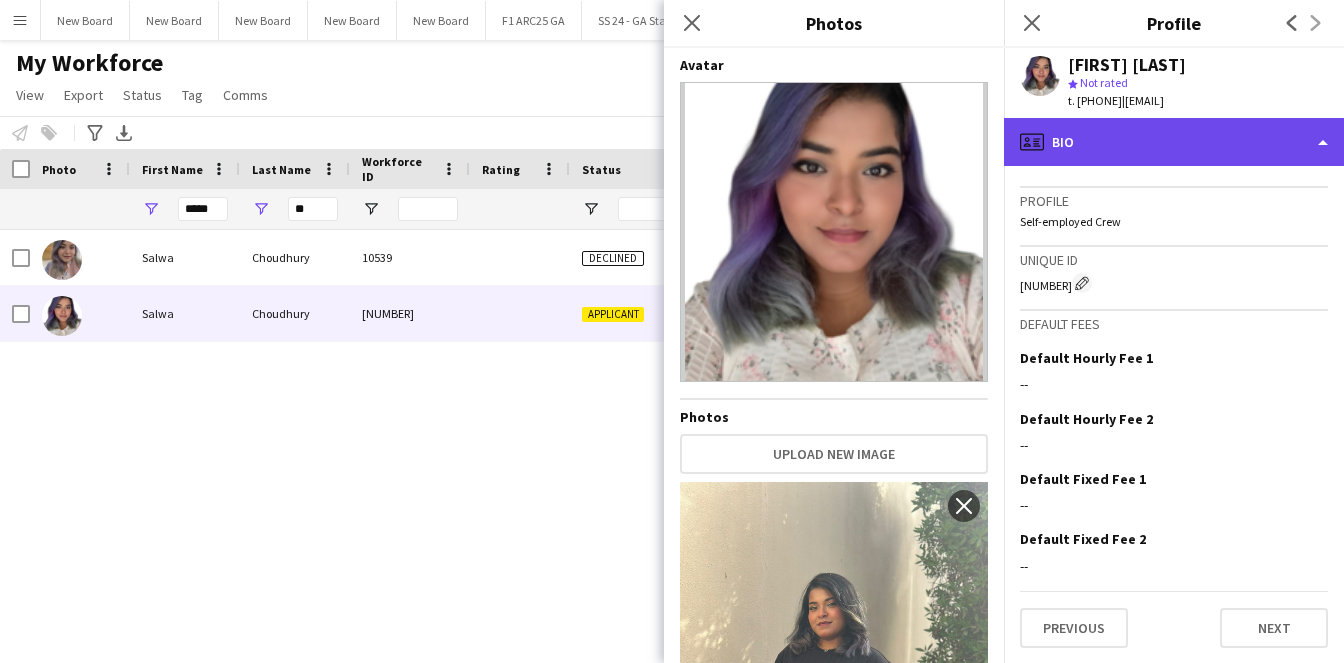 click on "profile
Bio" 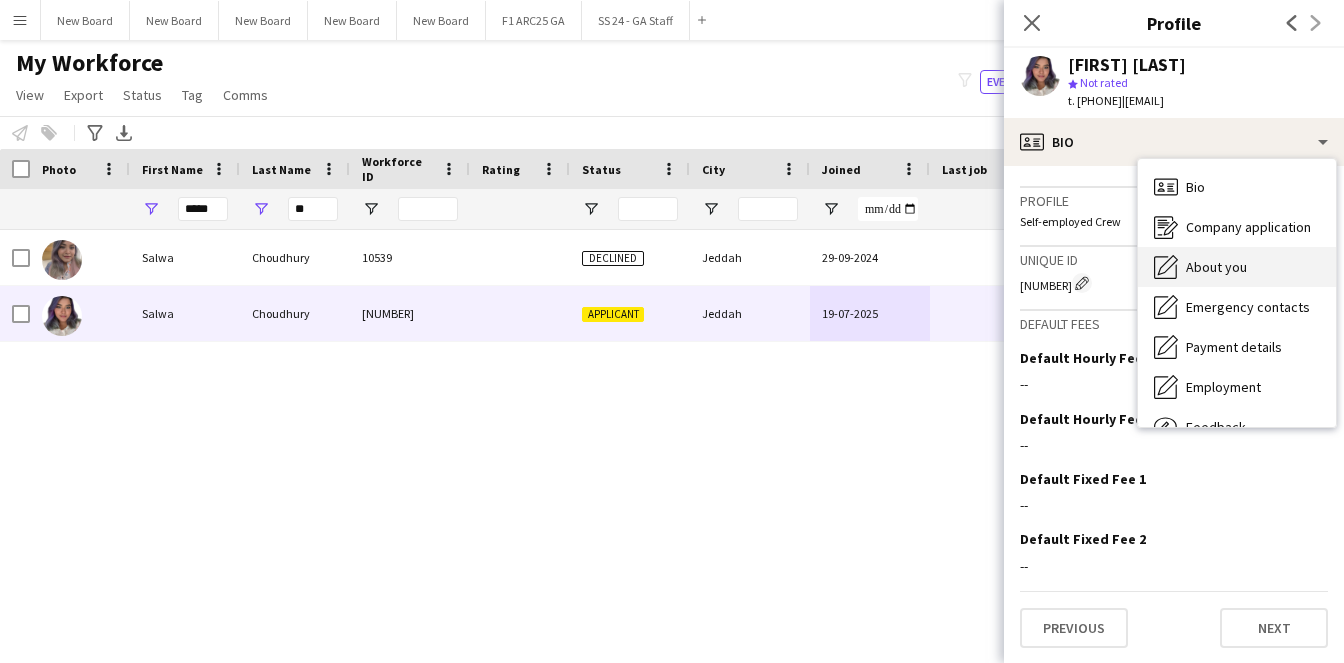 click on "About you
About you" at bounding box center (1237, 267) 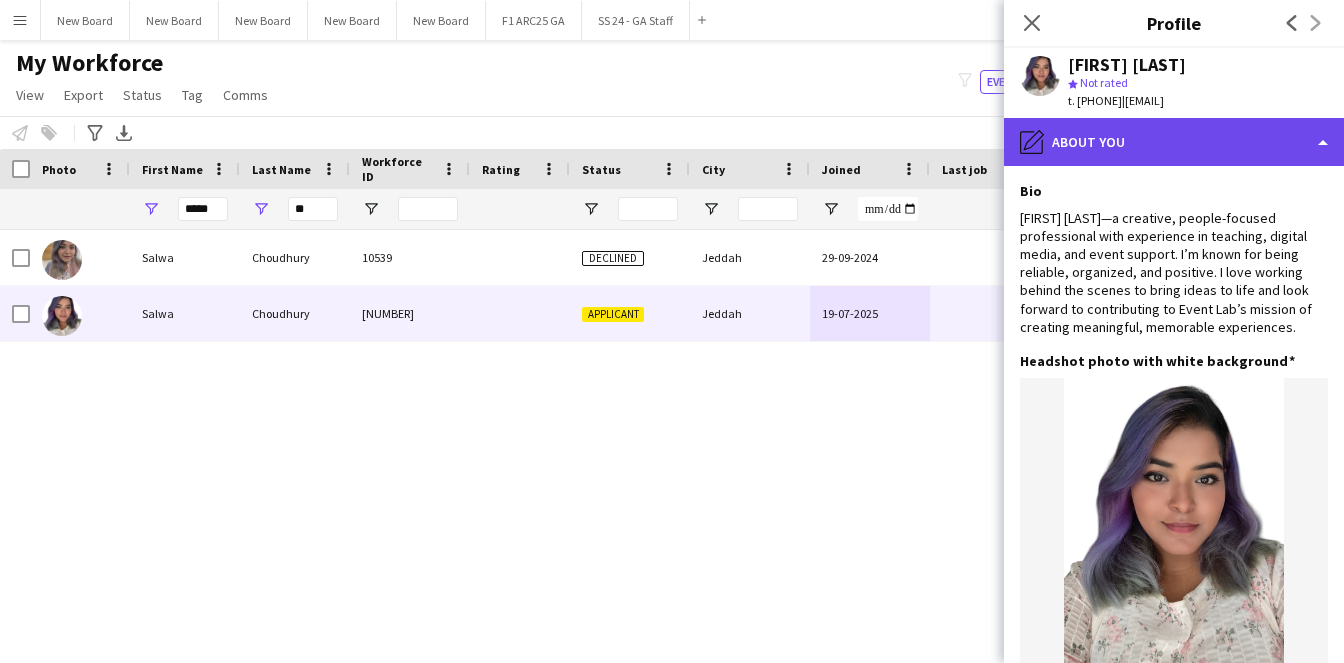 click on "pencil4
About you" 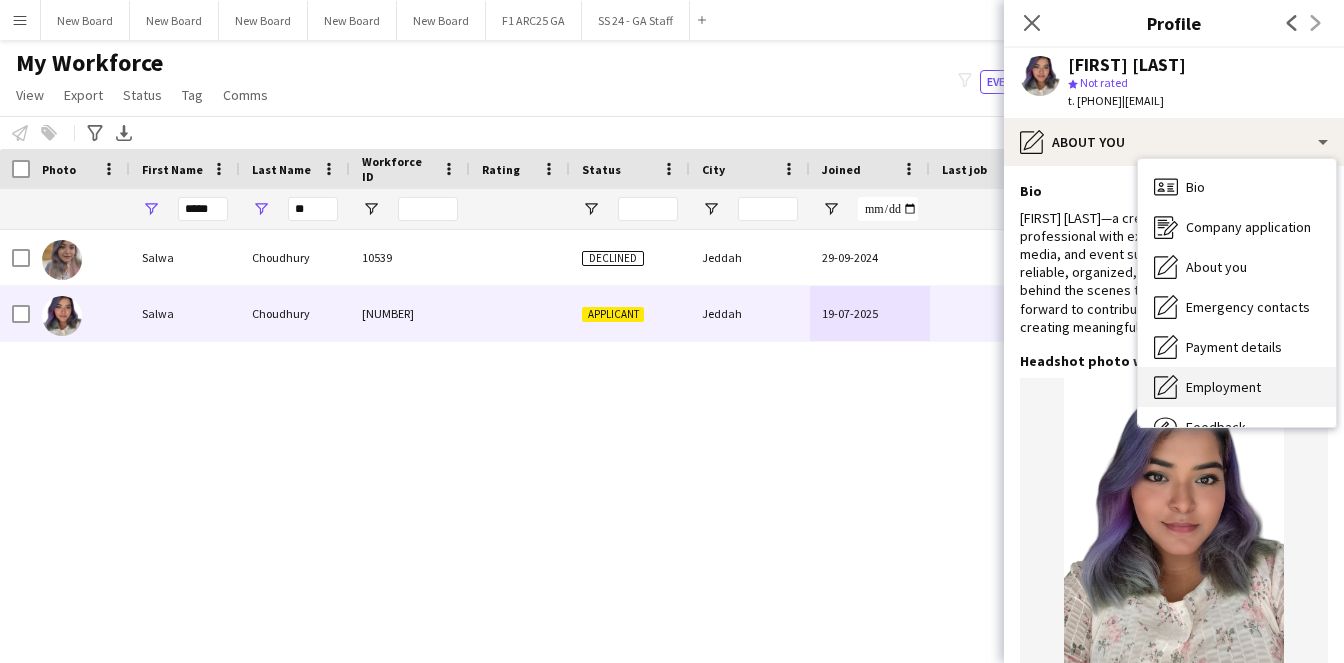 click on "Employment
Employment" at bounding box center [1237, 387] 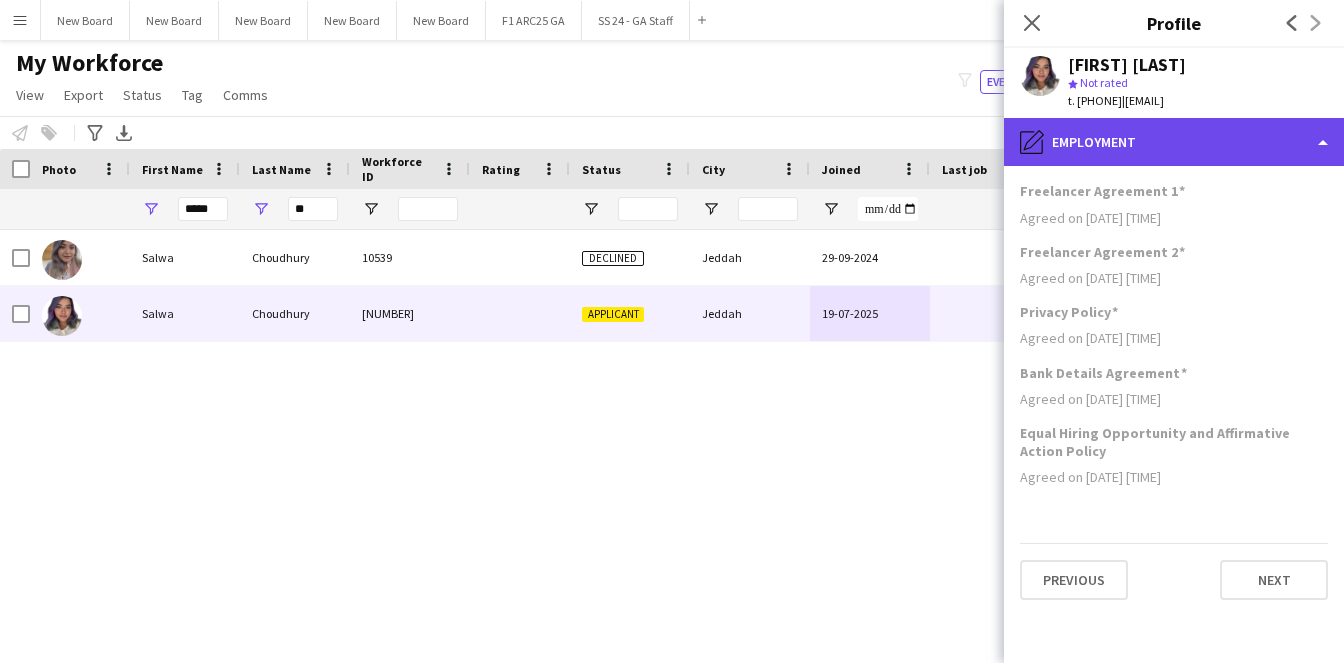 click on "pencil4
Employment" 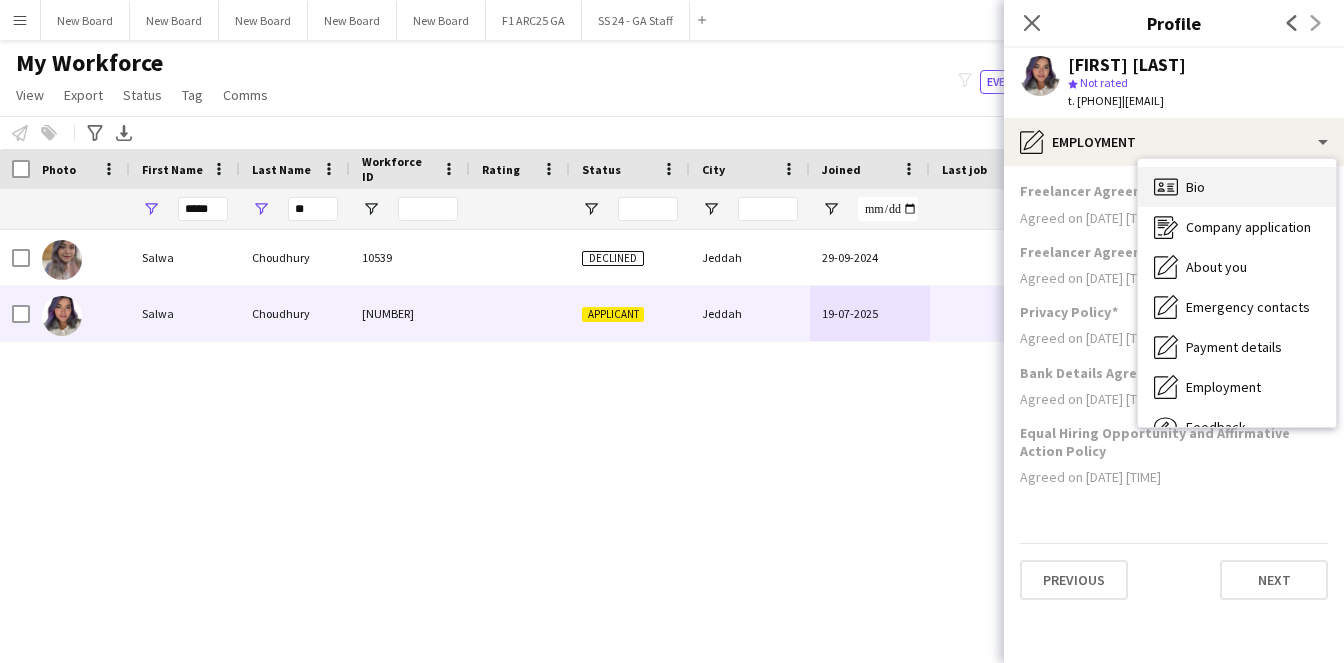 click on "Bio
Bio" at bounding box center [1237, 187] 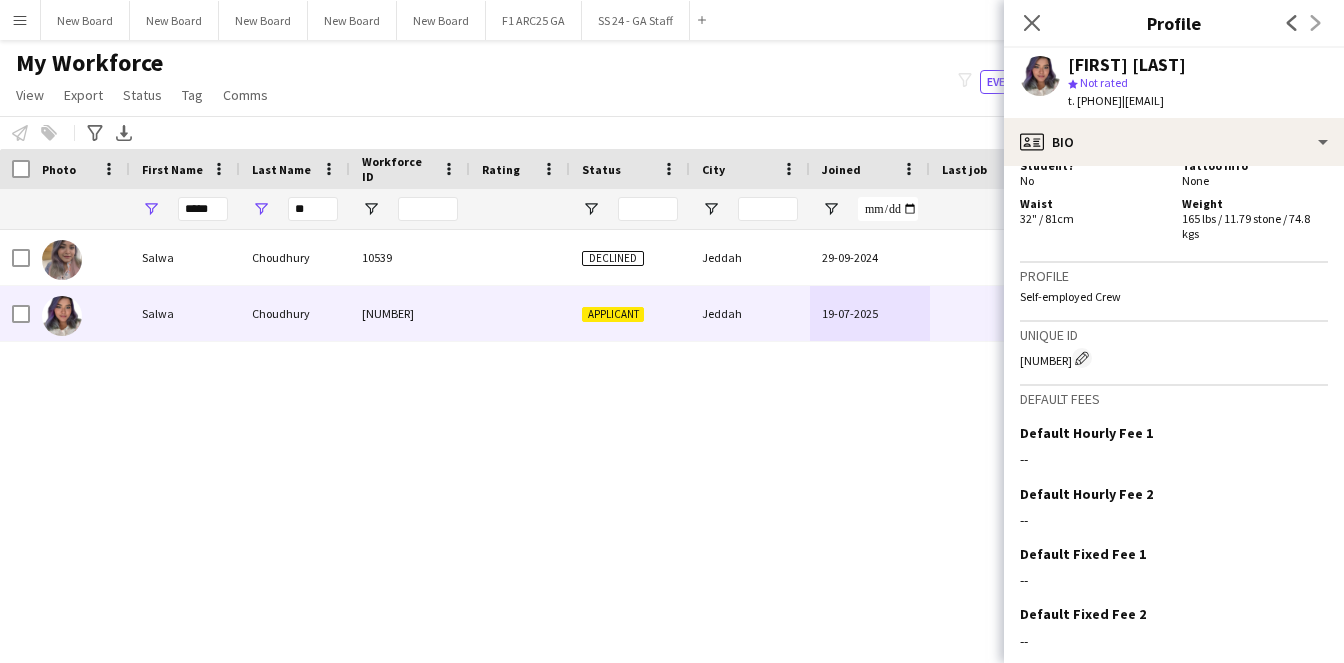 scroll, scrollTop: 1160, scrollLeft: 0, axis: vertical 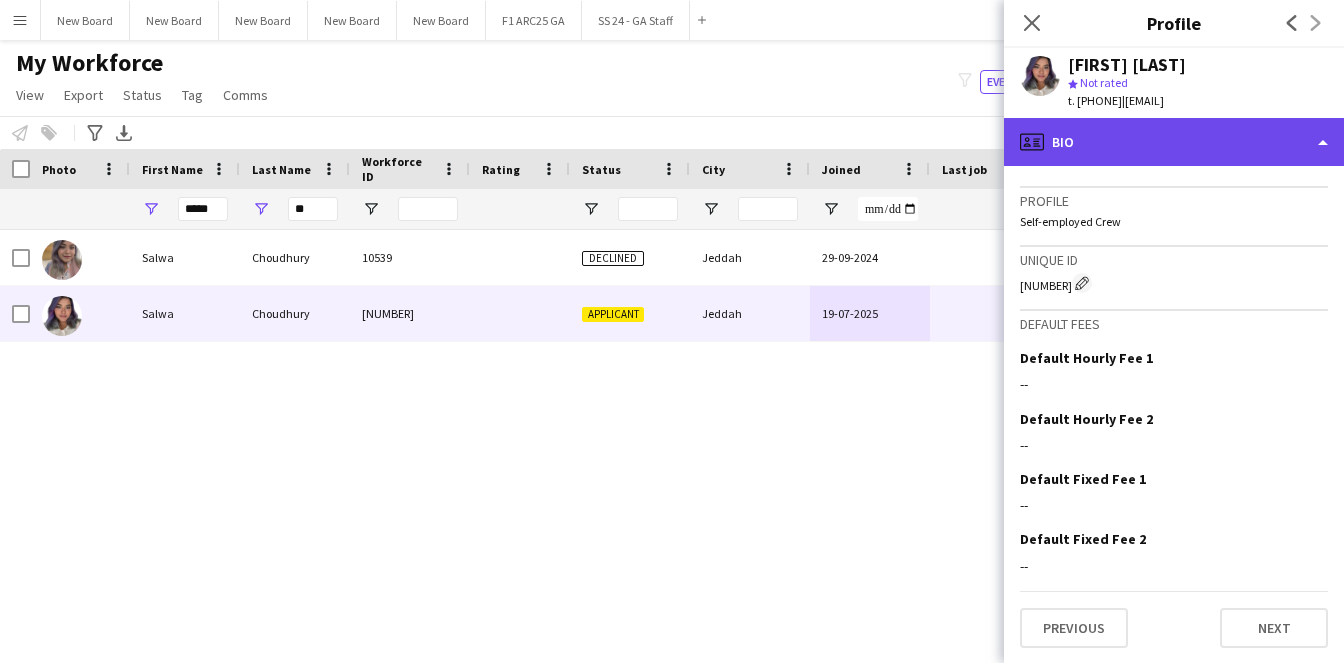 click on "profile
Bio" 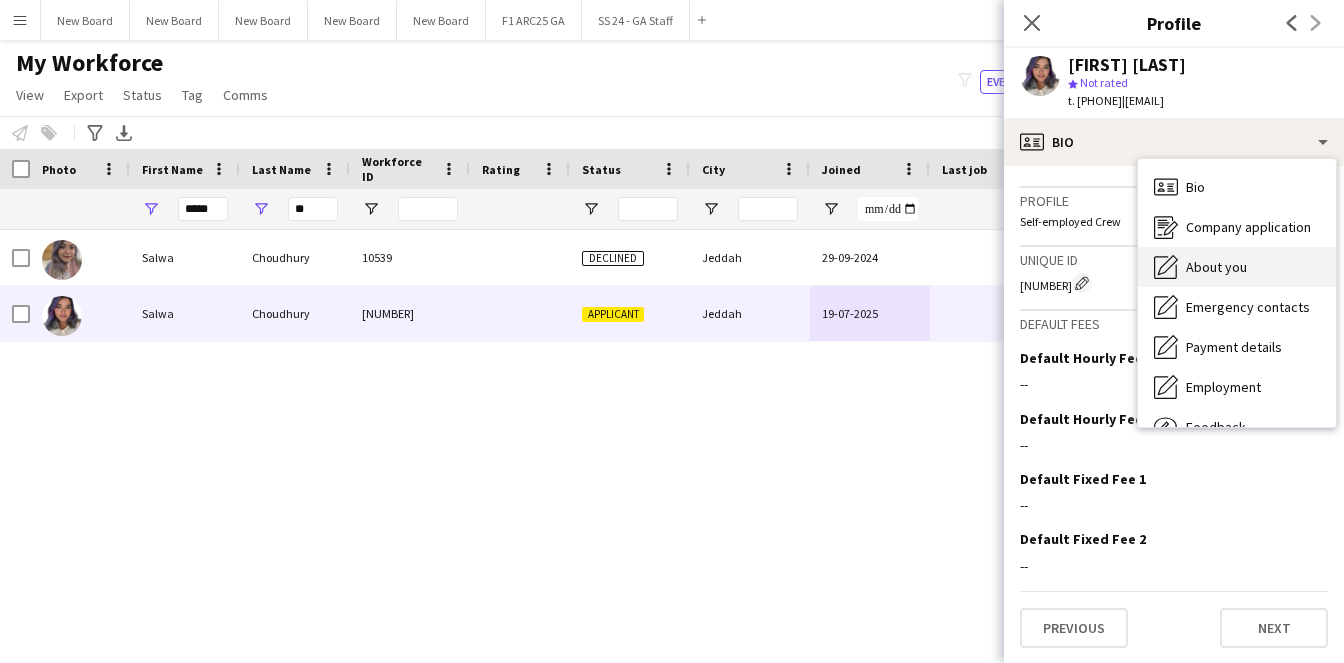 click on "About you
About you" at bounding box center [1237, 267] 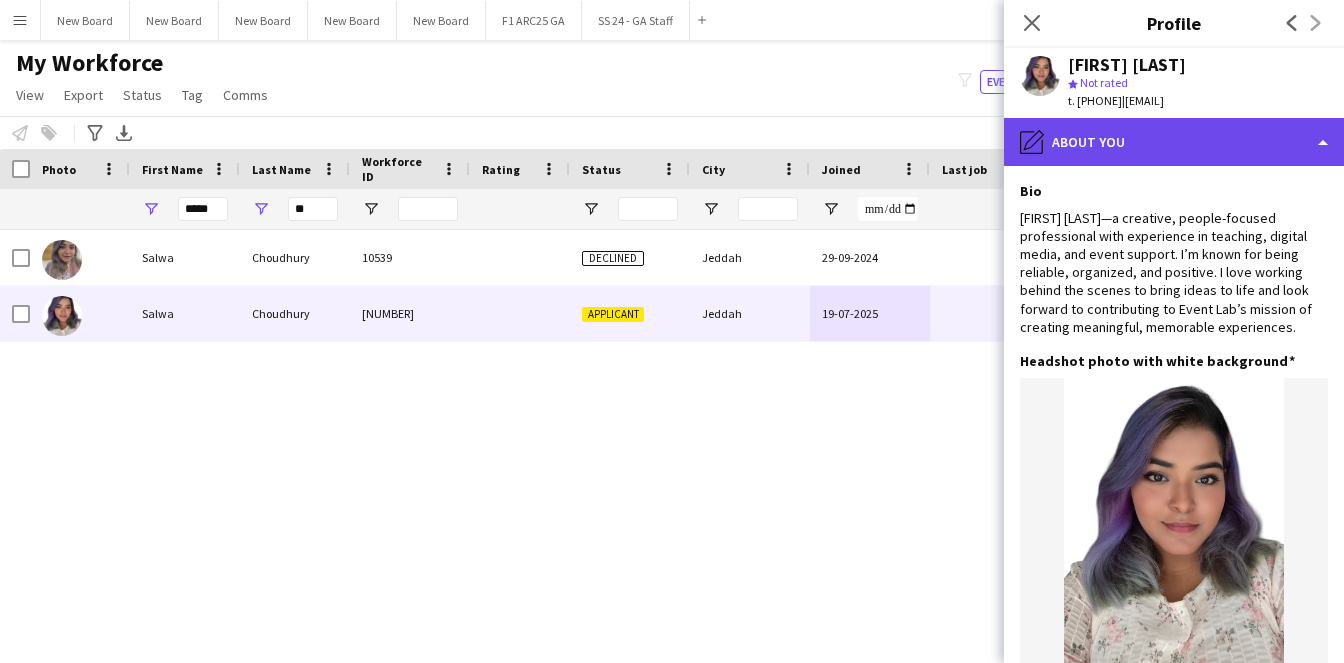 click on "pencil4
About you" 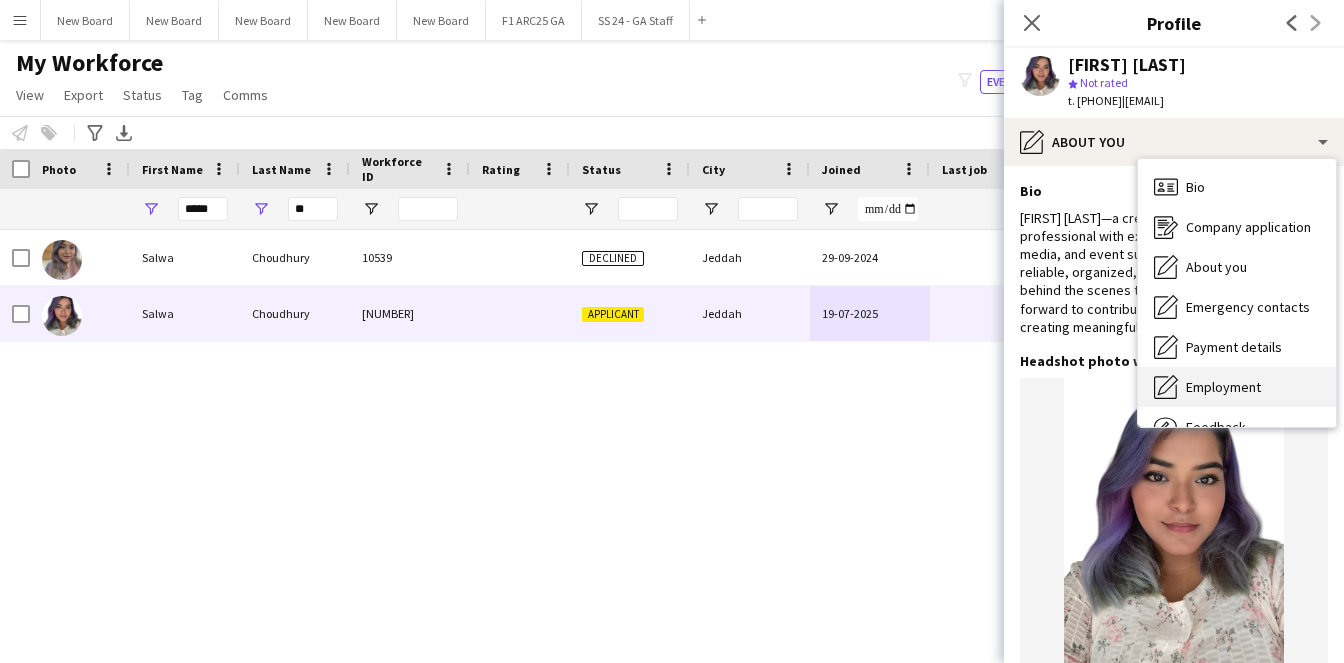 click on "Employment
Employment" at bounding box center [1237, 387] 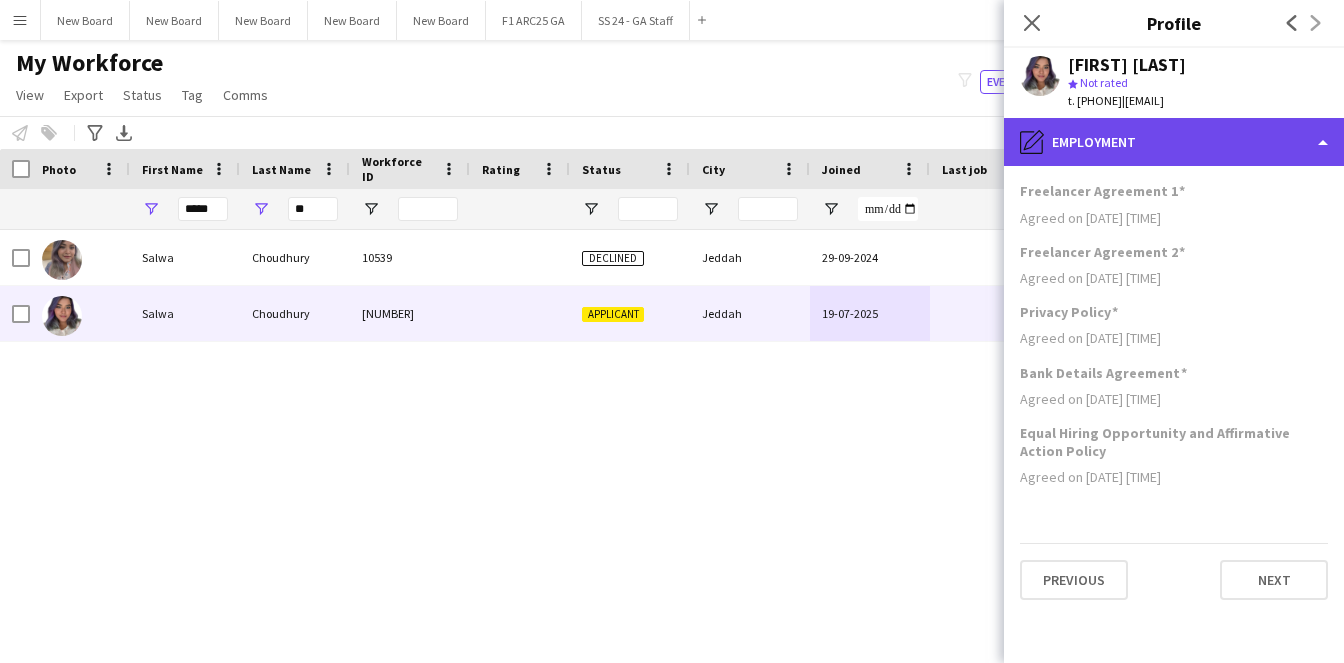 click on "pencil4
Employment" 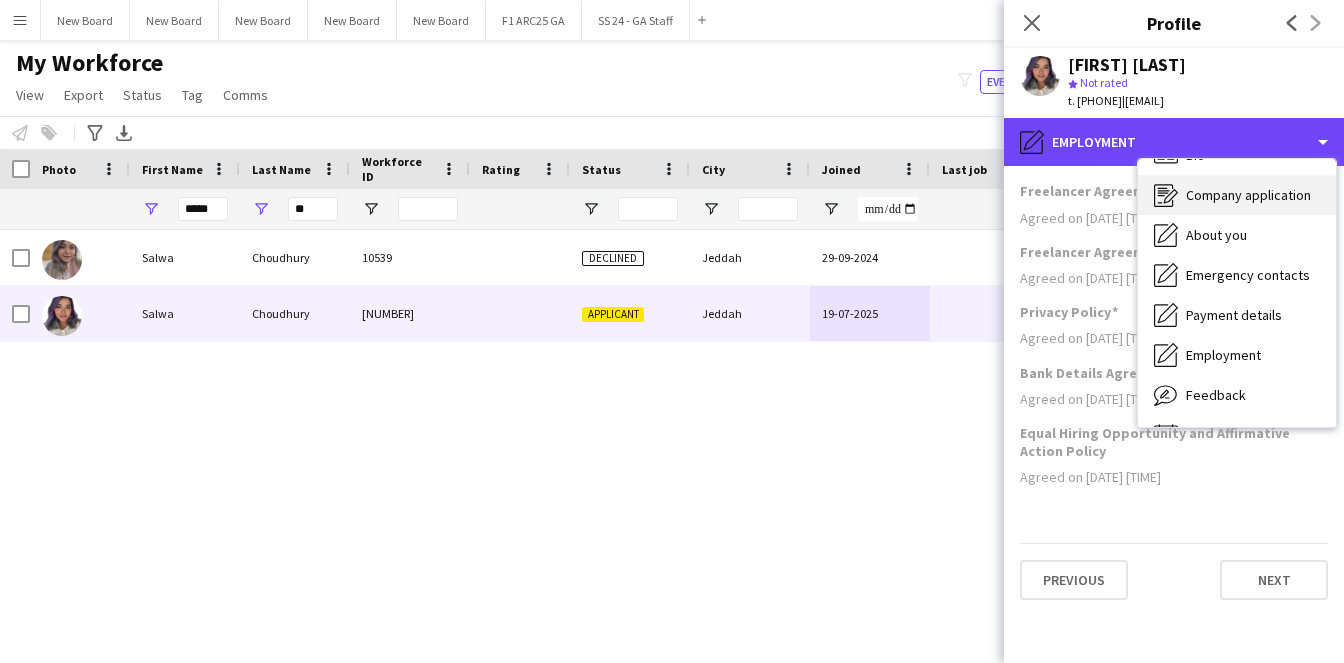 scroll, scrollTop: 0, scrollLeft: 0, axis: both 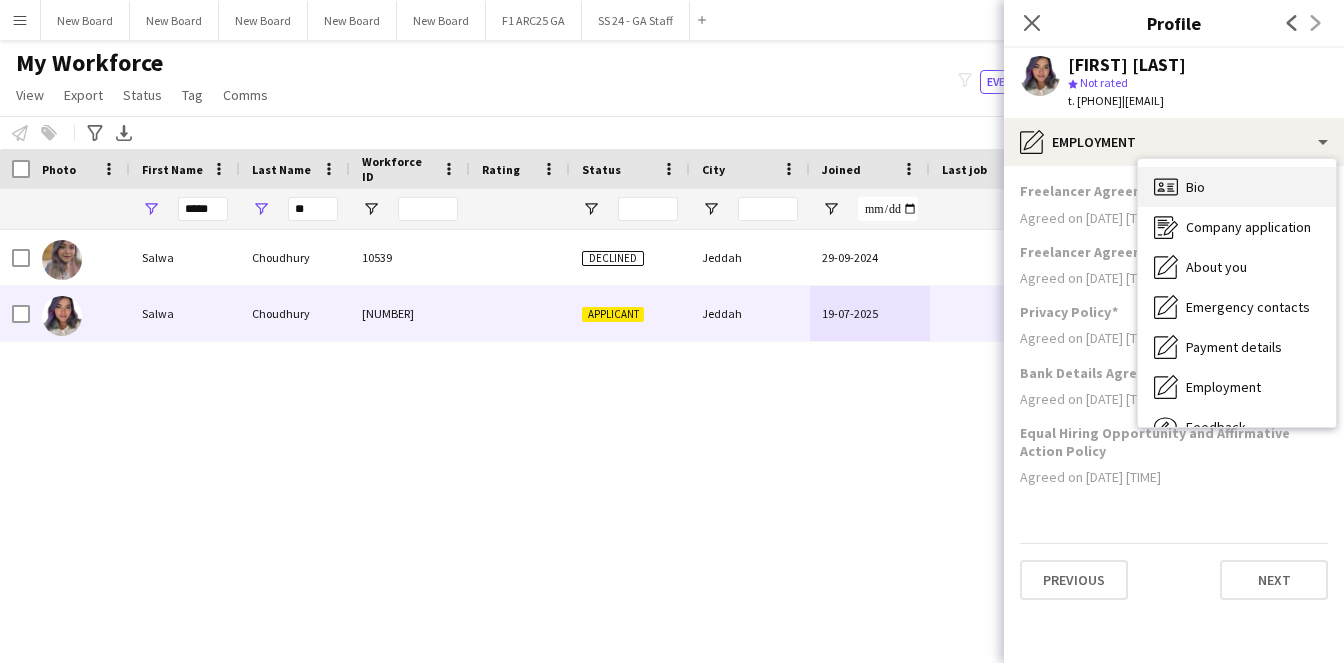 click on "Bio
Bio" at bounding box center (1237, 187) 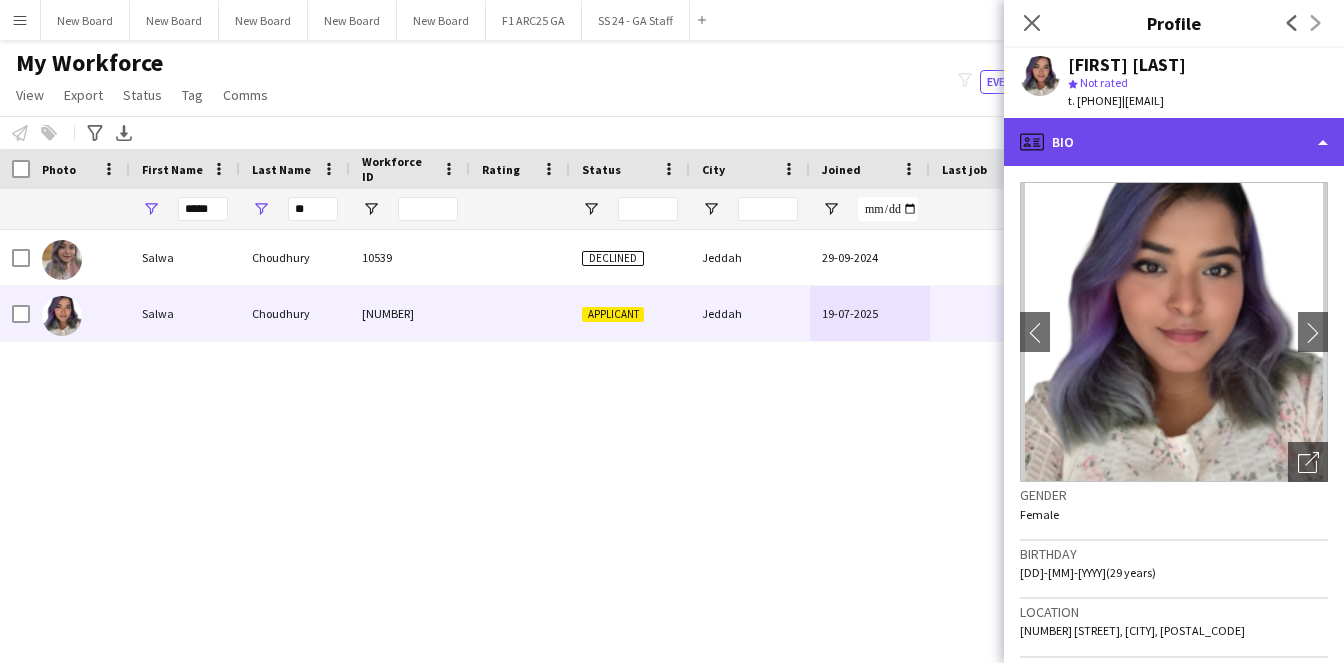 click on "profile
Bio" 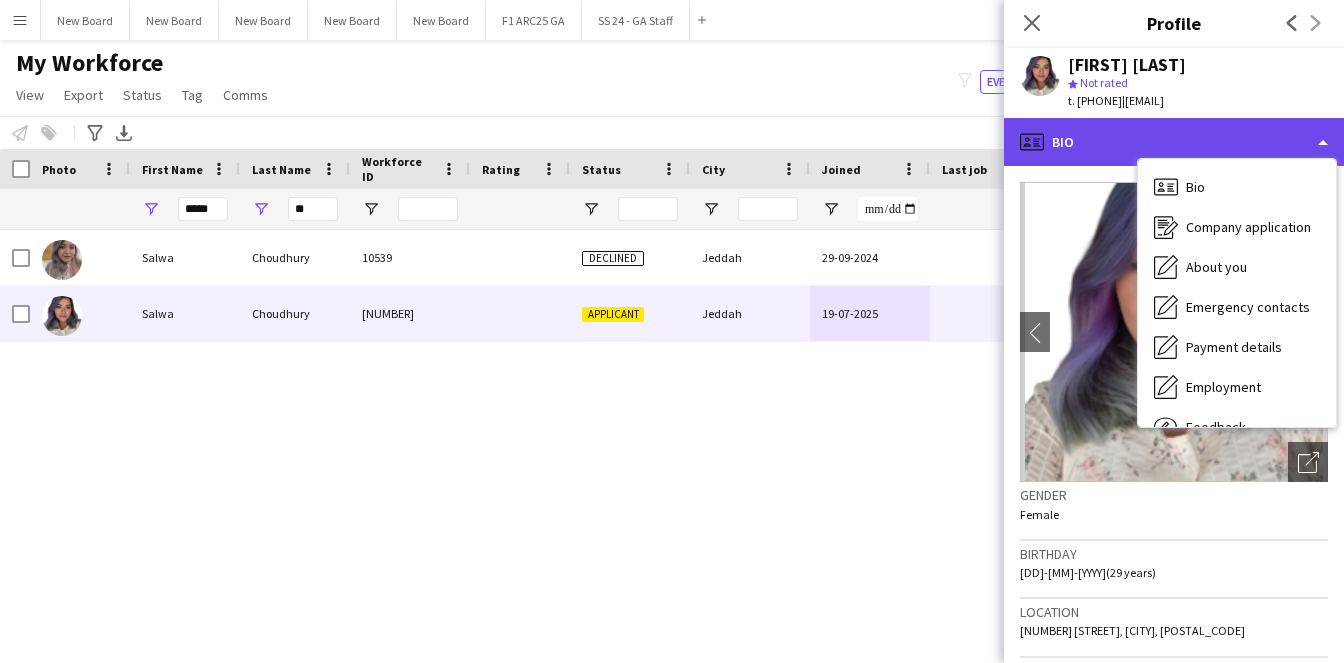 click on "profile
Bio" 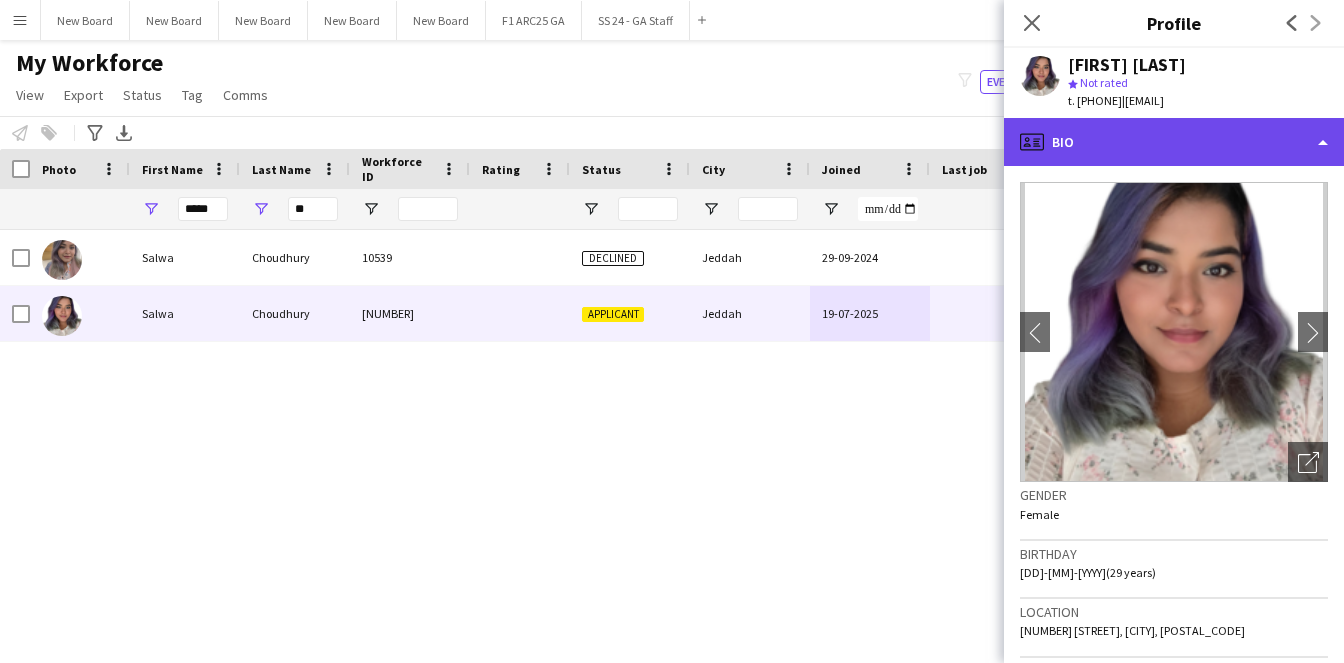 click on "profile
Bio" 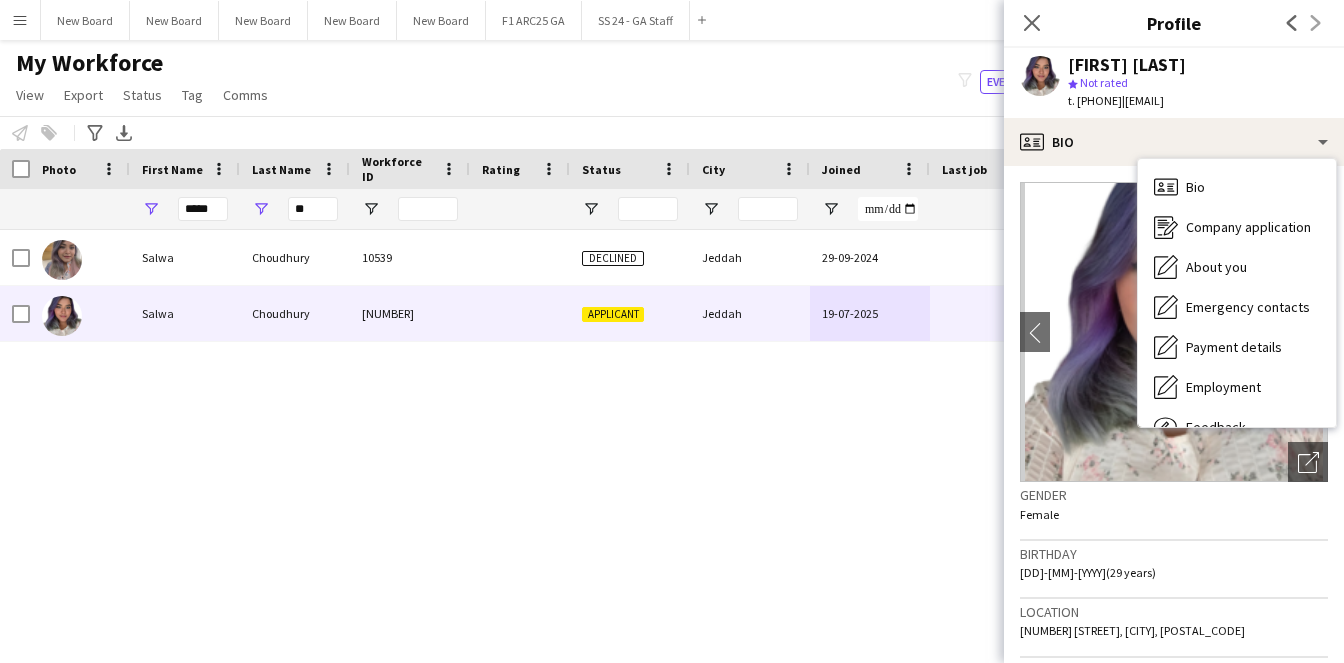 click on "Bio" at bounding box center (1195, 187) 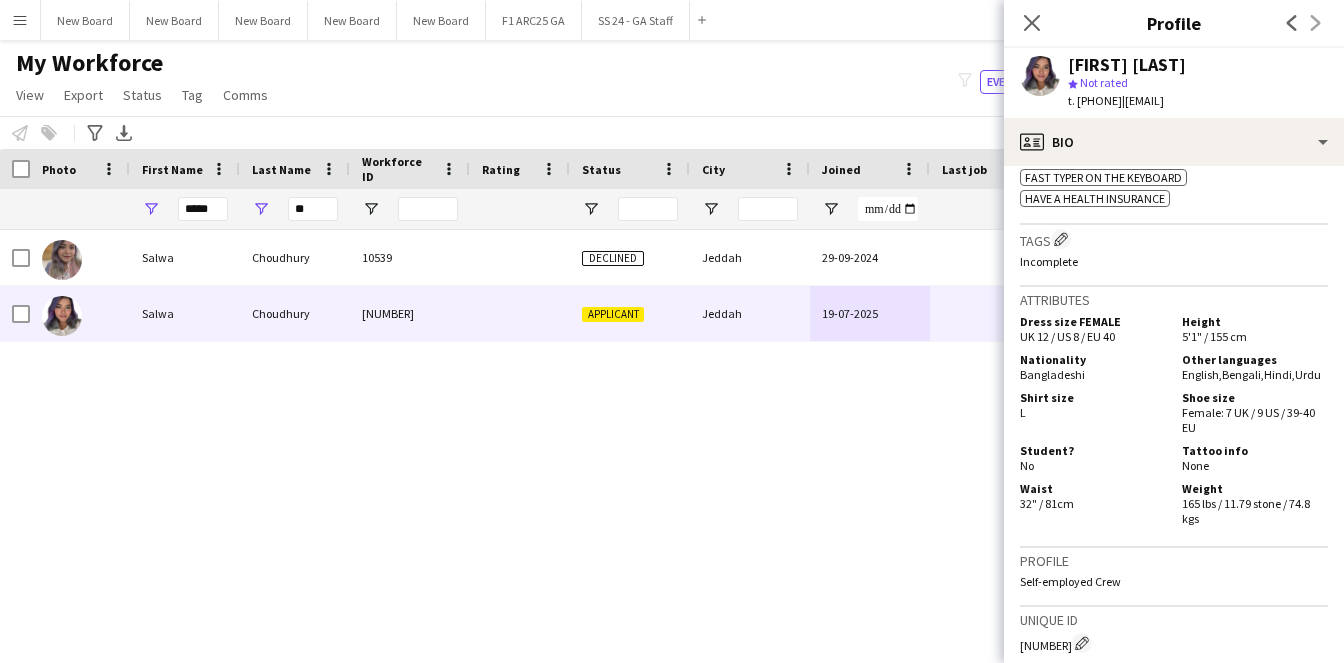 scroll, scrollTop: 784, scrollLeft: 0, axis: vertical 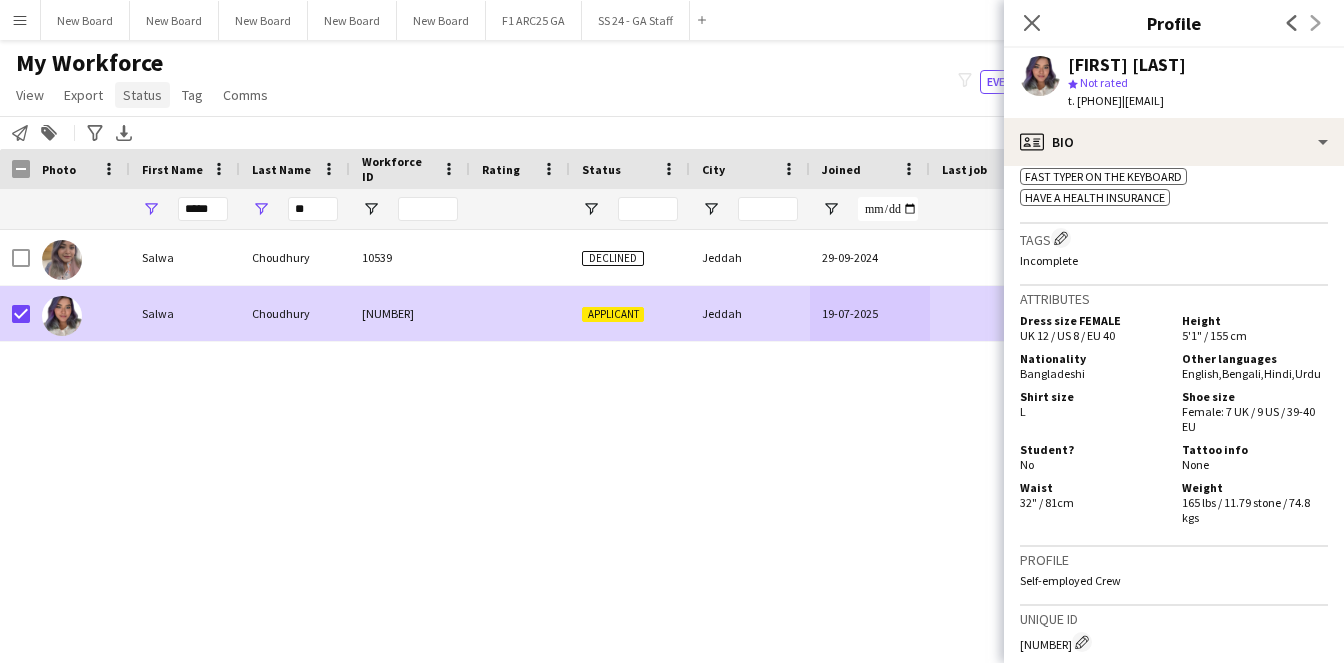 click on "Status" 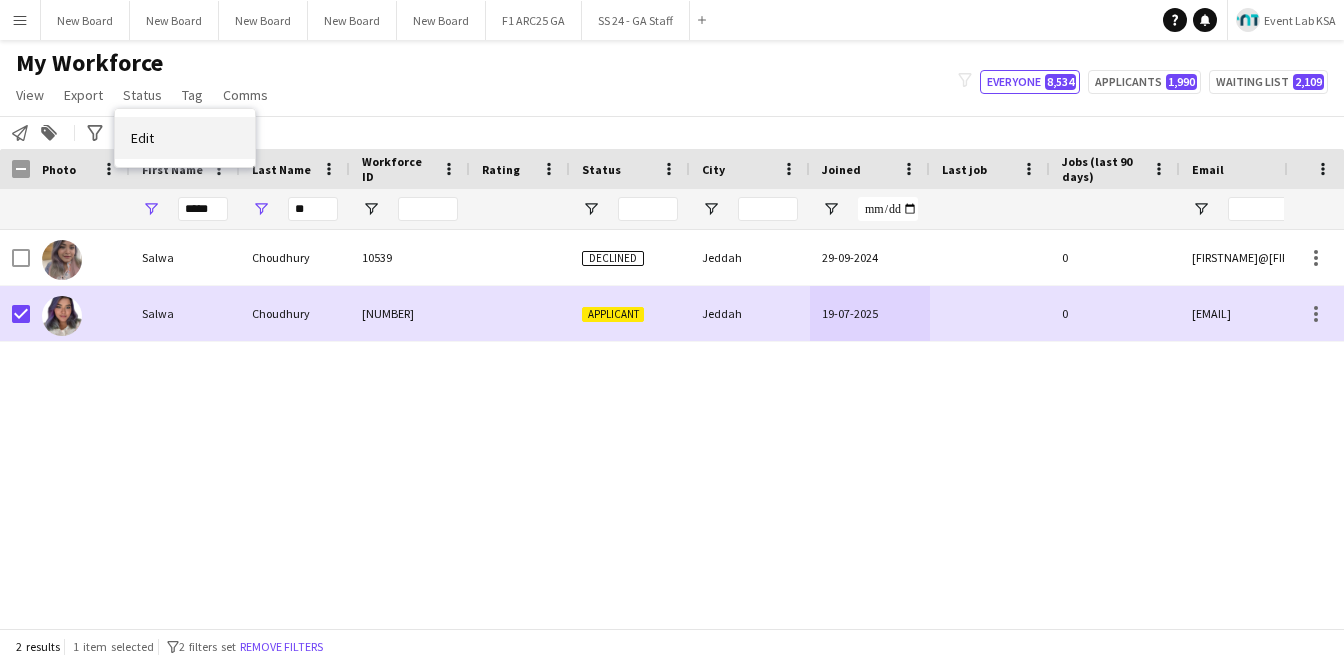 click on "Edit" at bounding box center [185, 138] 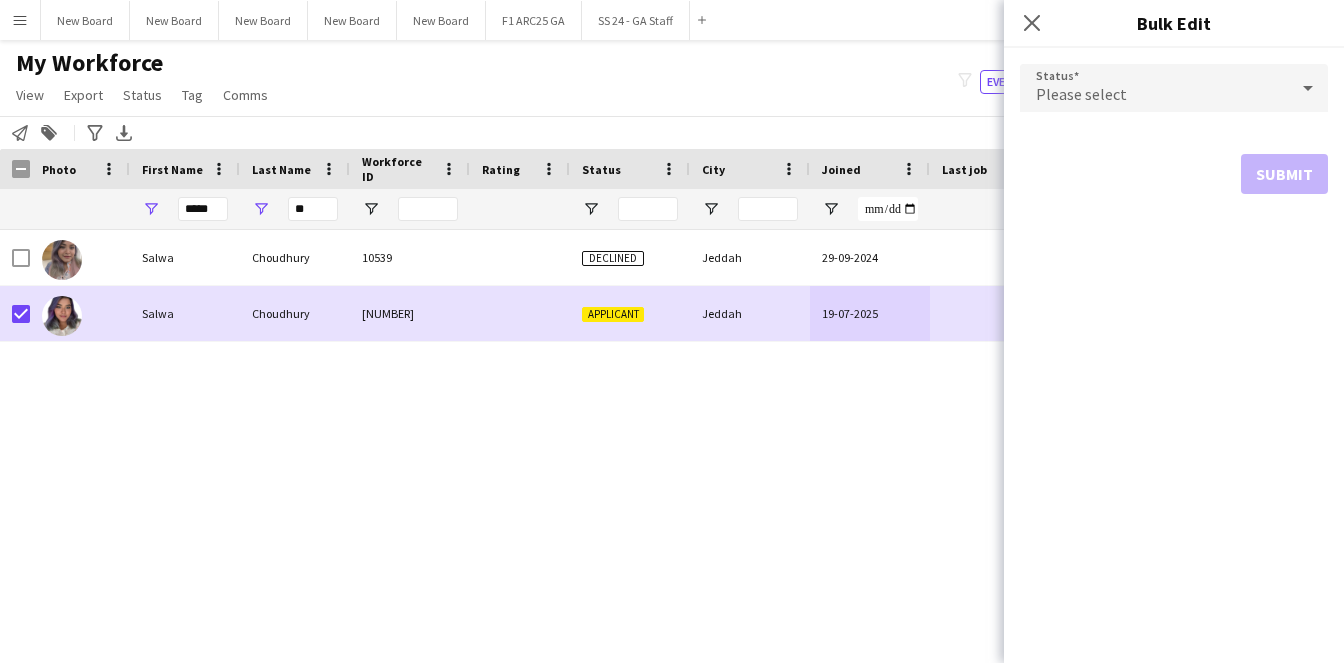 click on "Please select" at bounding box center (1154, 88) 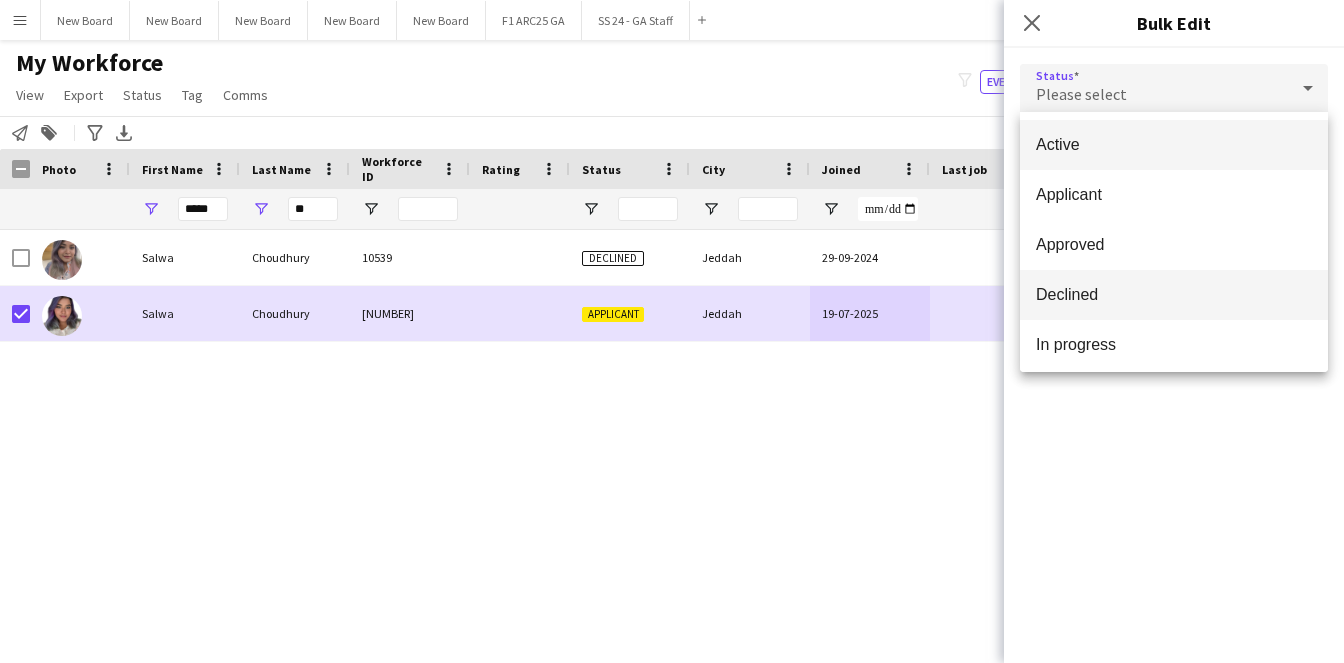 click on "Declined" at bounding box center (1174, 294) 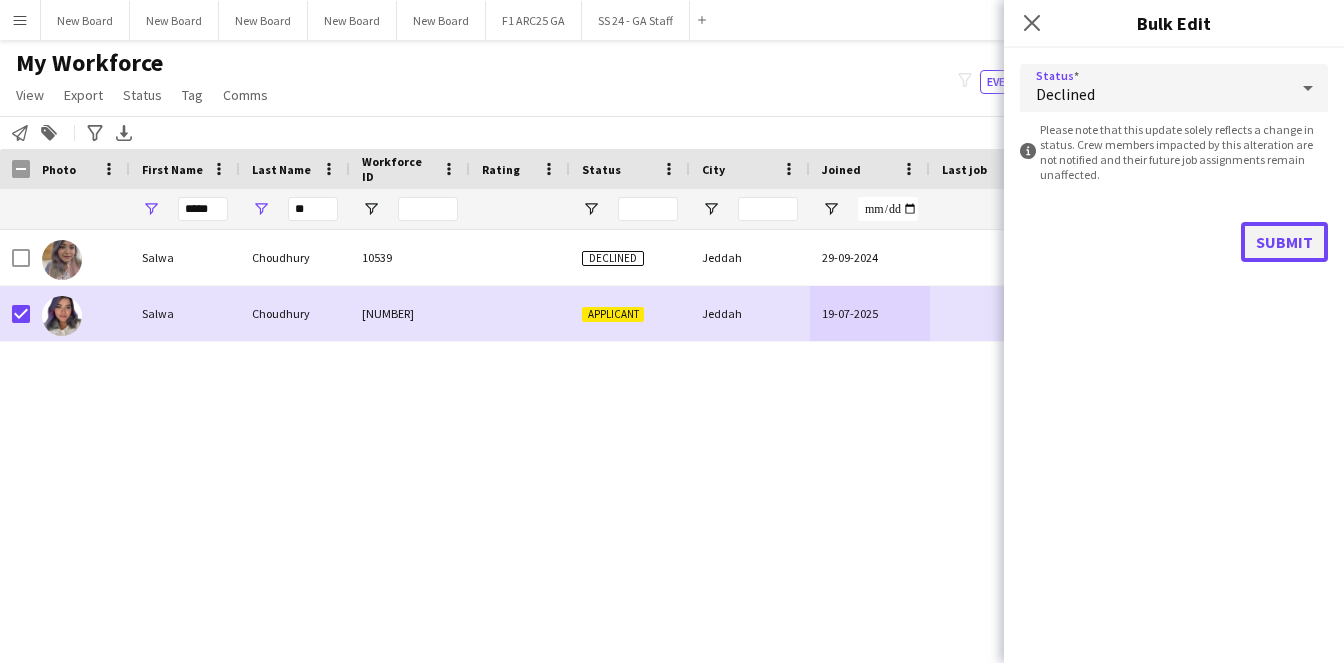 click on "Submit" 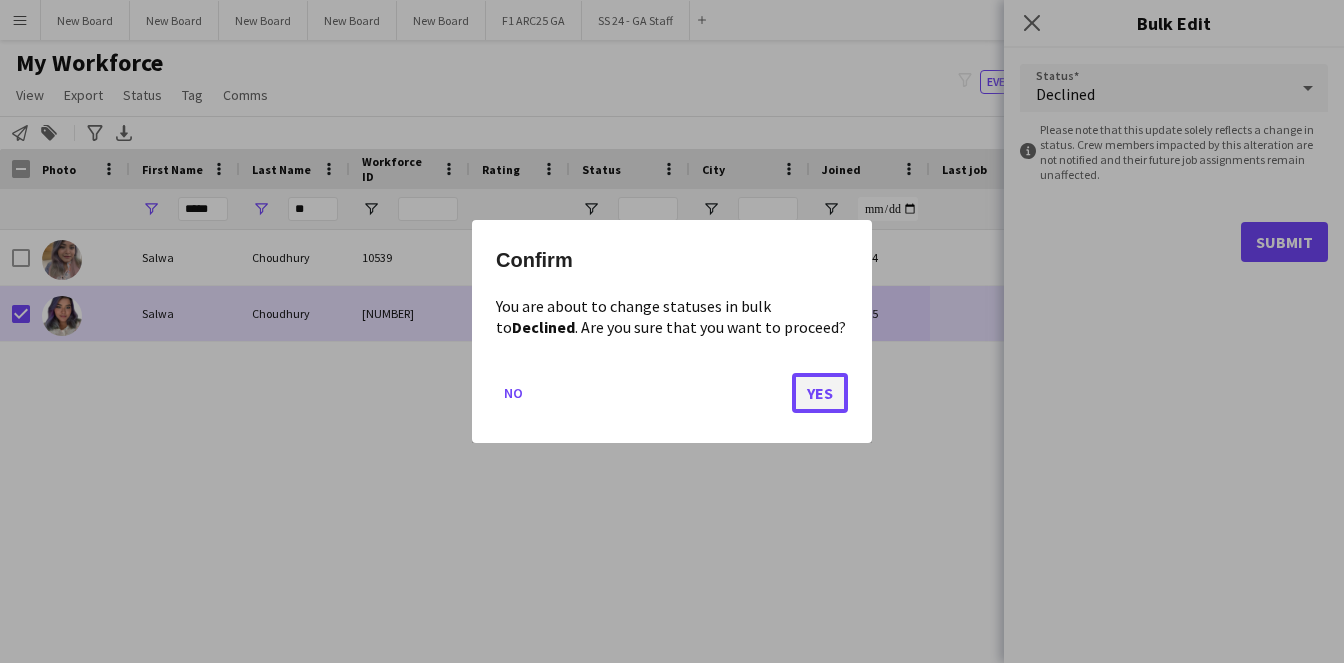 click on "Yes" 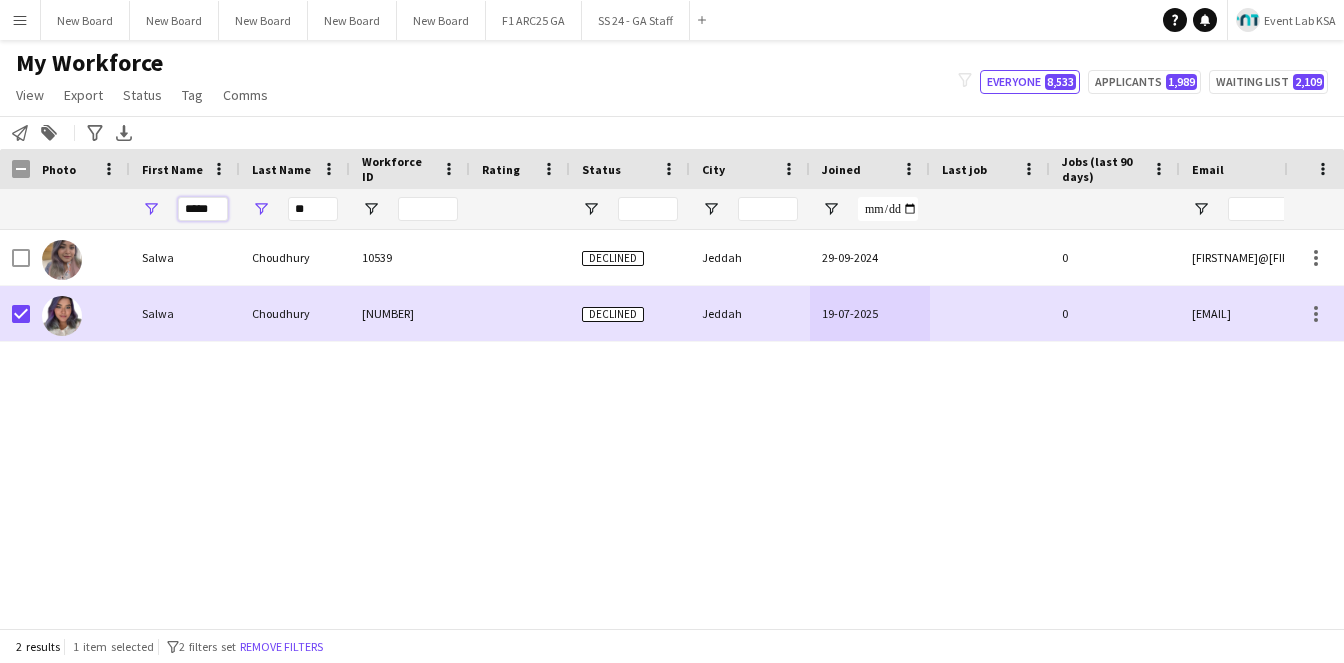 click on "*****" at bounding box center [203, 209] 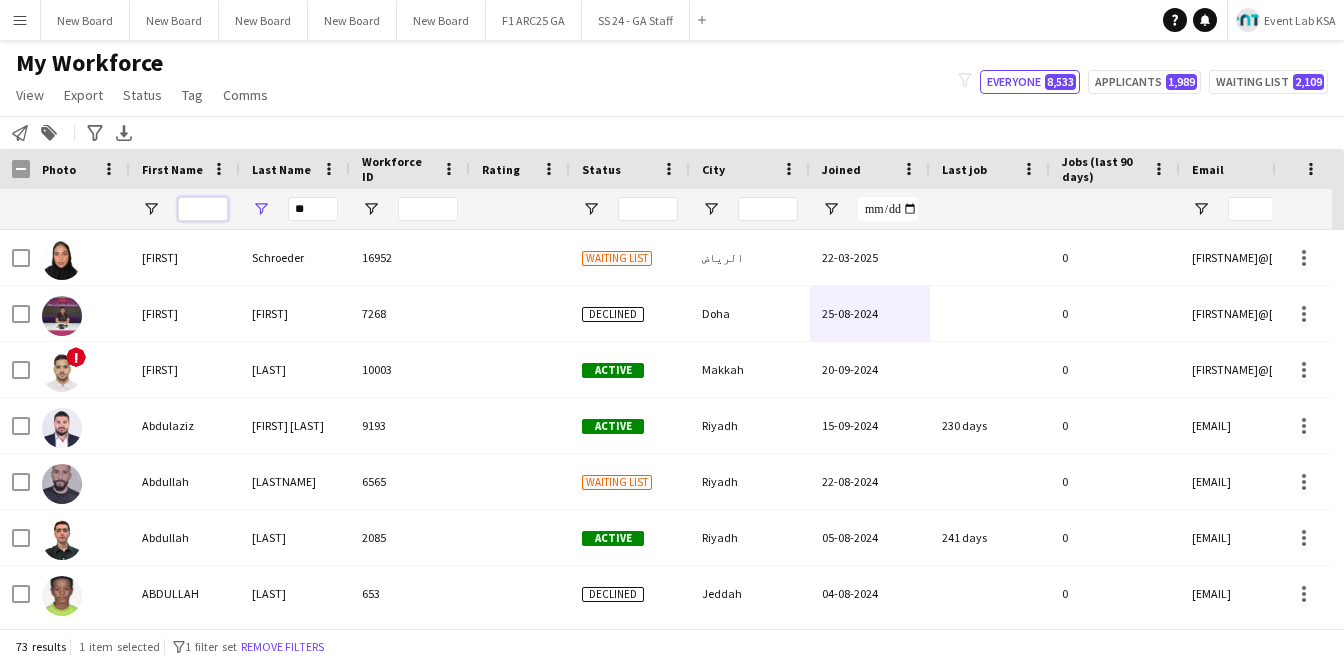 type 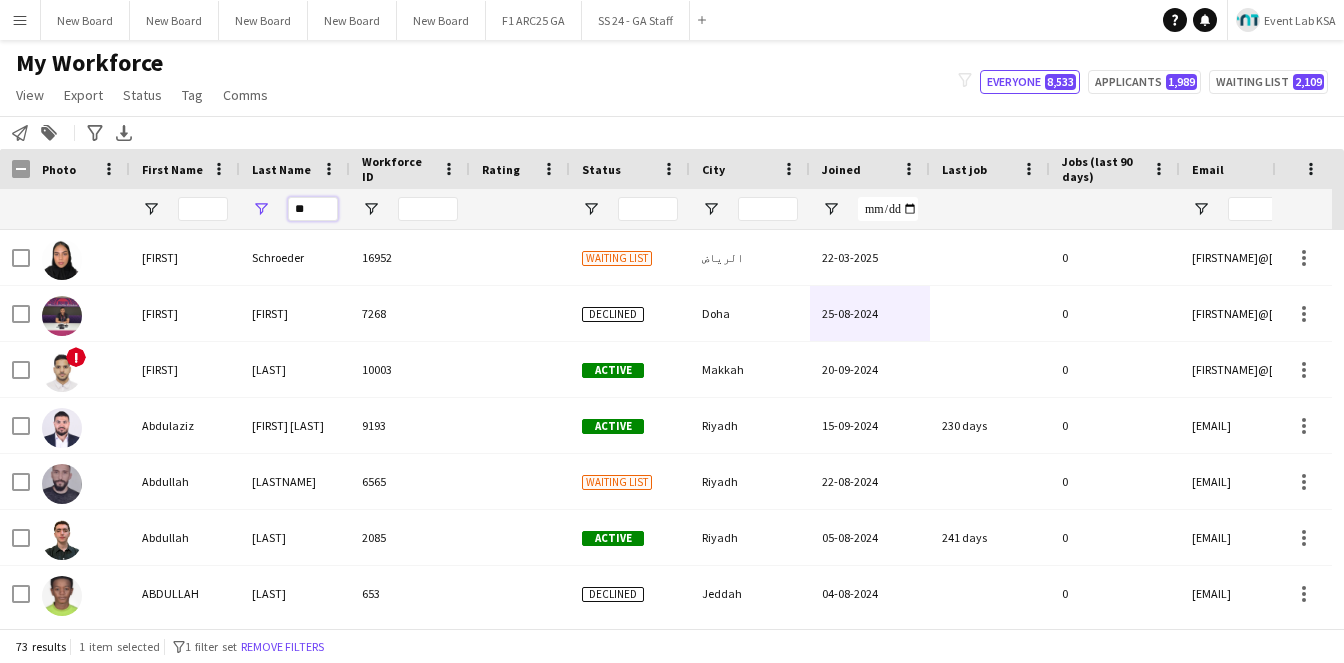 click on "**" at bounding box center (313, 209) 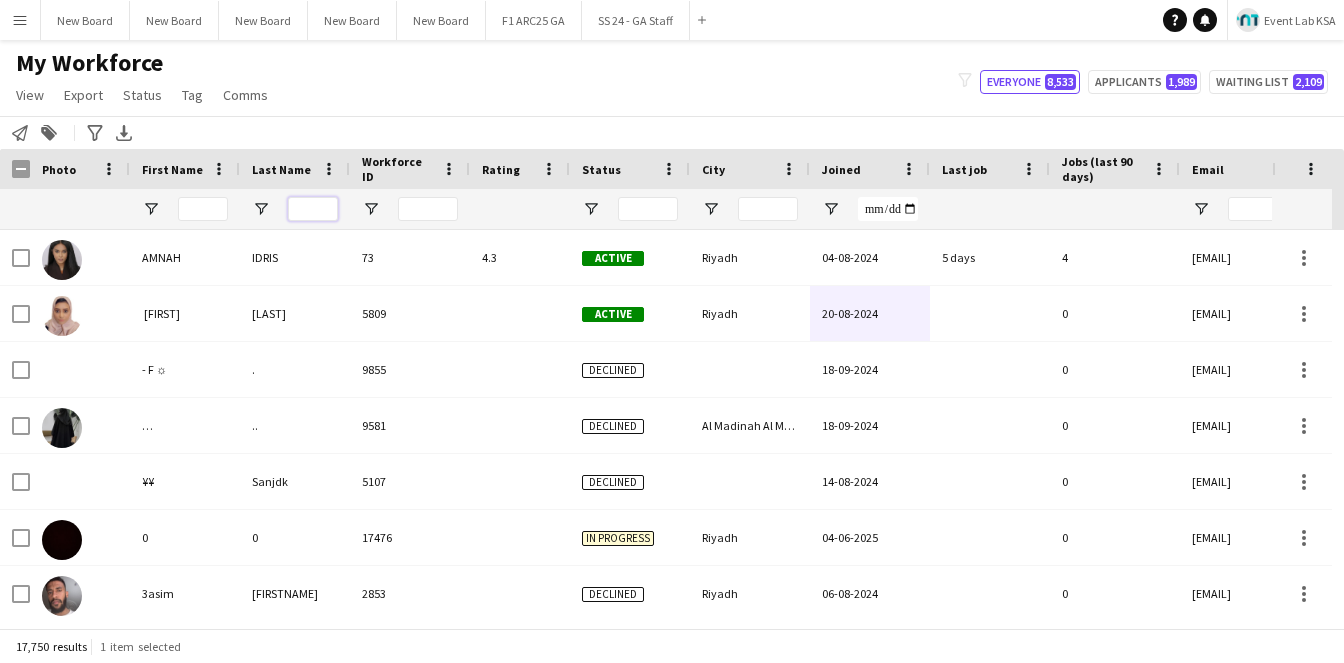 type 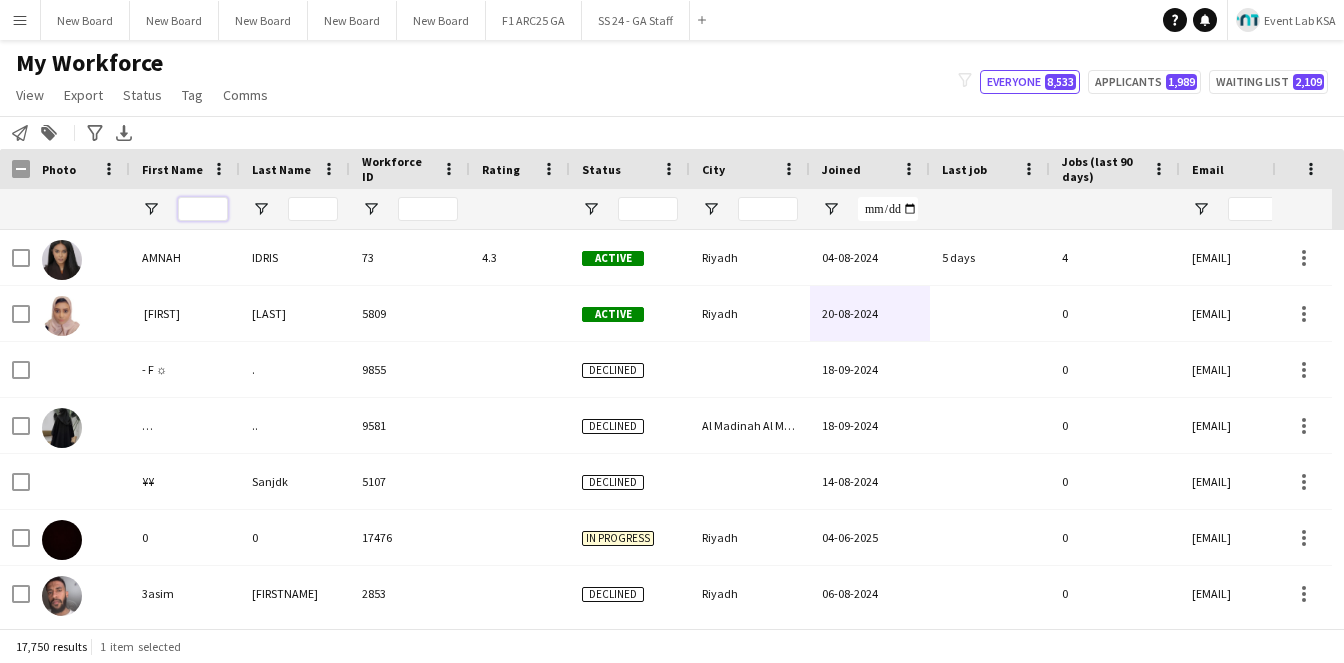click at bounding box center (203, 209) 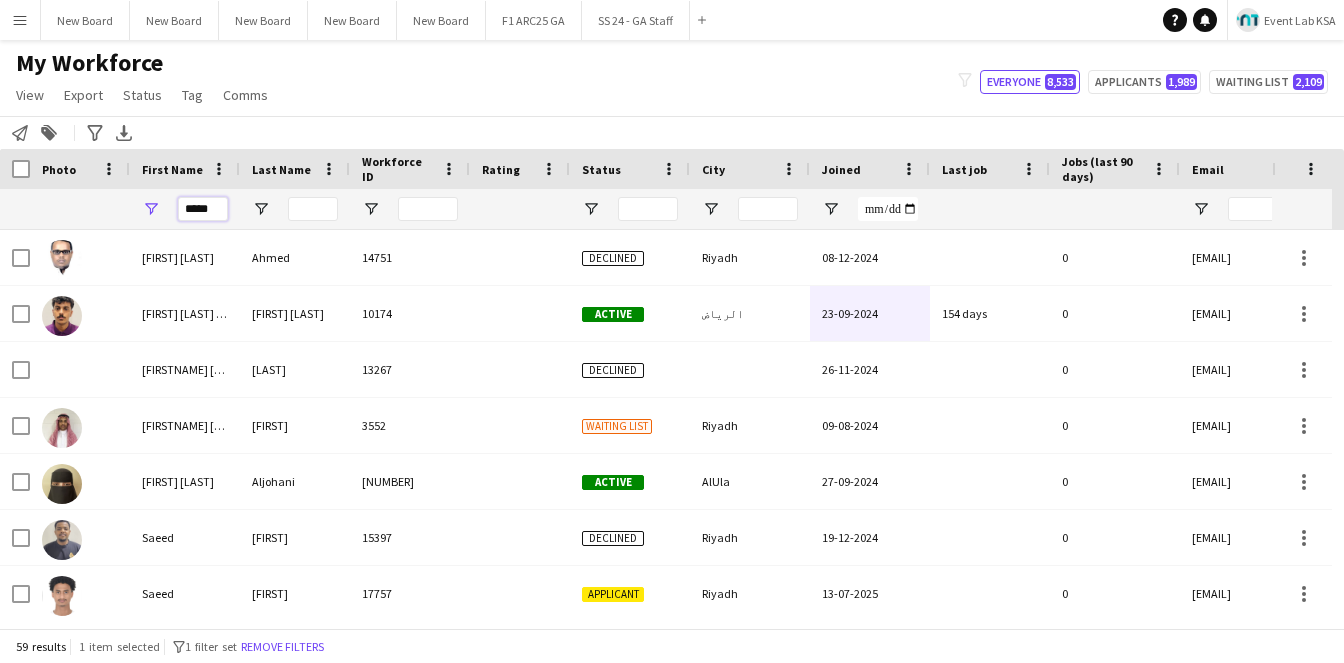 type on "*****" 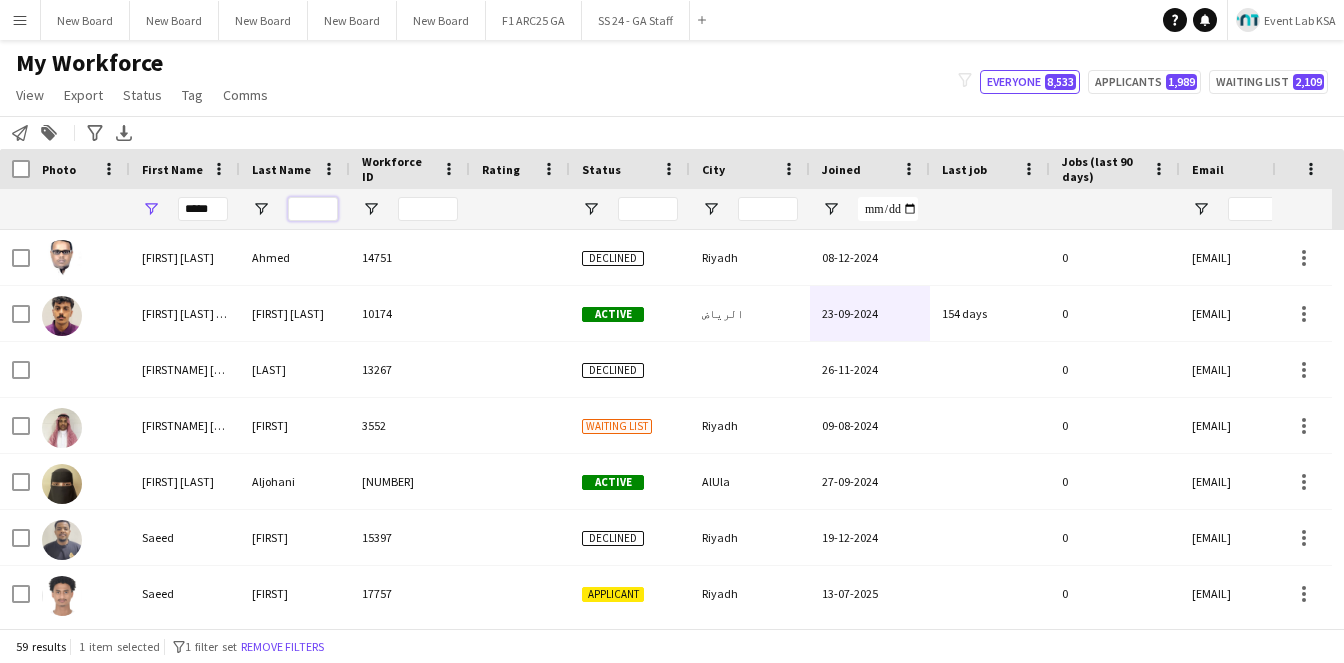 click at bounding box center (313, 209) 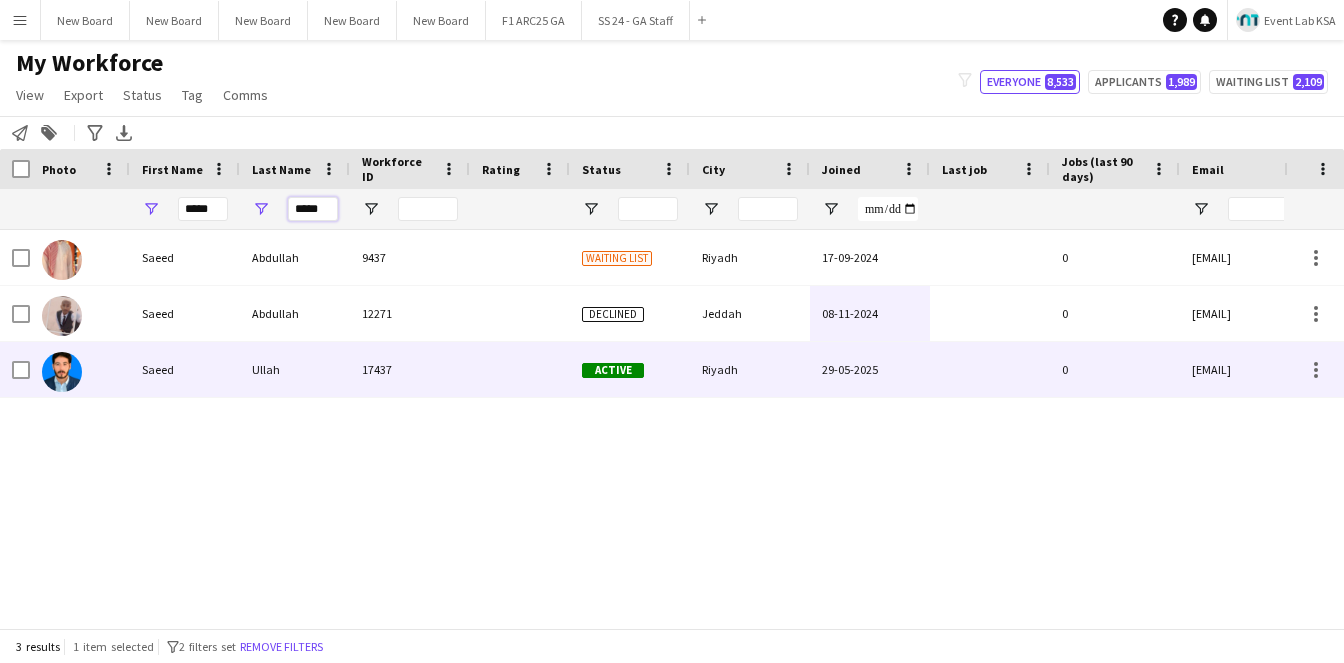 type on "*****" 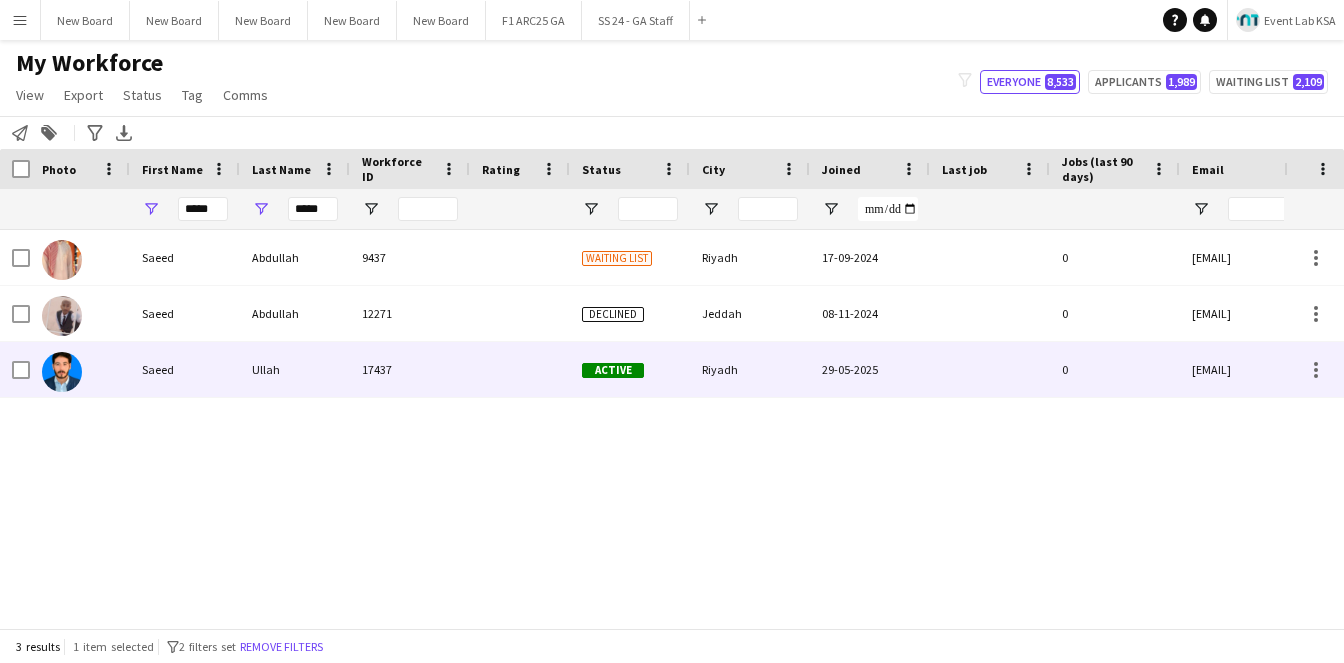 click on "Ullah" at bounding box center (295, 369) 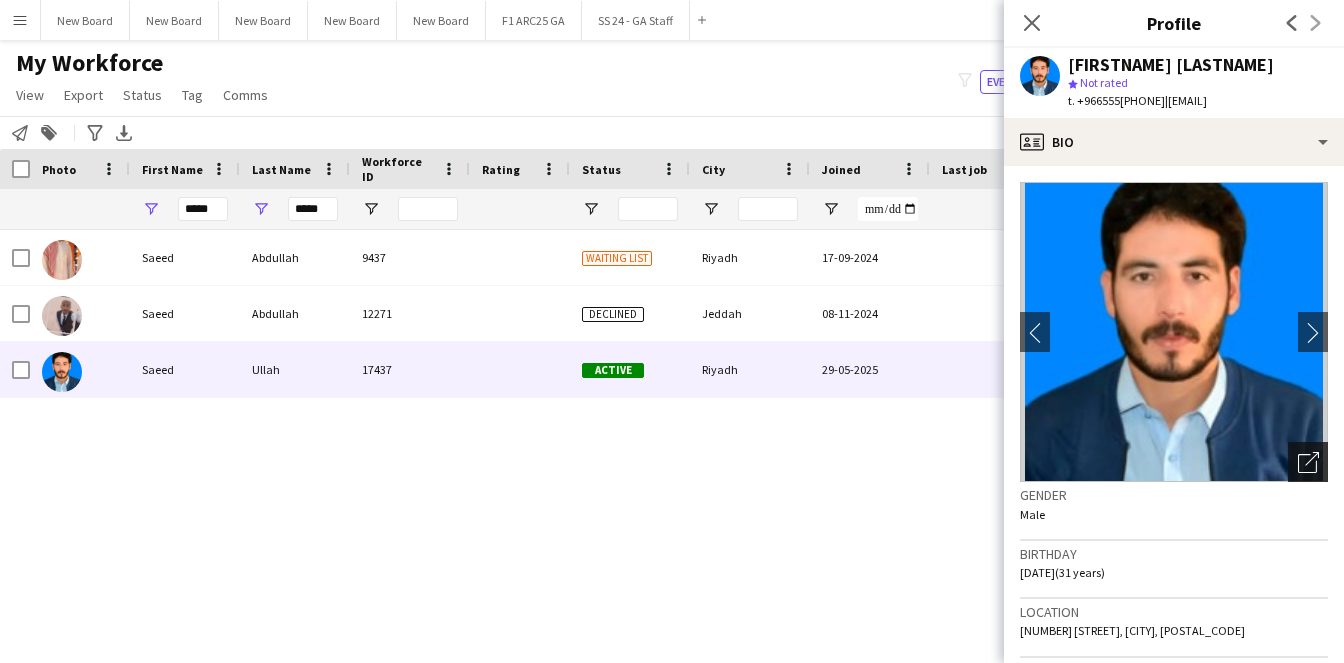 click 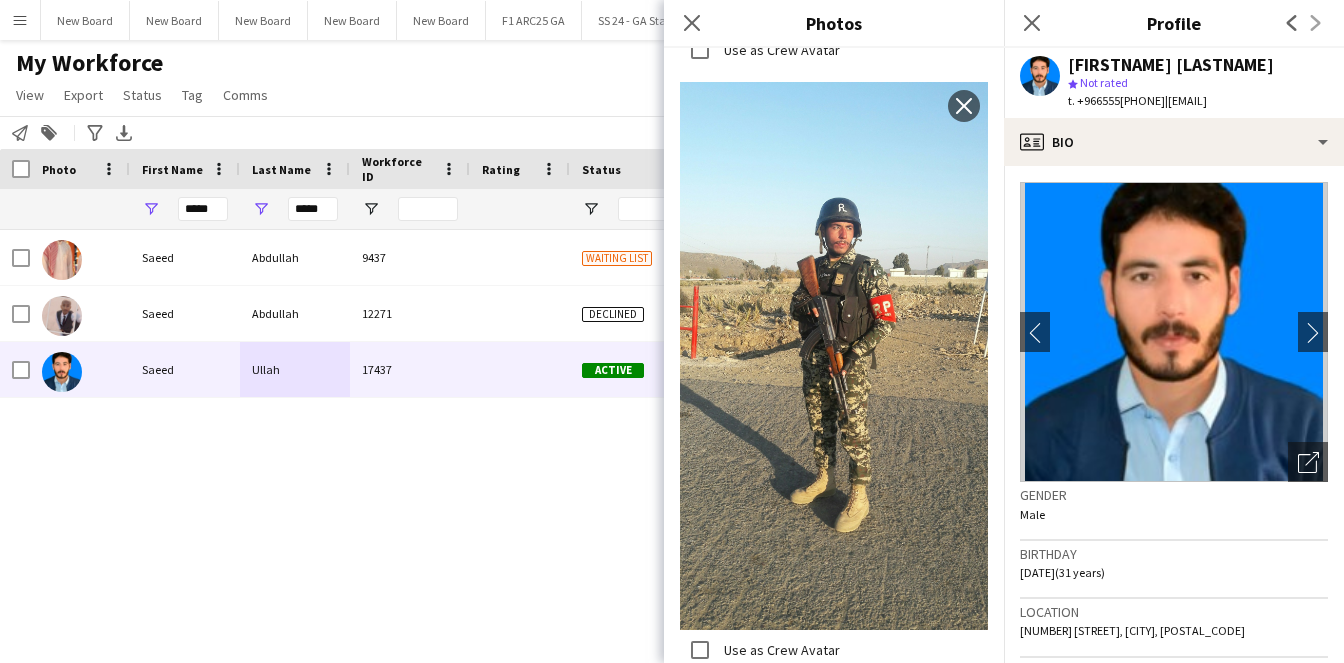 scroll, scrollTop: 1138, scrollLeft: 0, axis: vertical 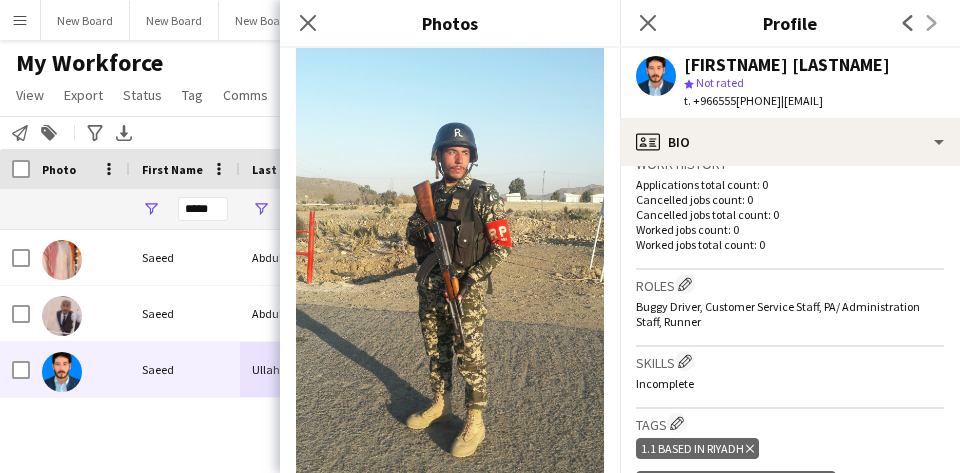 click 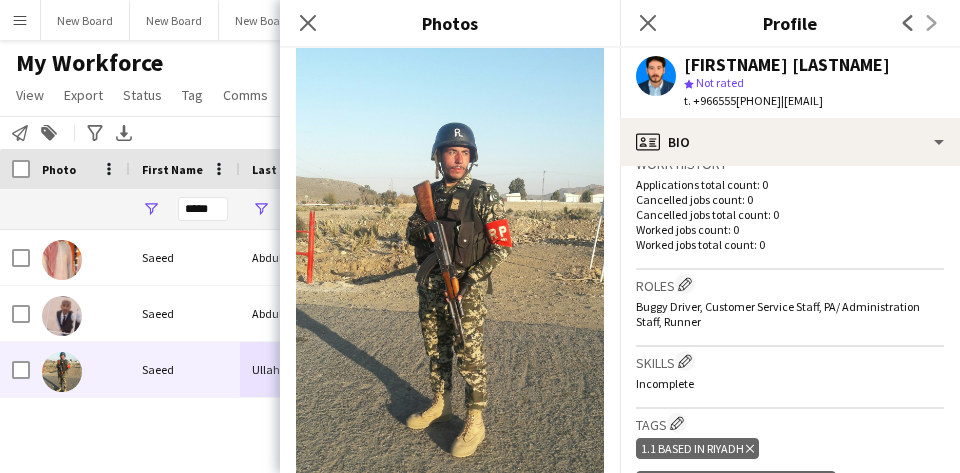 scroll, scrollTop: 1365, scrollLeft: 0, axis: vertical 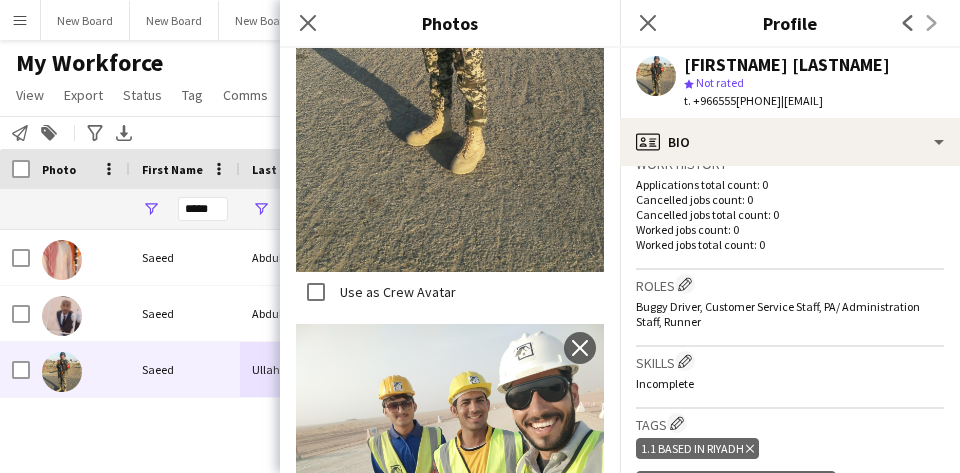 click 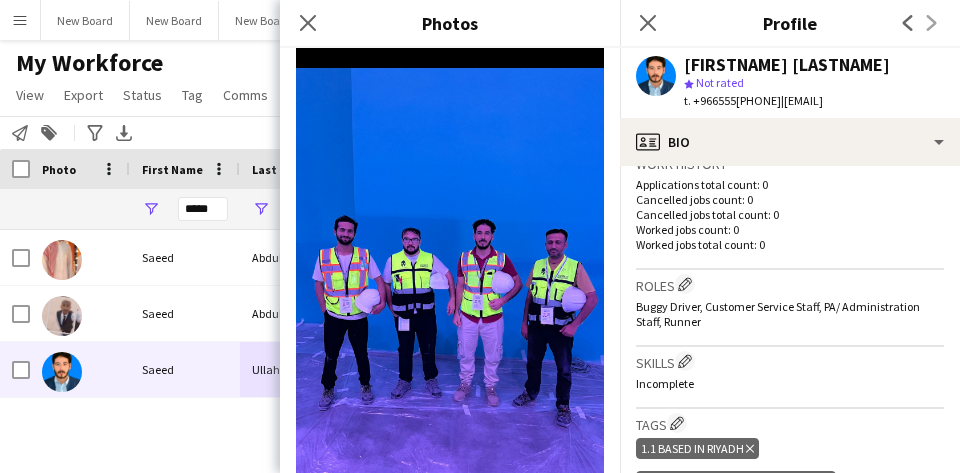 scroll, scrollTop: 14588, scrollLeft: 0, axis: vertical 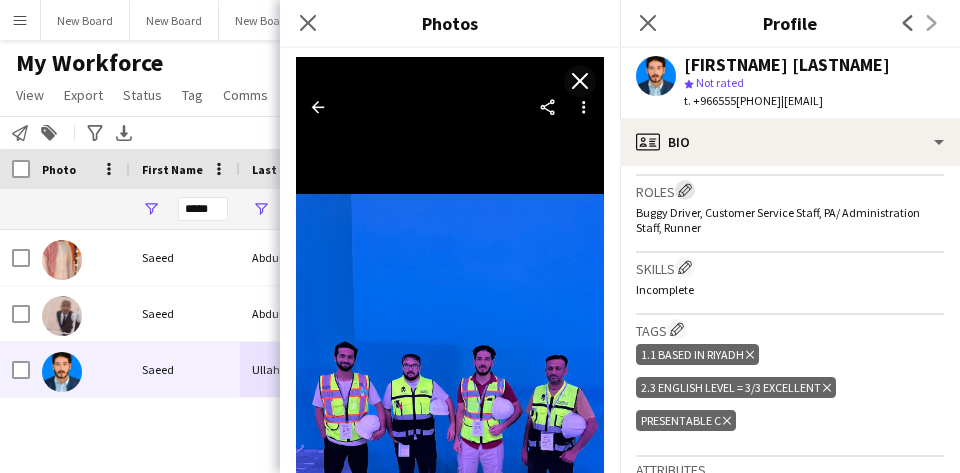 click on "Edit crew company roles" 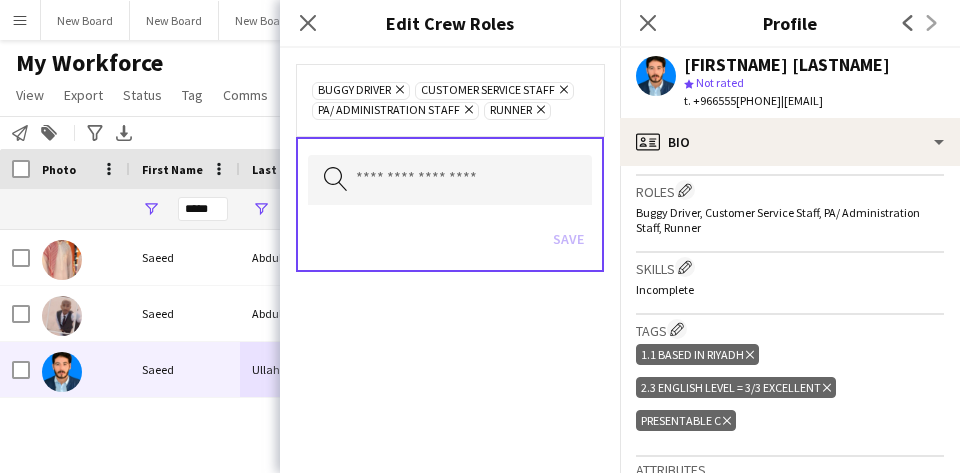 click on "Buggy Driver
Remove
Customer Service Staff
Remove
PA/ Administration Staff
Remove
Runner
Remove
Search by role type
Save" 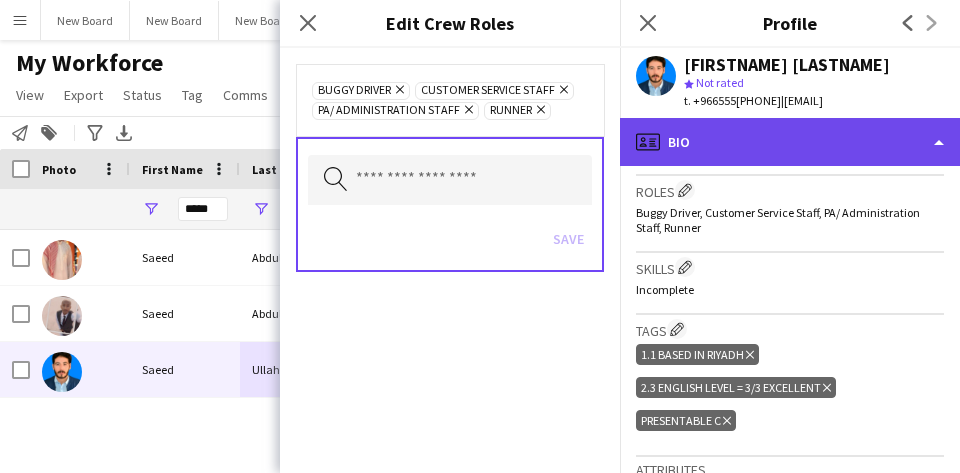 click on "profile
Bio" 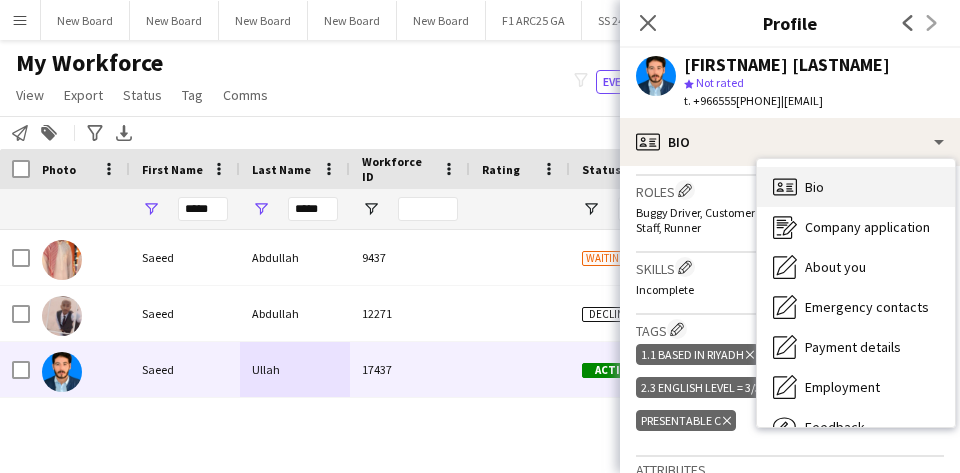 click on "Bio" 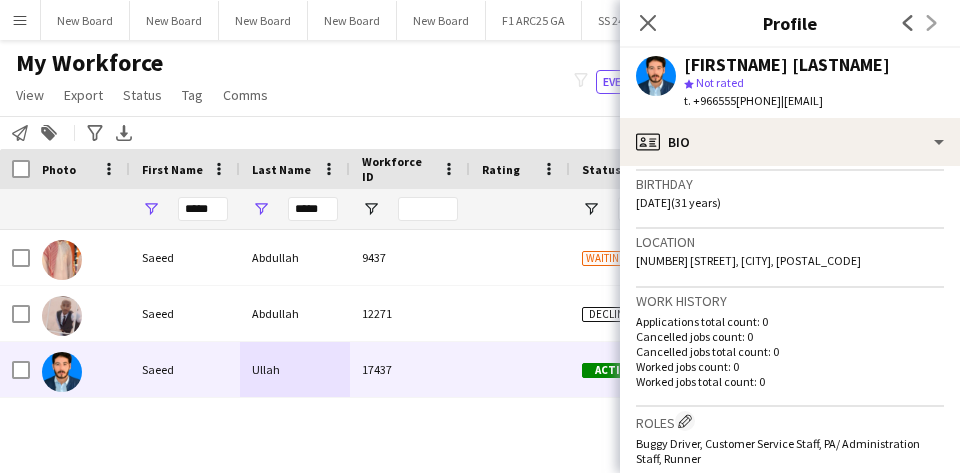 scroll, scrollTop: 277, scrollLeft: 0, axis: vertical 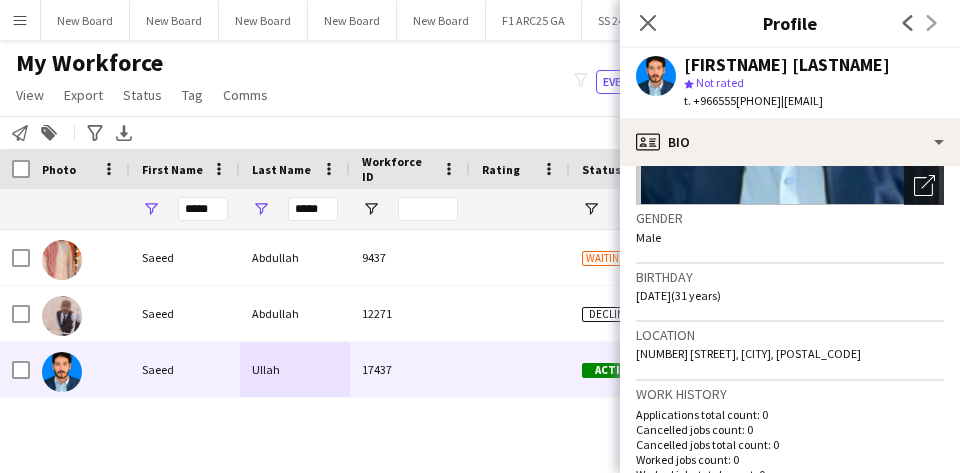click 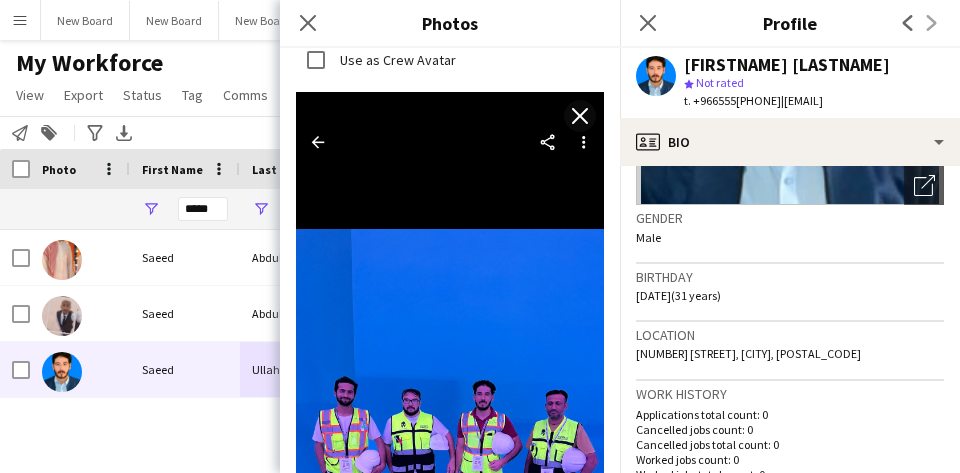scroll, scrollTop: 14672, scrollLeft: 0, axis: vertical 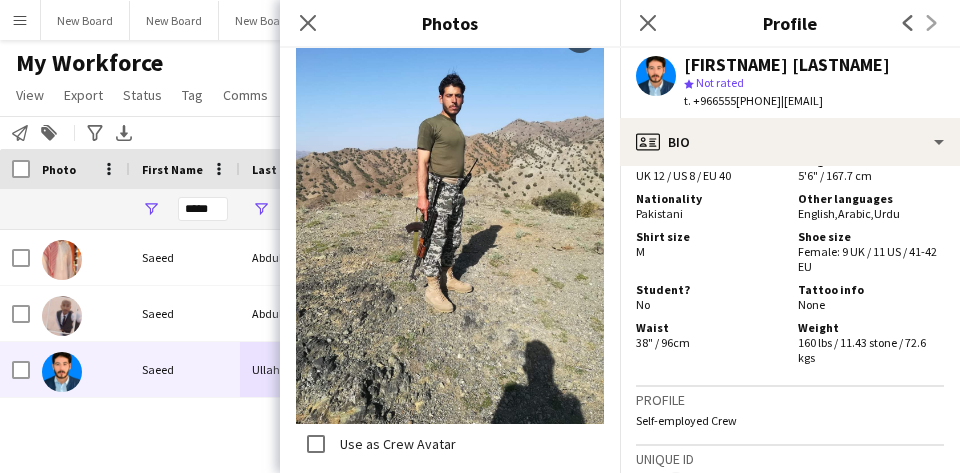 click on "Self-employed Crew" 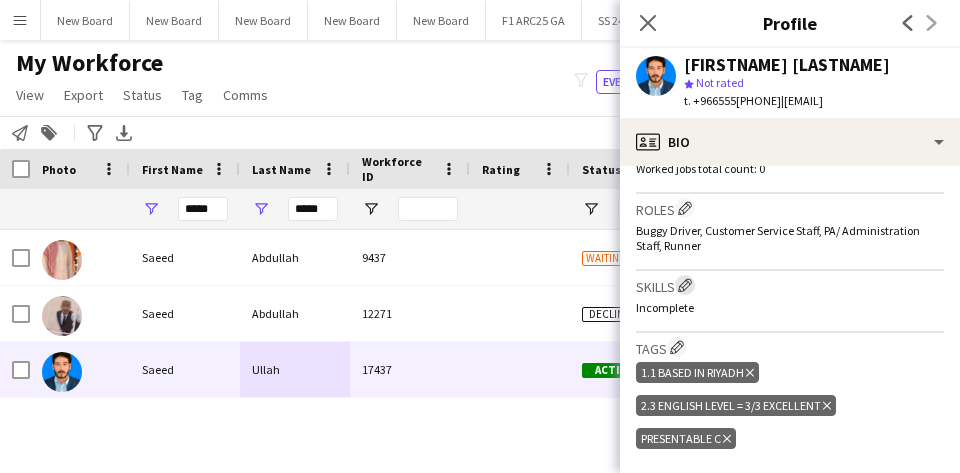 scroll, scrollTop: 576, scrollLeft: 0, axis: vertical 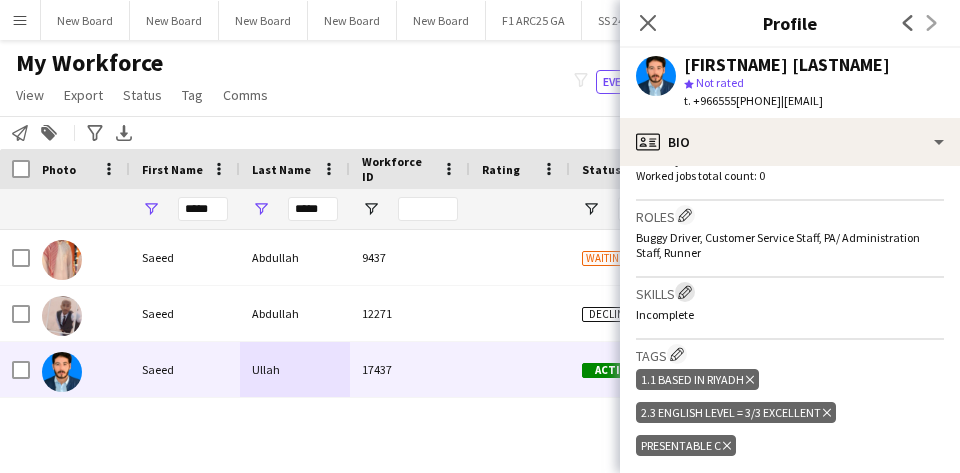 click on "Edit crew company skills" 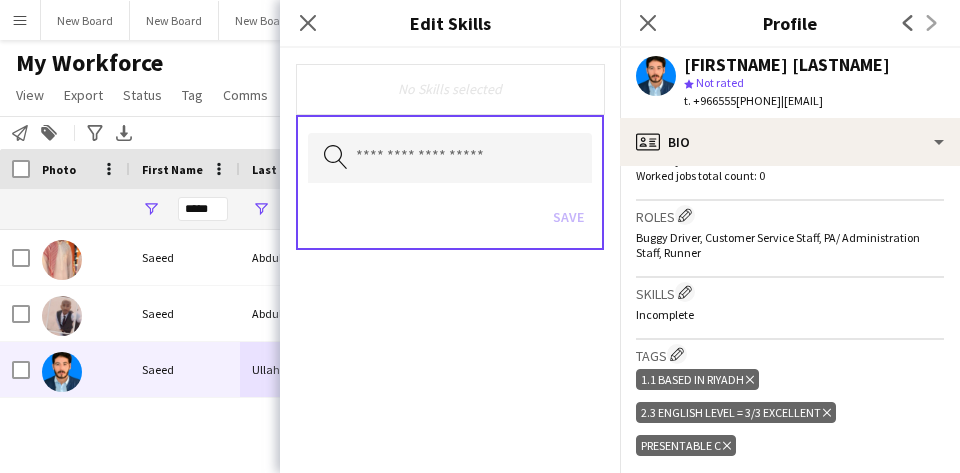 click on "Search by skill name
Save" 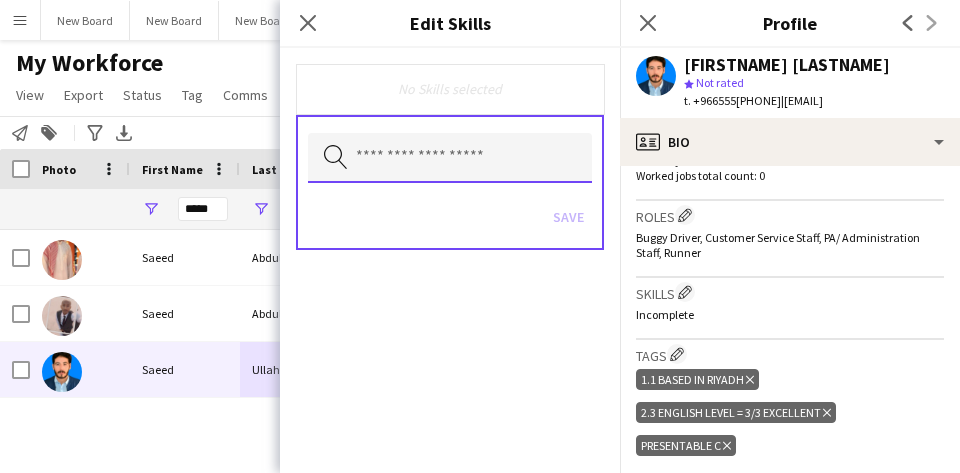 click at bounding box center (450, 158) 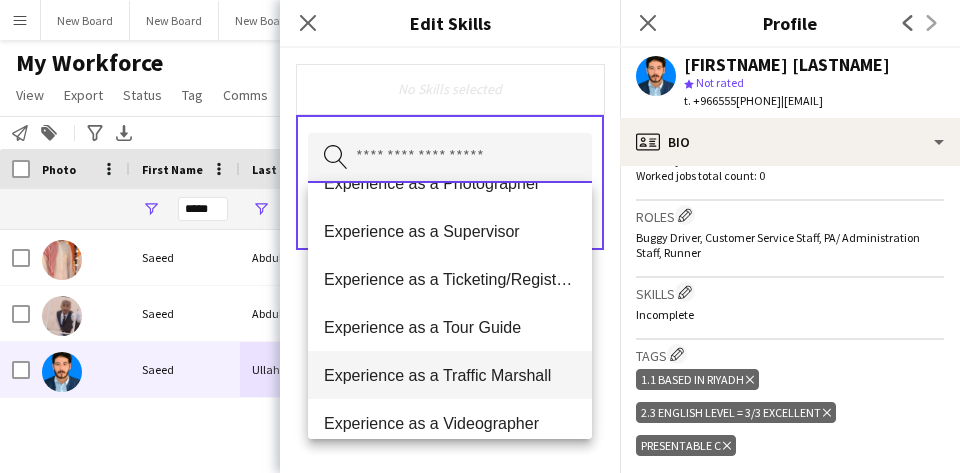 scroll, scrollTop: 327, scrollLeft: 0, axis: vertical 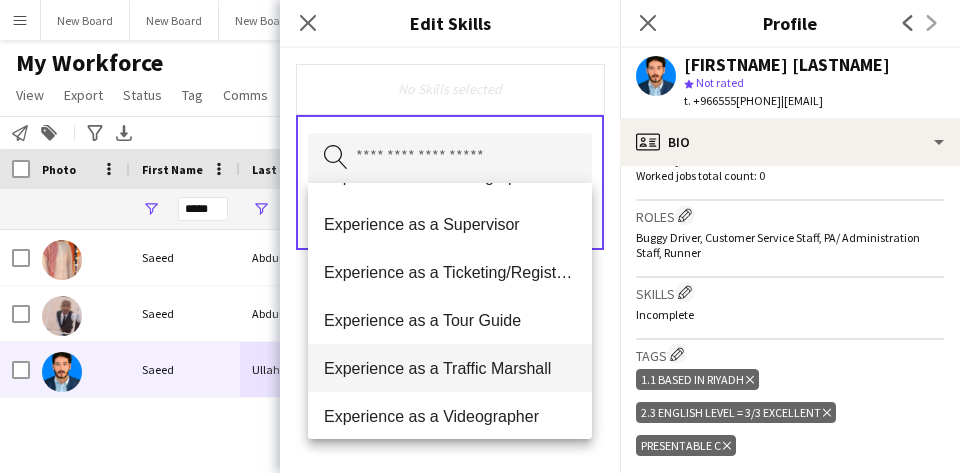 click on "Experience as a Traffic Marshall" at bounding box center [450, 368] 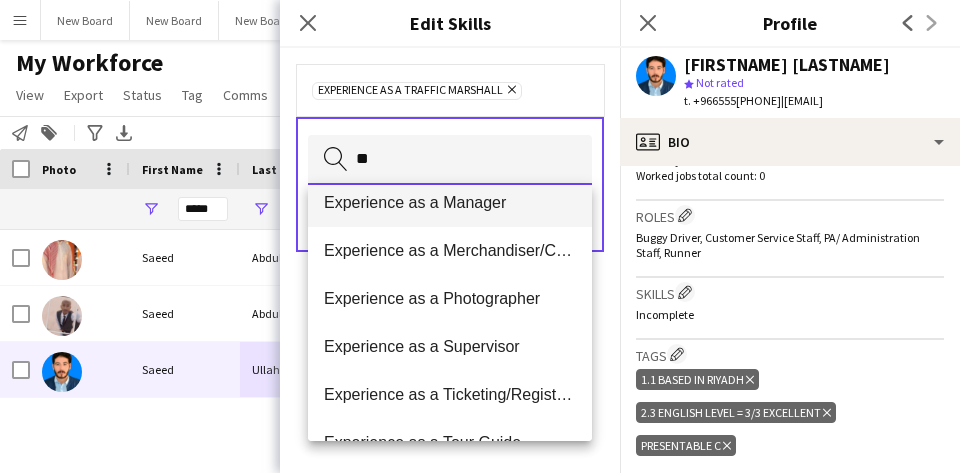 scroll, scrollTop: 0, scrollLeft: 0, axis: both 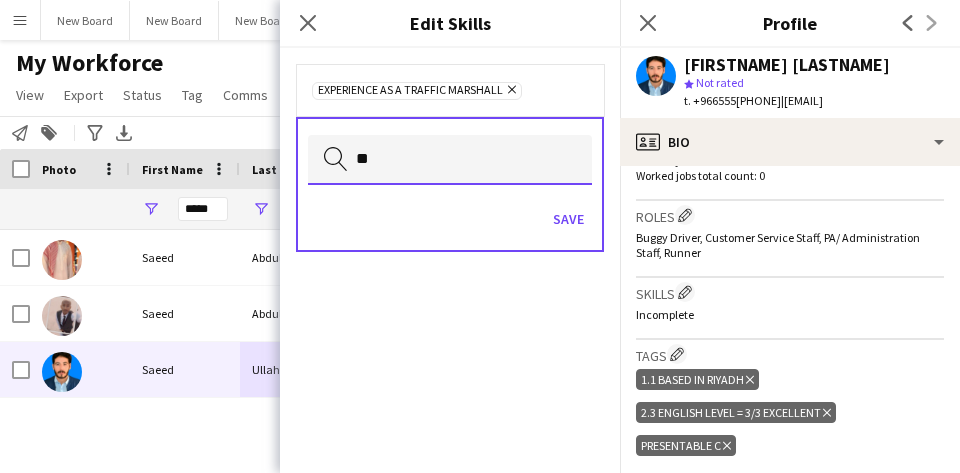 type on "*" 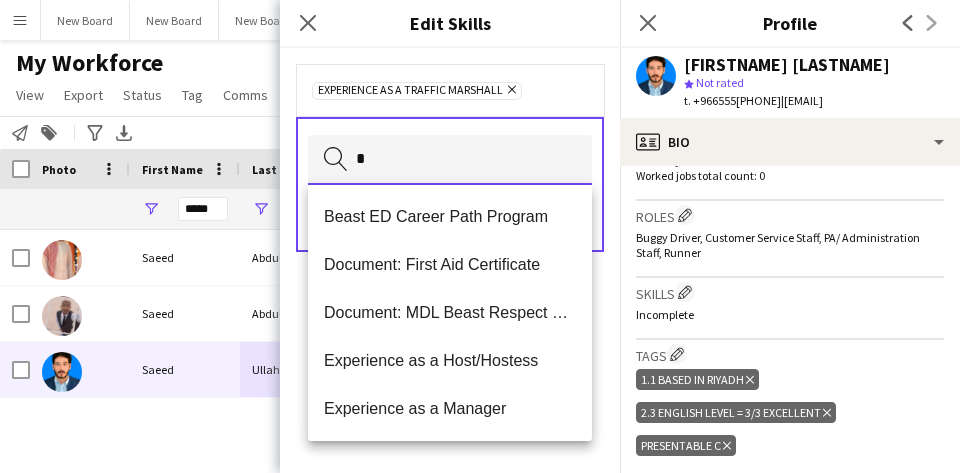 type 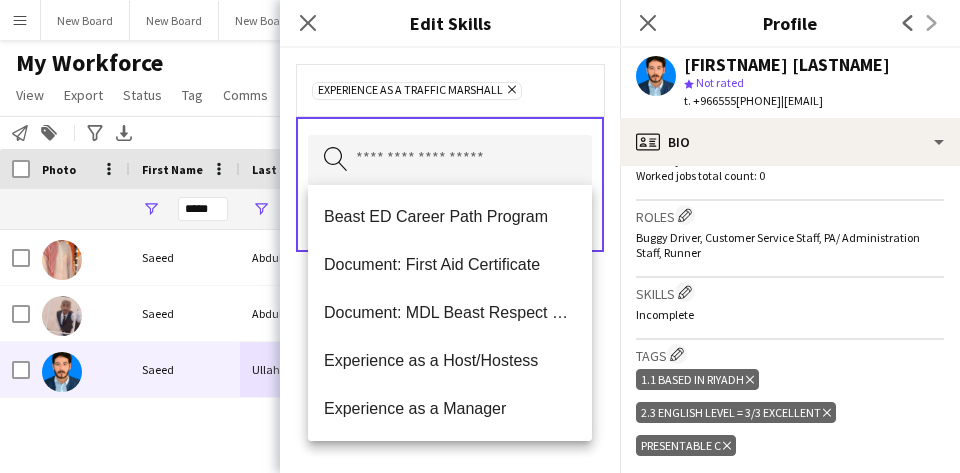 click on "Experience as a Traffic Marshall
Remove" 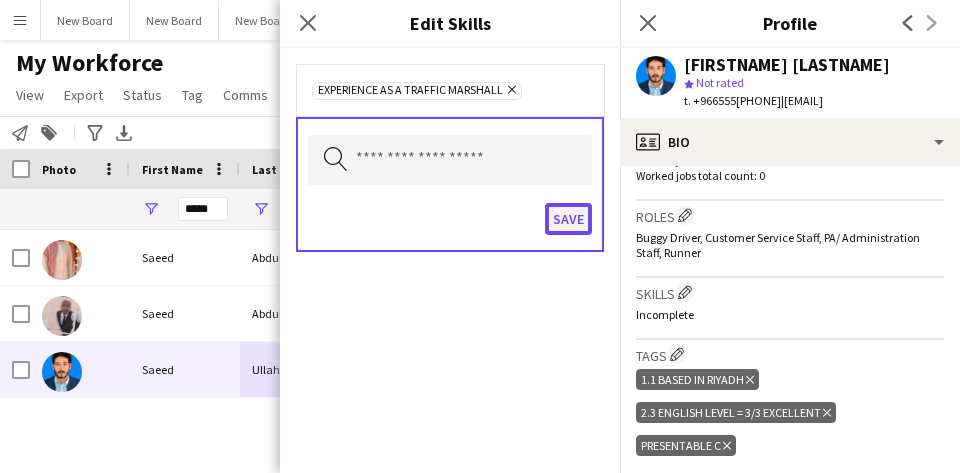 click on "Save" 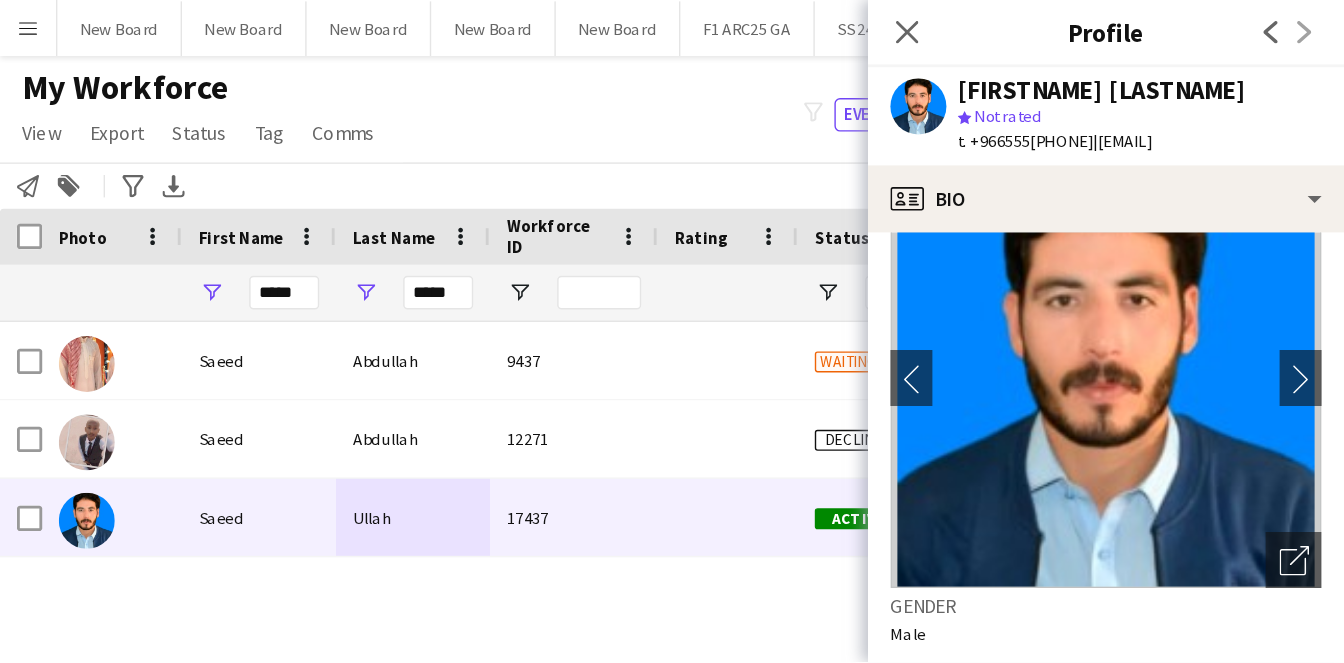 scroll, scrollTop: 0, scrollLeft: 0, axis: both 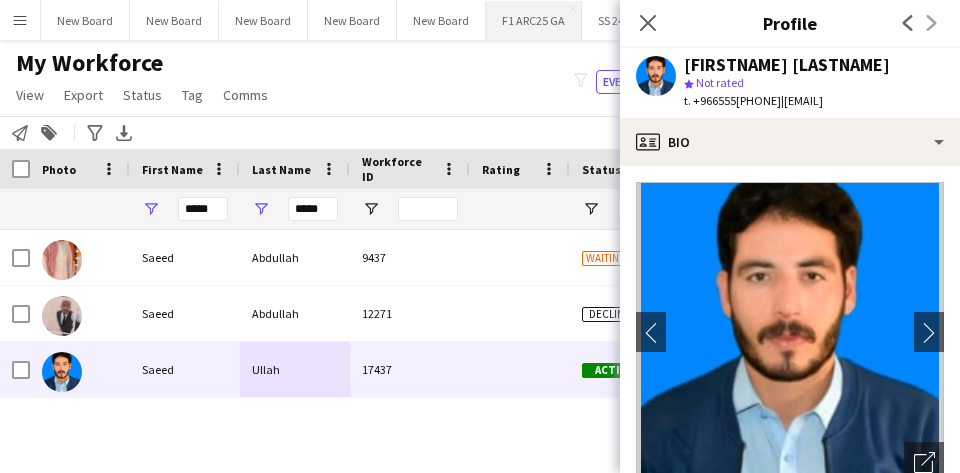 drag, startPoint x: 636, startPoint y: 22, endPoint x: 568, endPoint y: 25, distance: 68.06615 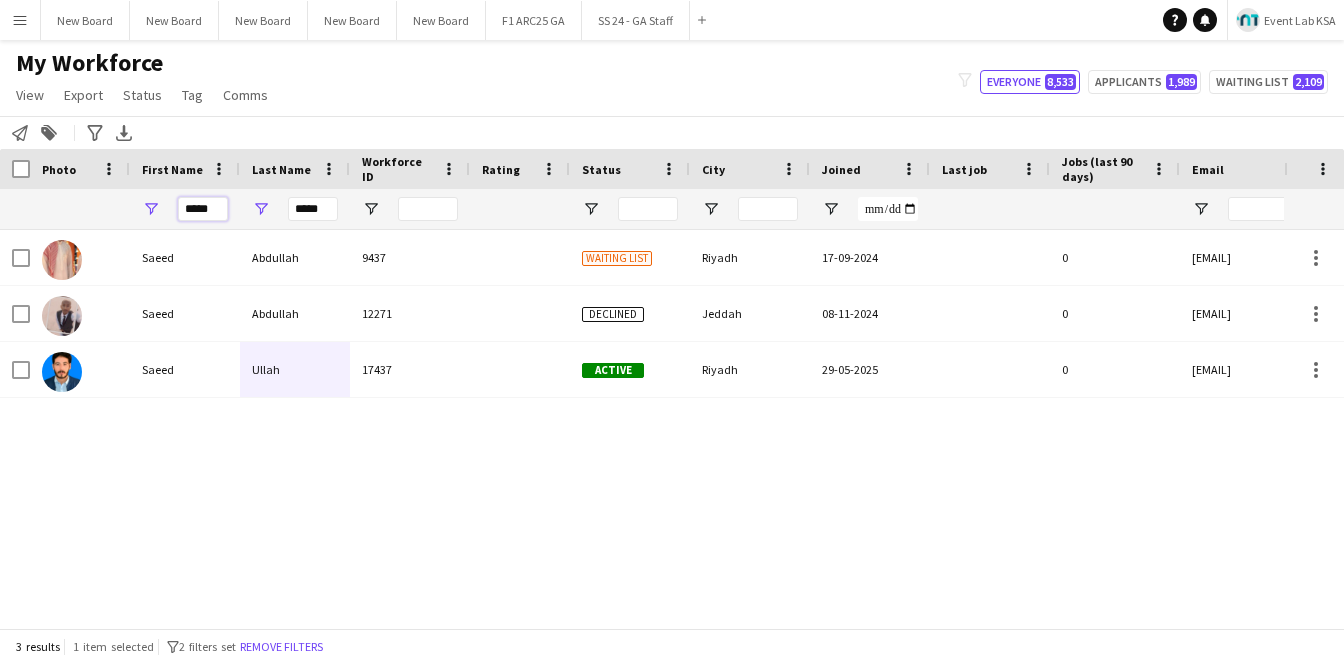 click on "*****" at bounding box center (203, 209) 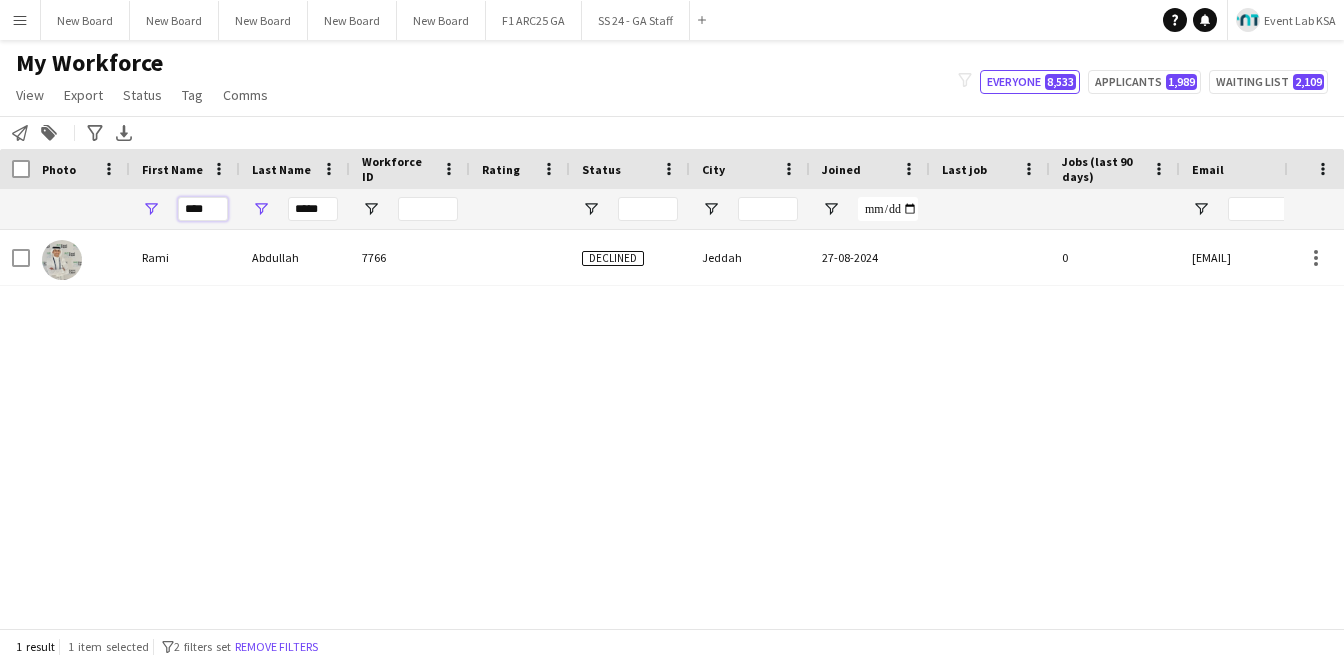 type on "****" 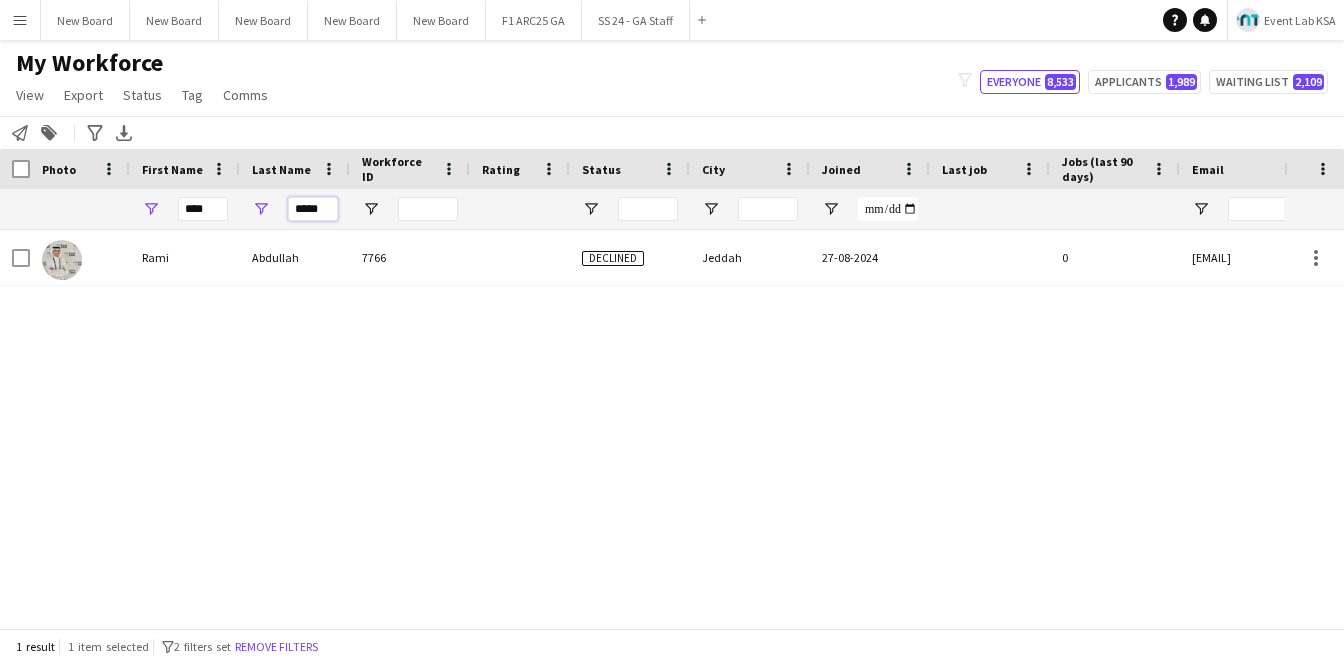 click on "*****" at bounding box center [313, 209] 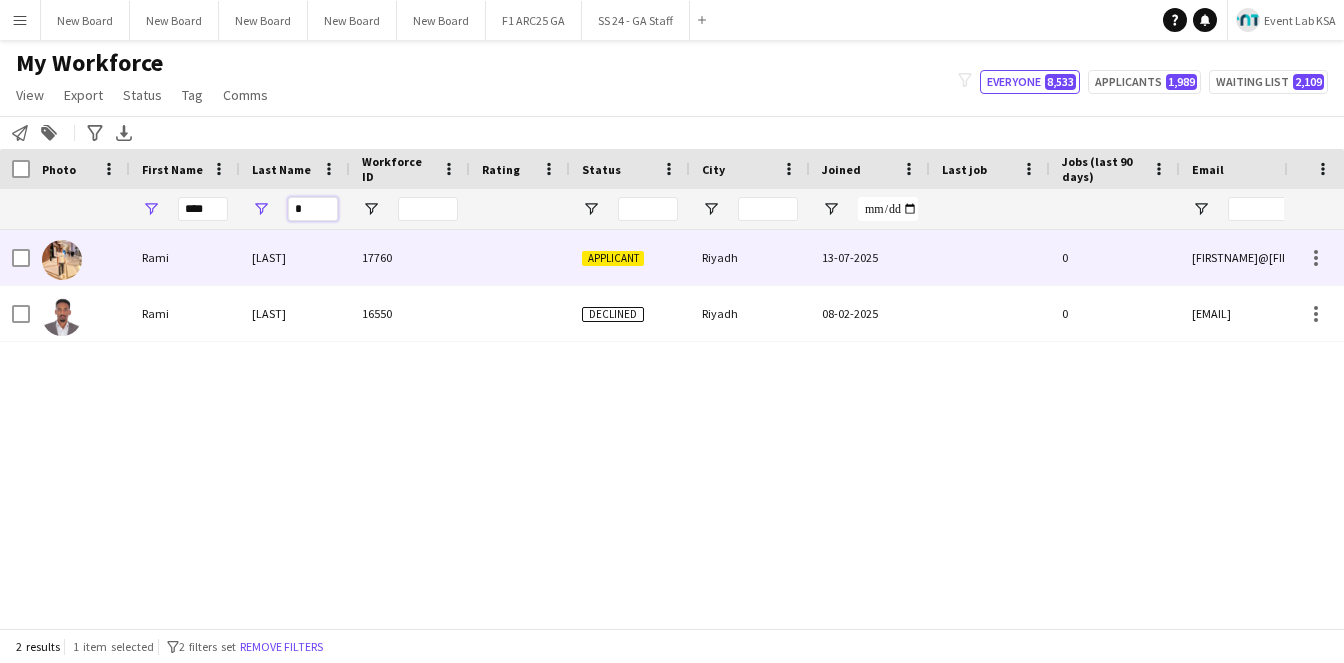 type on "*" 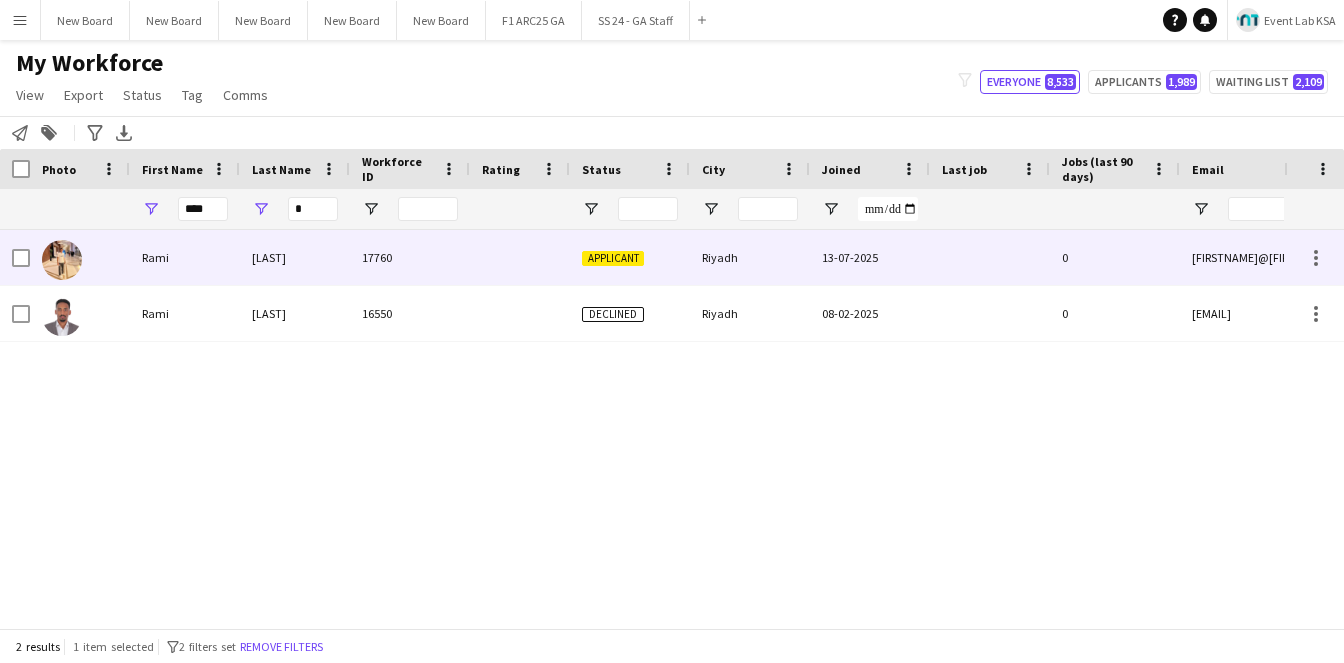 click on "[LAST]" at bounding box center (295, 257) 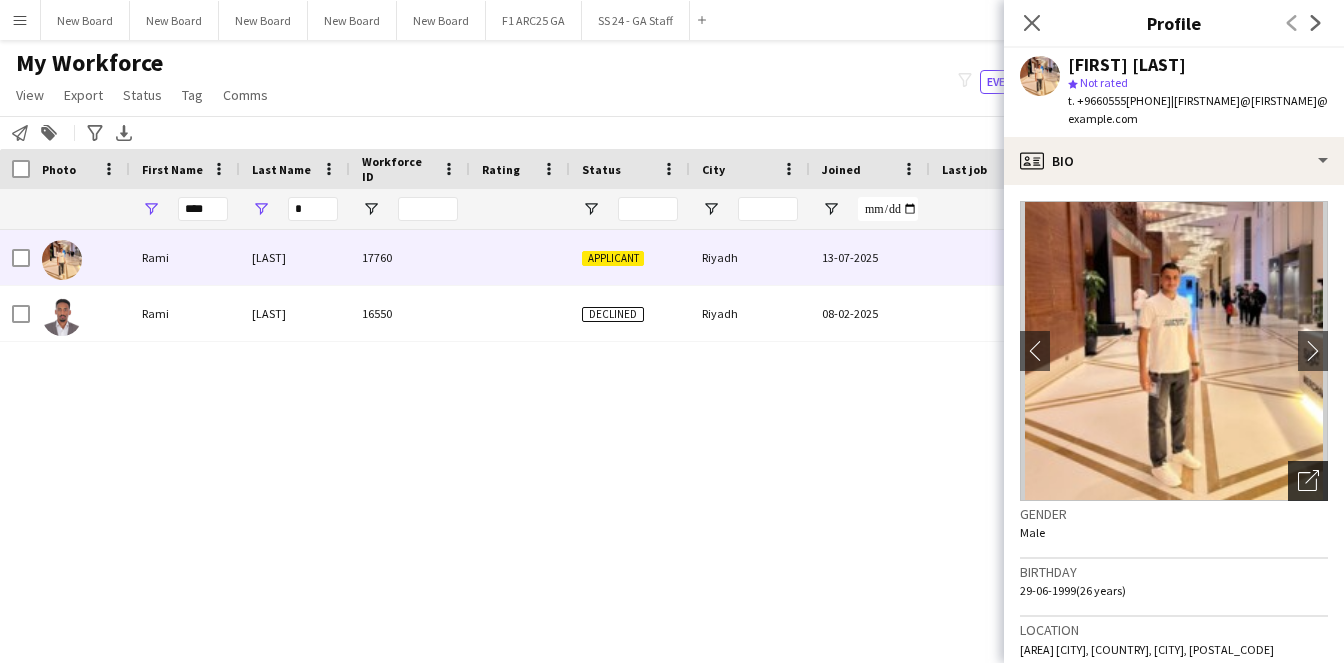 click on "Open photos pop-in" 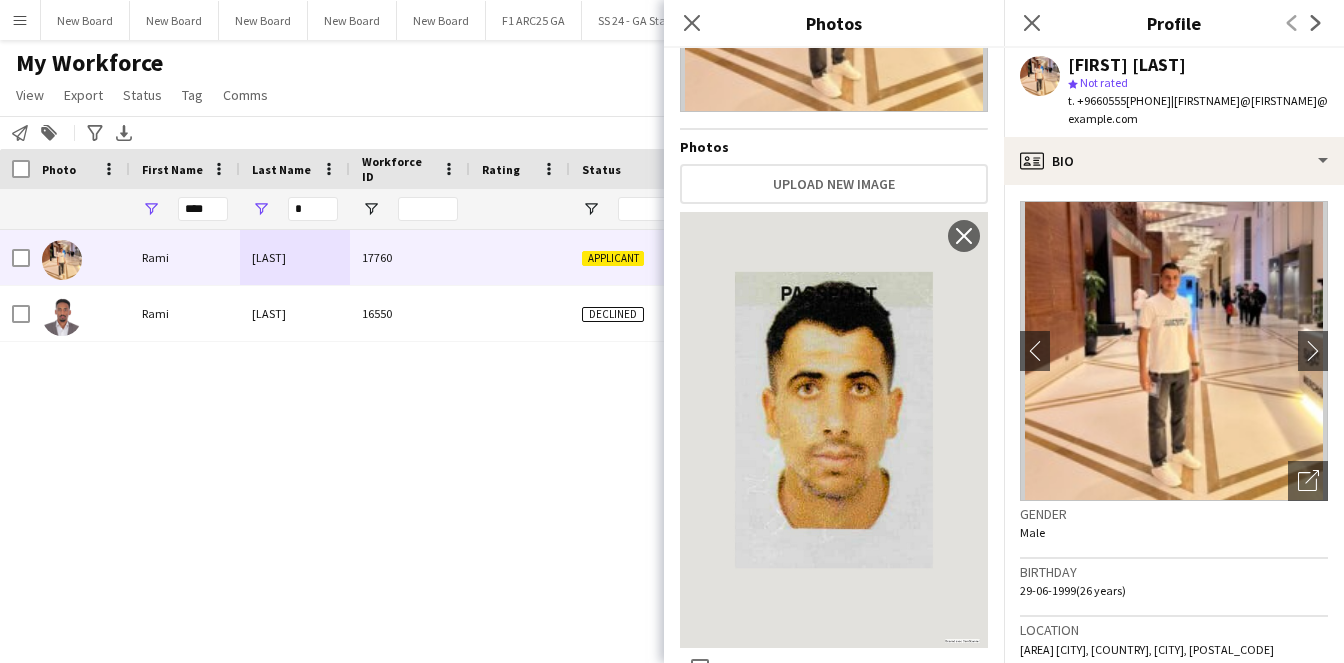 scroll, scrollTop: 278, scrollLeft: 0, axis: vertical 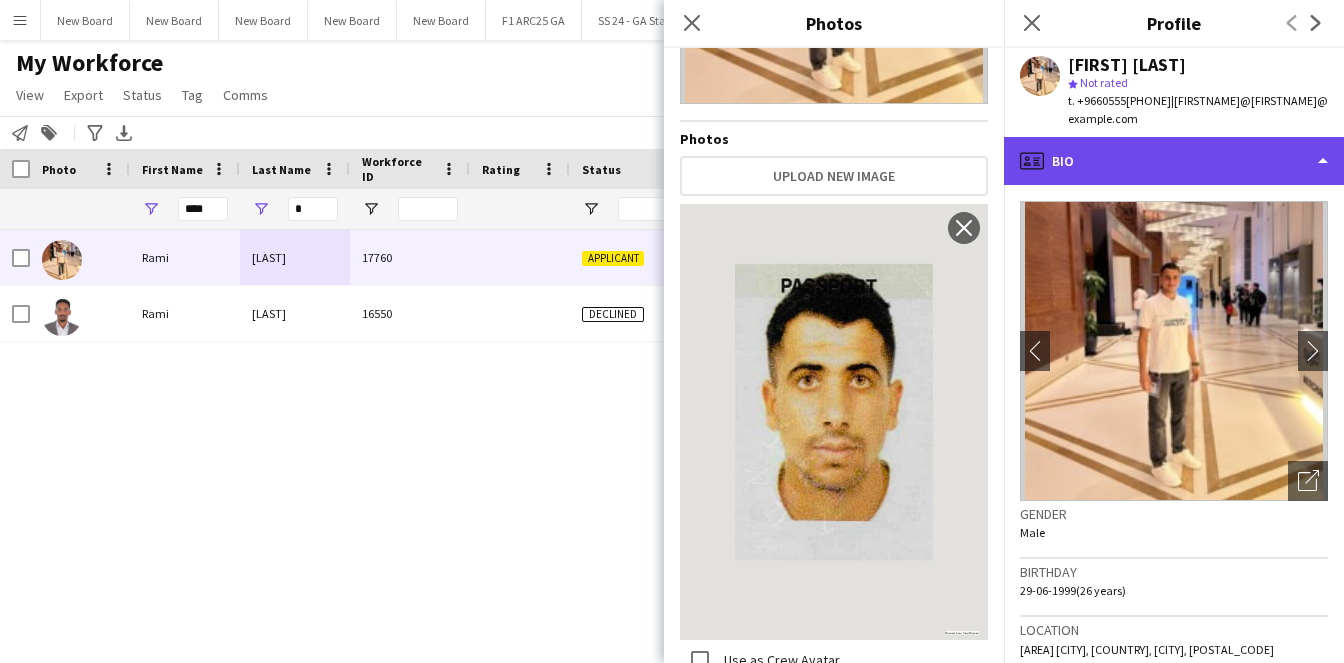 click on "profile
Bio" 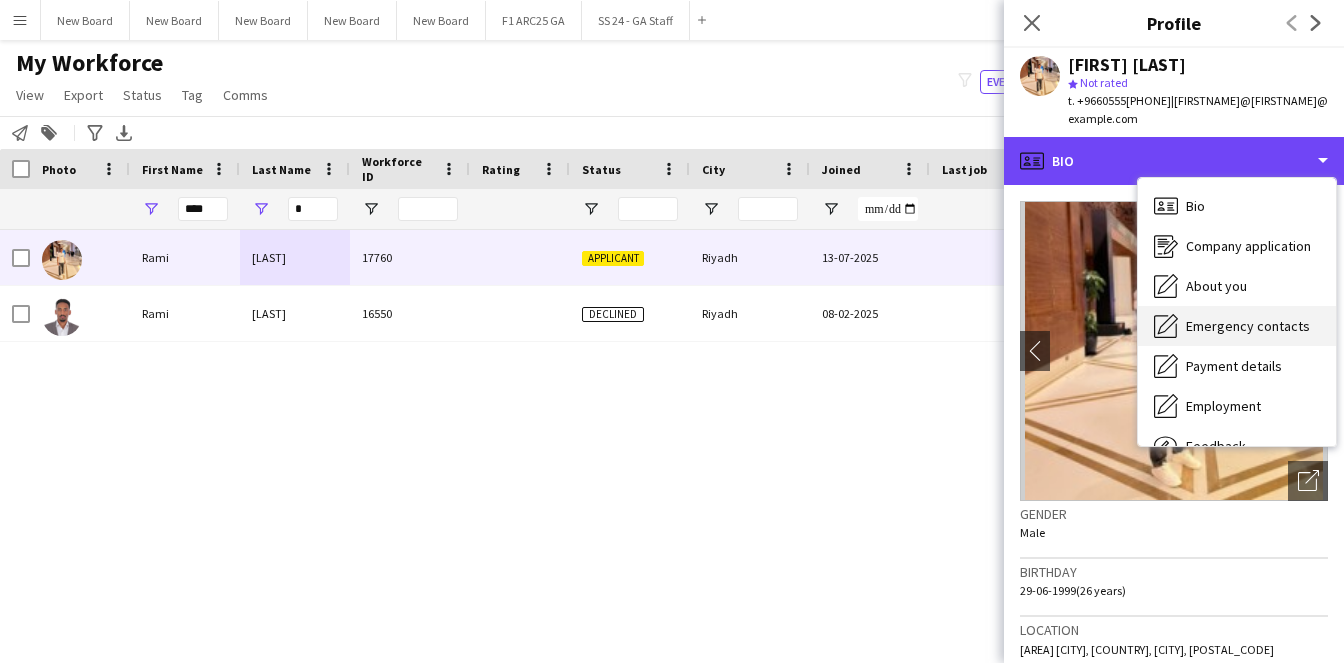 scroll, scrollTop: 3, scrollLeft: 0, axis: vertical 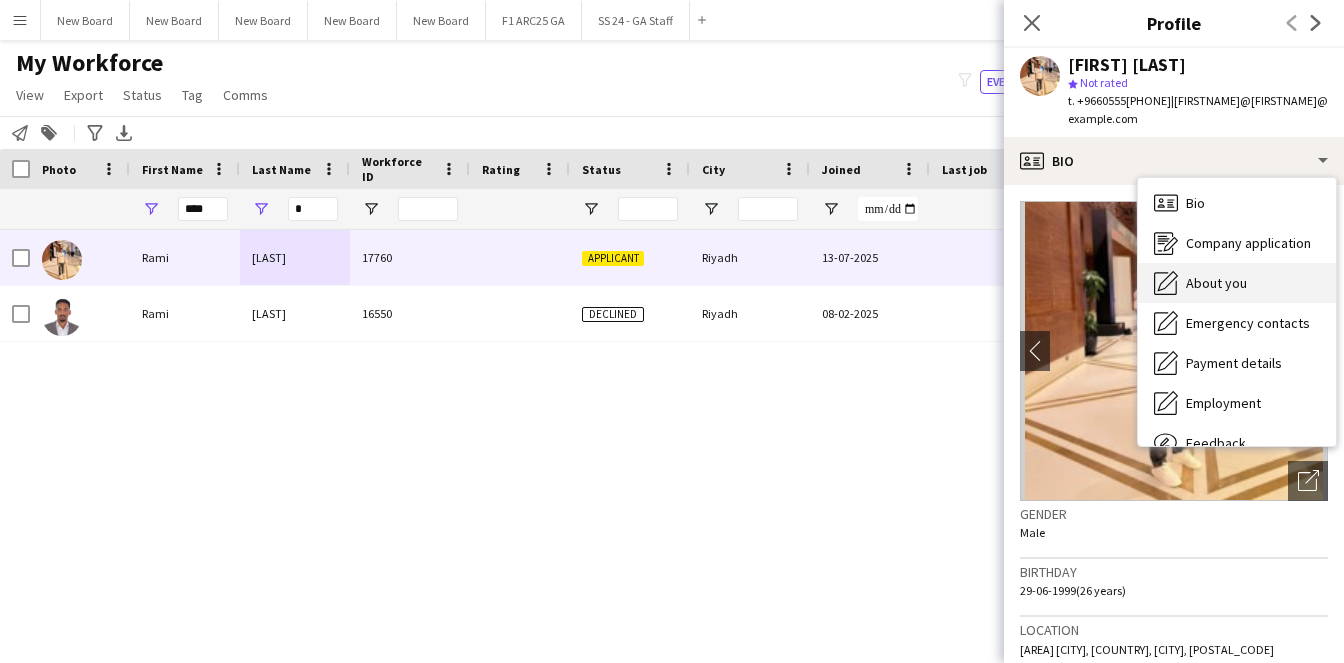click on "About you
About you" at bounding box center (1237, 283) 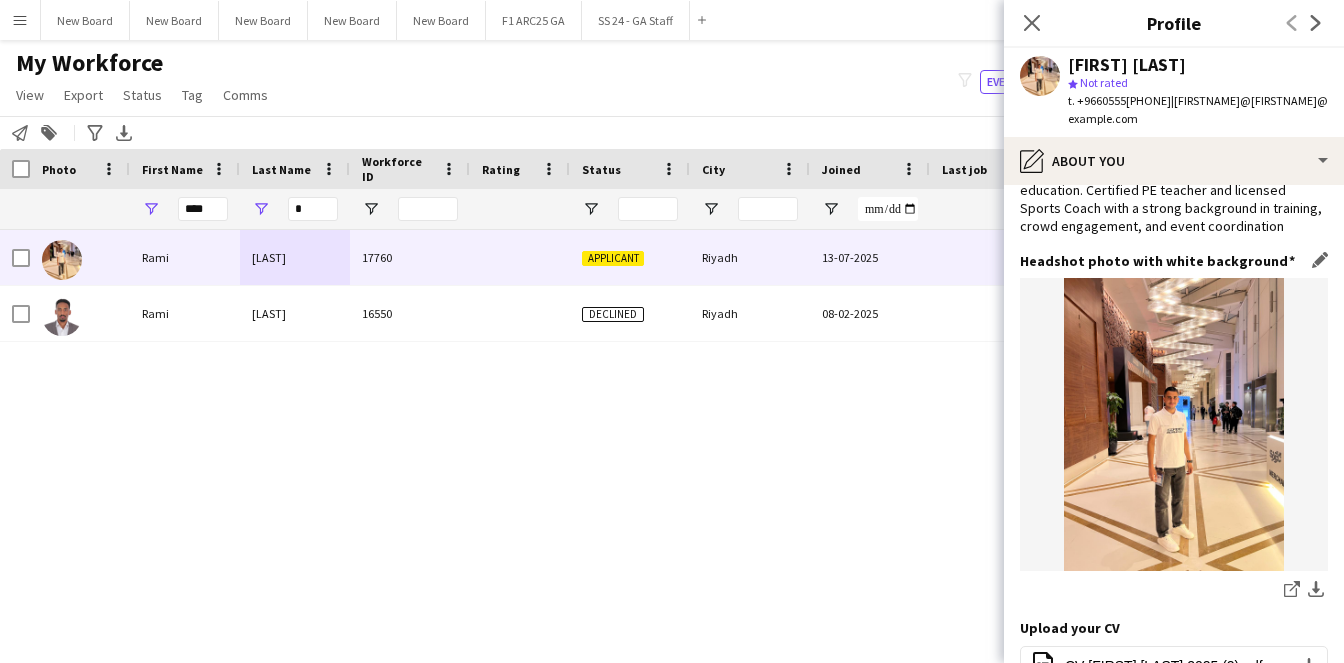 scroll, scrollTop: 299, scrollLeft: 0, axis: vertical 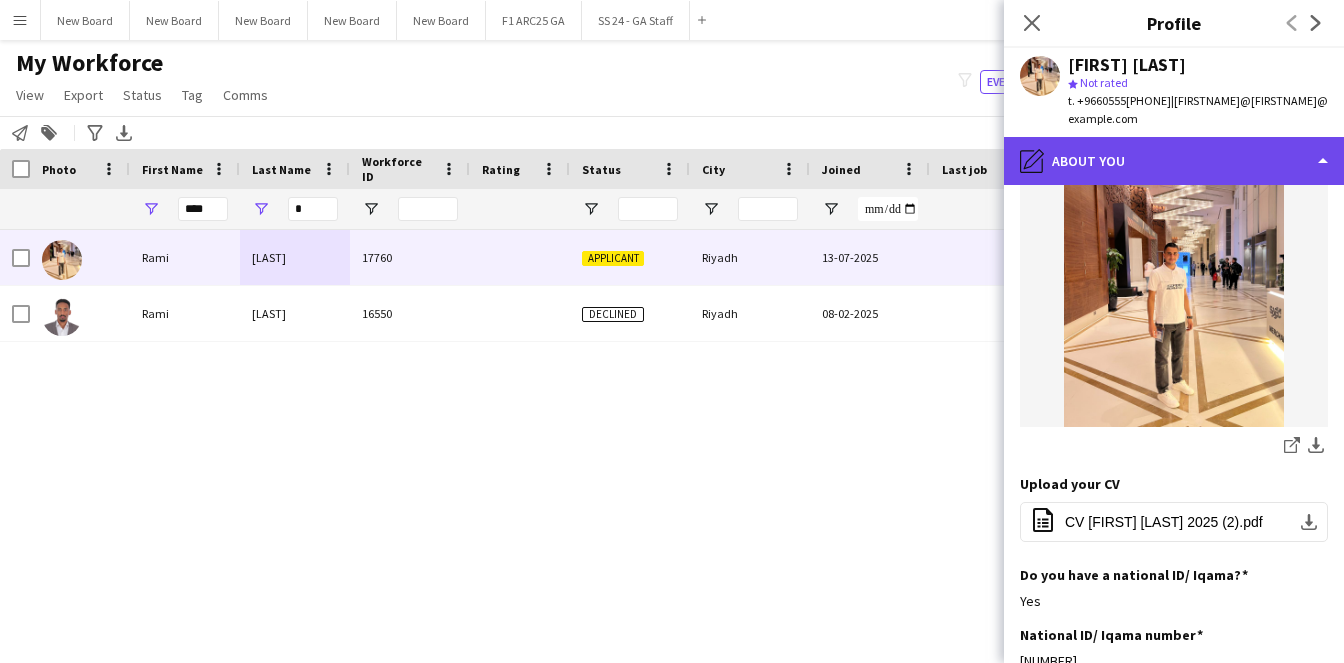 click on "pencil4
About you" 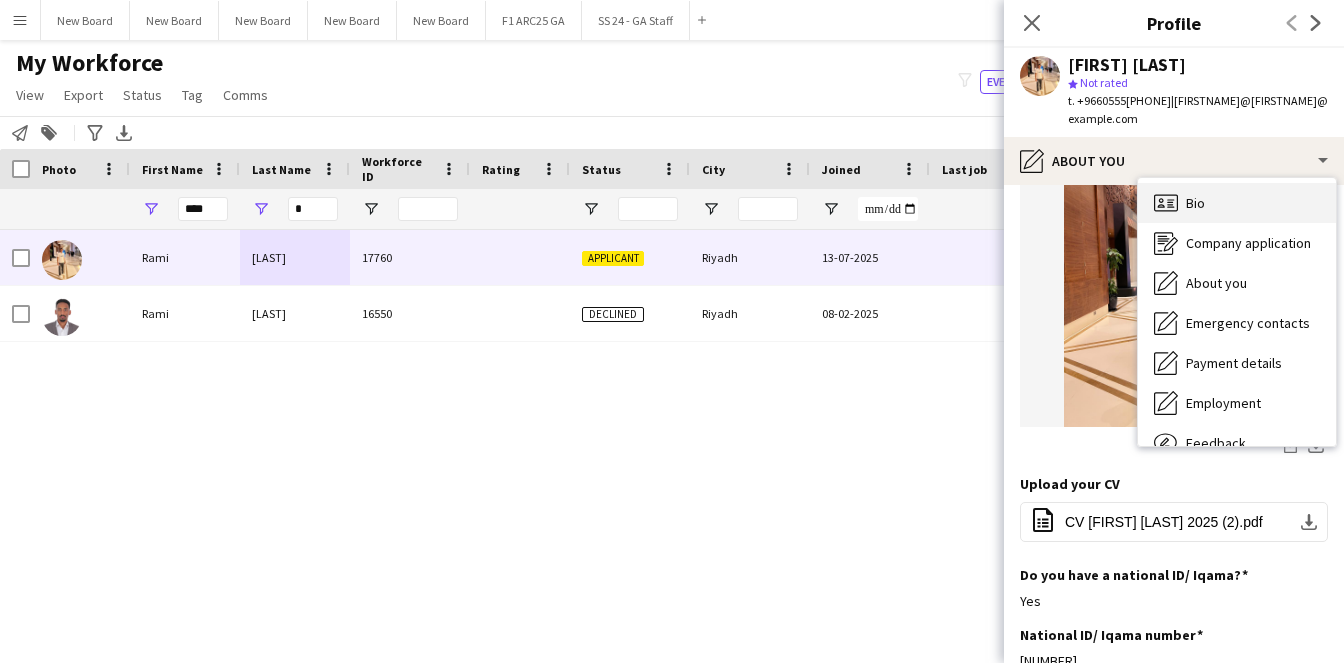 click on "Bio
Bio" at bounding box center [1237, 203] 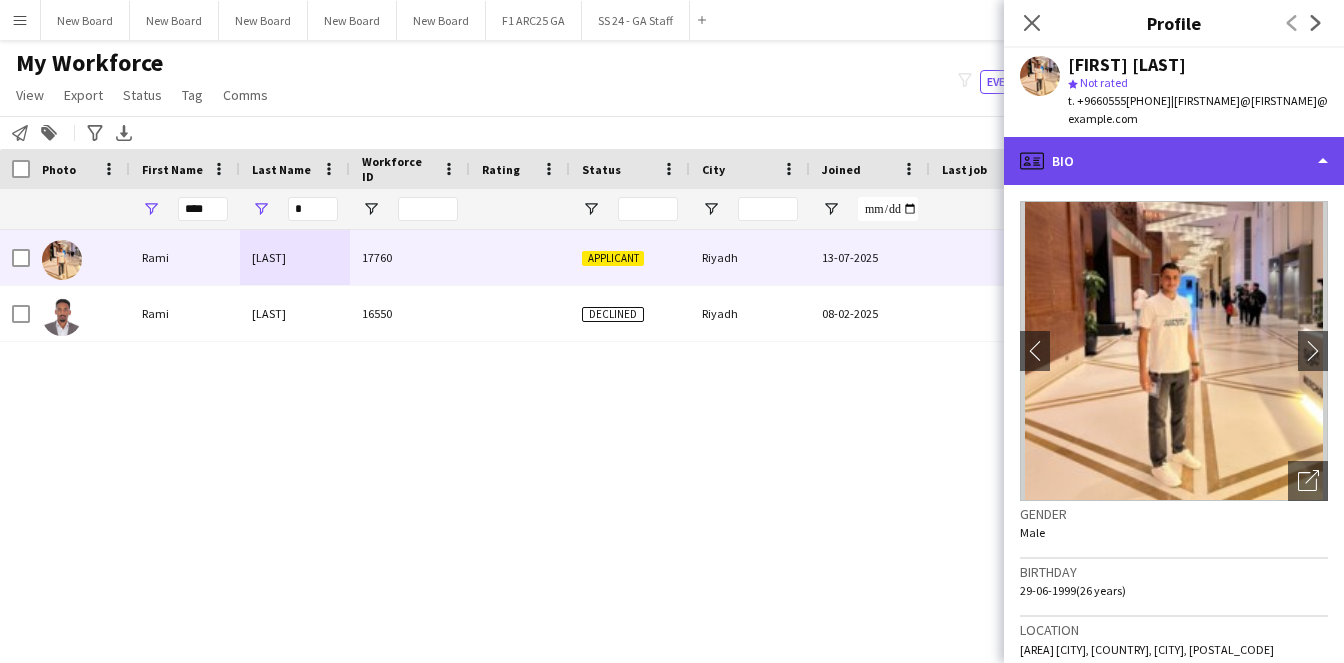 click on "profile
Bio" 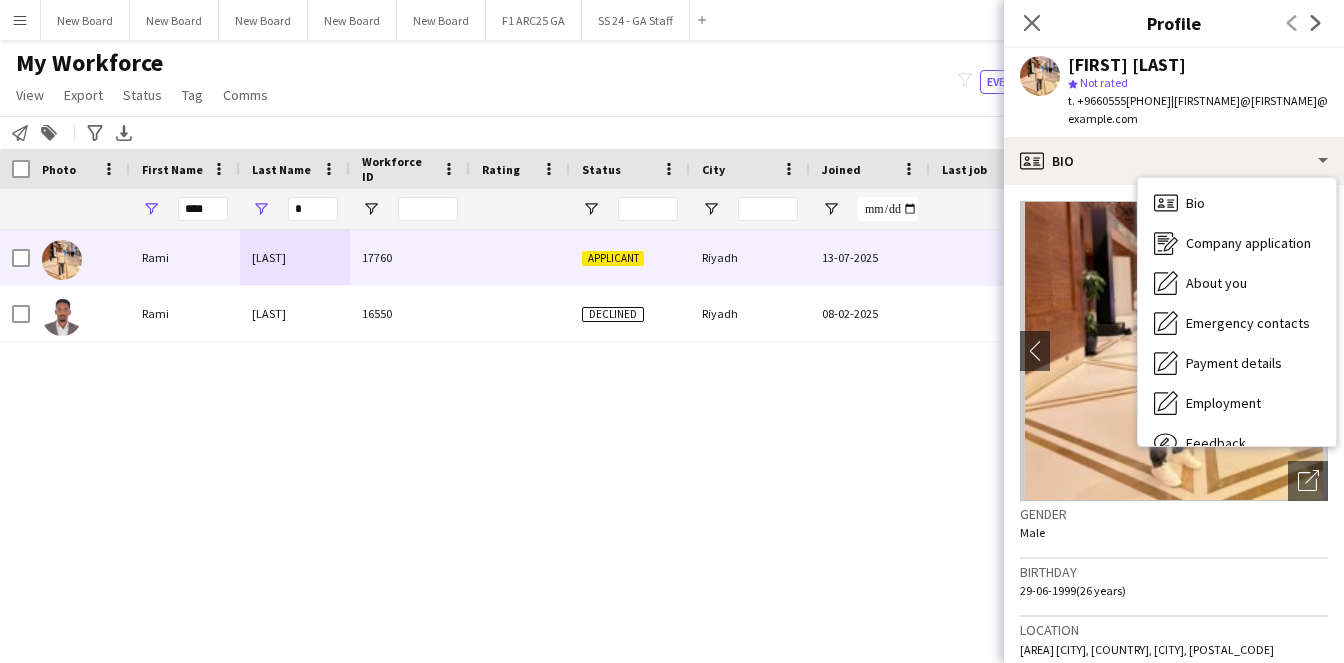 drag, startPoint x: 1199, startPoint y: 182, endPoint x: 1214, endPoint y: 263, distance: 82.37718 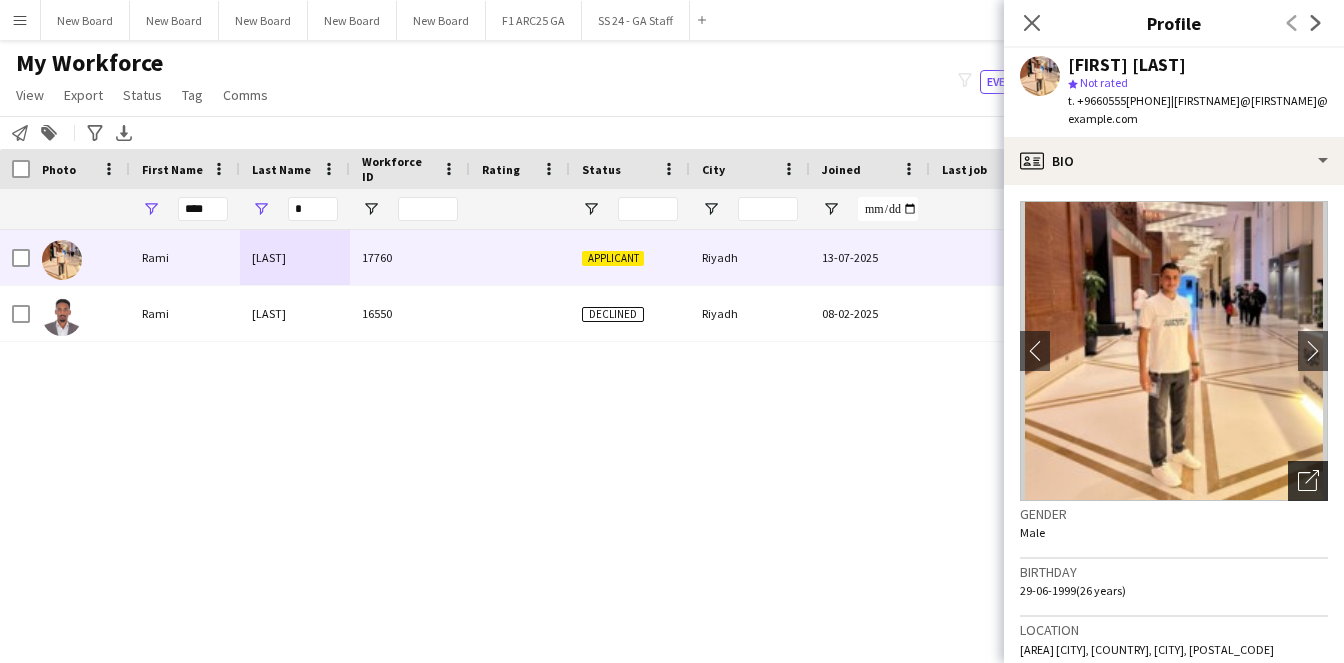 click on "Open photos pop-in" 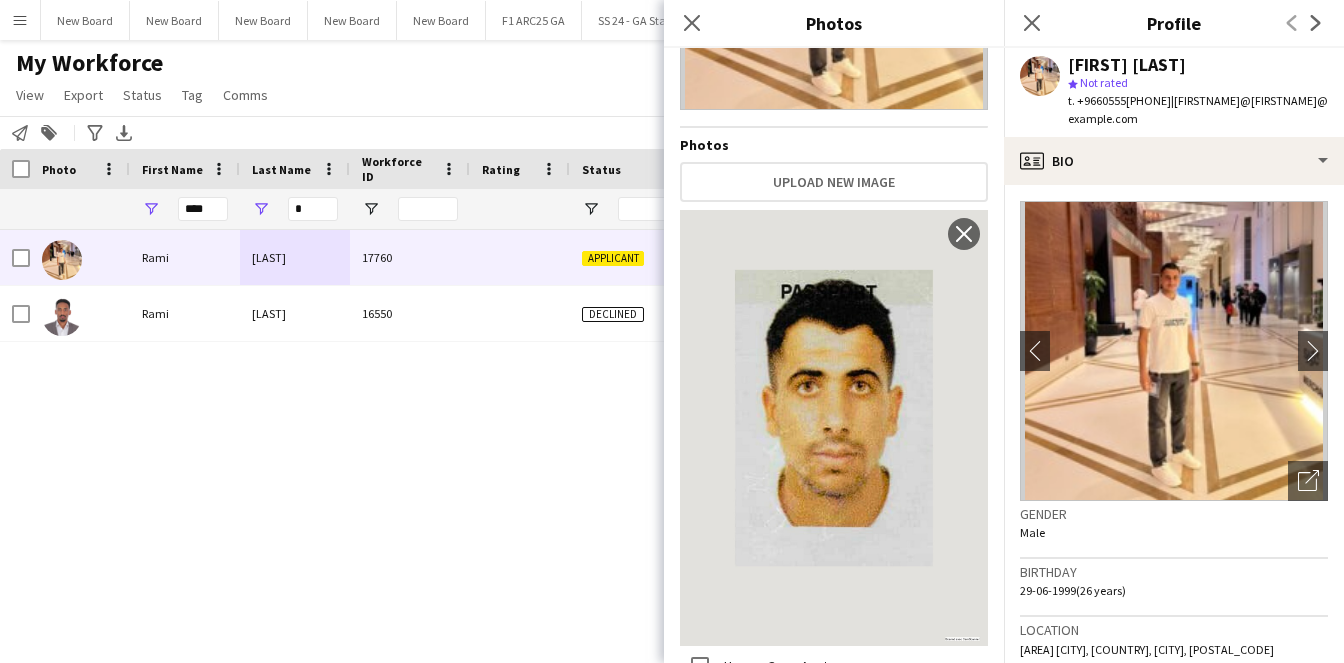 scroll, scrollTop: 278, scrollLeft: 0, axis: vertical 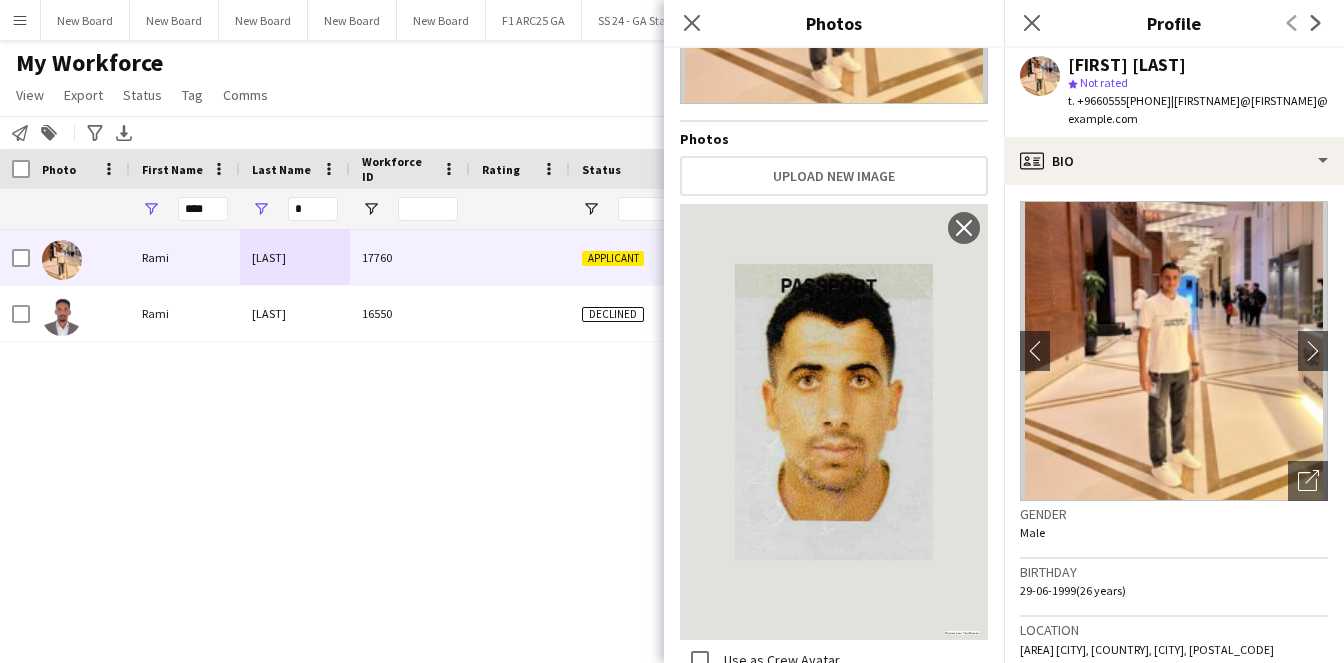 click on "Gender   Male" 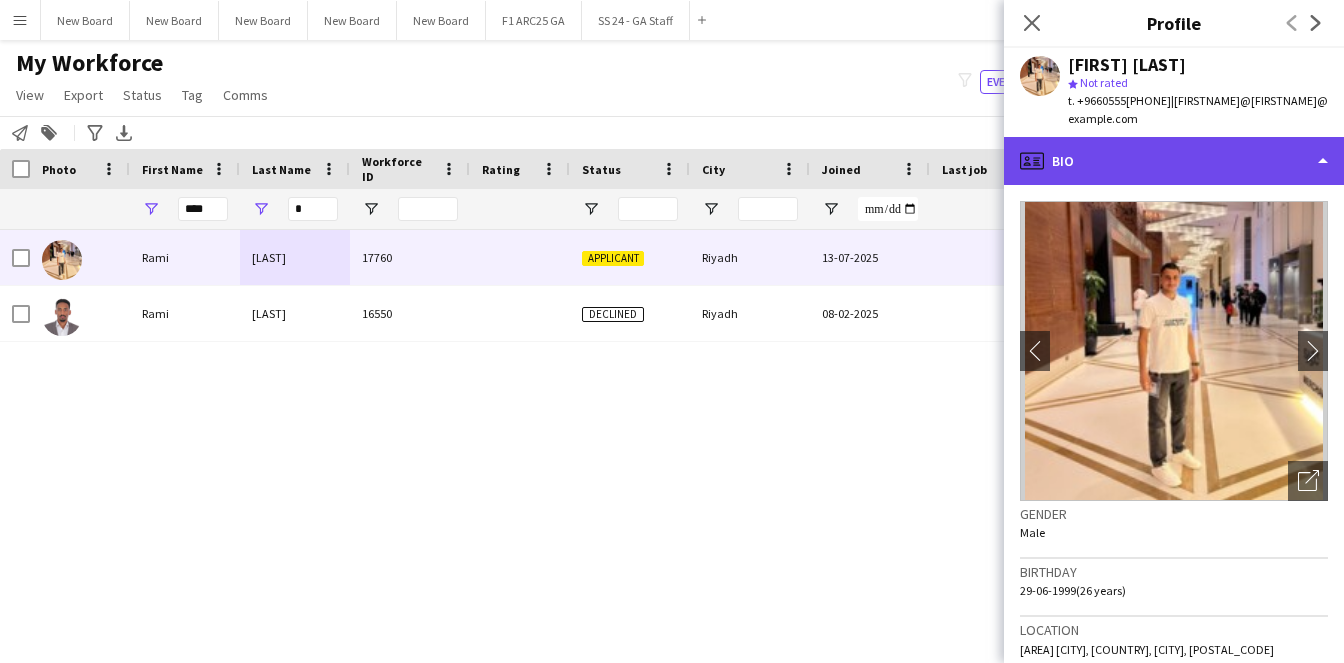 click on "profile
Bio" 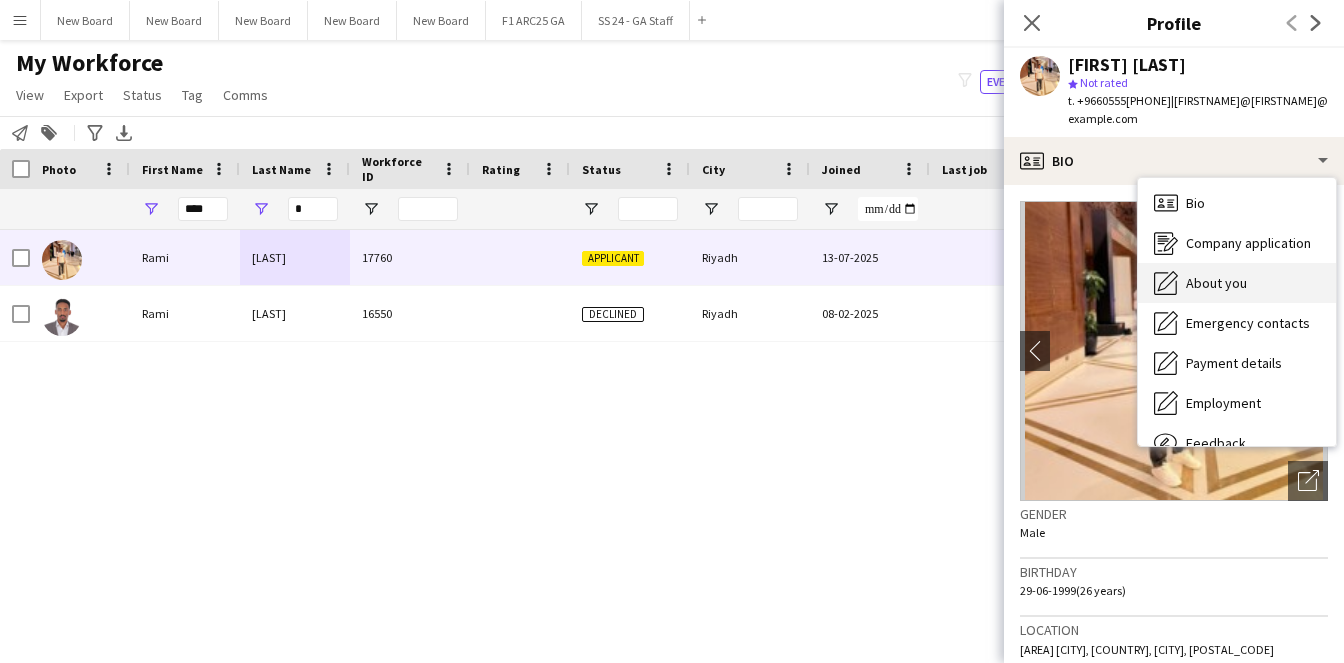 click on "About you" at bounding box center [1216, 283] 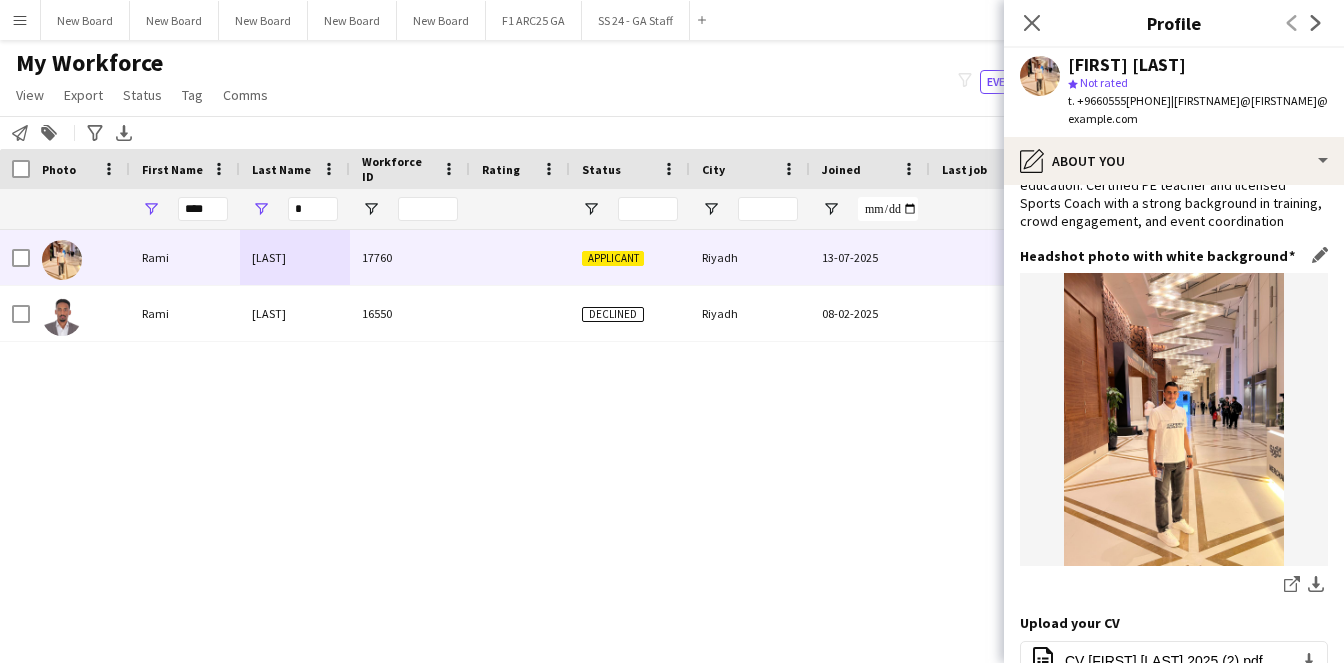 scroll, scrollTop: 77, scrollLeft: 0, axis: vertical 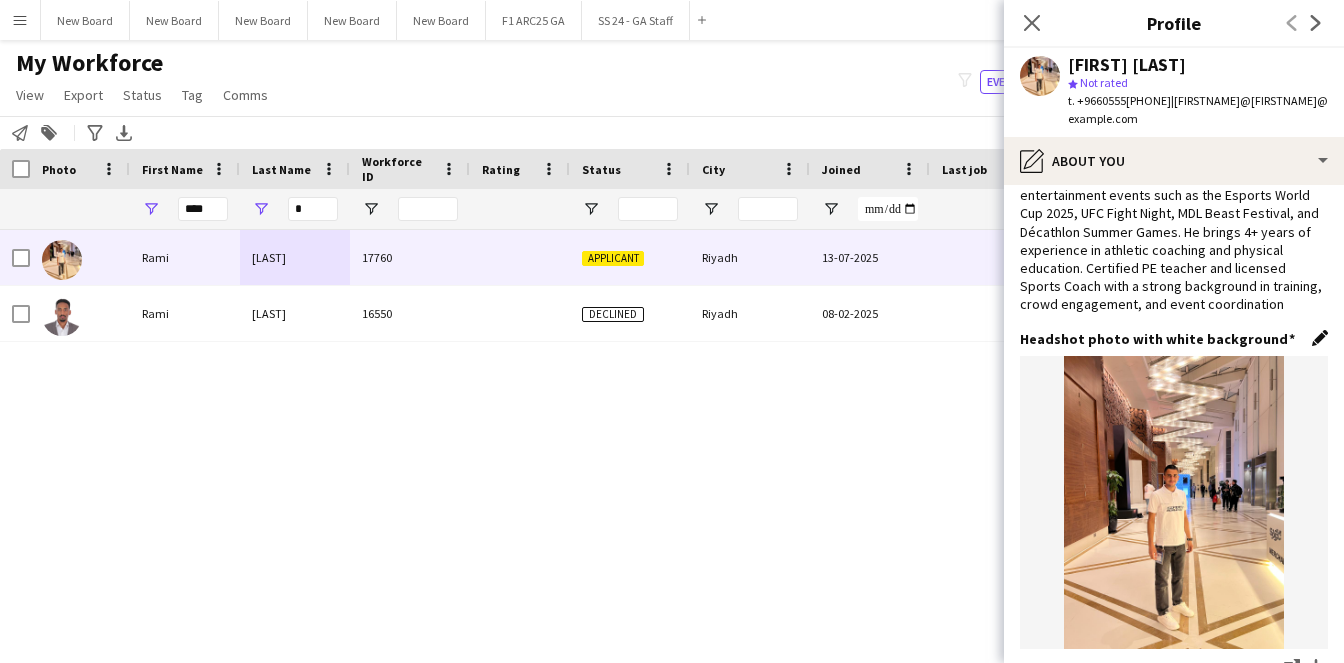 click on "Edit this field" 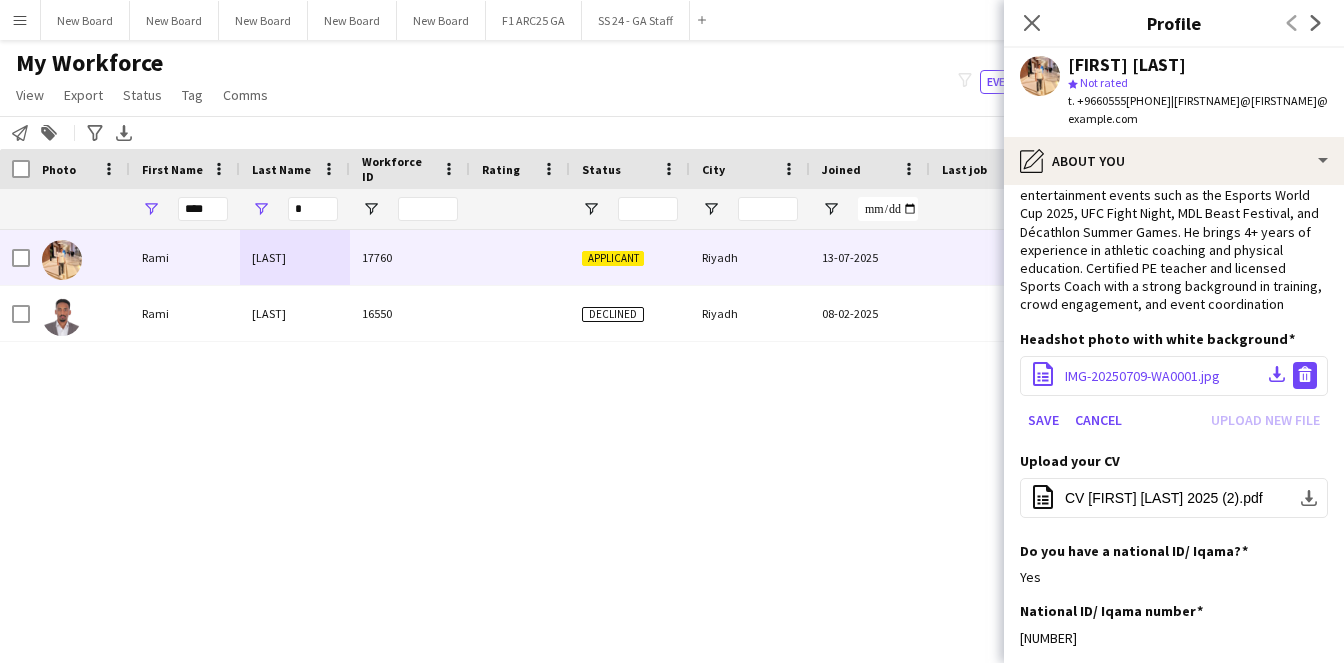click on "Delete file" 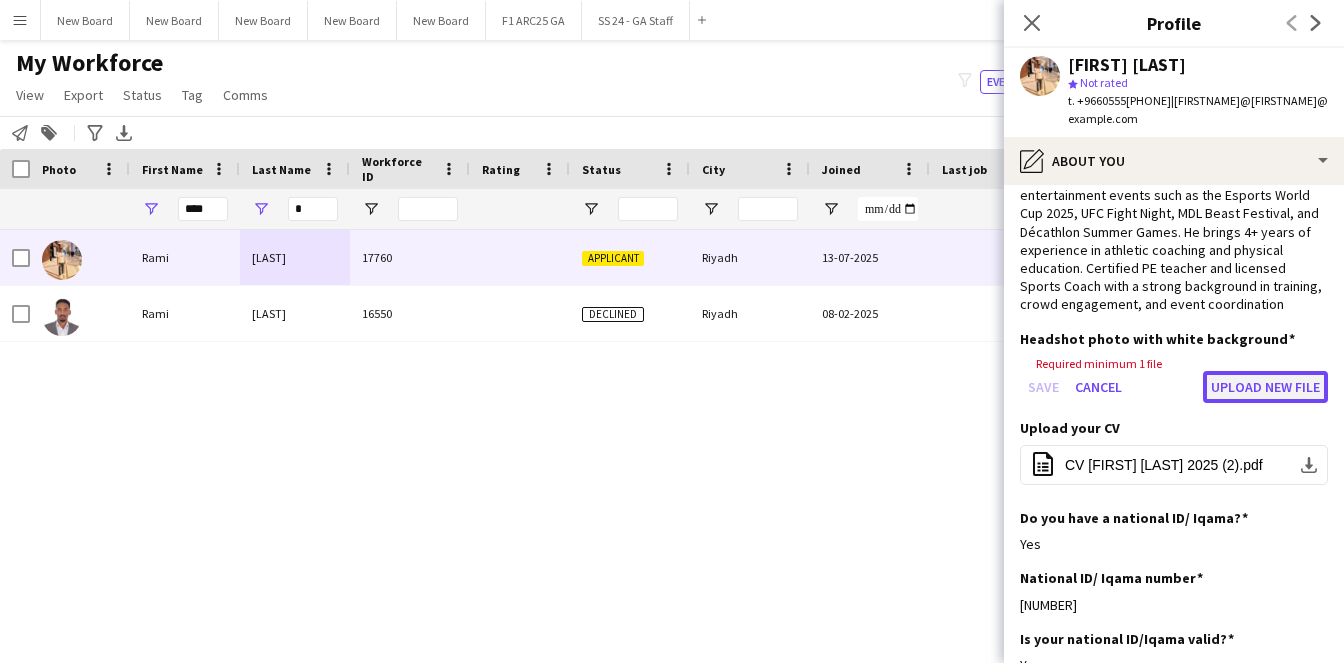 click on "Upload new file" 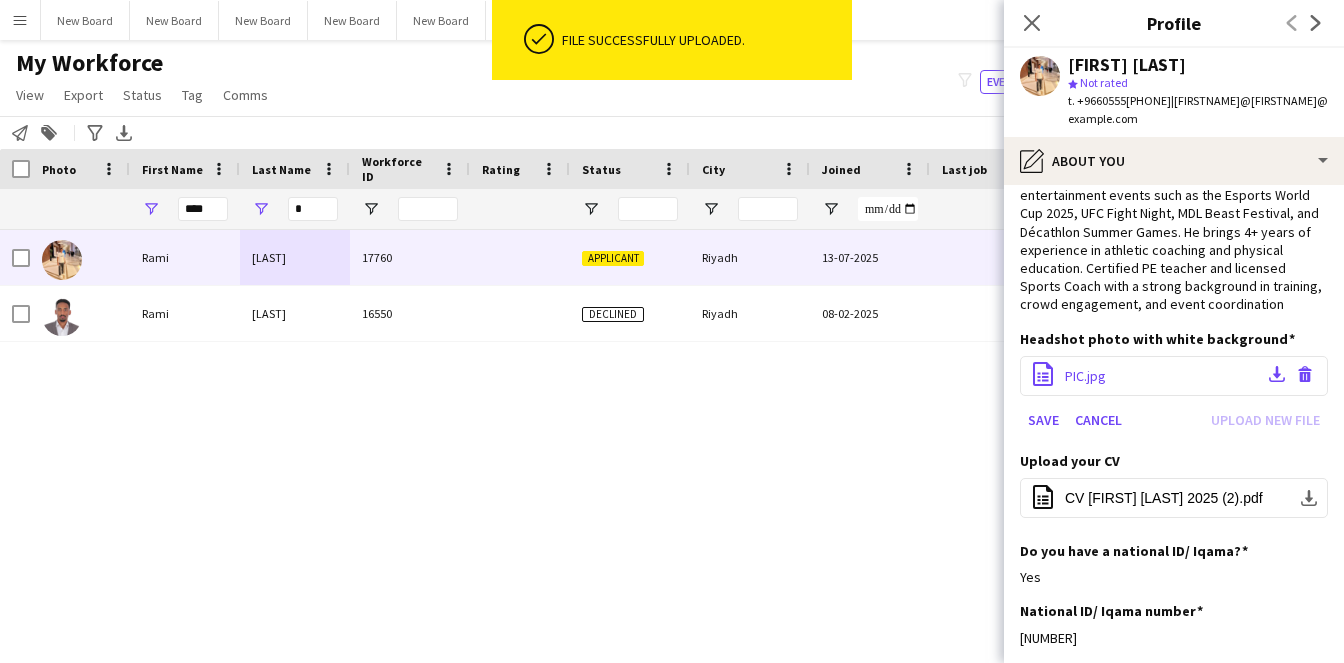 click on "PIC.jpg" 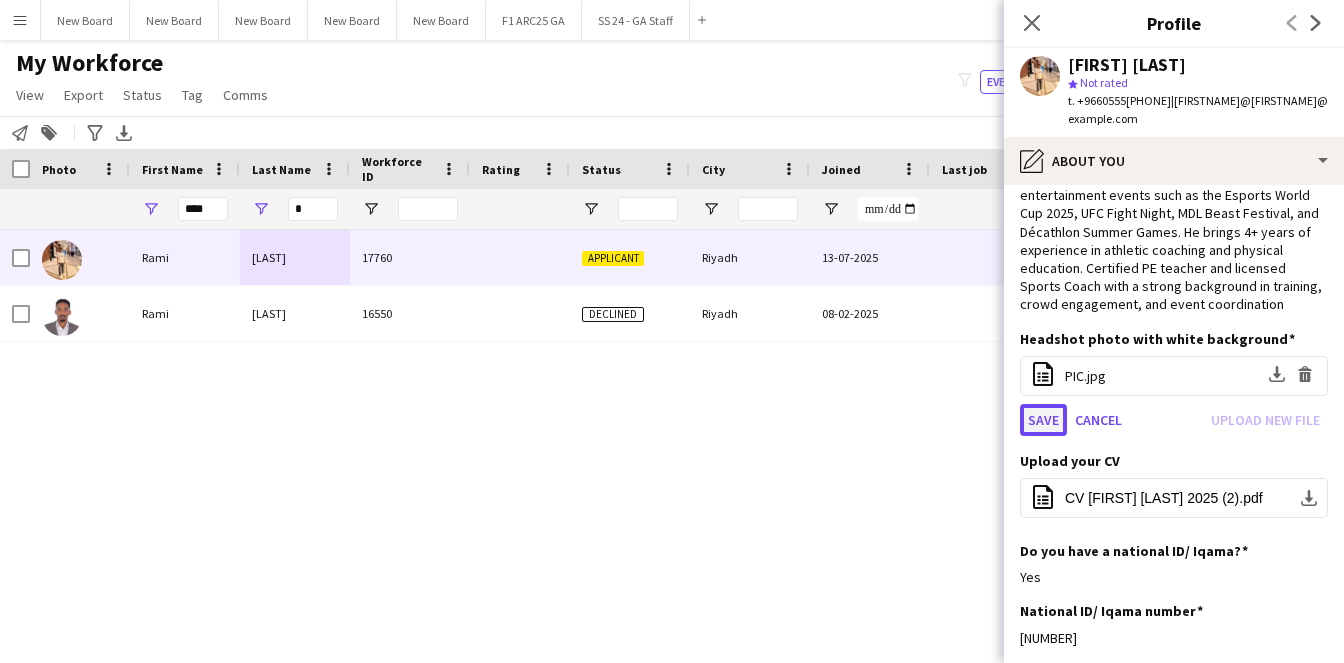 click on "Save" 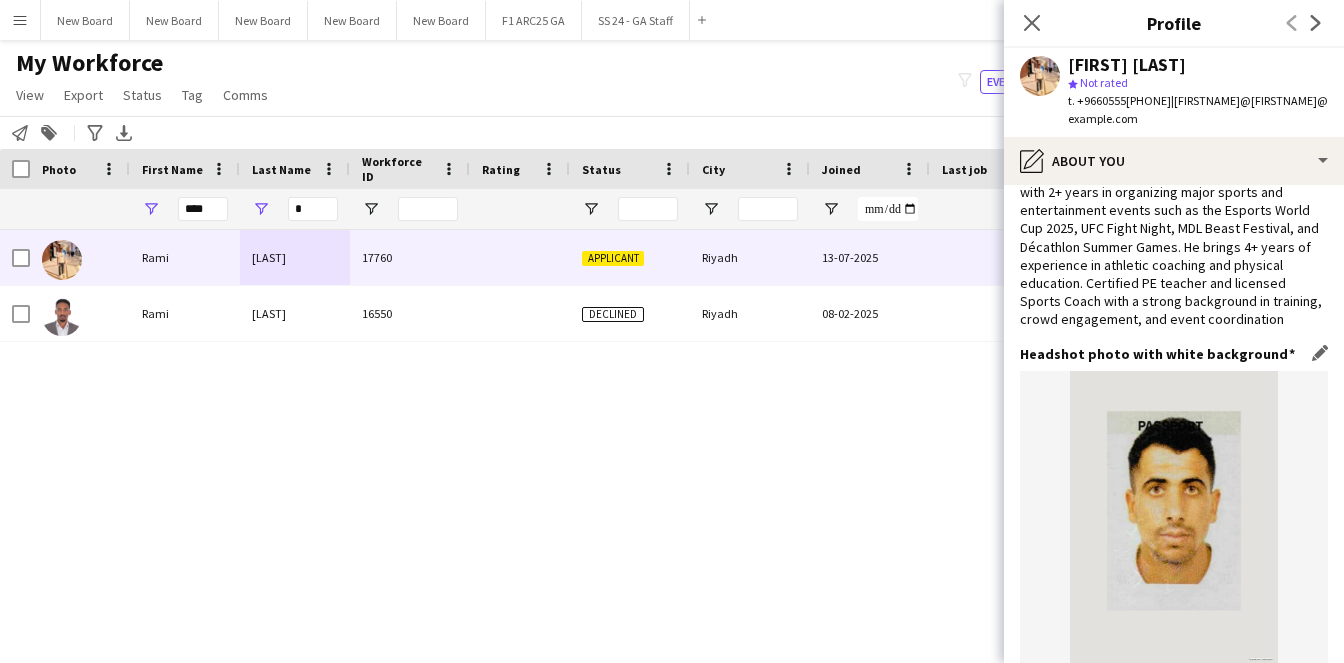 scroll, scrollTop: 0, scrollLeft: 0, axis: both 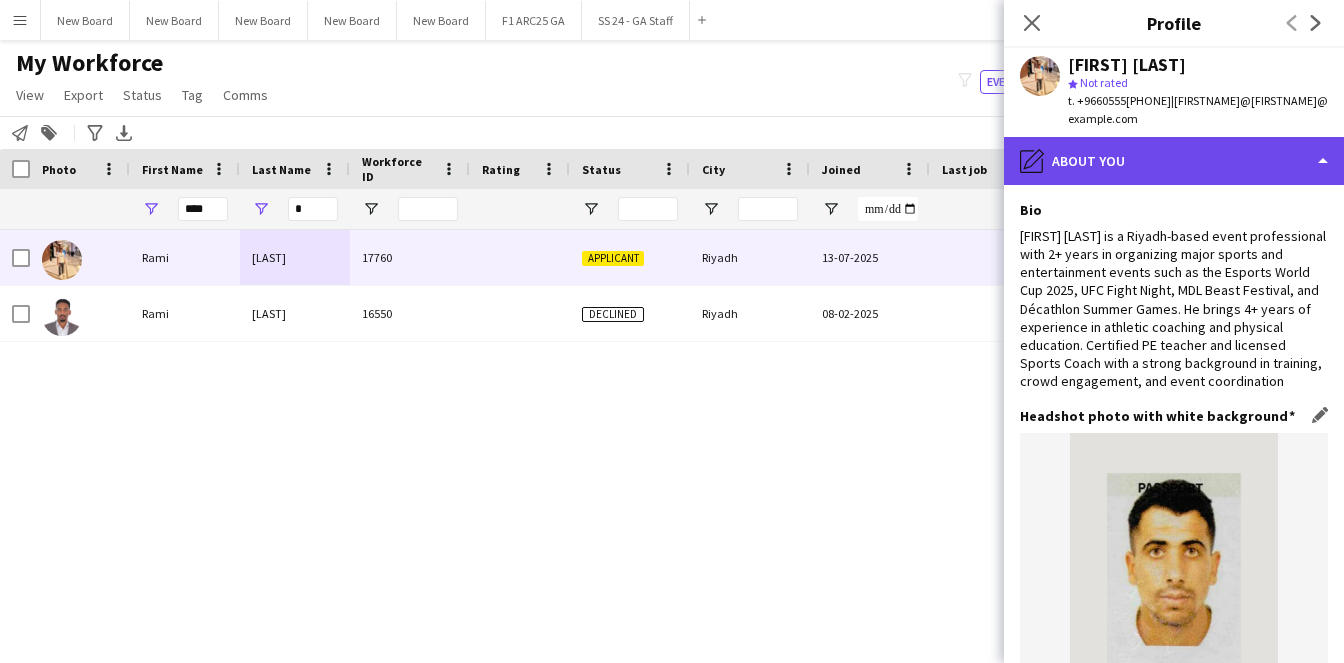 drag, startPoint x: 1161, startPoint y: 133, endPoint x: 1160, endPoint y: 145, distance: 12.0415945 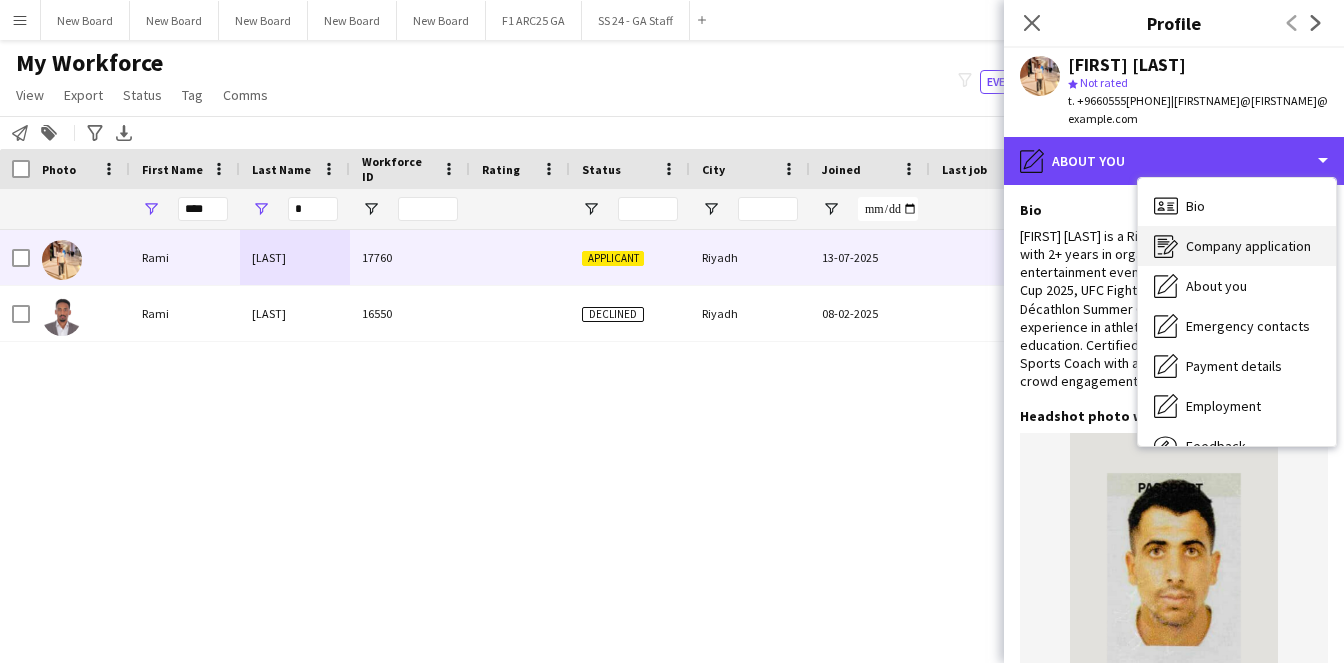 scroll, scrollTop: 0, scrollLeft: 0, axis: both 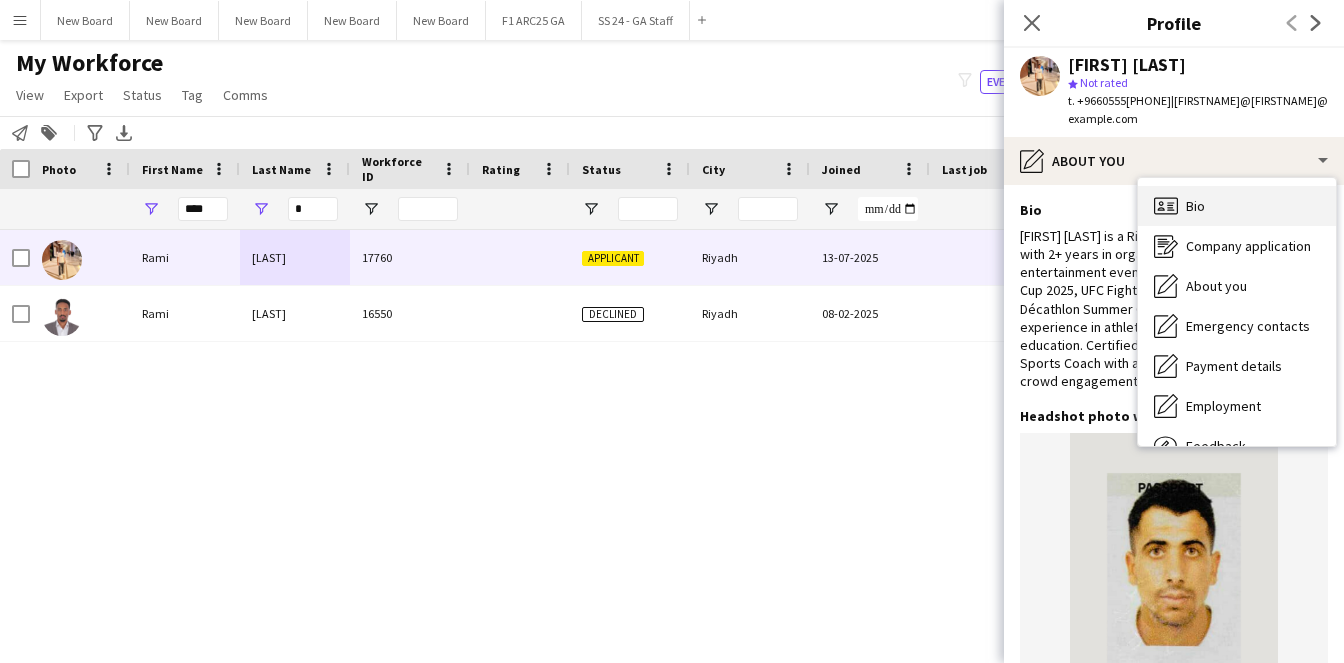 click on "Bio
Bio" at bounding box center [1237, 206] 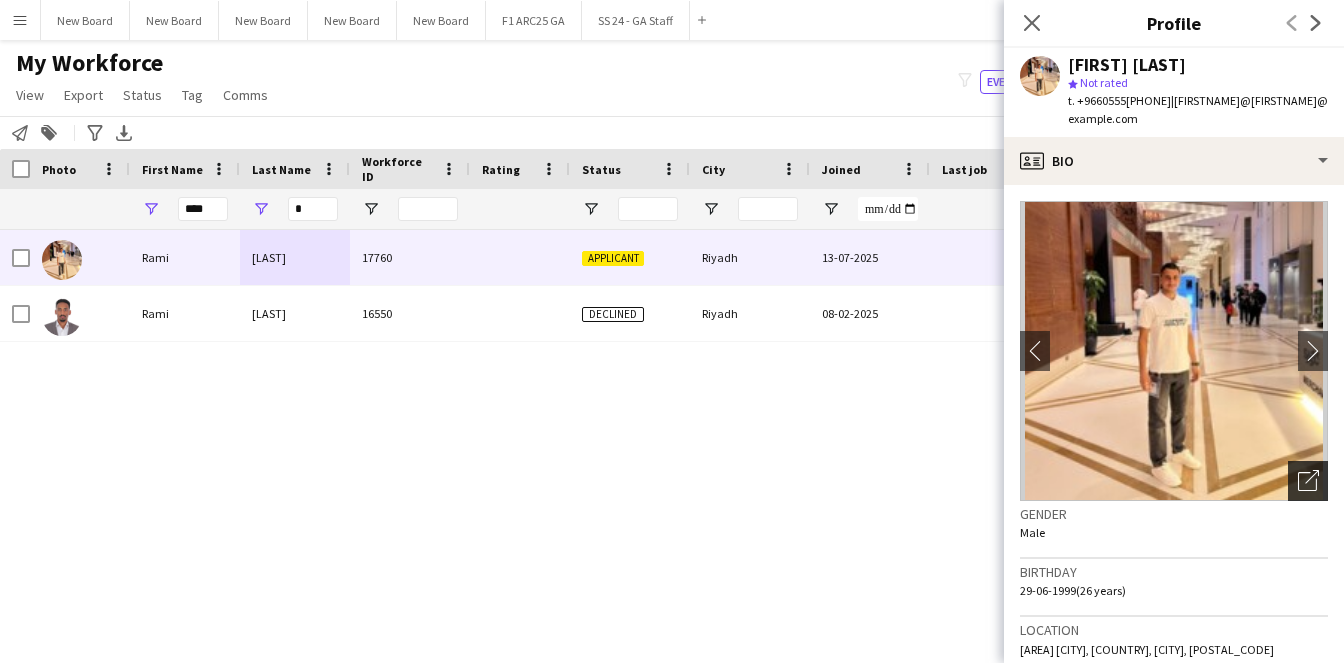 drag, startPoint x: 1282, startPoint y: 446, endPoint x: 1292, endPoint y: 450, distance: 10.770329 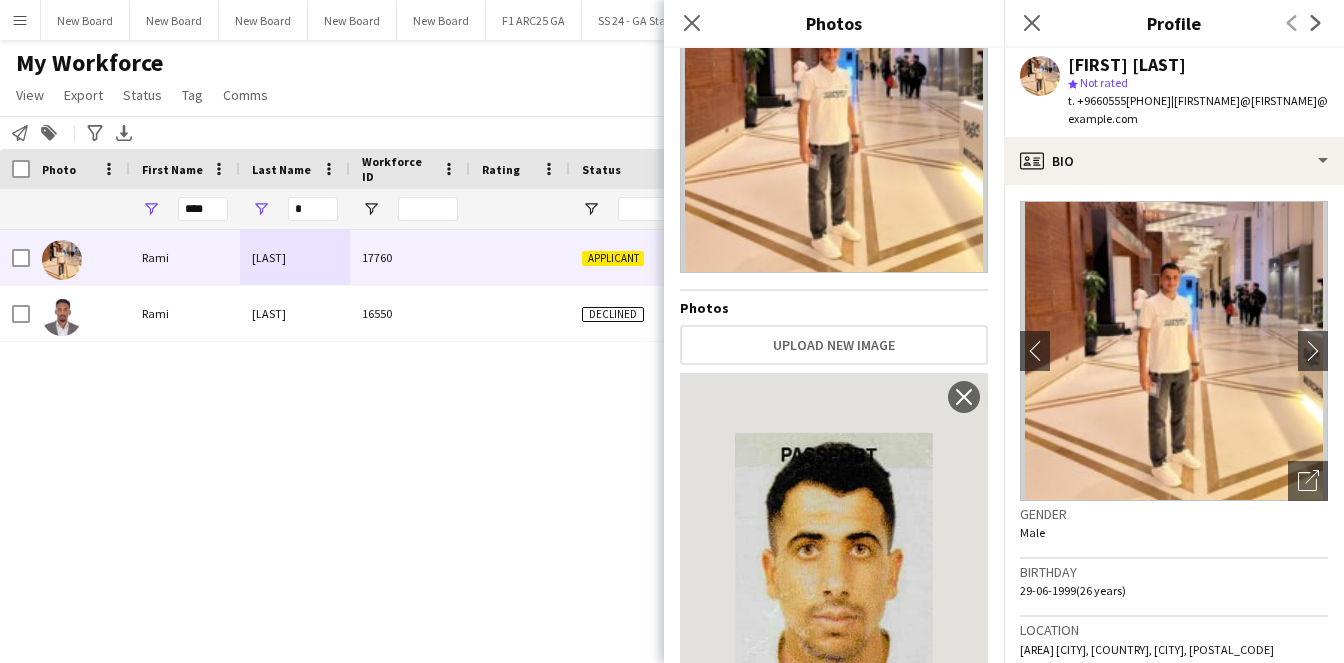 scroll, scrollTop: 0, scrollLeft: 0, axis: both 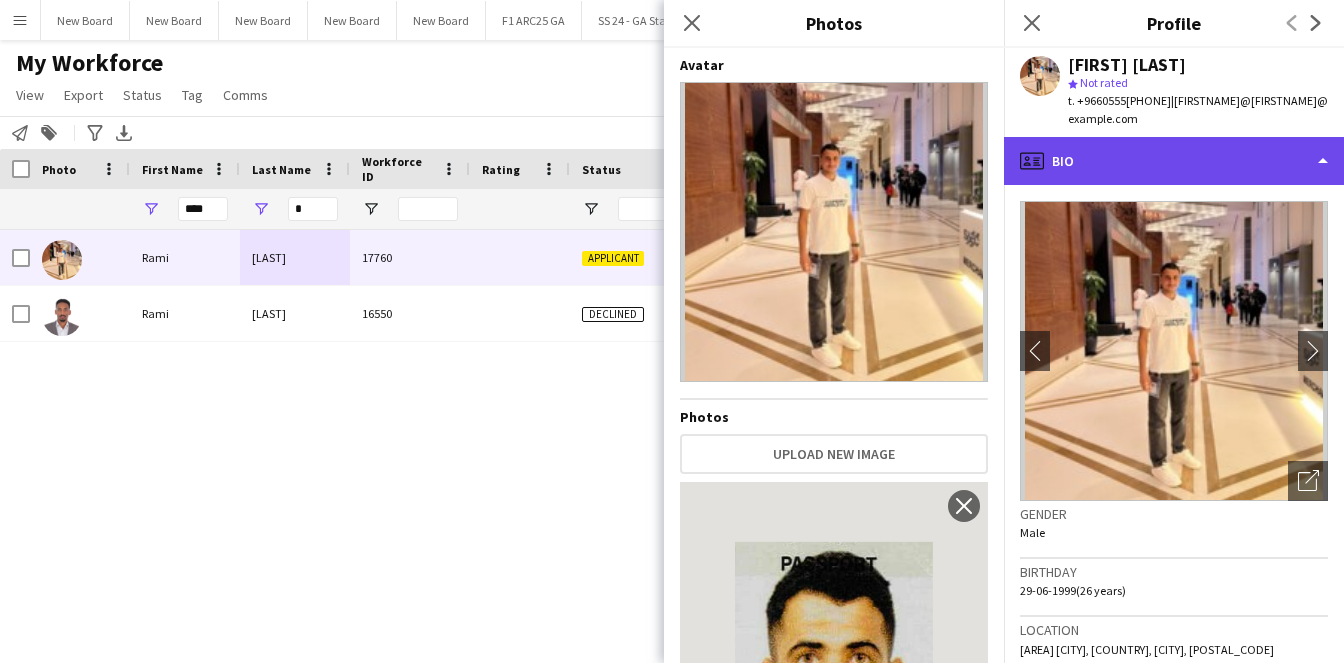 click on "profile
Bio" 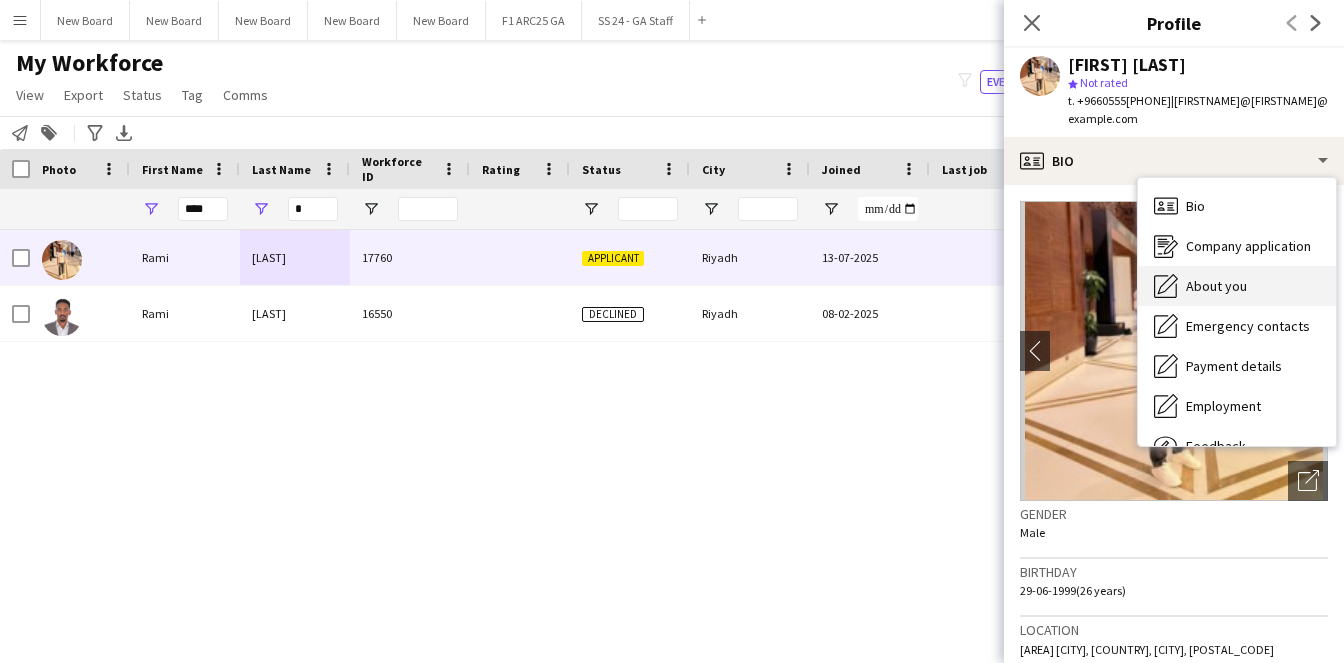 click on "About you
About you" at bounding box center (1237, 286) 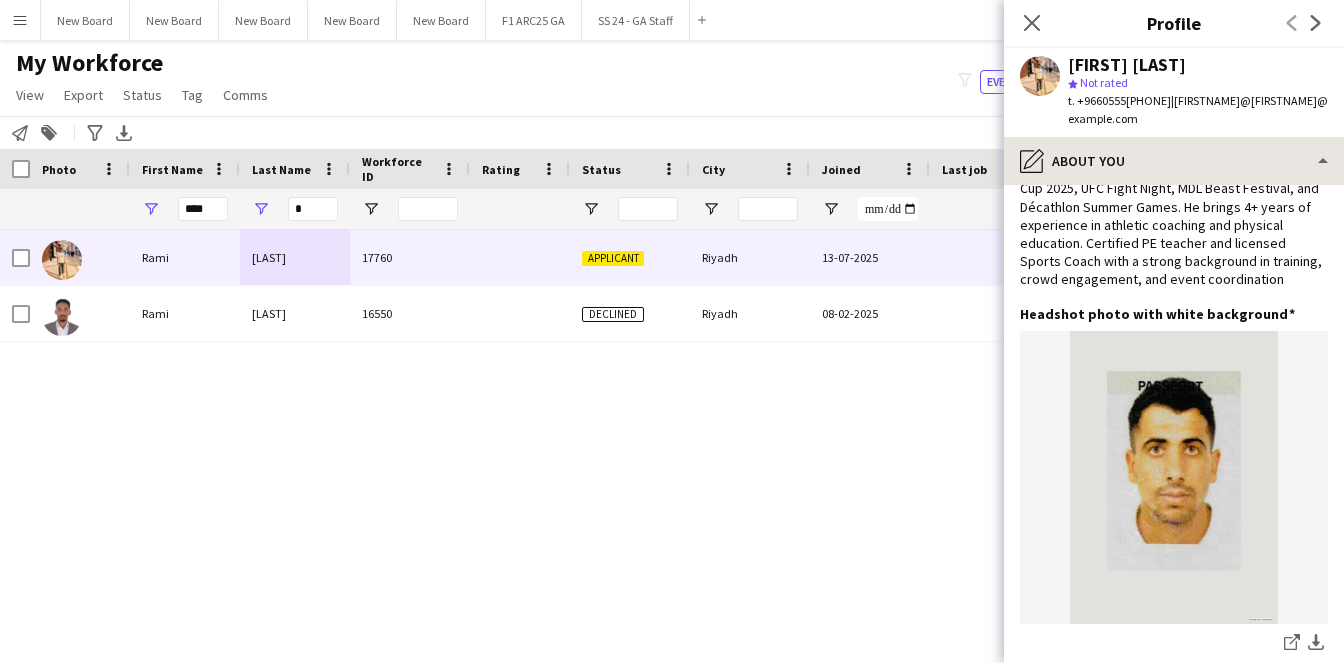 scroll, scrollTop: 0, scrollLeft: 0, axis: both 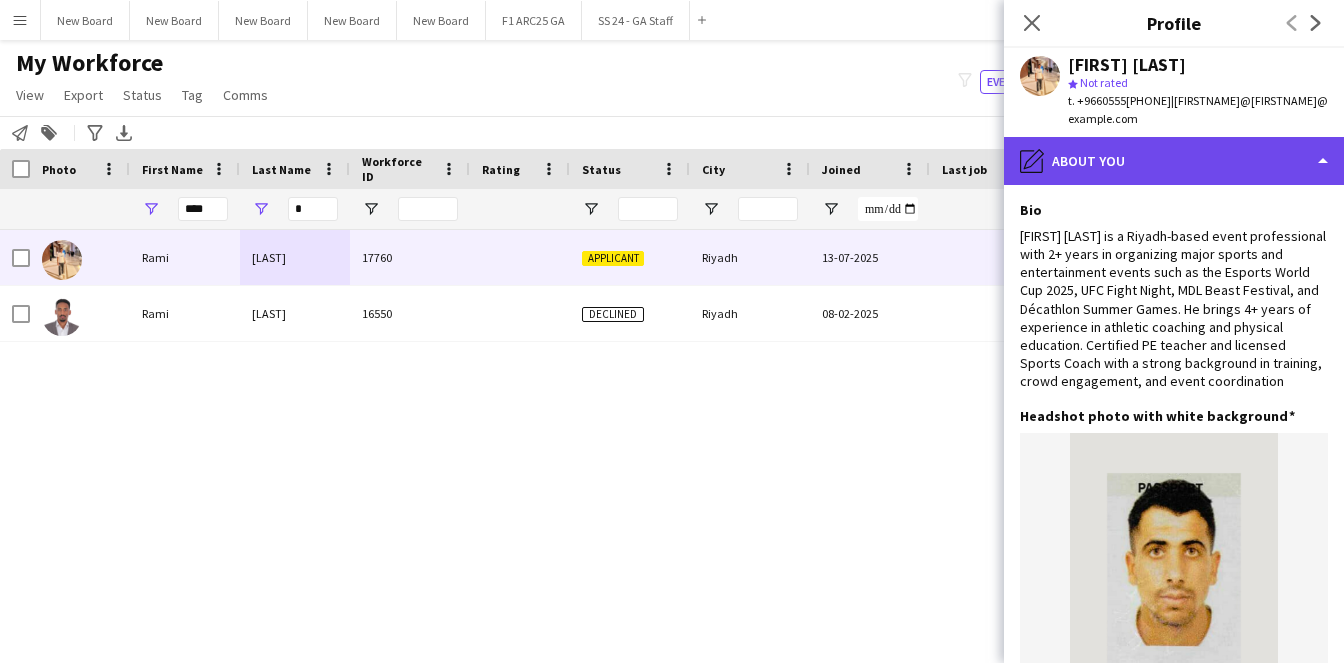 click on "pencil4
About you" 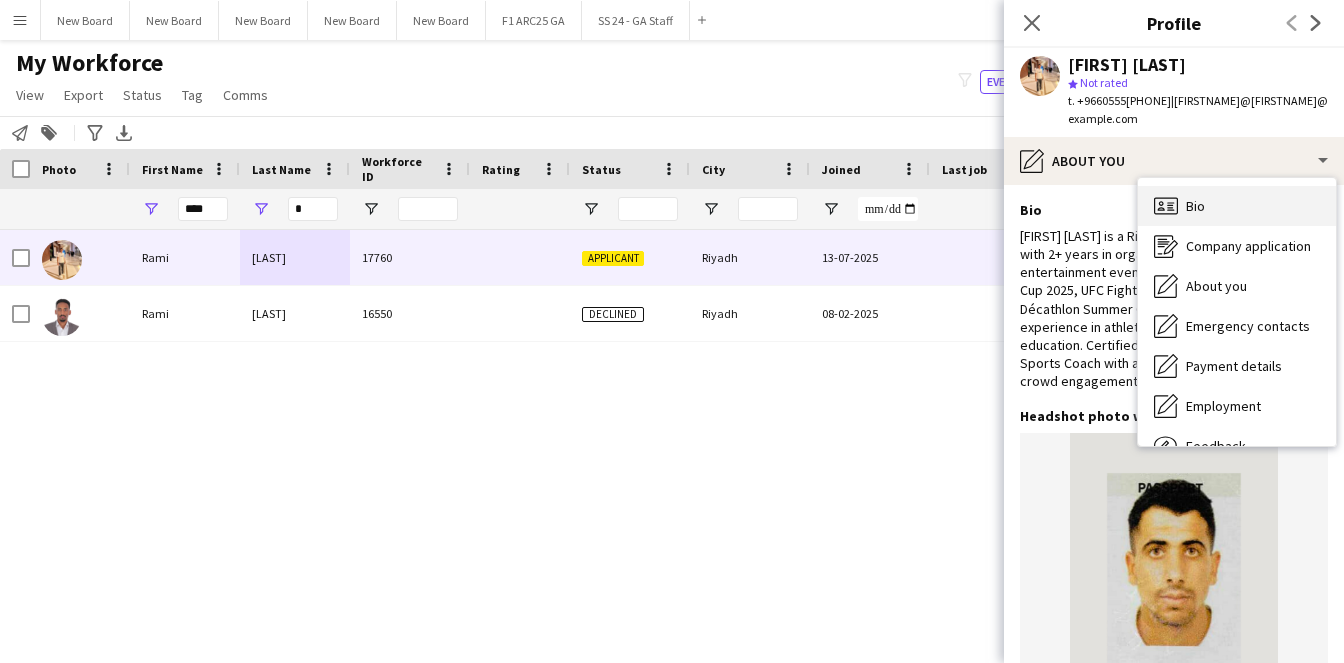 click on "Bio
Bio" at bounding box center [1237, 206] 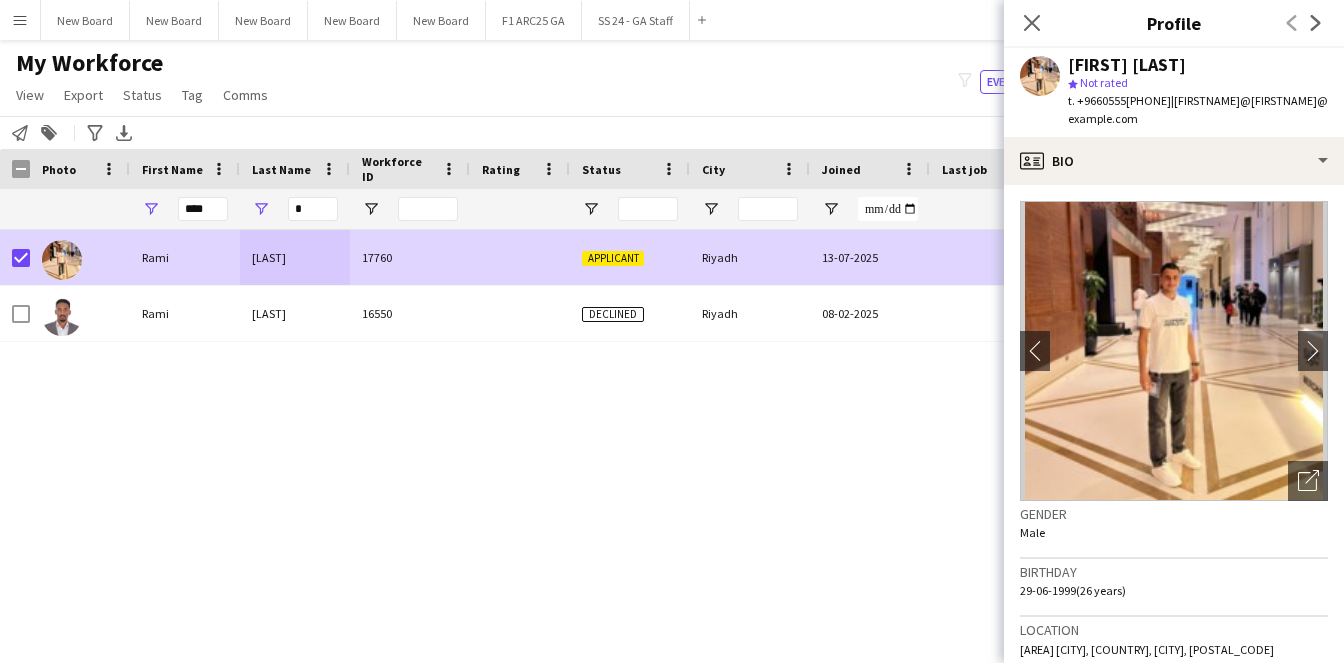 click on "Gender" 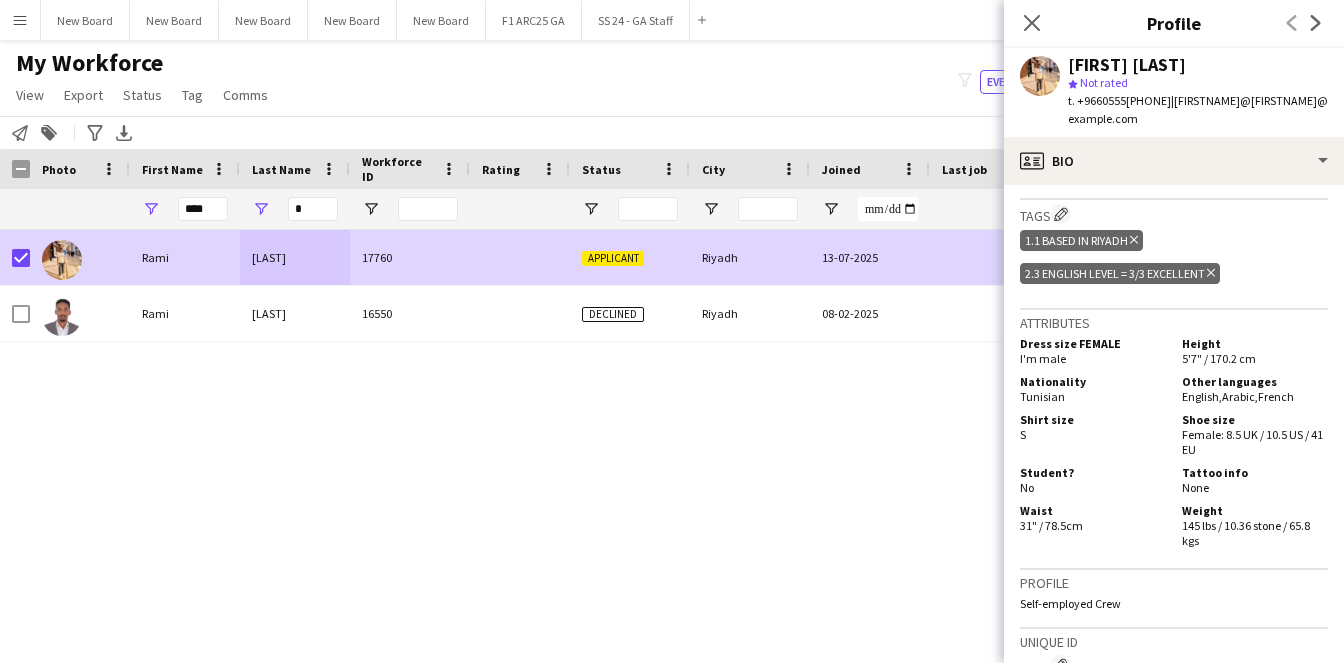 scroll, scrollTop: 1310, scrollLeft: 0, axis: vertical 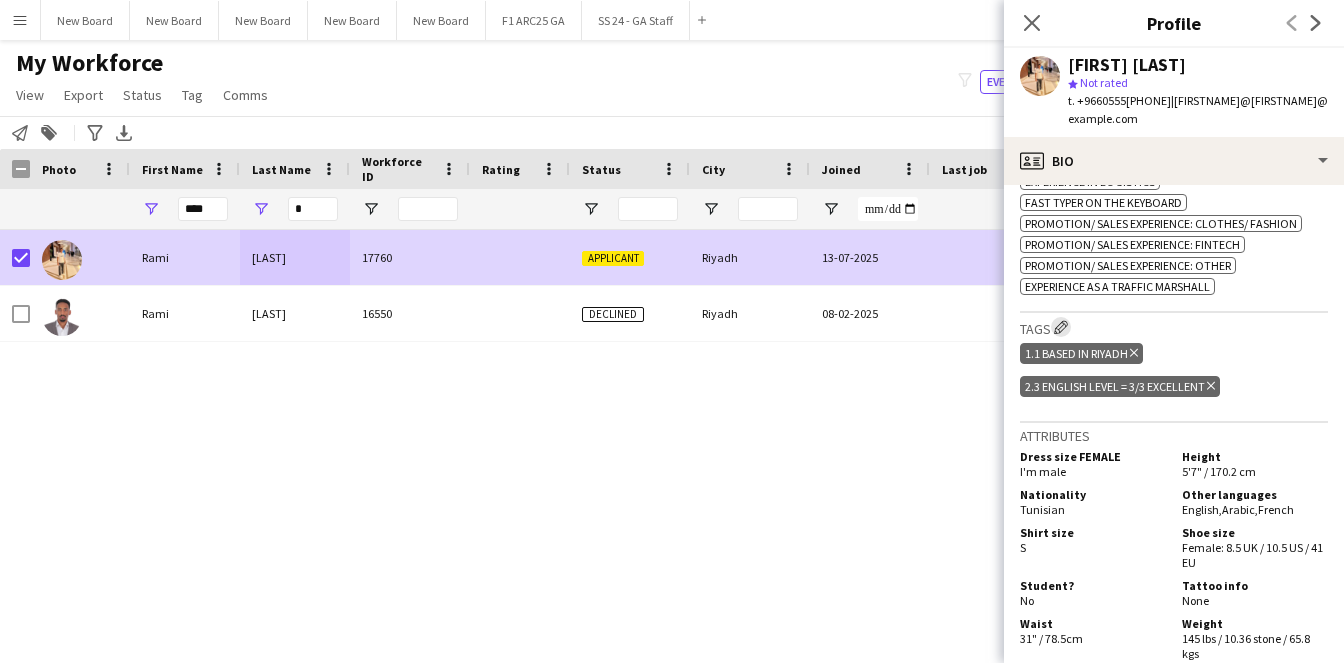 click on "Edit crew company tags" 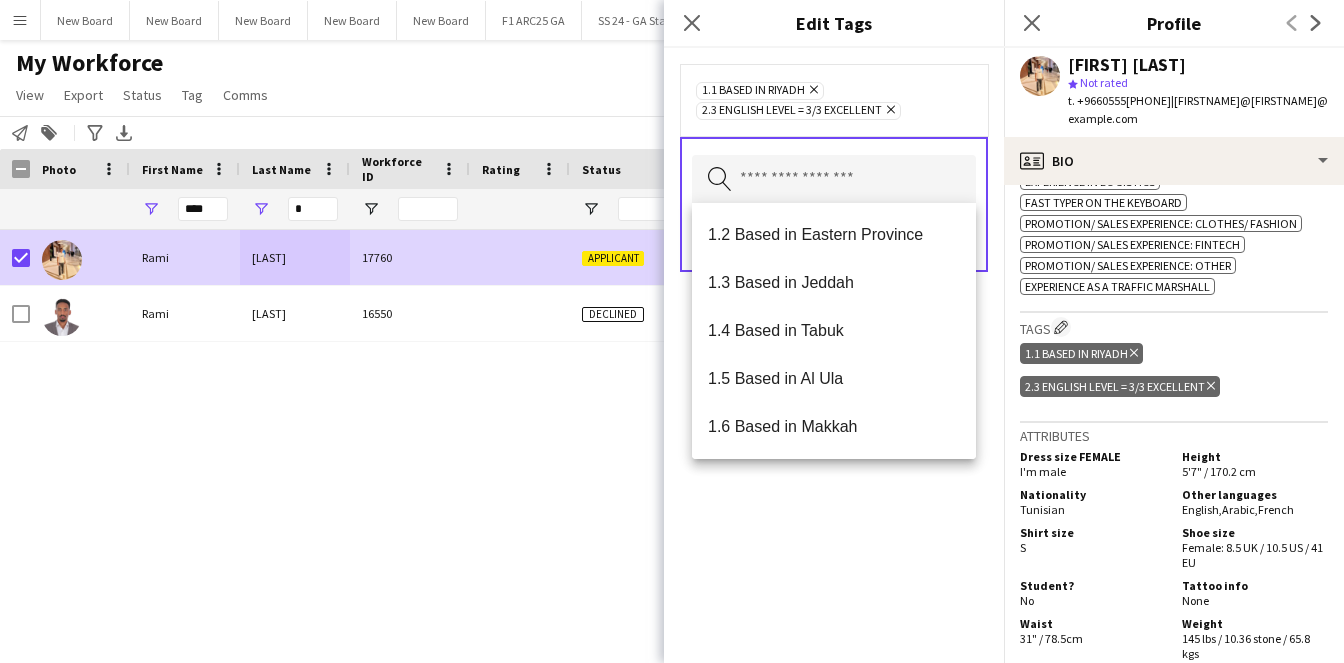 click at bounding box center [834, 180] 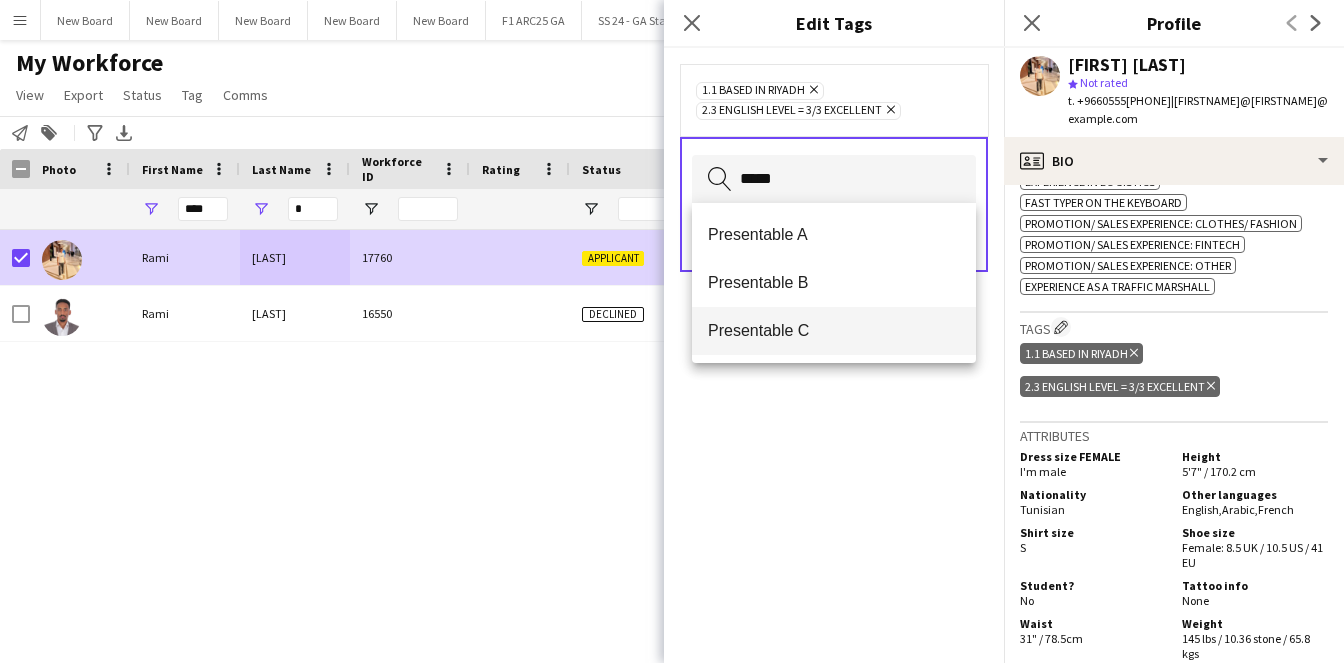 type on "*****" 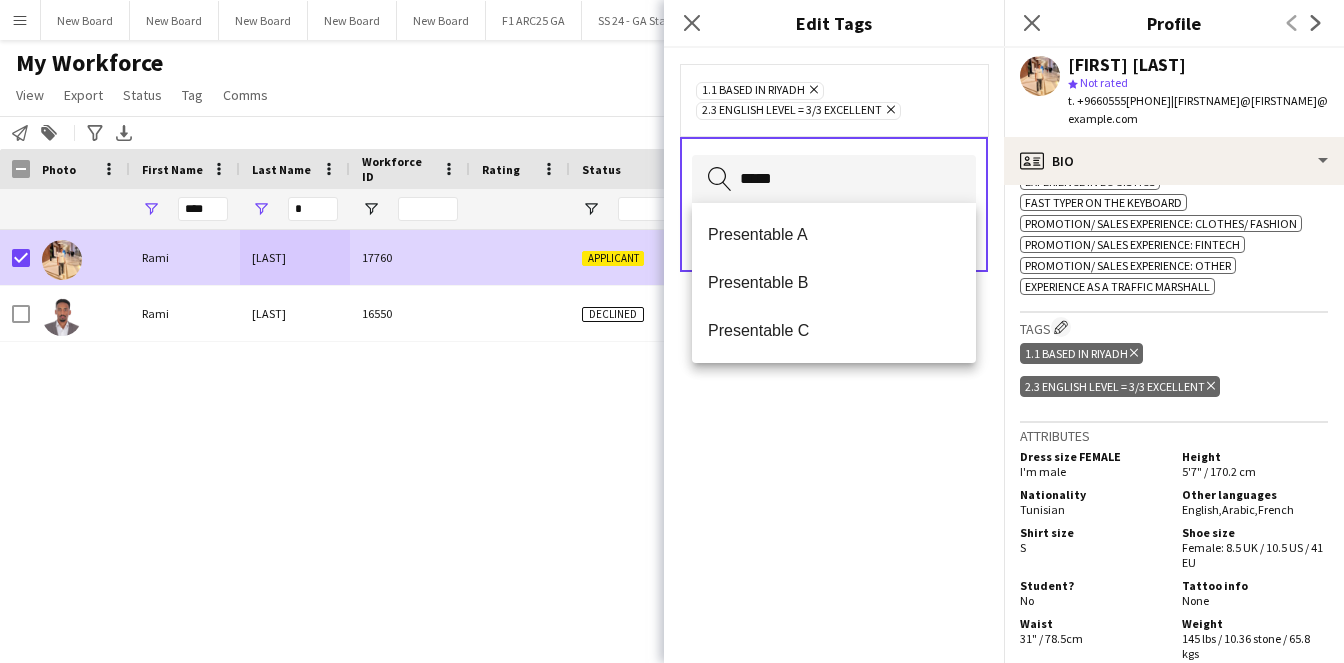 type 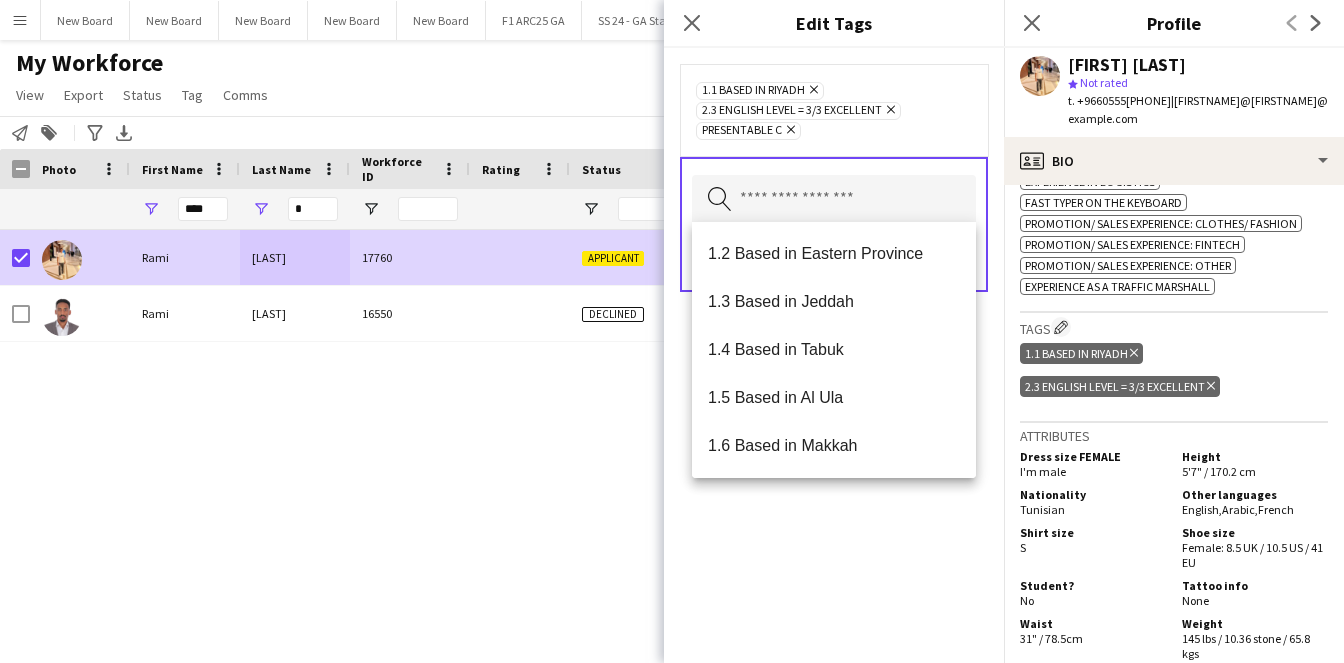 click on "1.1 Based in [CITY]
Remove
2.3 English Level = 3/3 Excellent
Remove
Presentable C
Remove
Search by tag name
Save" 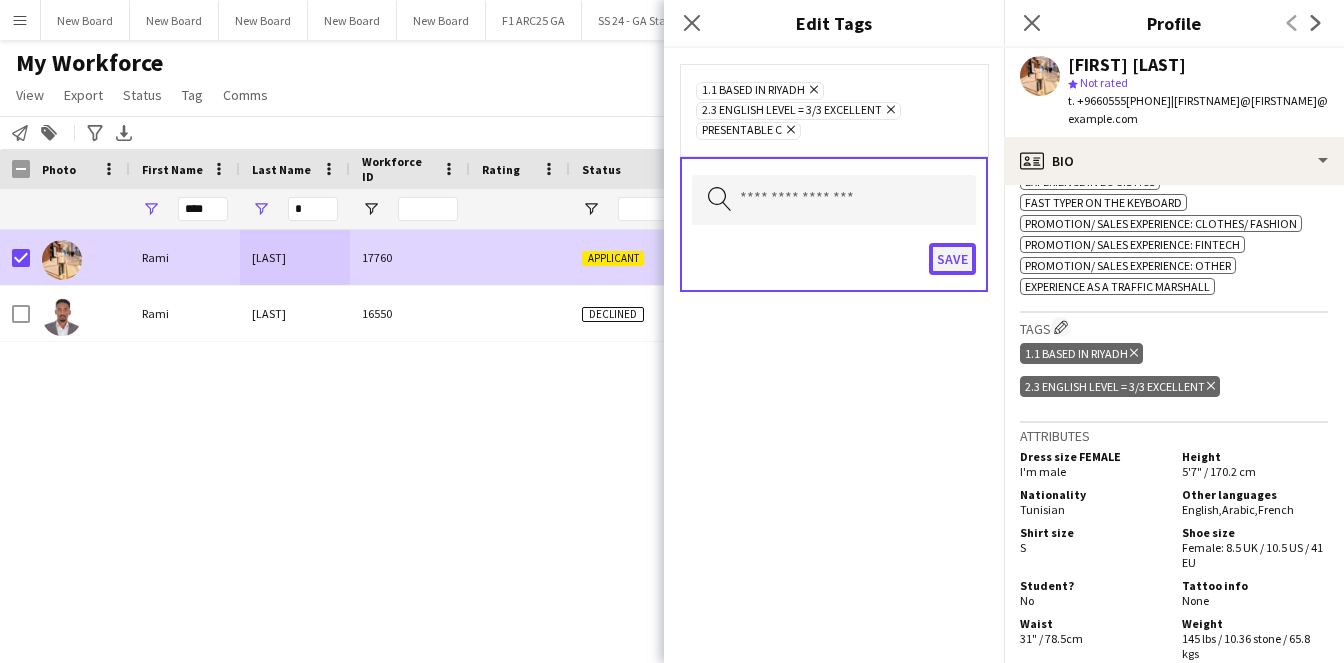 click on "Save" 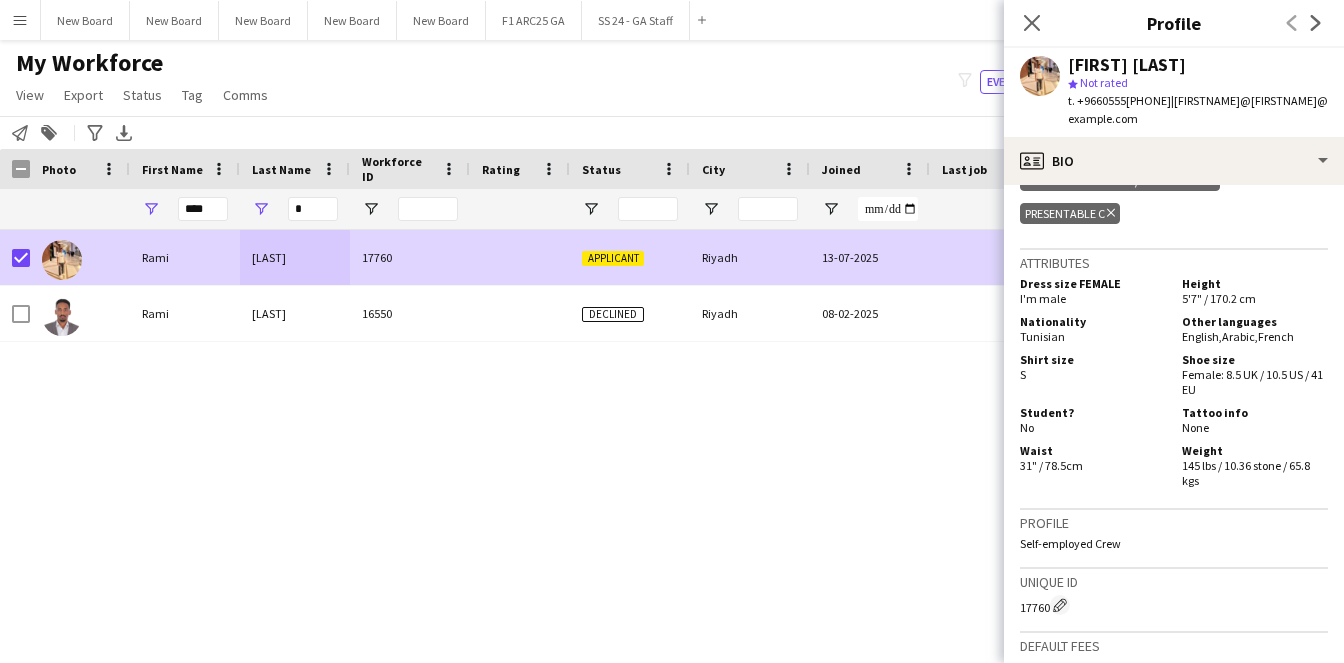 scroll, scrollTop: 1504, scrollLeft: 0, axis: vertical 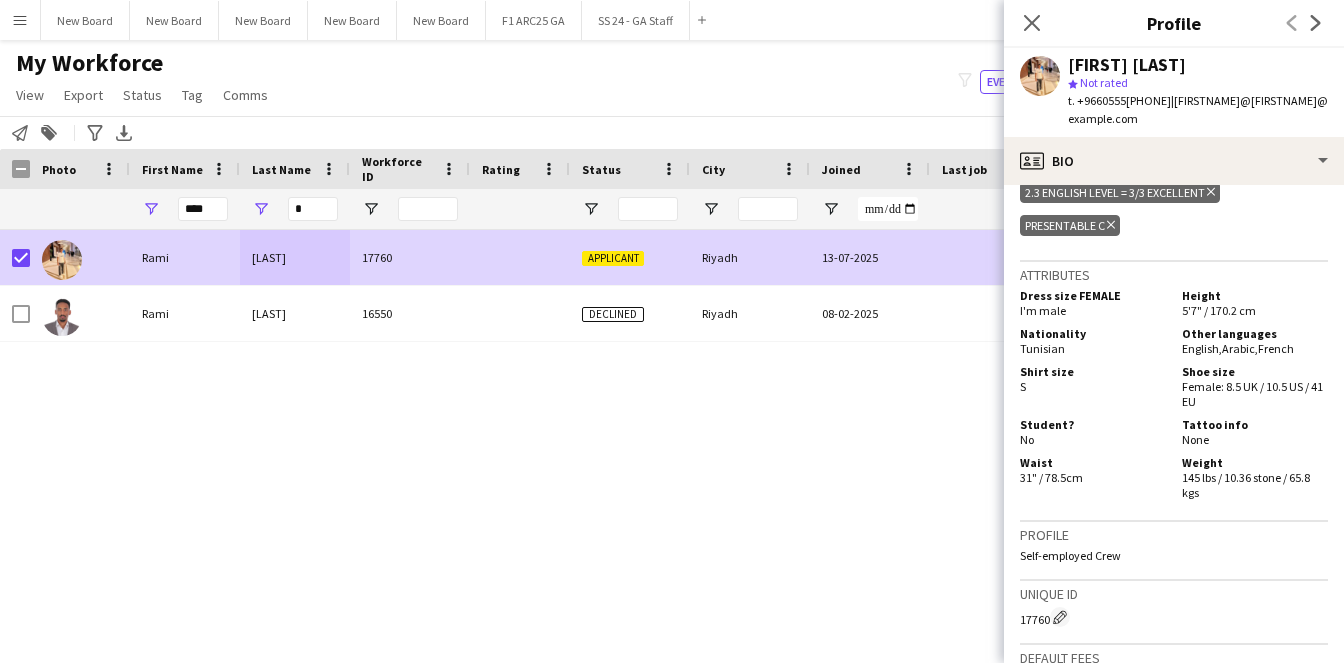 click on "Delete tag" 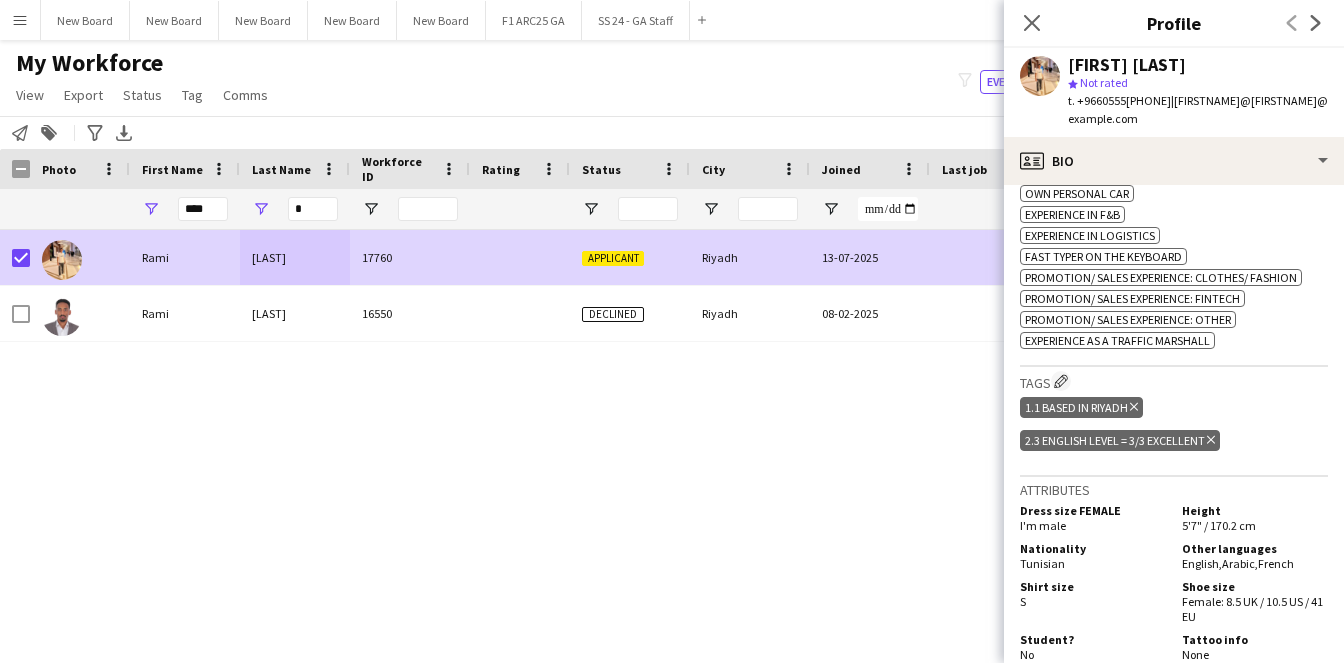 scroll, scrollTop: 1273, scrollLeft: 0, axis: vertical 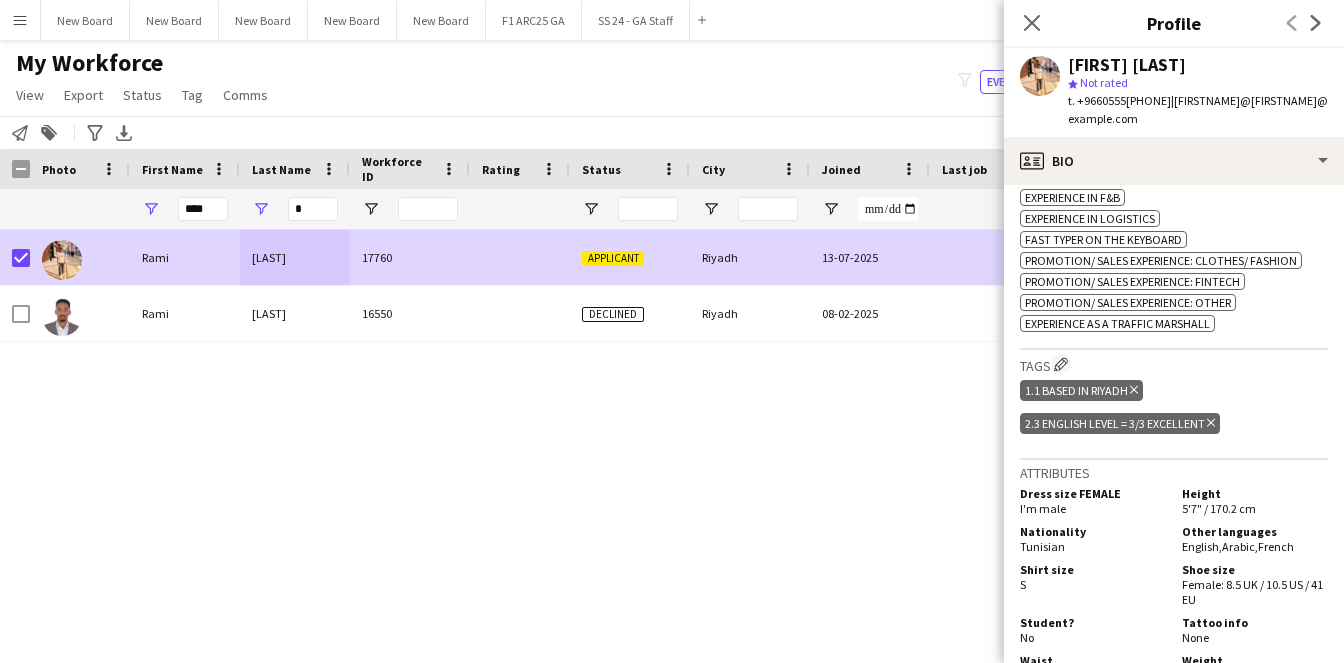 drag, startPoint x: 1039, startPoint y: 355, endPoint x: 1054, endPoint y: 354, distance: 15.033297 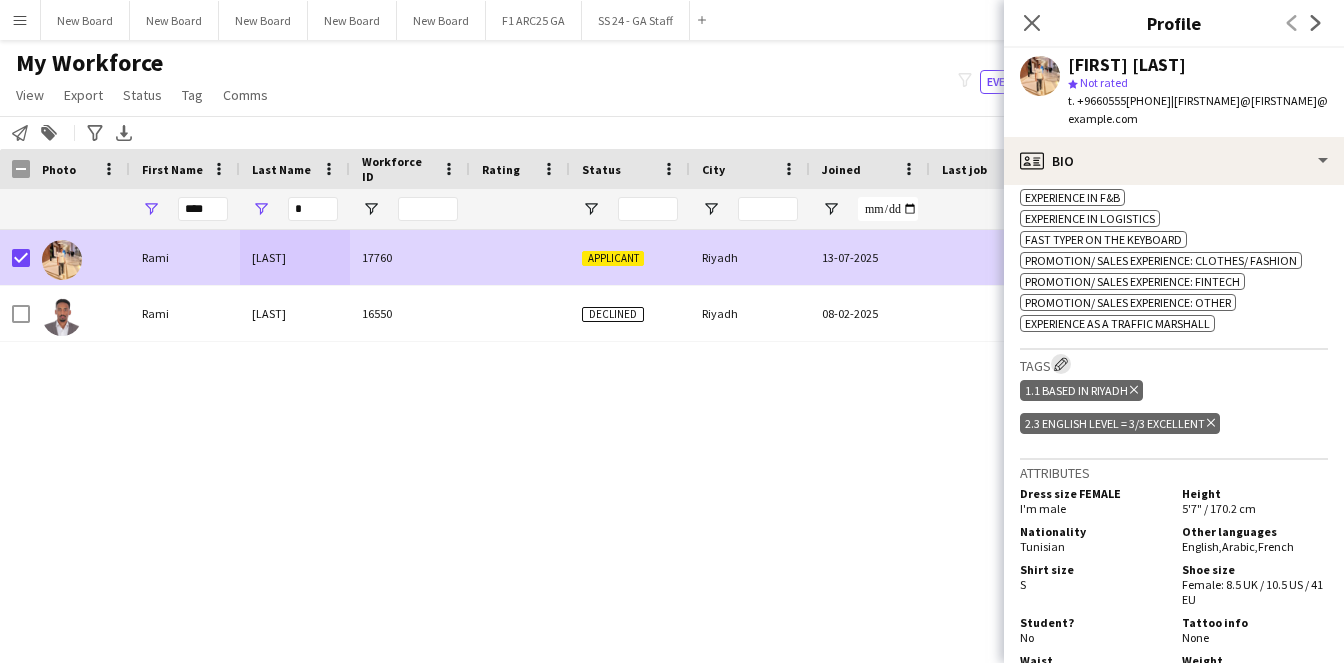 click on "Edit crew company tags" 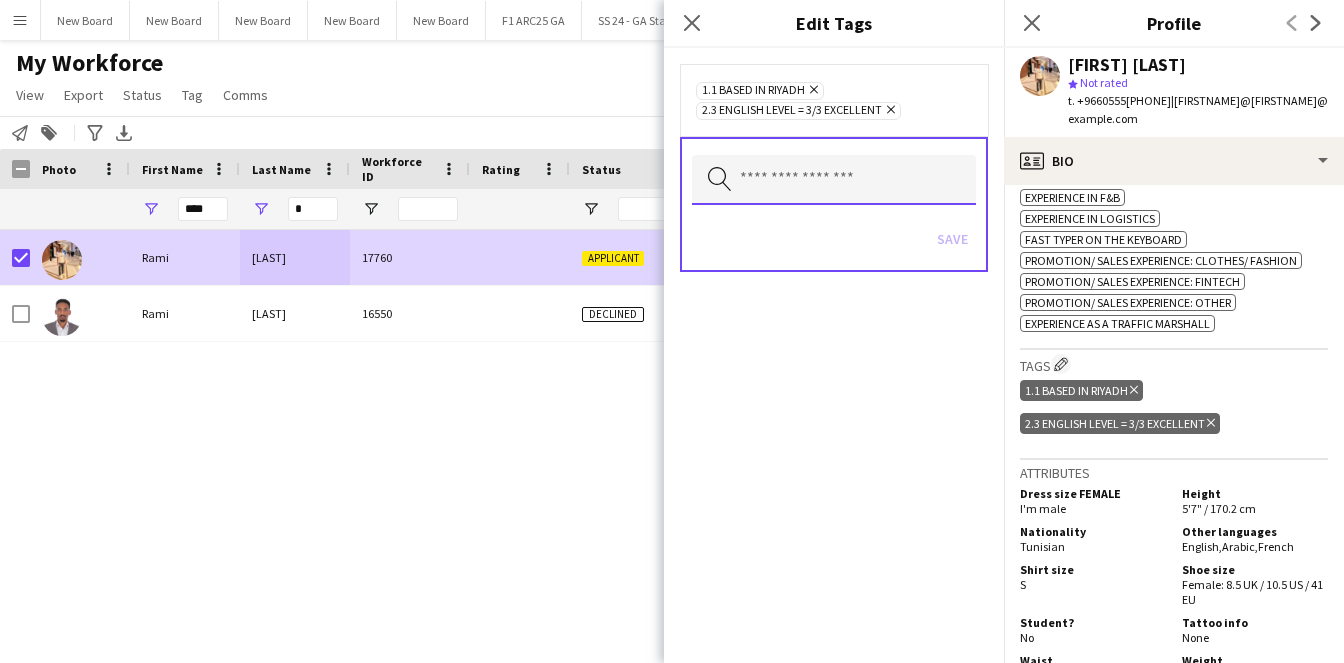 click at bounding box center (834, 180) 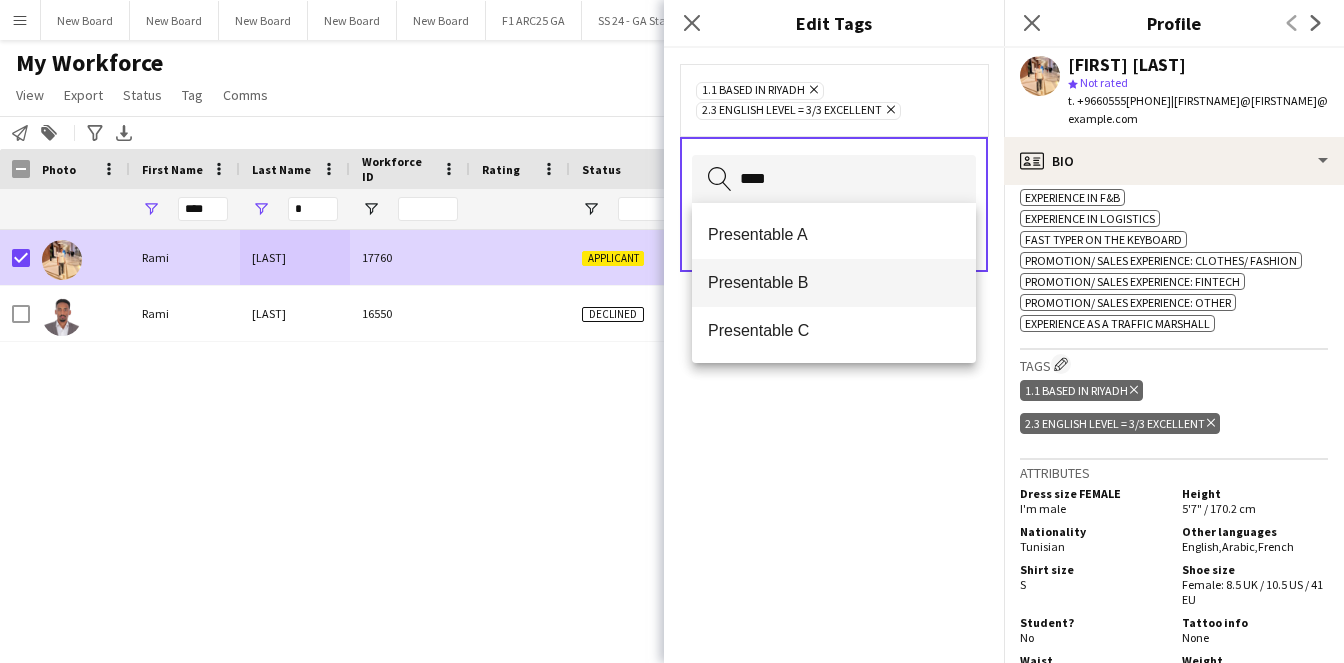 type on "****" 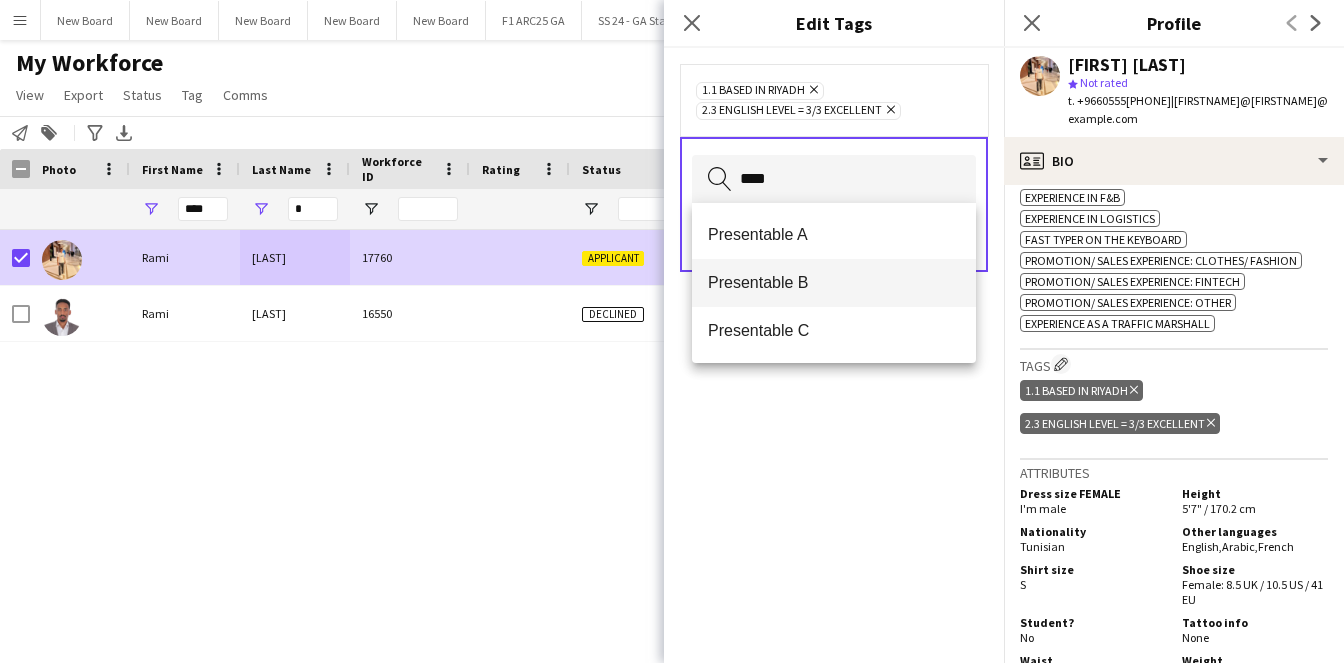 click on "Presentable B" at bounding box center [834, 282] 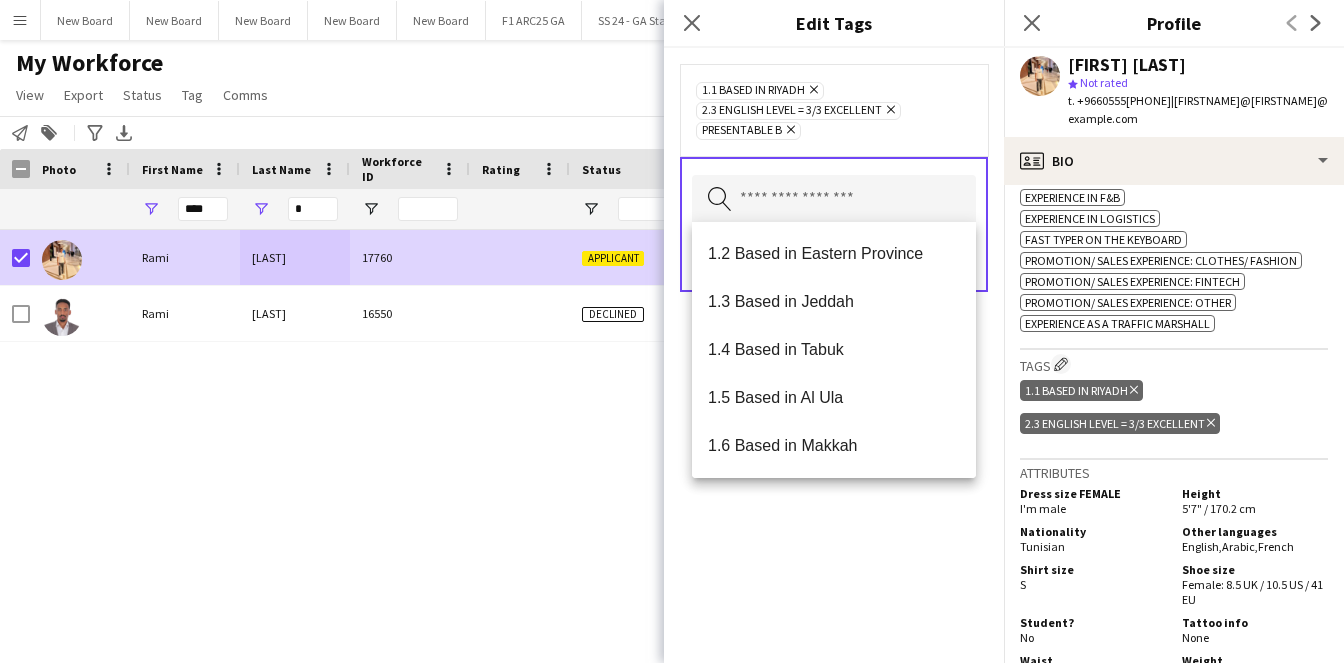 click on "1.1 Based in [CITY]
Remove
2.3 English Level = 3/3 Excellent
Remove
Presentable B
Remove
Search by tag name
Save" 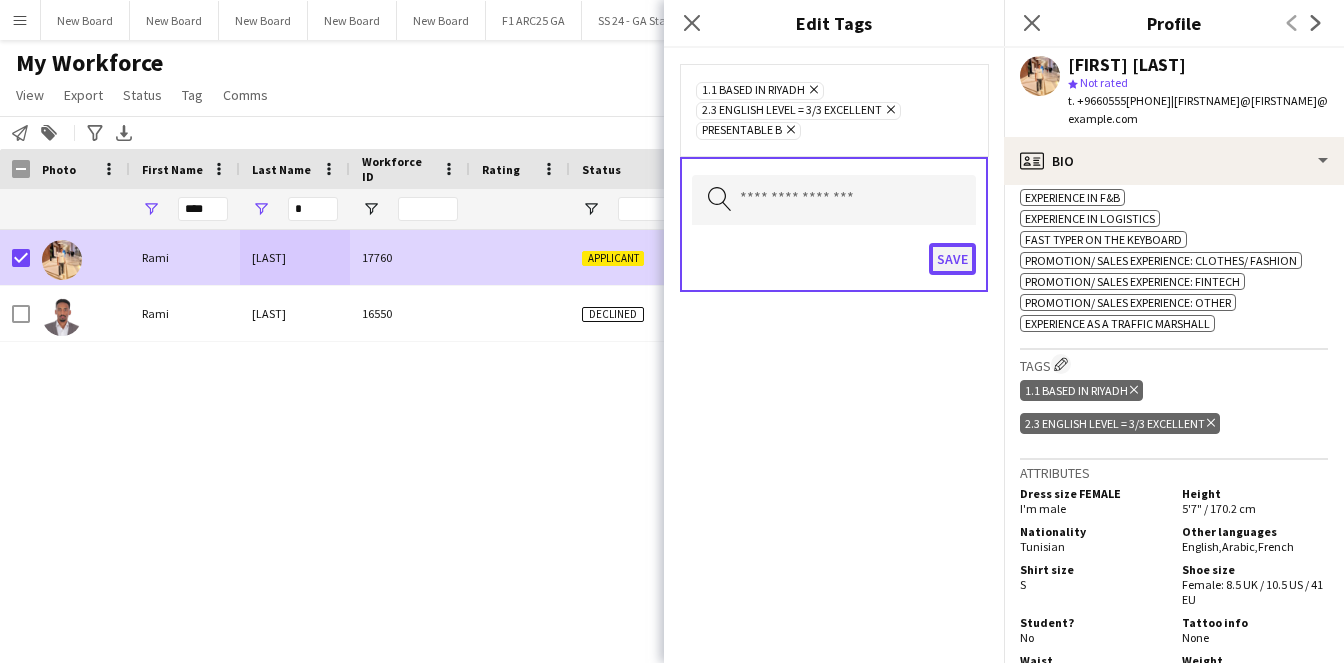 click on "Save" 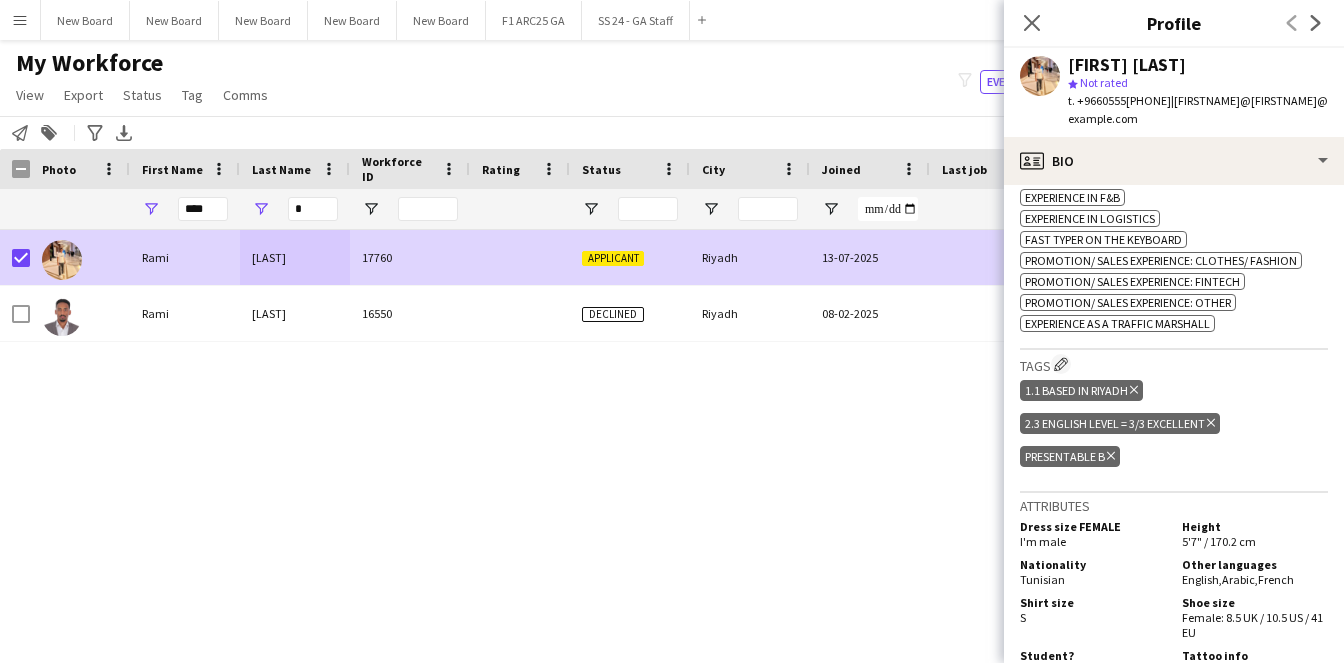 drag, startPoint x: 138, startPoint y: 93, endPoint x: 127, endPoint y: 124, distance: 32.89377 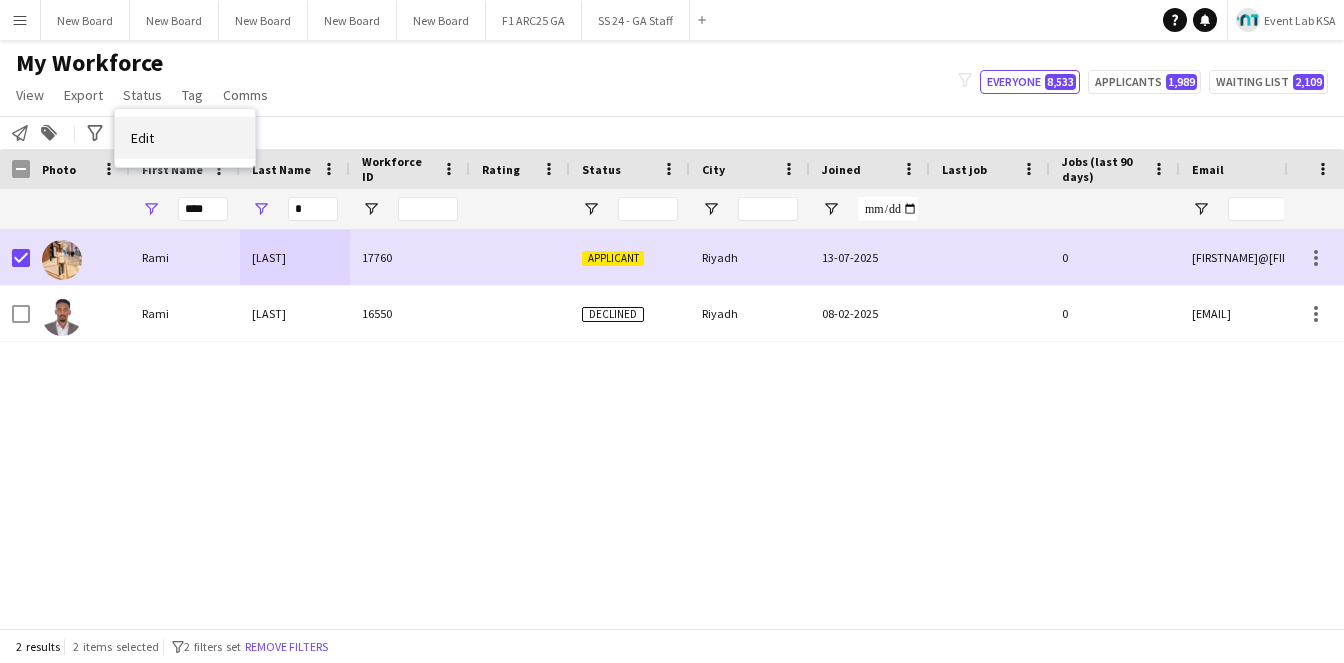 click on "Edit" at bounding box center (185, 138) 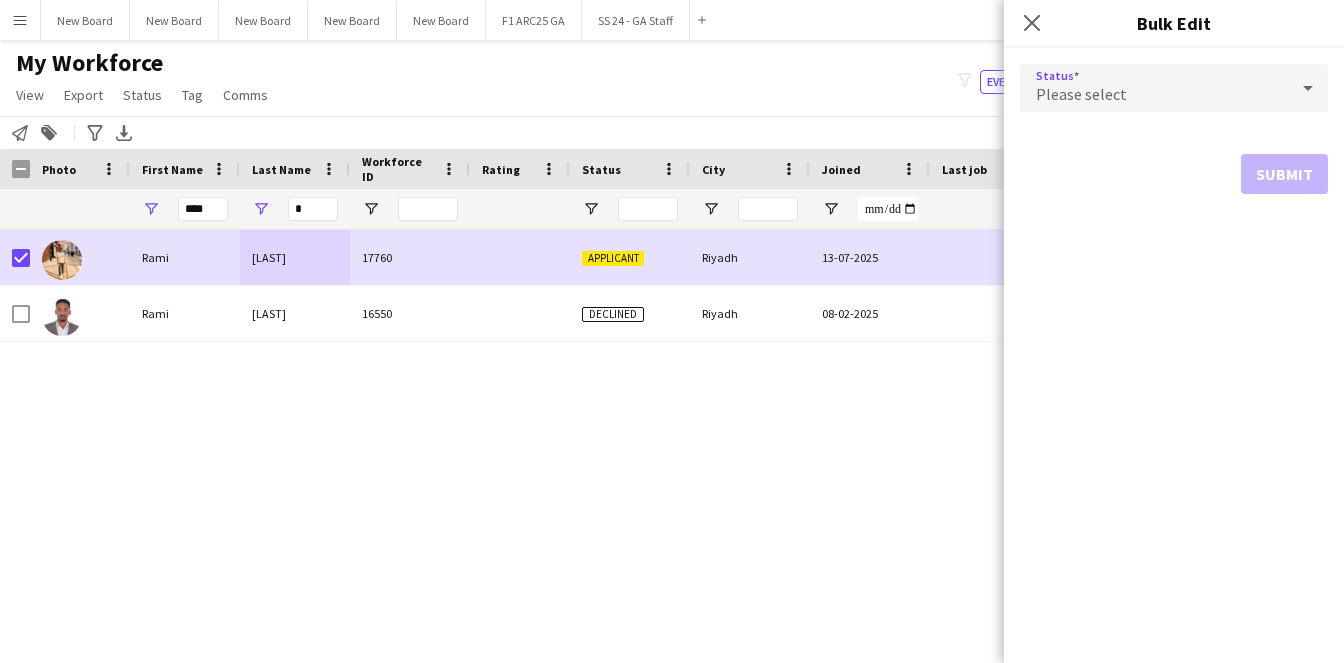click on "Please select" at bounding box center (1154, 88) 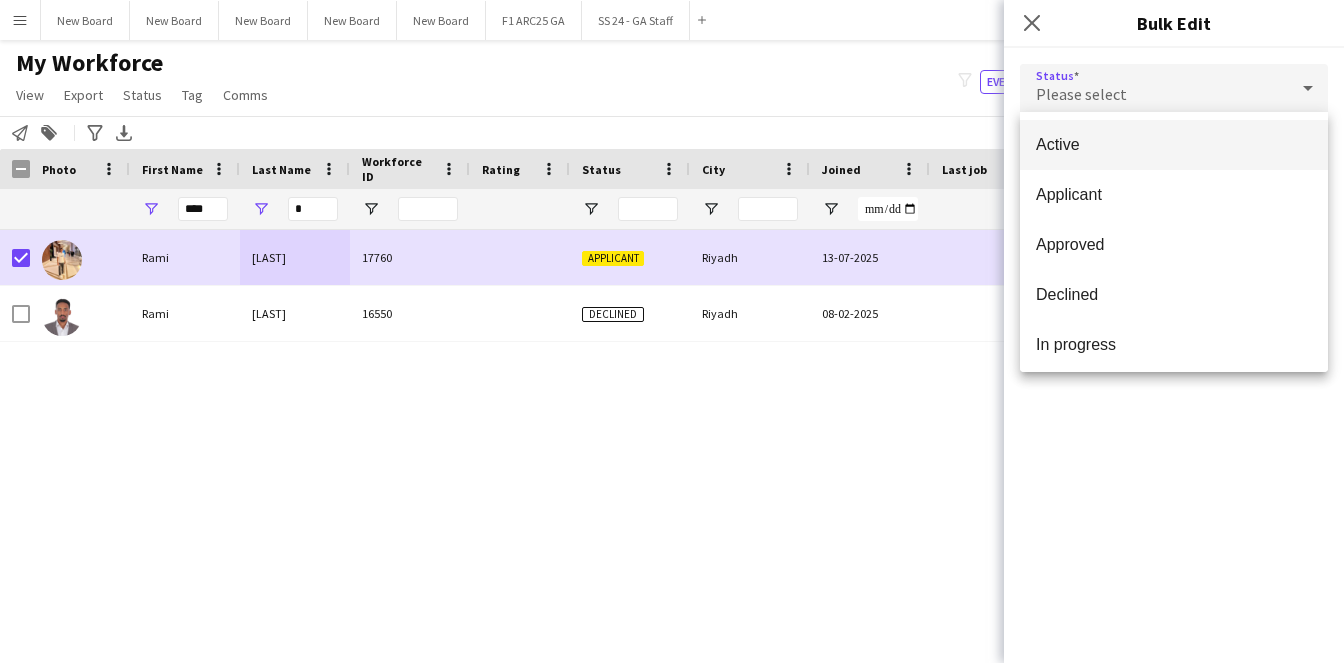 click on "Active" at bounding box center (1174, 144) 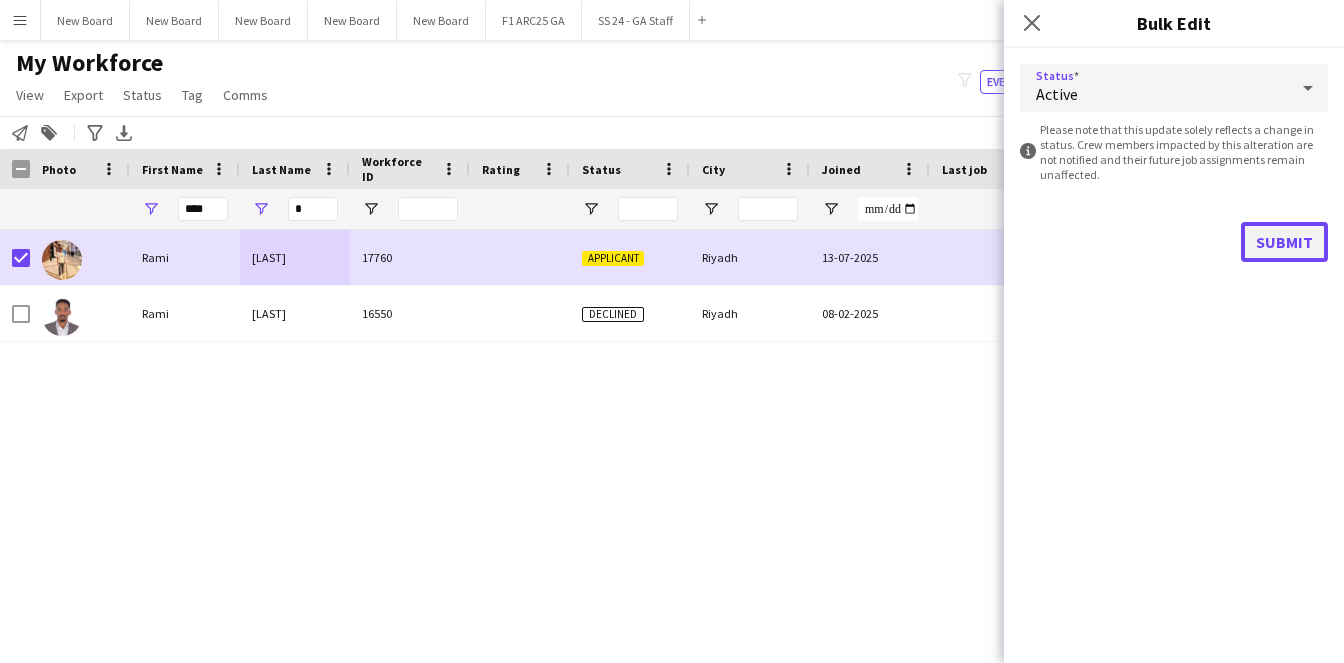 click on "Submit" 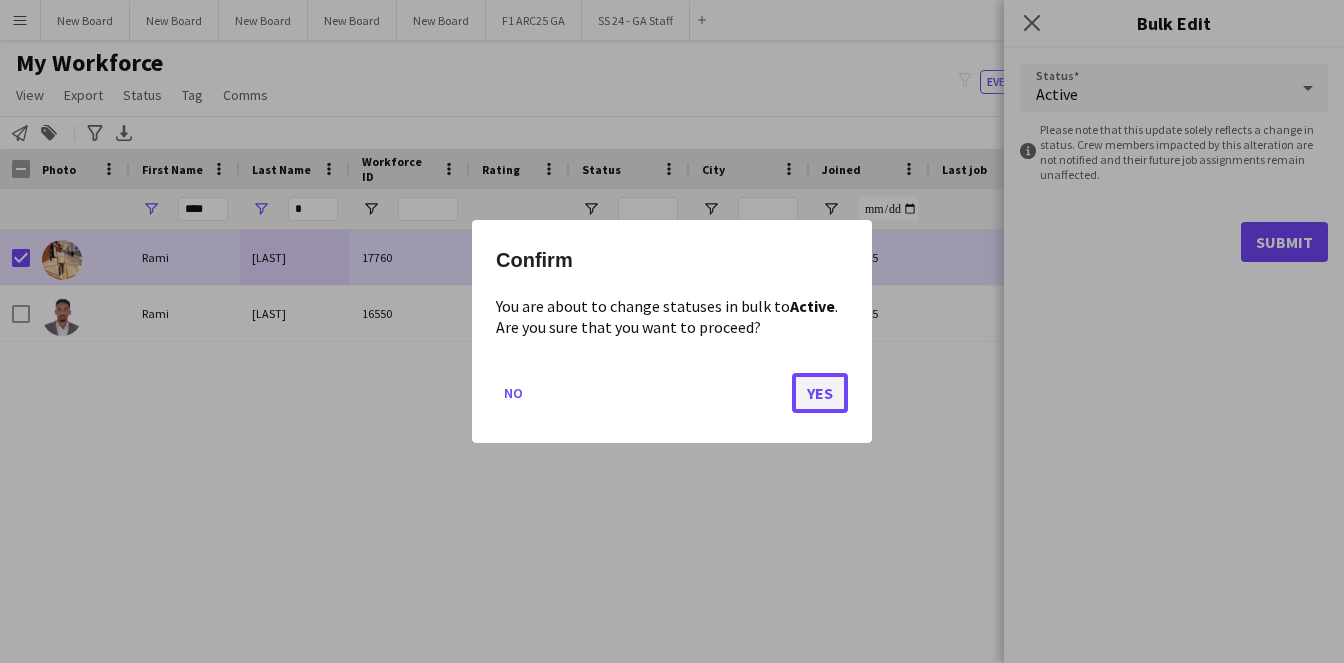 click on "Yes" 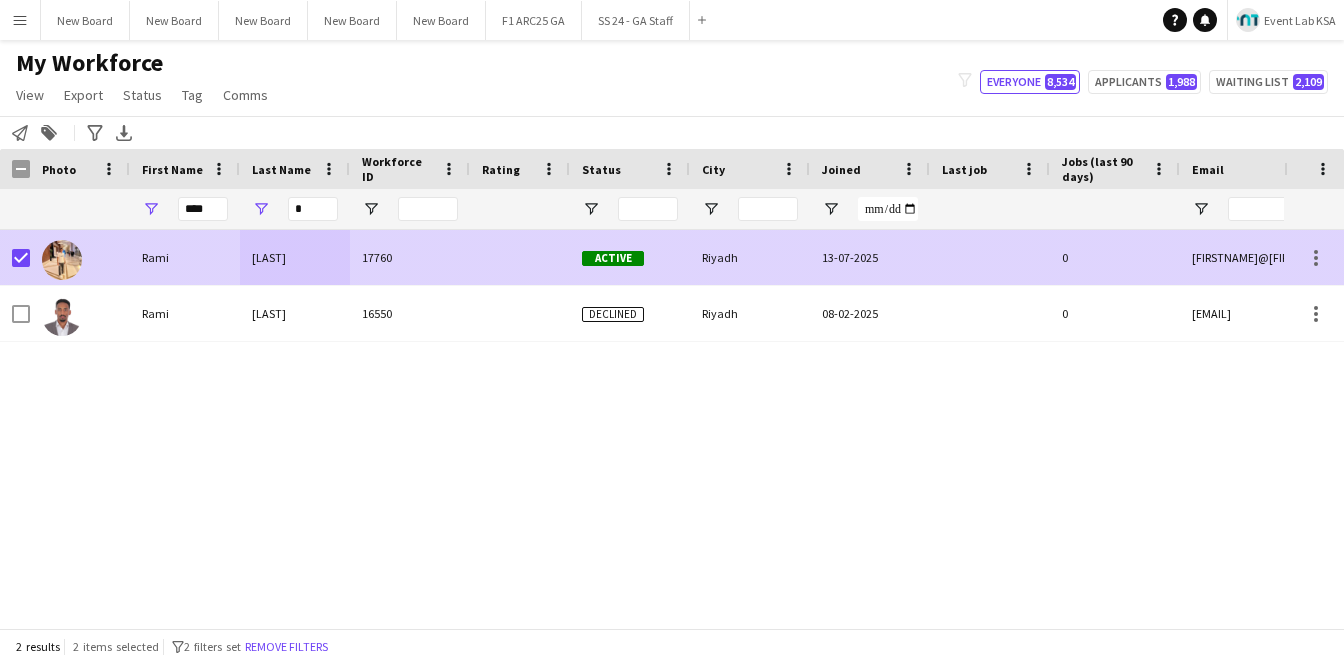 click on "[LAST]" at bounding box center (295, 257) 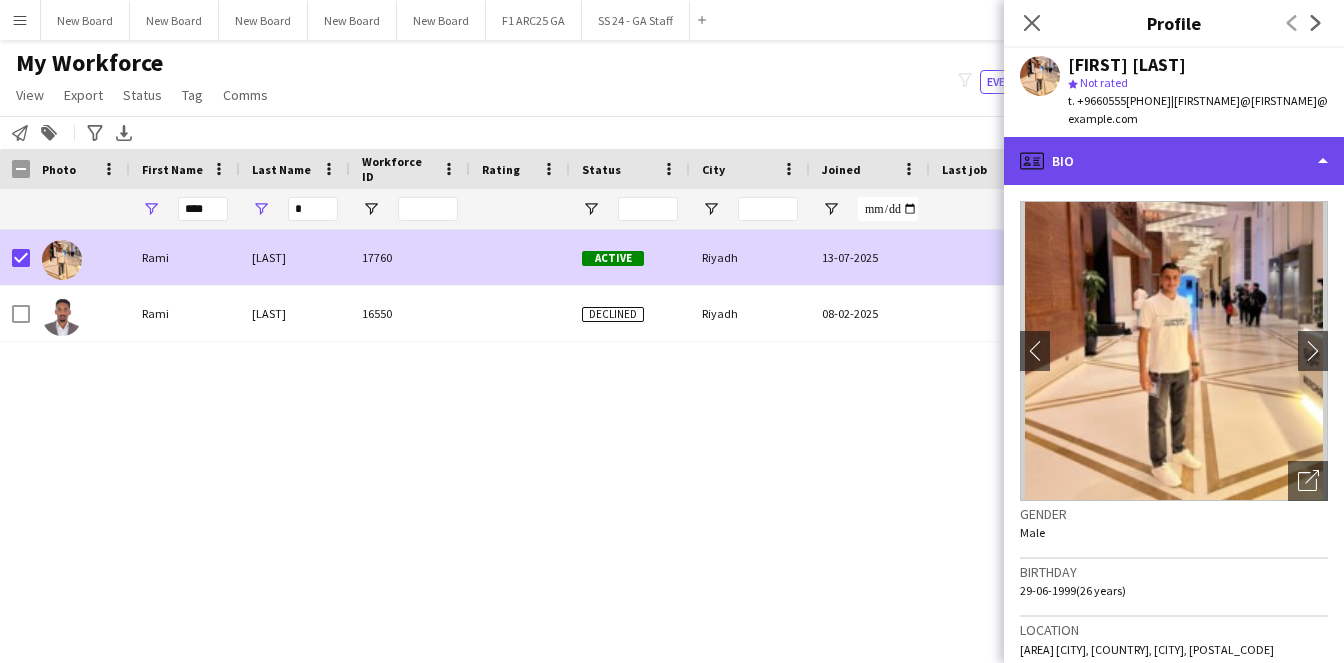 click on "profile
Bio" 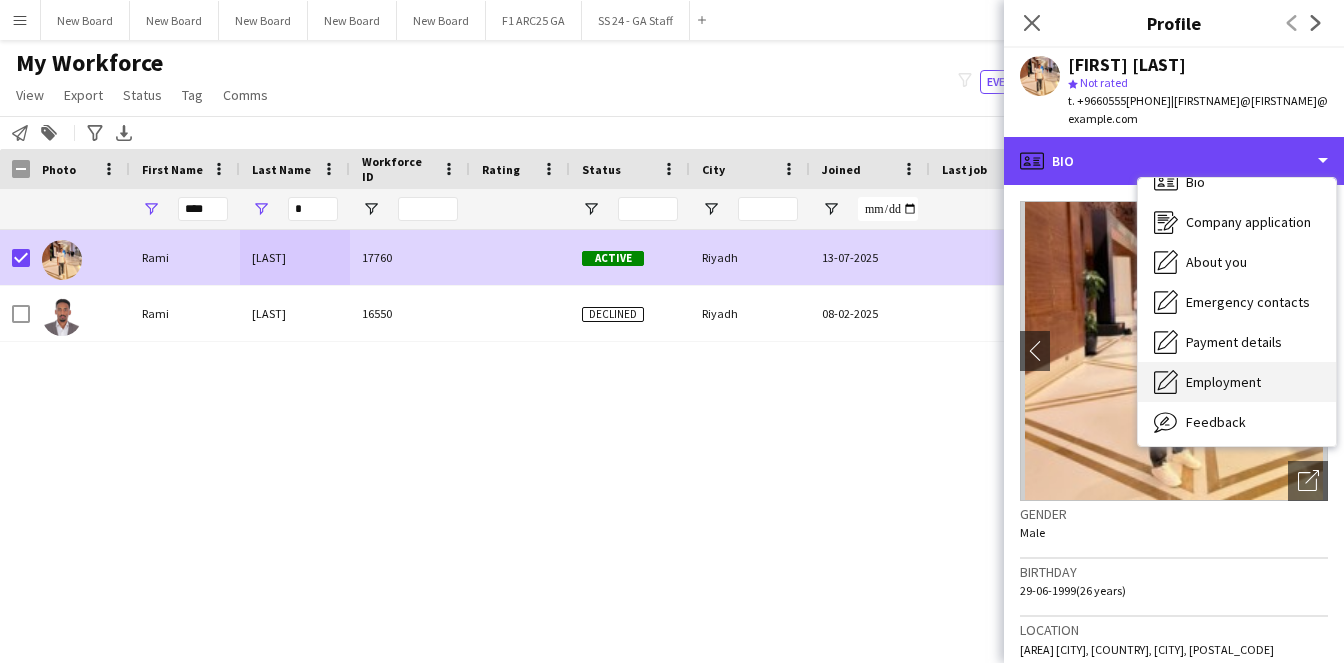 scroll, scrollTop: 68, scrollLeft: 0, axis: vertical 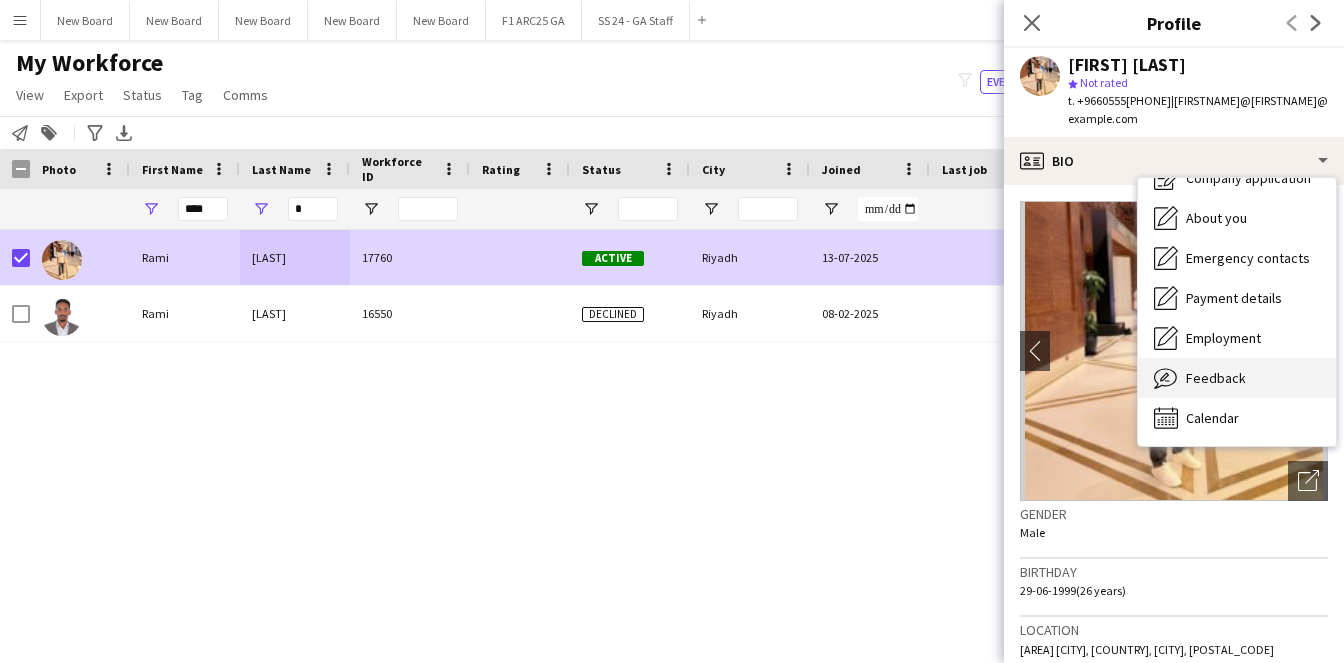 click on "Feedback
Feedback" at bounding box center (1237, 378) 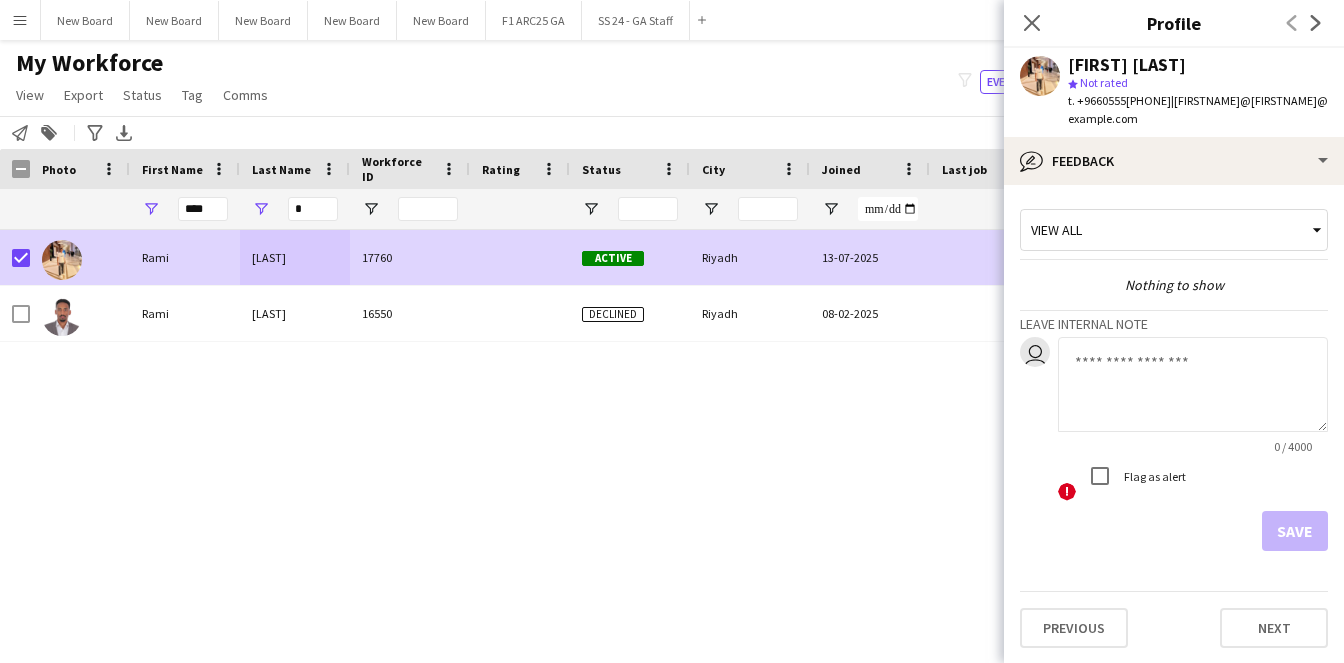click 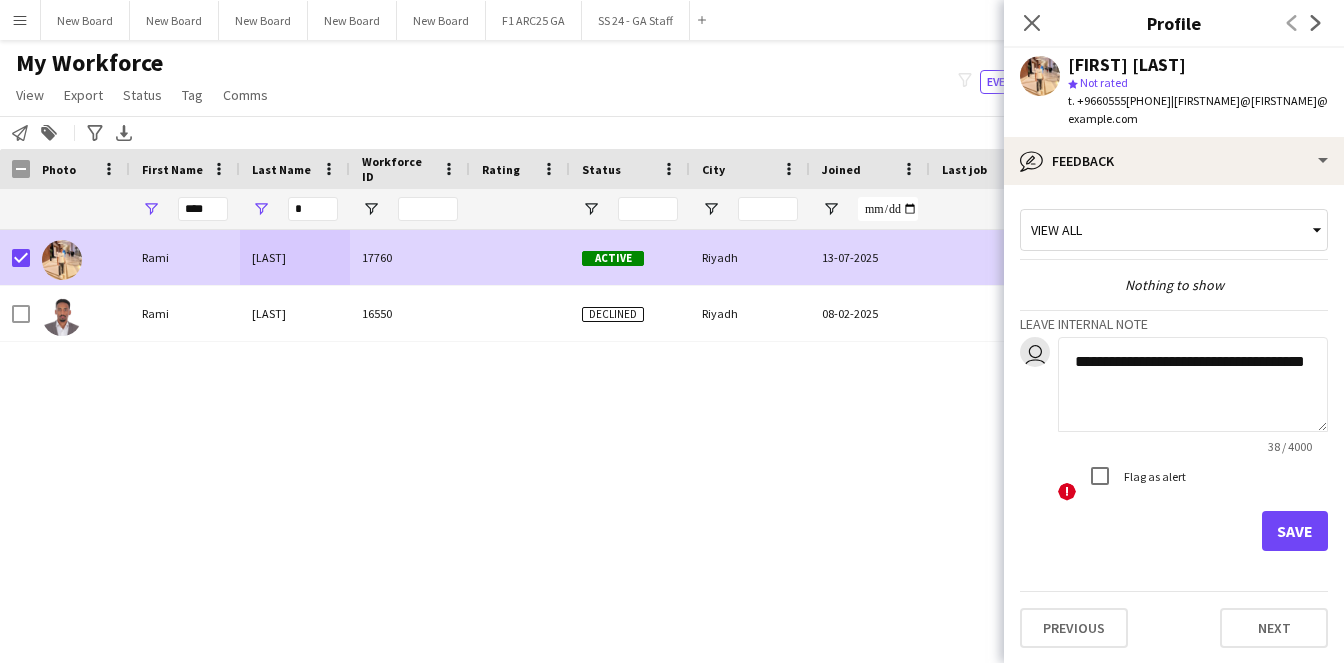 type on "**********" 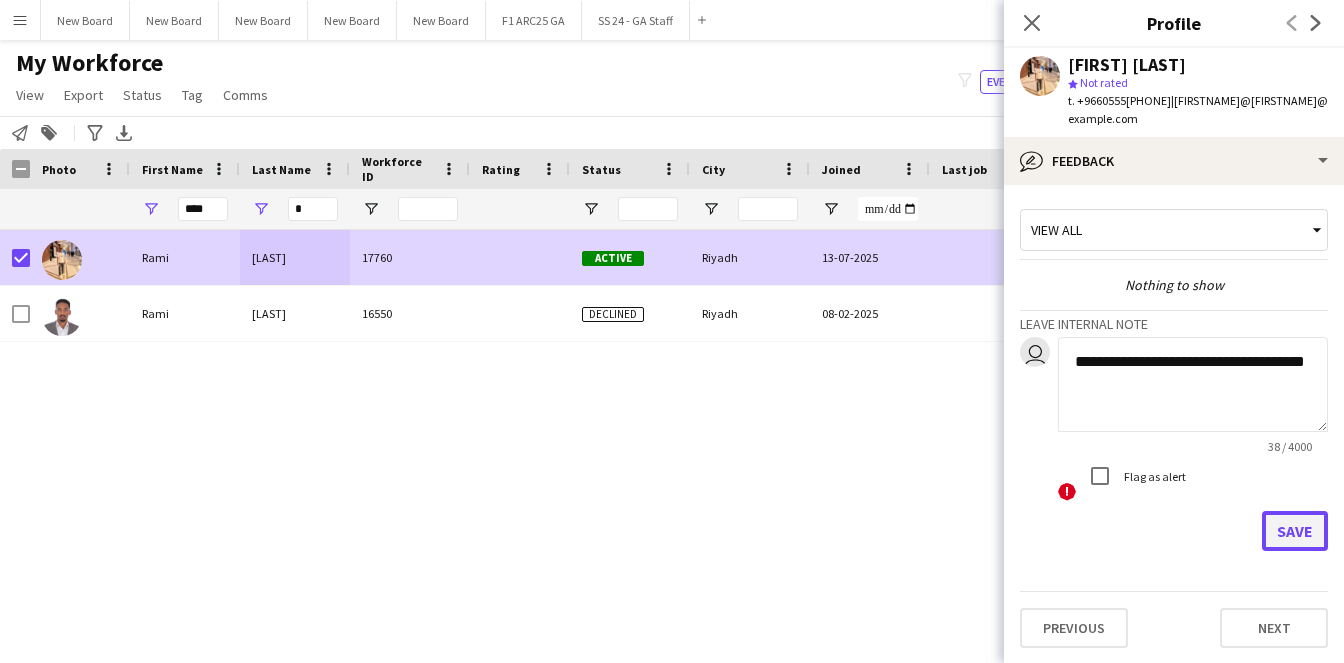 click on "Save" 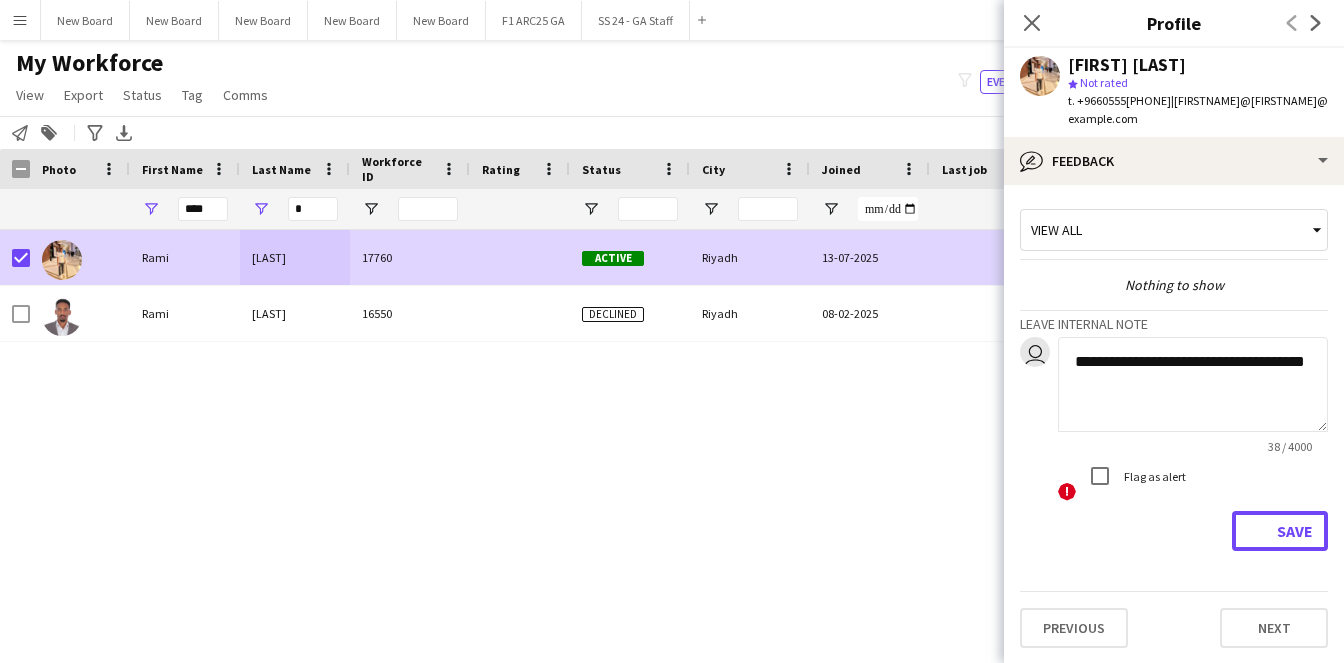 type 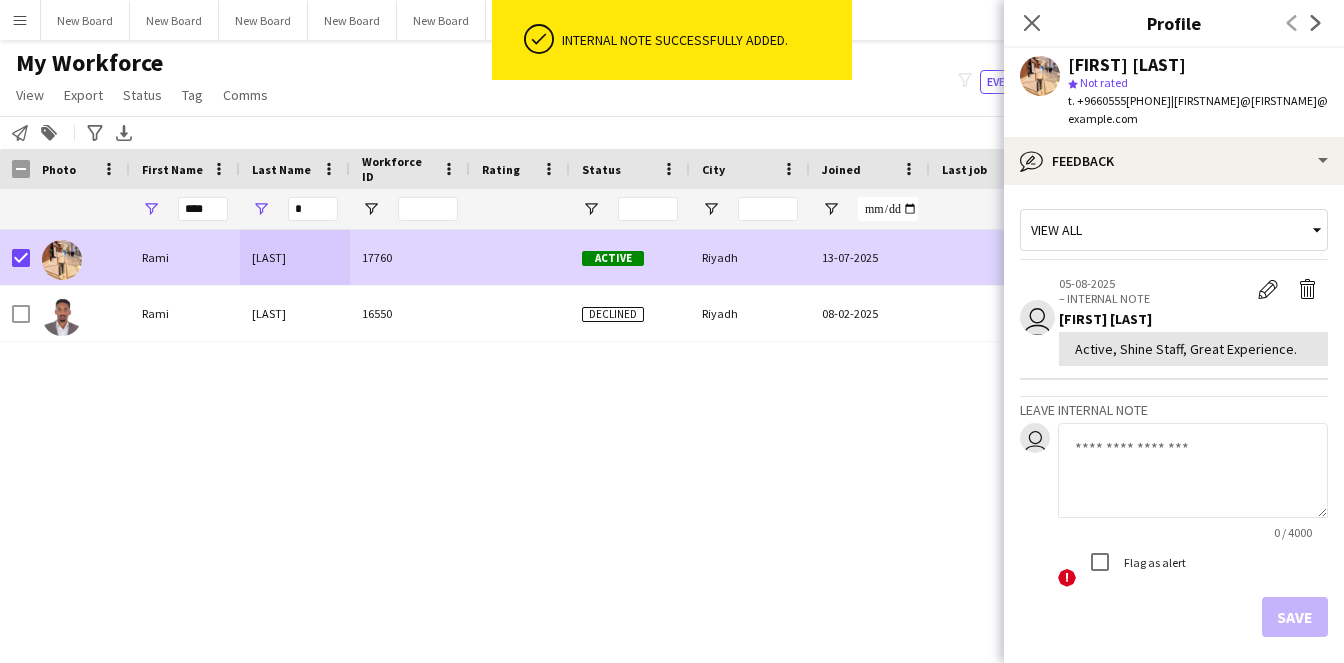click on "[FIRSTNAME] [LASTNAME] [NUMBER] Active [CITY] [DD]-[MM]-[YYYY] 0 [FIRSTNAME]@[FIRSTNAME]@example.com
[FIRSTNAME]  [LASTNAME] [NUMBER] Declined [CITY] [DD]-[MM]-[YYYY] 0 [FIRSTNAME]@[FIRSTNAME]@example.com" at bounding box center (642, 423) 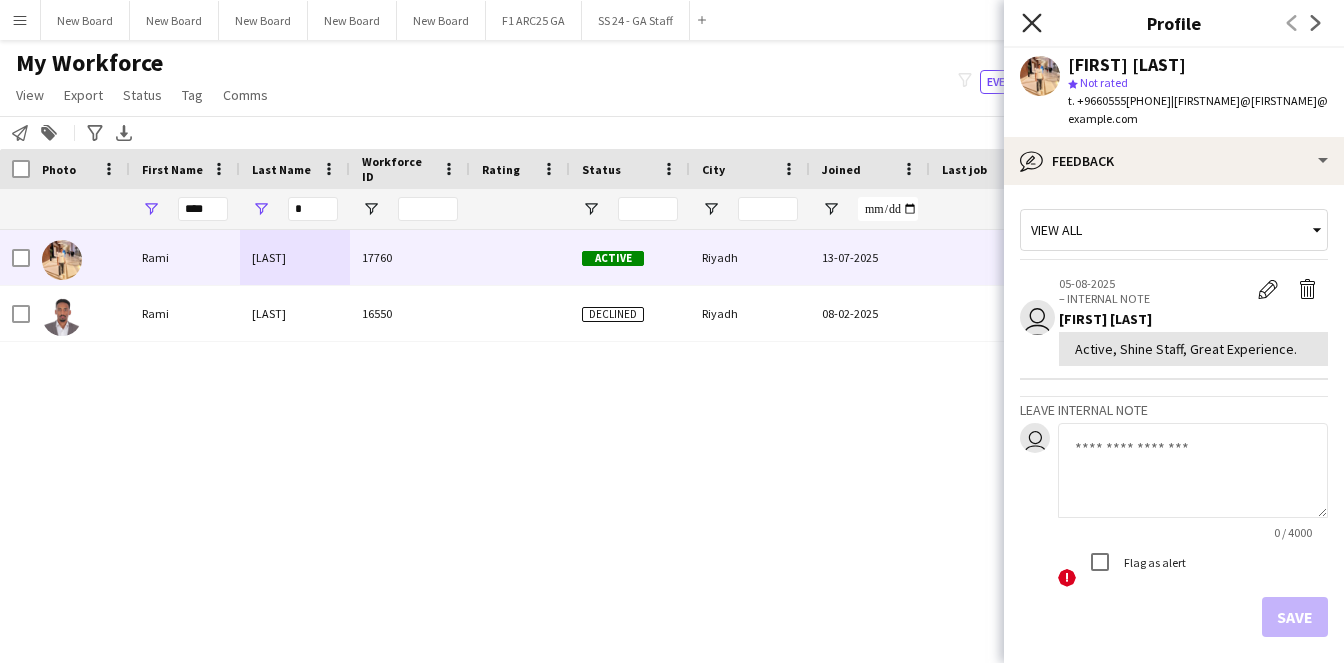 click on "Close pop-in" 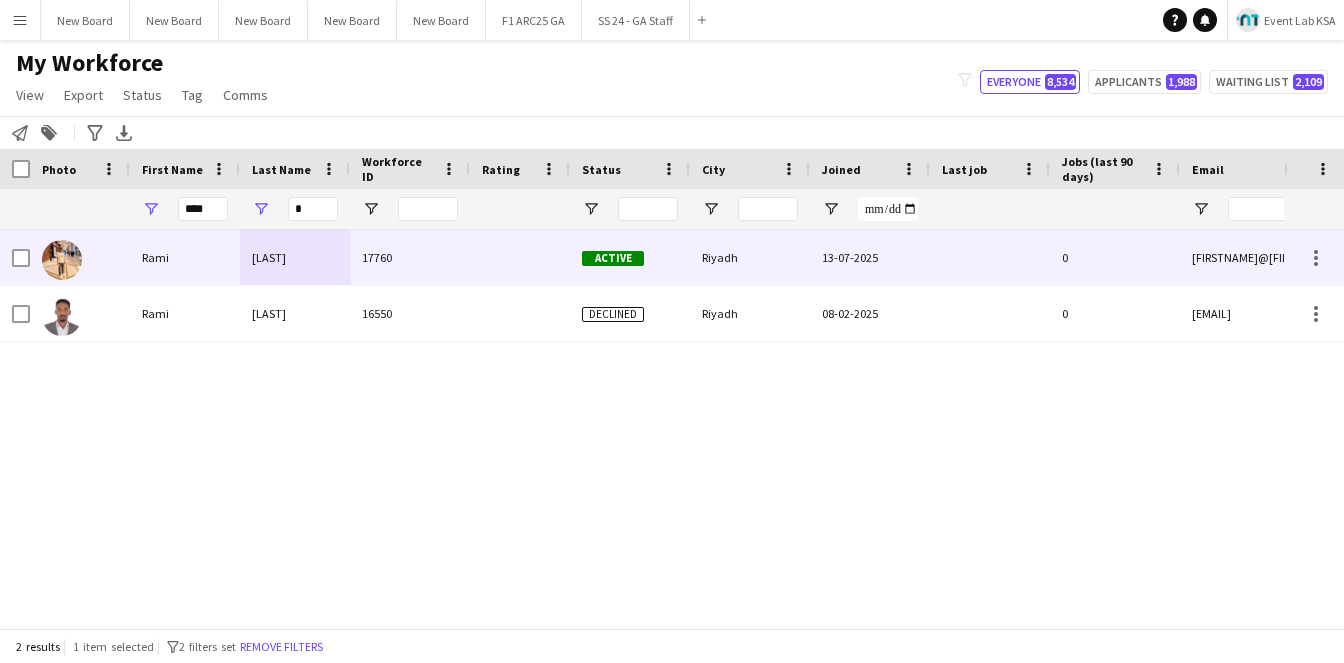 click at bounding box center [520, 257] 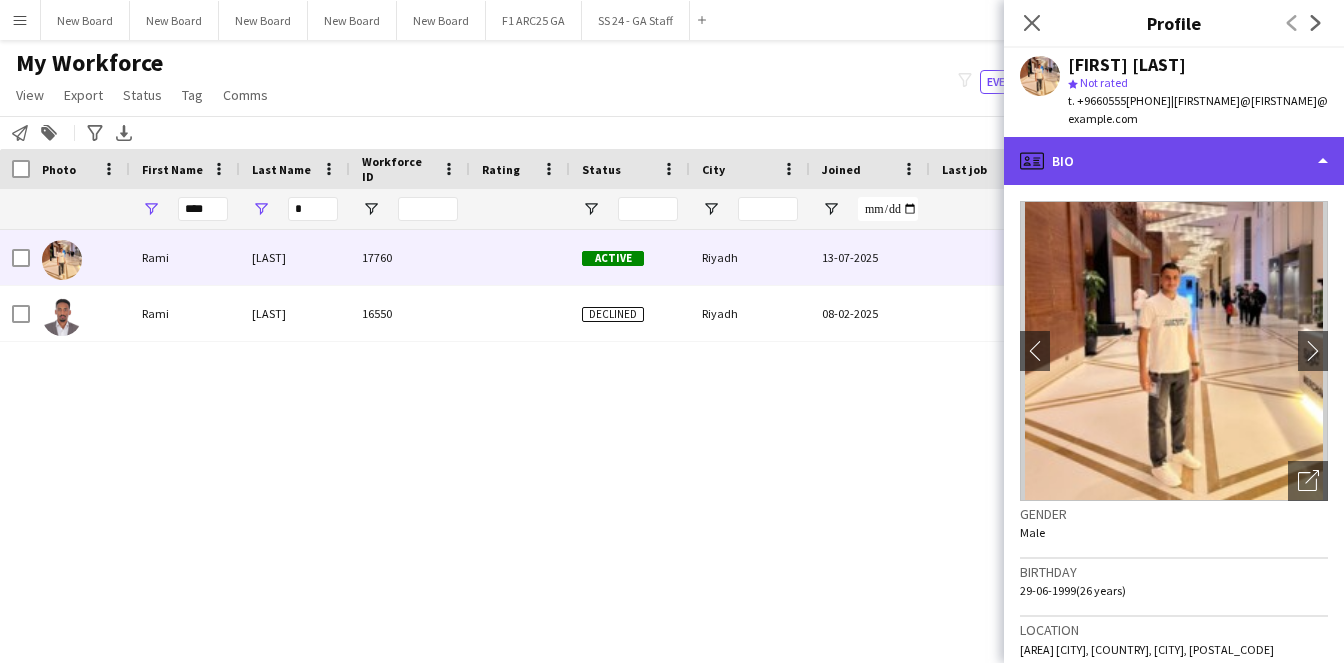 click on "profile
Bio" 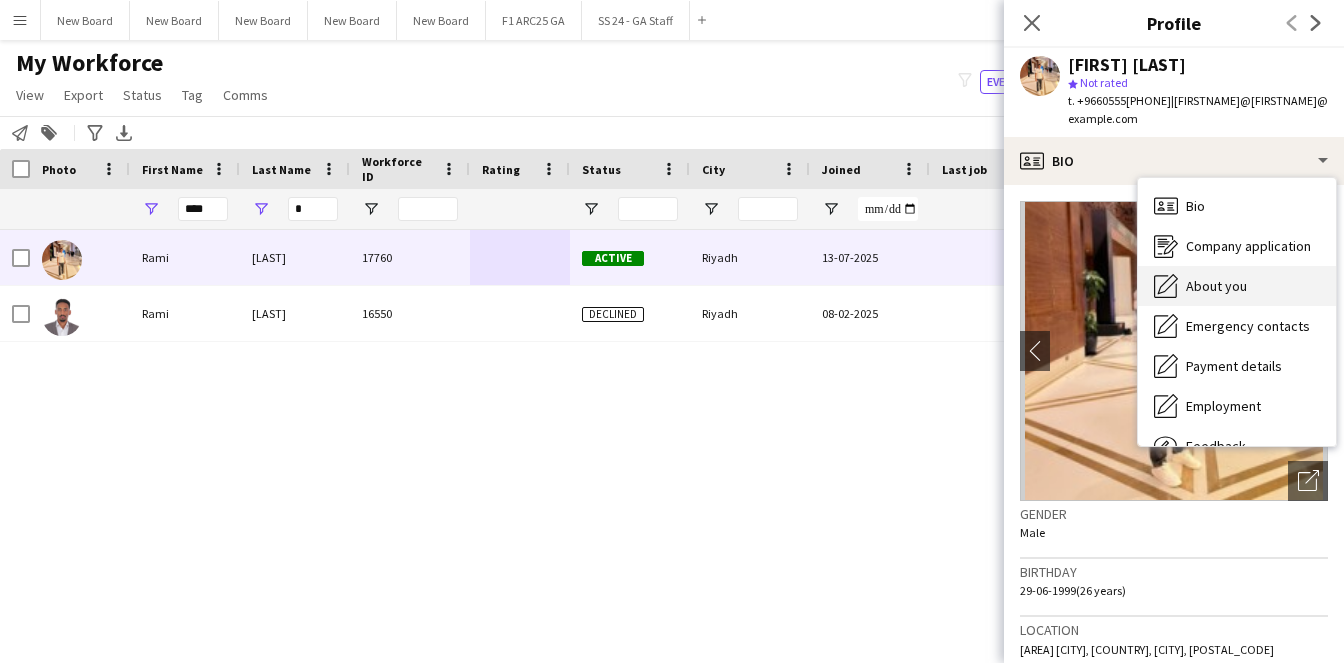 click on "About you
About you" at bounding box center (1237, 286) 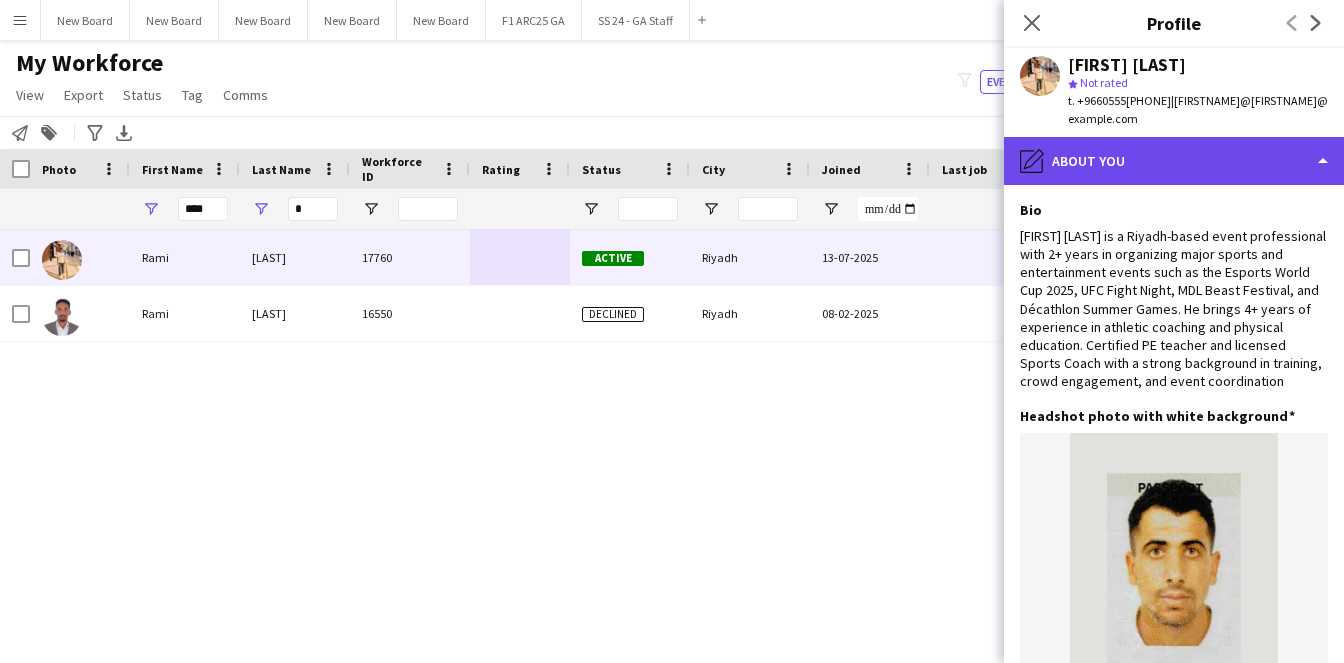 click on "pencil4
About you" 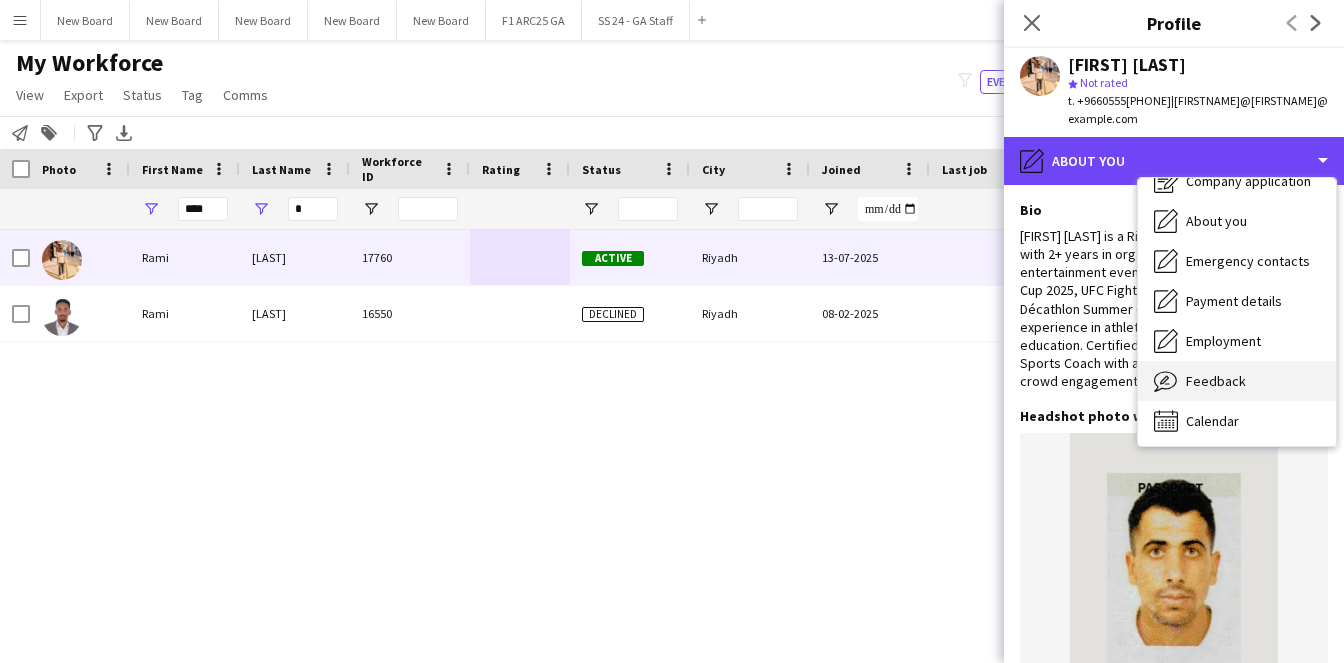 scroll, scrollTop: 64, scrollLeft: 0, axis: vertical 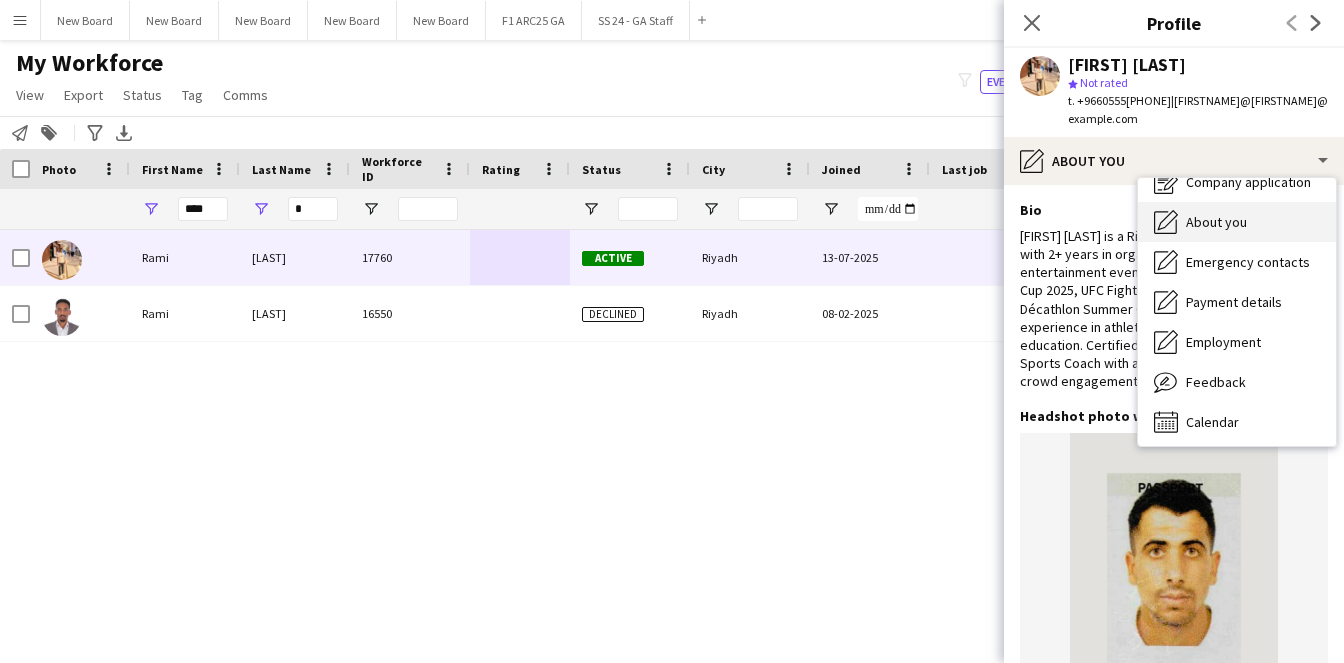 click on "About you" at bounding box center [1216, 222] 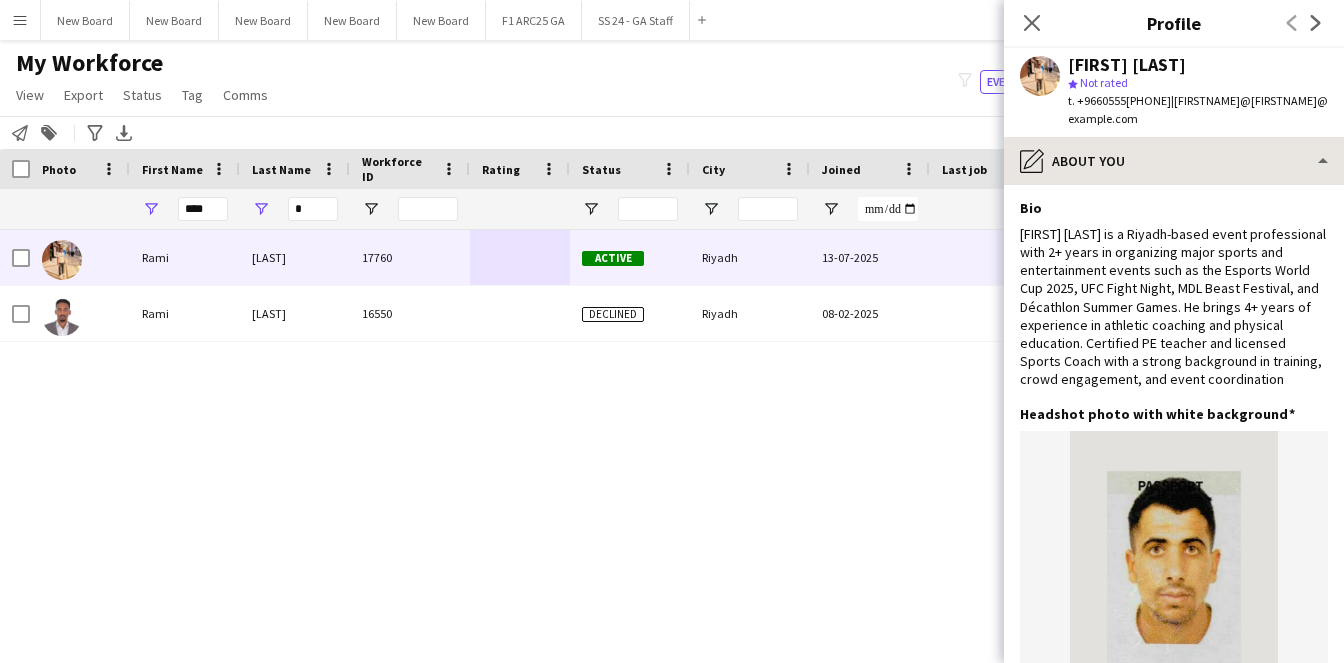 scroll, scrollTop: 3, scrollLeft: 0, axis: vertical 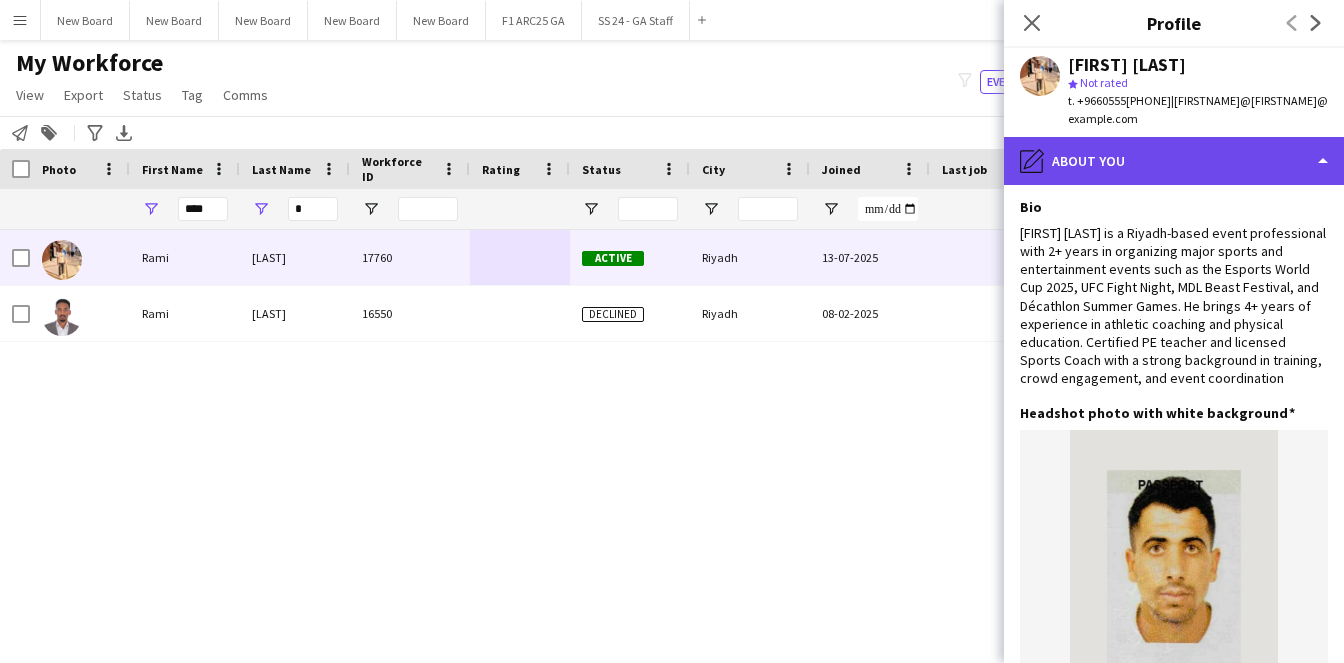 click on "pencil4
About you" 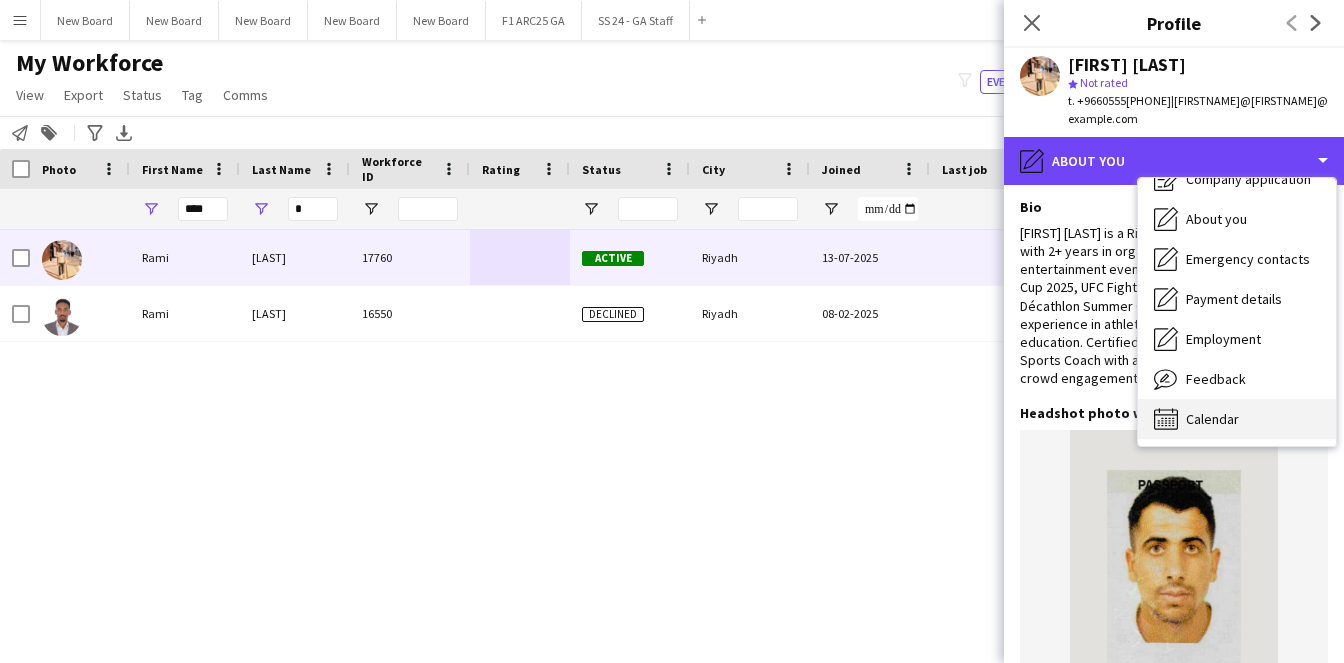 scroll, scrollTop: 68, scrollLeft: 0, axis: vertical 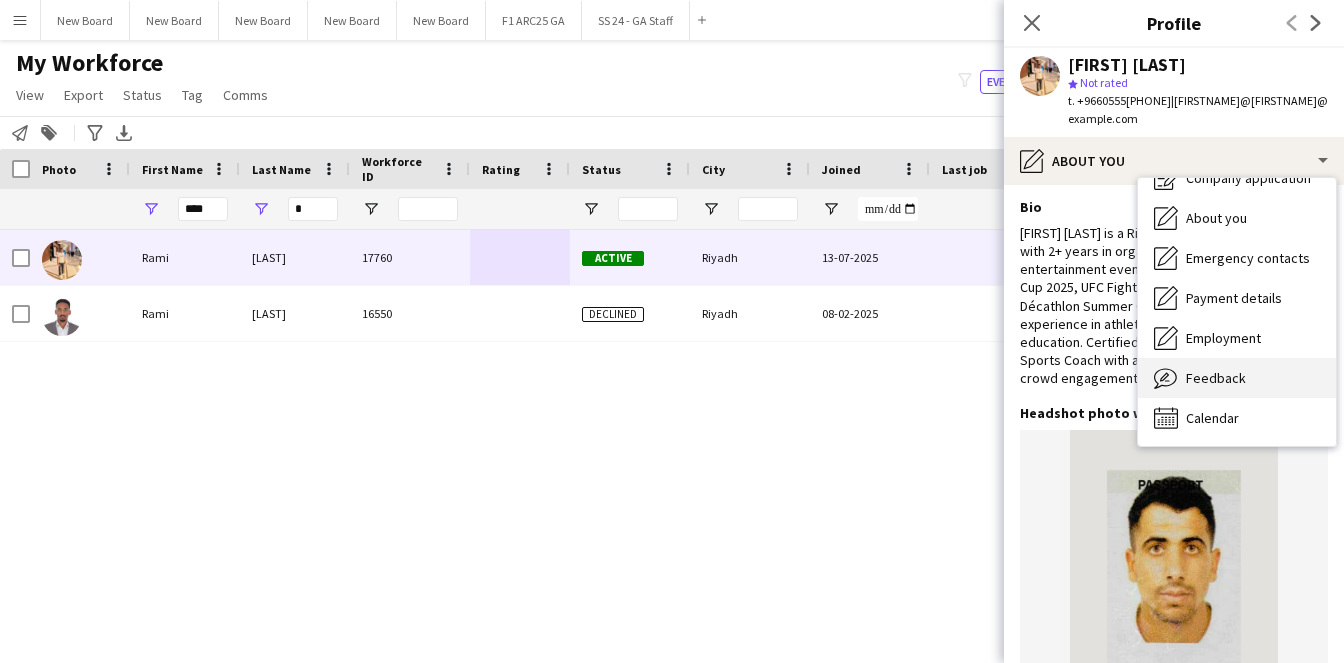 click on "Feedback" at bounding box center [1216, 378] 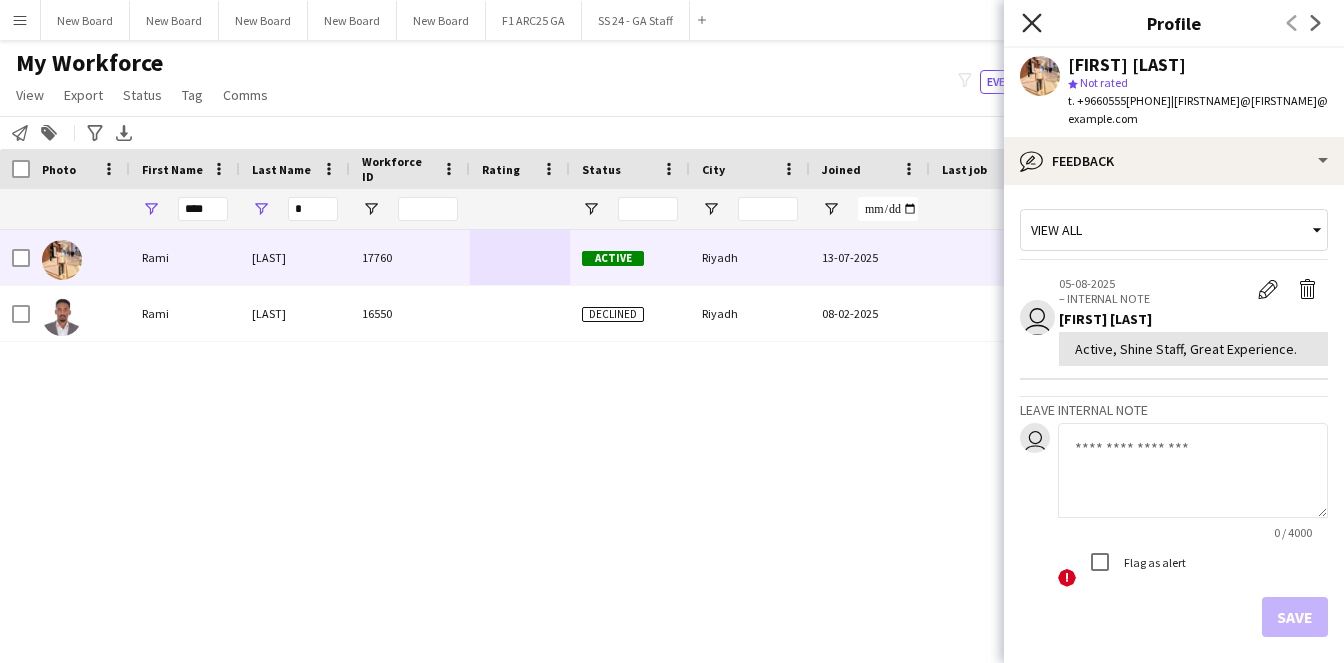 click on "Close pop-in" 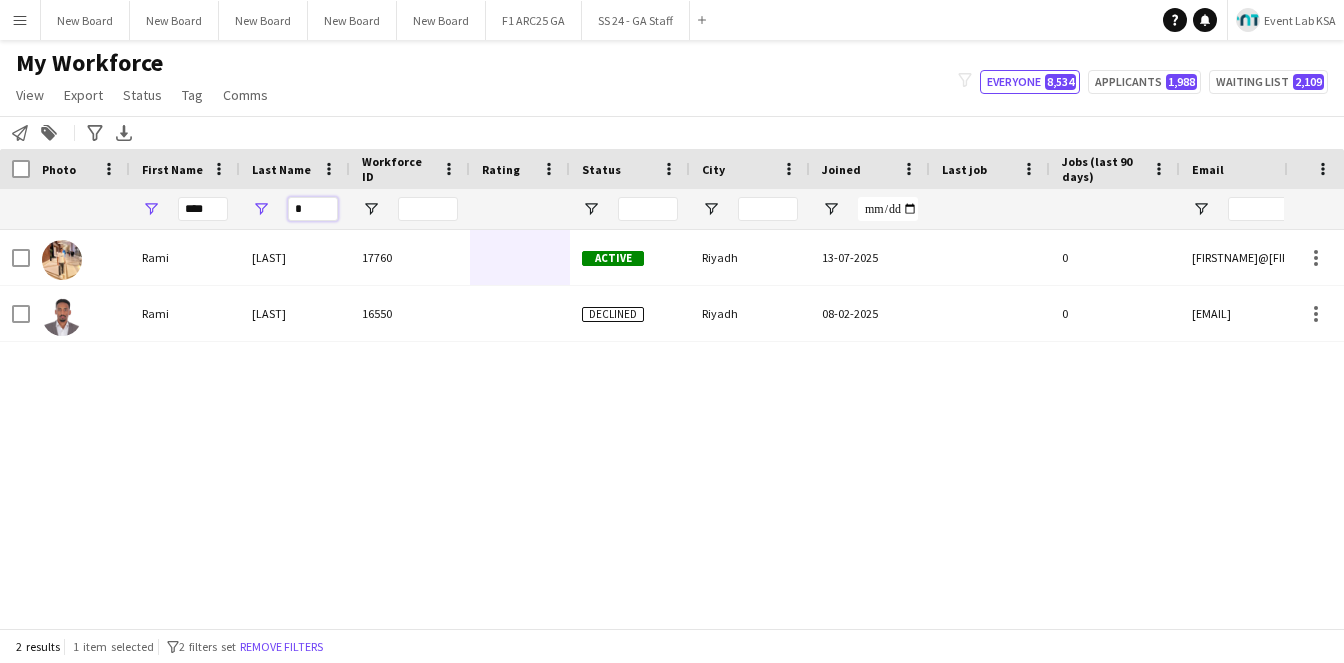 drag, startPoint x: 312, startPoint y: 212, endPoint x: 244, endPoint y: 211, distance: 68.007355 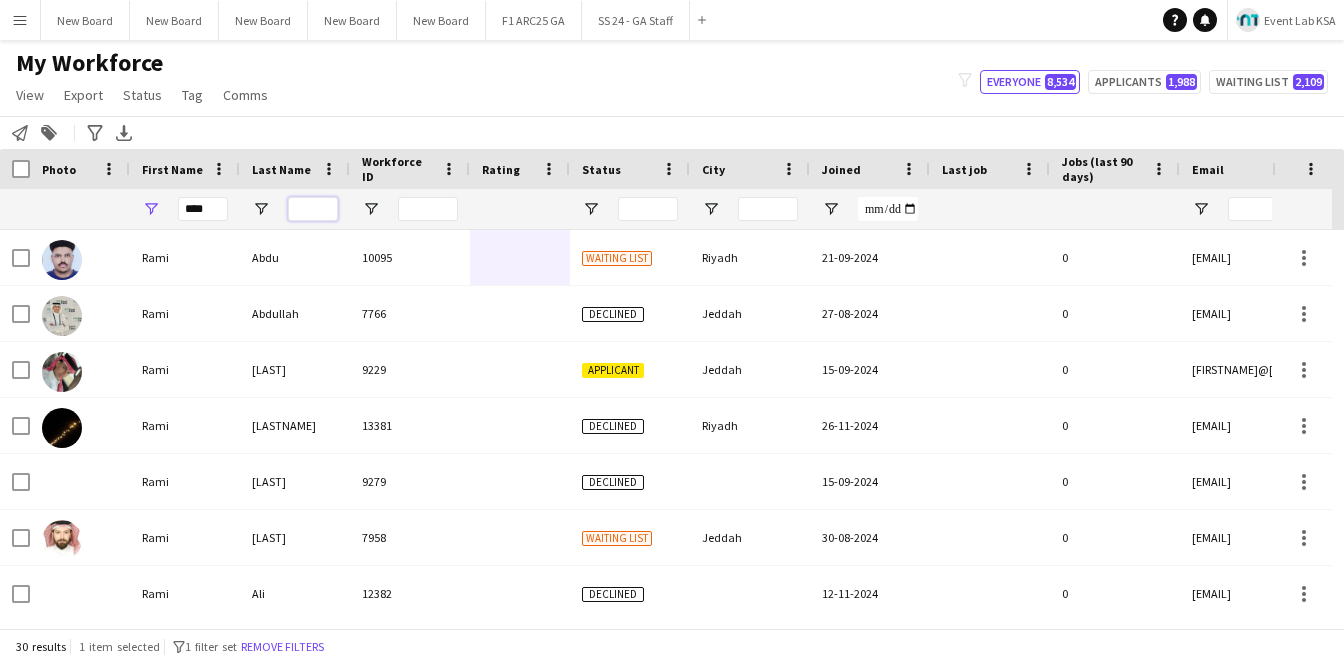 type 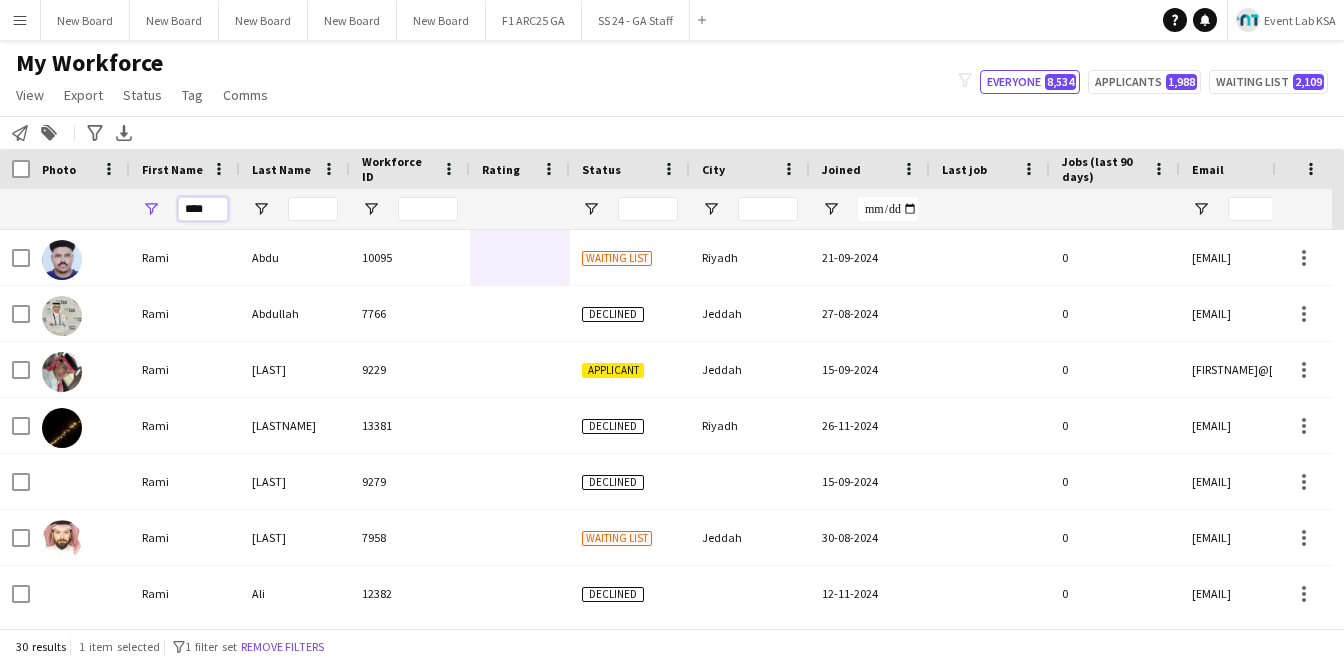 drag, startPoint x: 215, startPoint y: 212, endPoint x: 19, endPoint y: 215, distance: 196.02296 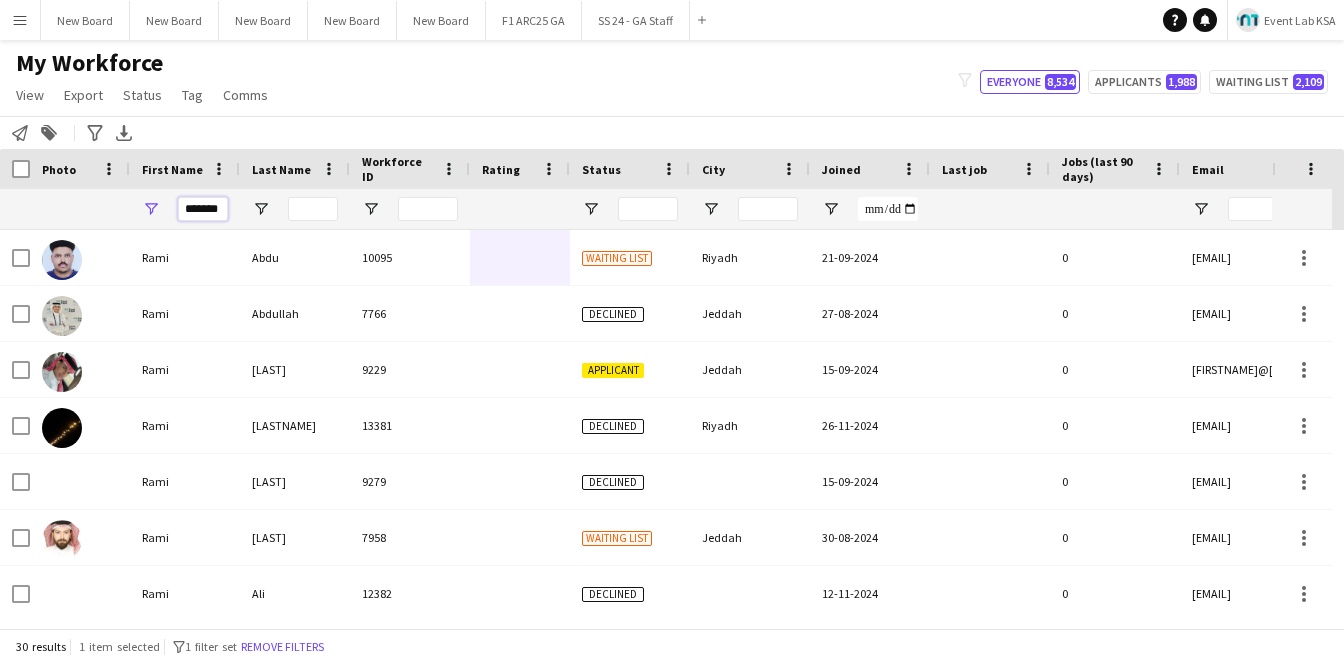scroll, scrollTop: 0, scrollLeft: 2, axis: horizontal 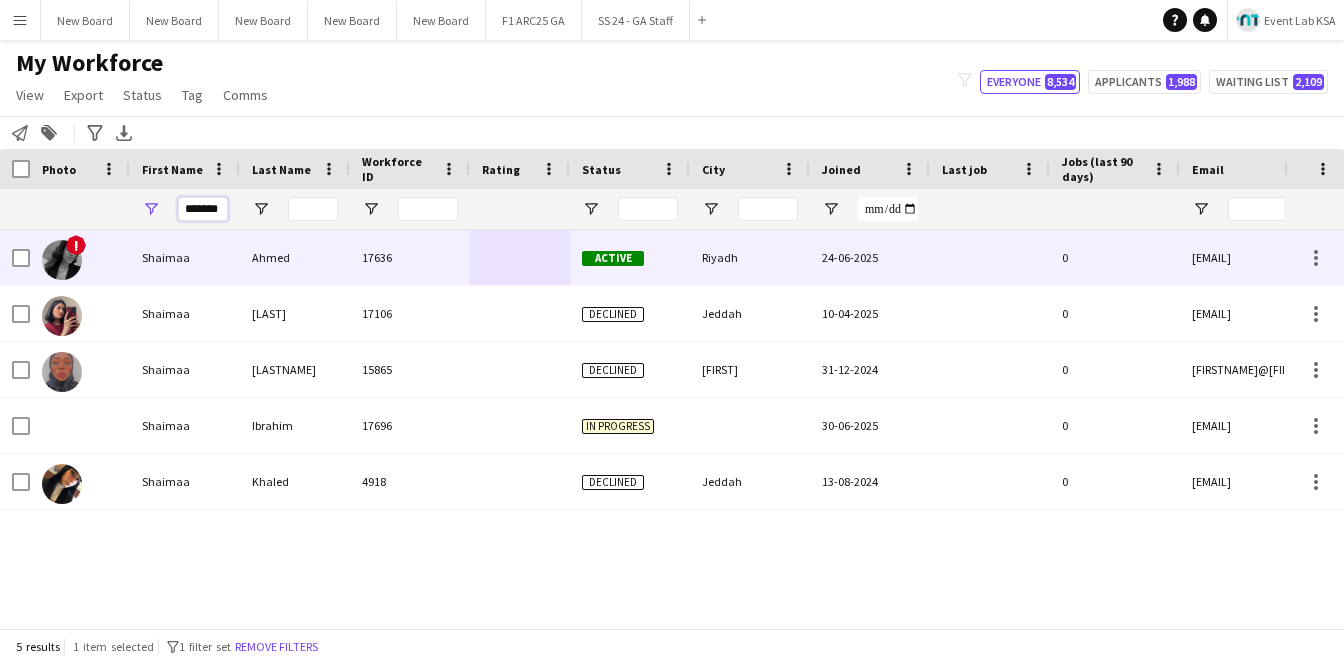 type on "*******" 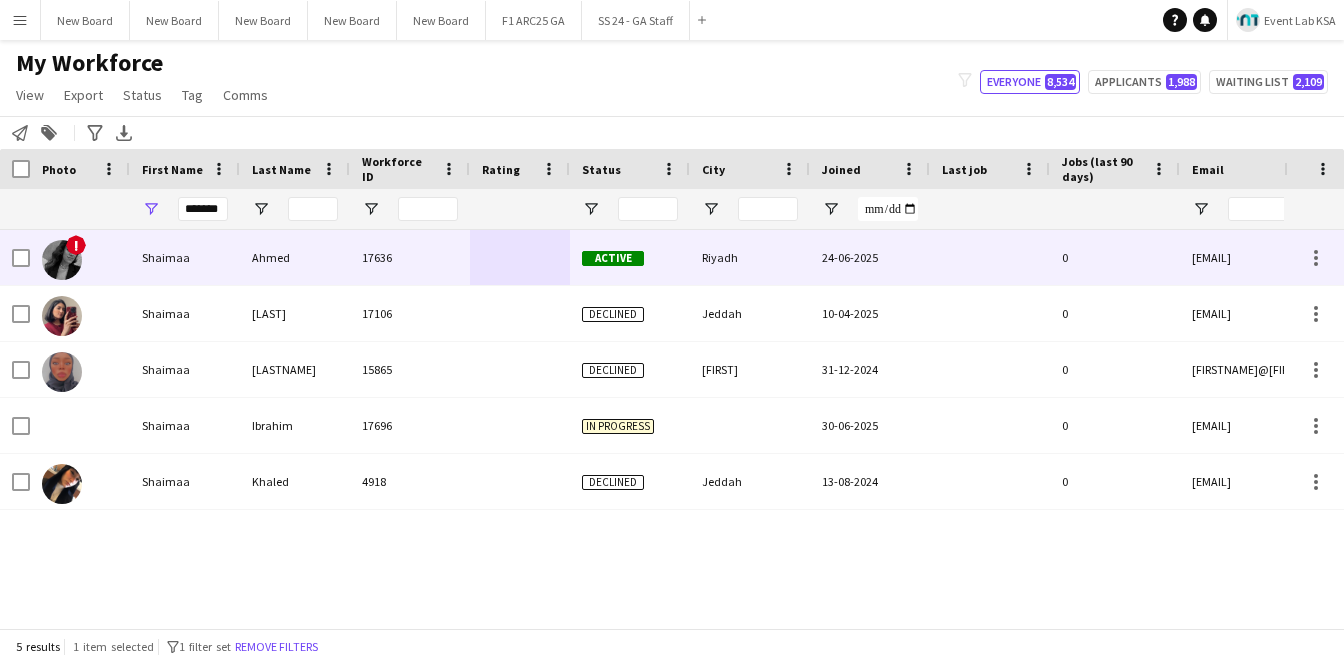 scroll, scrollTop: 0, scrollLeft: 0, axis: both 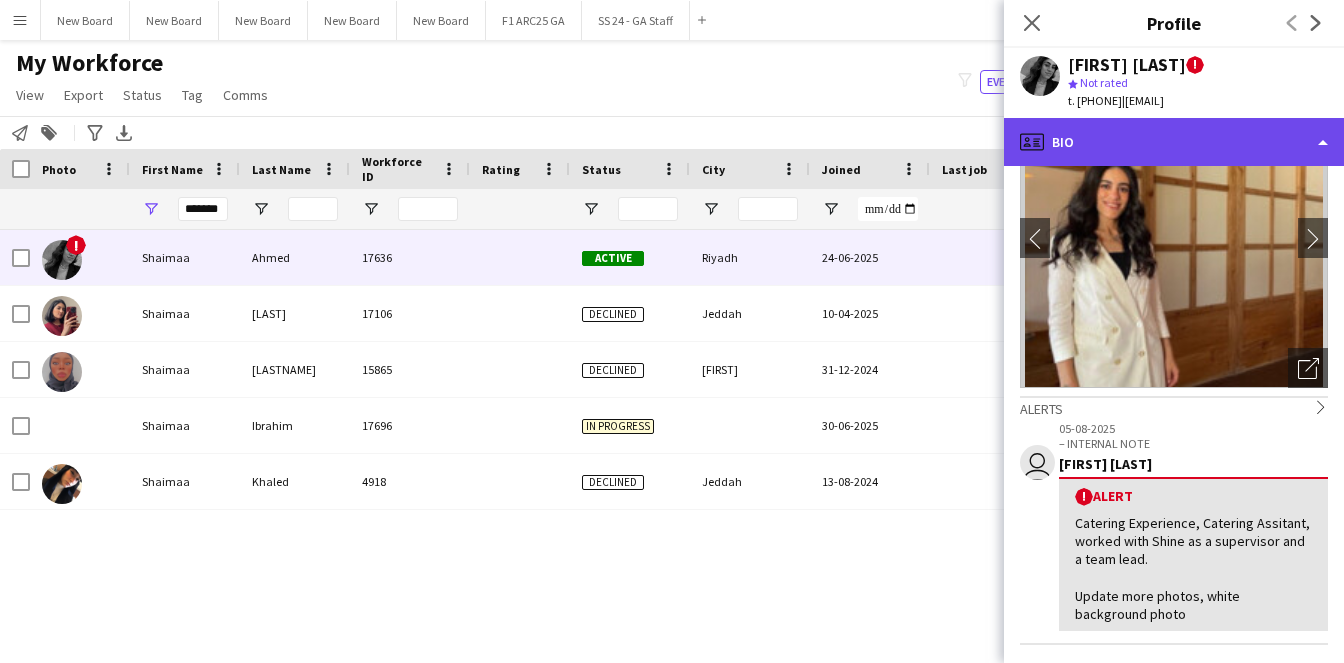 click on "profile
Bio" 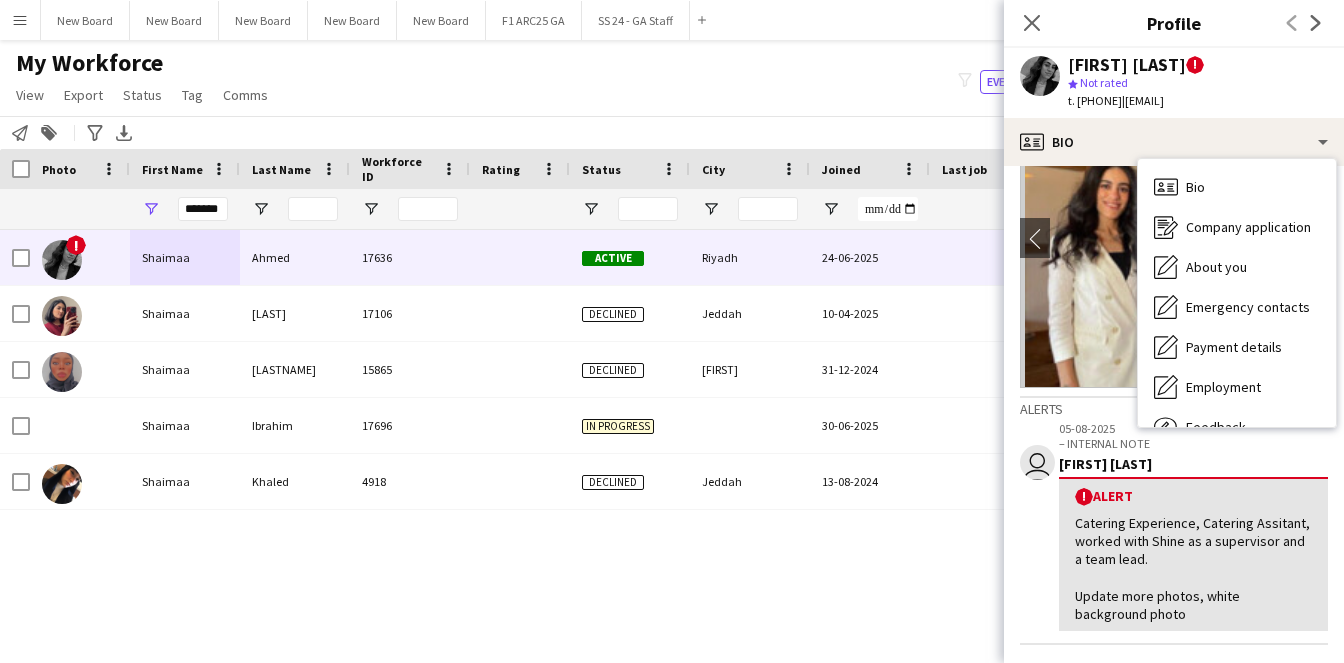 drag, startPoint x: 1069, startPoint y: 290, endPoint x: 1180, endPoint y: 311, distance: 112.969025 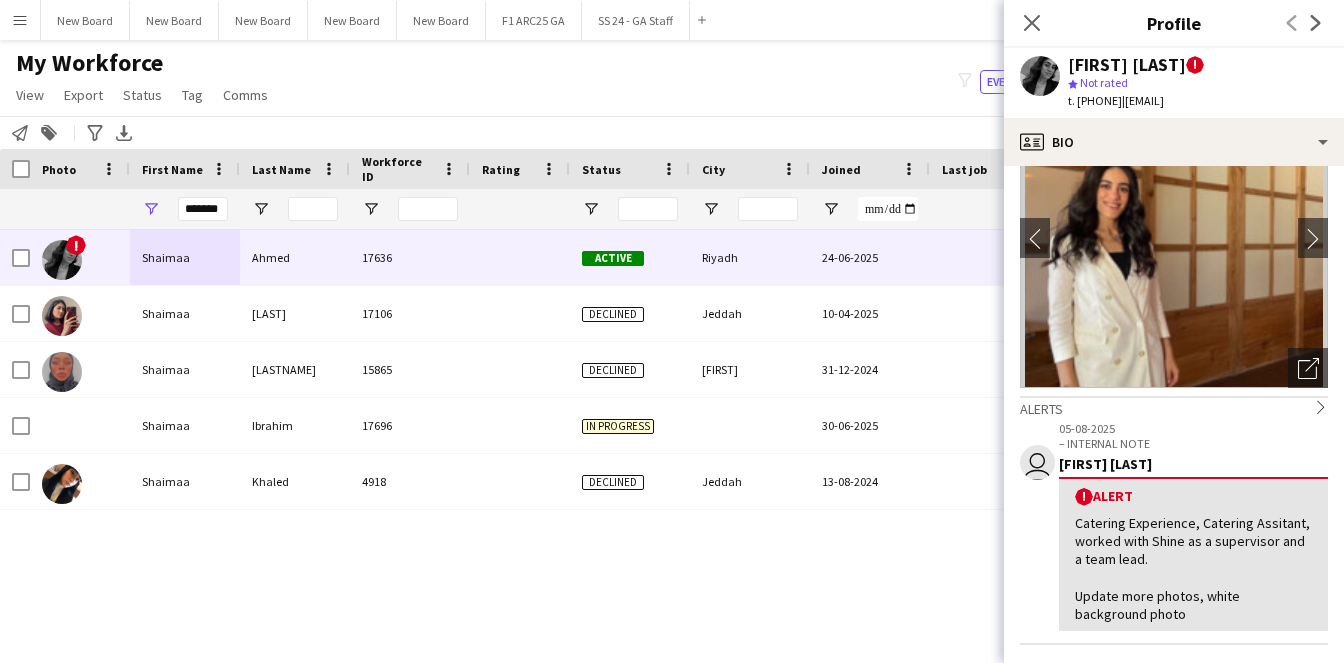 drag, startPoint x: 1300, startPoint y: 371, endPoint x: 1101, endPoint y: 369, distance: 199.01006 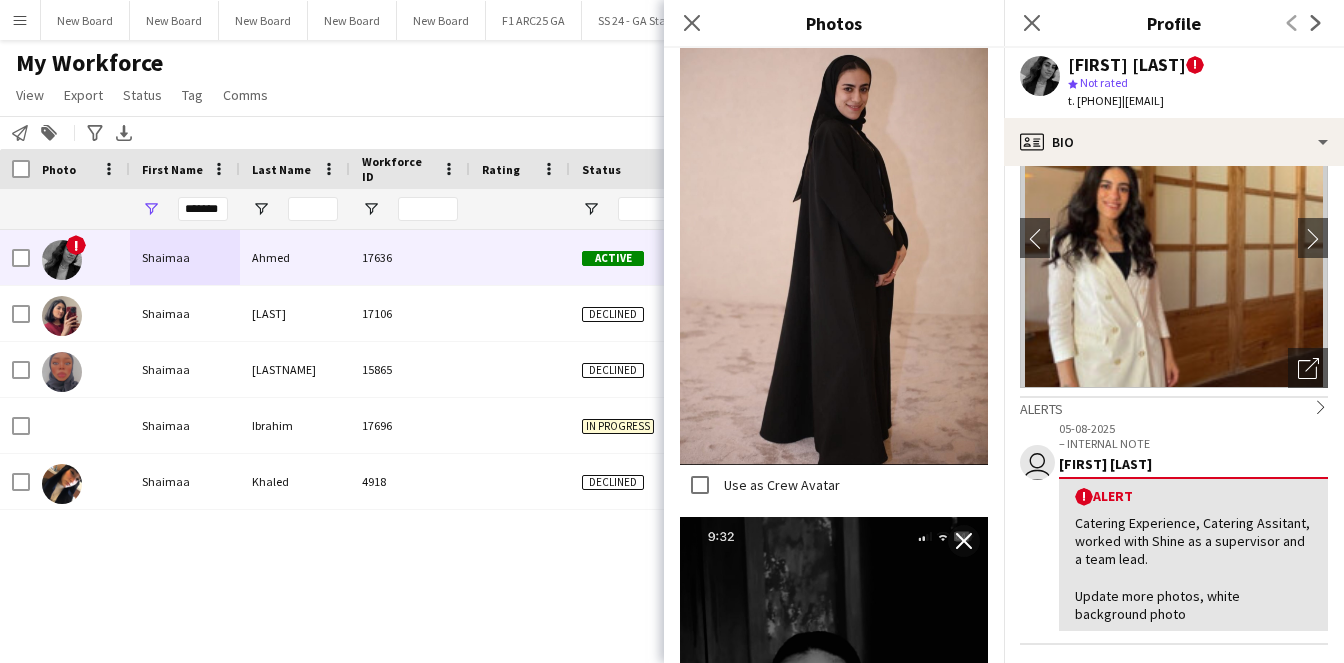 scroll, scrollTop: 360, scrollLeft: 0, axis: vertical 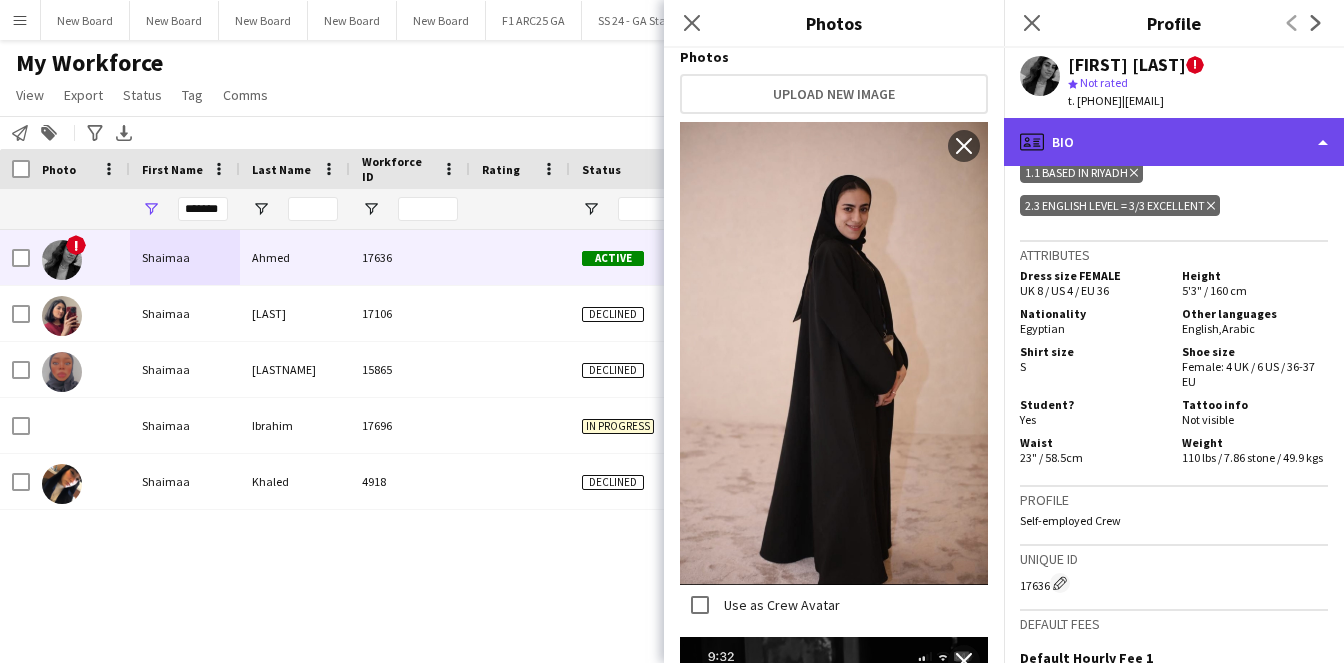 click on "profile
Bio" 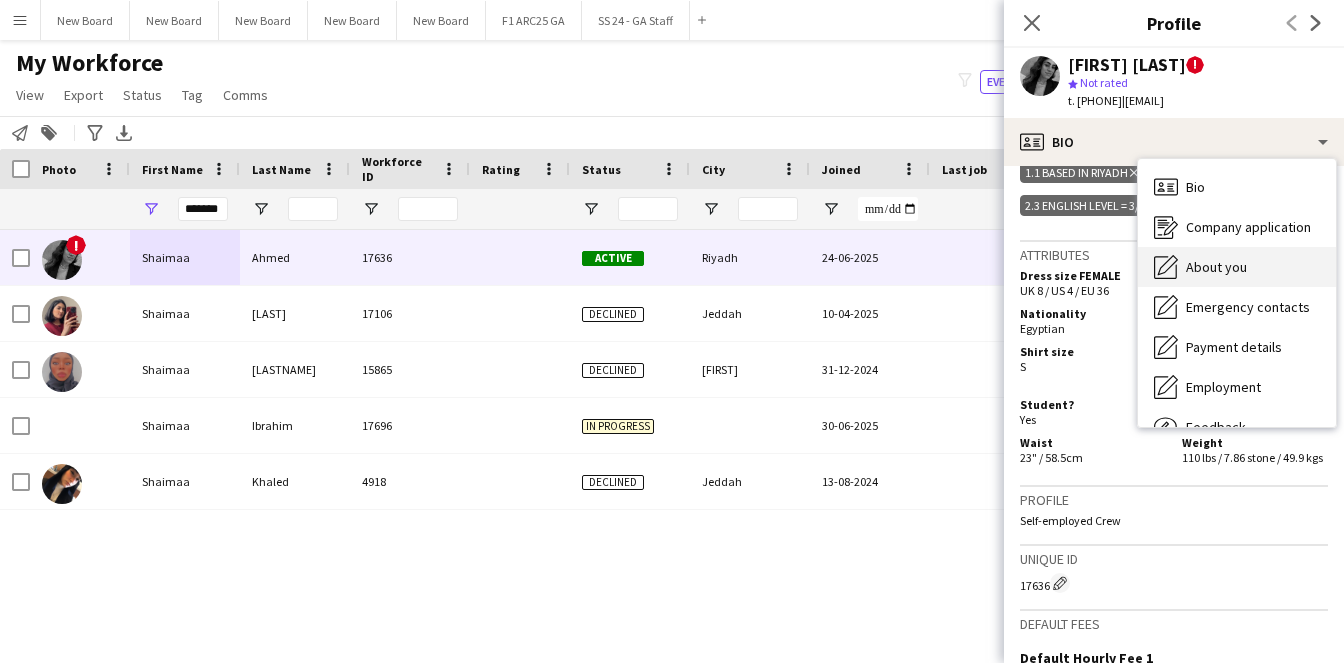 click on "About you
About you" at bounding box center [1237, 267] 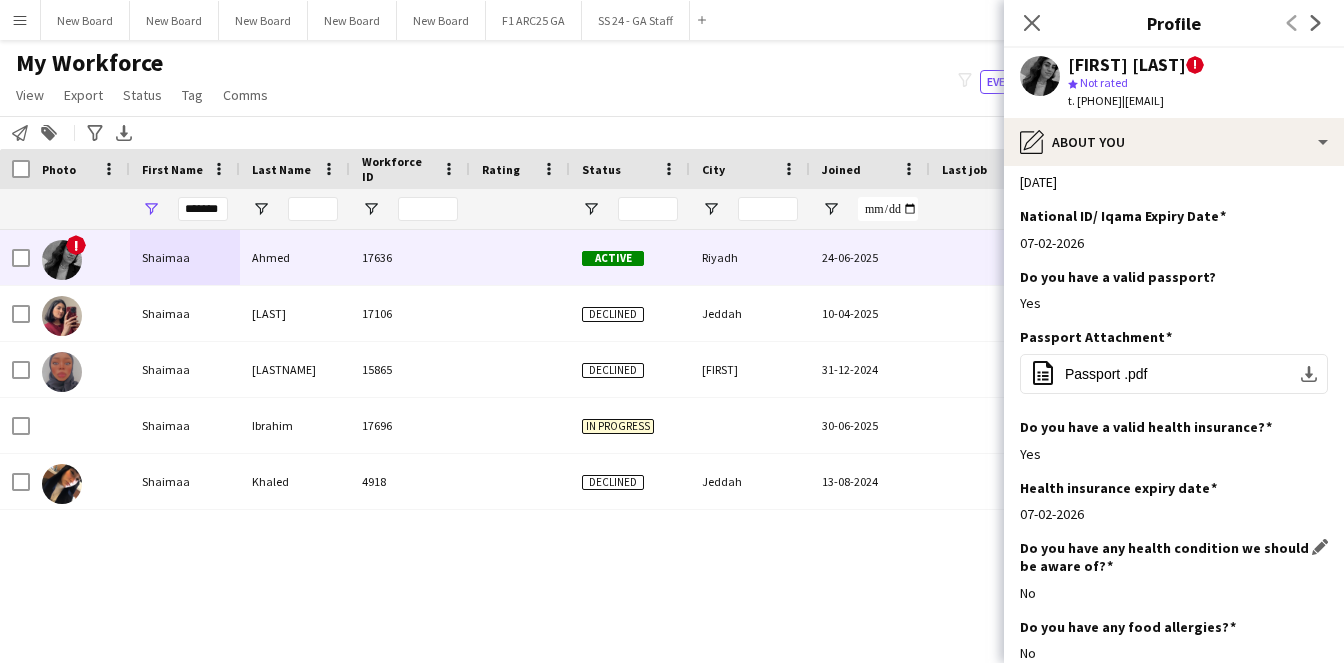 scroll, scrollTop: 1003, scrollLeft: 0, axis: vertical 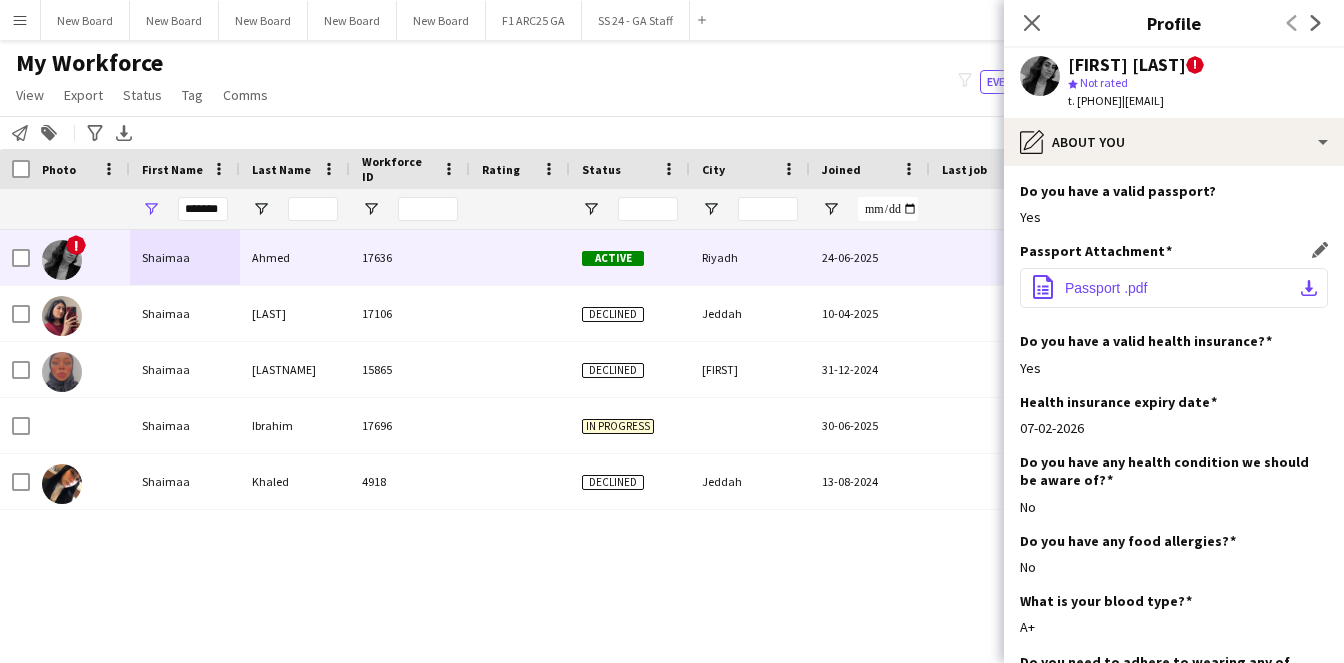 click on "Passport .pdf" 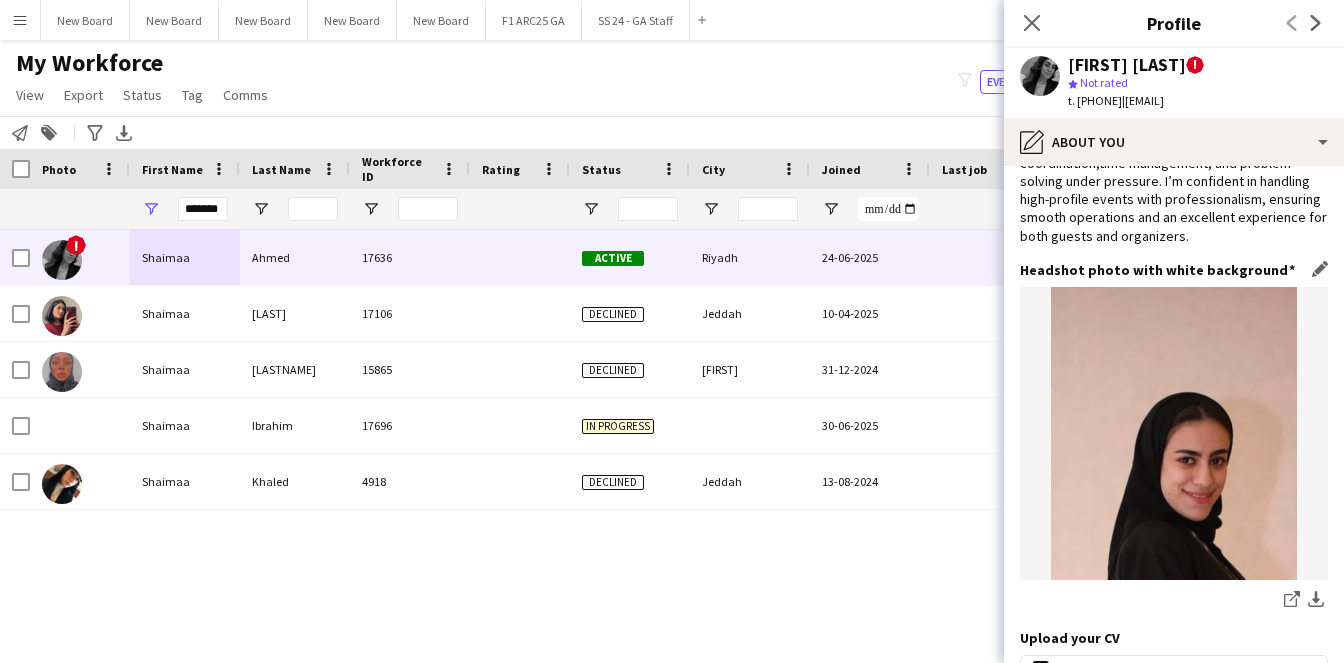 scroll, scrollTop: 169, scrollLeft: 0, axis: vertical 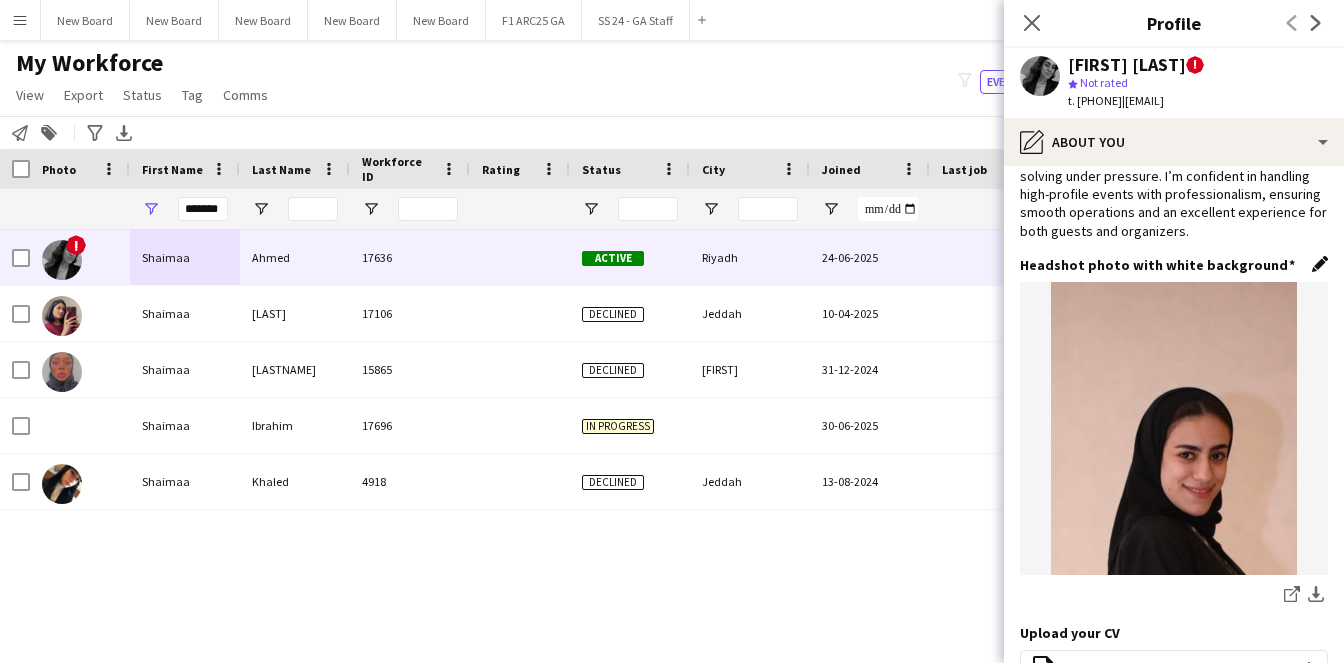 click on "Edit this field" 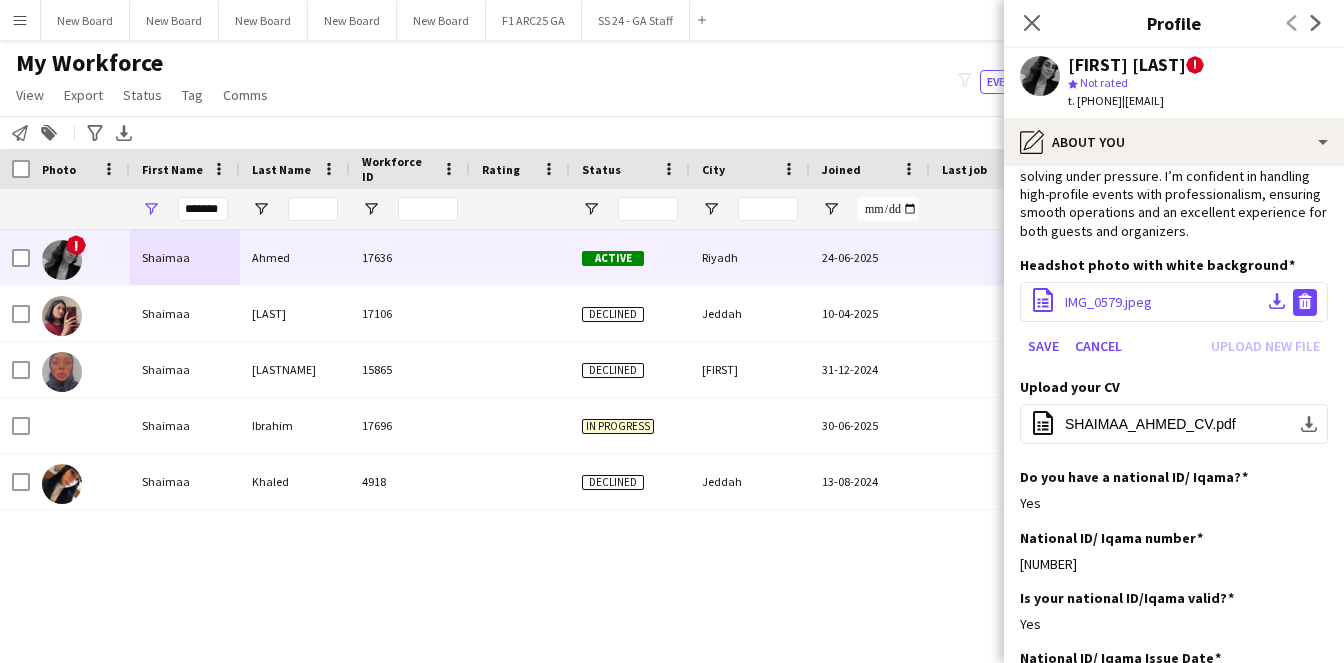 click on "Delete file" 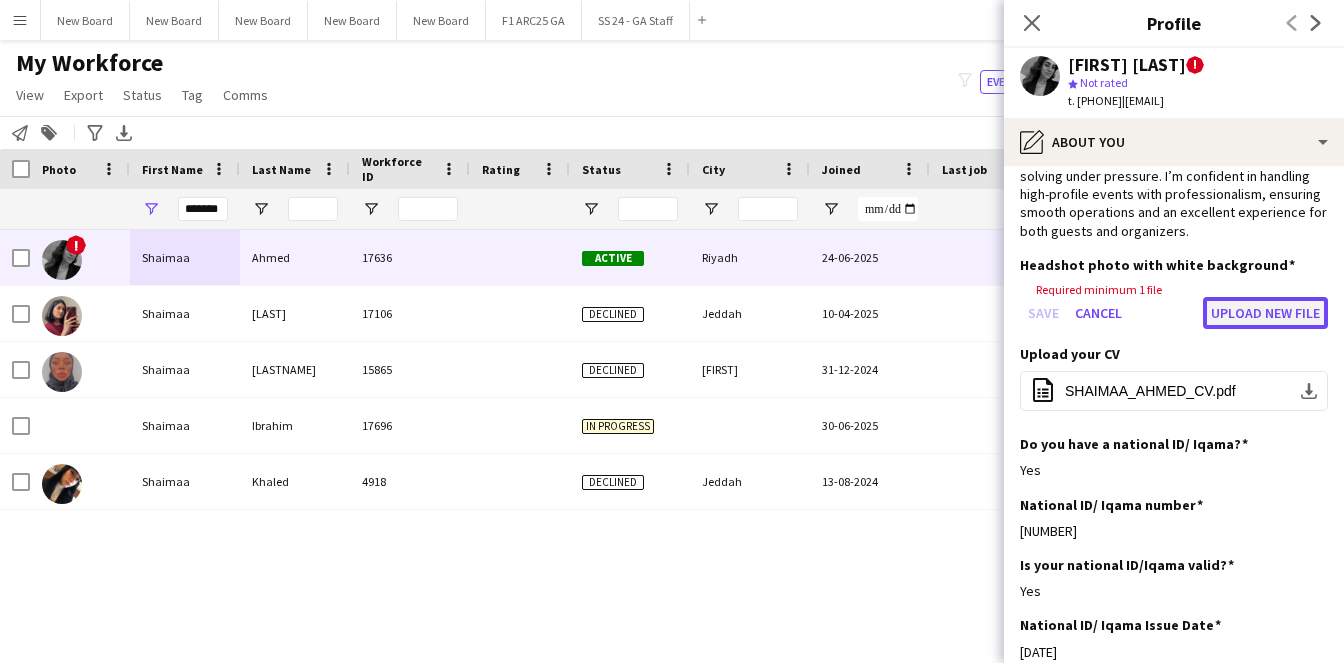 click on "Upload new file" 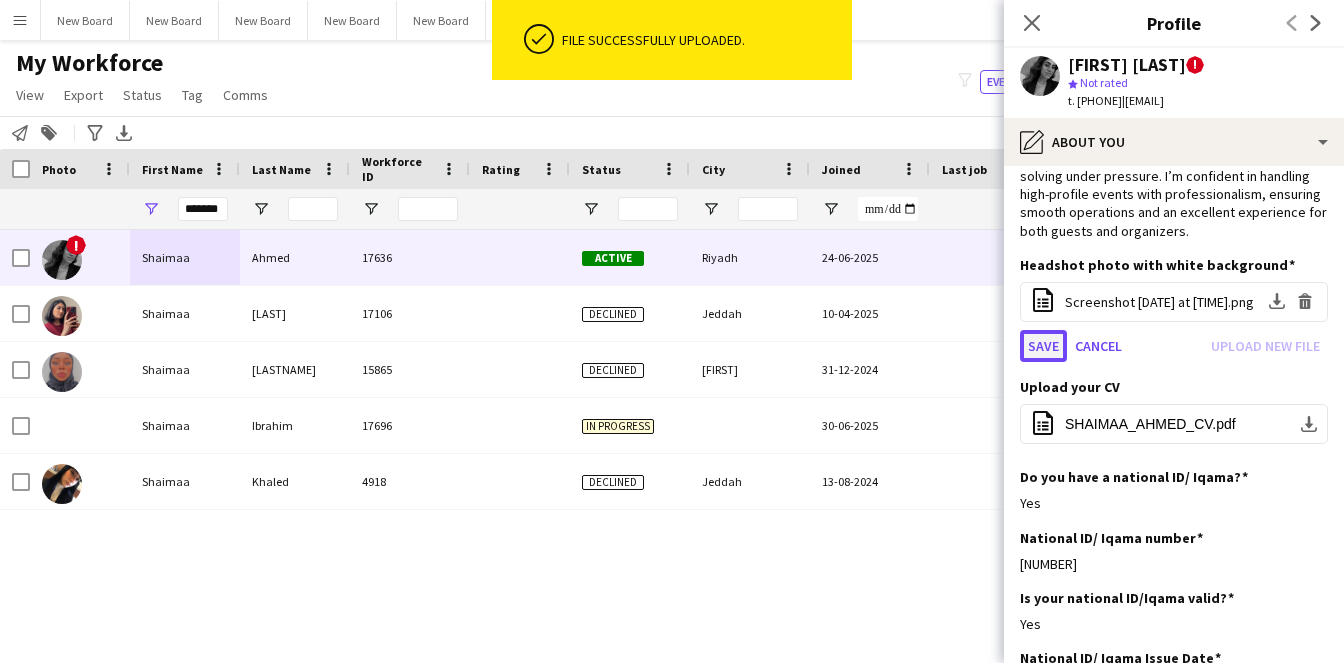 click on "Save" 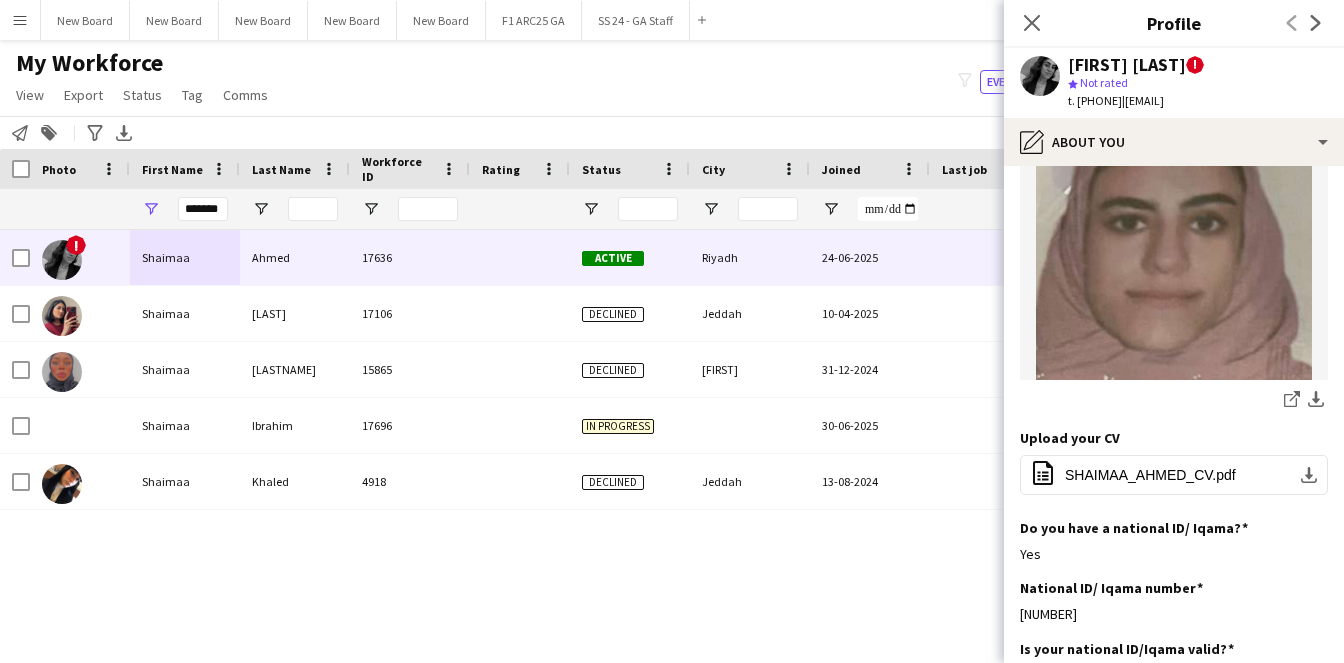 scroll, scrollTop: 134, scrollLeft: 0, axis: vertical 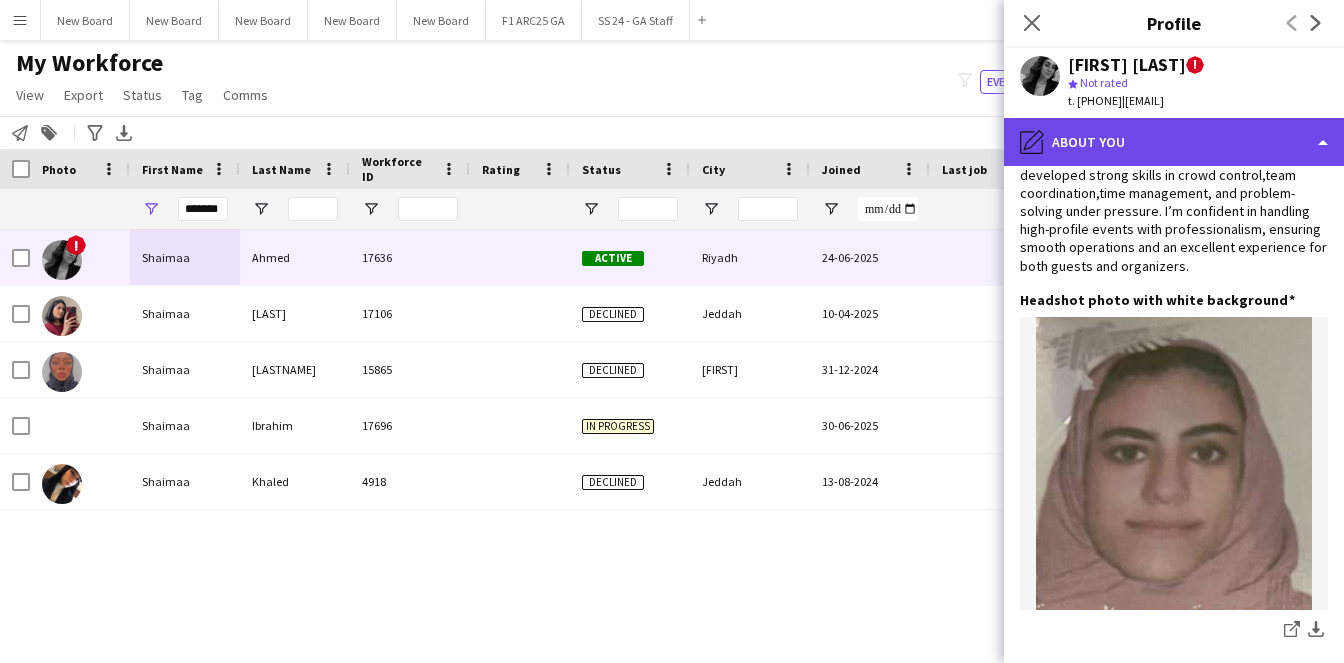 click on "pencil4
About you" 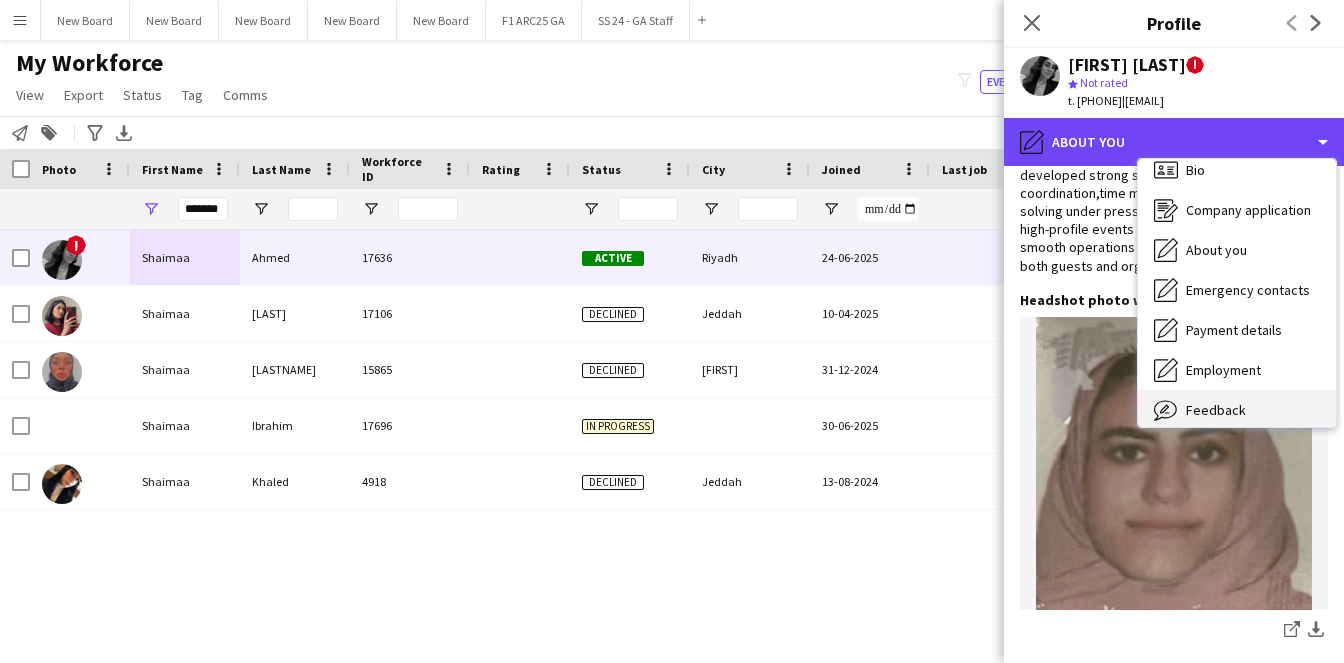 scroll, scrollTop: 33, scrollLeft: 0, axis: vertical 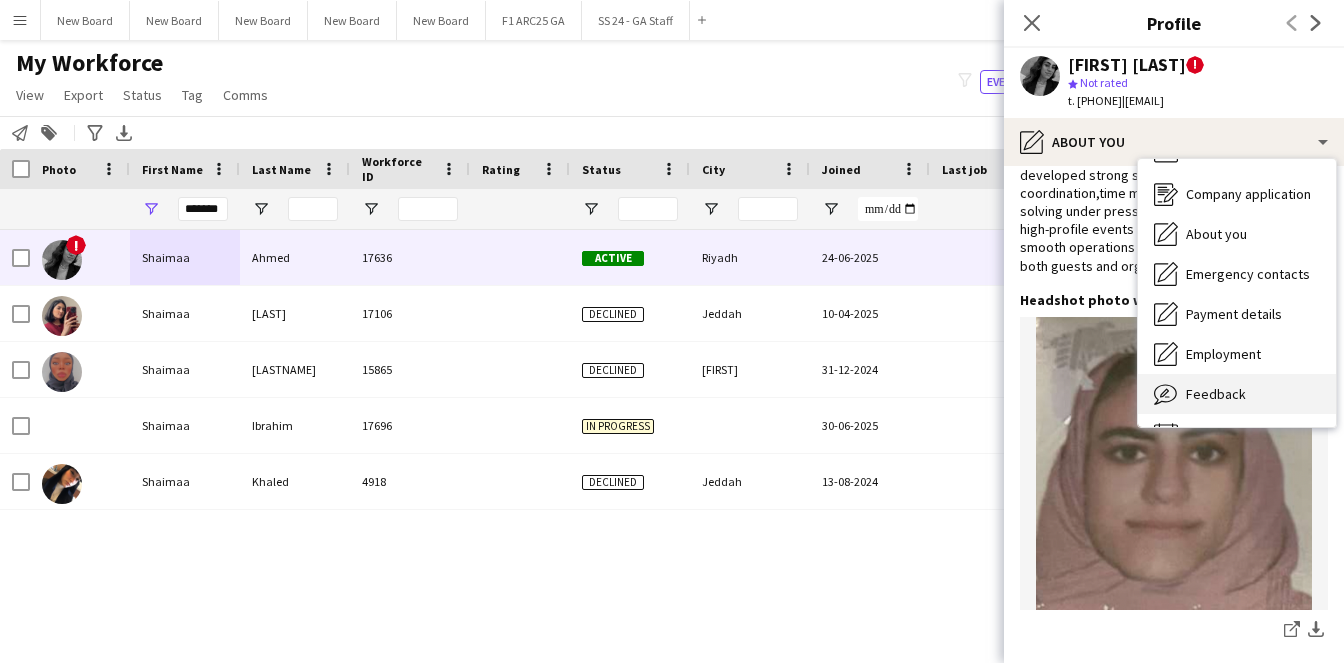 click on "Feedback
Feedback" at bounding box center [1237, 394] 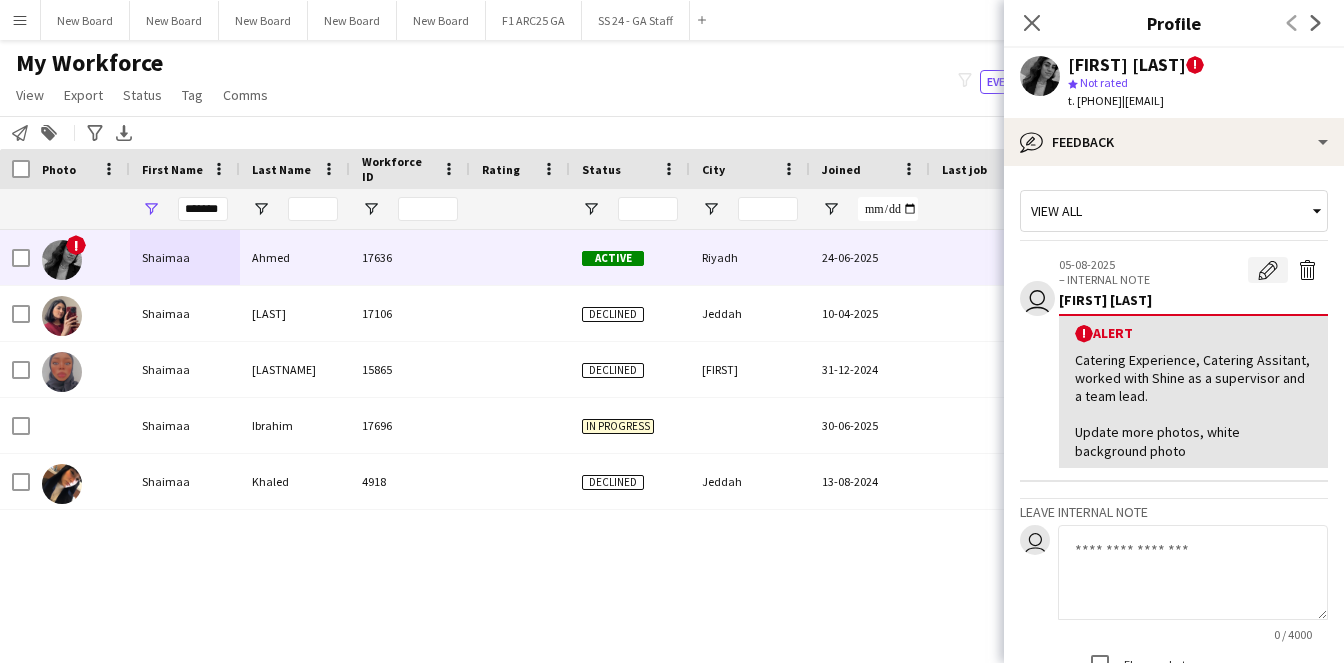 click on "Edit alert" 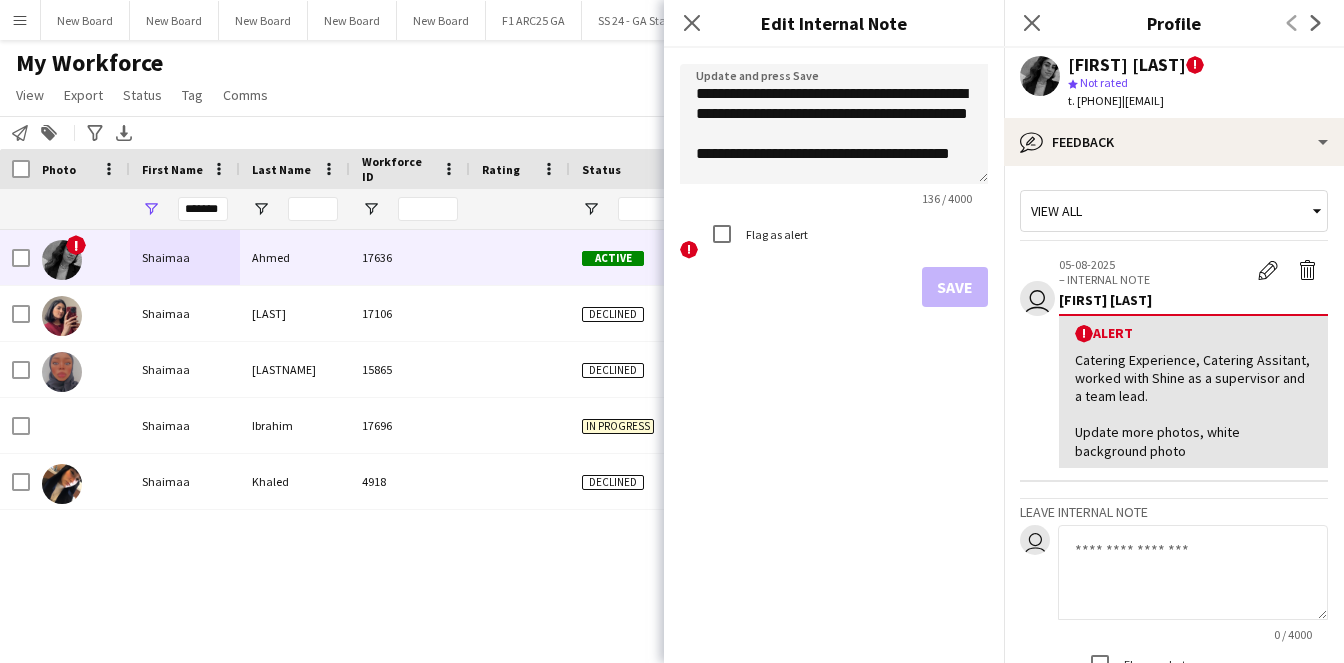 scroll, scrollTop: 30, scrollLeft: 0, axis: vertical 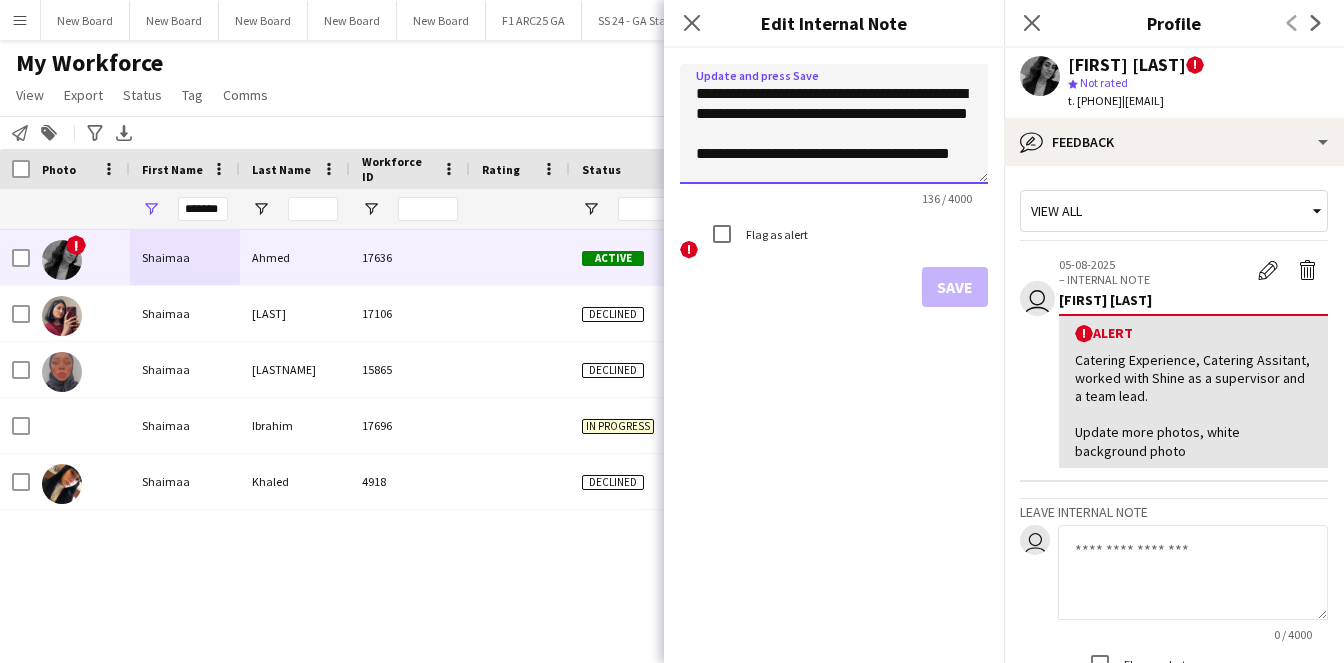 drag, startPoint x: 892, startPoint y: 153, endPoint x: 648, endPoint y: 140, distance: 244.34607 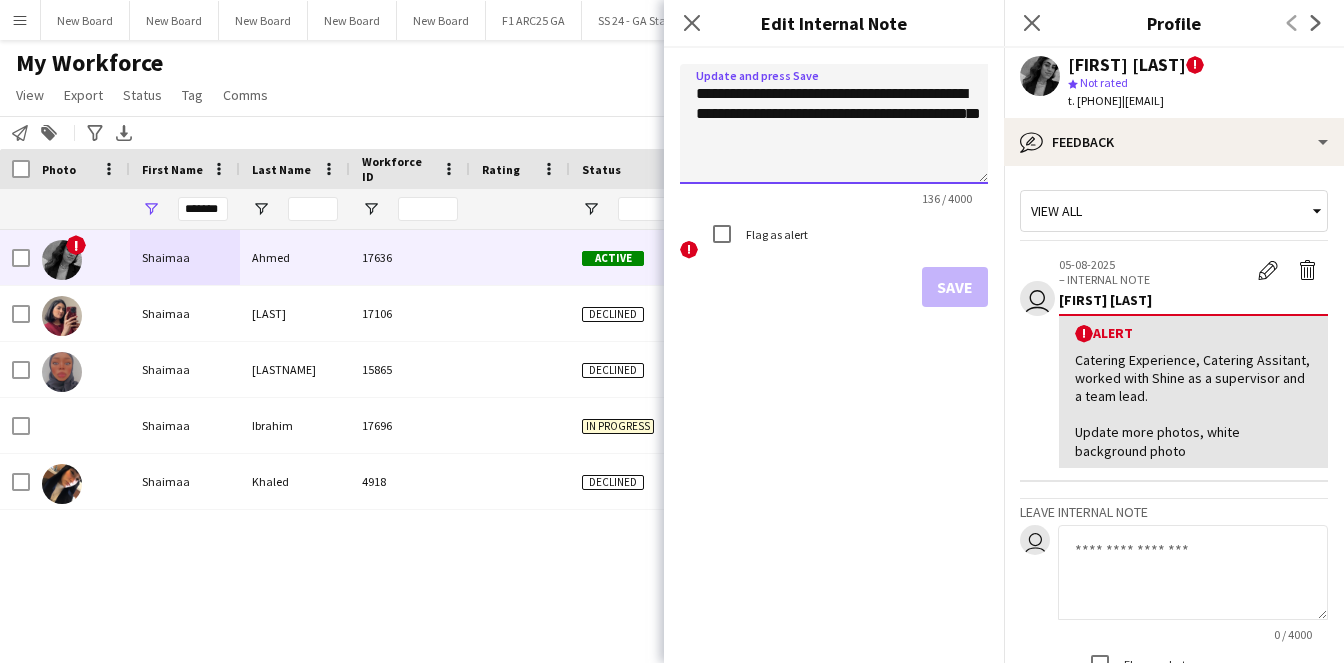 scroll, scrollTop: 2, scrollLeft: 0, axis: vertical 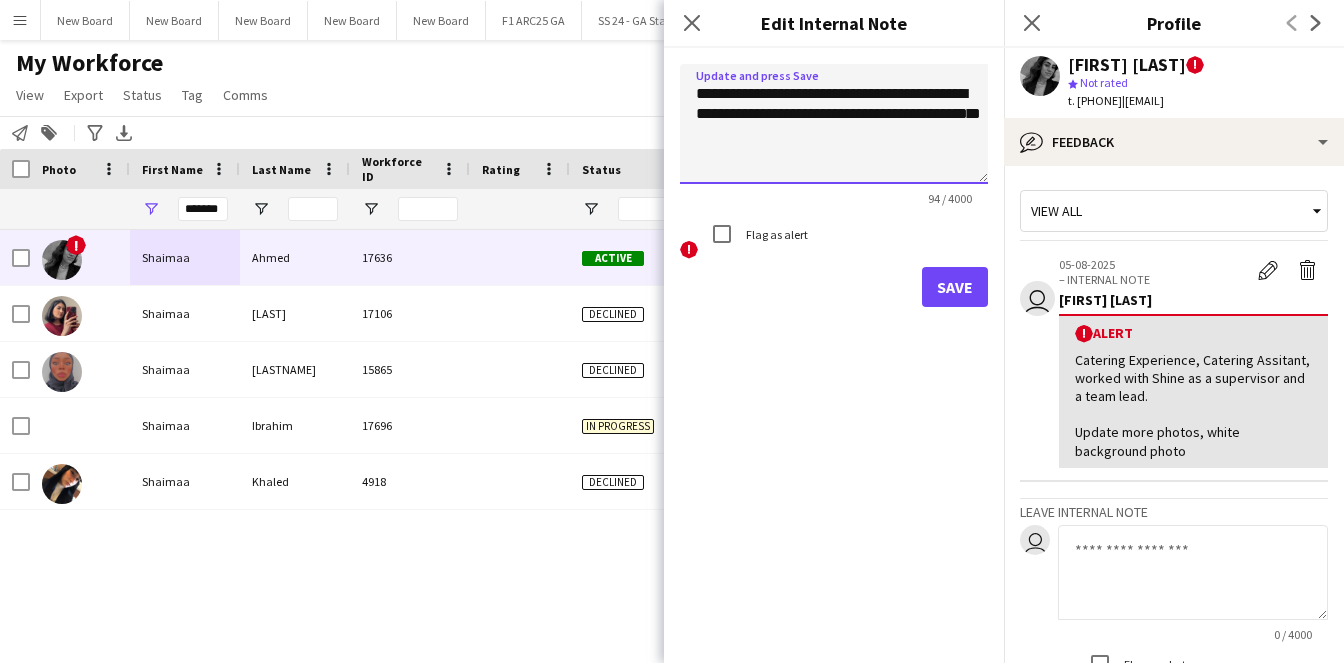 type on "**********" 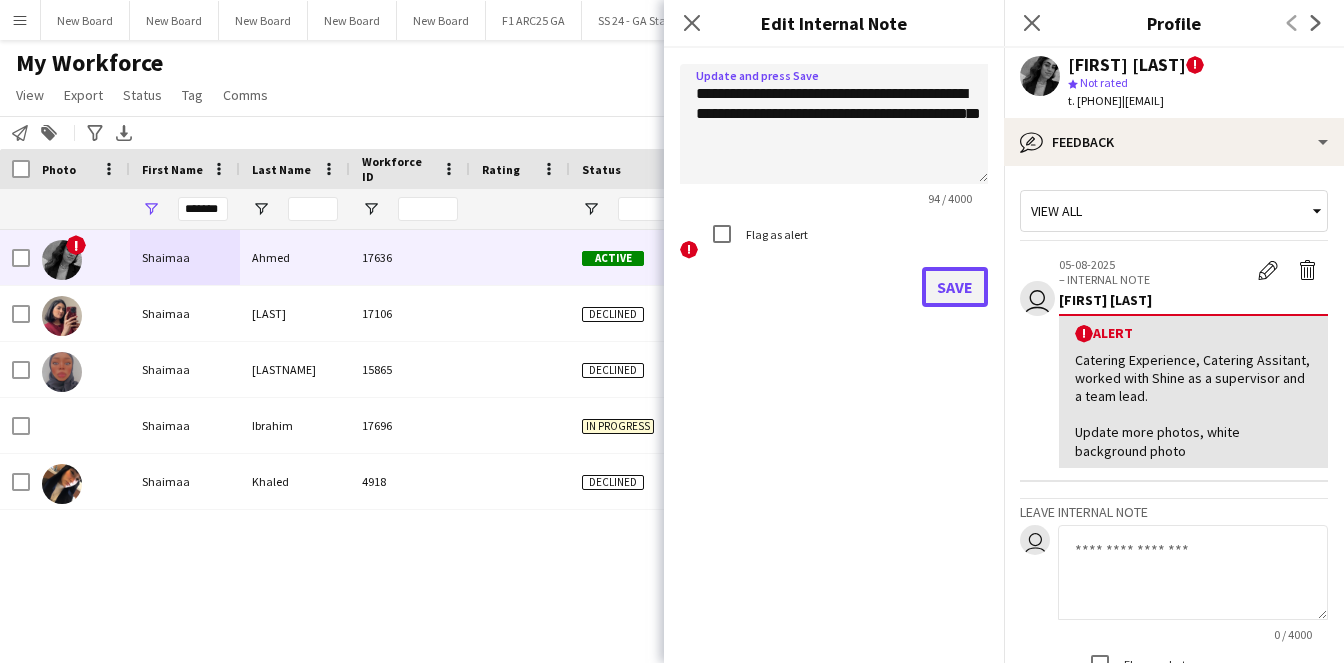 click on "Save" 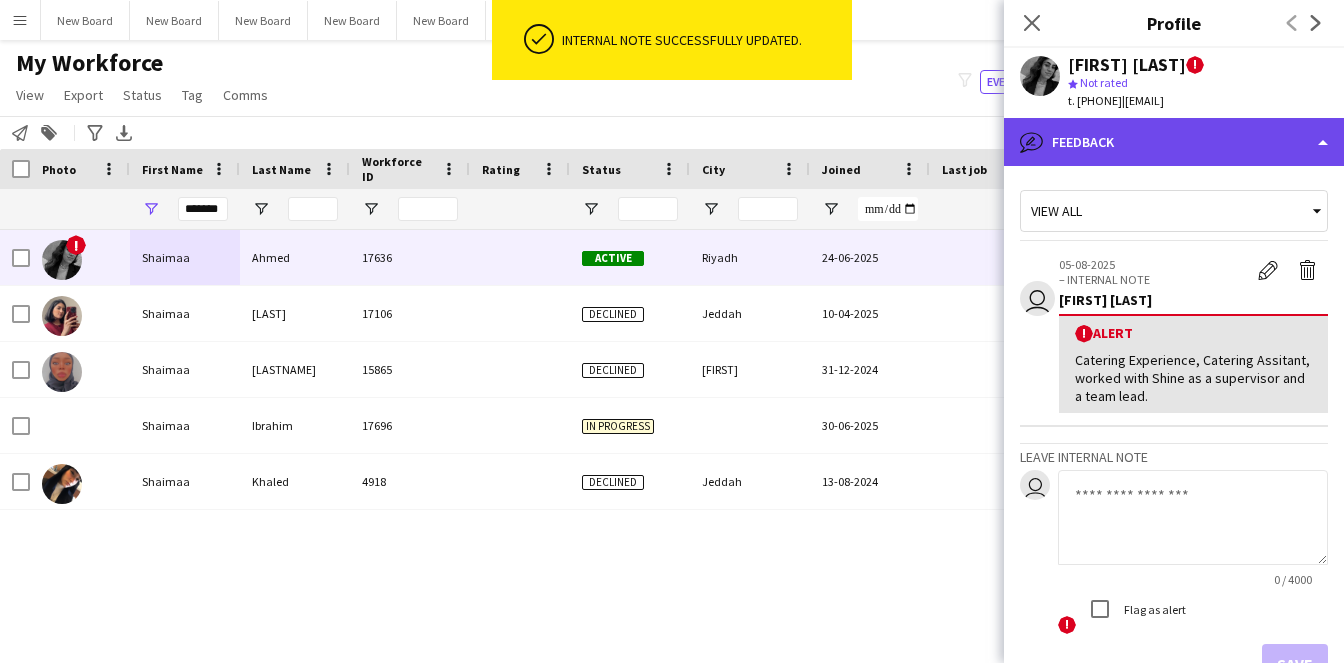 click on "bubble-pencil
Feedback" 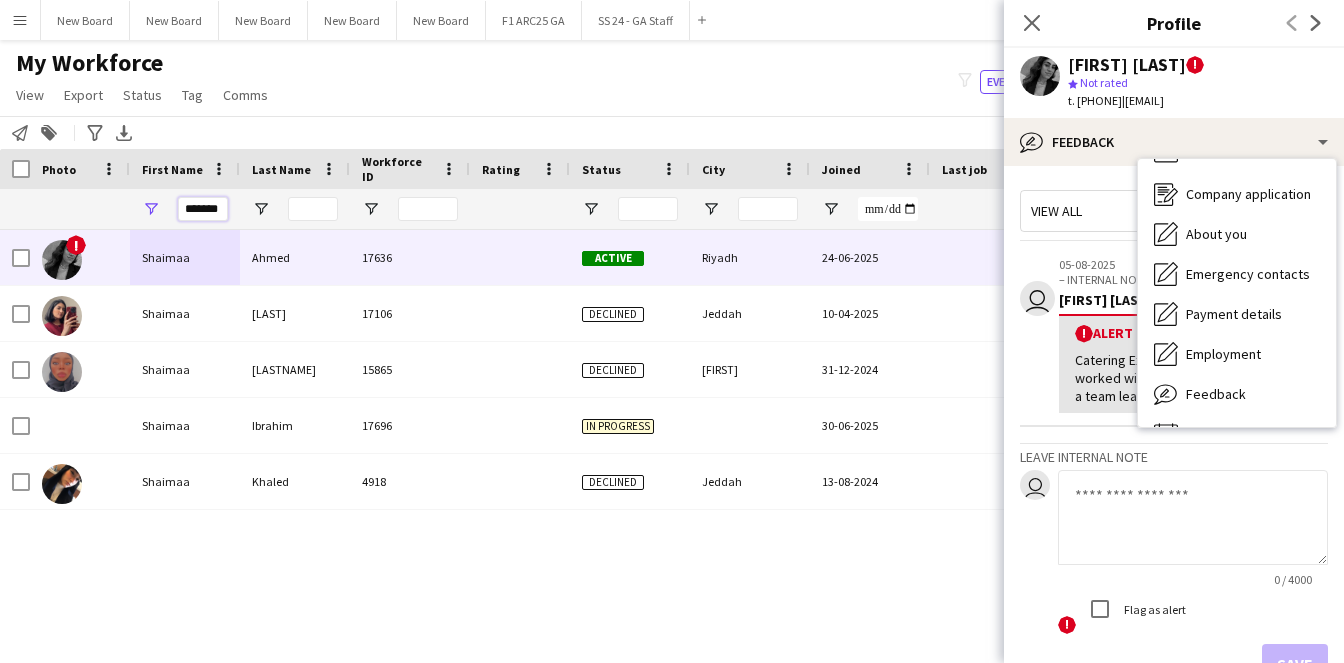 click on "*******" at bounding box center (203, 209) 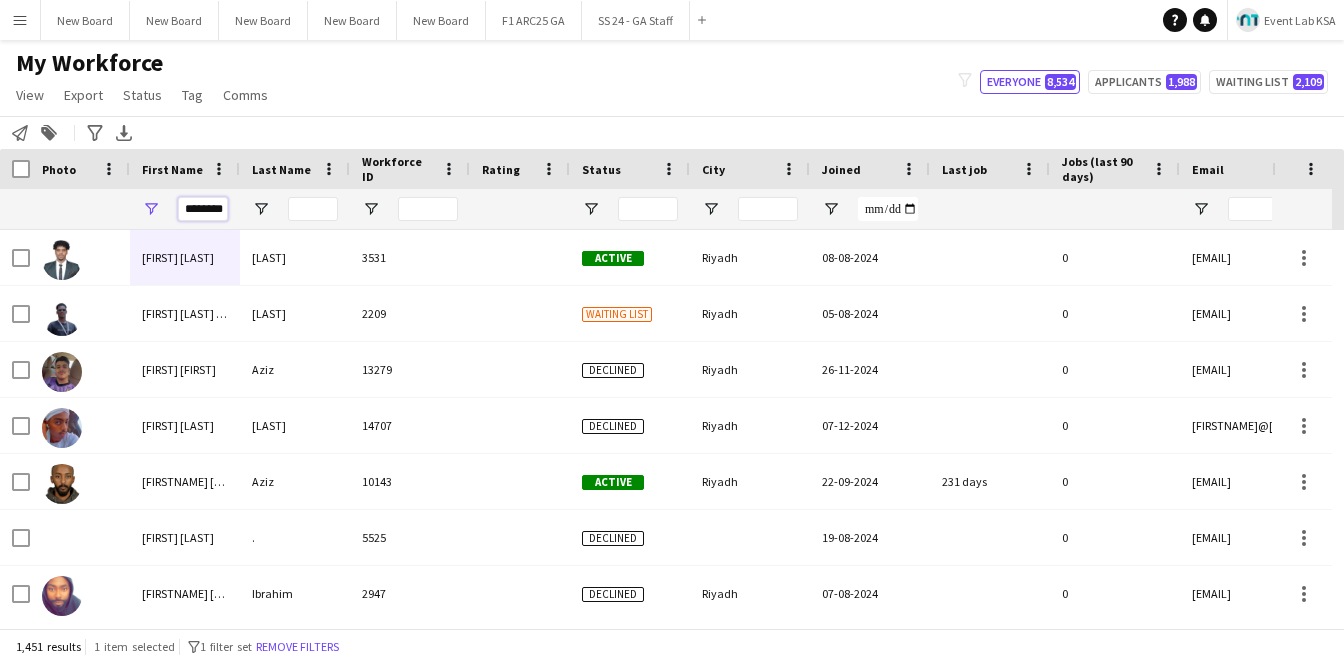 scroll, scrollTop: 0, scrollLeft: 20, axis: horizontal 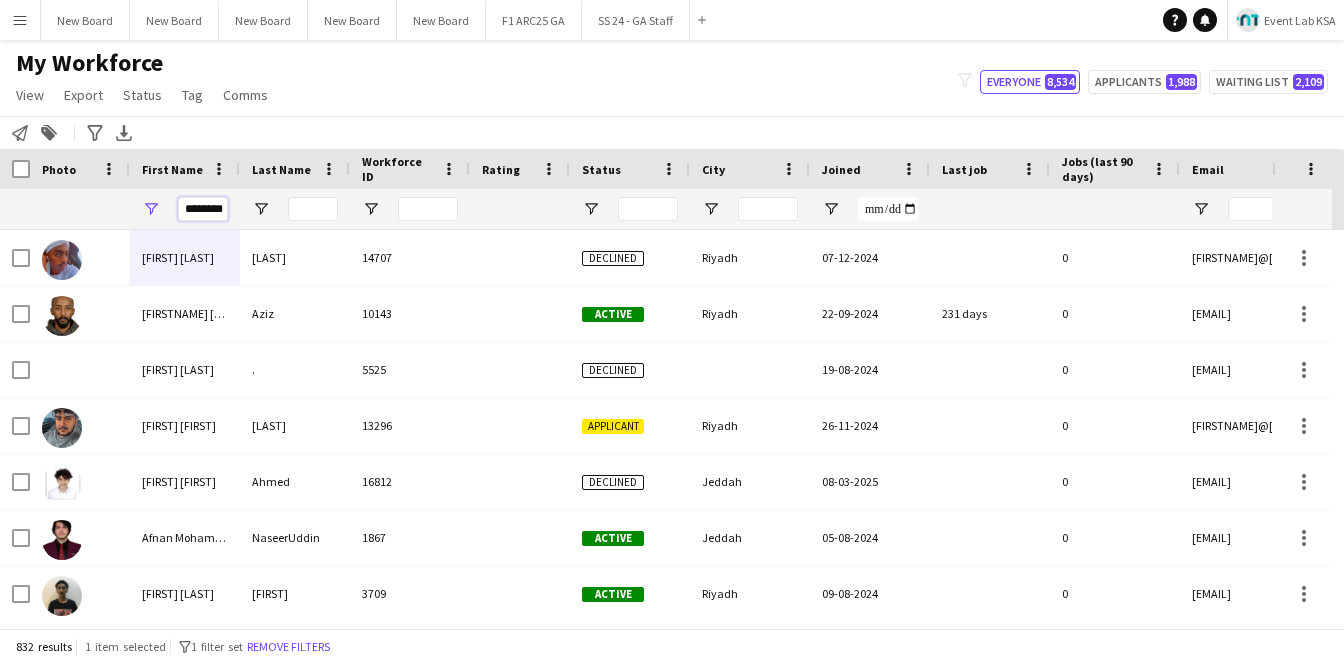 type on "********" 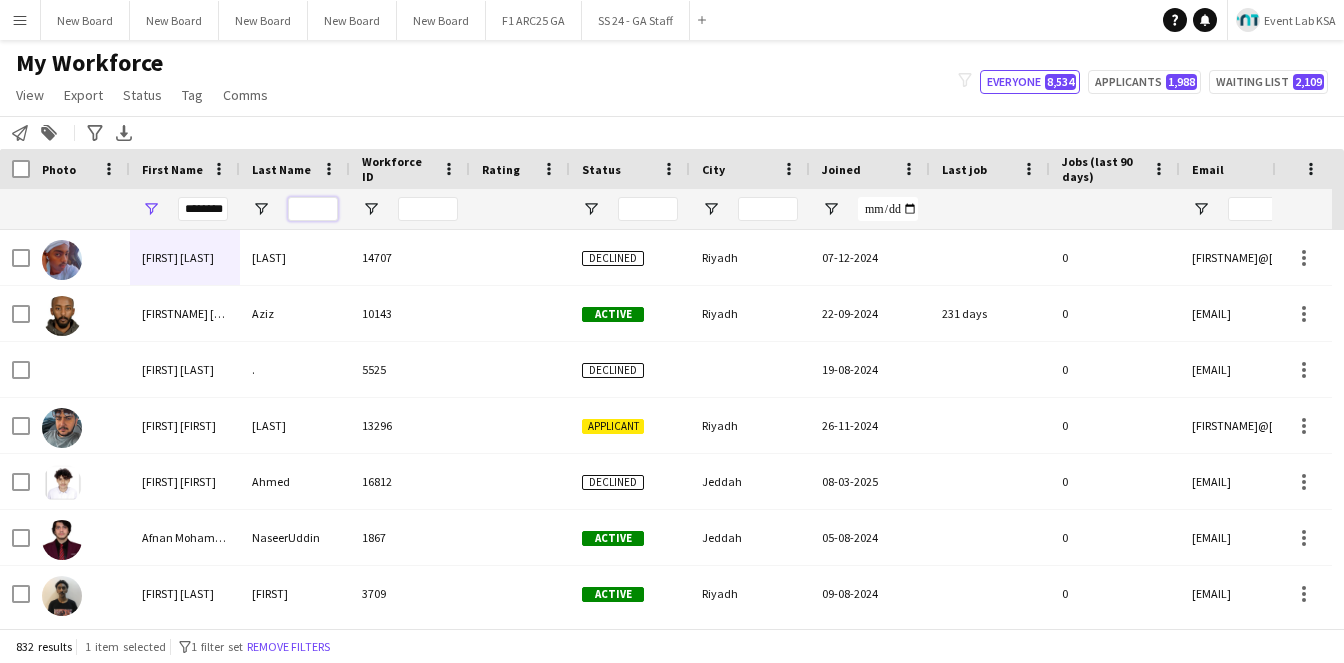 click at bounding box center (313, 209) 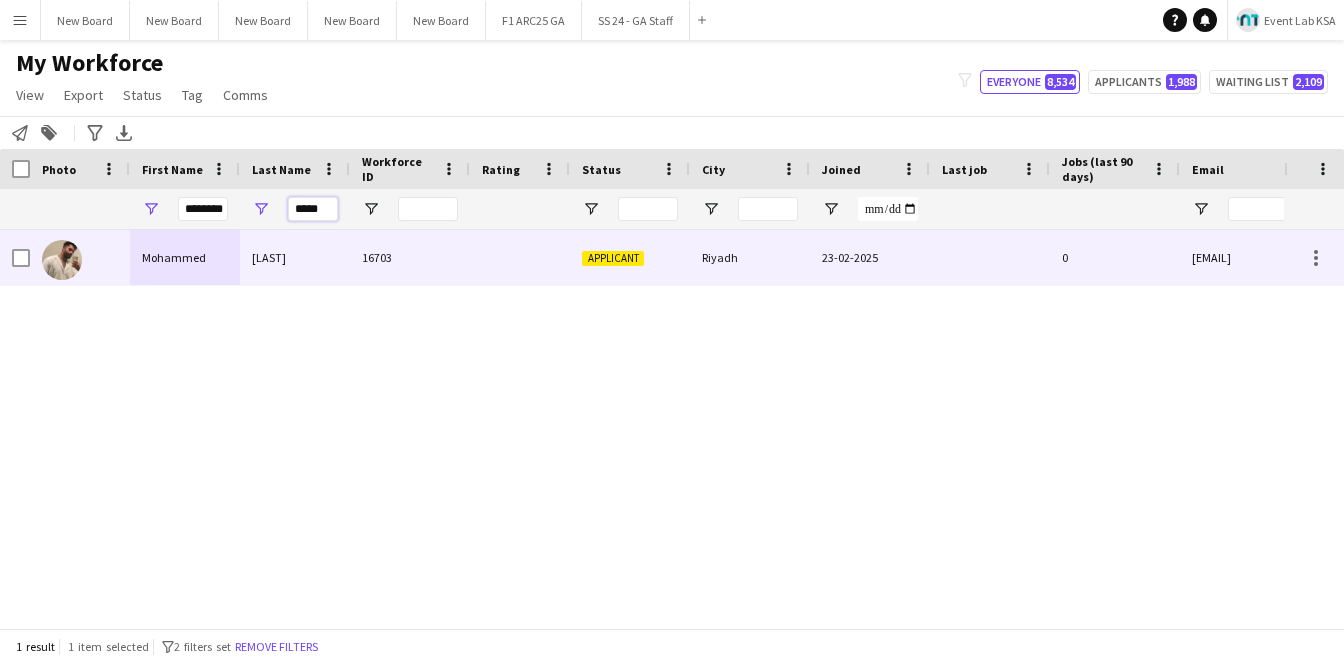 type on "*****" 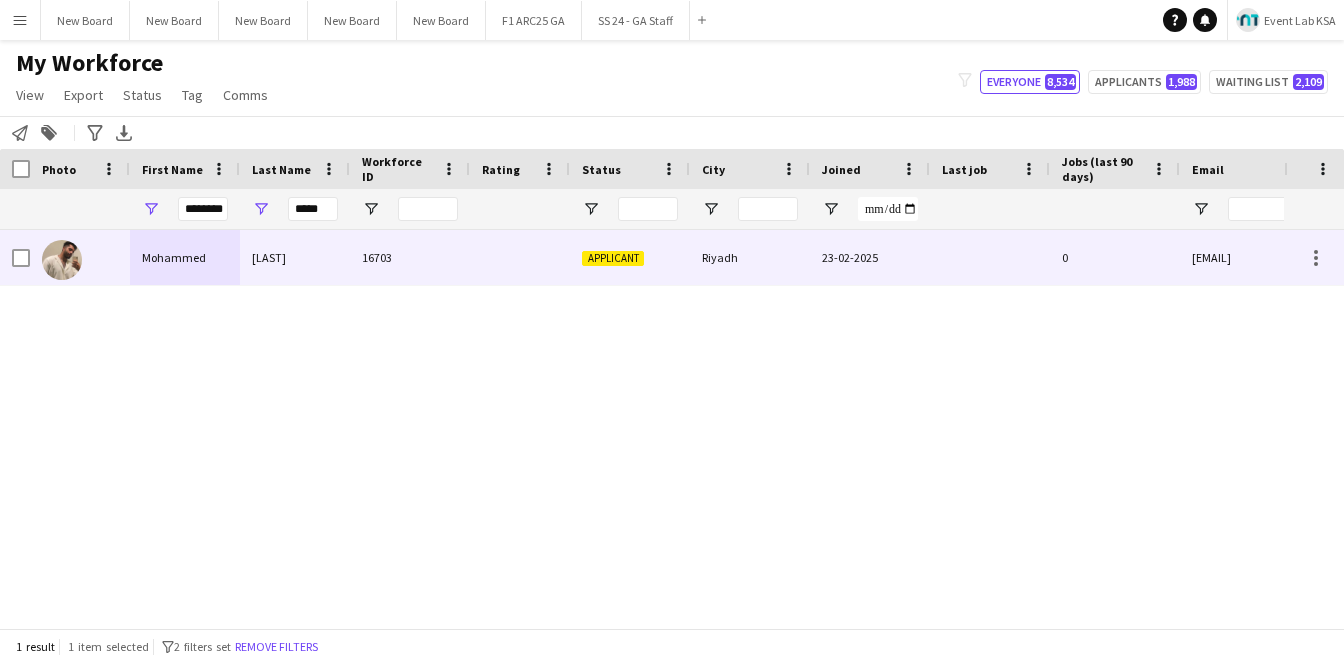 click on "[LAST]" at bounding box center (295, 257) 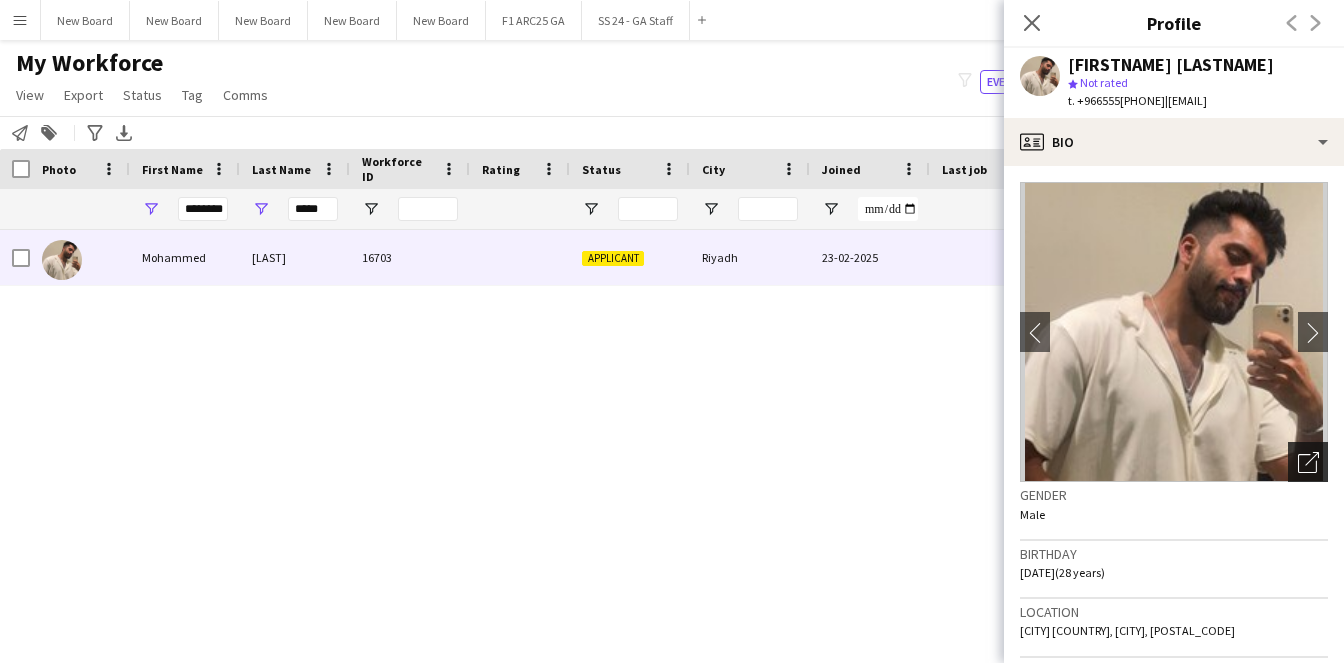 click on "Open photos pop-in" 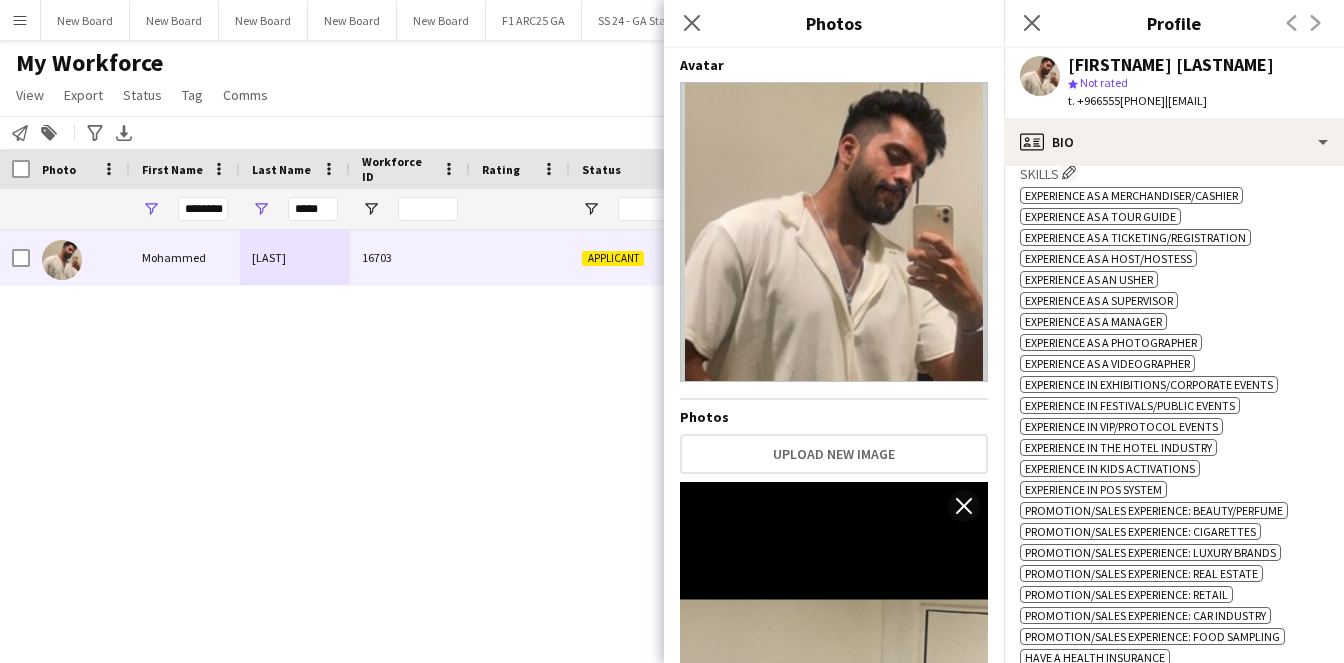 scroll, scrollTop: 696, scrollLeft: 0, axis: vertical 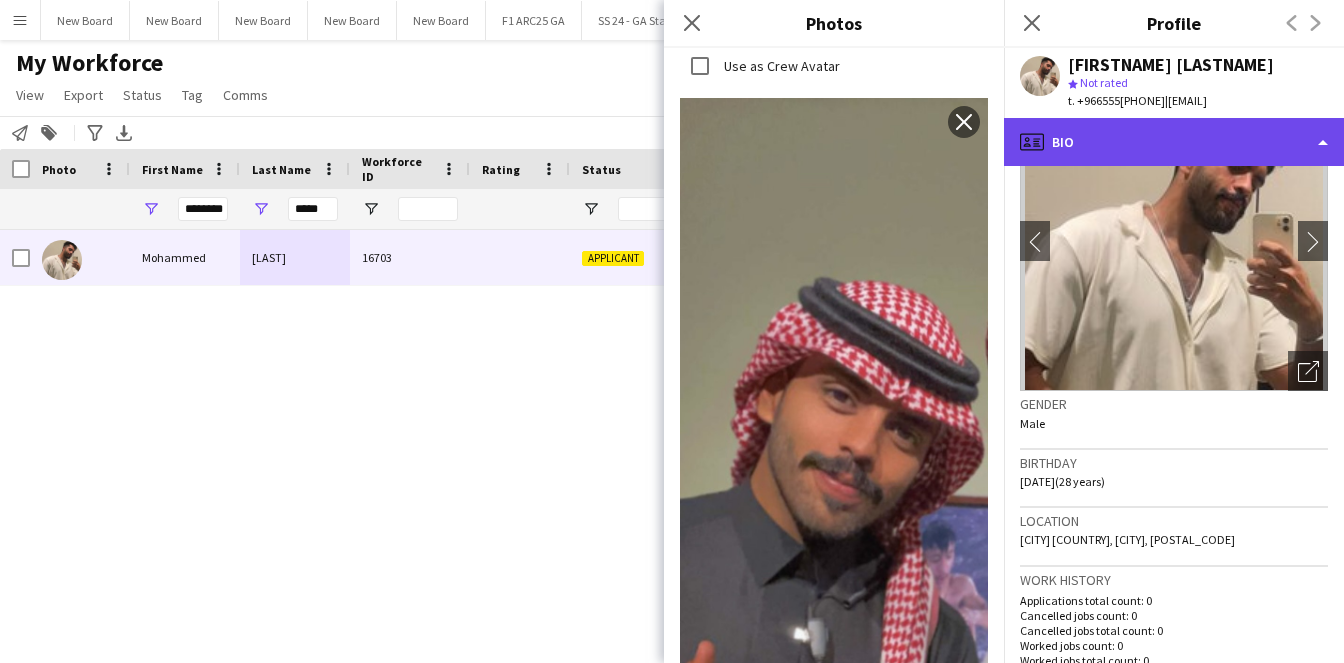 click on "profile
Bio" 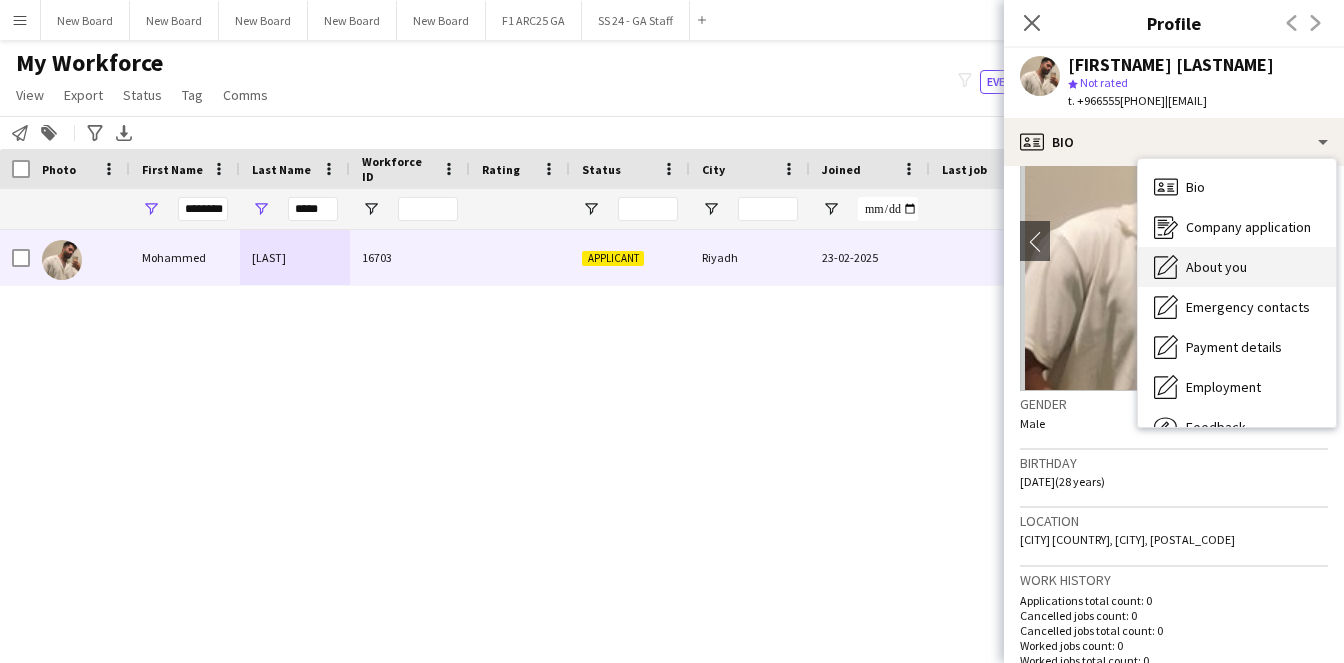 click on "About you" at bounding box center [1216, 267] 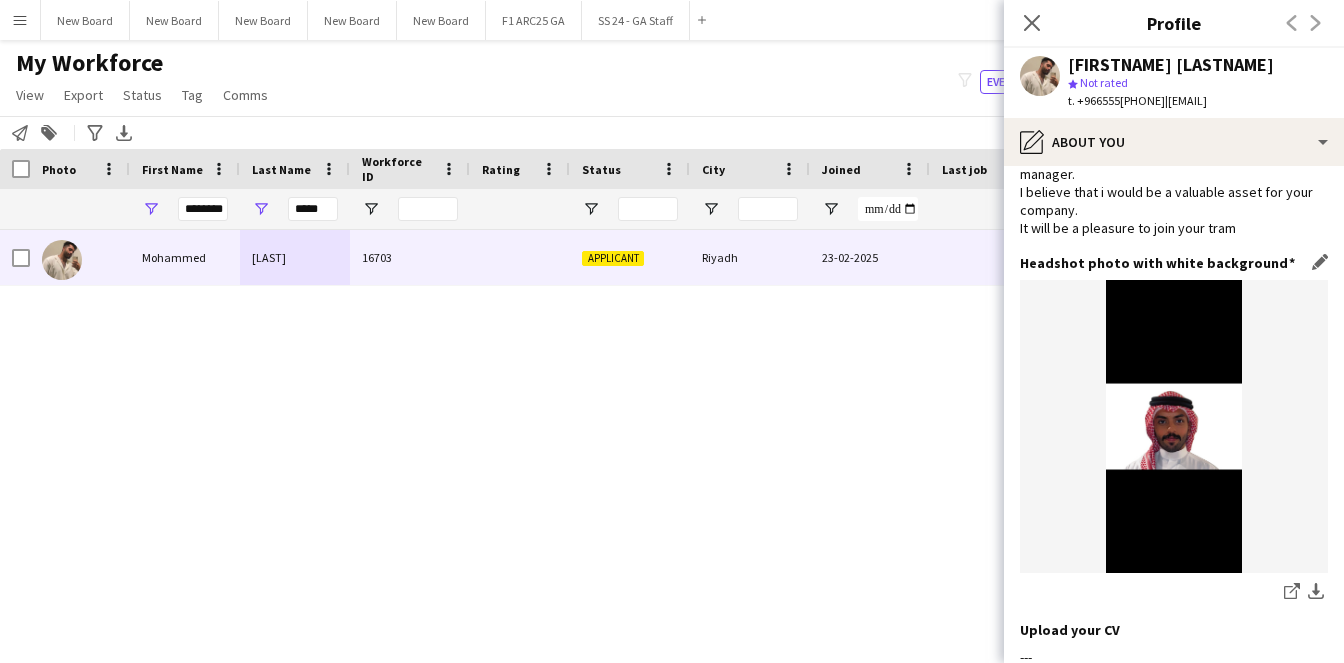 scroll, scrollTop: 60, scrollLeft: 0, axis: vertical 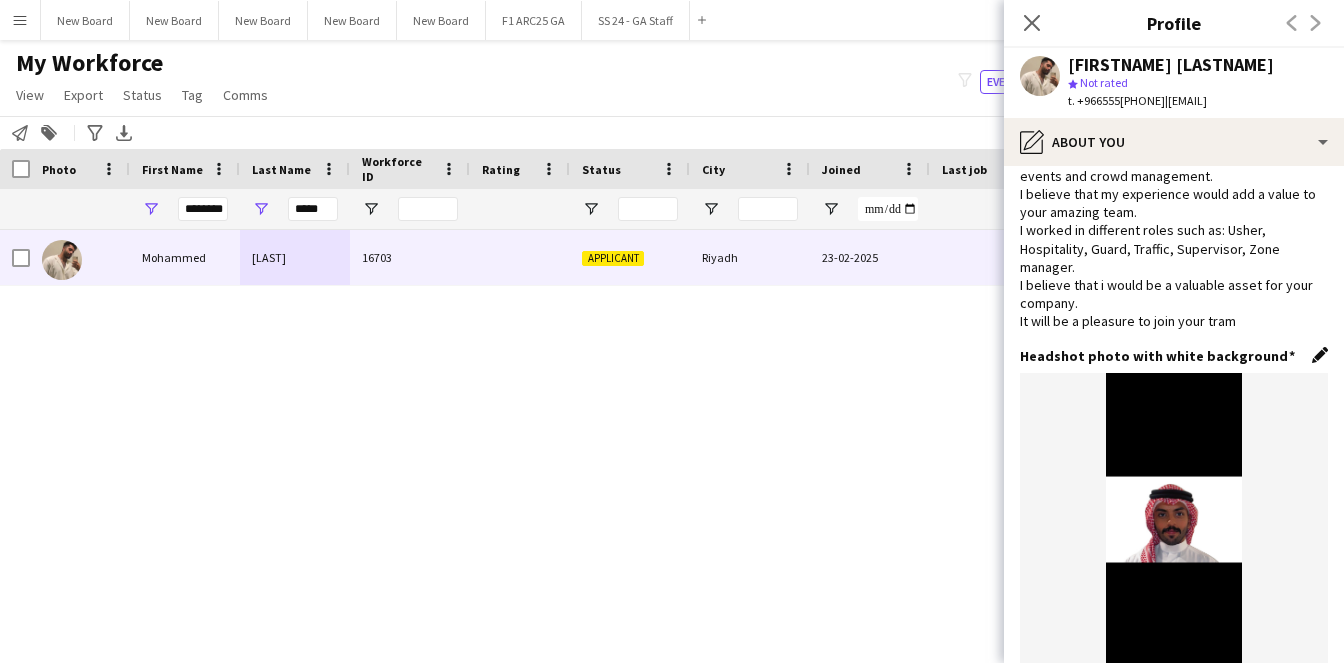 click on "Edit this field" 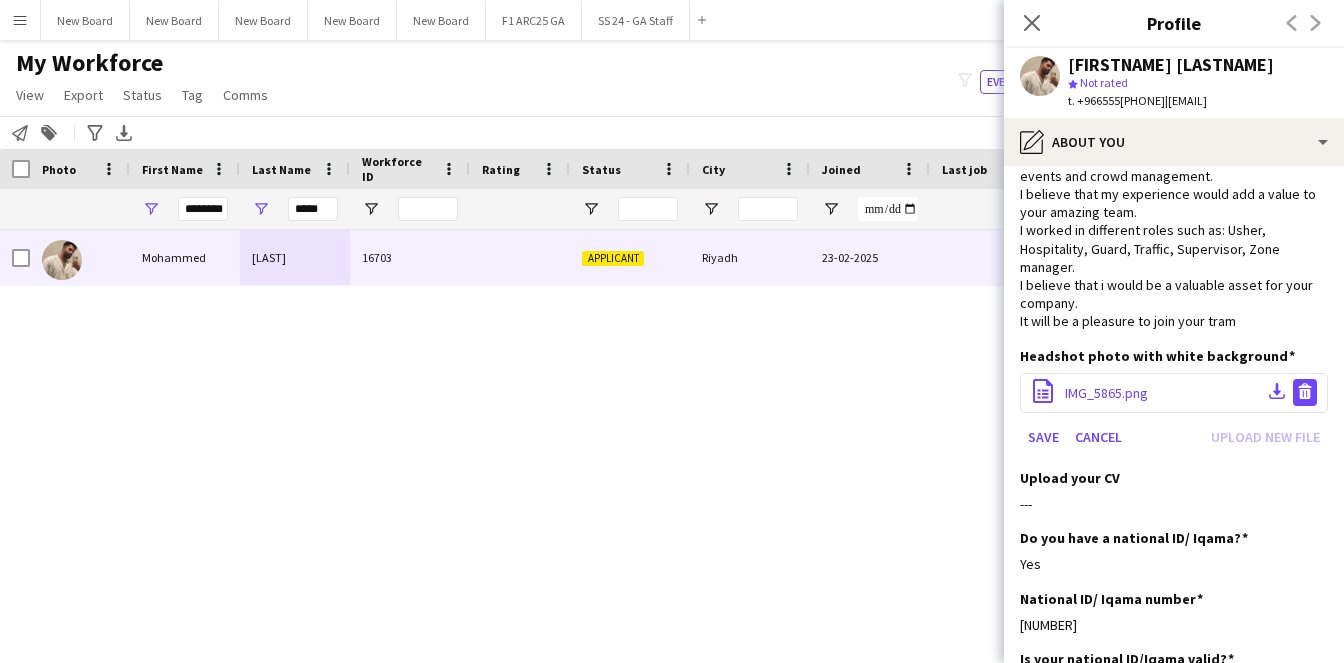 click on "Delete file" 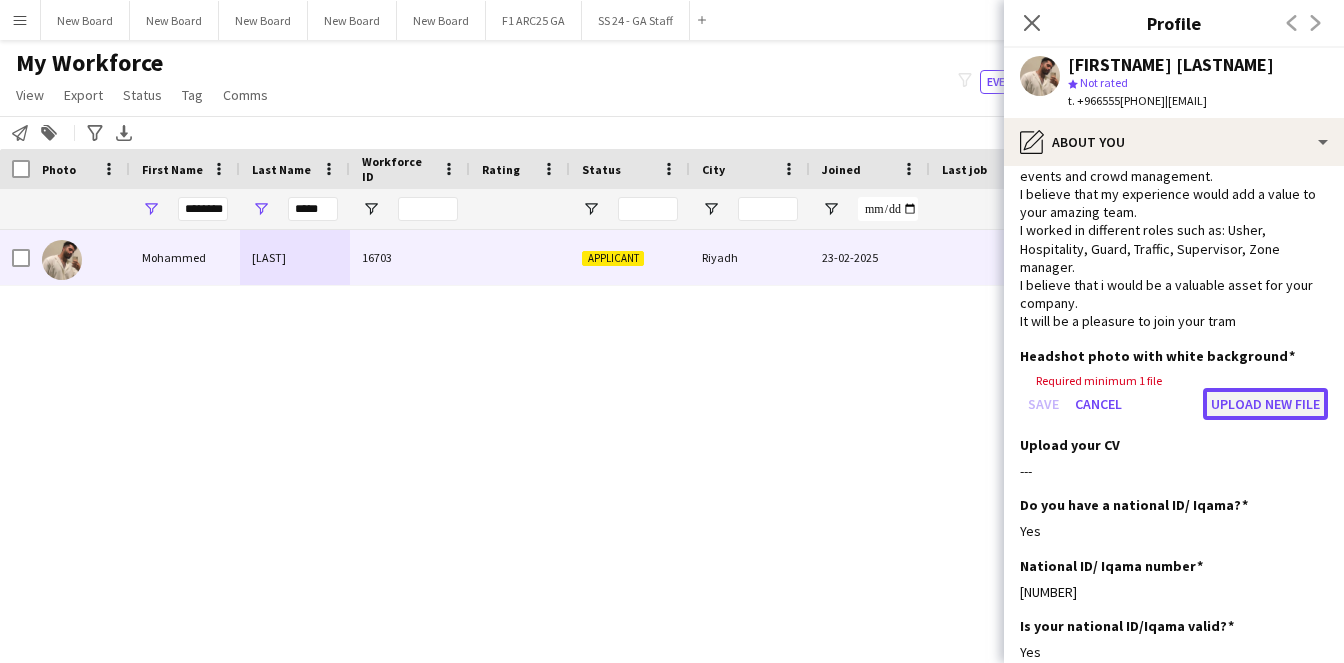 click on "Upload new file" 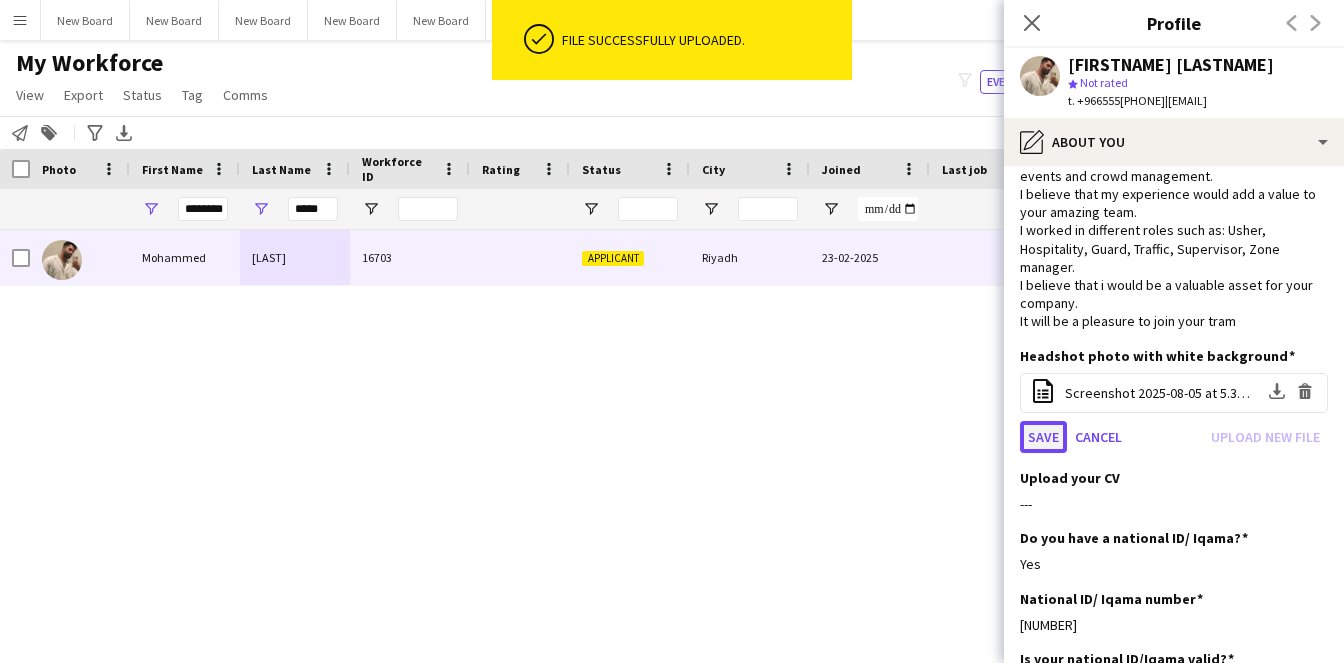 click on "Save" 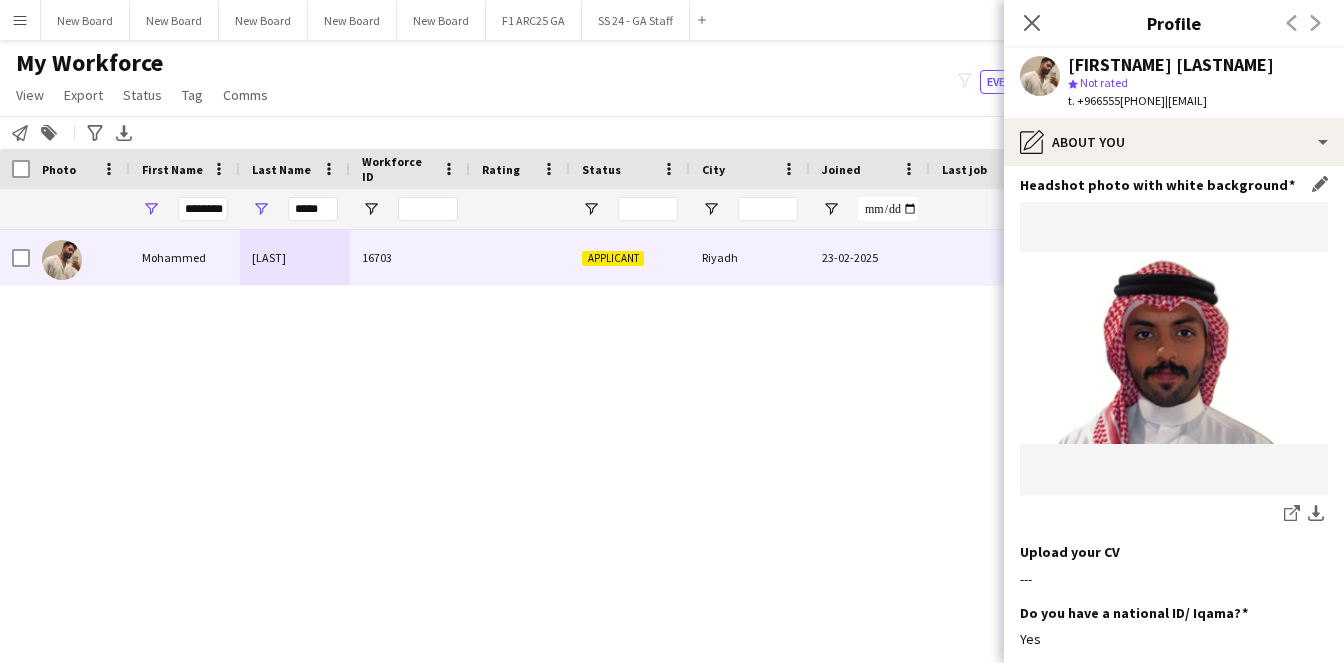 scroll, scrollTop: 55, scrollLeft: 0, axis: vertical 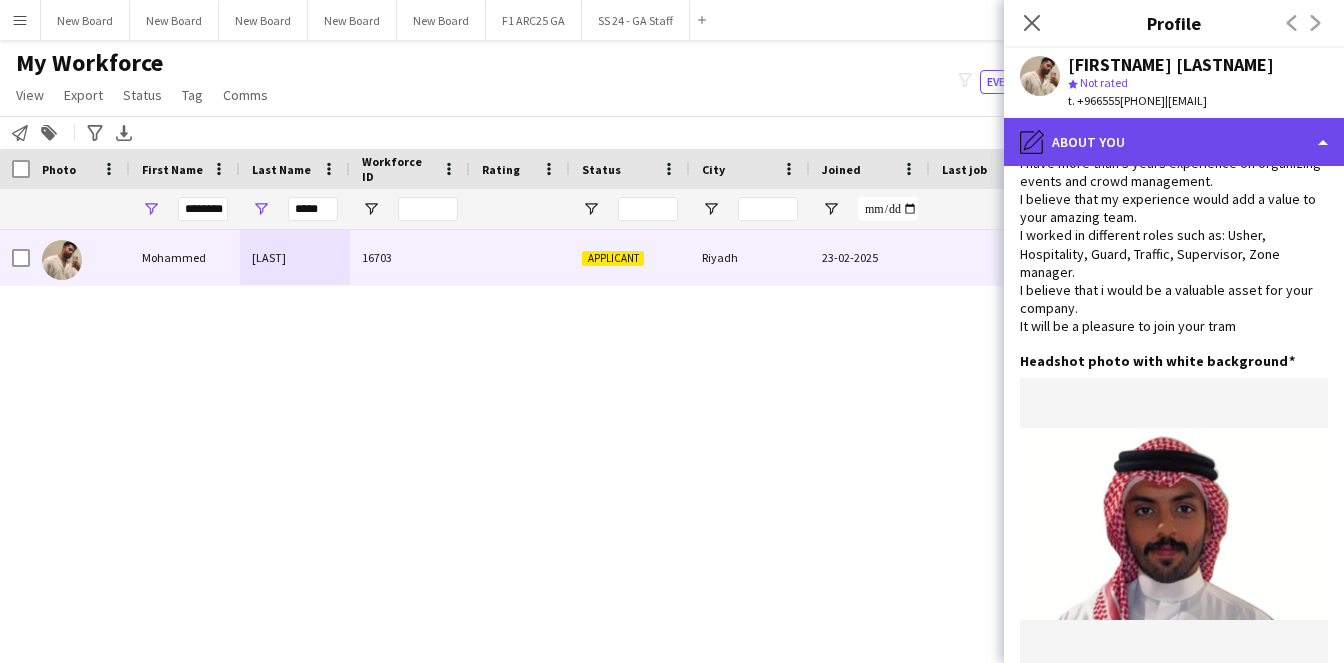 click on "pencil4
About you" 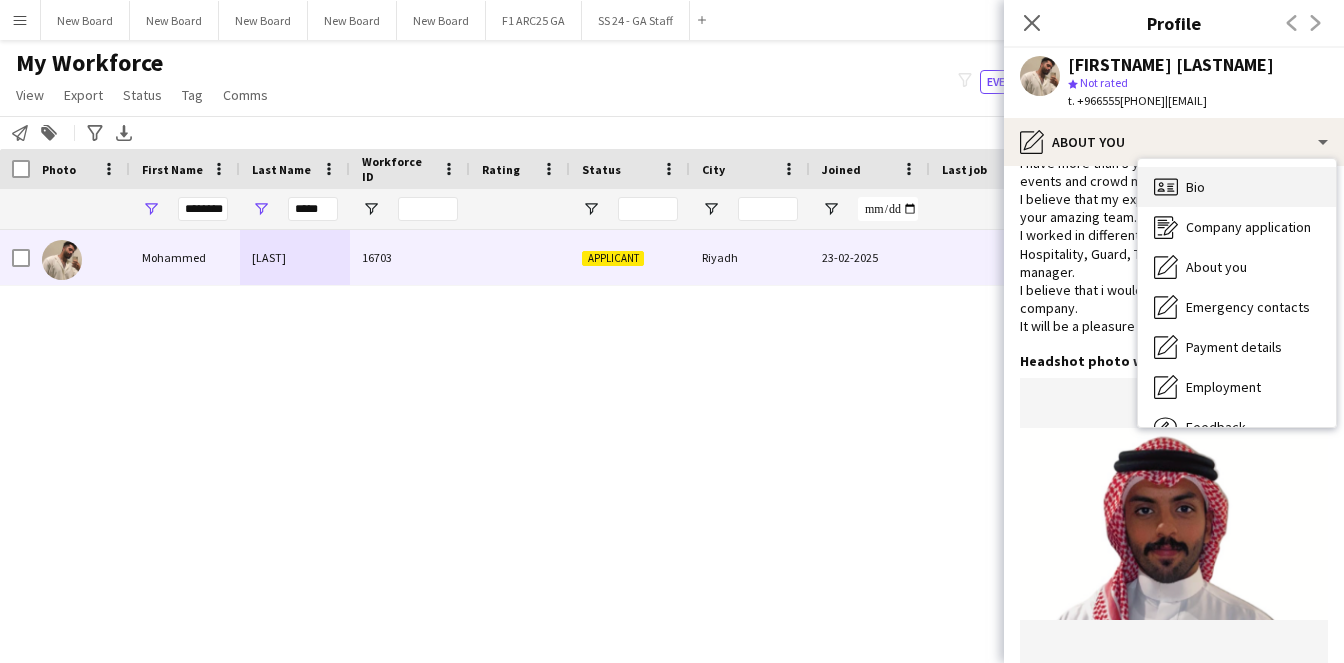 click on "Bio
Bio" at bounding box center [1237, 187] 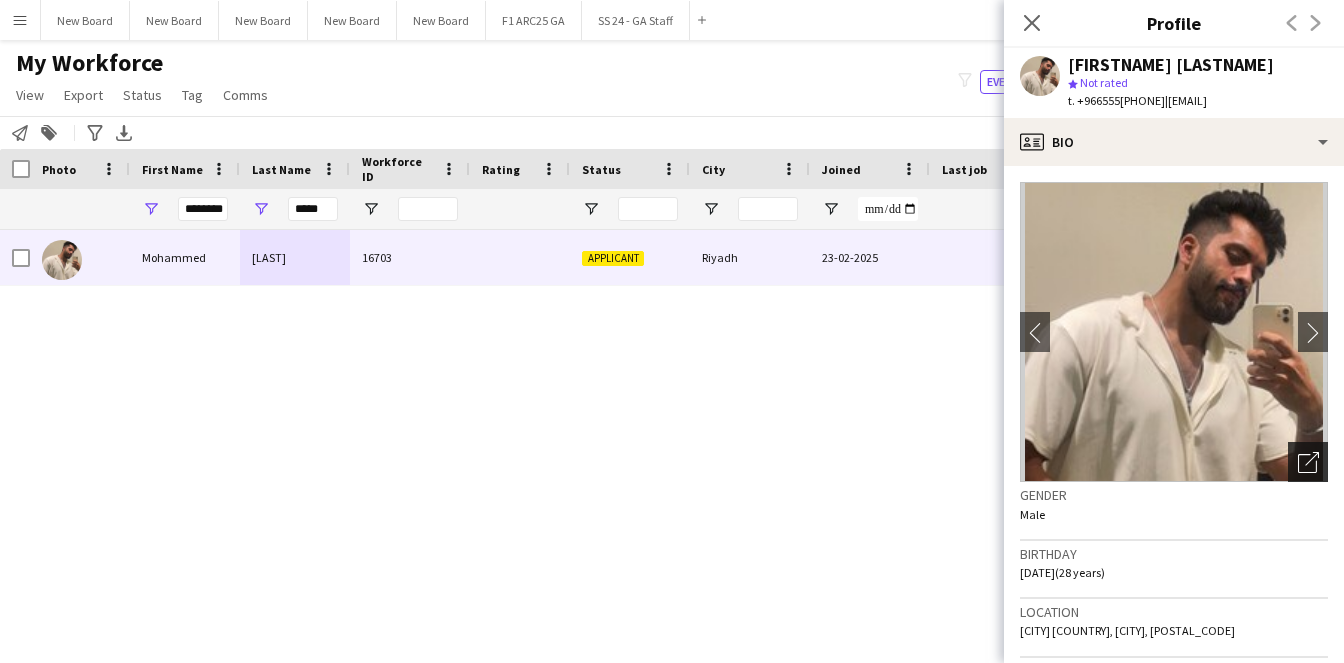 click on "Open photos pop-in" 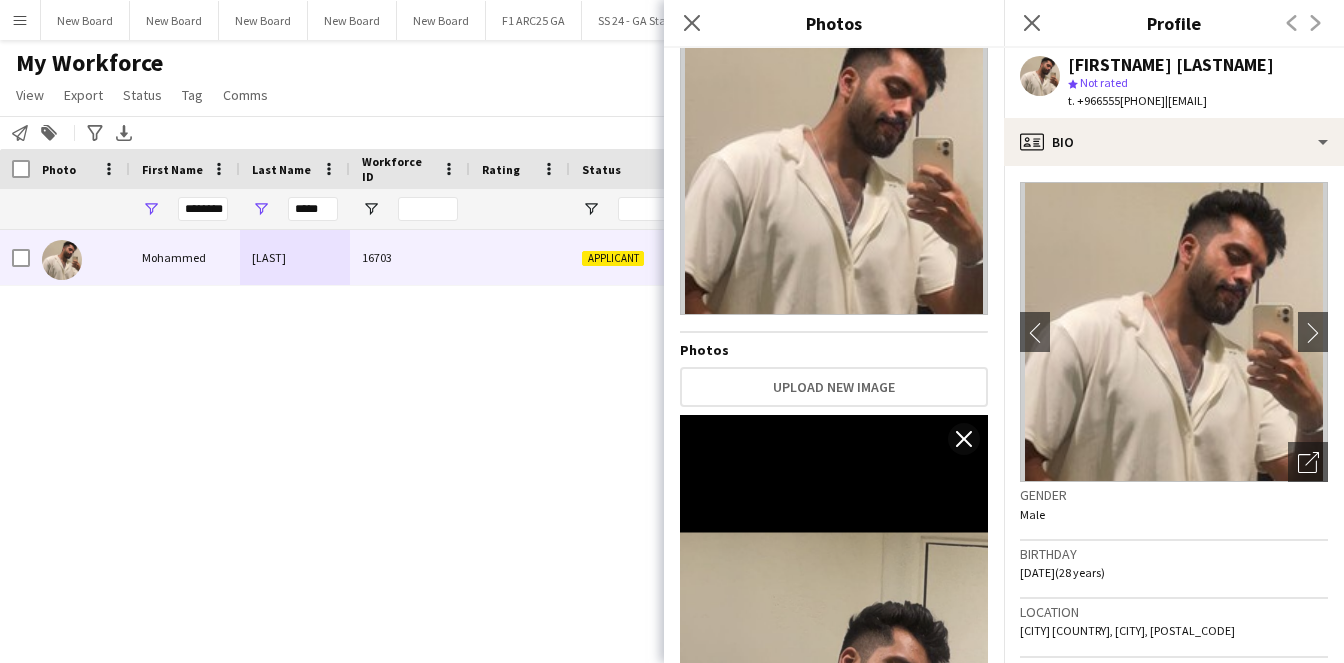 scroll, scrollTop: 122, scrollLeft: 0, axis: vertical 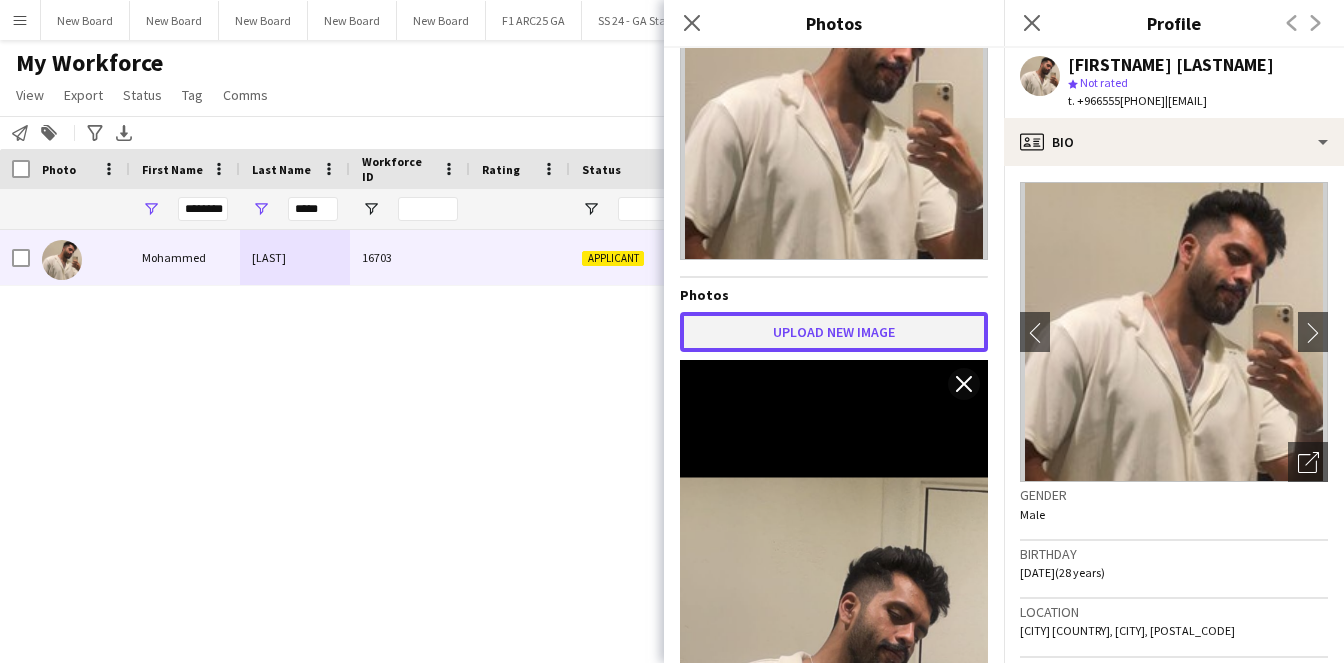 click on "Upload new image" 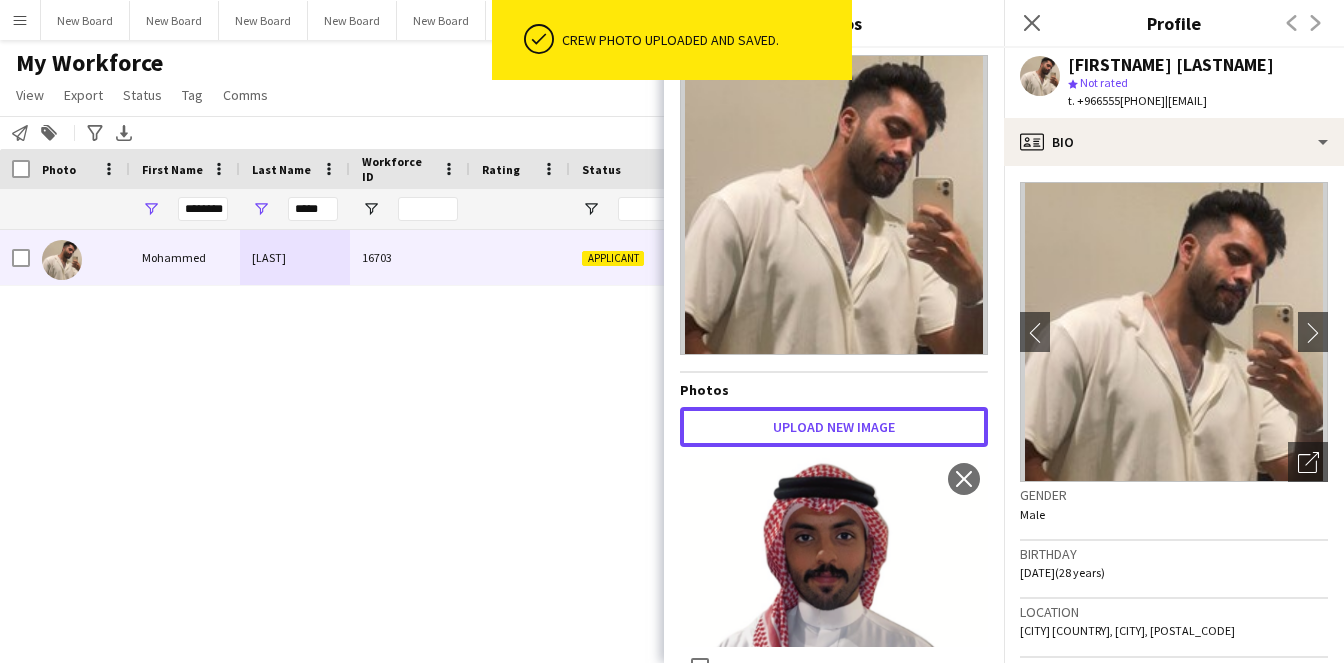 scroll, scrollTop: 60, scrollLeft: 0, axis: vertical 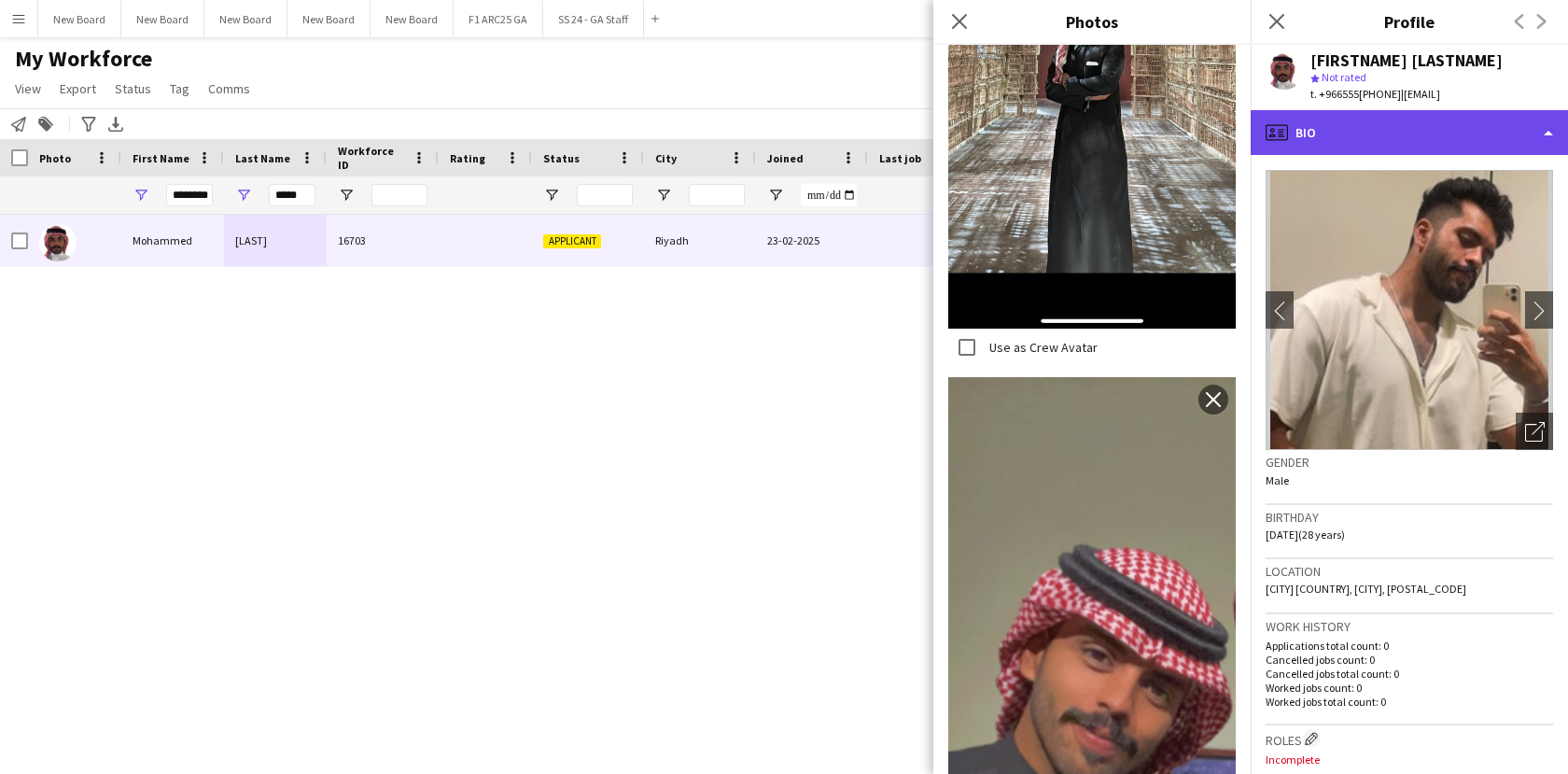 click on "profile
Bio" 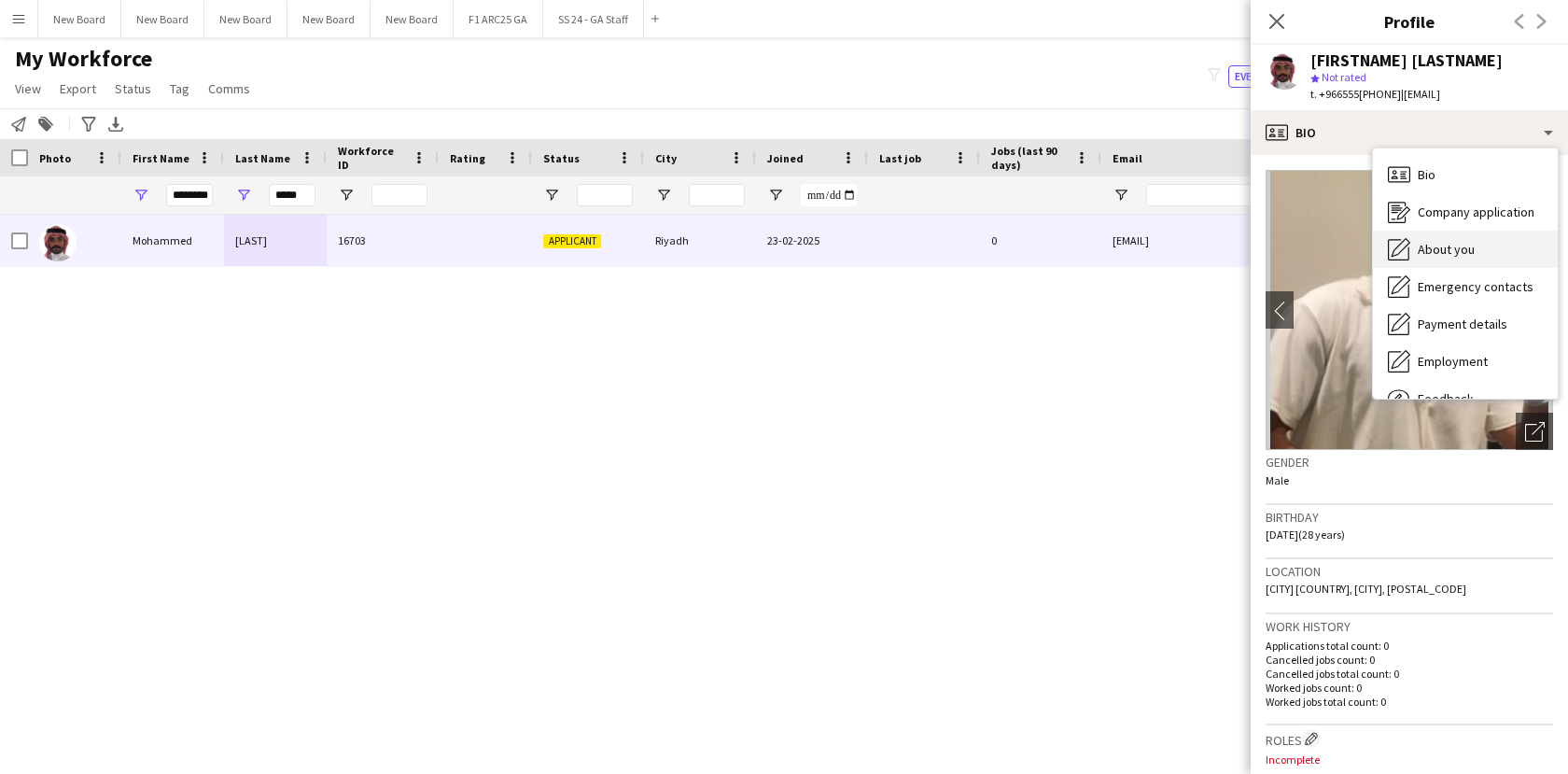 click on "About you" at bounding box center [1446, 249] 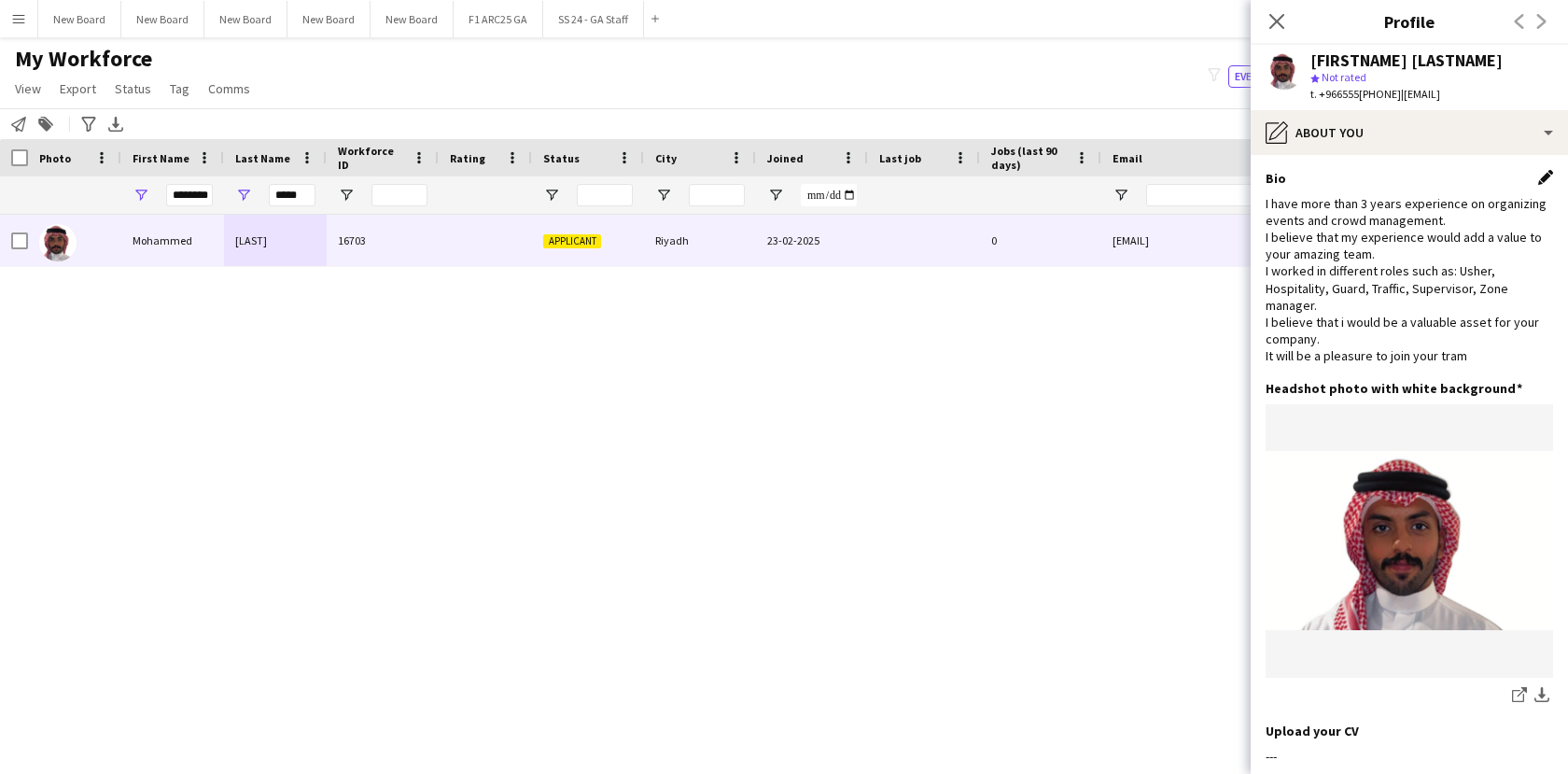 click on "Edit this field" 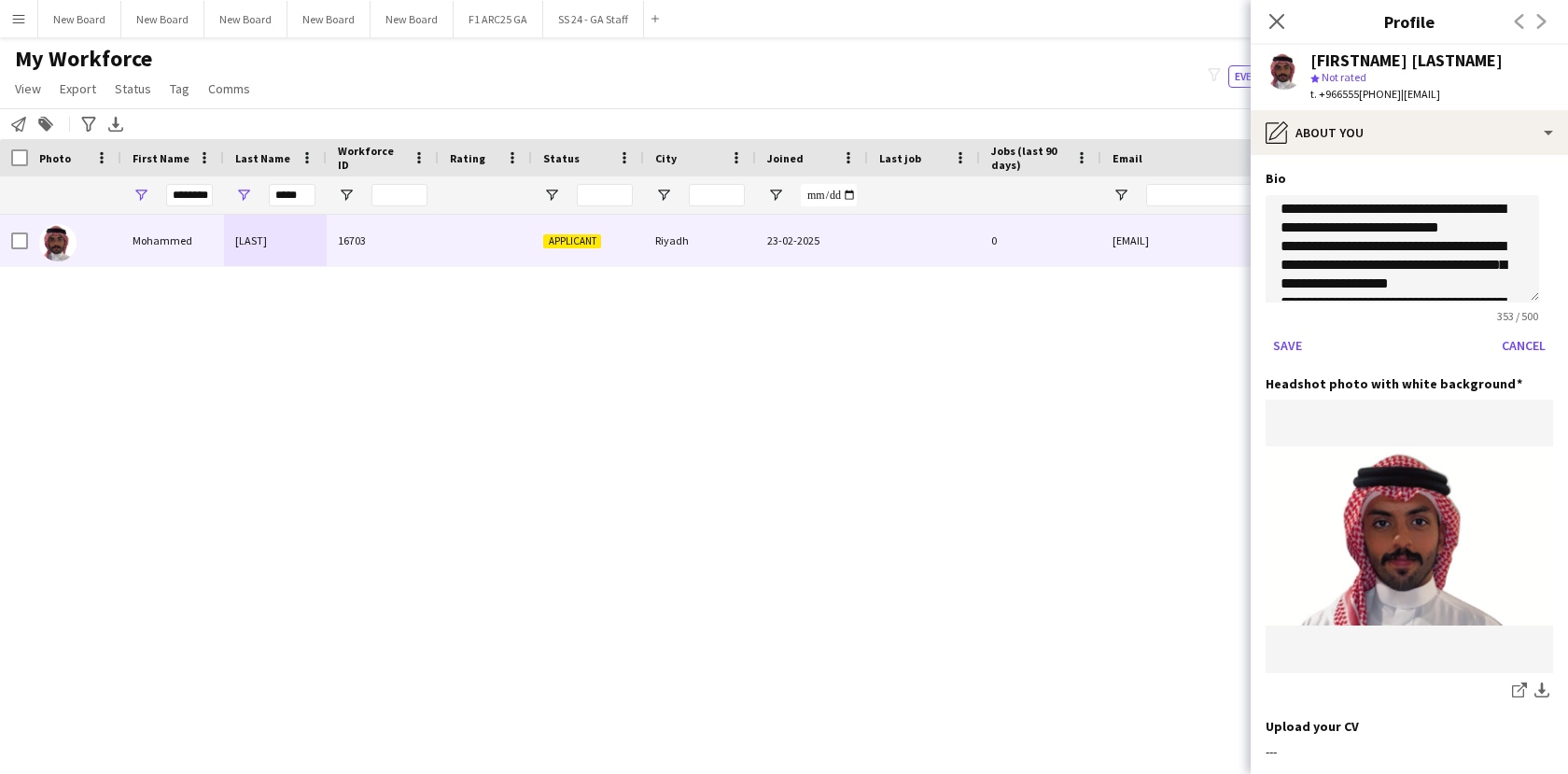 scroll, scrollTop: 126, scrollLeft: 0, axis: vertical 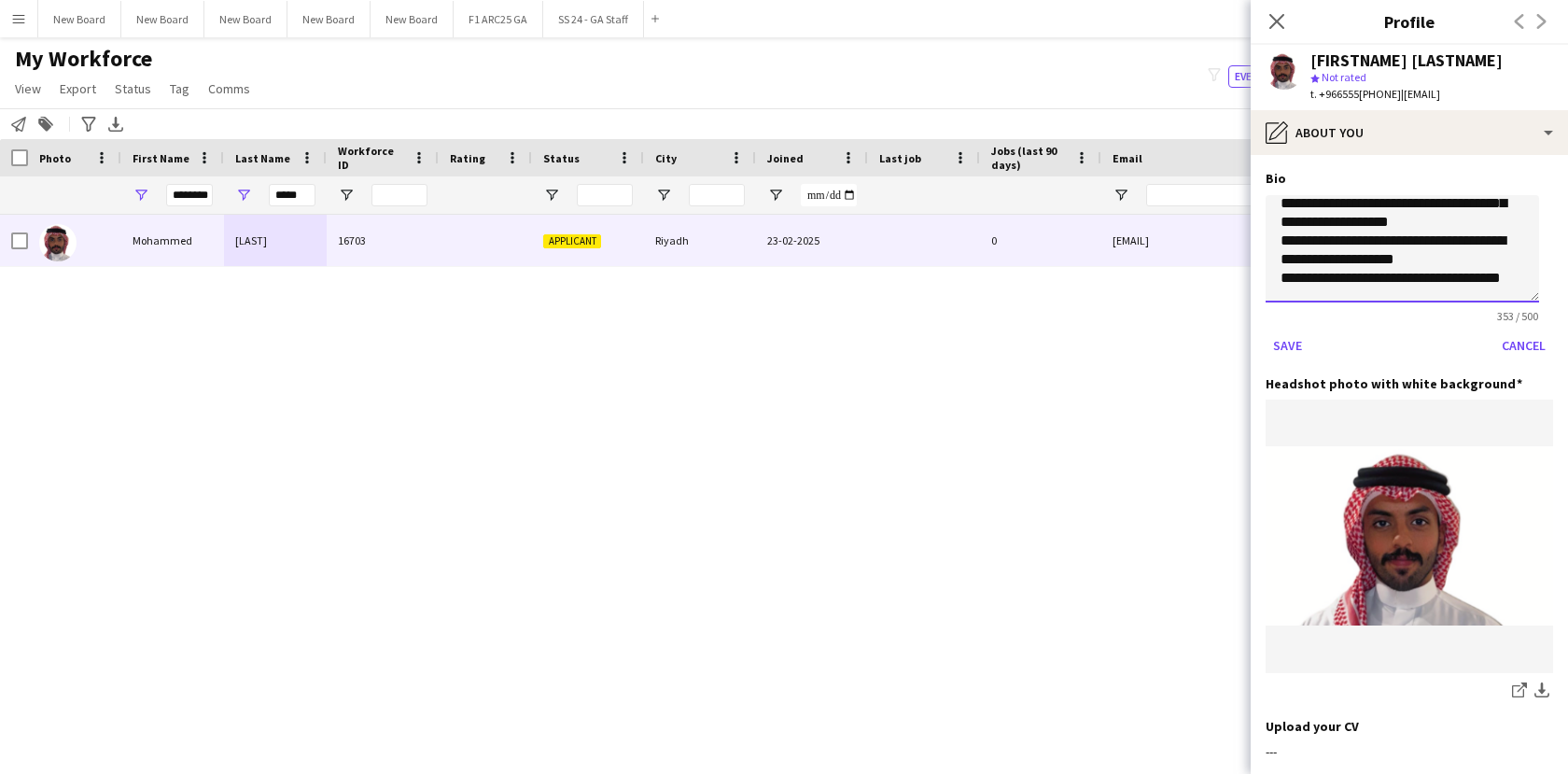 click on "**********" 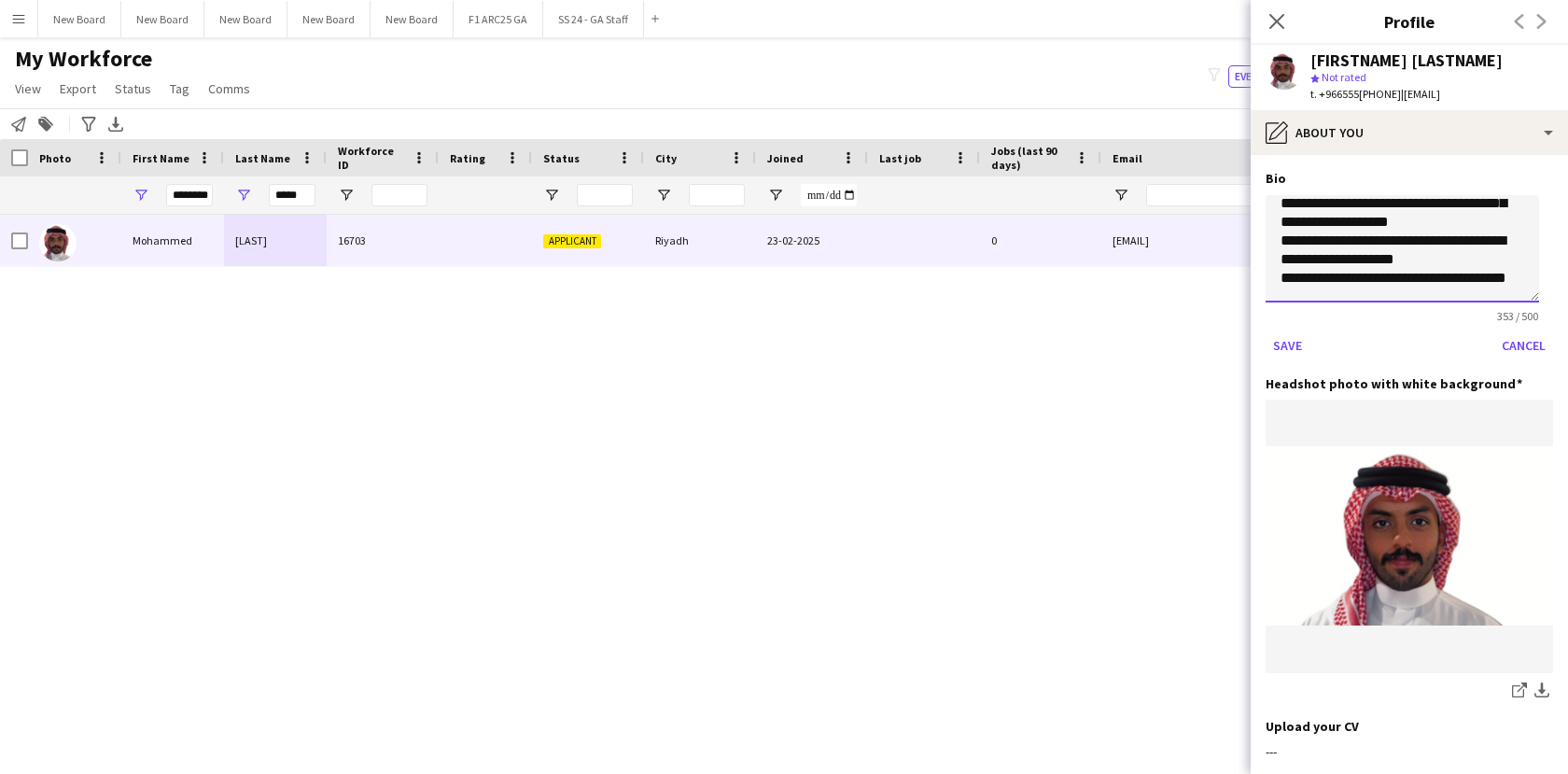 scroll, scrollTop: 132, scrollLeft: 0, axis: vertical 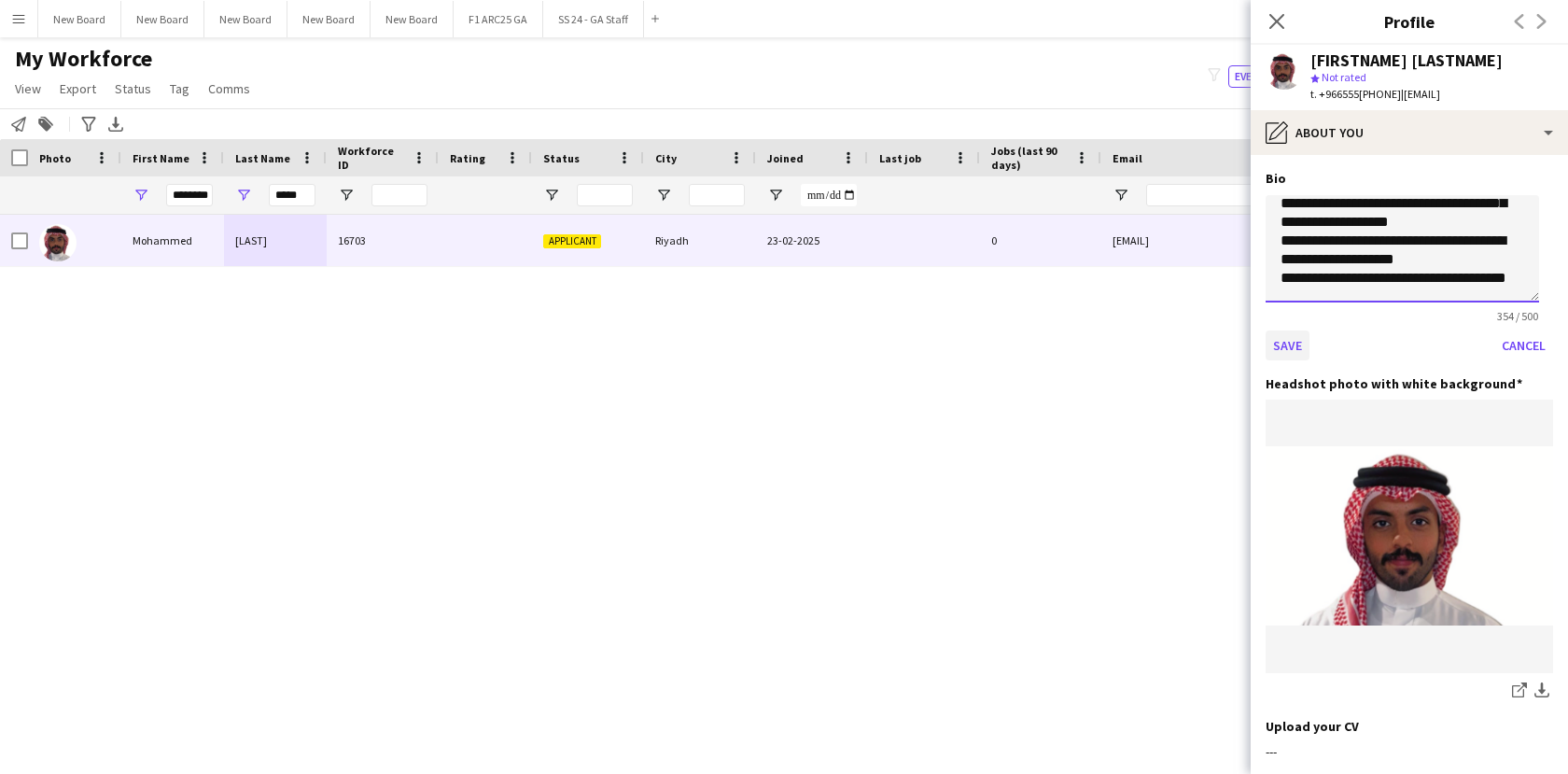 type on "**********" 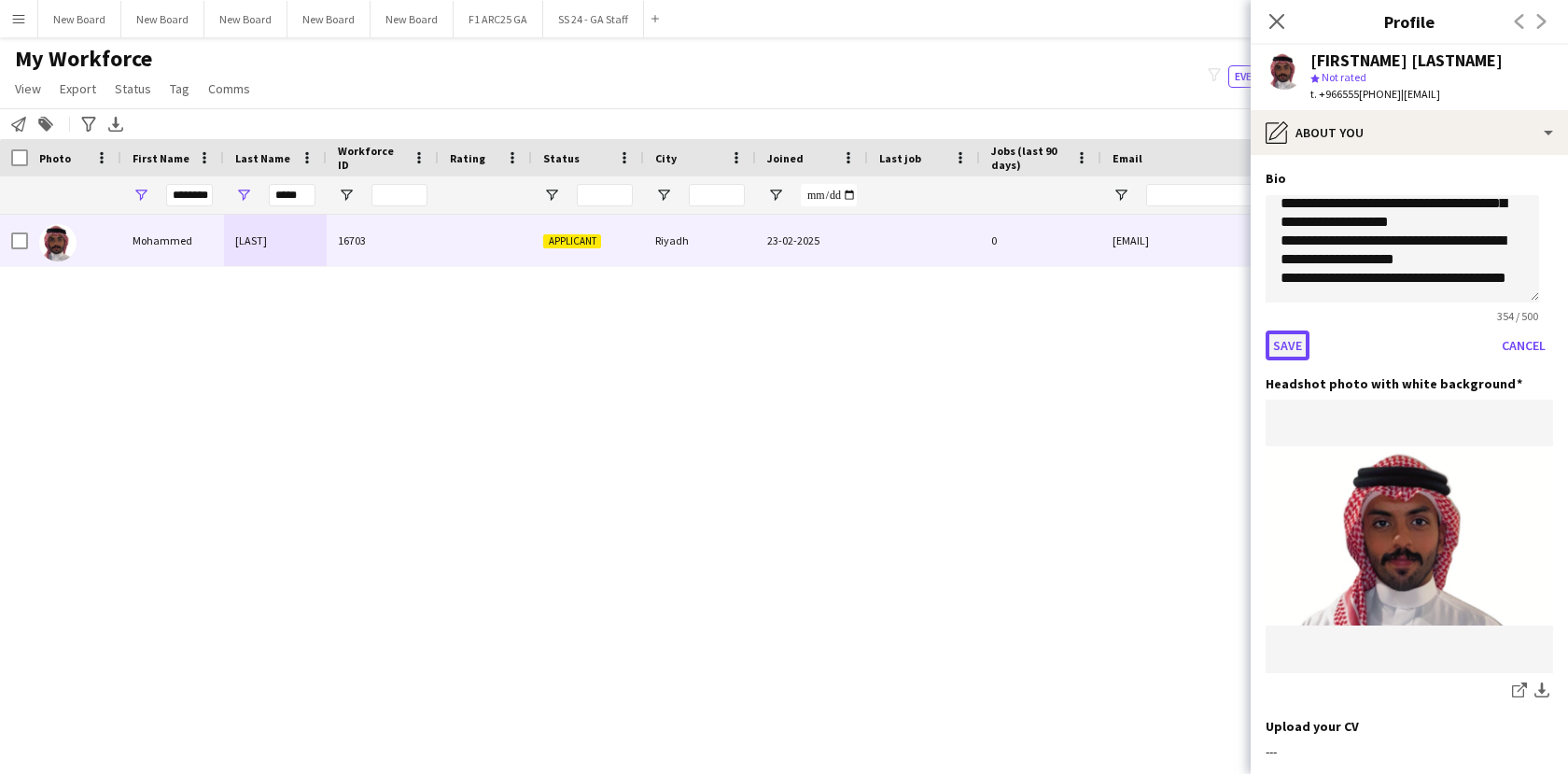 click on "Save" 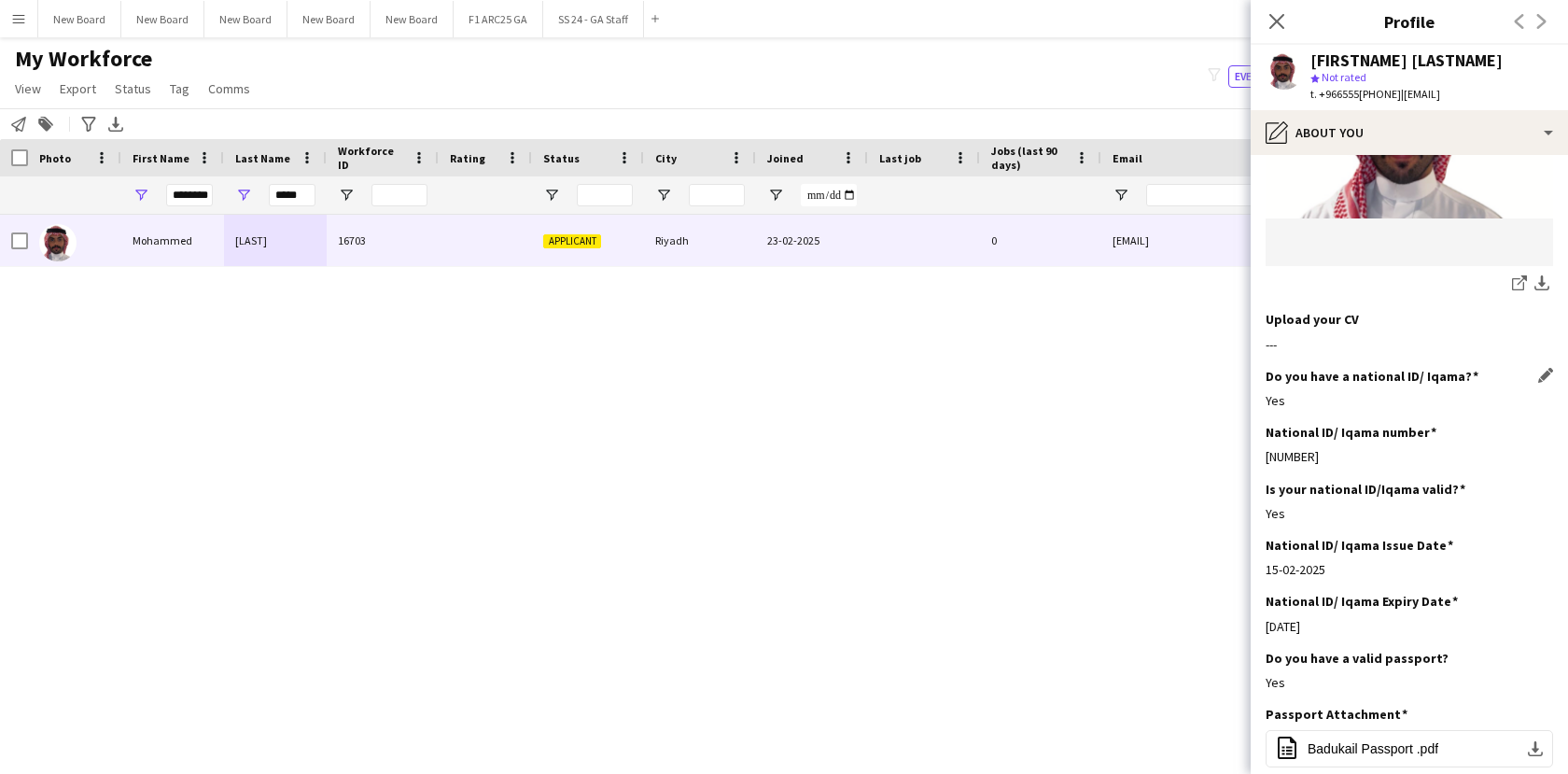 scroll, scrollTop: 576, scrollLeft: 0, axis: vertical 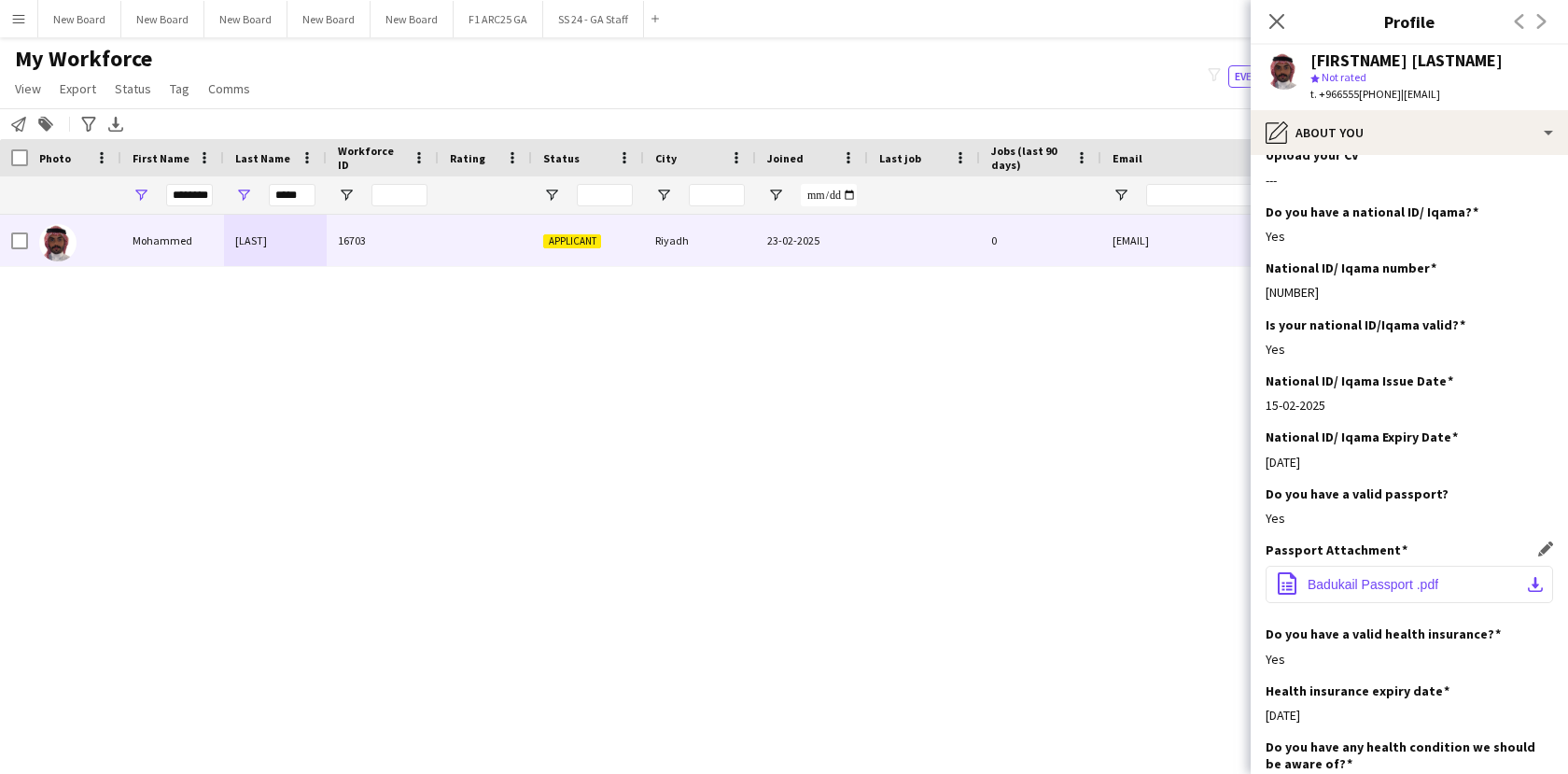 click on "Badukail Passport .pdf" 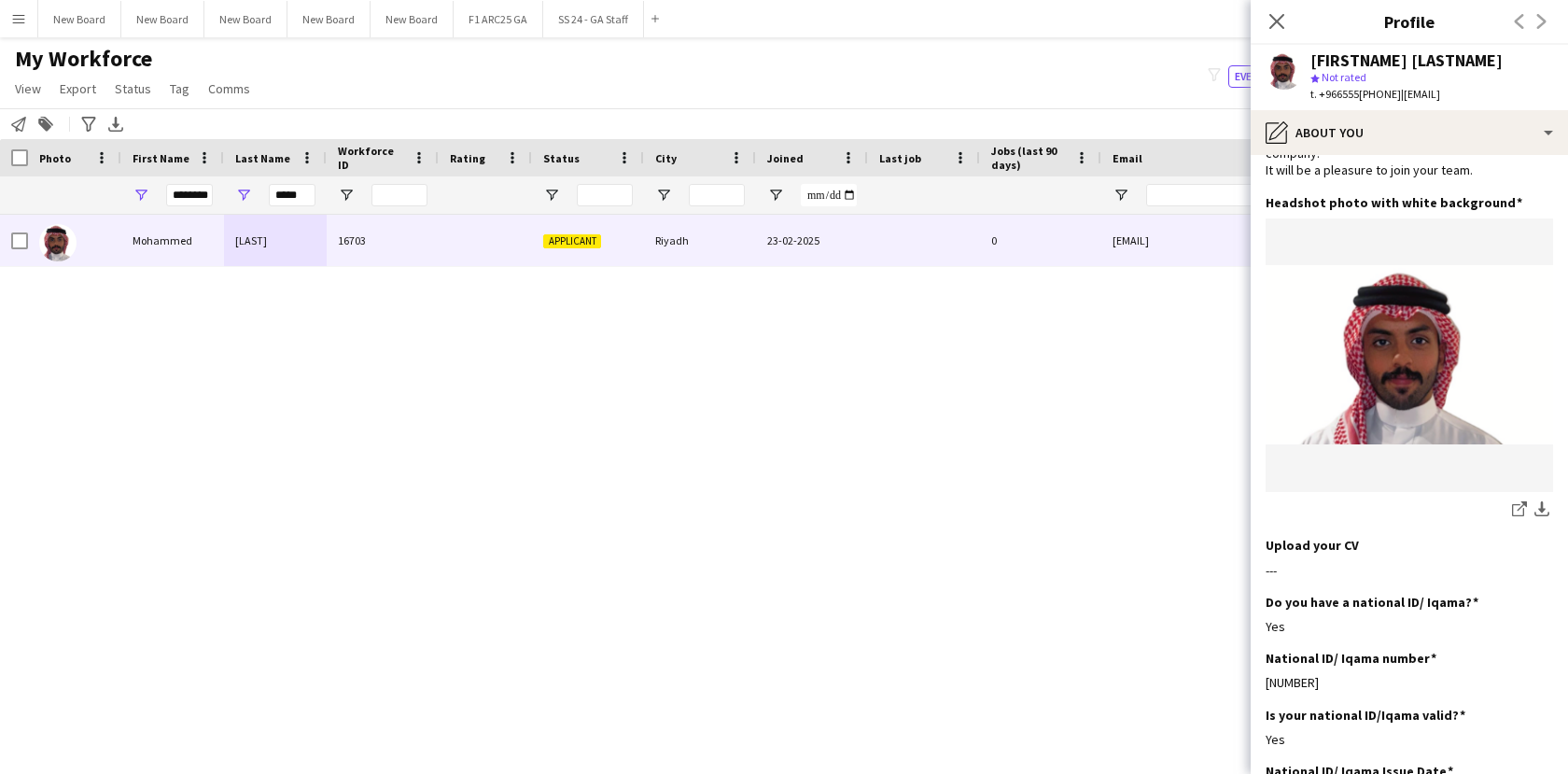 scroll, scrollTop: 0, scrollLeft: 0, axis: both 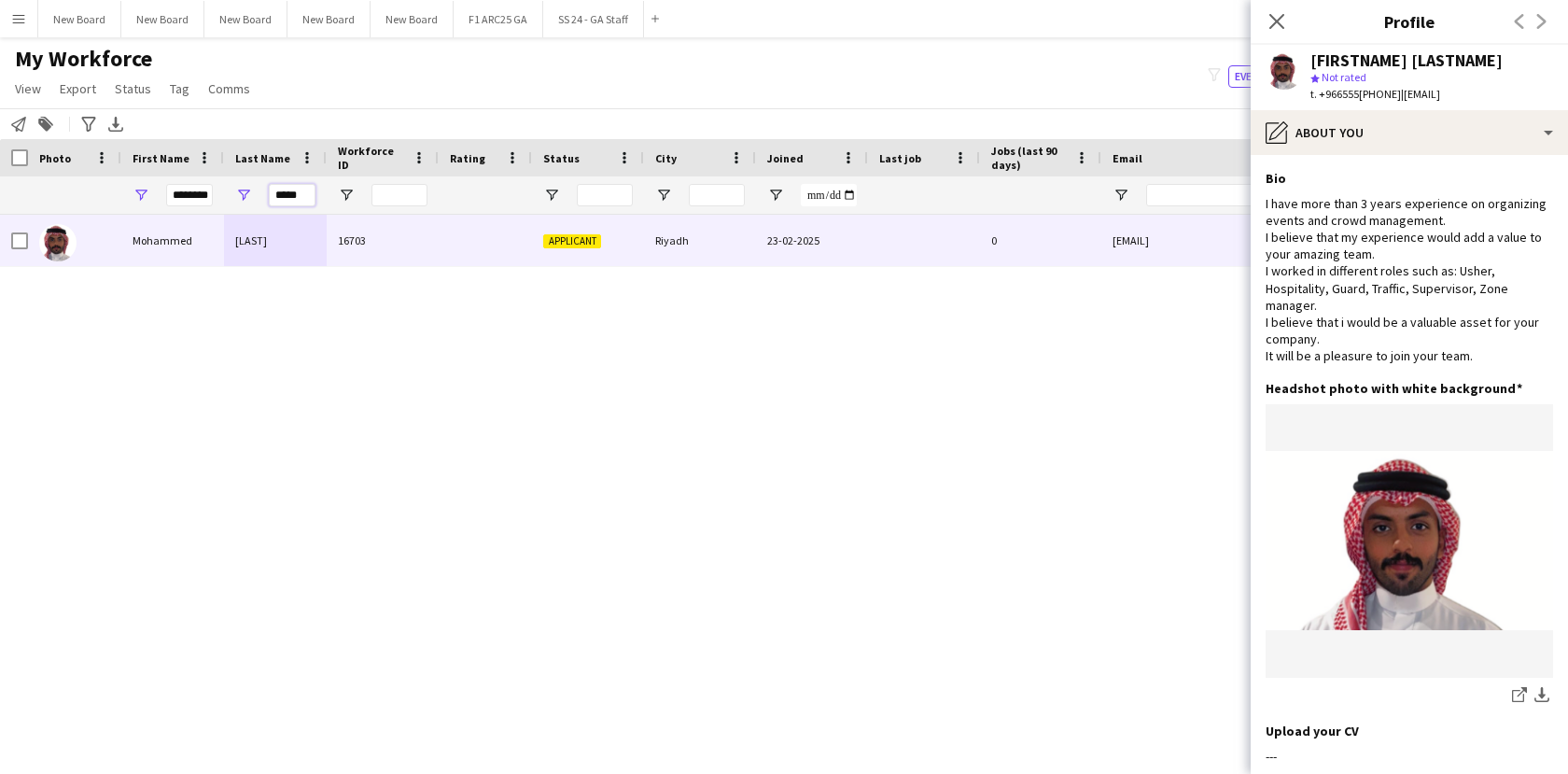 click on "*****" at bounding box center (292, 195) 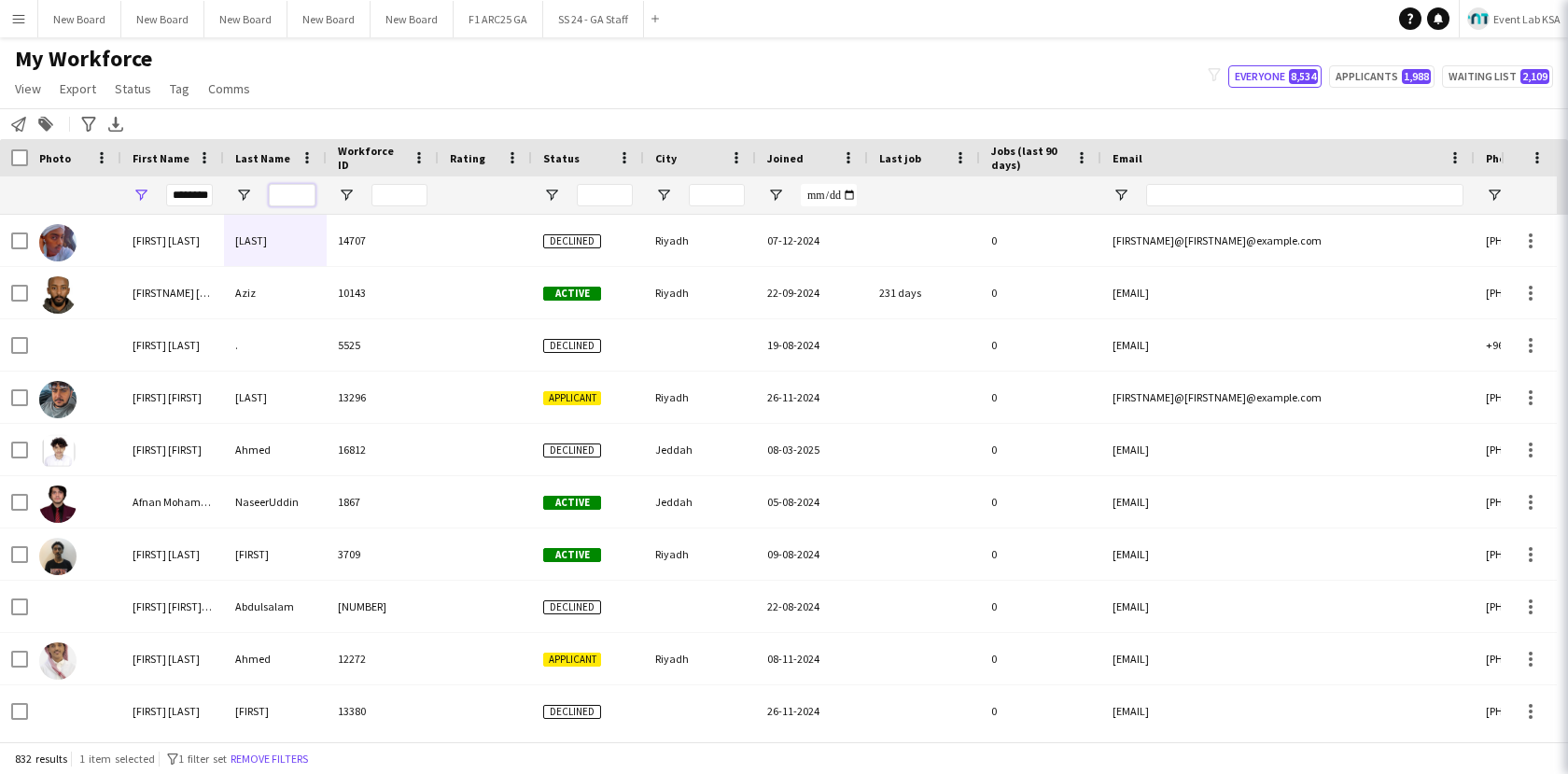 type 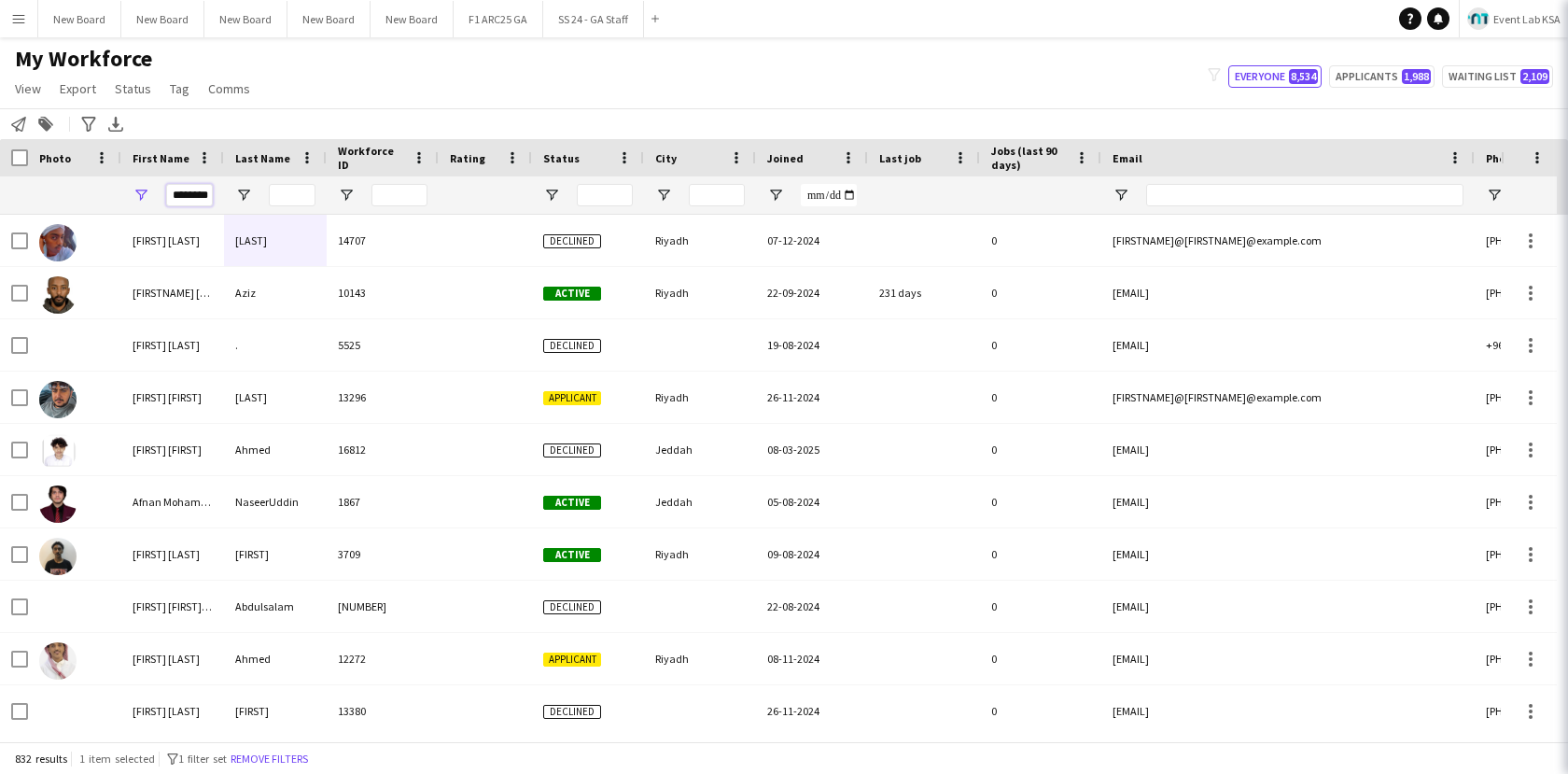 click on "********" at bounding box center (189, 195) 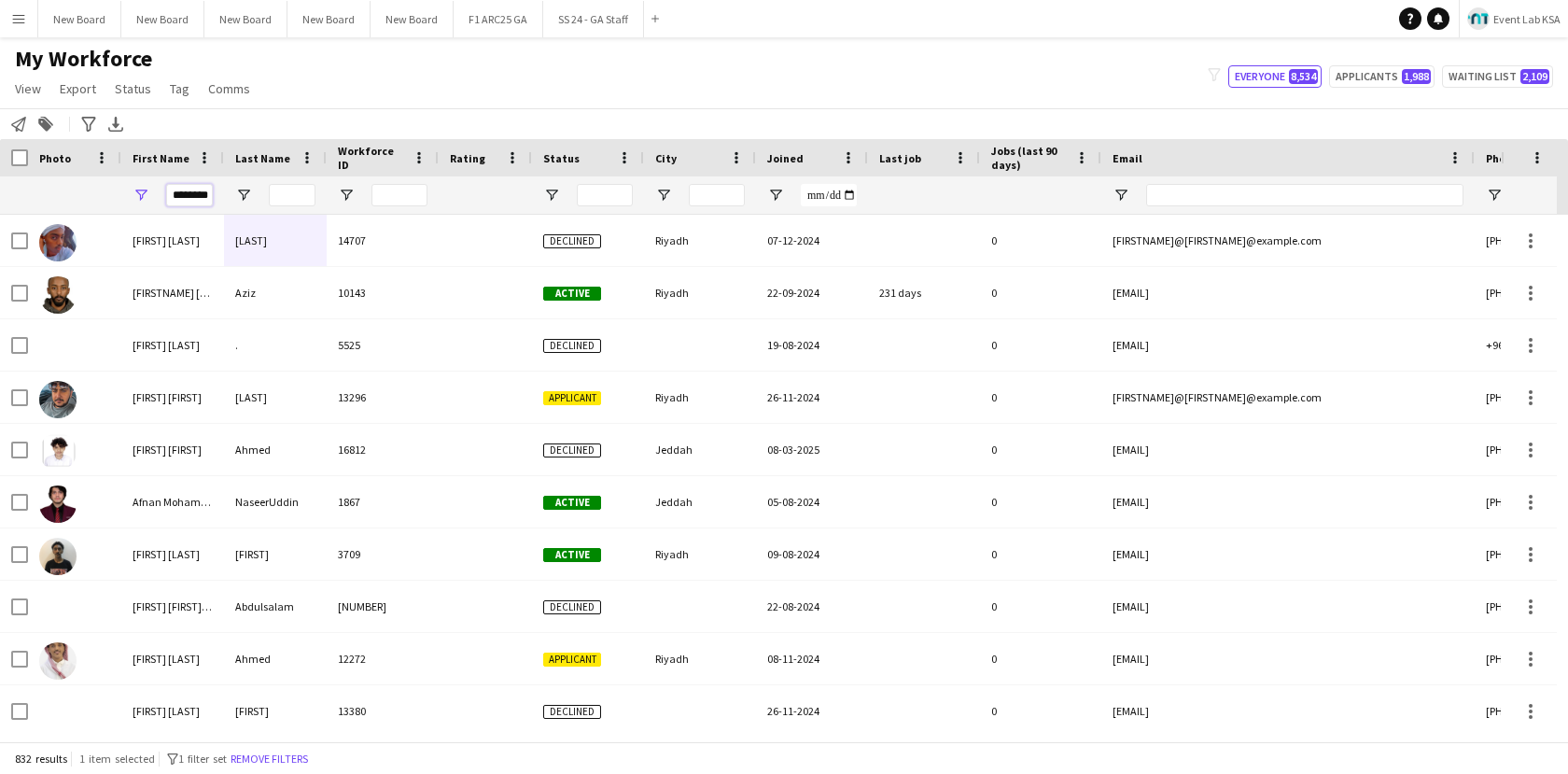 click on "********" at bounding box center (189, 195) 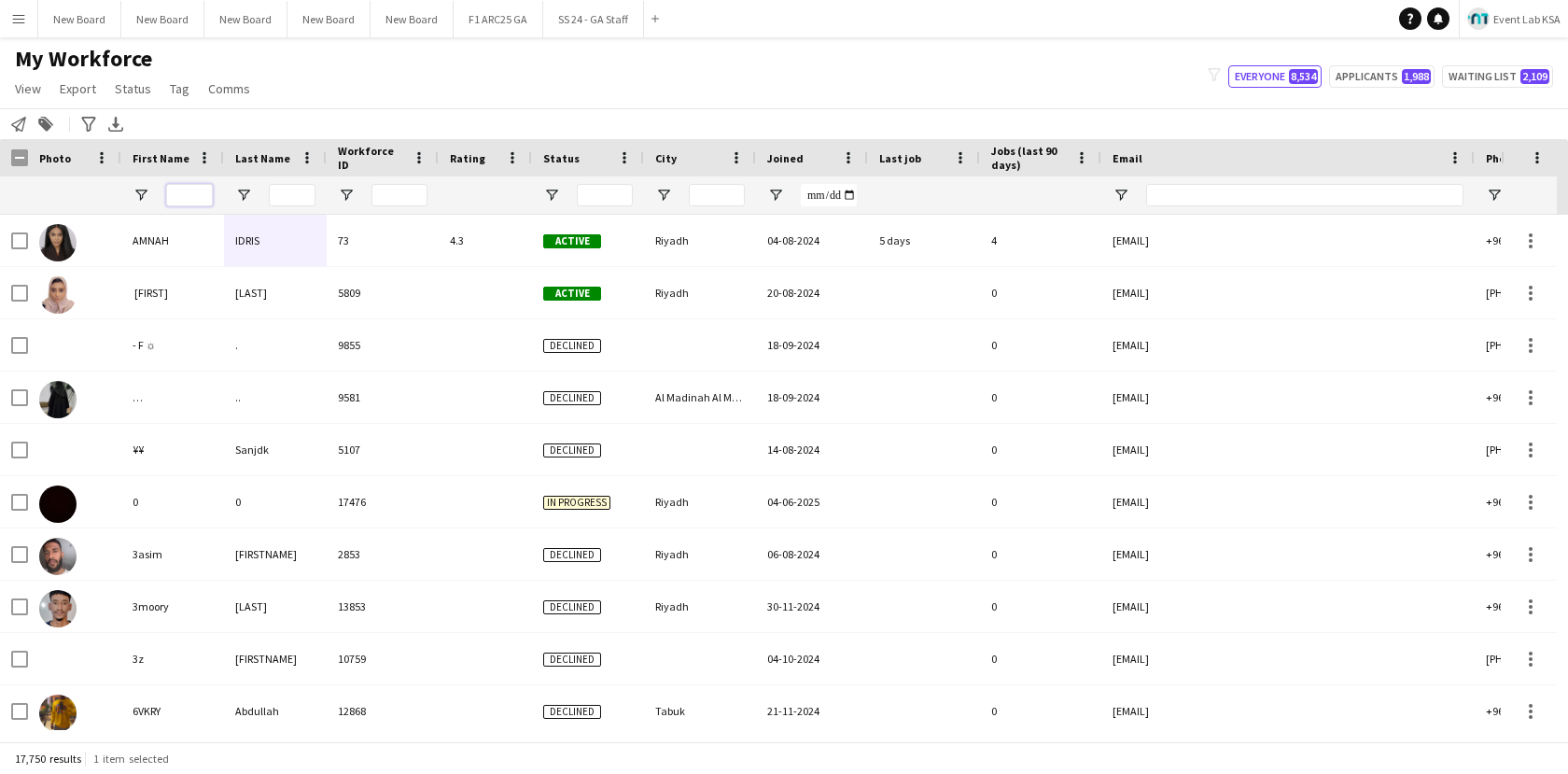 paste on "**********" 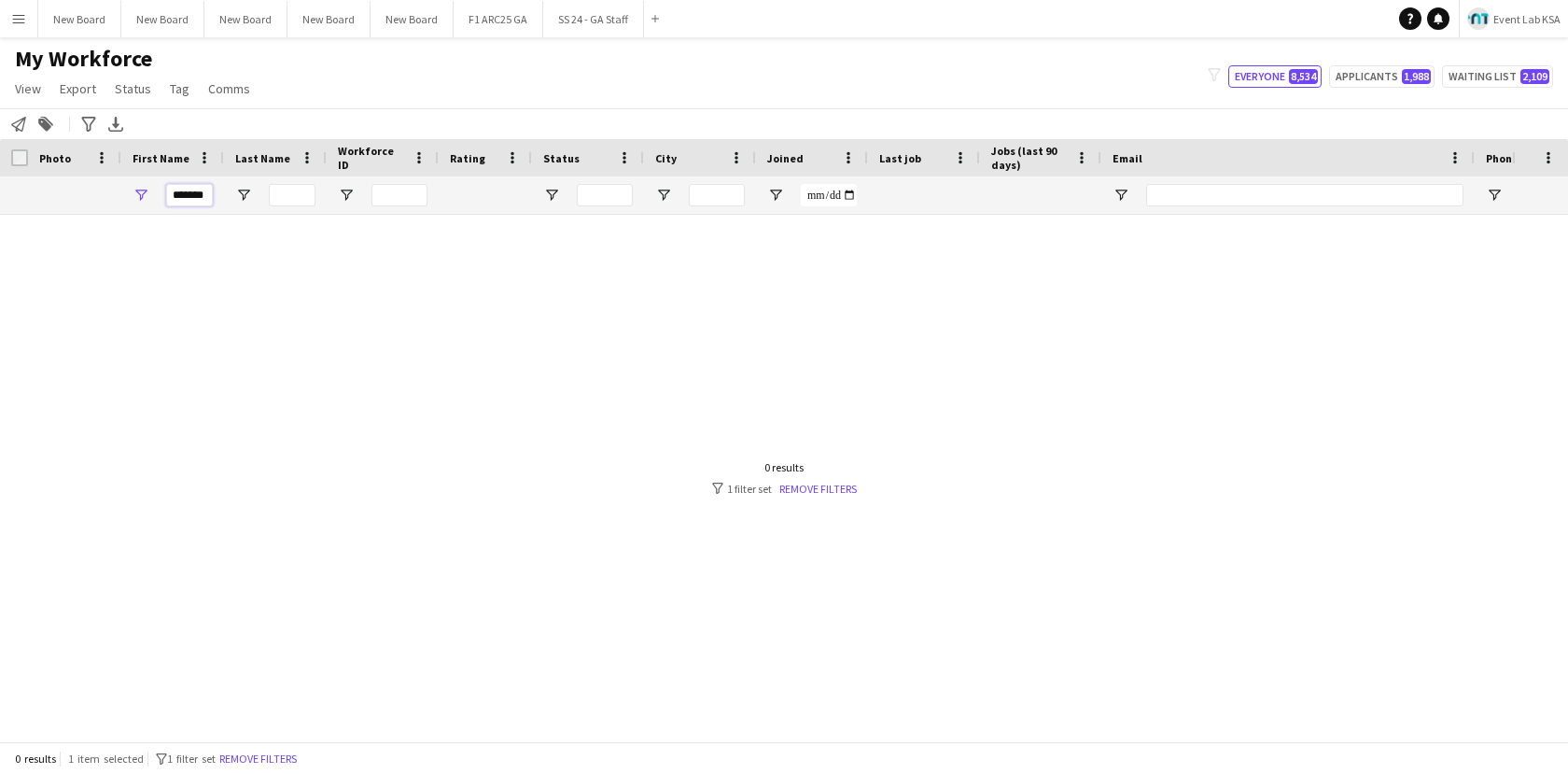 scroll, scrollTop: 0, scrollLeft: 0, axis: both 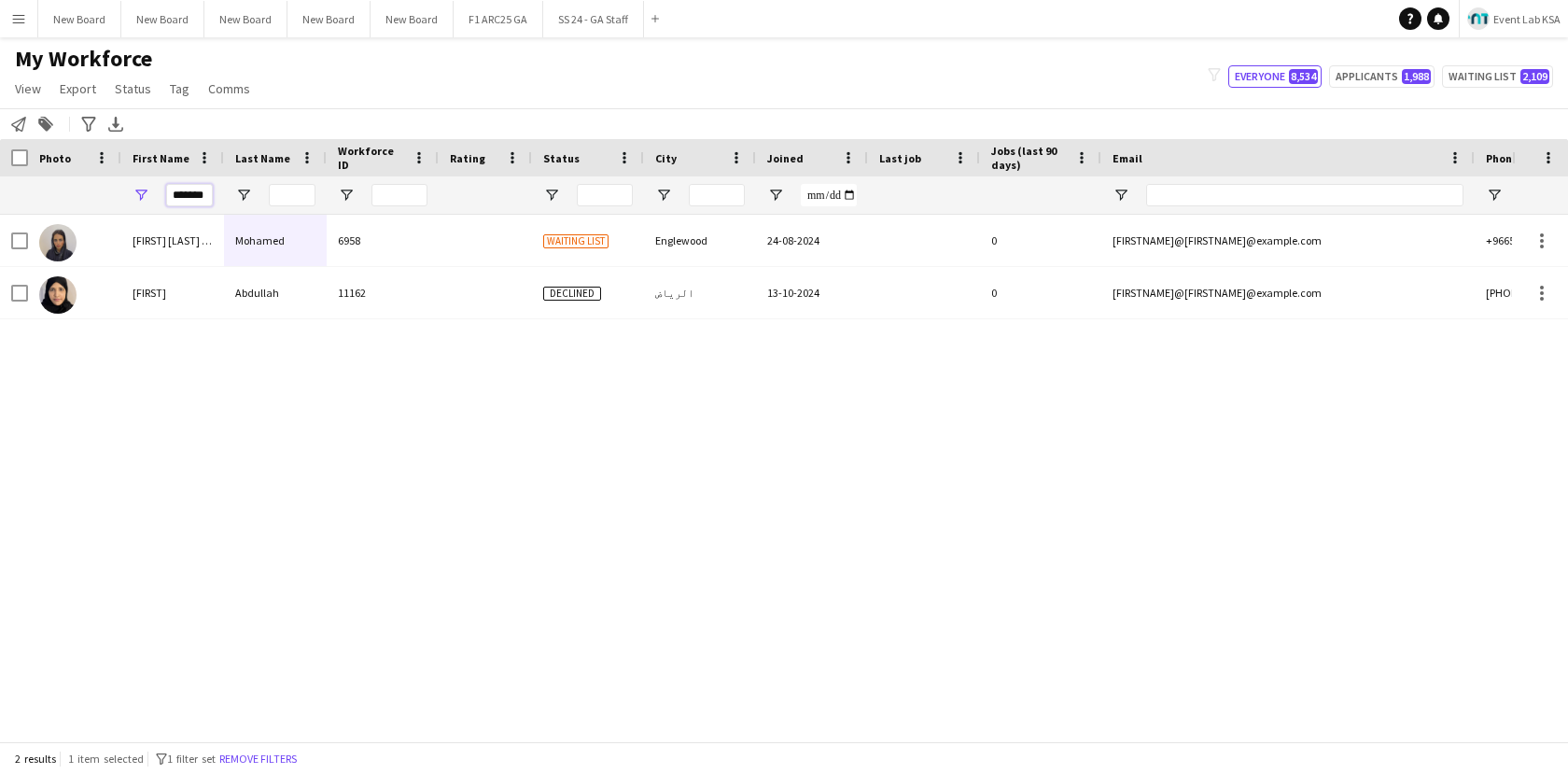 type on "******" 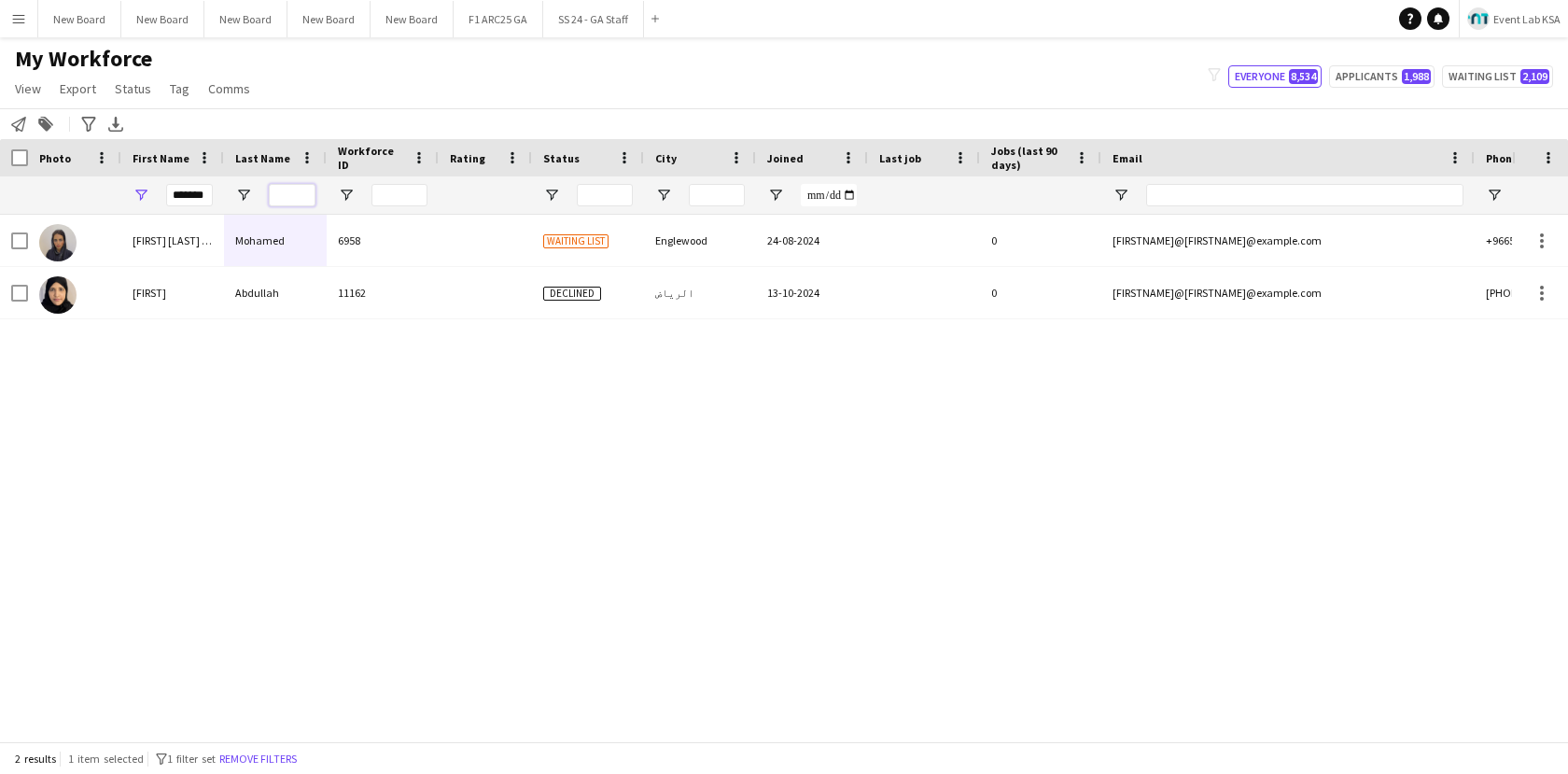 click at bounding box center (292, 195) 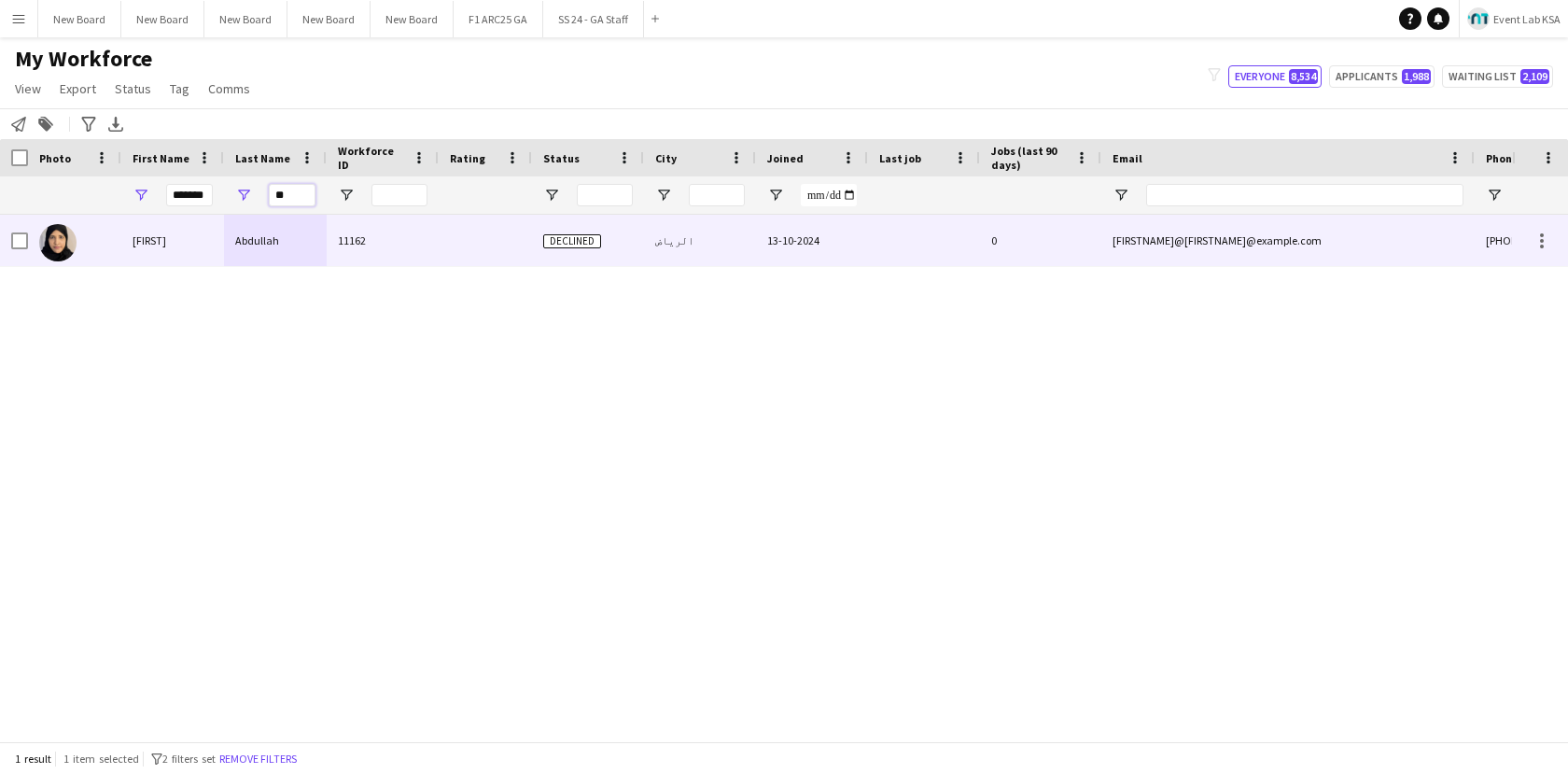type on "**" 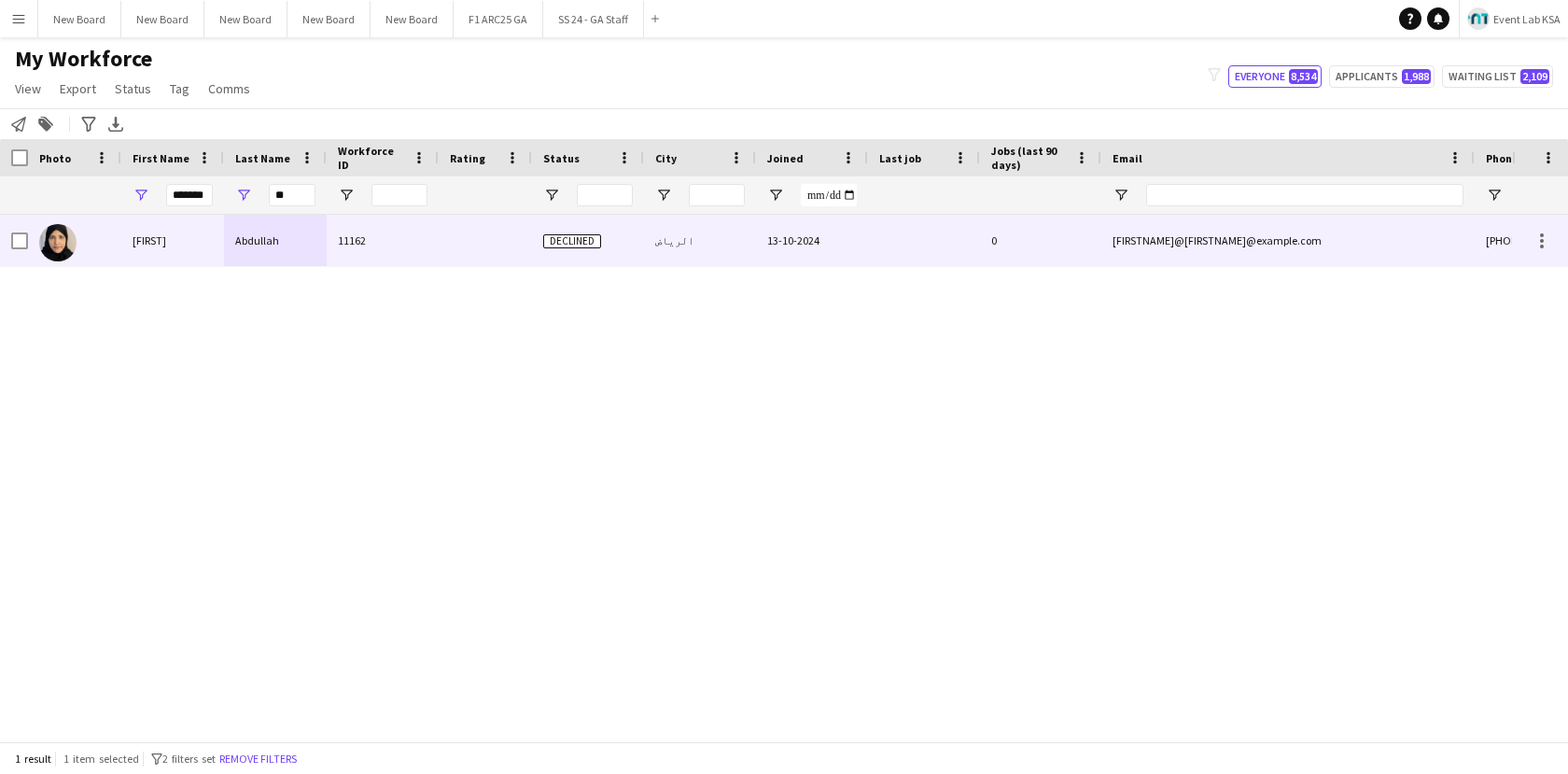 click on "Abdullah" at bounding box center [275, 240] 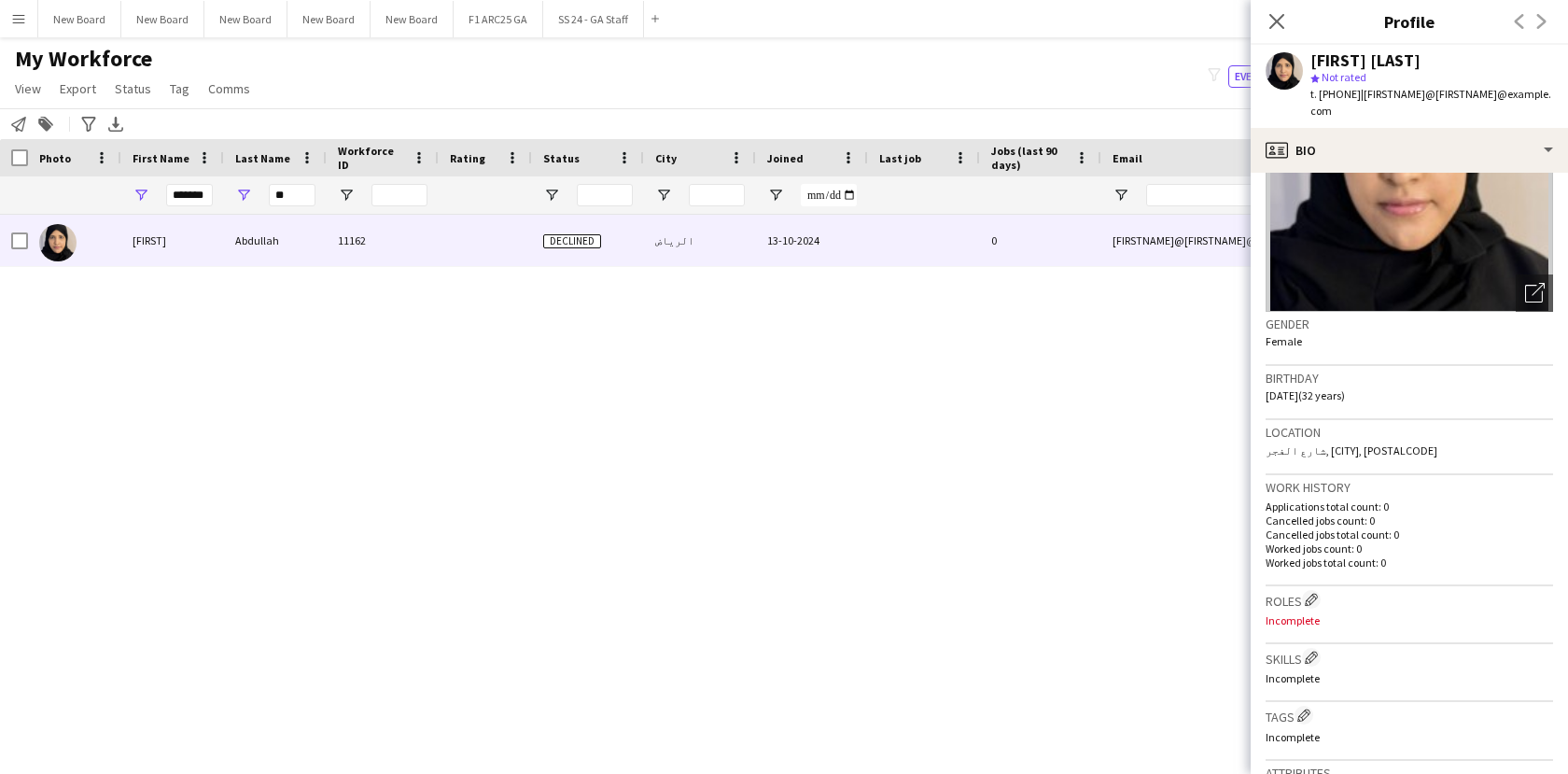 scroll, scrollTop: 146, scrollLeft: 0, axis: vertical 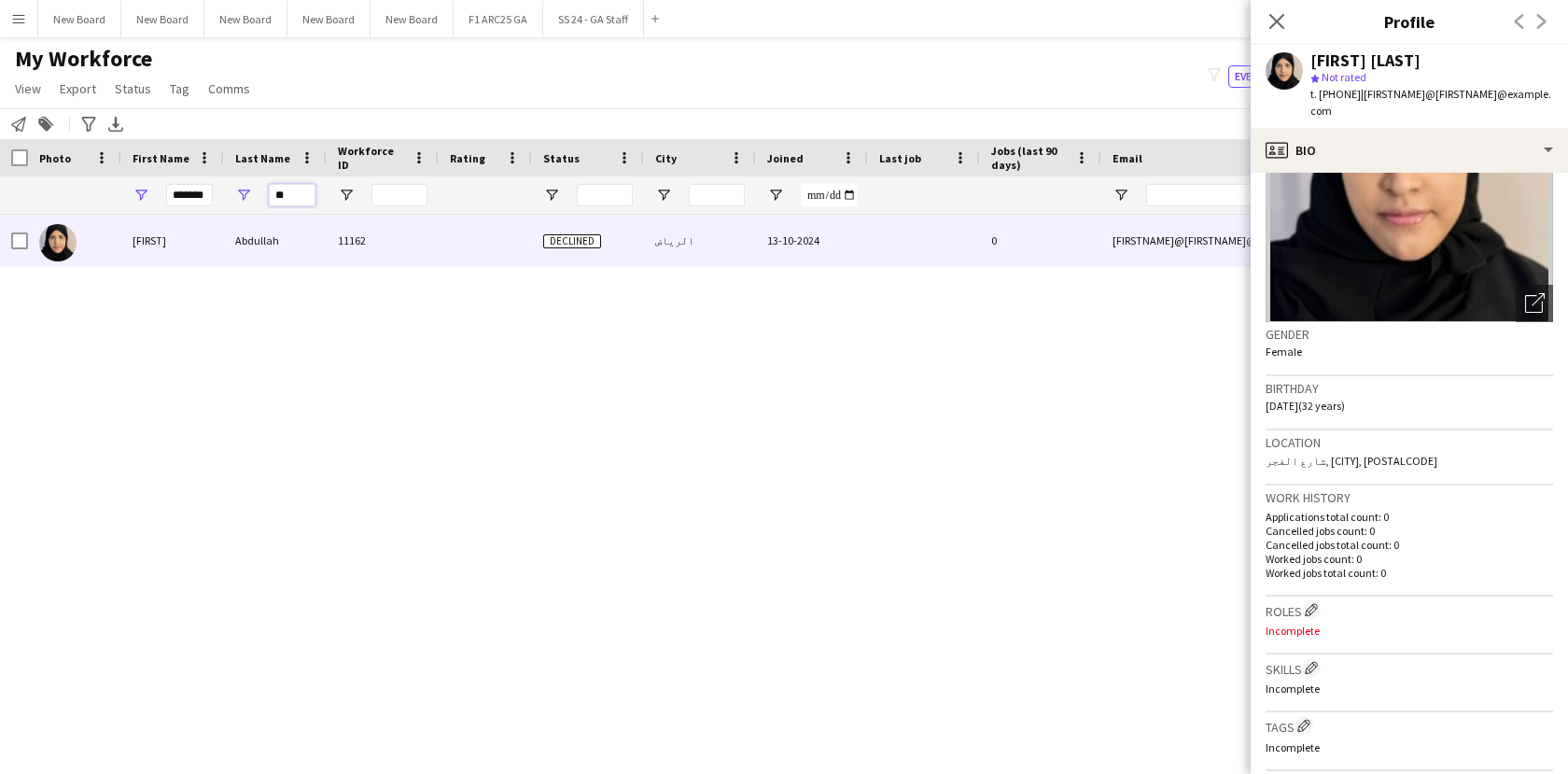 click on "**" at bounding box center [292, 195] 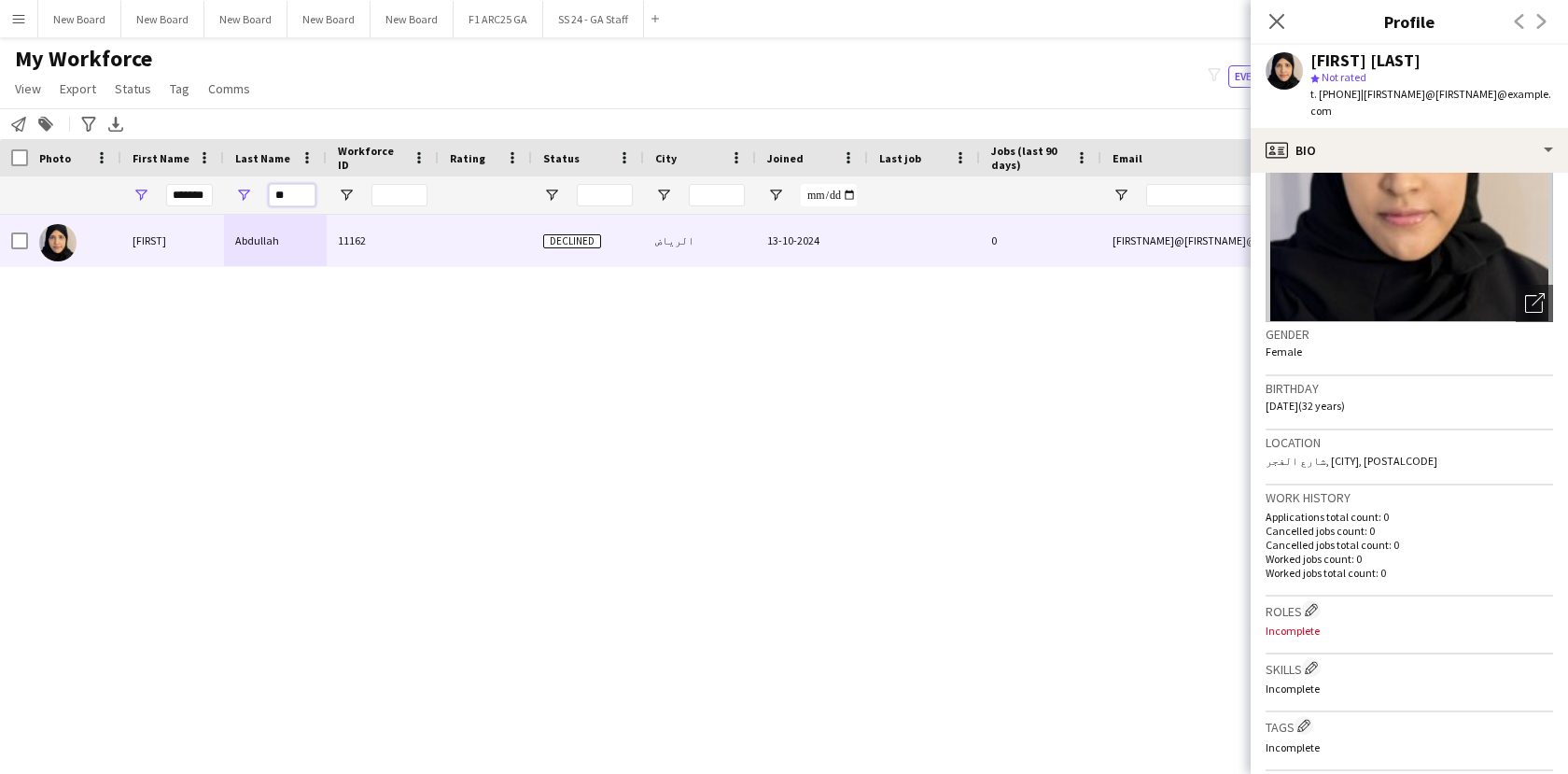 click on "**" at bounding box center (292, 195) 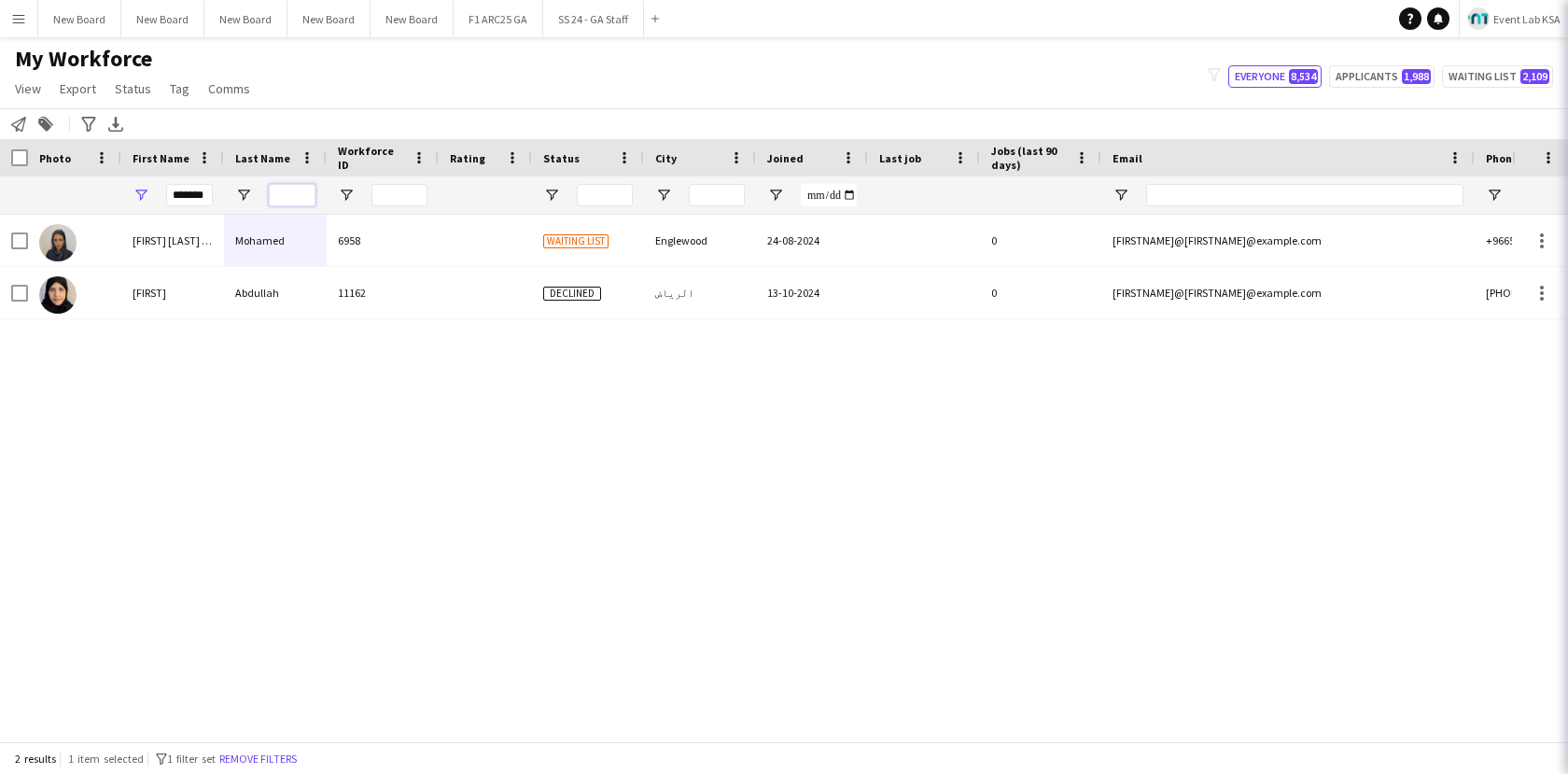 type 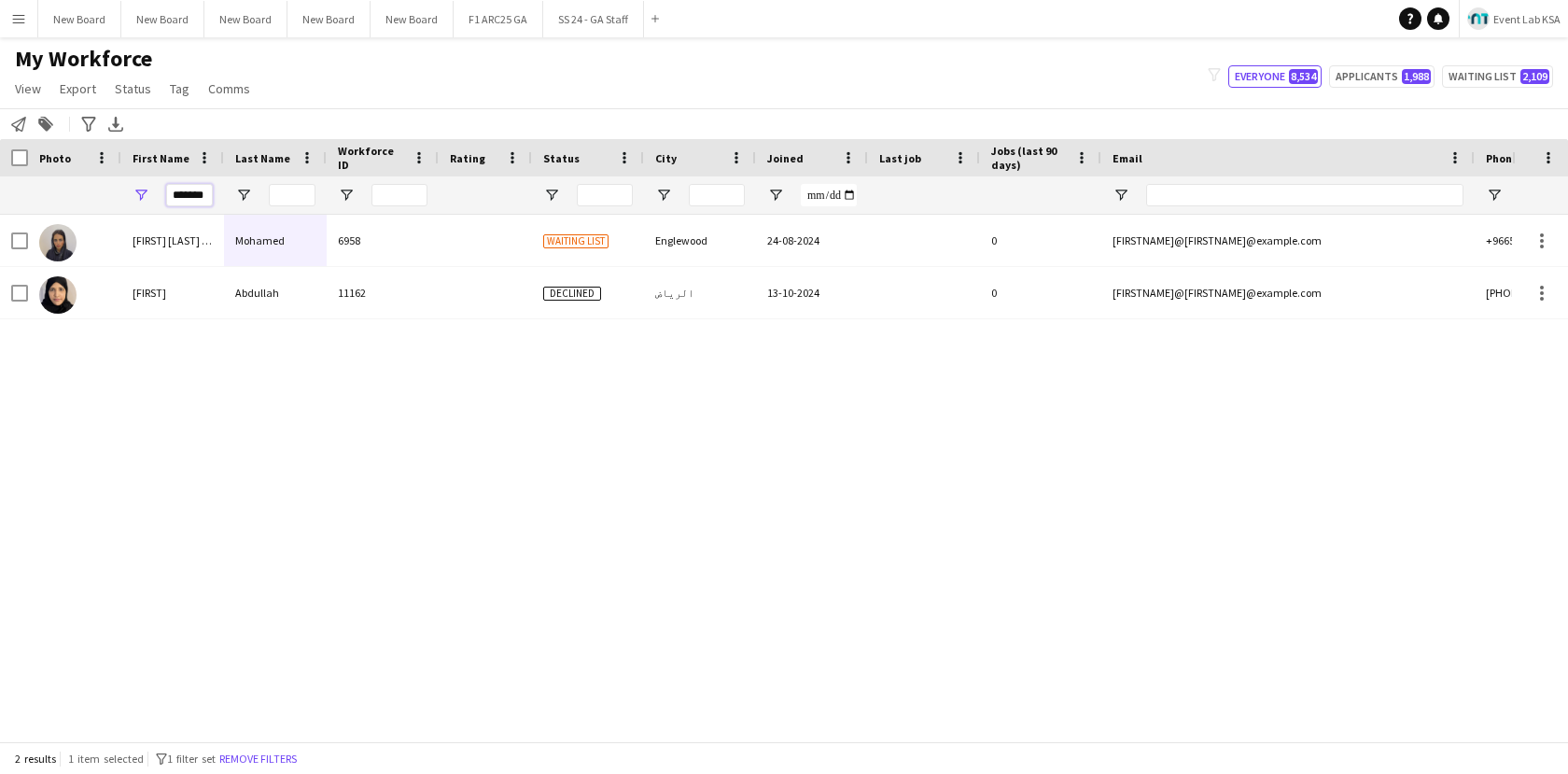 click on "******" at bounding box center (189, 195) 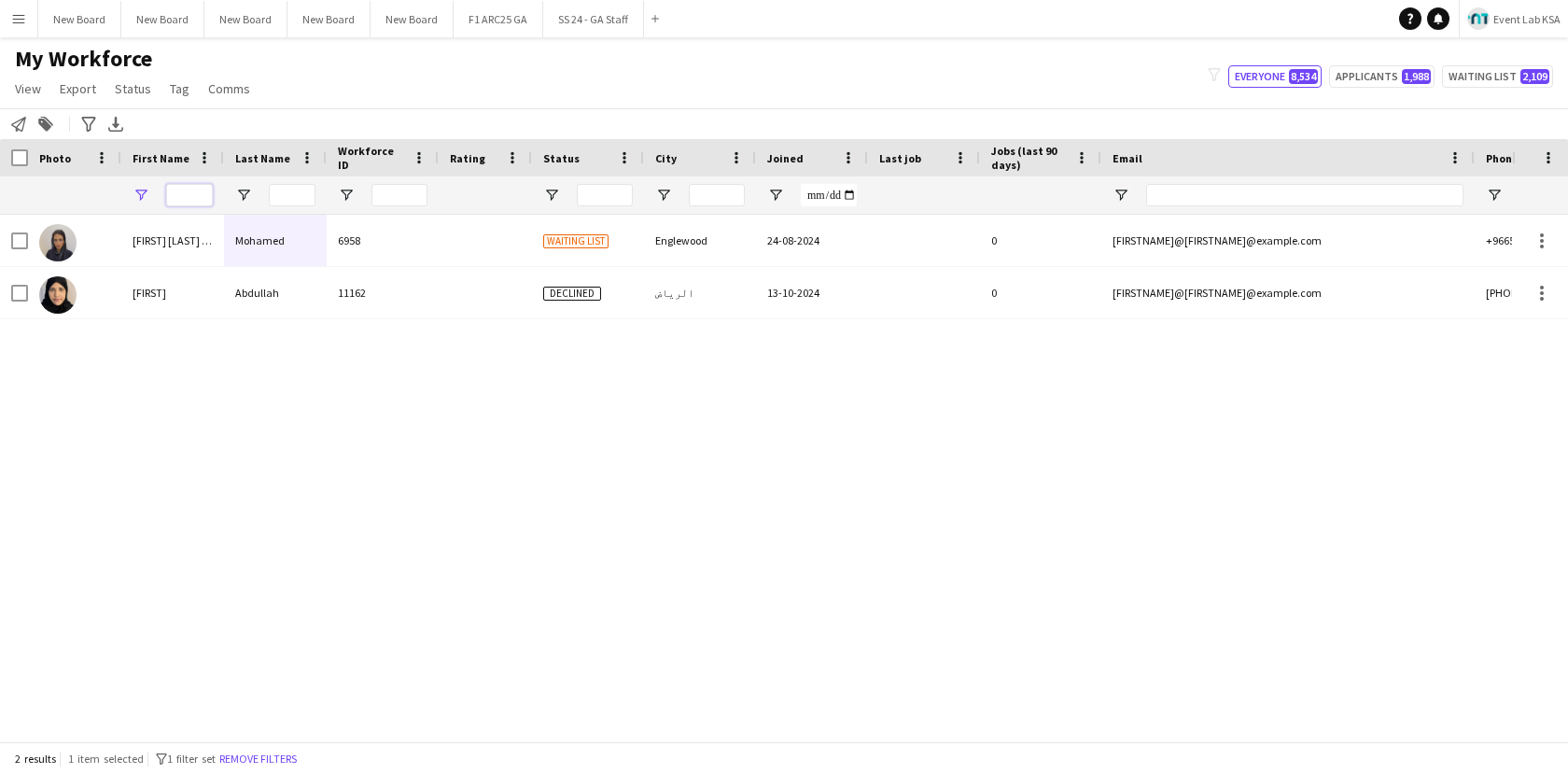 paste on "**********" 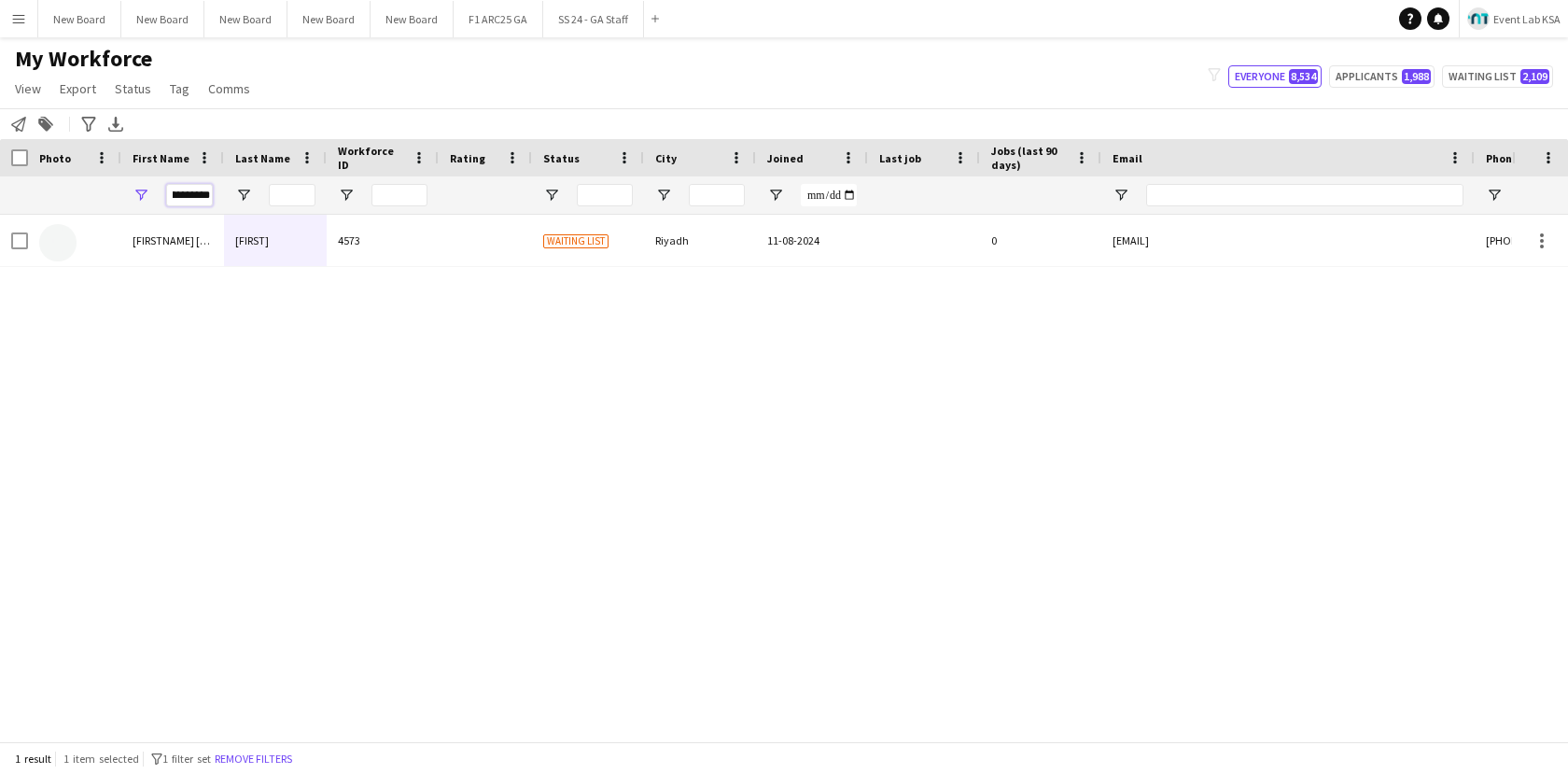 scroll, scrollTop: 0, scrollLeft: 10, axis: horizontal 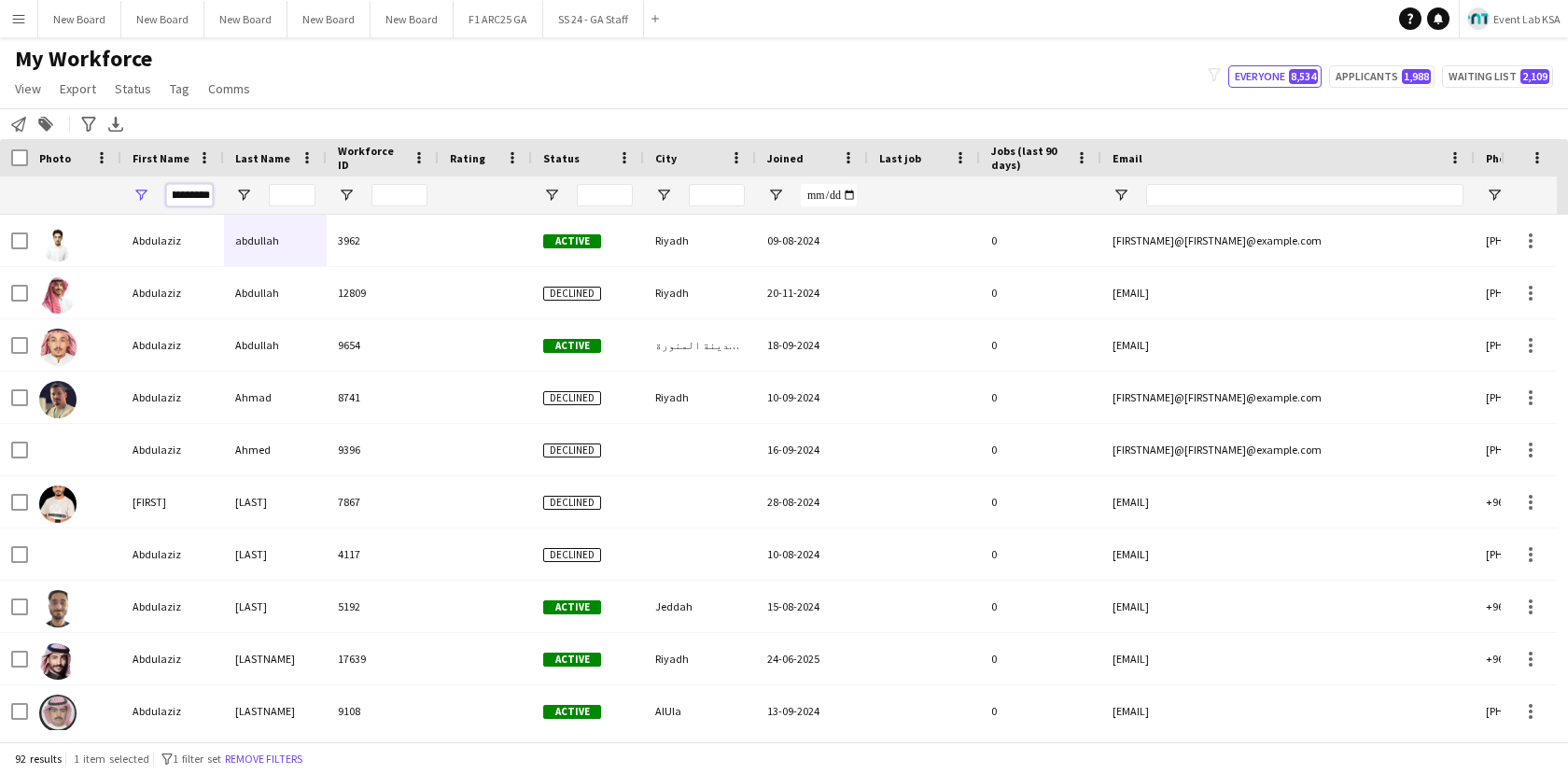 type on "*********" 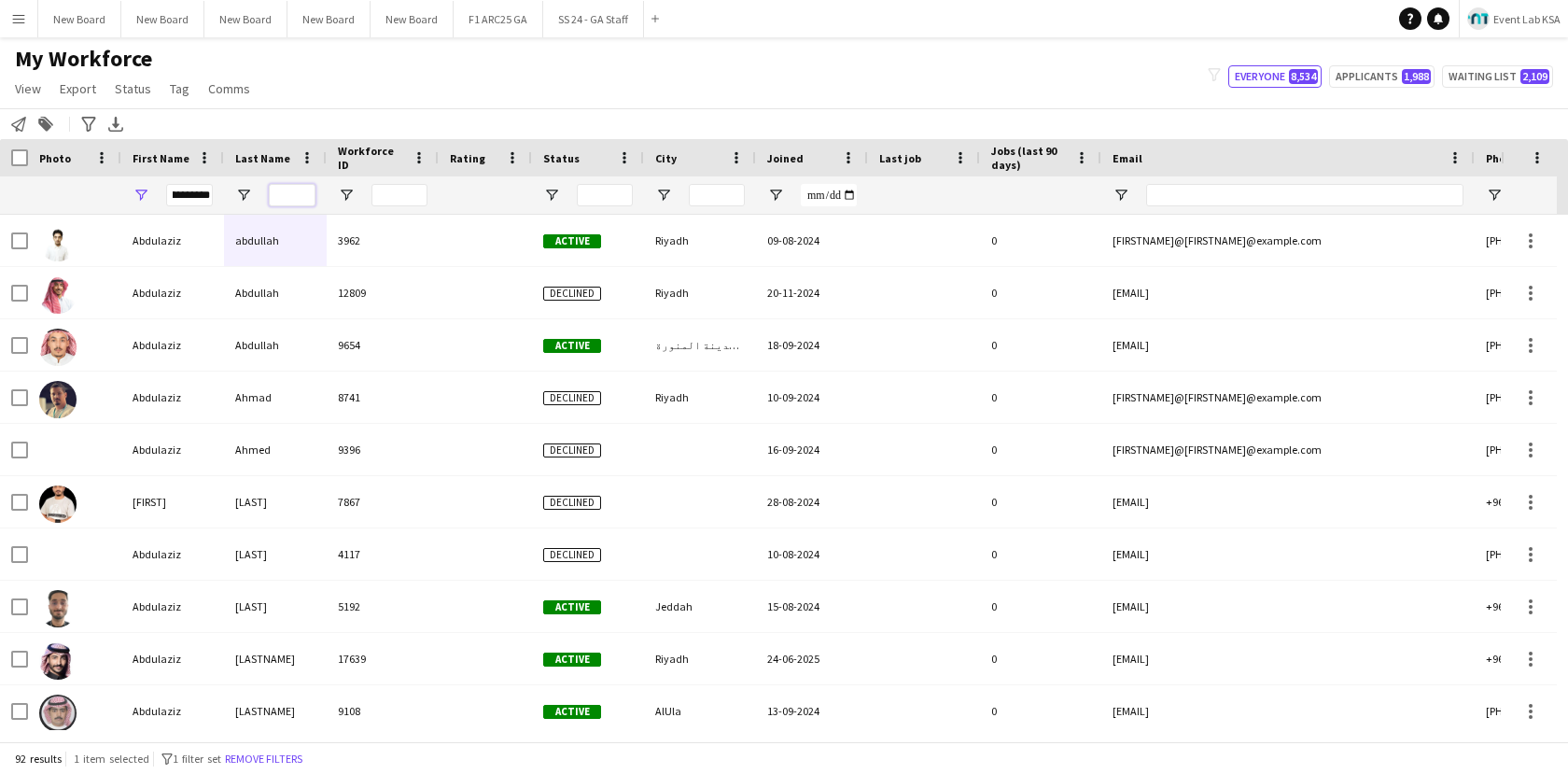 click at bounding box center [292, 195] 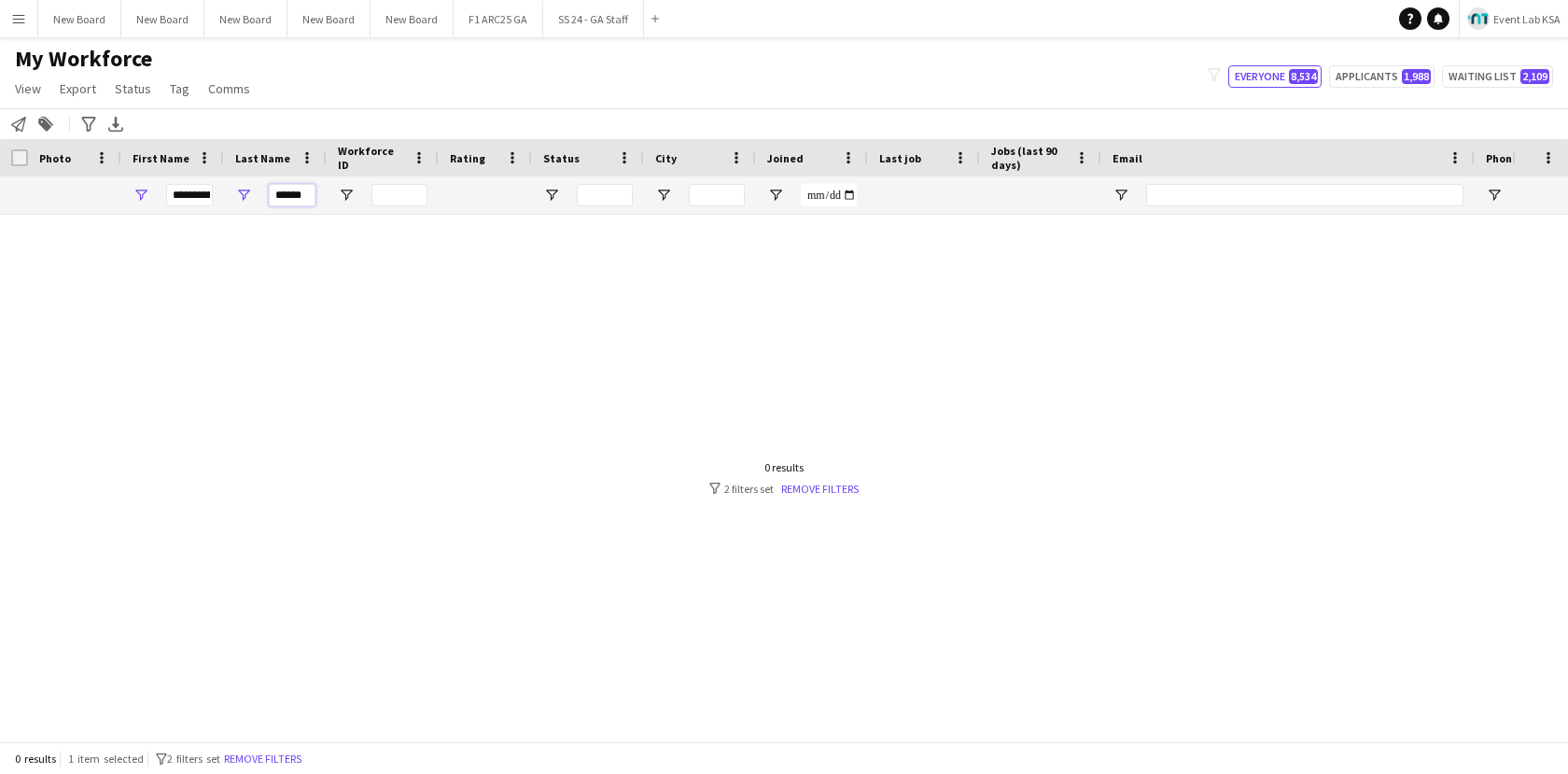 type on "******" 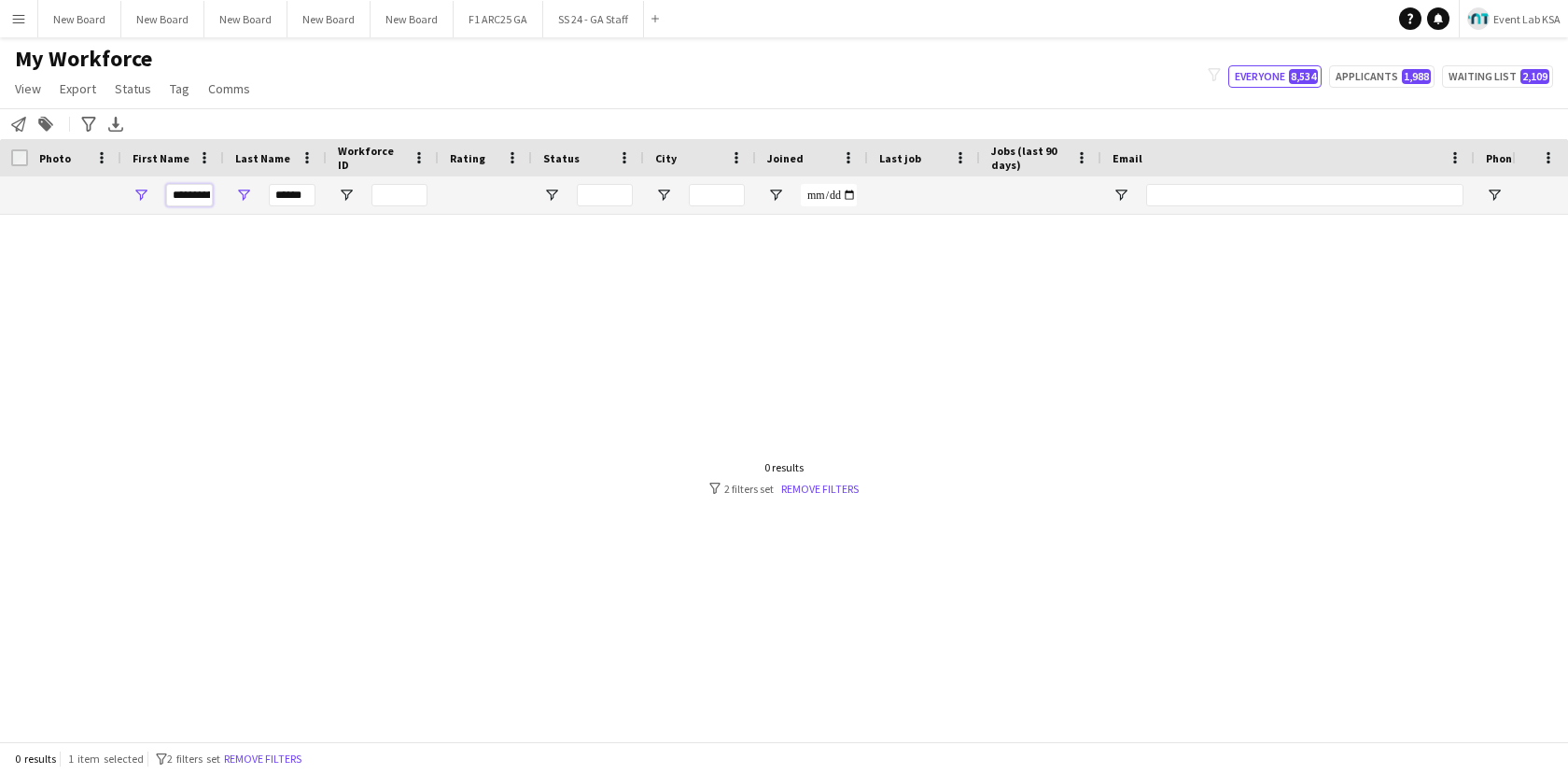 click on "*********" at bounding box center [189, 195] 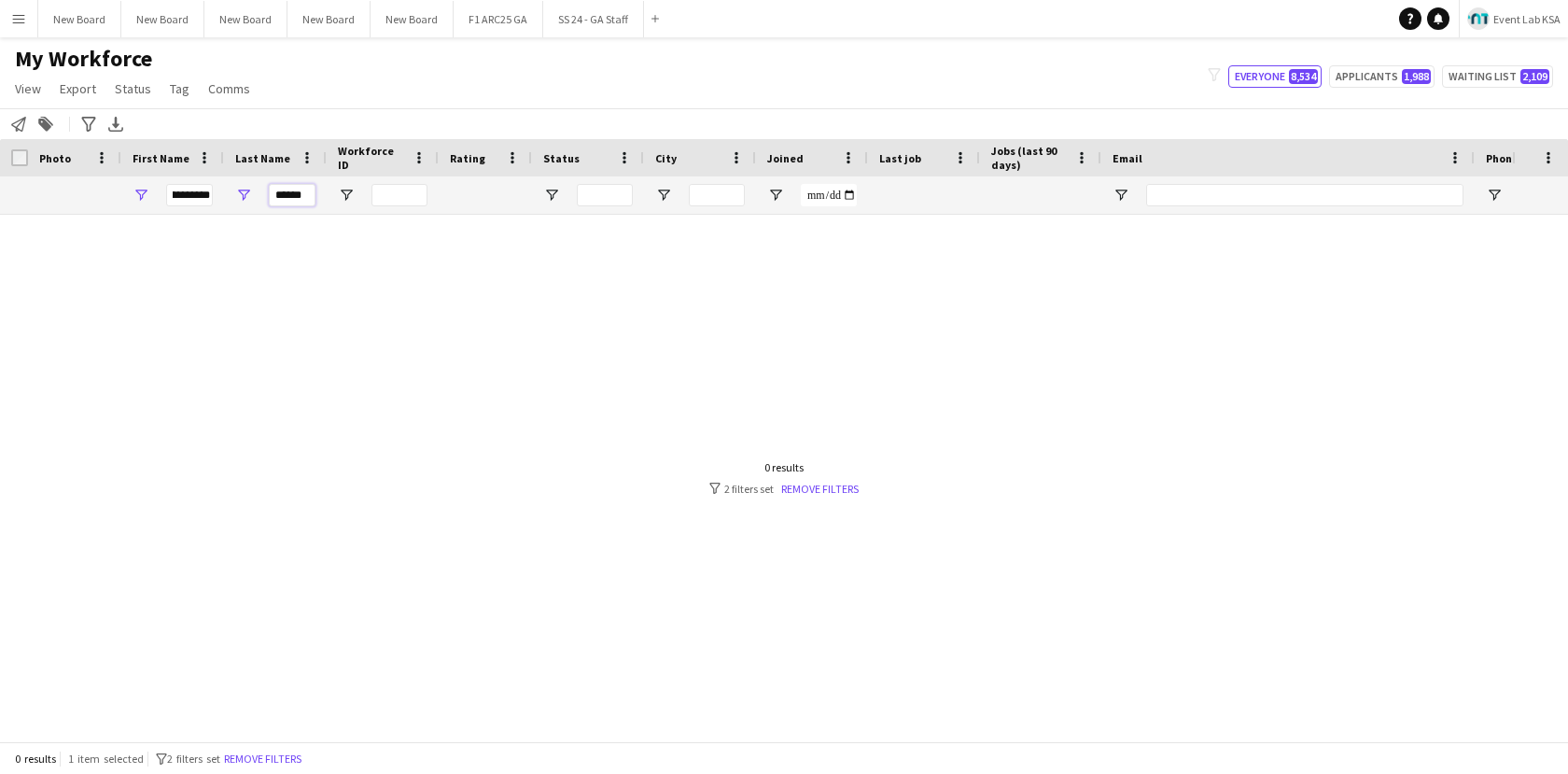 scroll, scrollTop: 0, scrollLeft: 0, axis: both 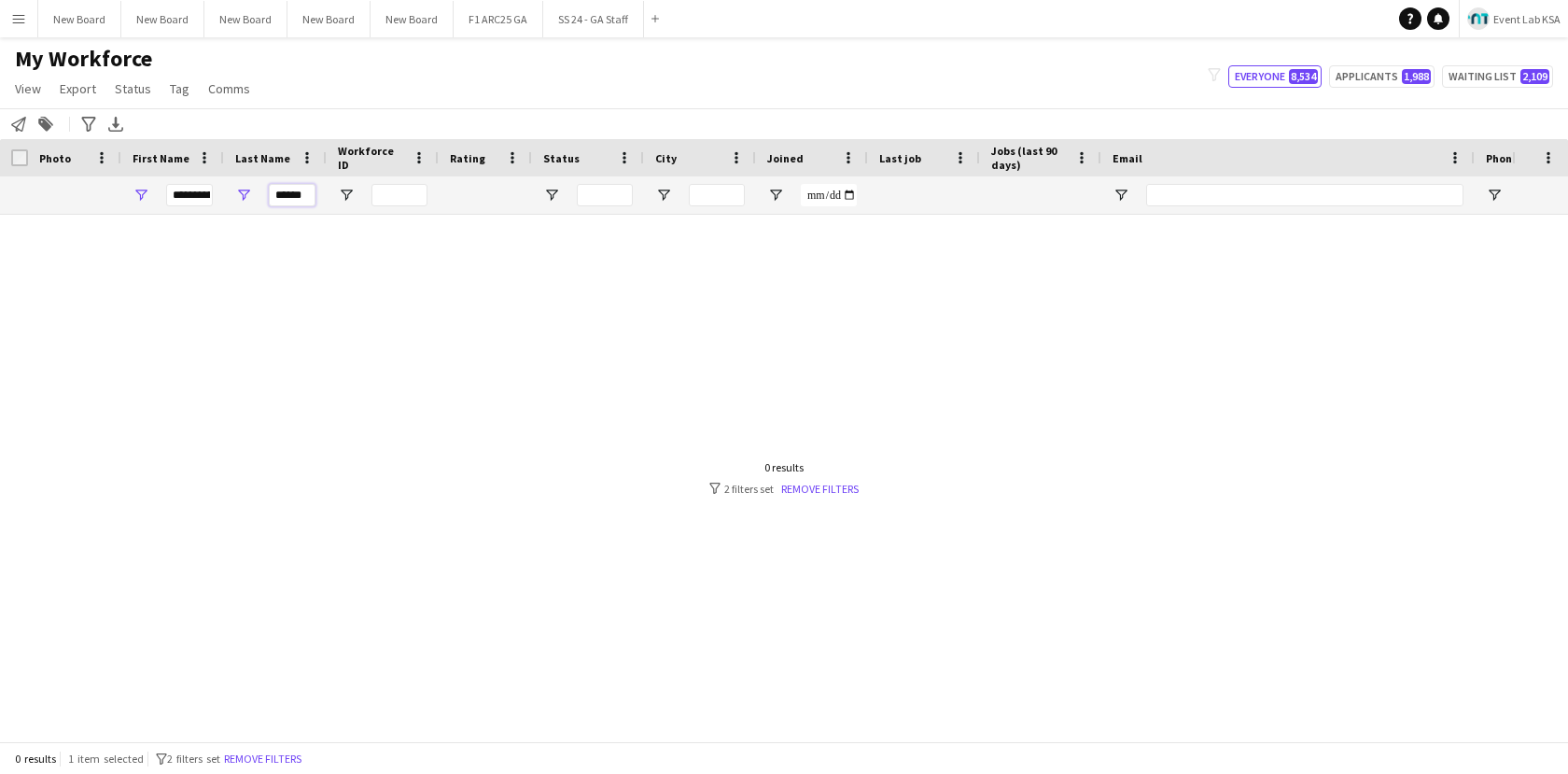 click on "******" at bounding box center [292, 195] 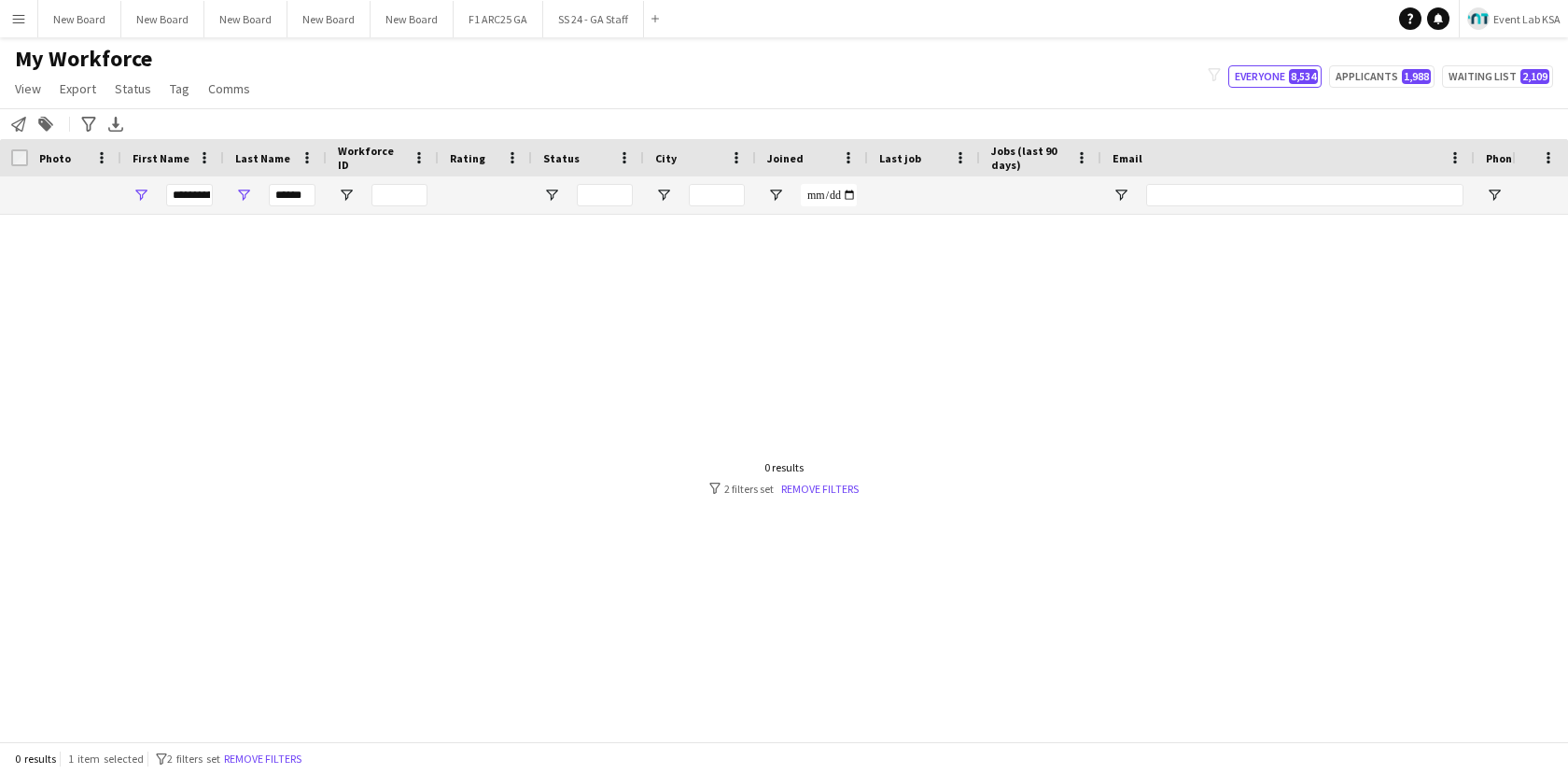 click on "0 results
filter-1
2 filters set   Remove filters" at bounding box center (784, 478) 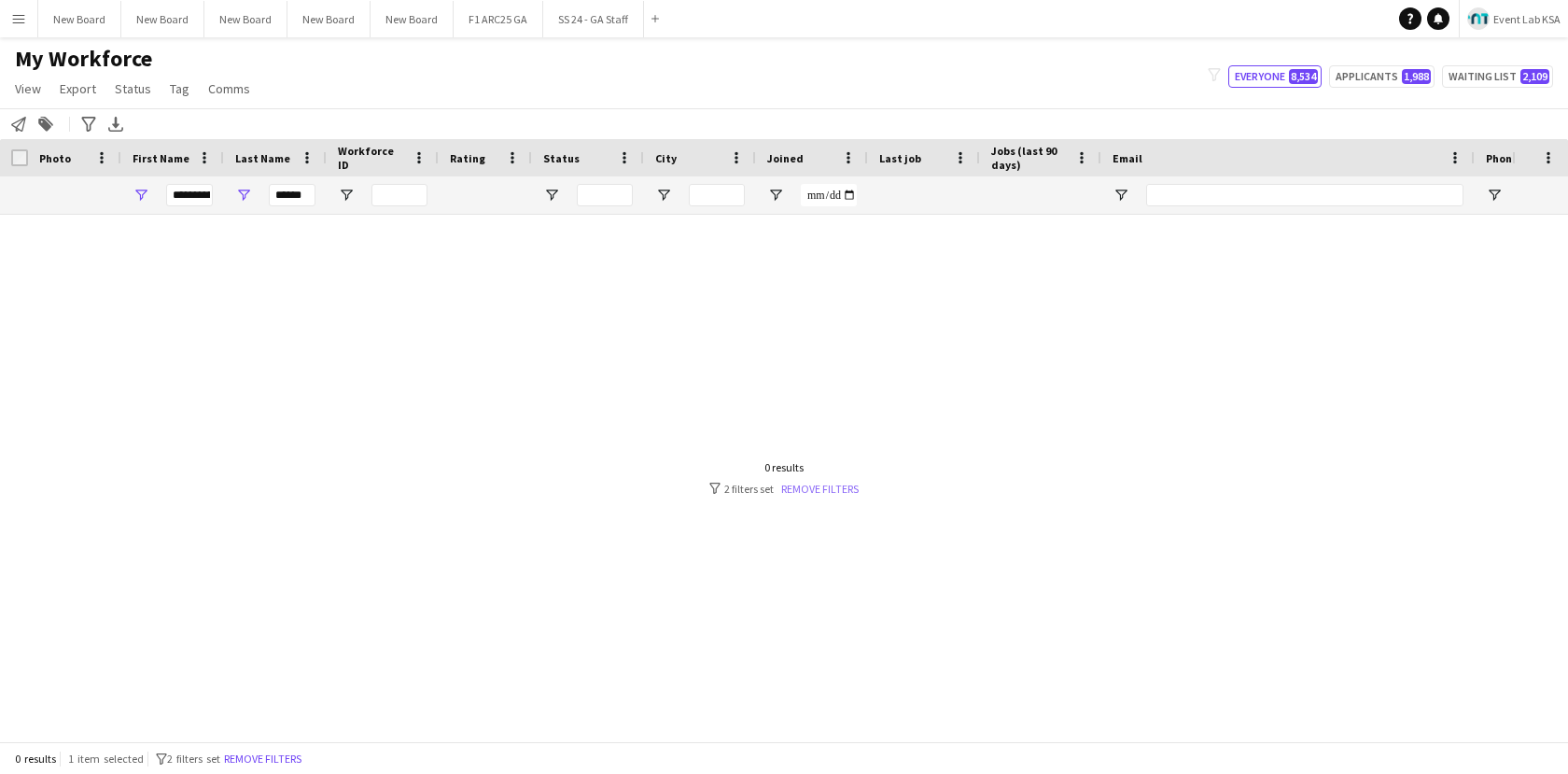 click on "Remove filters" at bounding box center (819, 488) 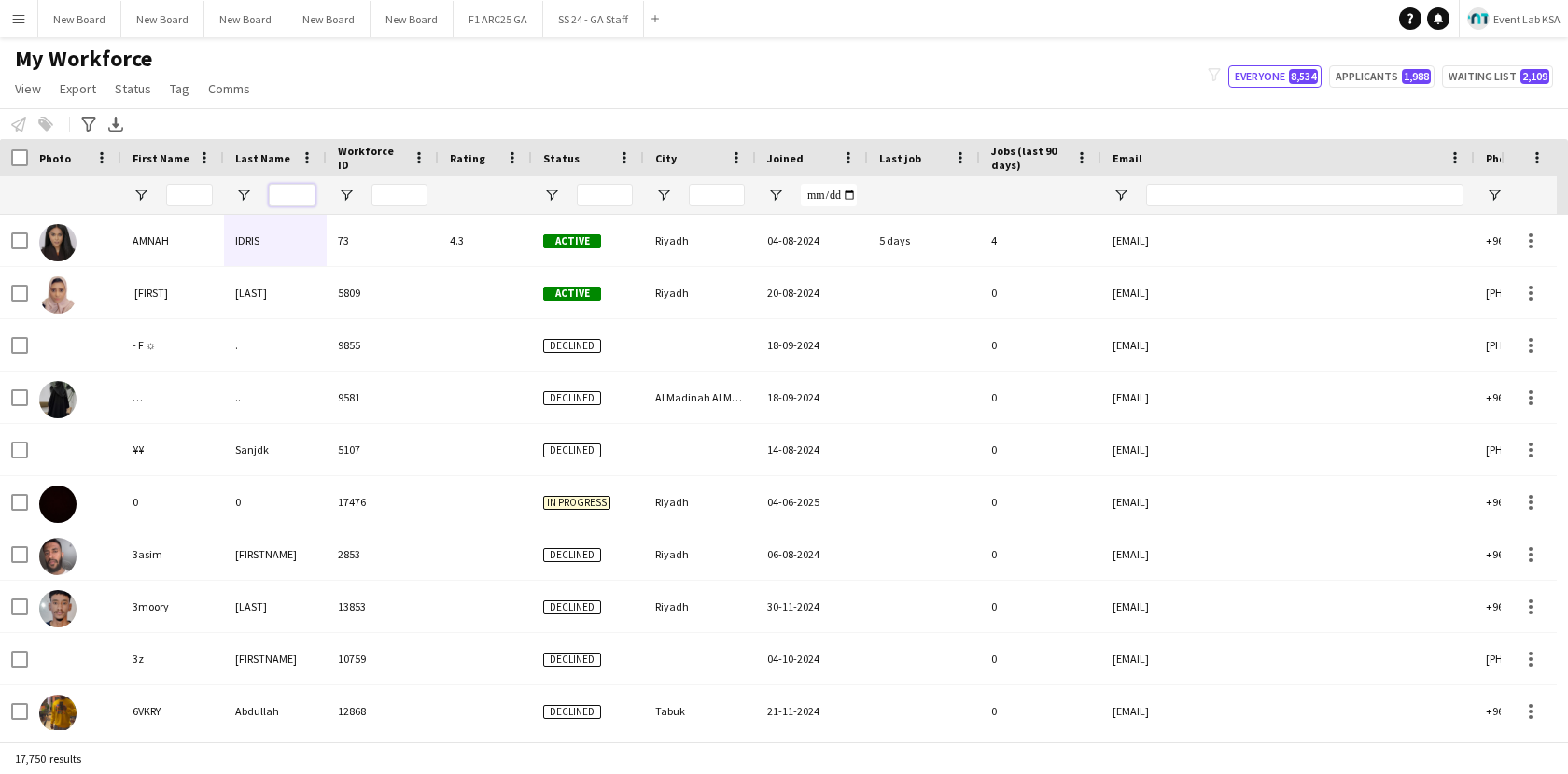 click at bounding box center (292, 195) 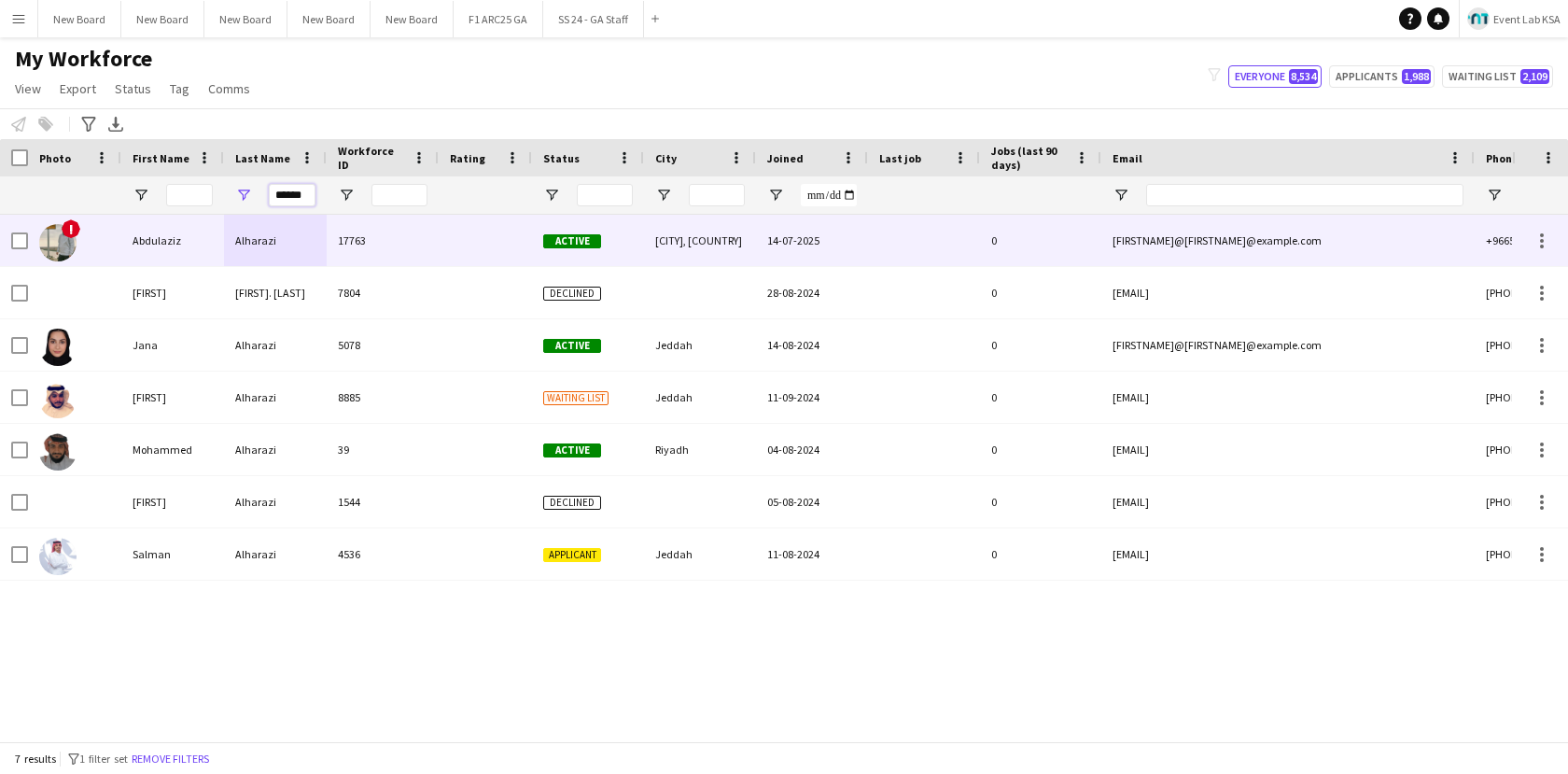 type on "******" 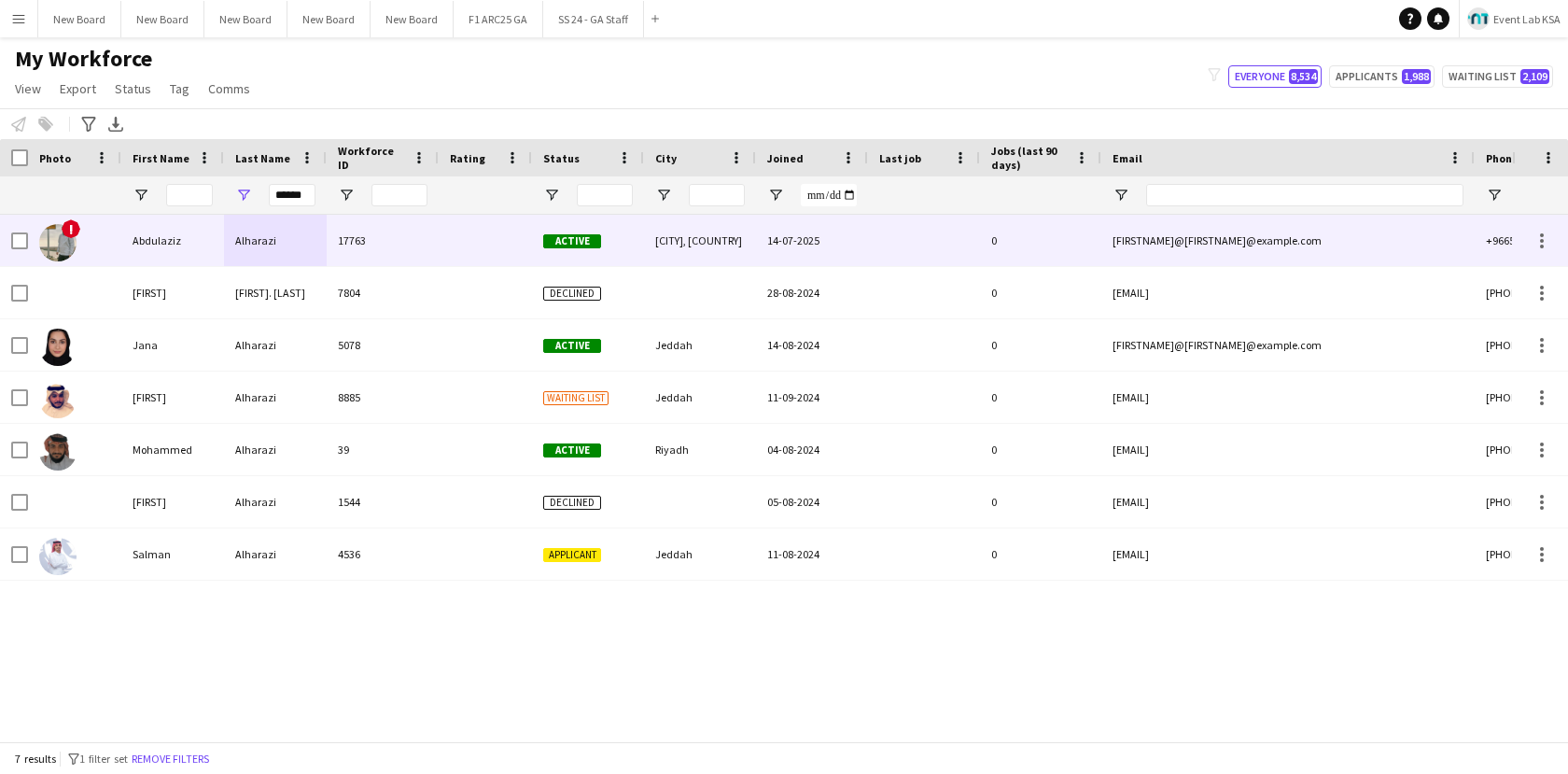 click on "Alharazi" at bounding box center (275, 240) 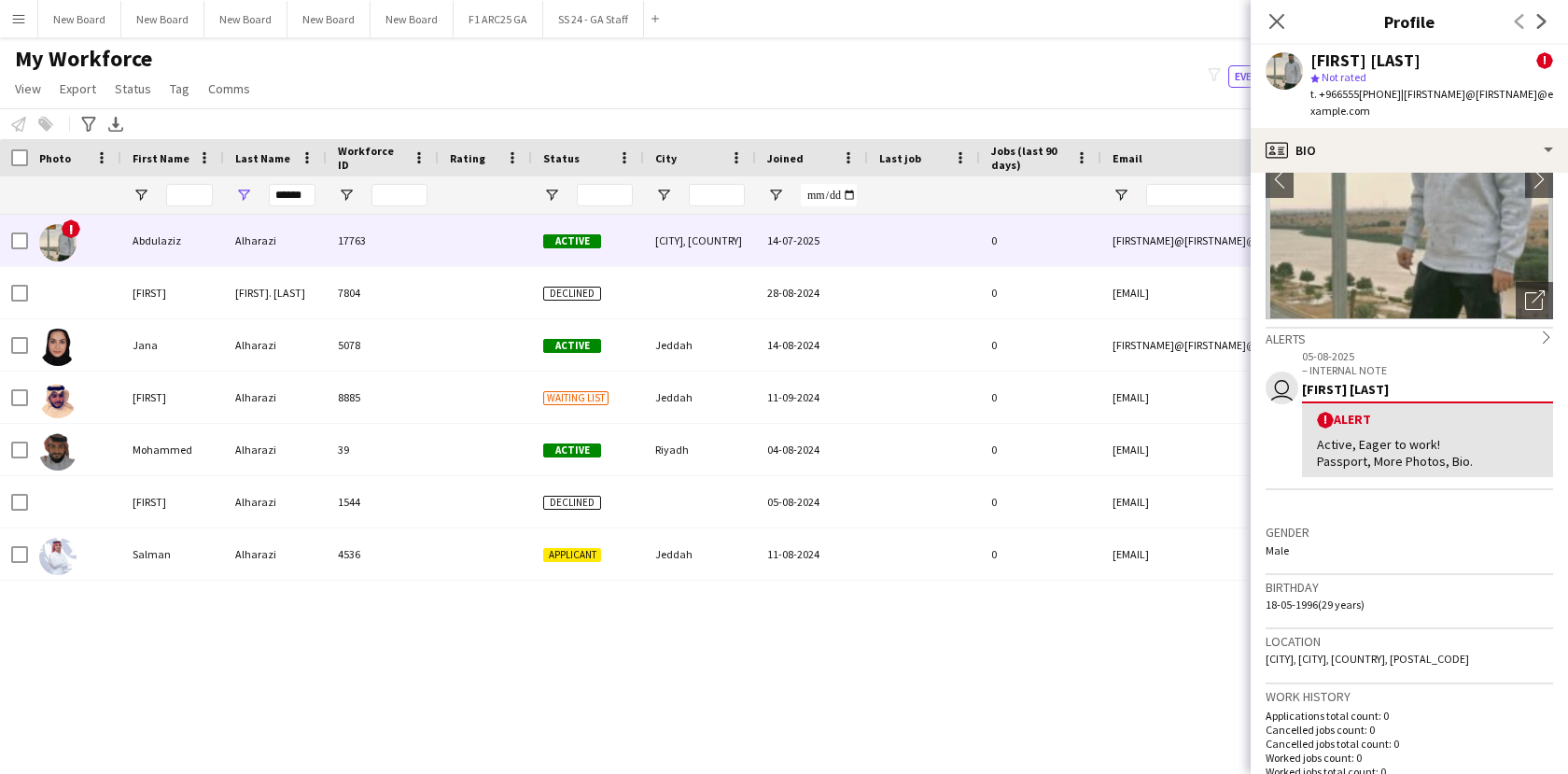 scroll, scrollTop: 69, scrollLeft: 0, axis: vertical 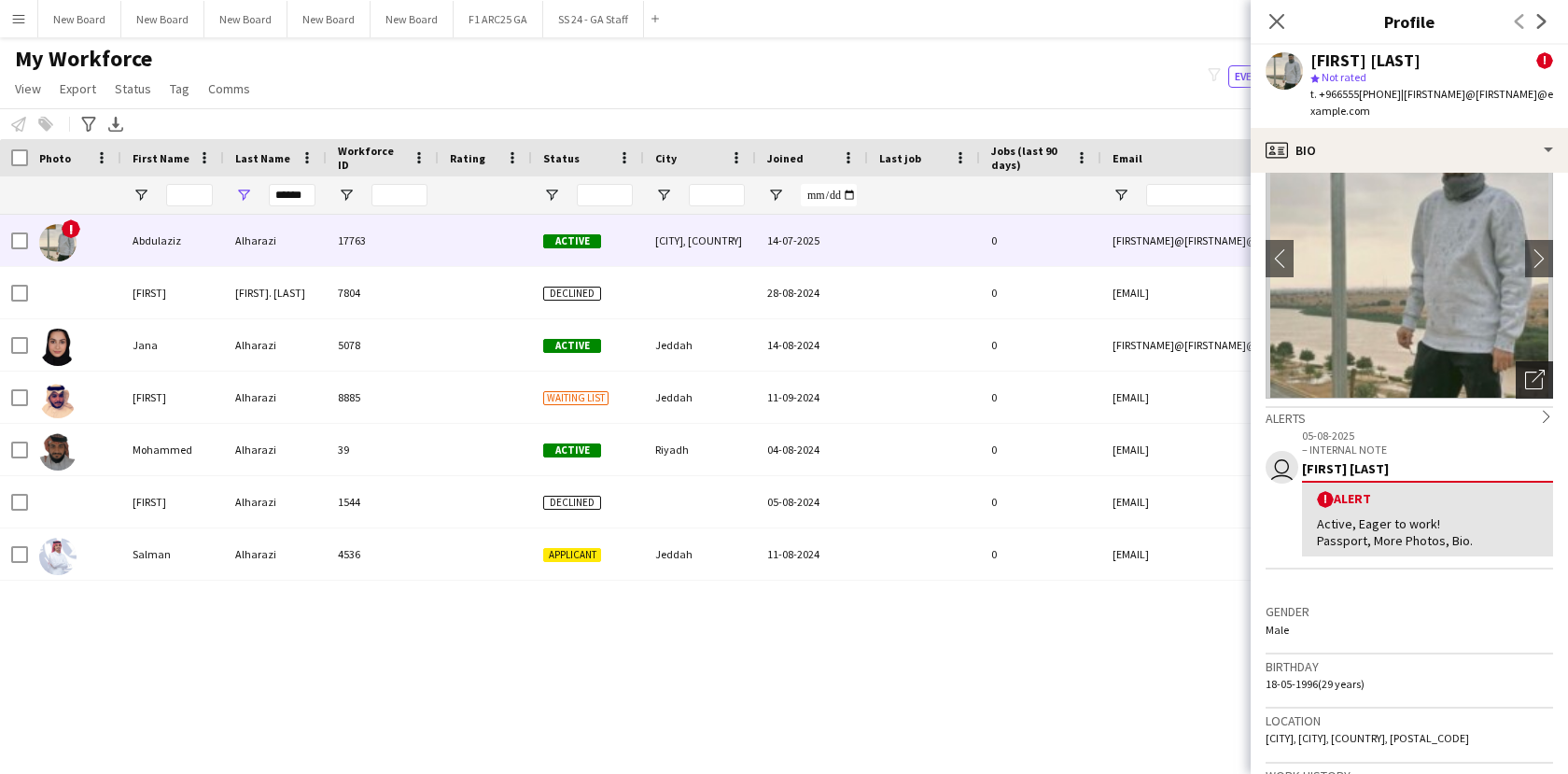 click on "Open photos pop-in" 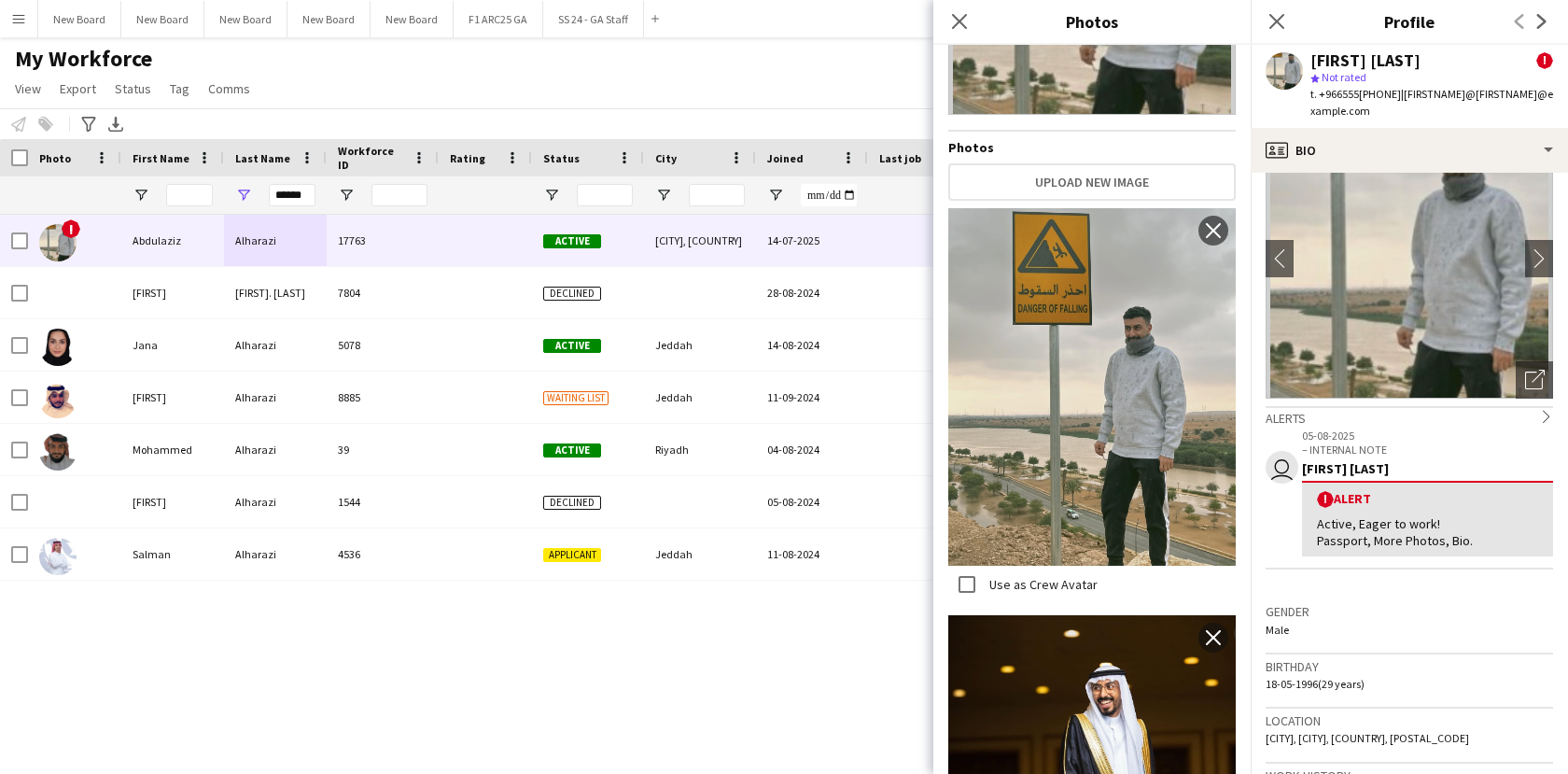 scroll, scrollTop: 300, scrollLeft: 0, axis: vertical 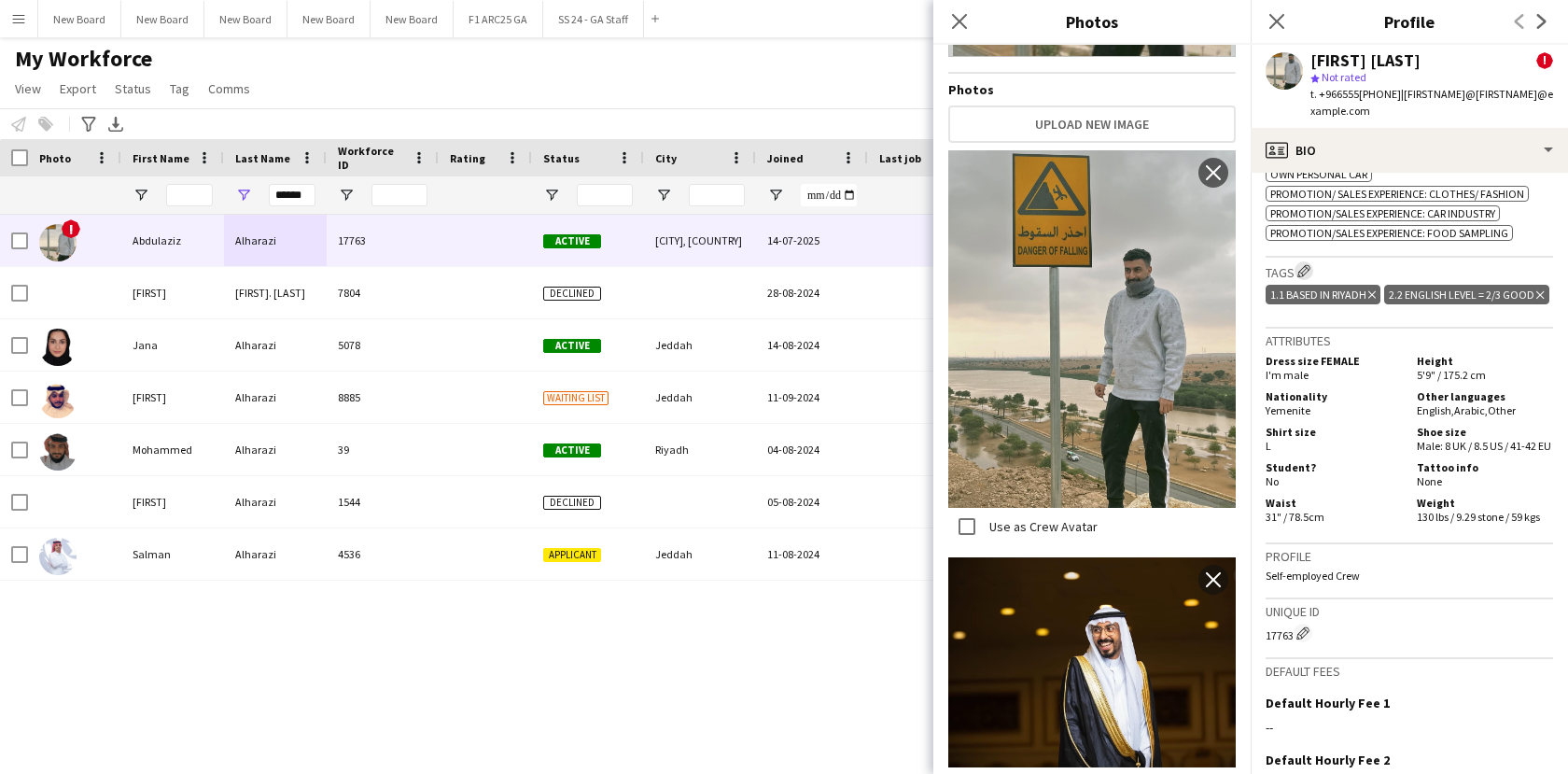 click on "Edit crew company tags" 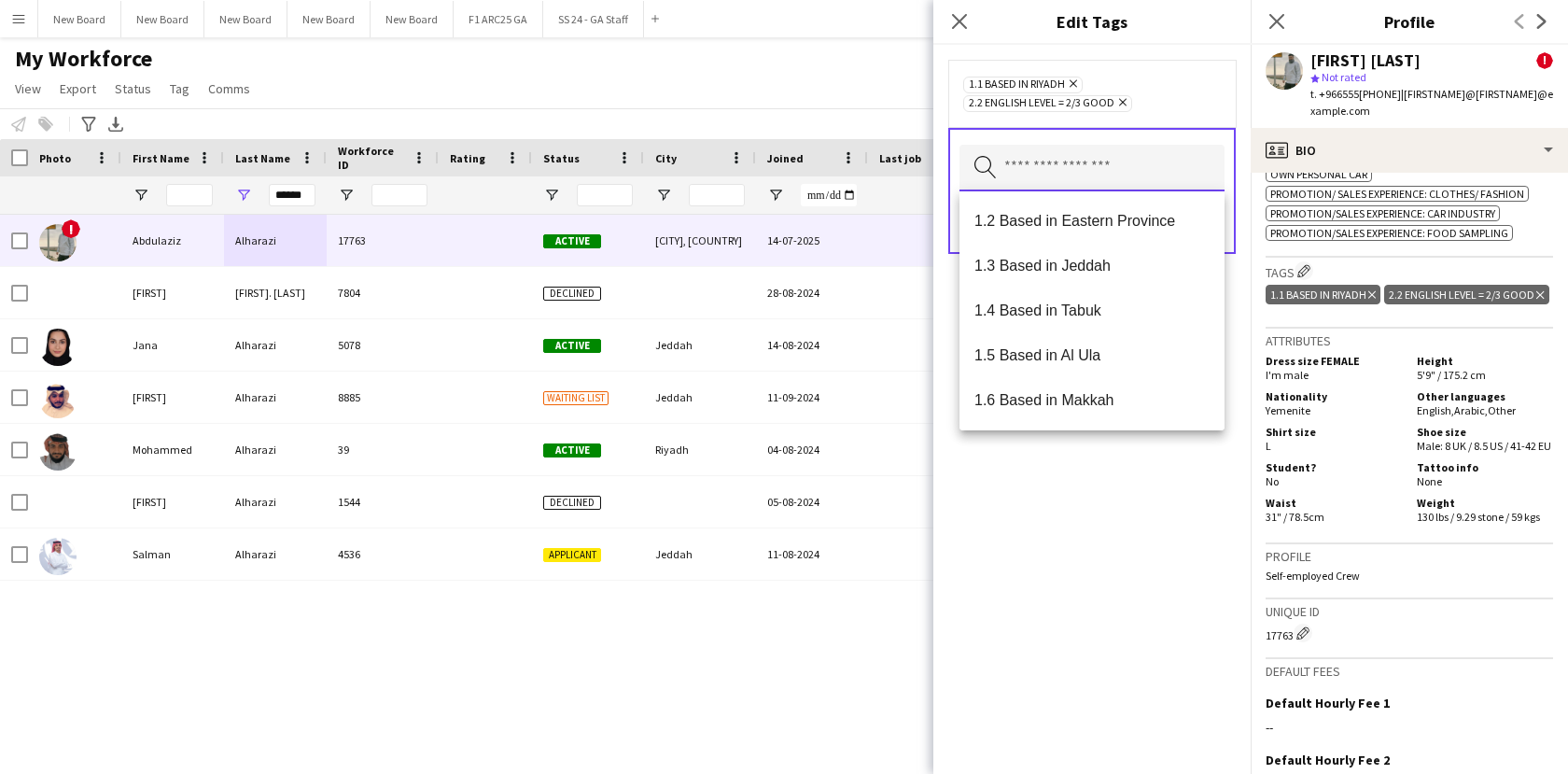 click at bounding box center (1092, 168) 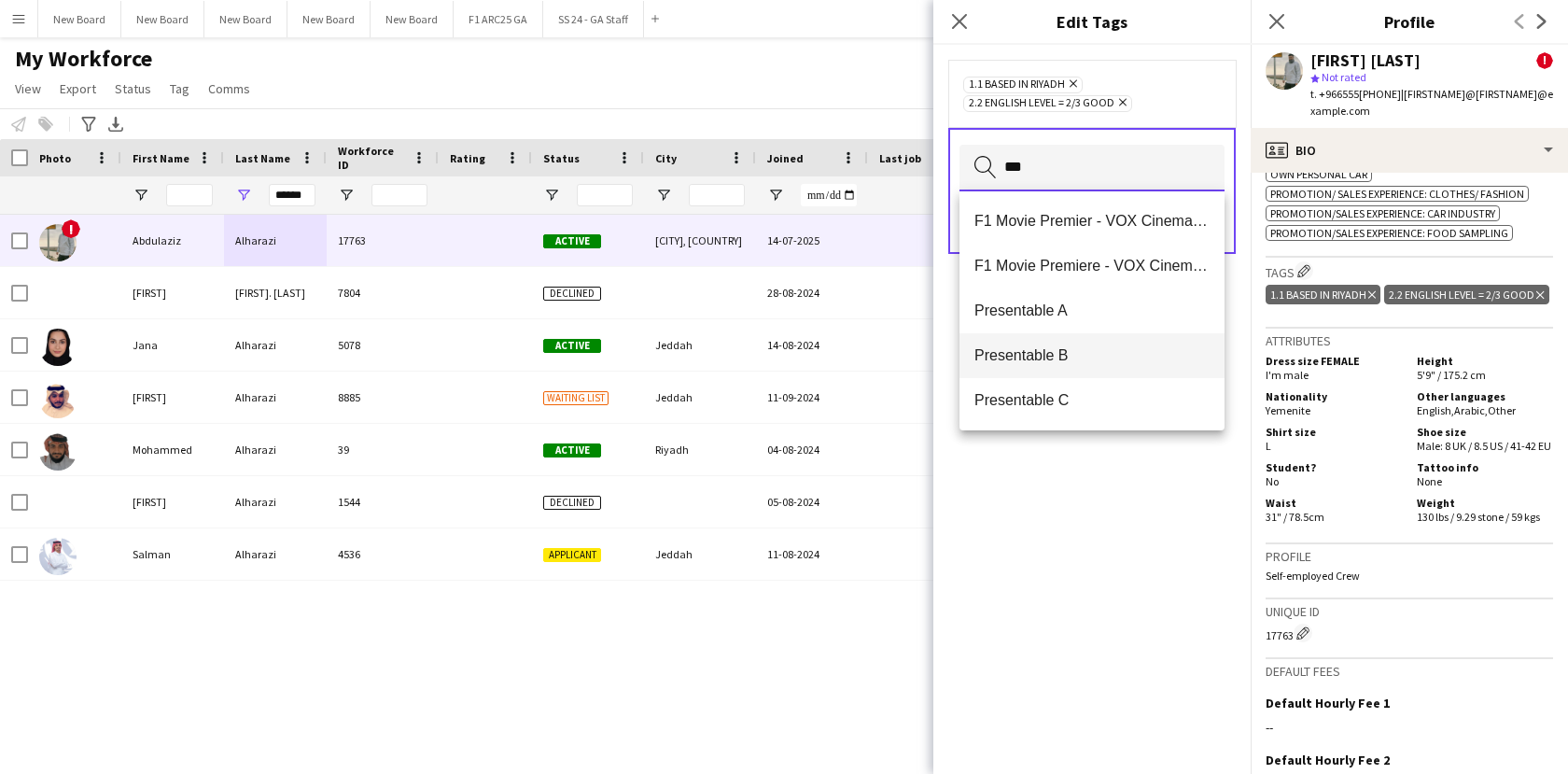 type on "***" 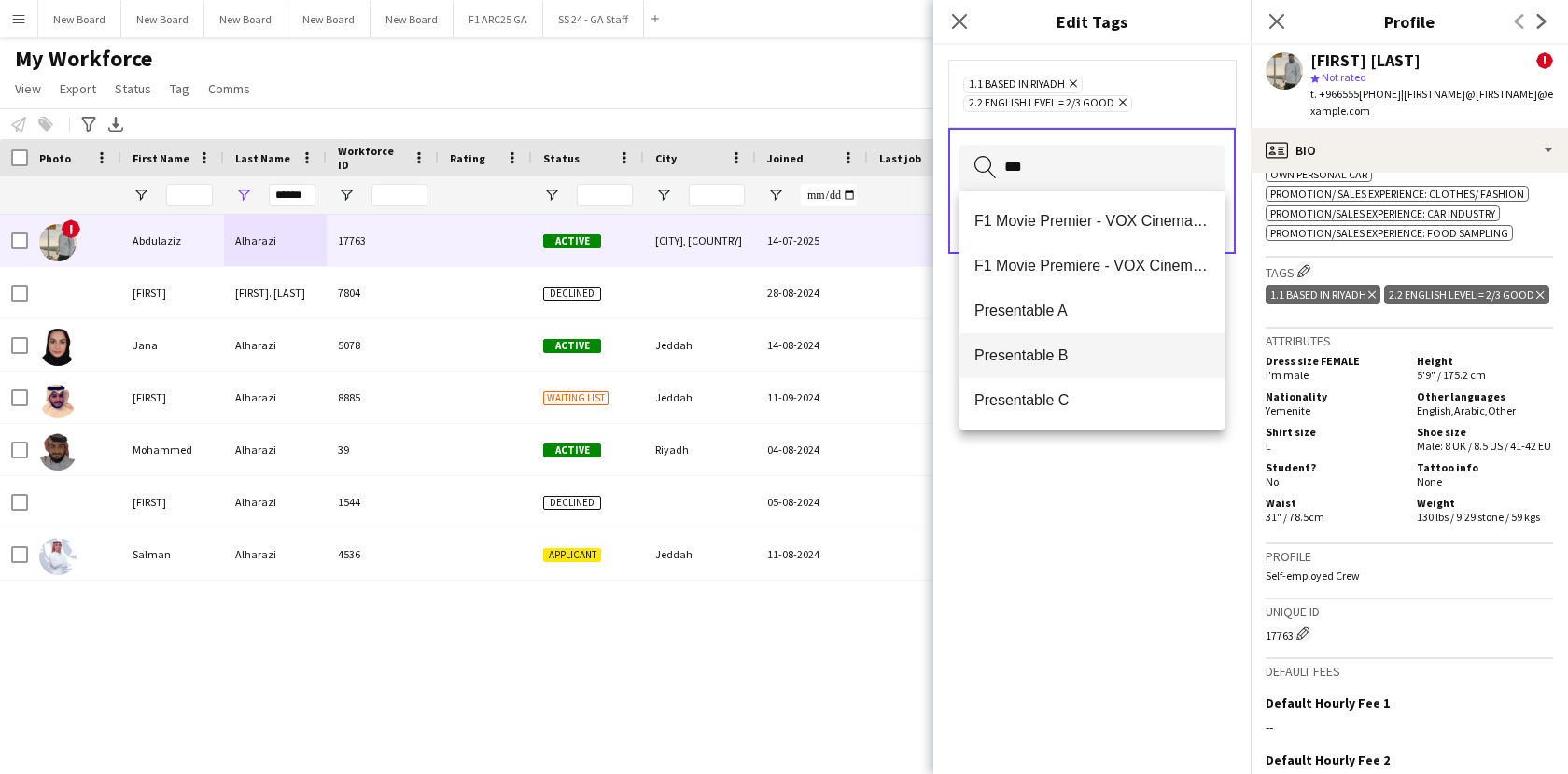 click on "Presentable B" at bounding box center (1092, 355) 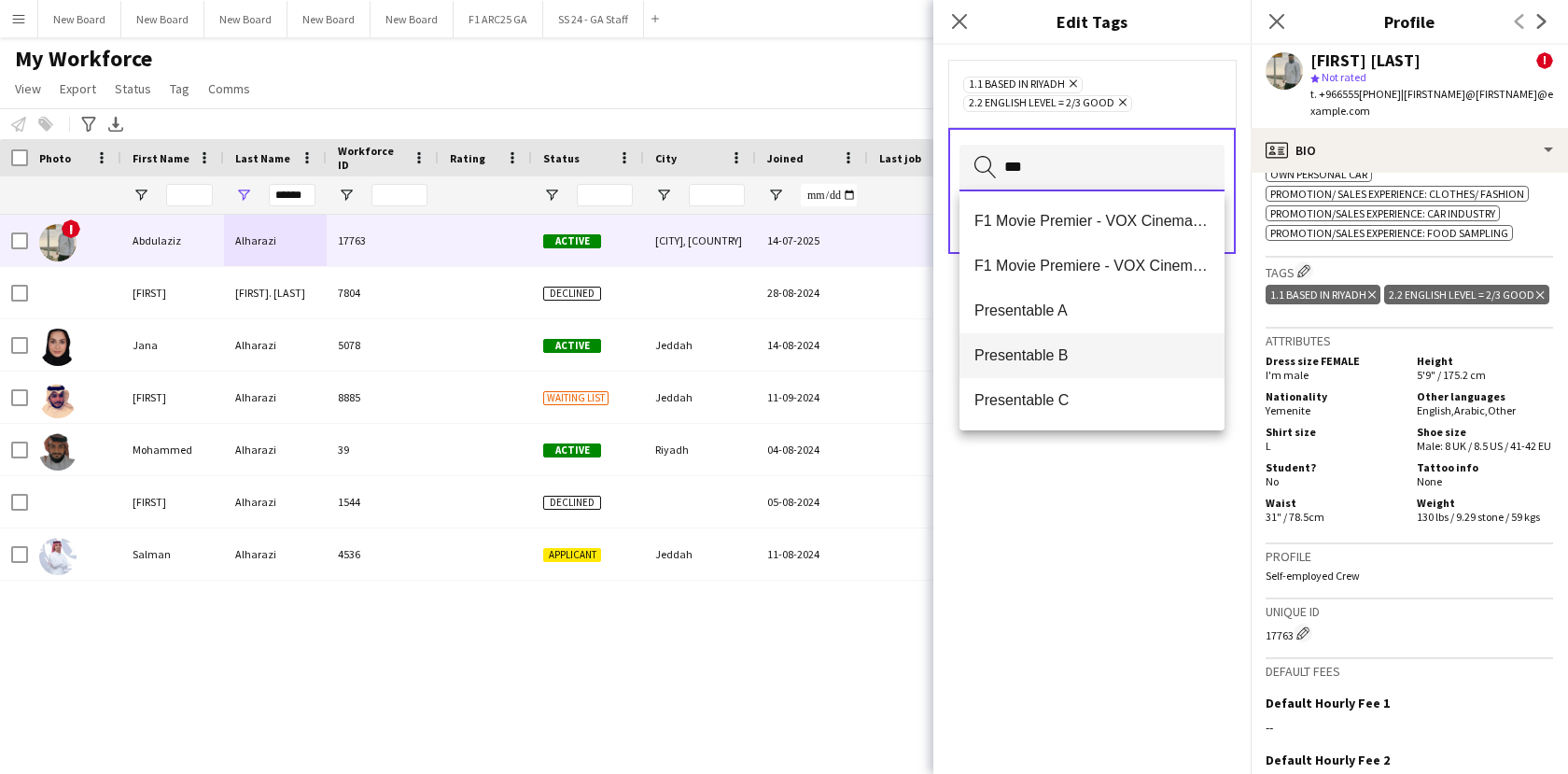 type 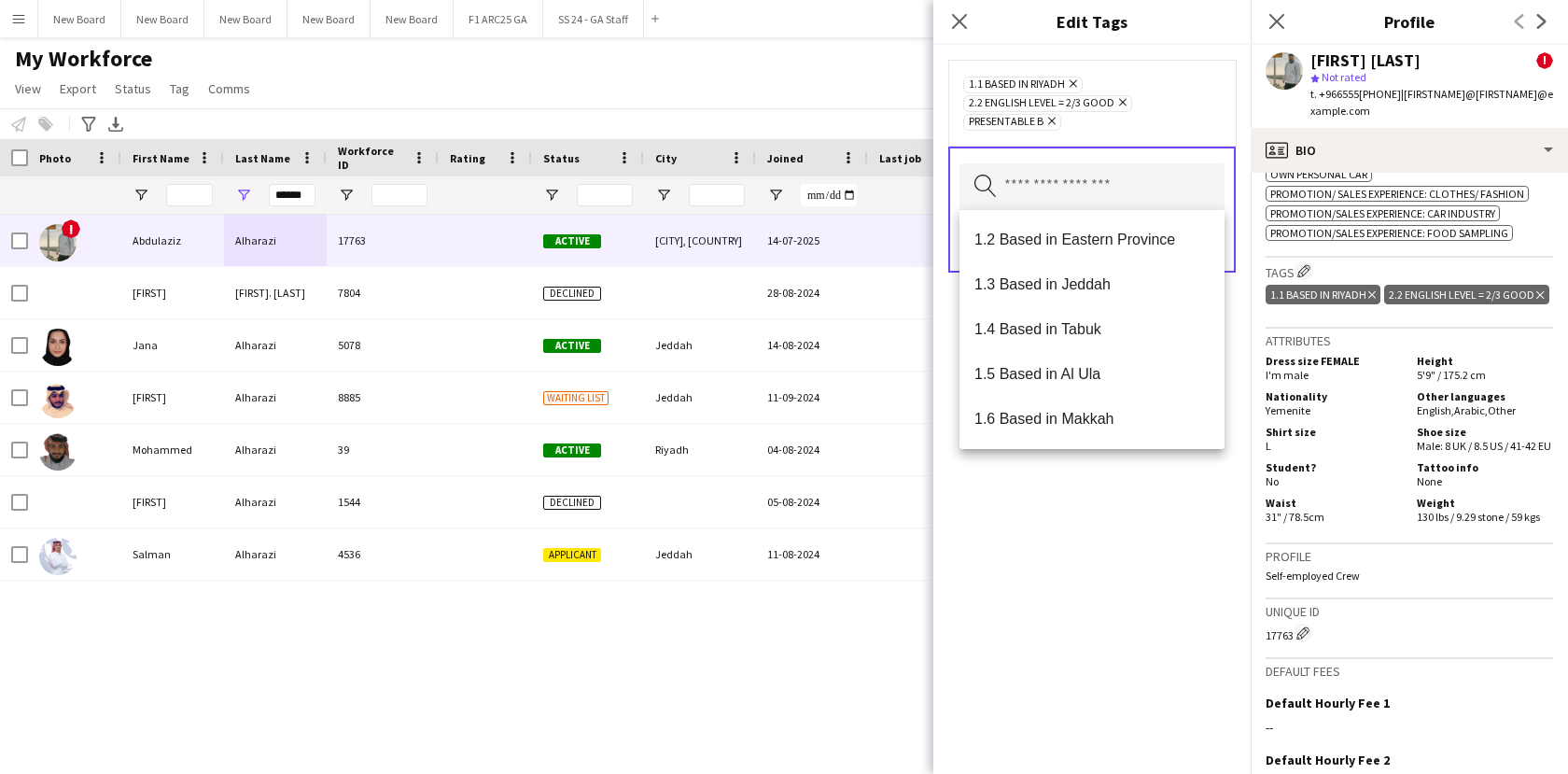click on "1.1 Based in Riyadh
Remove
2.2 English Level = 2/3 Good
Remove
Presentable B
Remove
Search by tag name
Save" 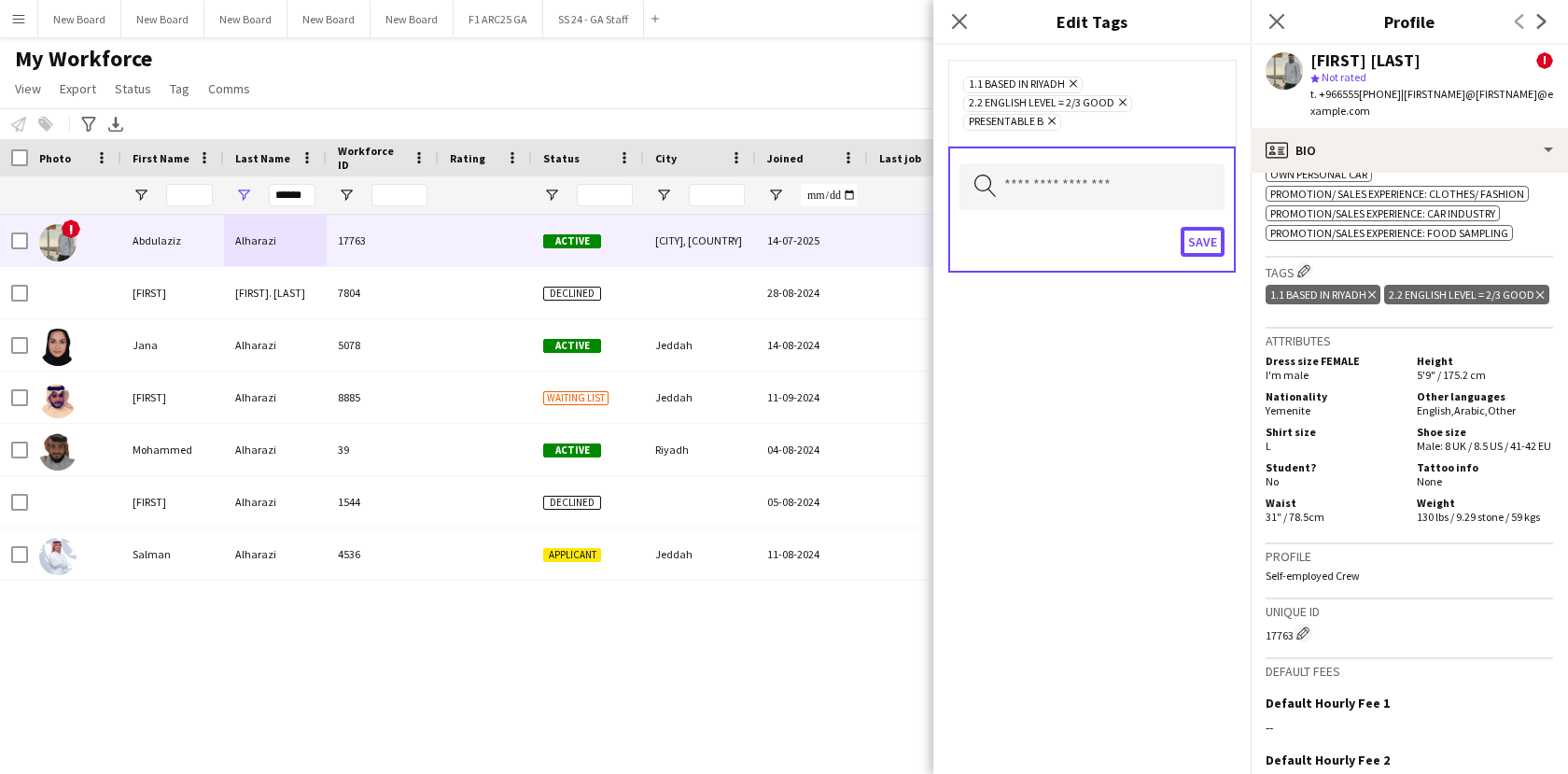 drag, startPoint x: 1198, startPoint y: 247, endPoint x: 1197, endPoint y: 260, distance: 13.038405 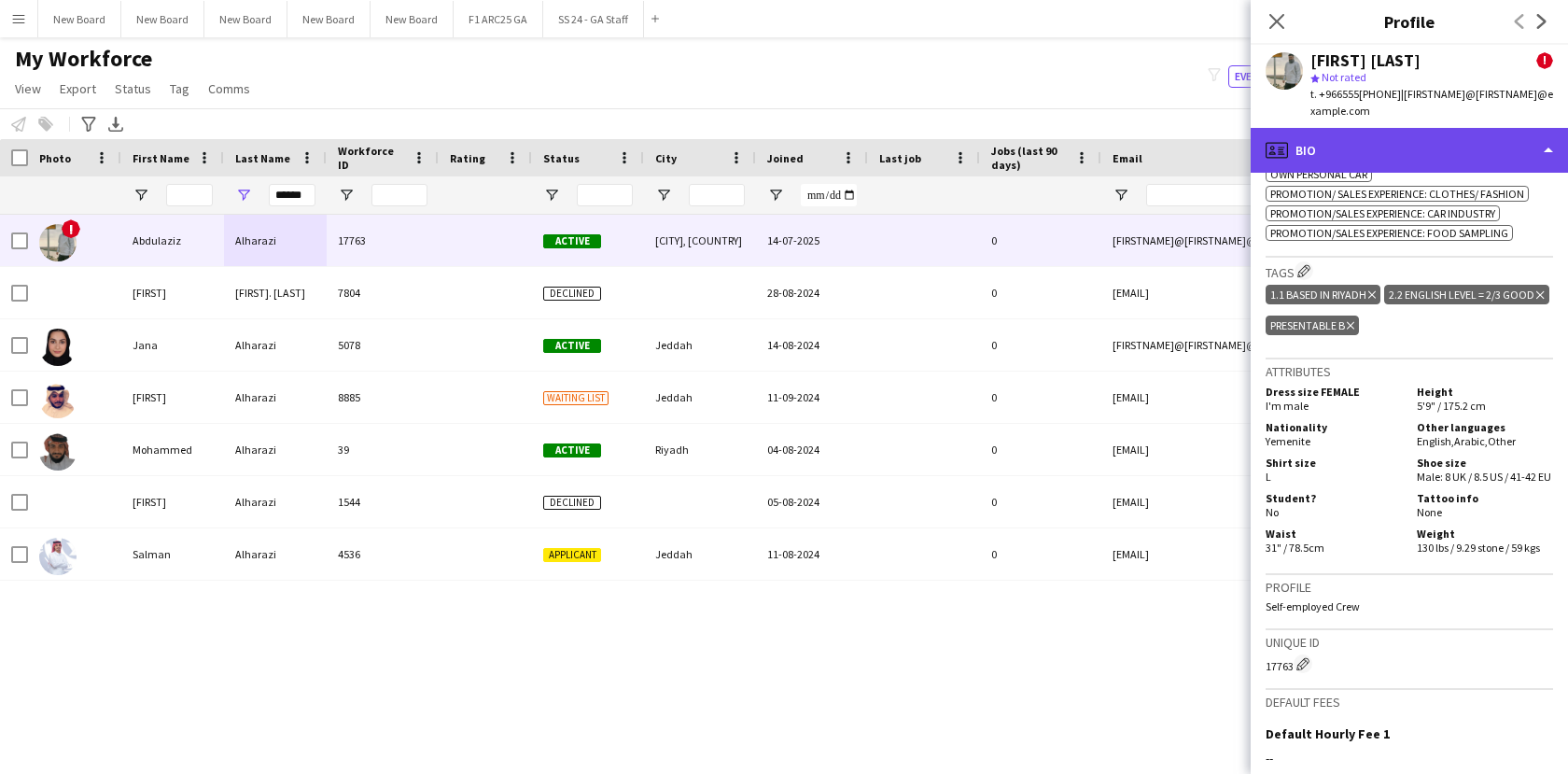 click on "profile
Bio" 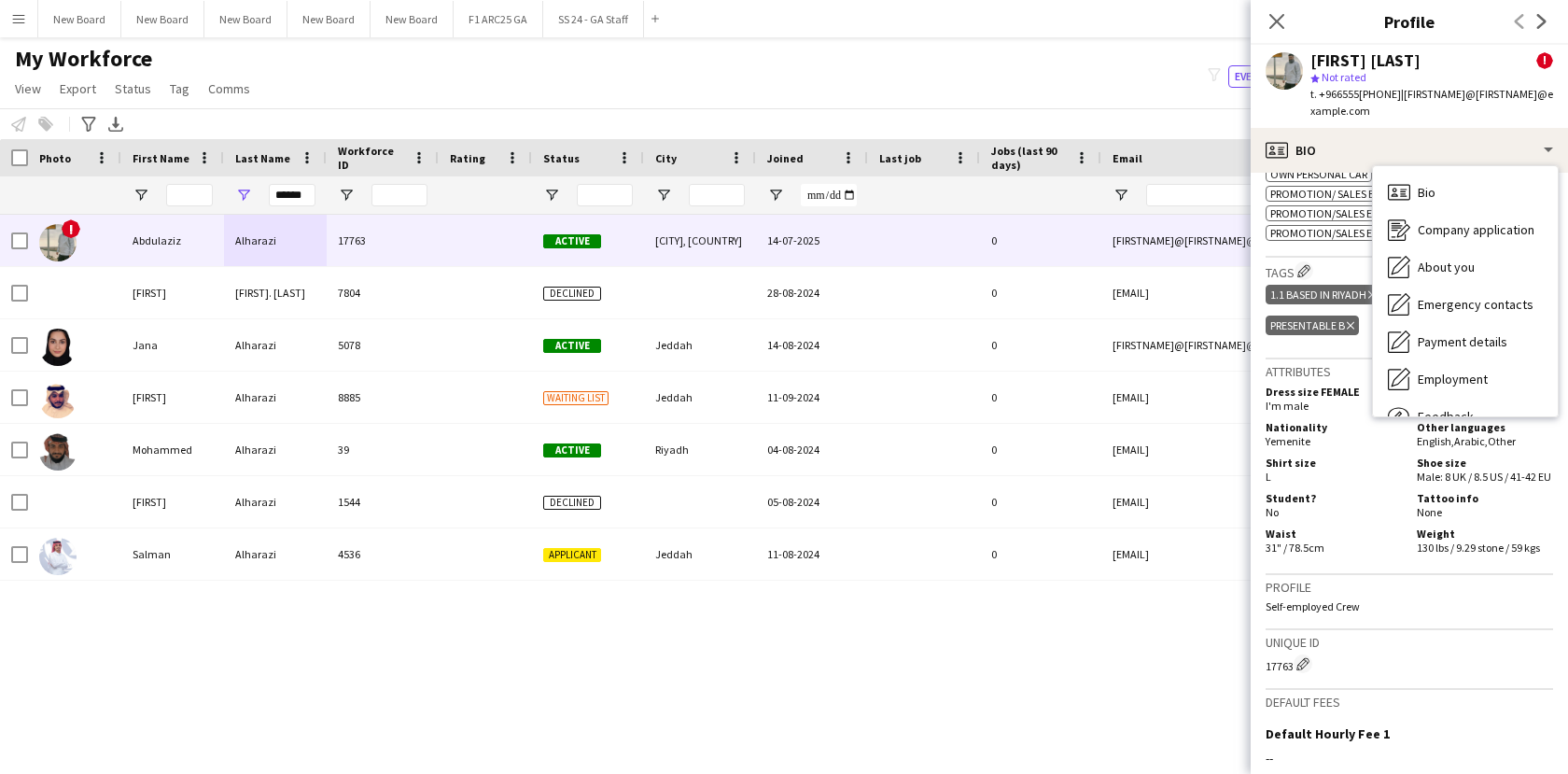 click on "Bio" at bounding box center (1426, 192) 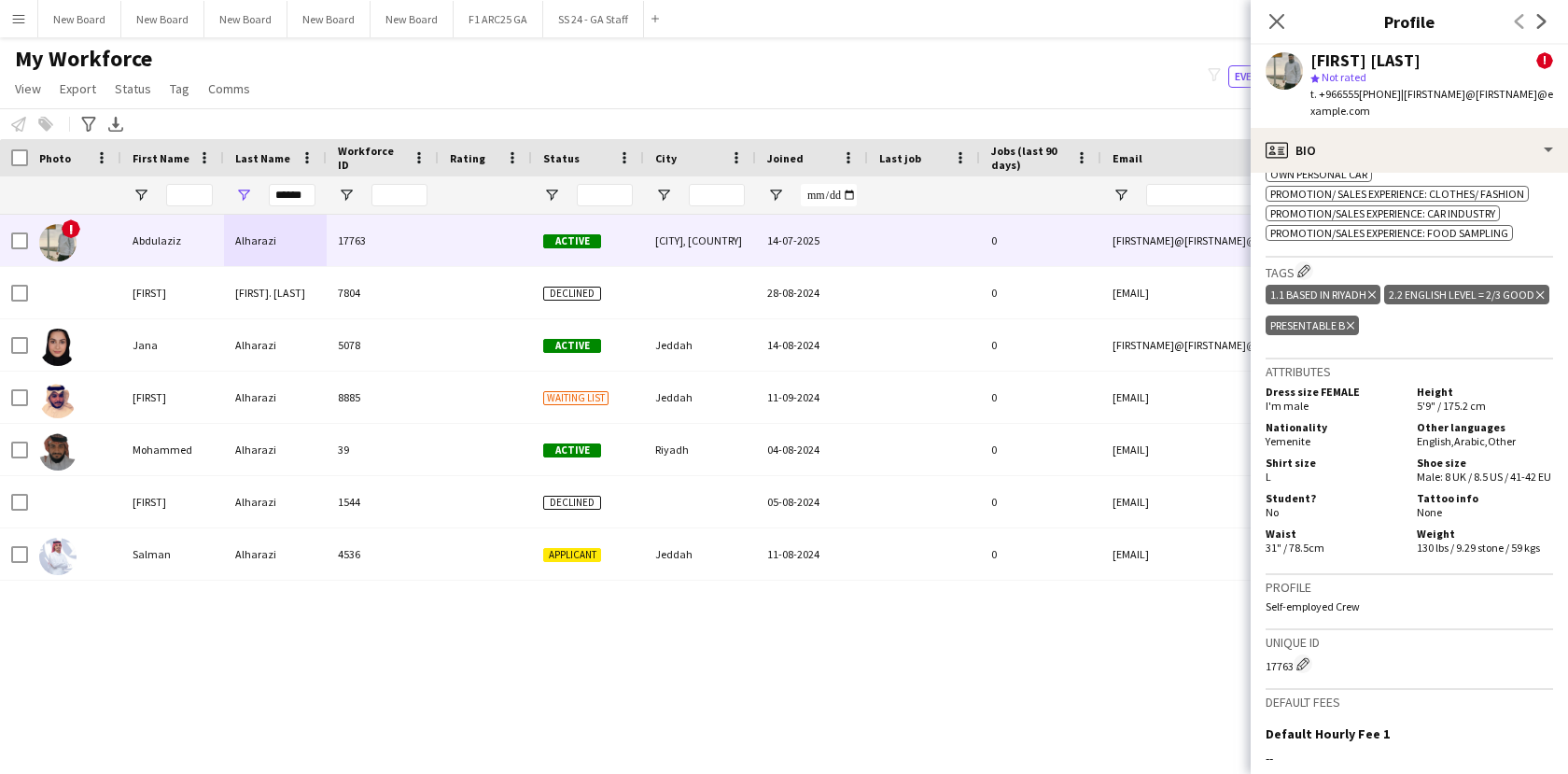 scroll, scrollTop: 1246, scrollLeft: 0, axis: vertical 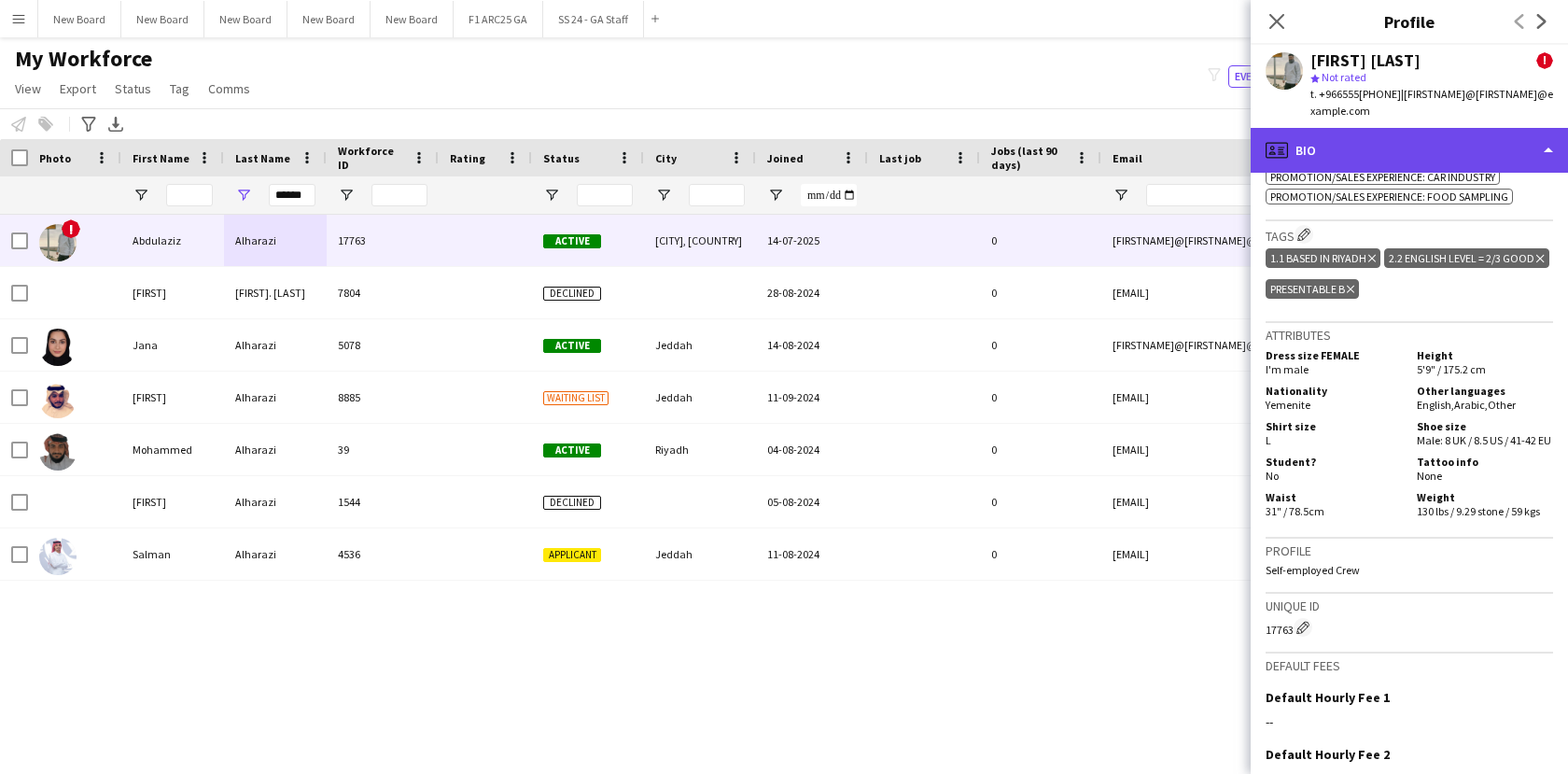 click on "profile
Bio" 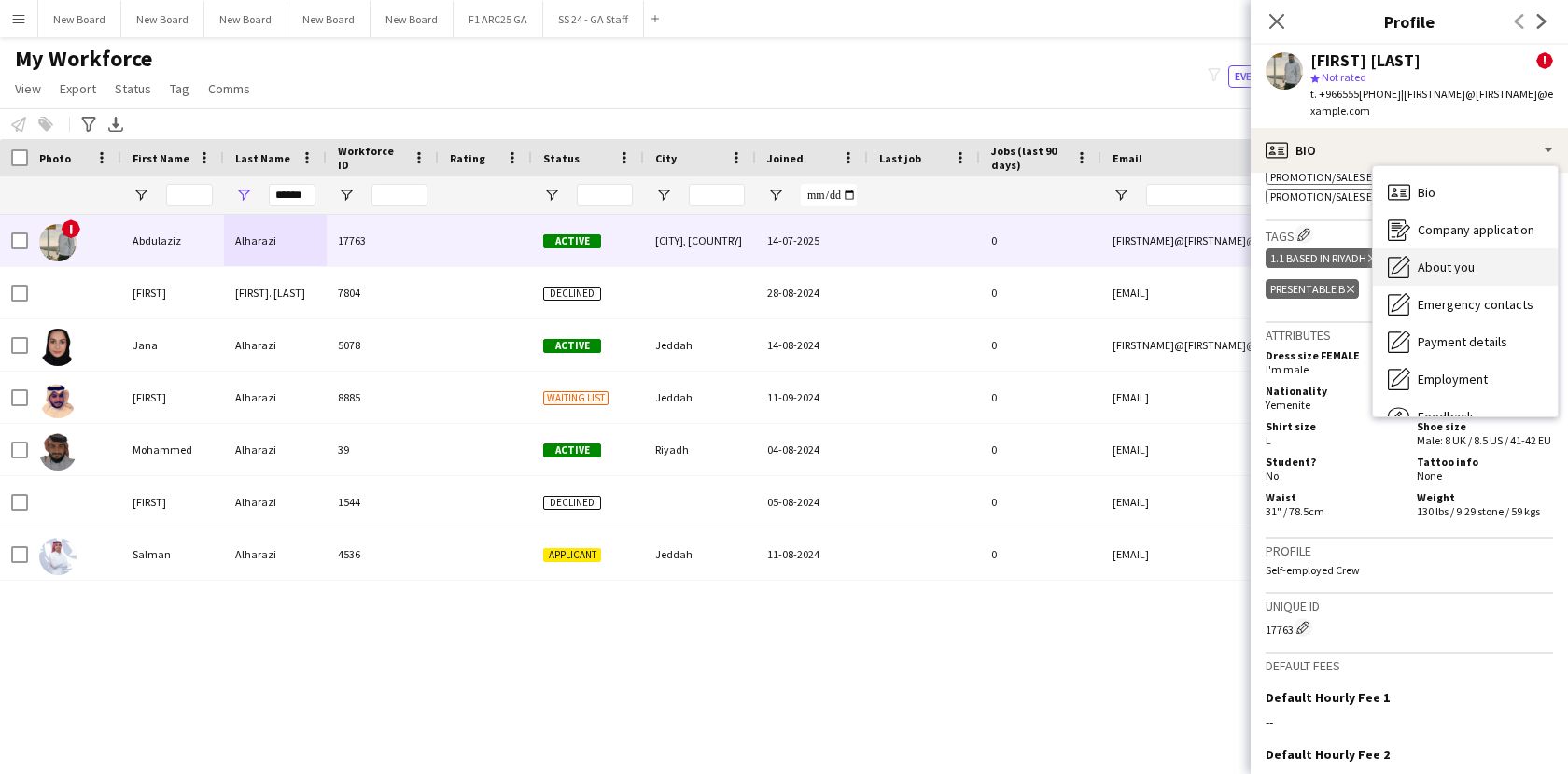 click on "About you
About you" at bounding box center (1465, 267) 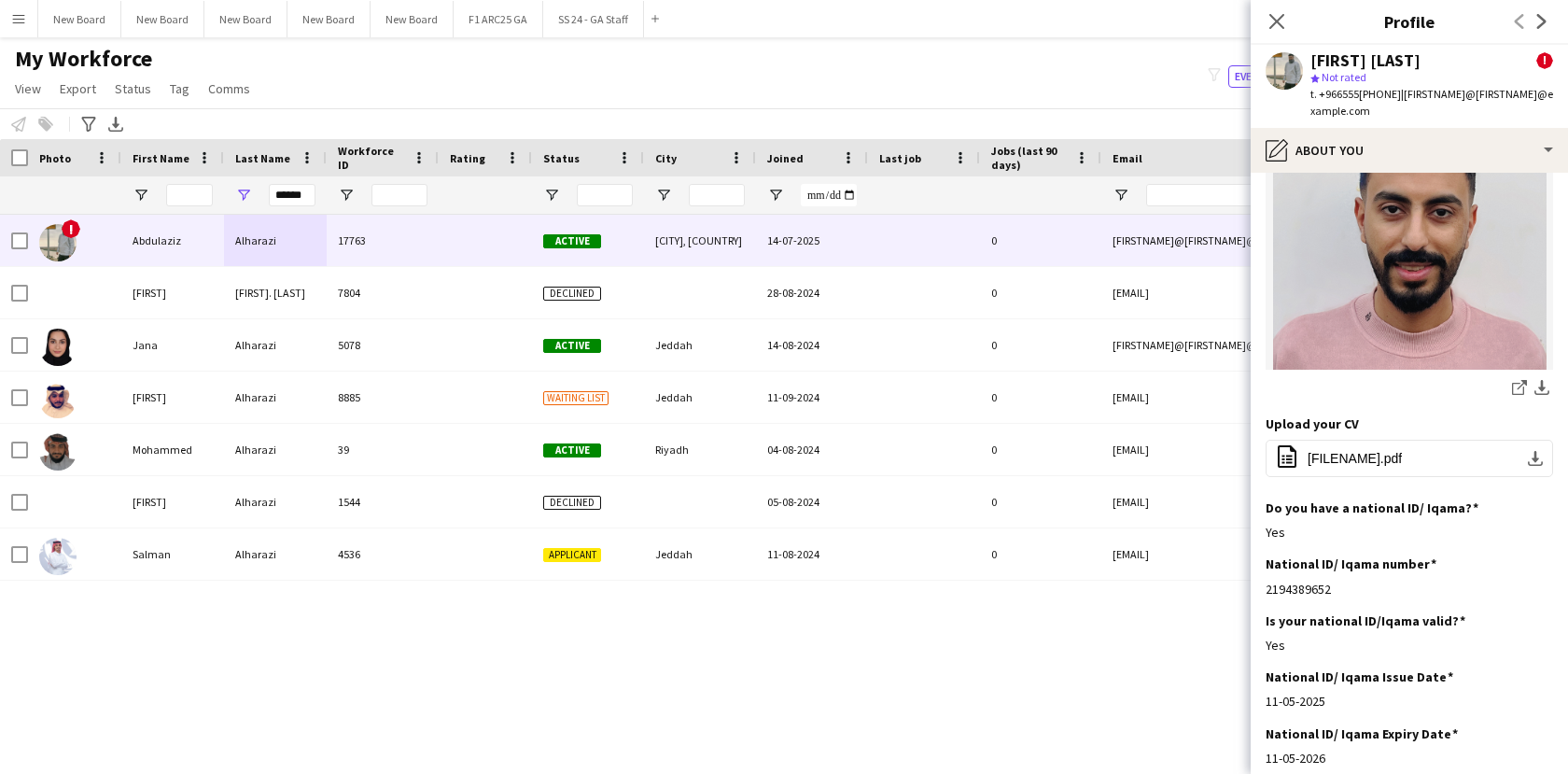 scroll, scrollTop: 57, scrollLeft: 0, axis: vertical 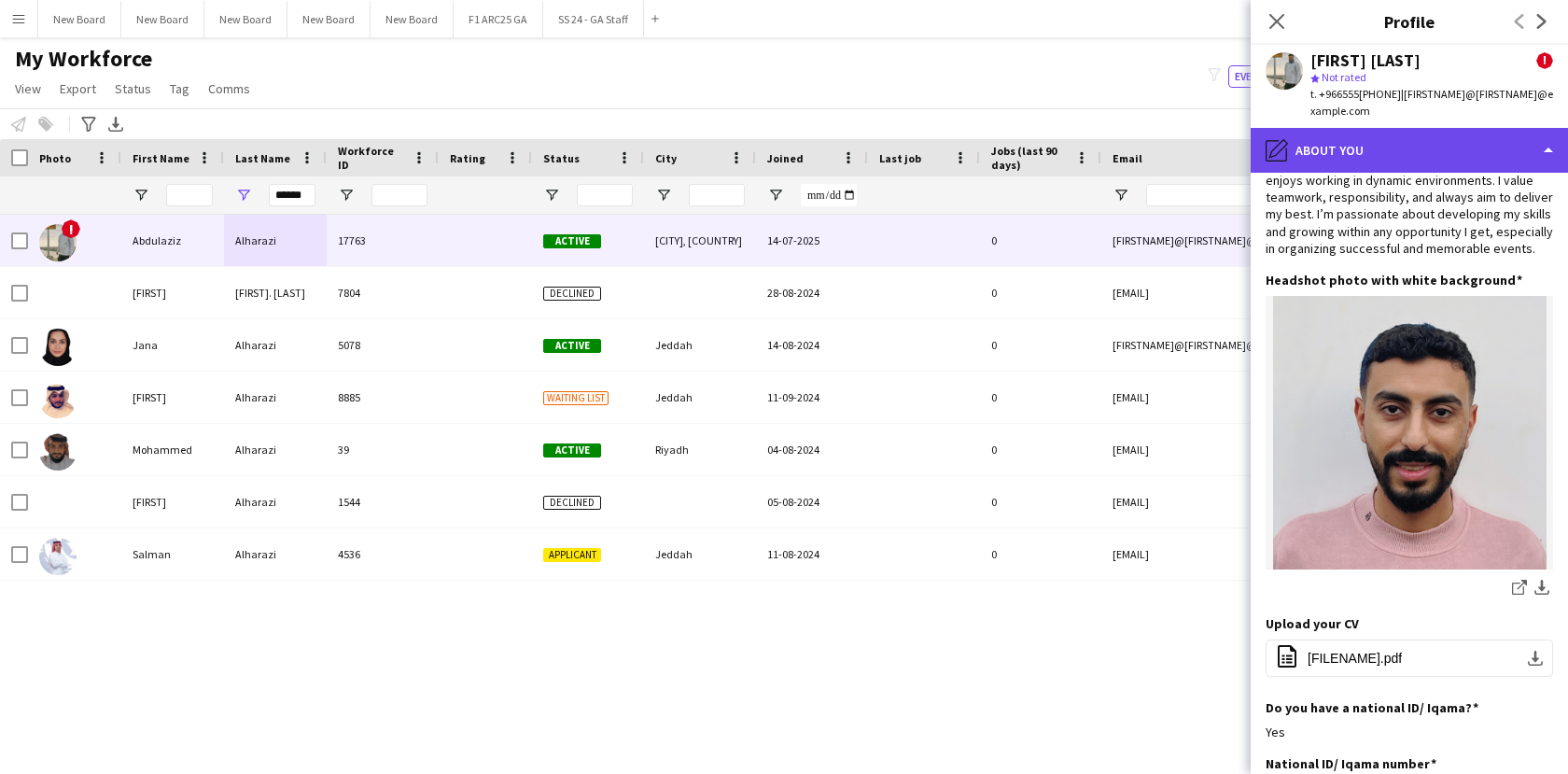 click on "pencil4
About you" 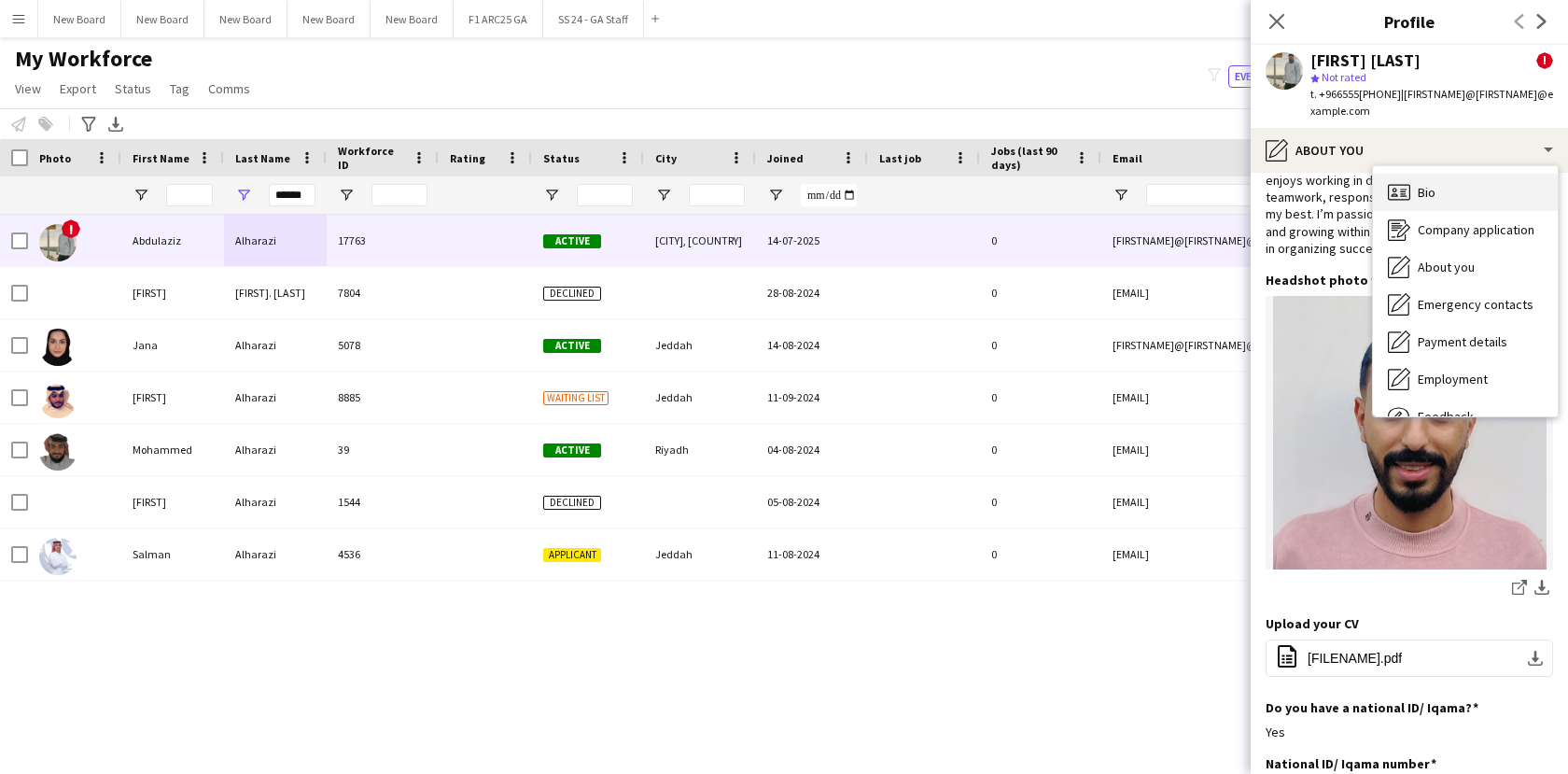click on "Bio
Bio" at bounding box center (1465, 192) 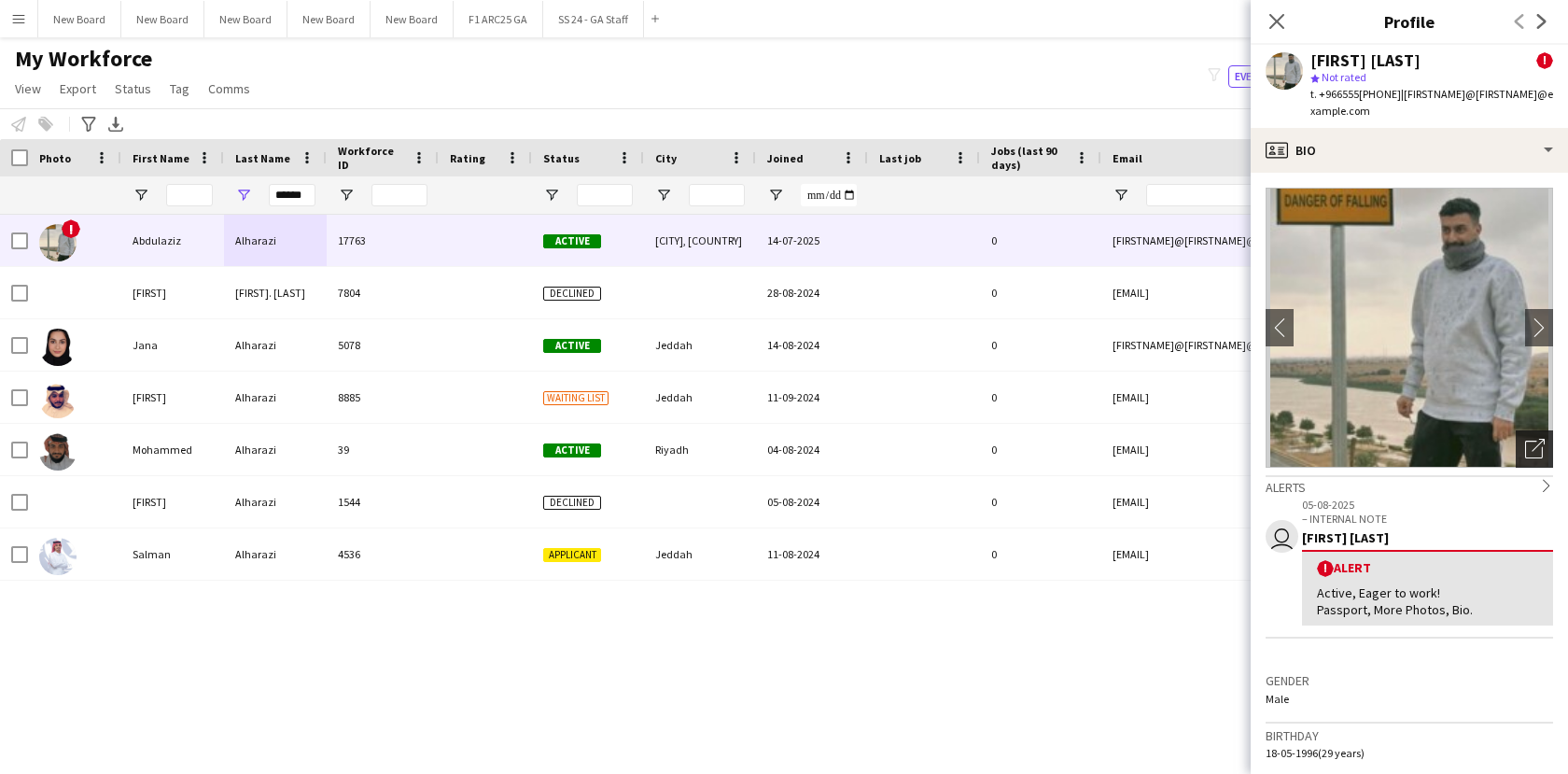 click on "Open photos pop-in" 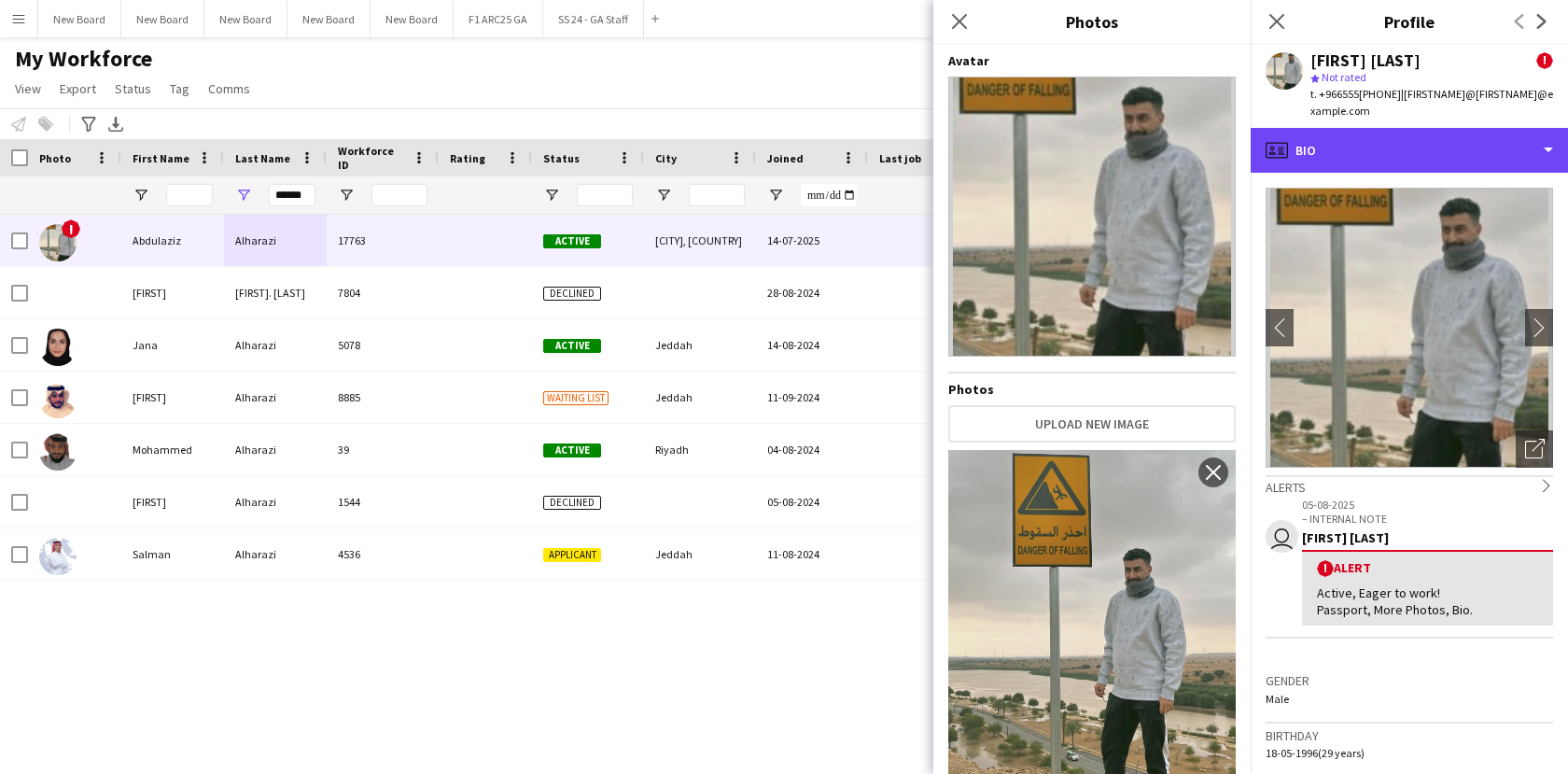 drag, startPoint x: 1437, startPoint y: 153, endPoint x: 1439, endPoint y: 189, distance: 36.055513 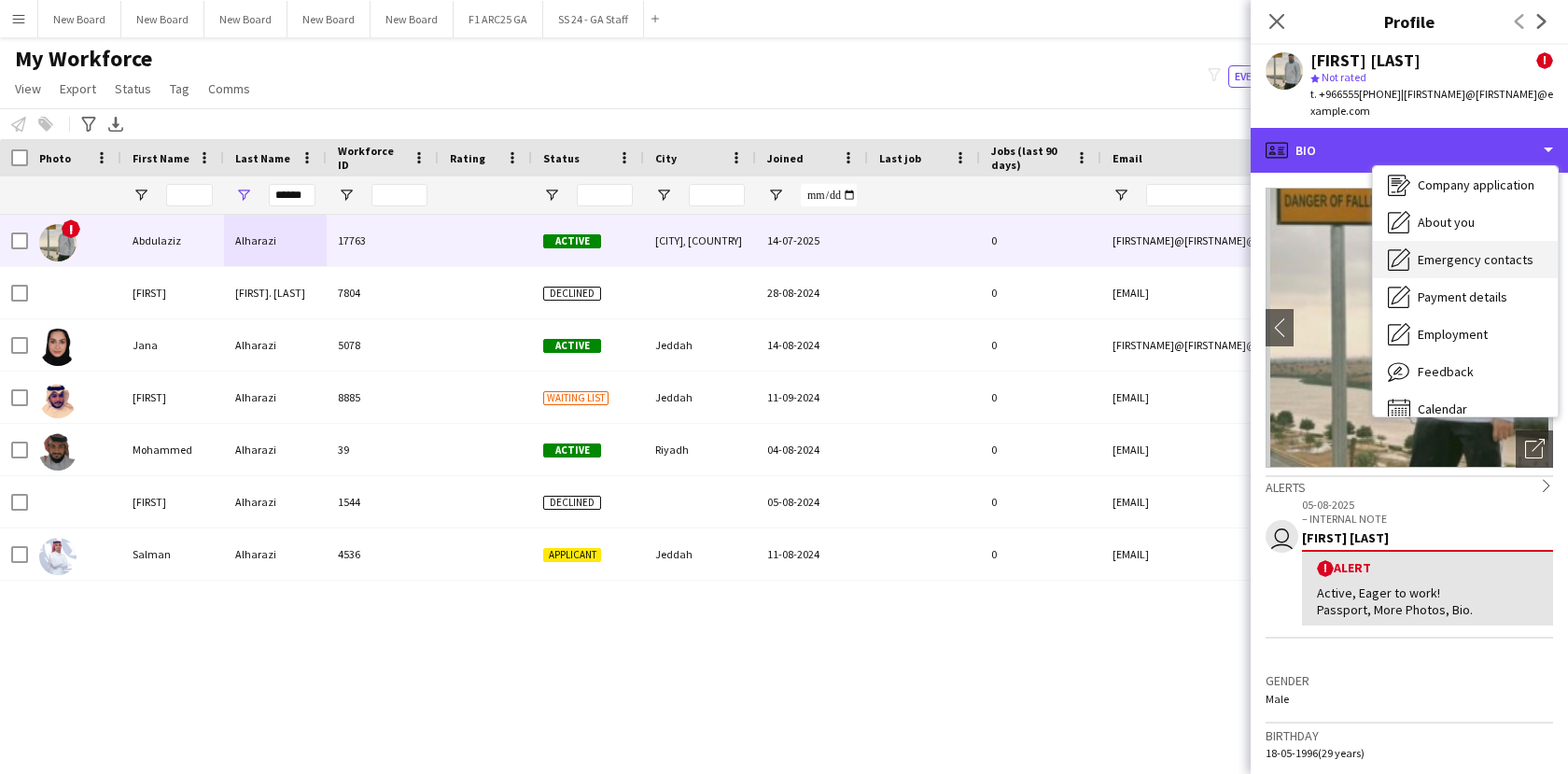scroll, scrollTop: 23, scrollLeft: 0, axis: vertical 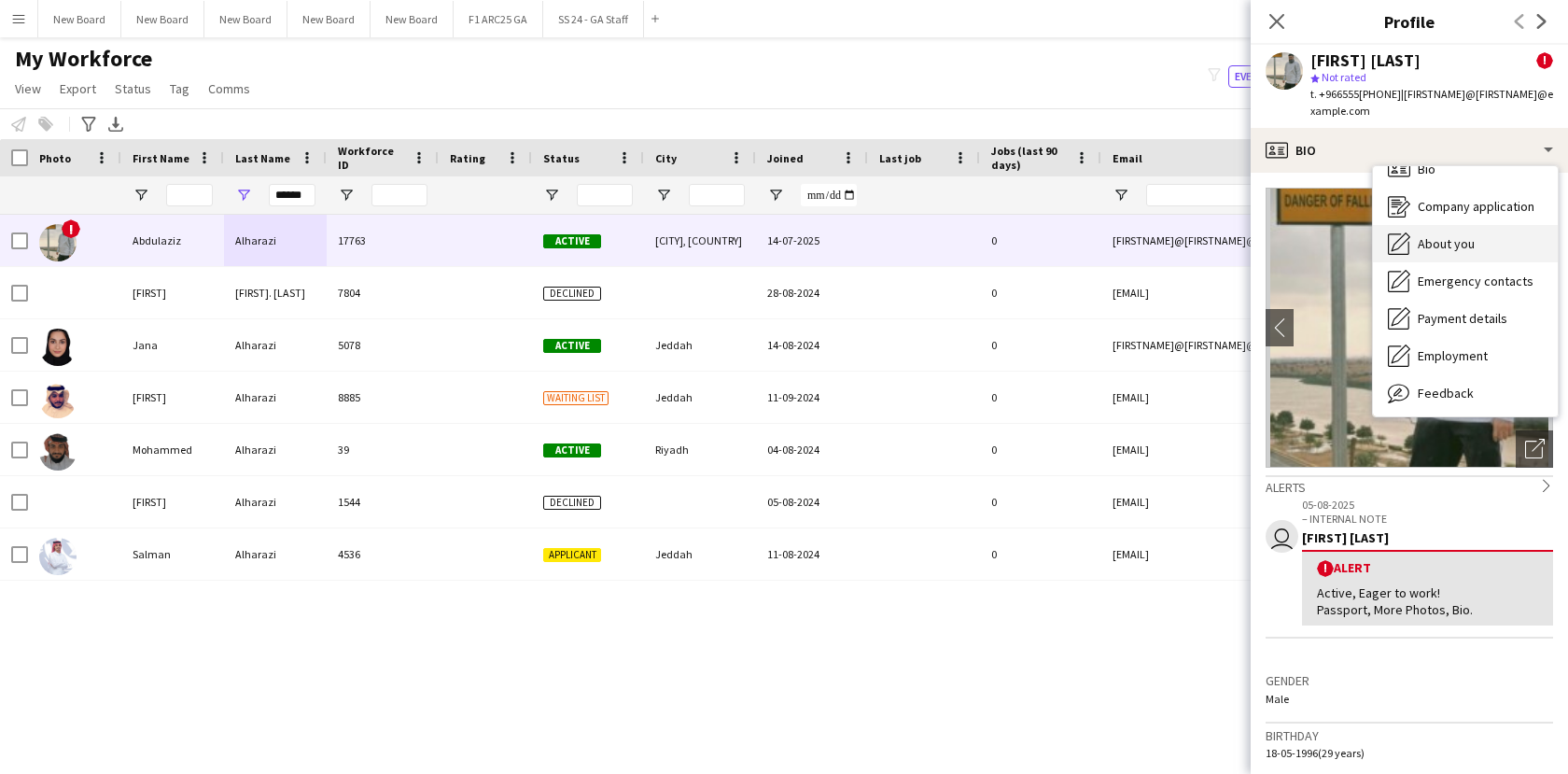 click on "About you" at bounding box center [1446, 244] 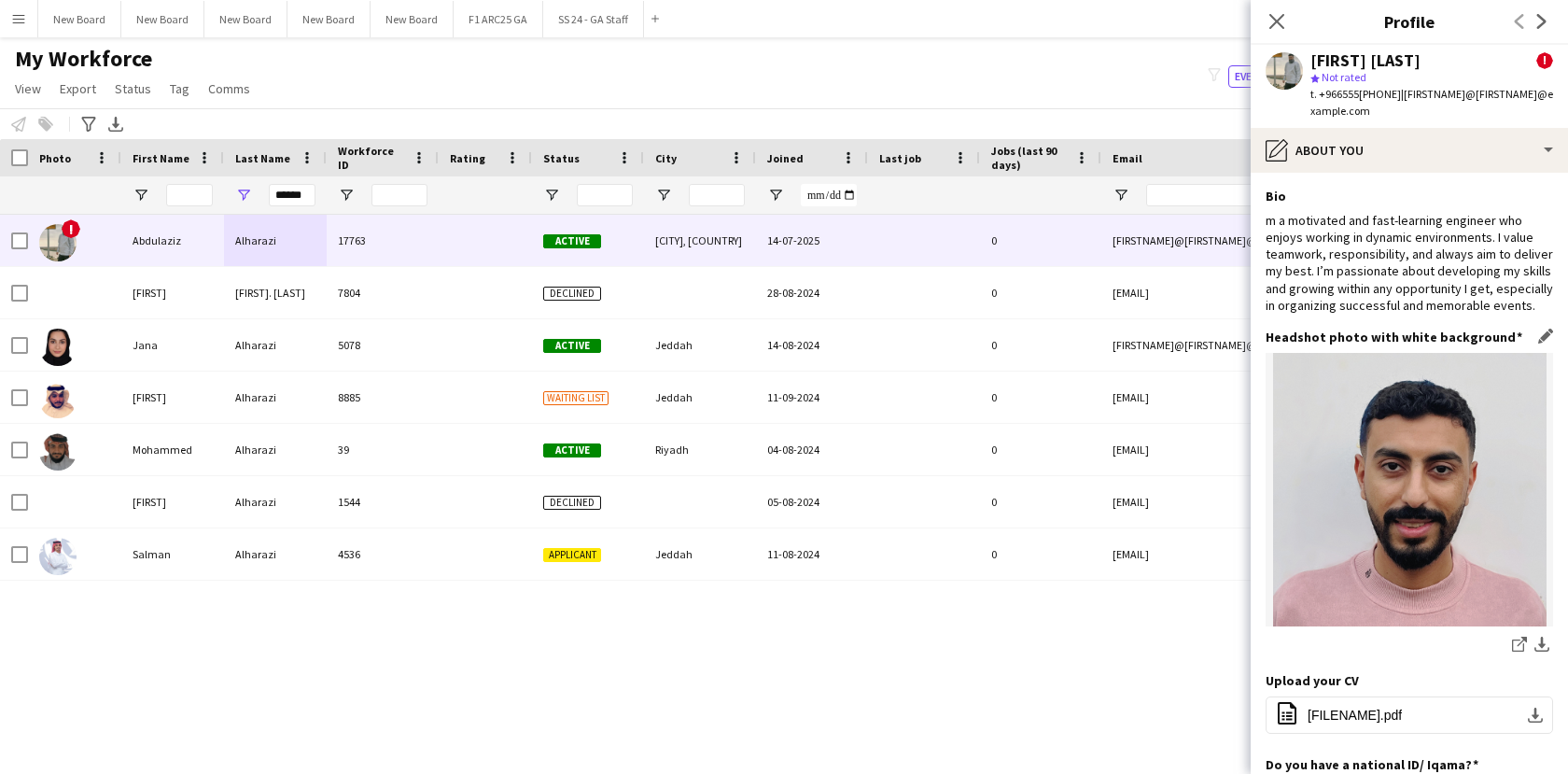 scroll, scrollTop: 4, scrollLeft: 0, axis: vertical 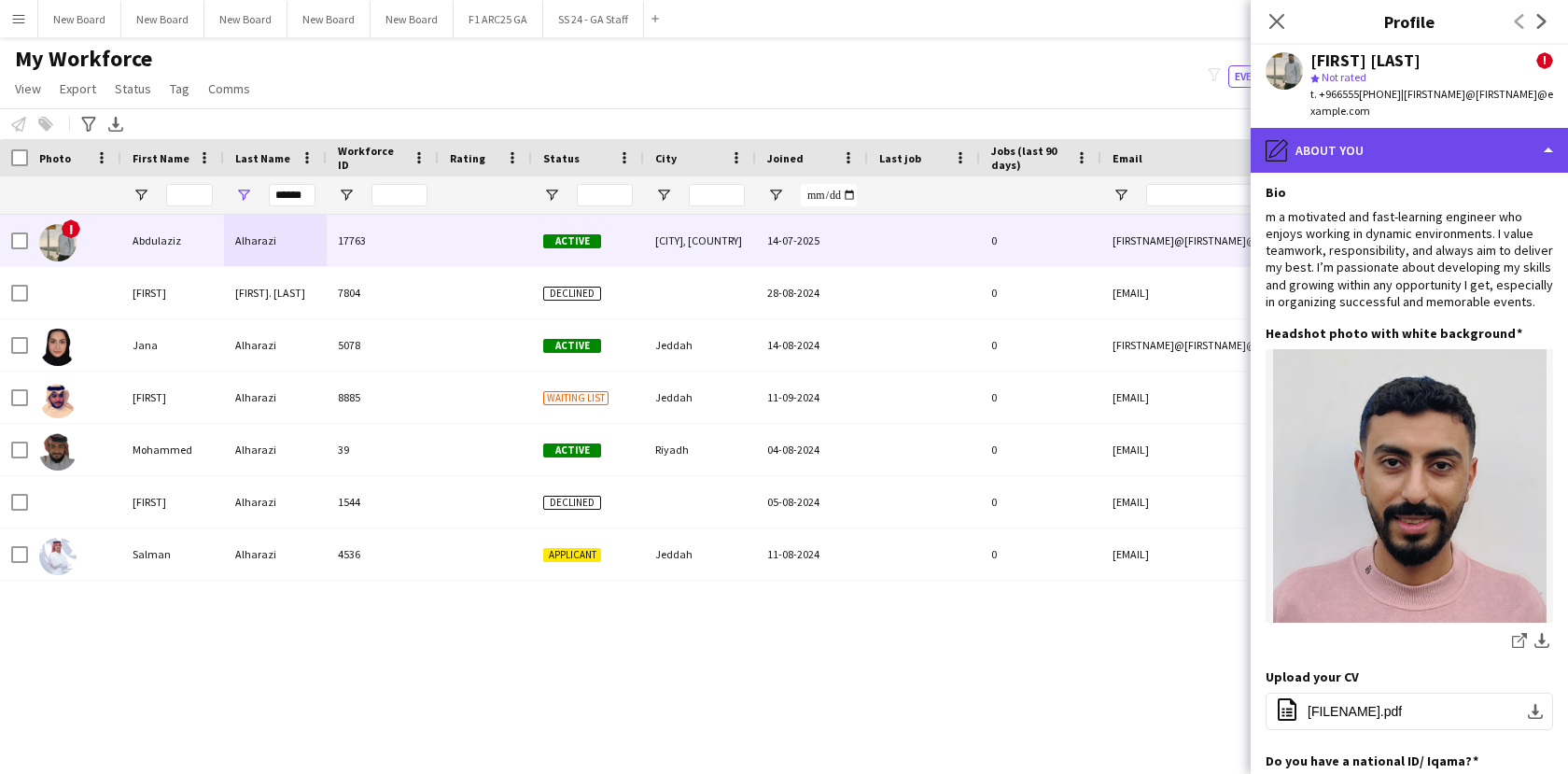 click on "pencil4
About you" 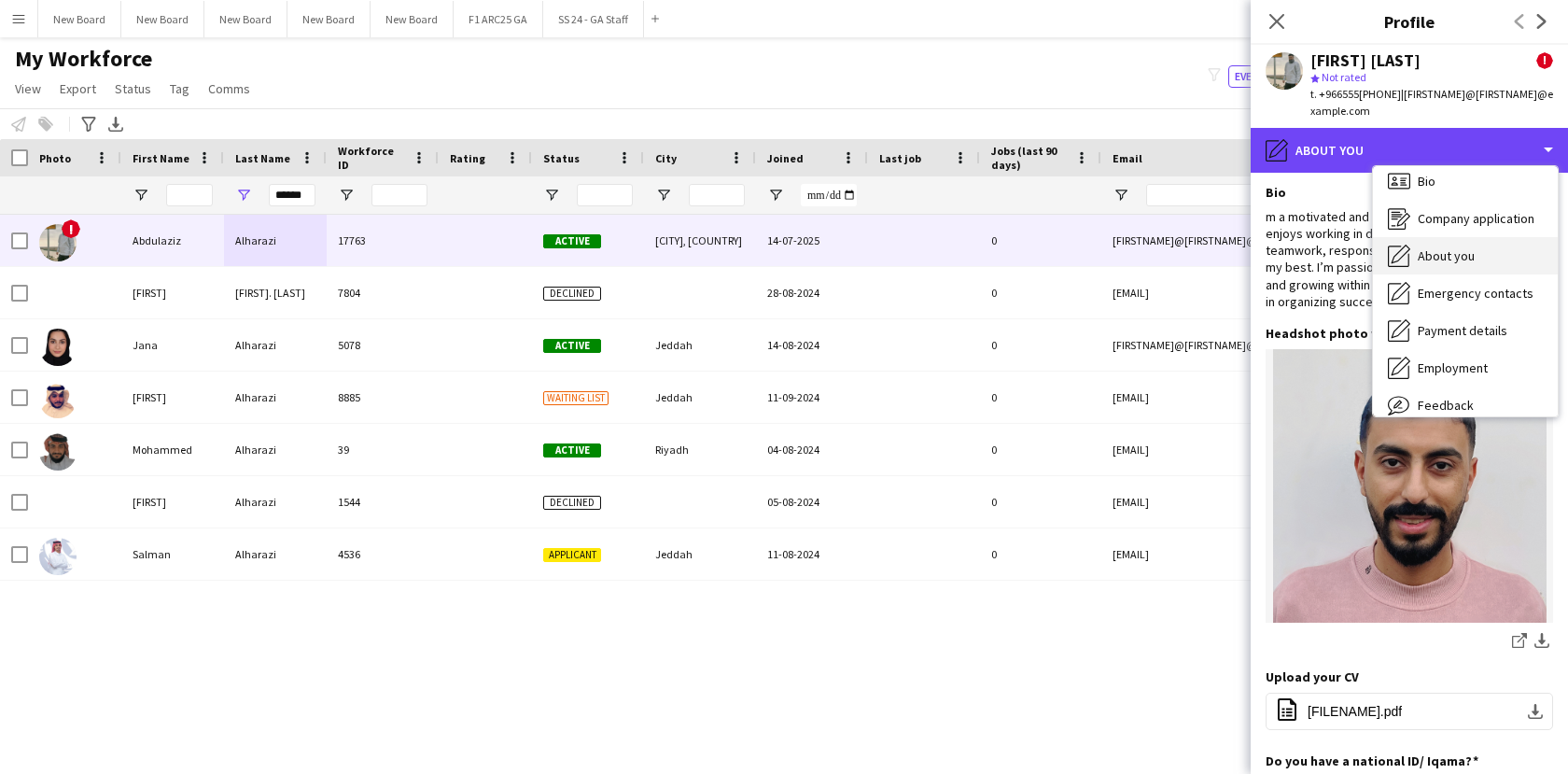 scroll, scrollTop: 0, scrollLeft: 0, axis: both 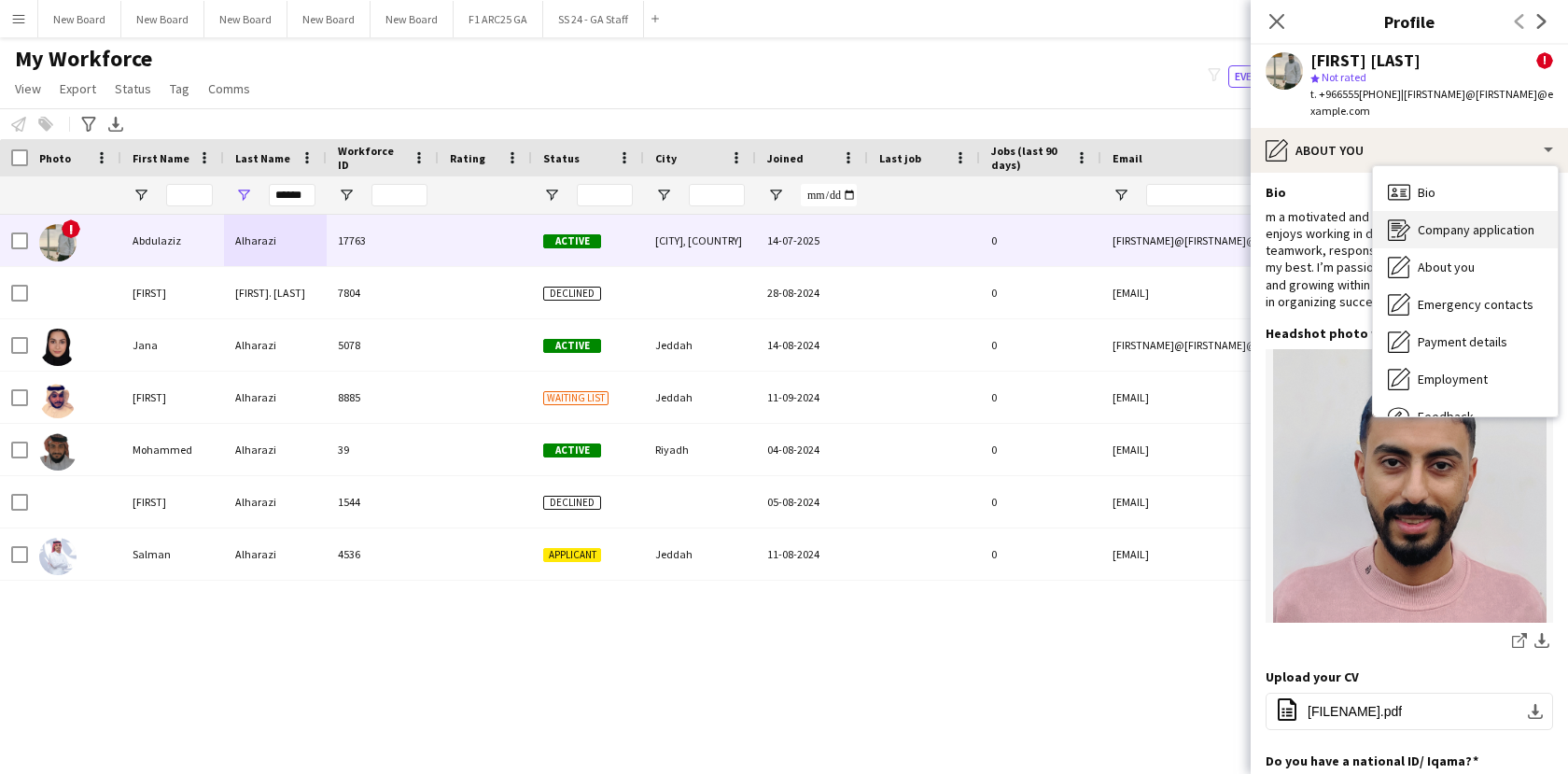 click on "Company application
Company application" at bounding box center (1465, 230) 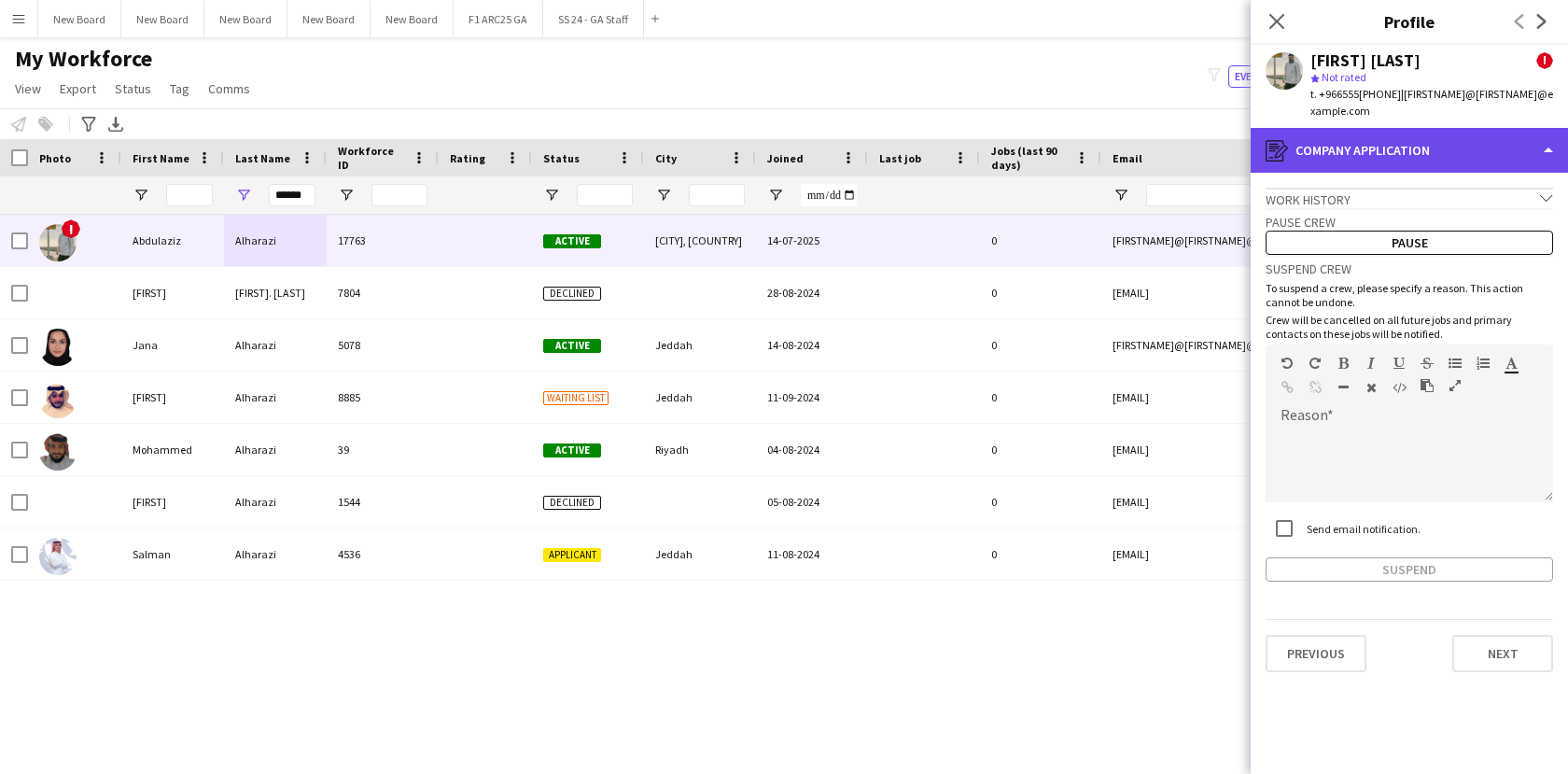 click on "register
Company application" 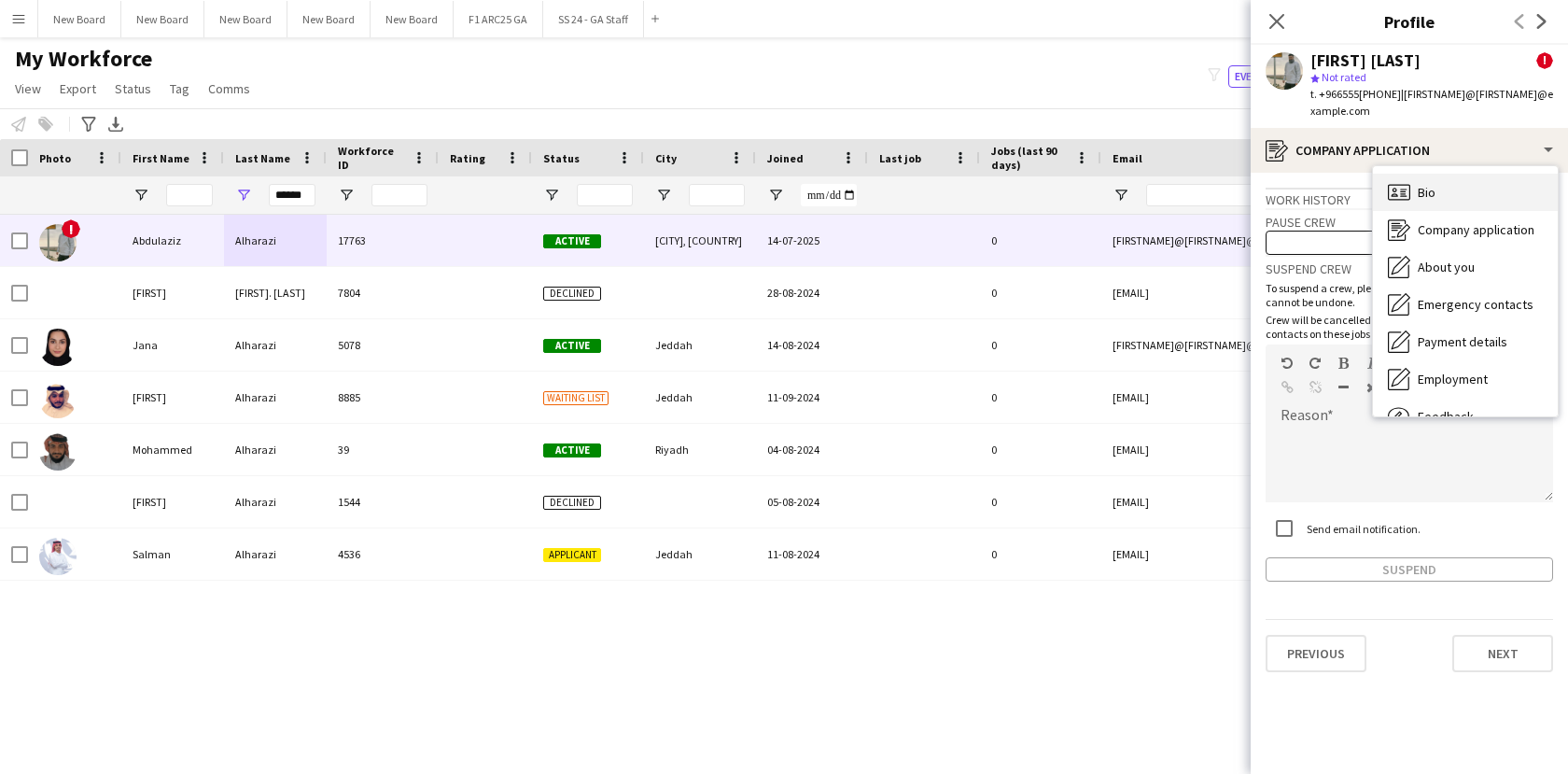 click on "Bio
Bio" at bounding box center (1465, 192) 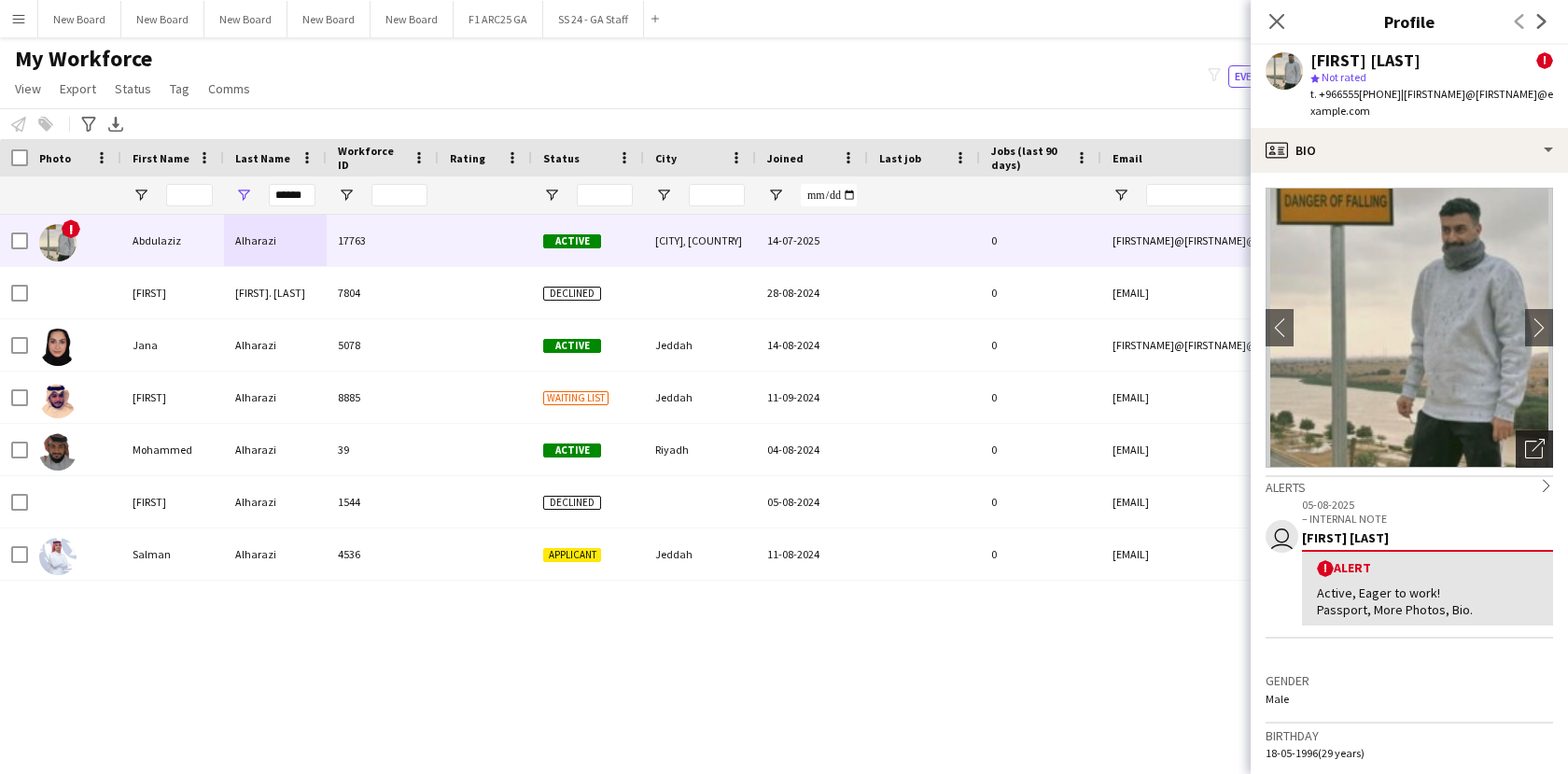 click on "Open photos pop-in" 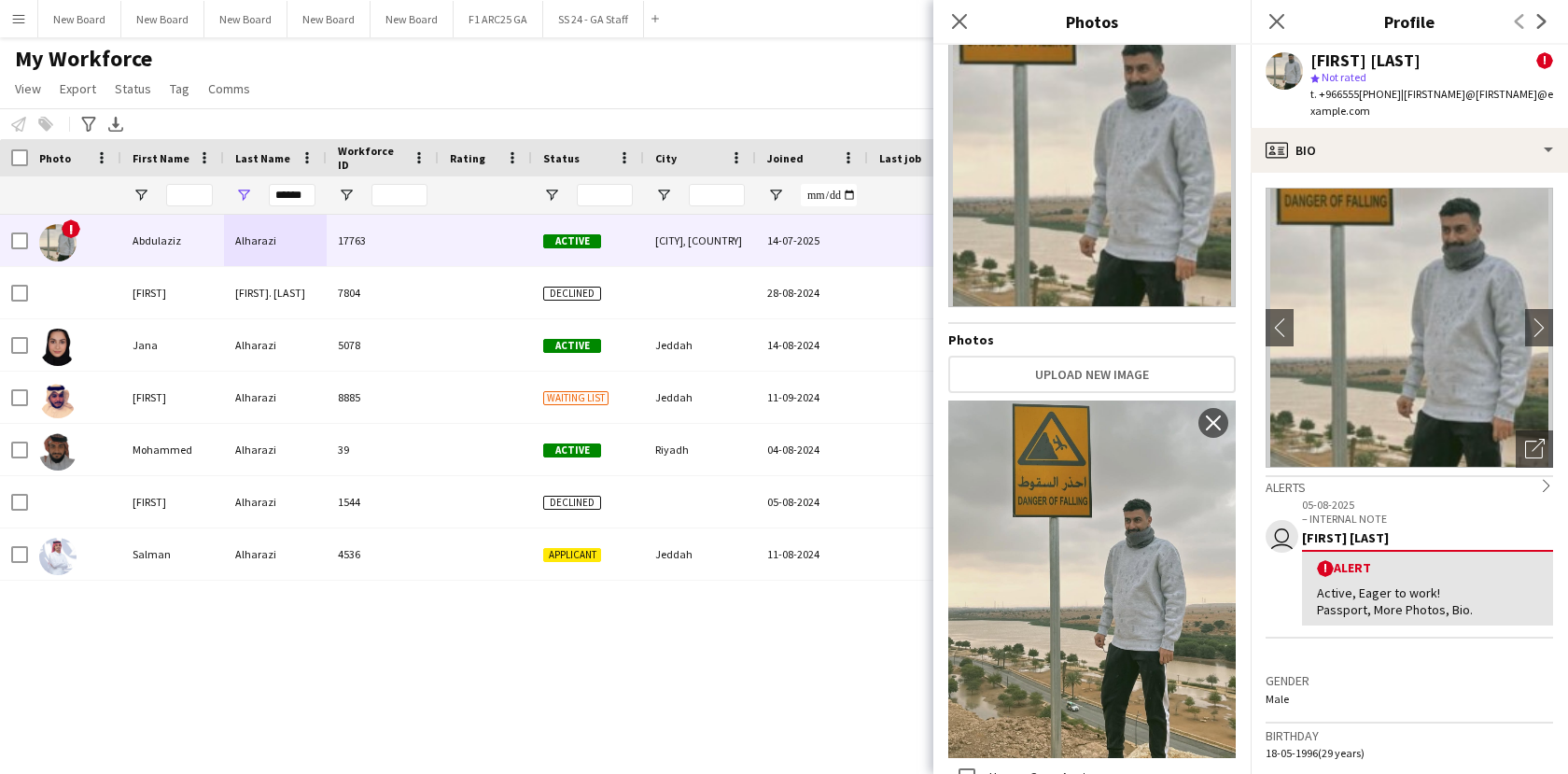 scroll, scrollTop: 0, scrollLeft: 0, axis: both 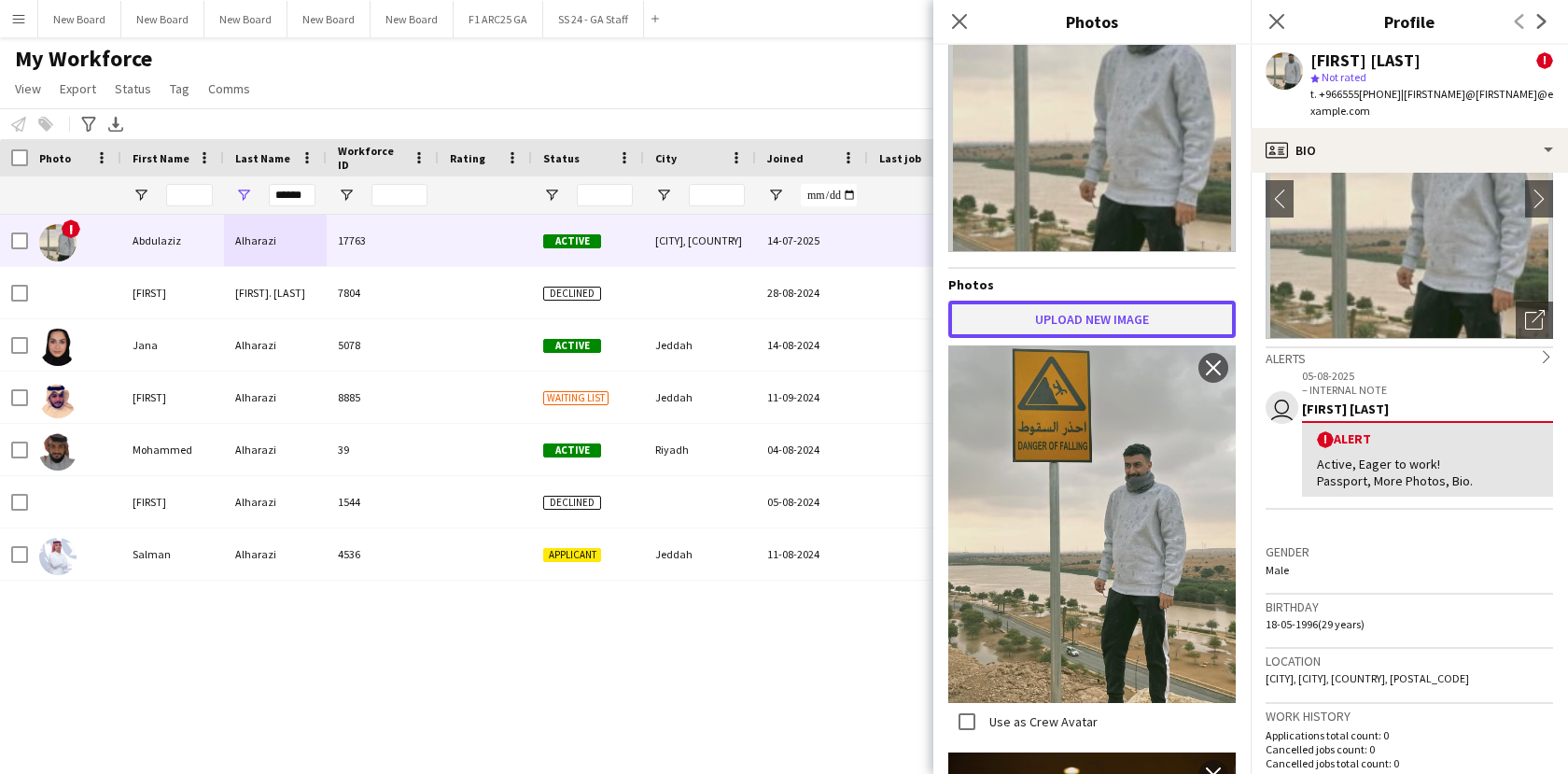click on "Upload new image" 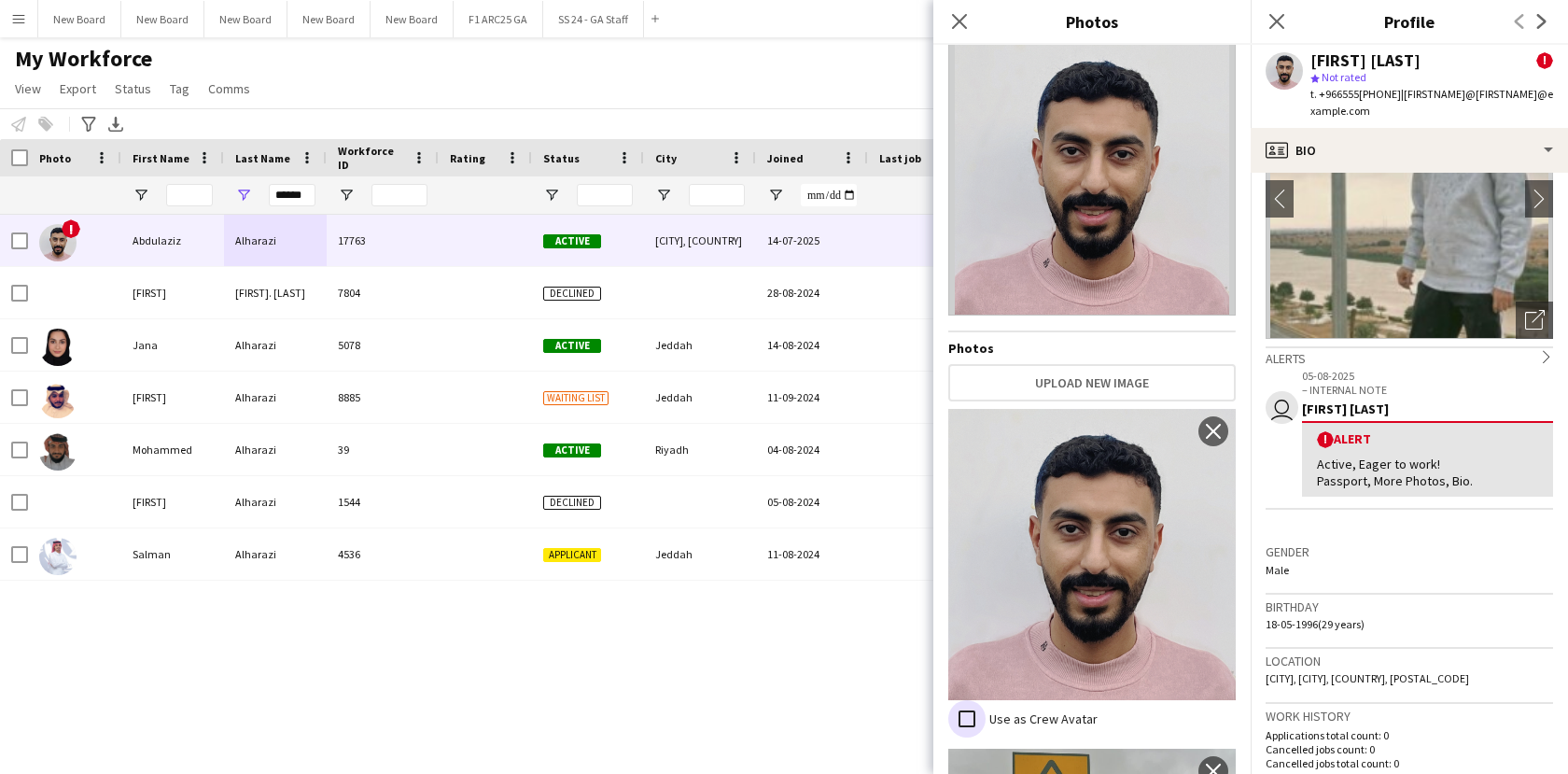 scroll, scrollTop: 0, scrollLeft: 0, axis: both 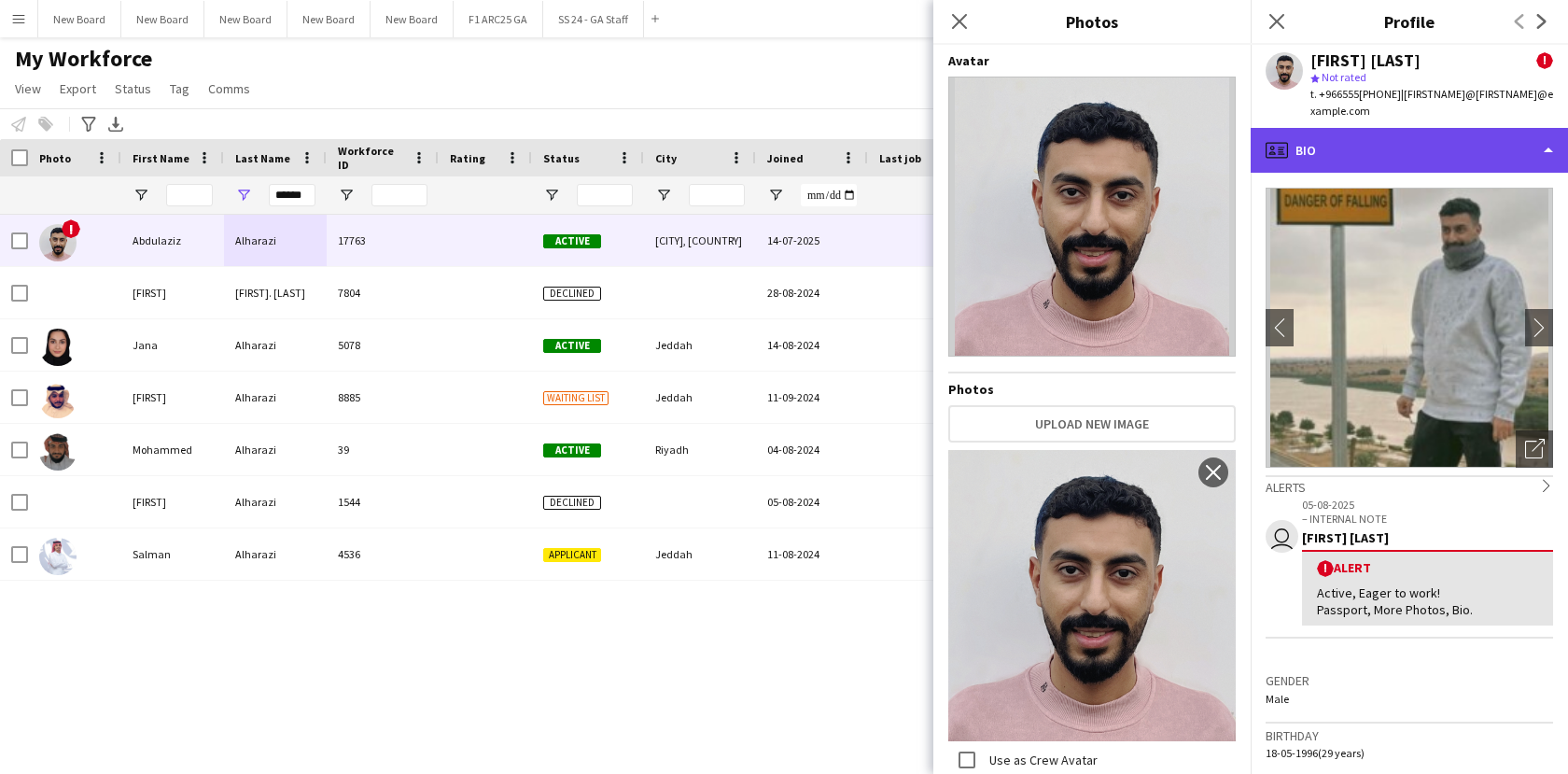 click on "profile
Bio" 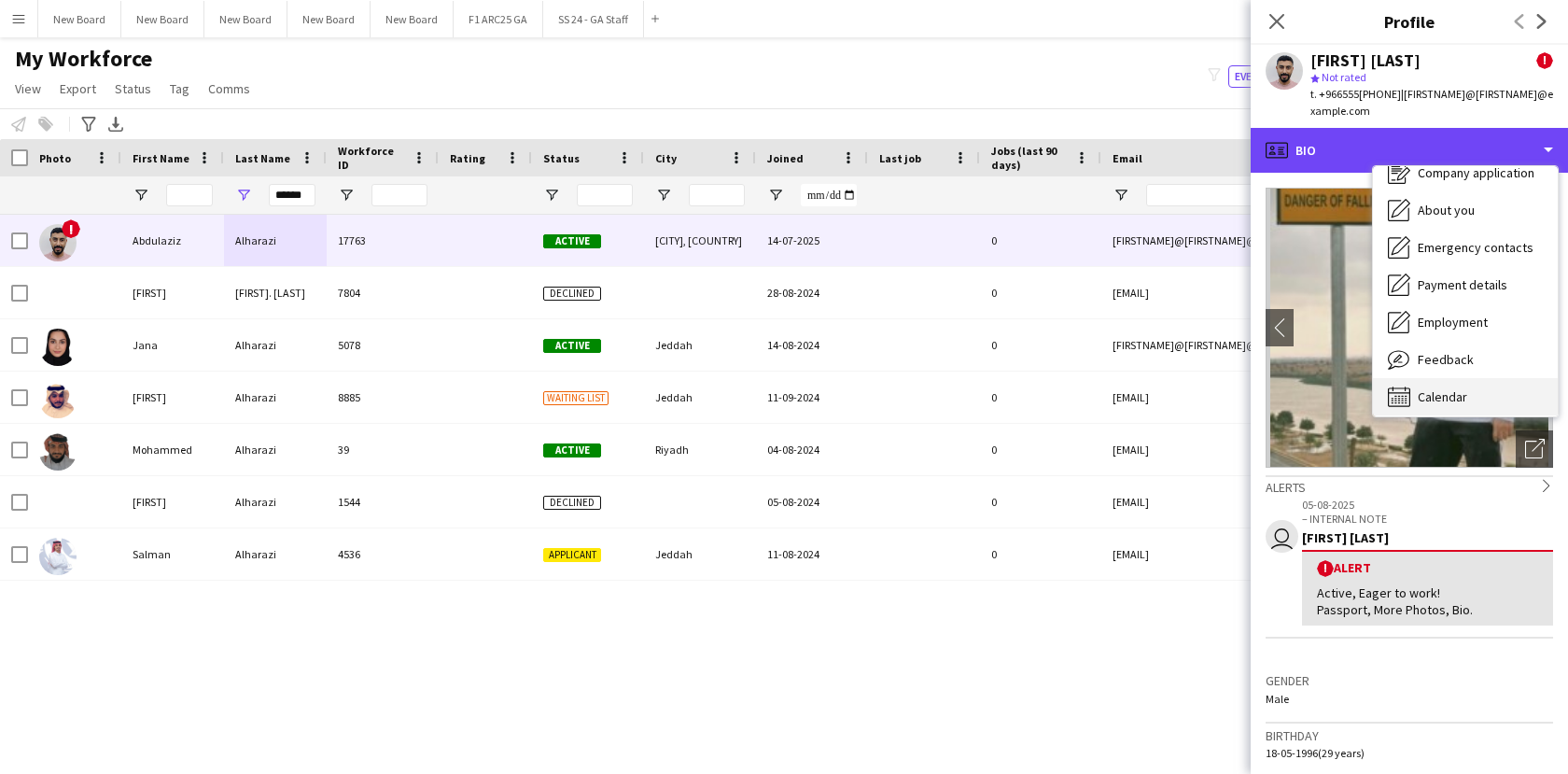 scroll, scrollTop: 63, scrollLeft: 0, axis: vertical 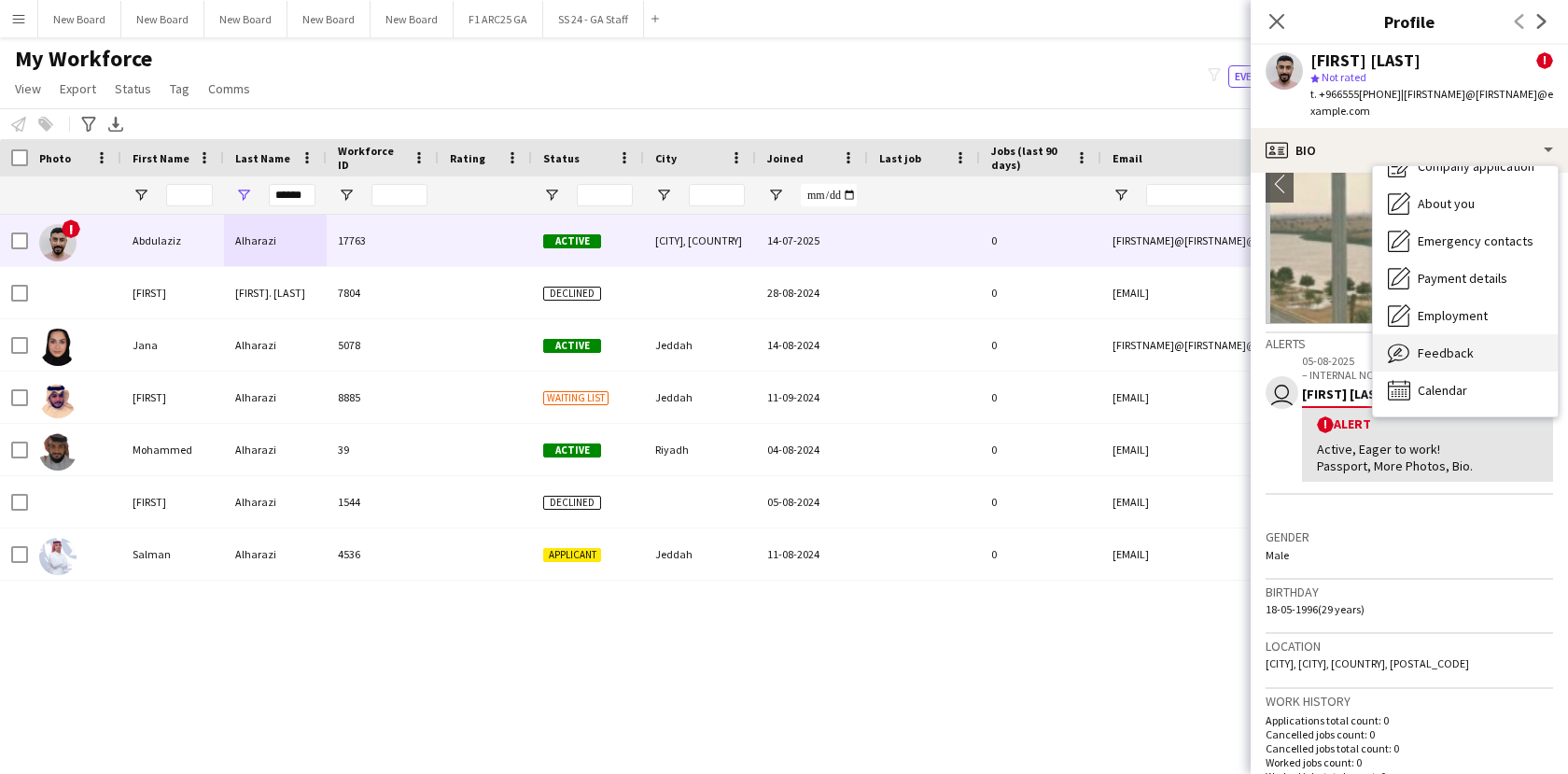 click on "Feedback
Feedback" at bounding box center [1465, 353] 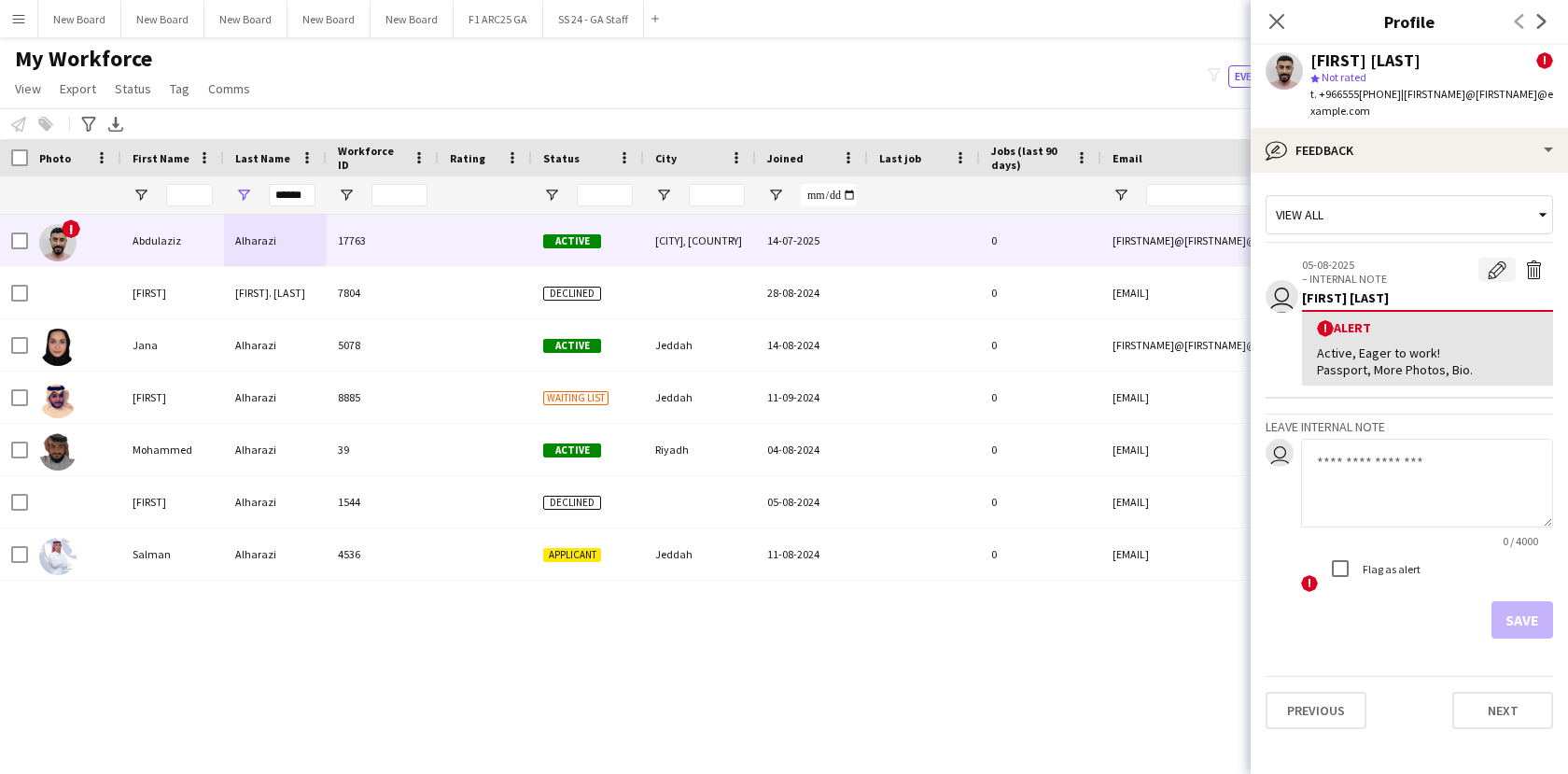 click on "Edit alert" 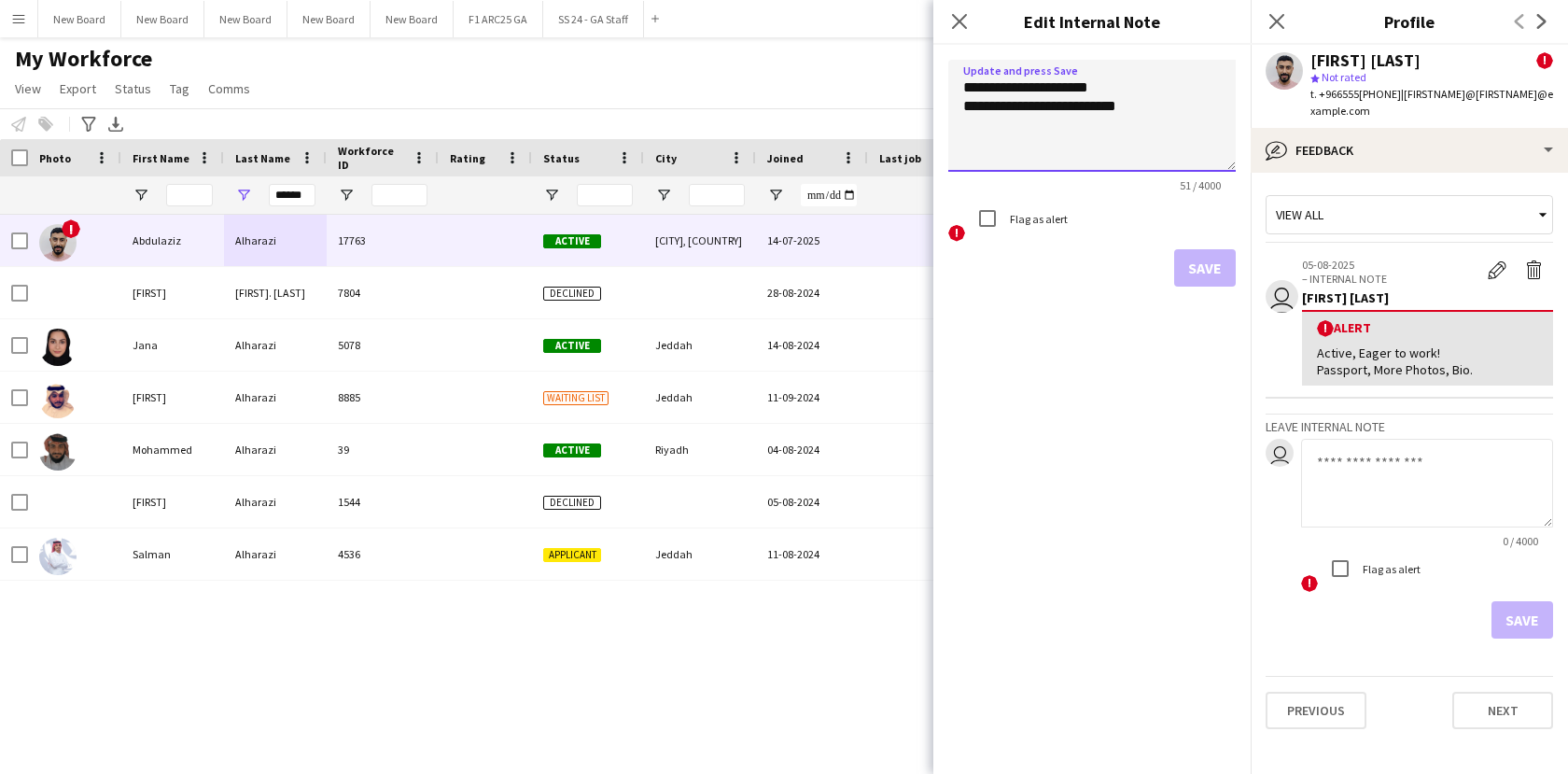 drag, startPoint x: 1179, startPoint y: 120, endPoint x: 909, endPoint y: 97, distance: 270.97786 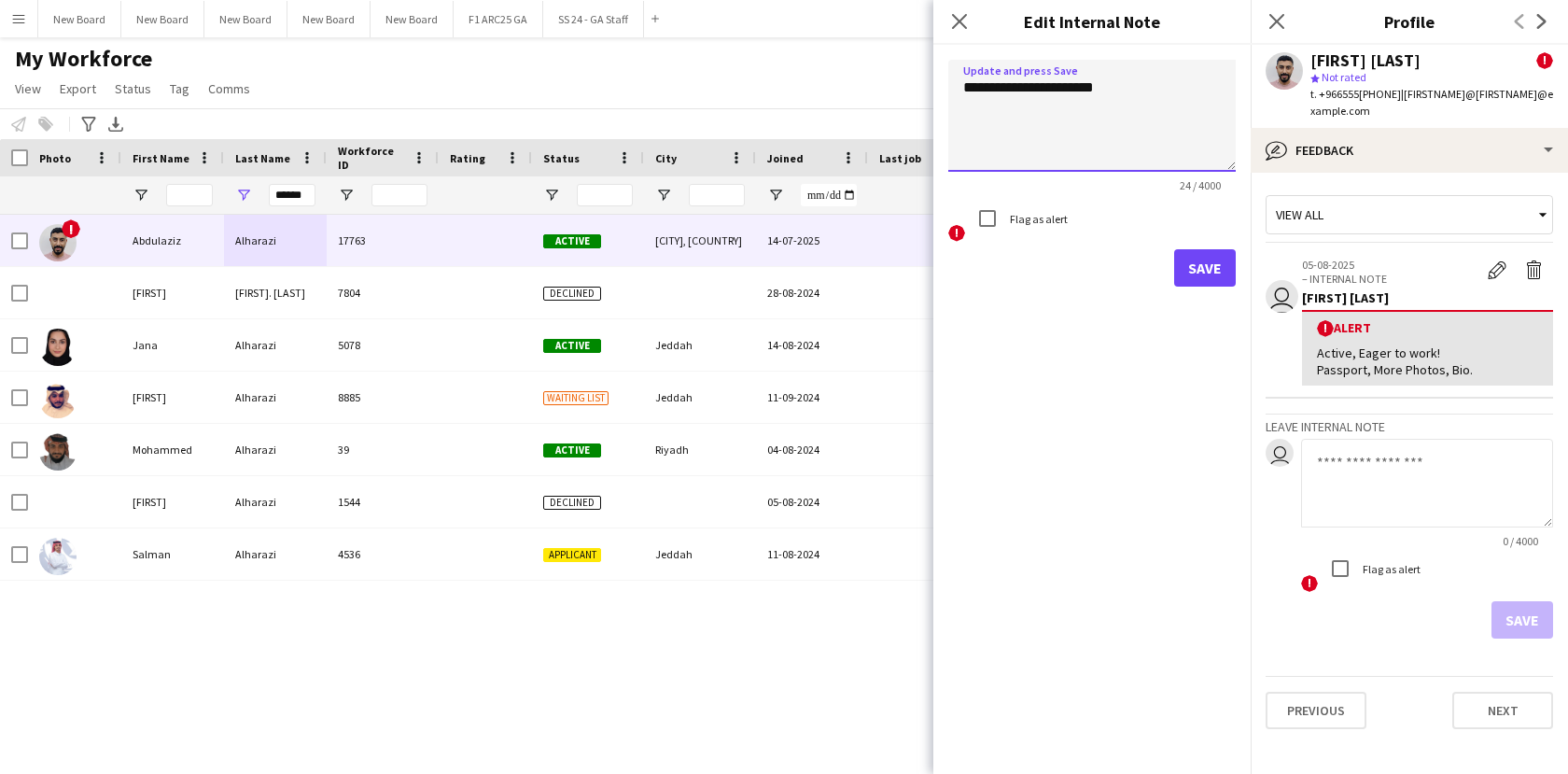 type on "**********" 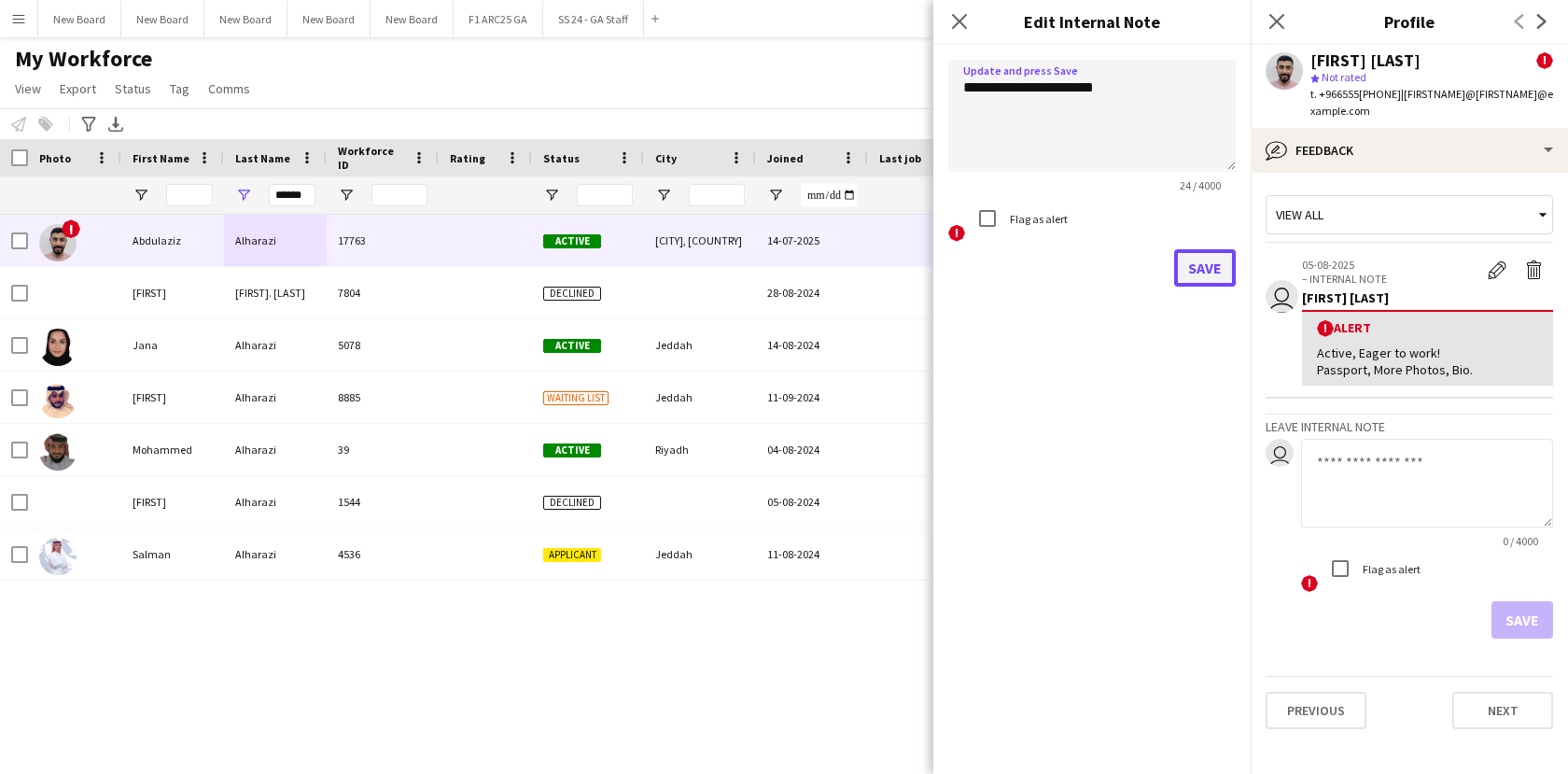 click on "Save" 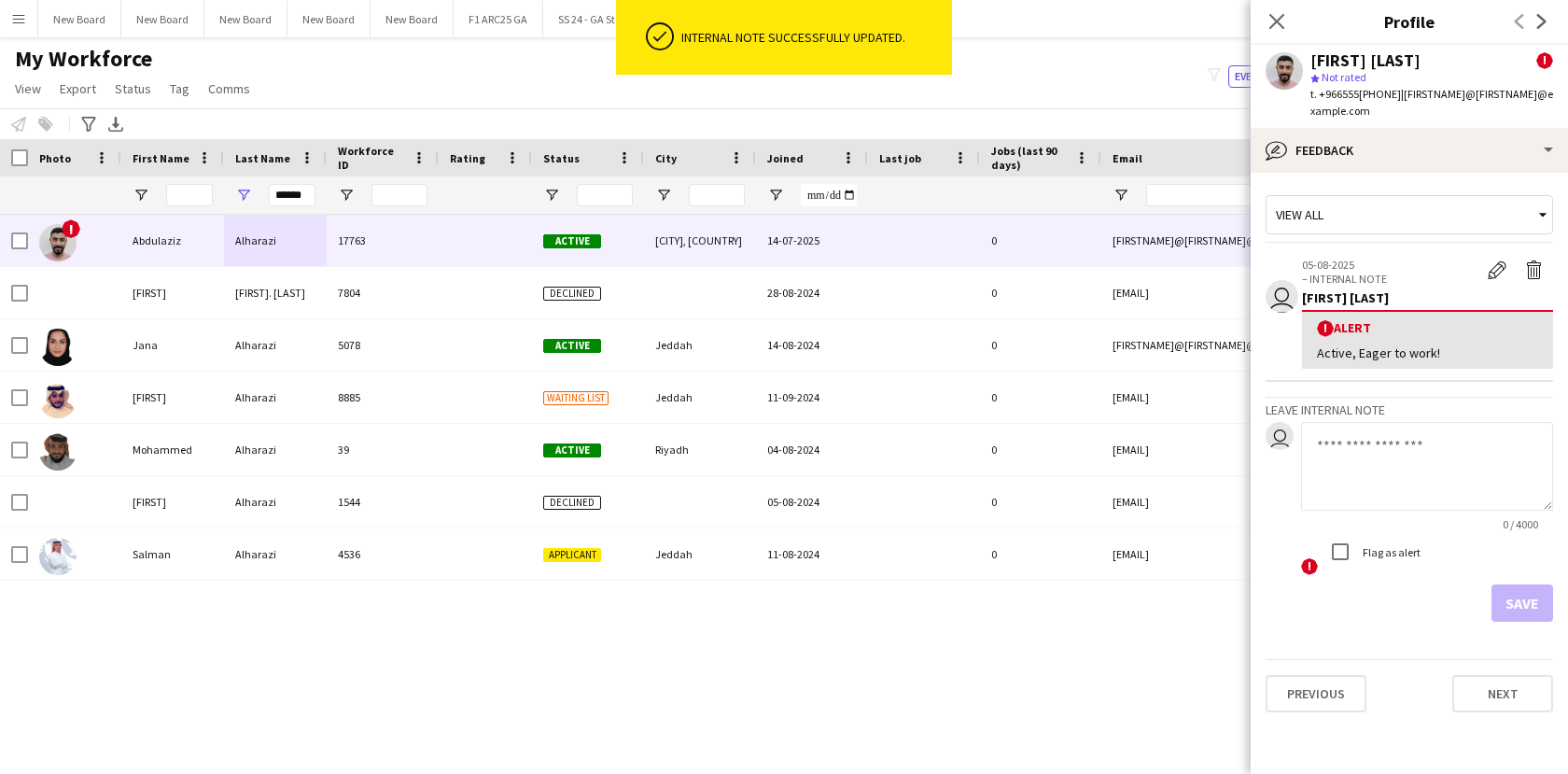 click on "View all
user
[DATE]   – INTERNAL NOTE
Edit alert
Delete alert
[FIRST] [LAST]  !  Alert   Active, Eager to work!   Leave internal note
user
0 / 4000  !  Flag as alert   Save   Previous   Next" 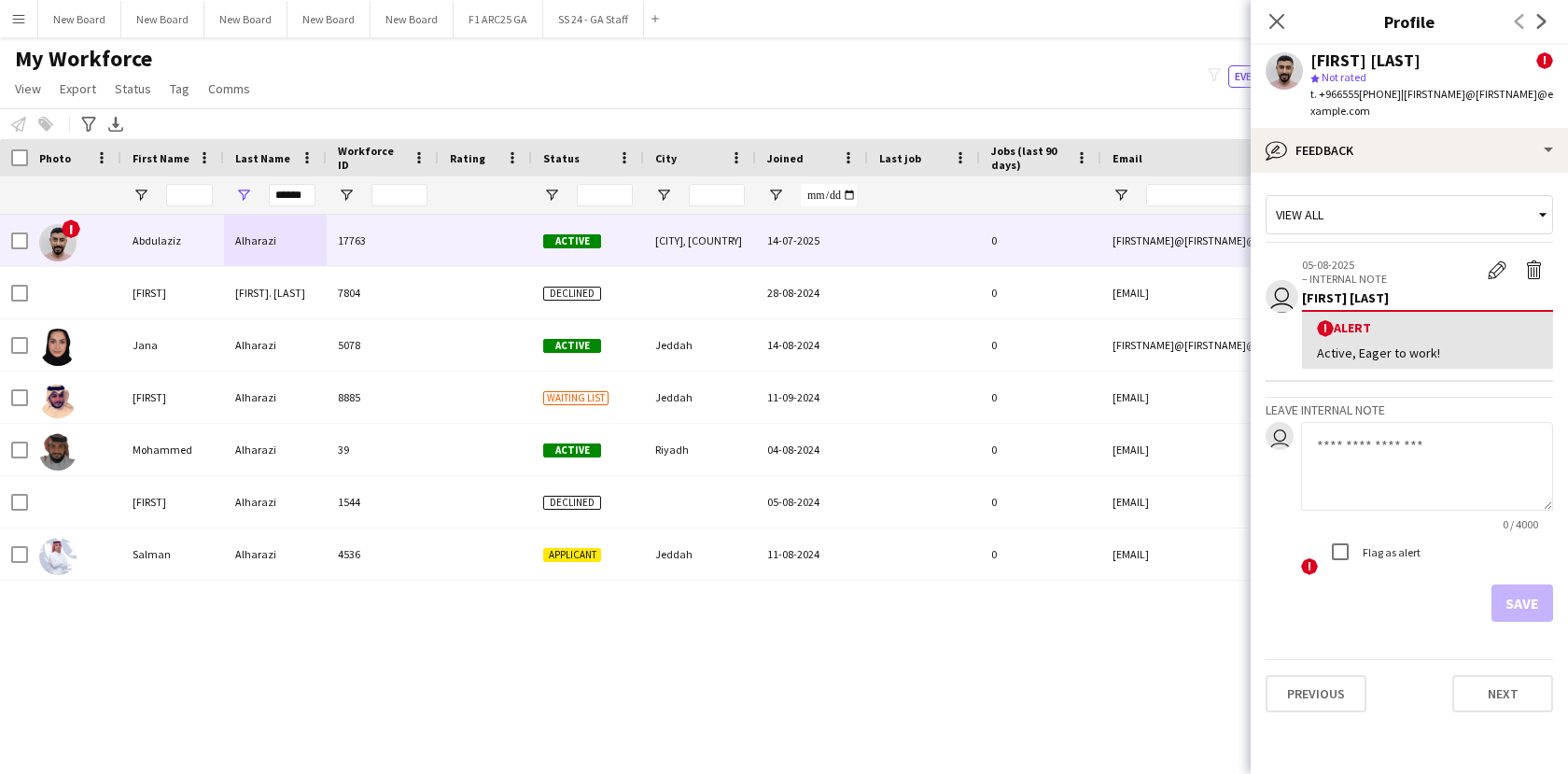 click on "!  Alert   Active, Eager to work!" 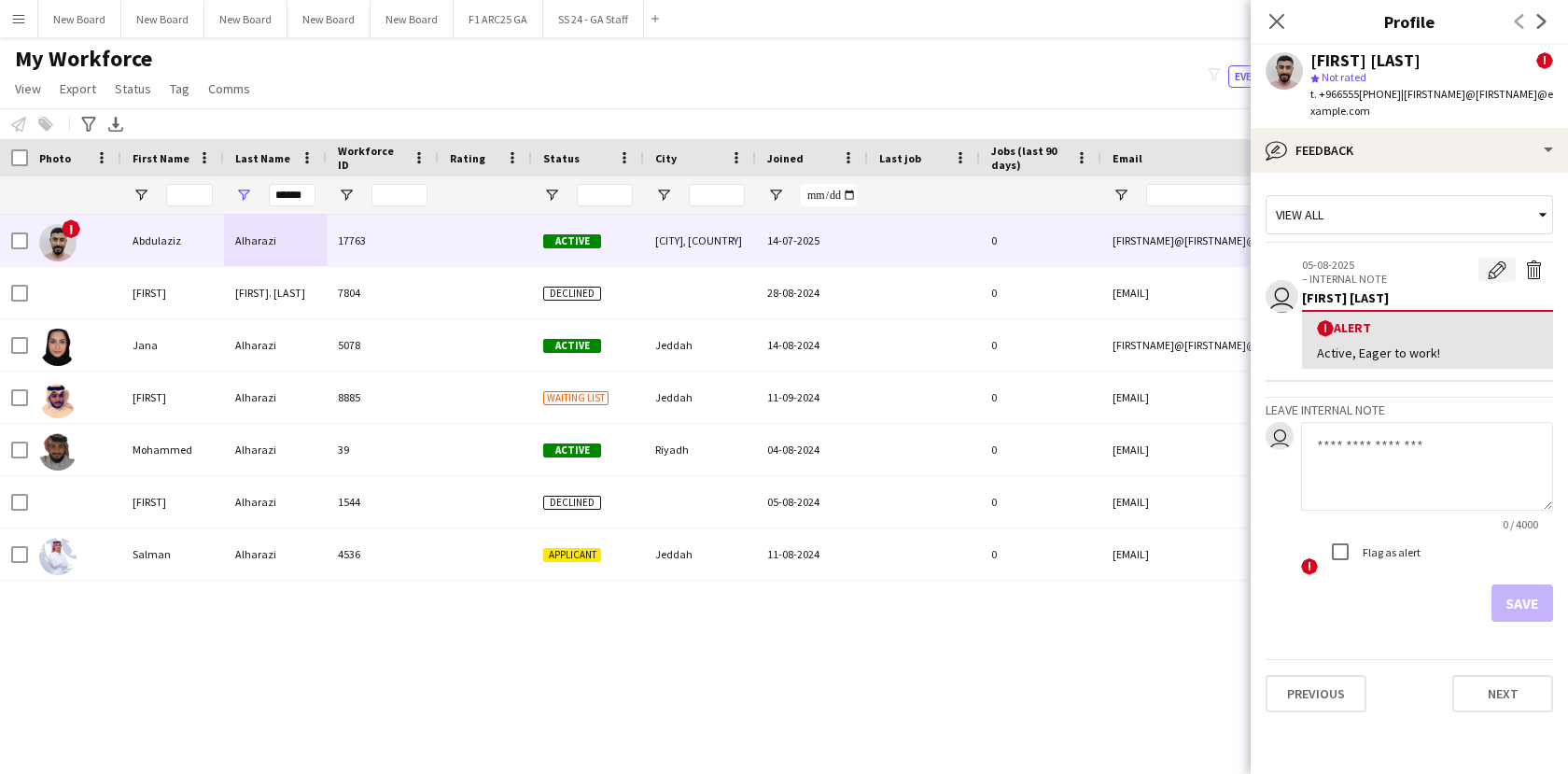 click on "Edit alert" 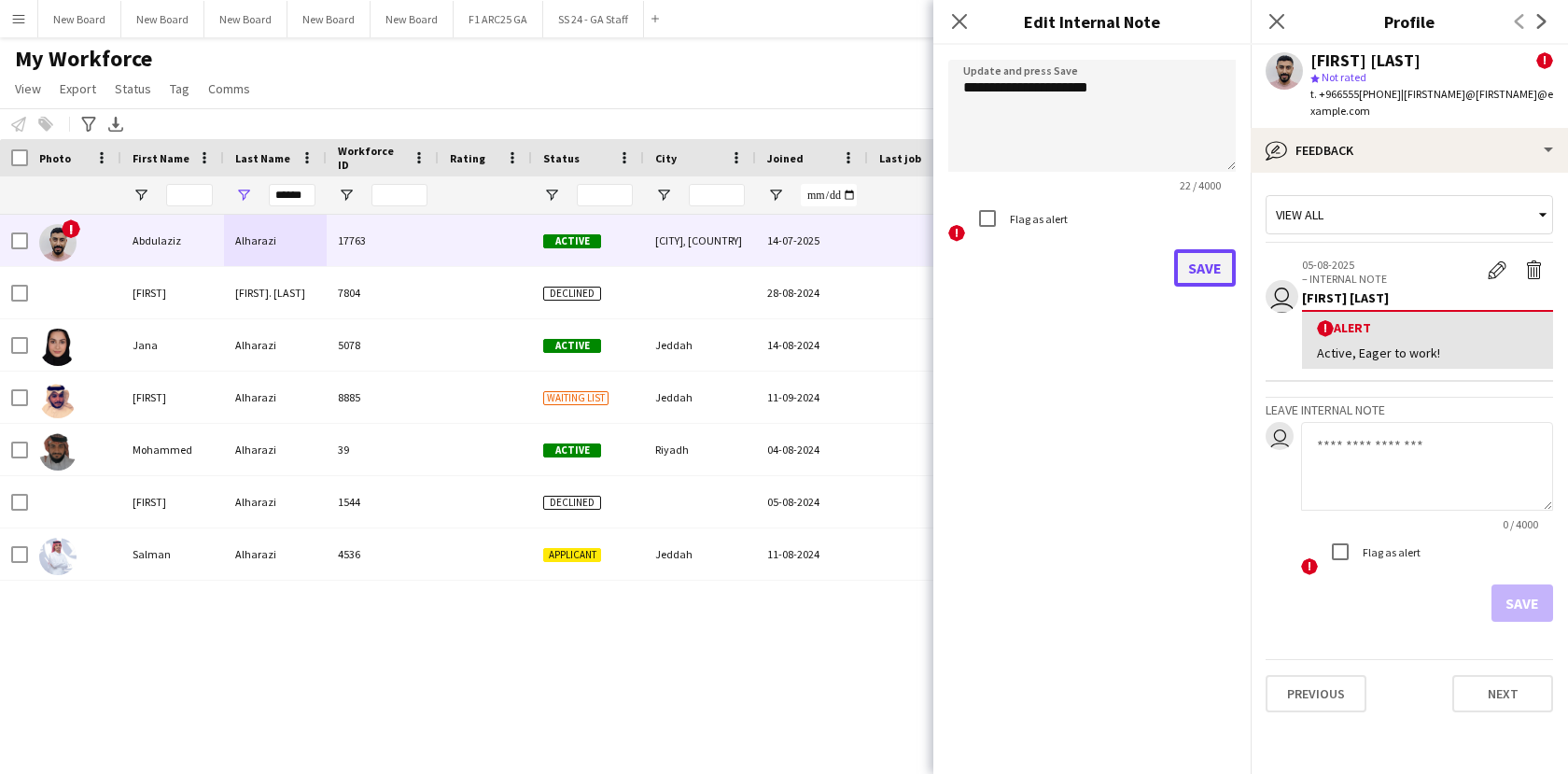 click on "Save" 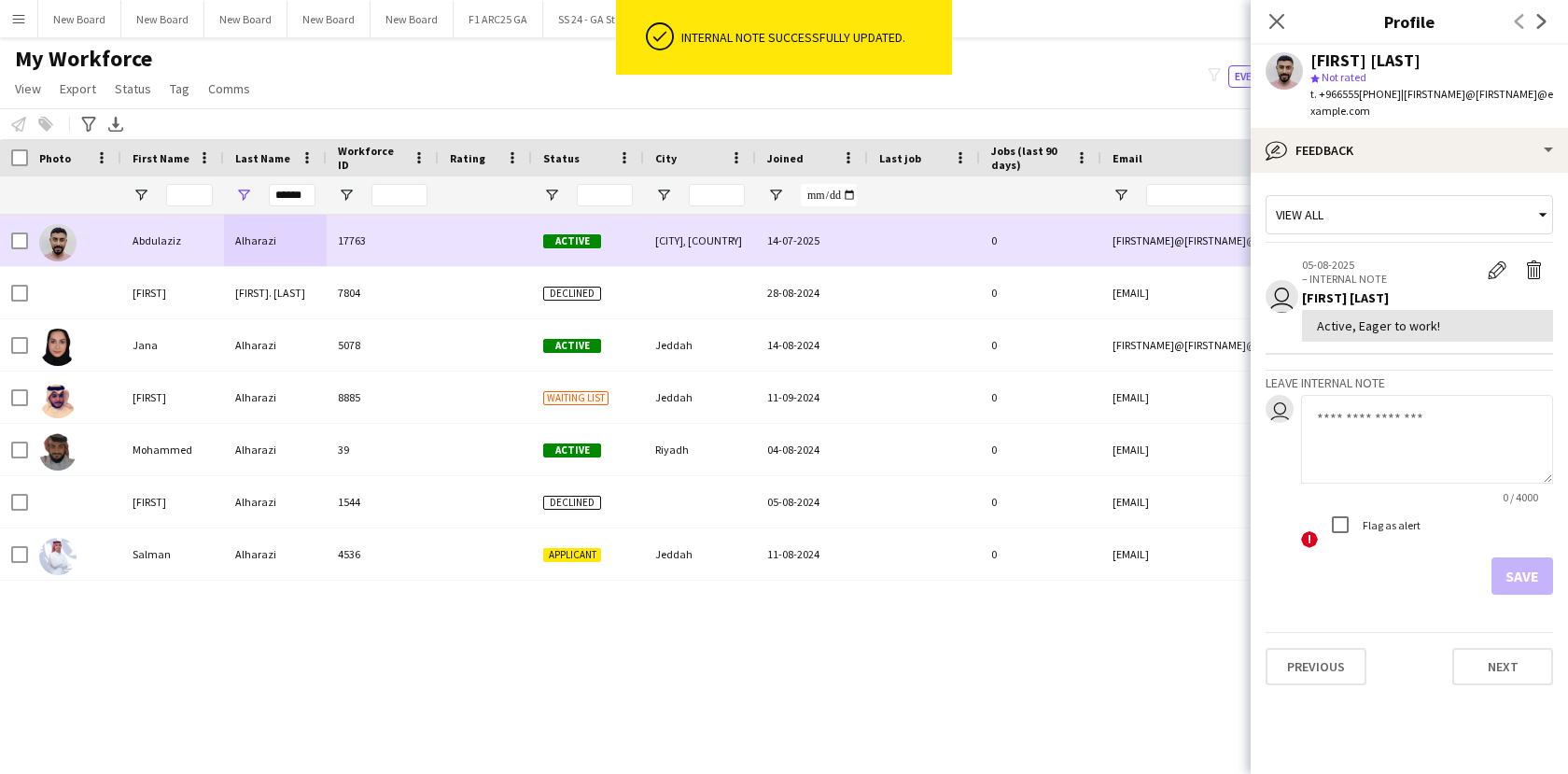 click on "17763" at bounding box center (383, 240) 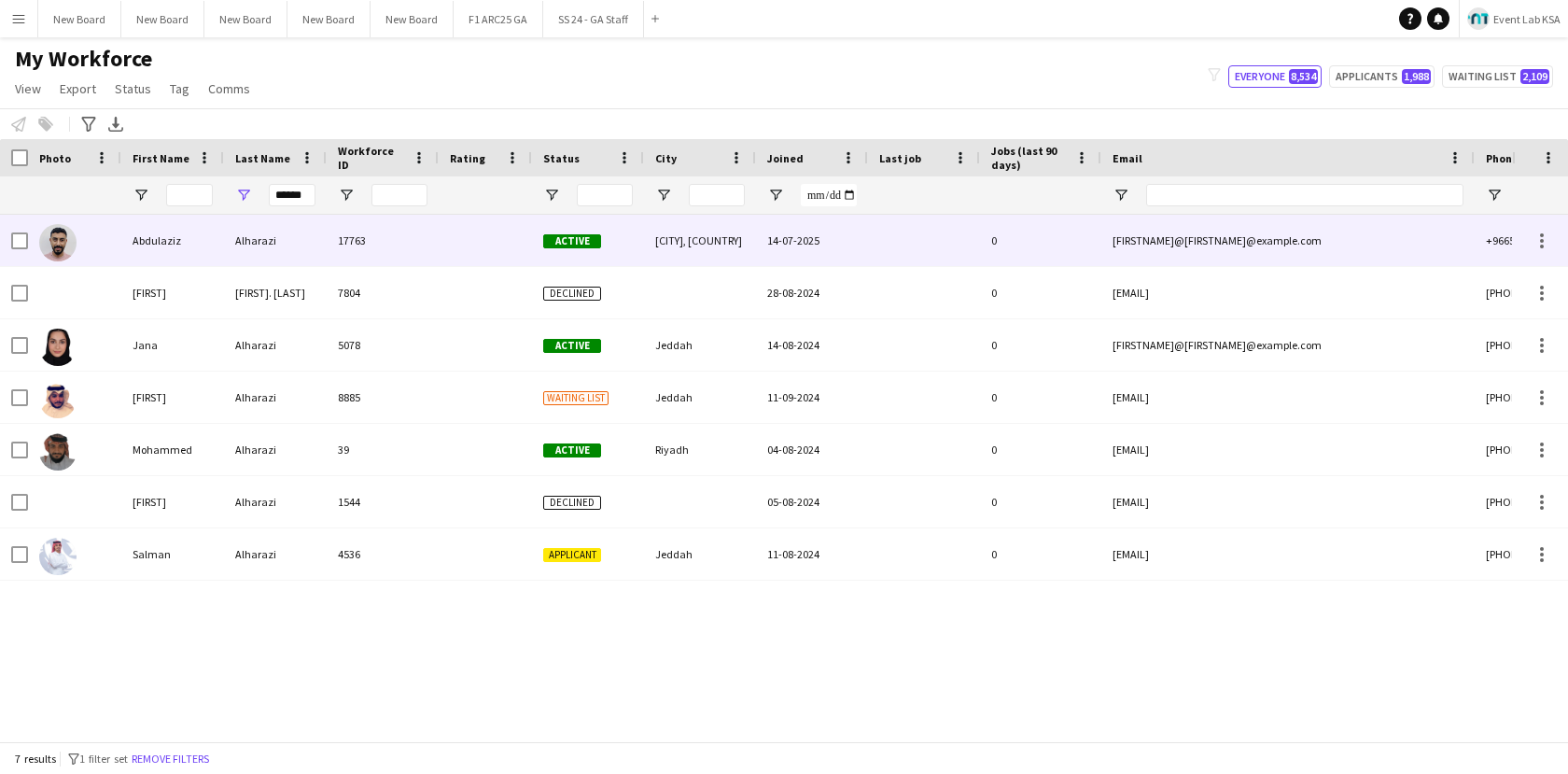 click at bounding box center [485, 240] 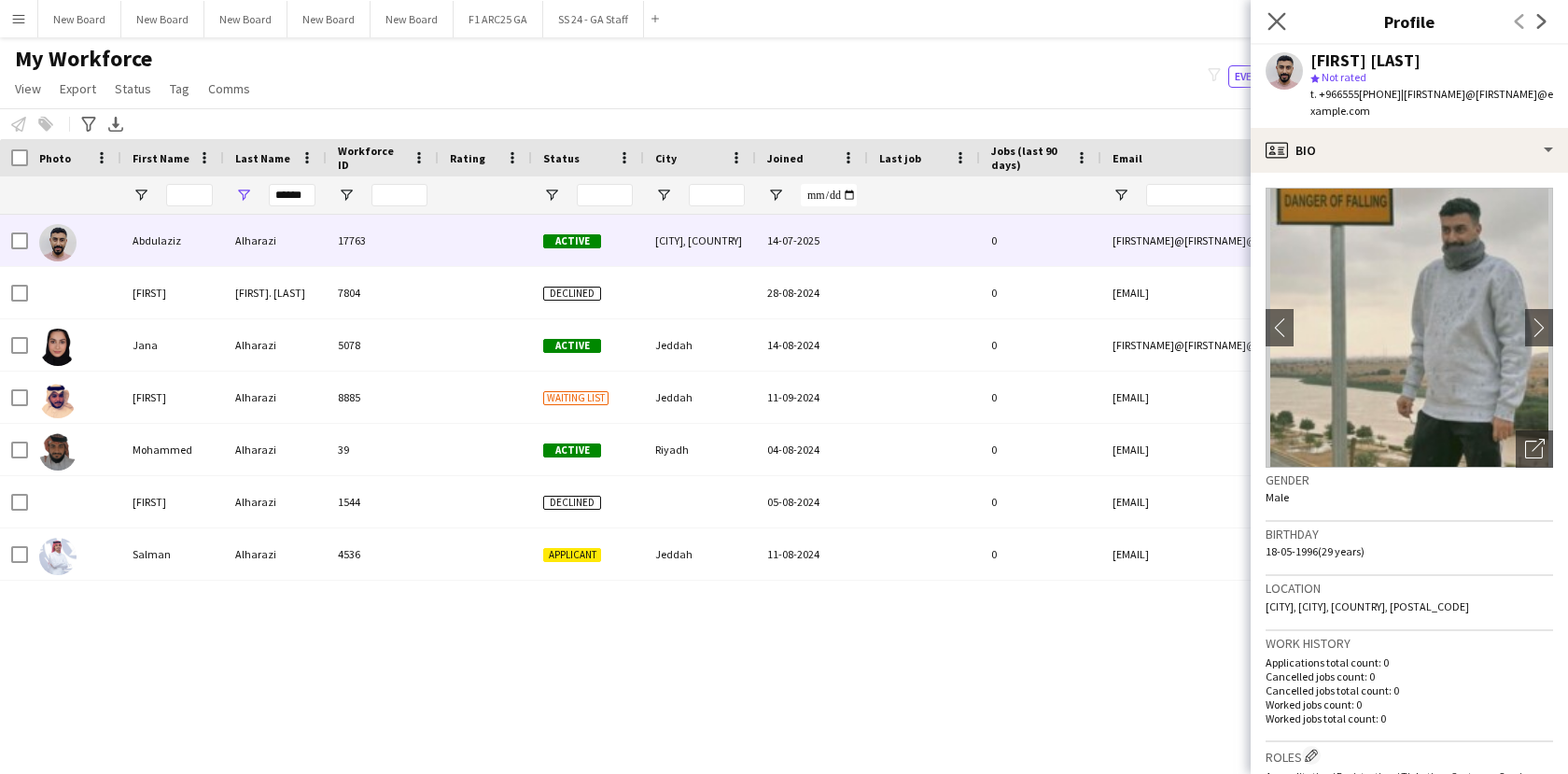 click on "Close pop-in" 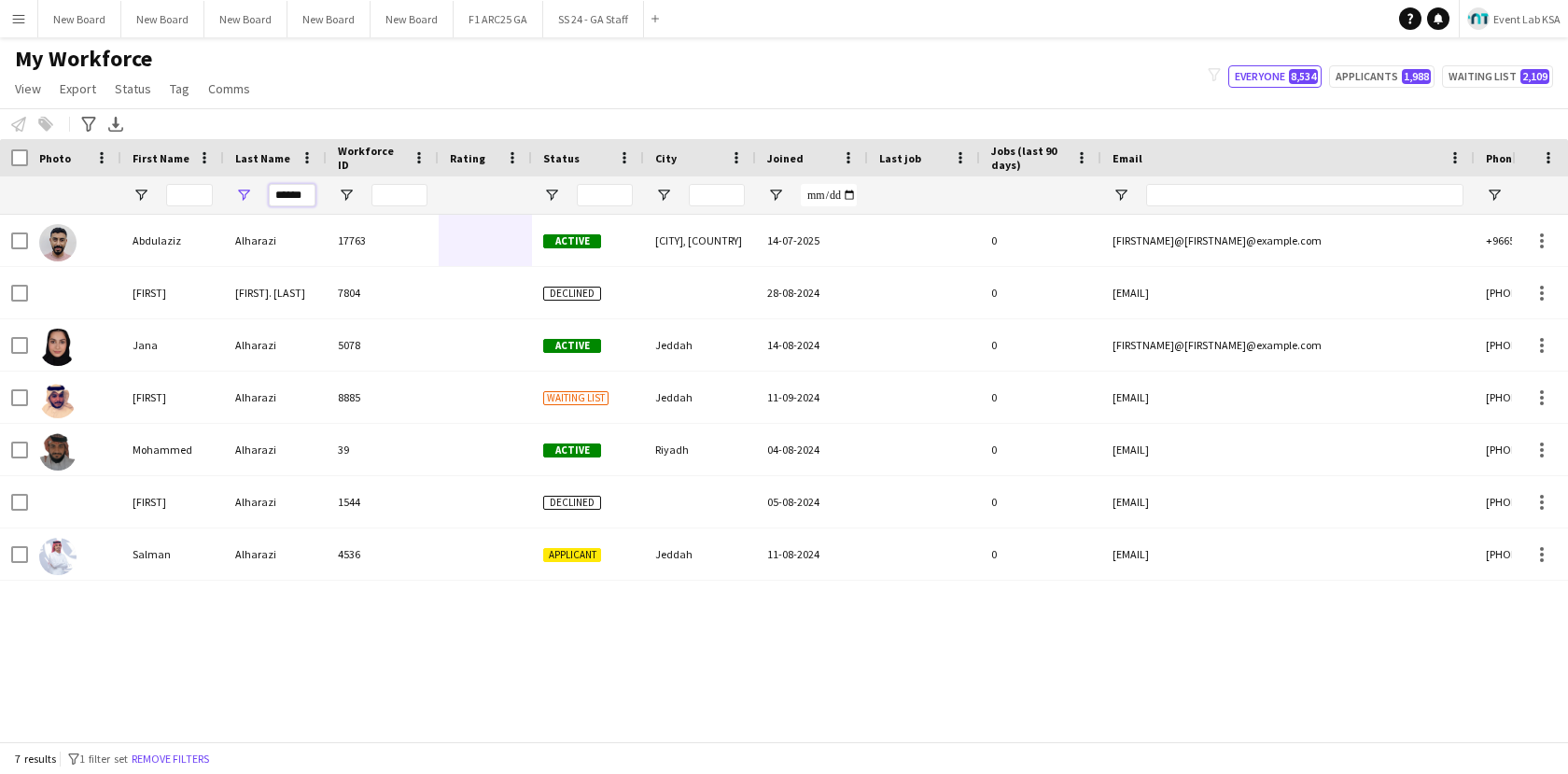 click on "******" at bounding box center (292, 195) 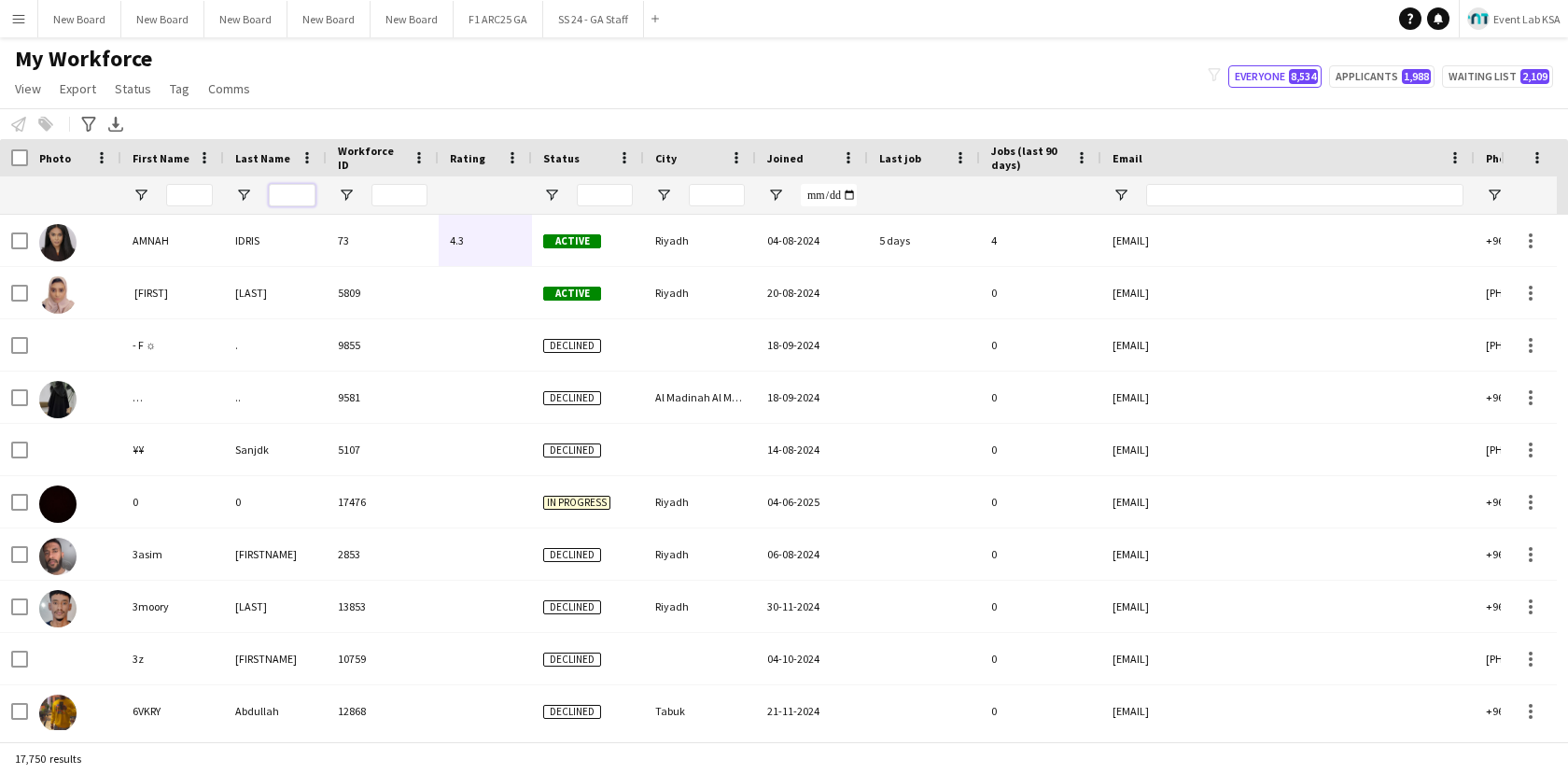 type 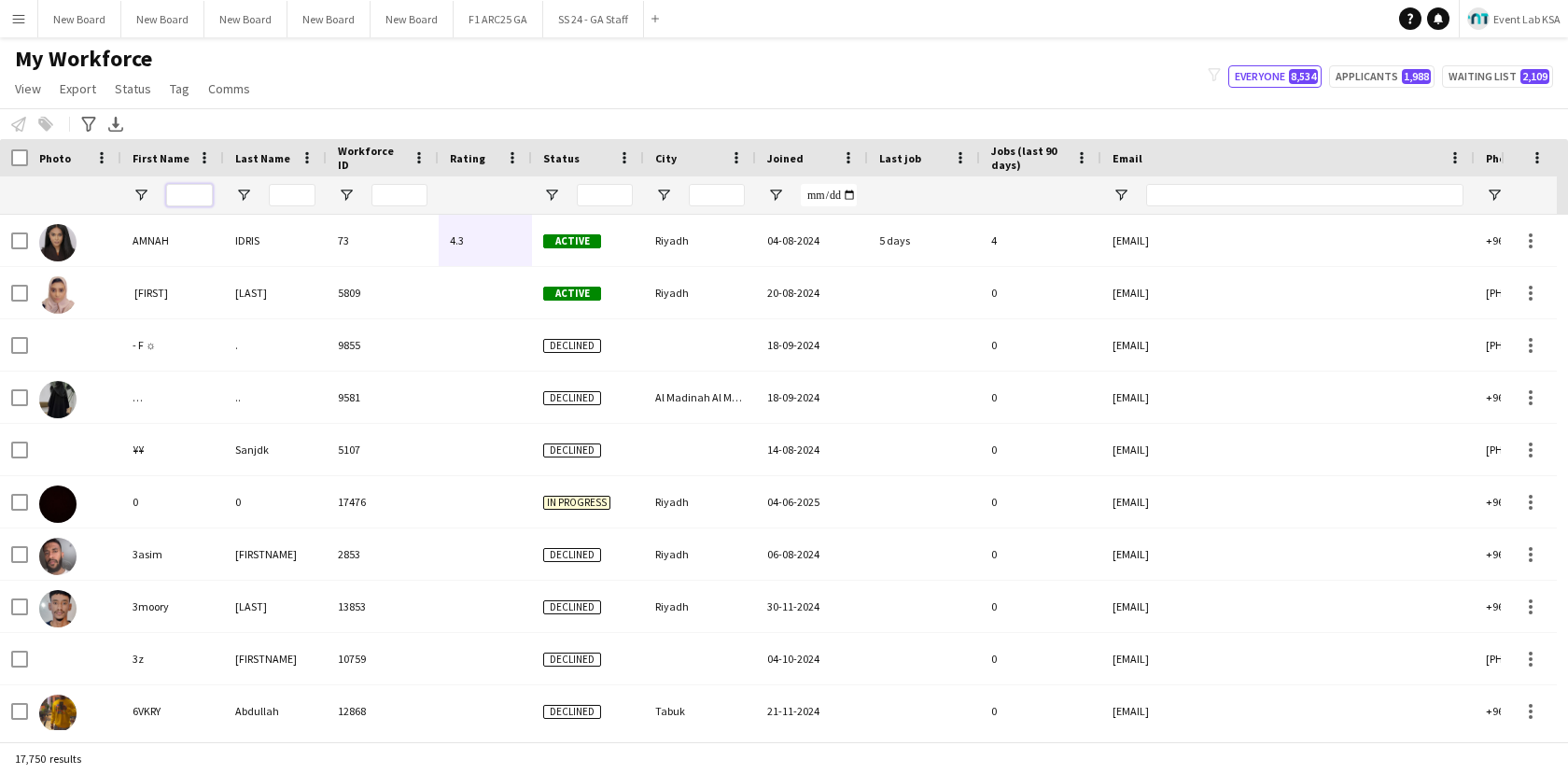 click at bounding box center (189, 195) 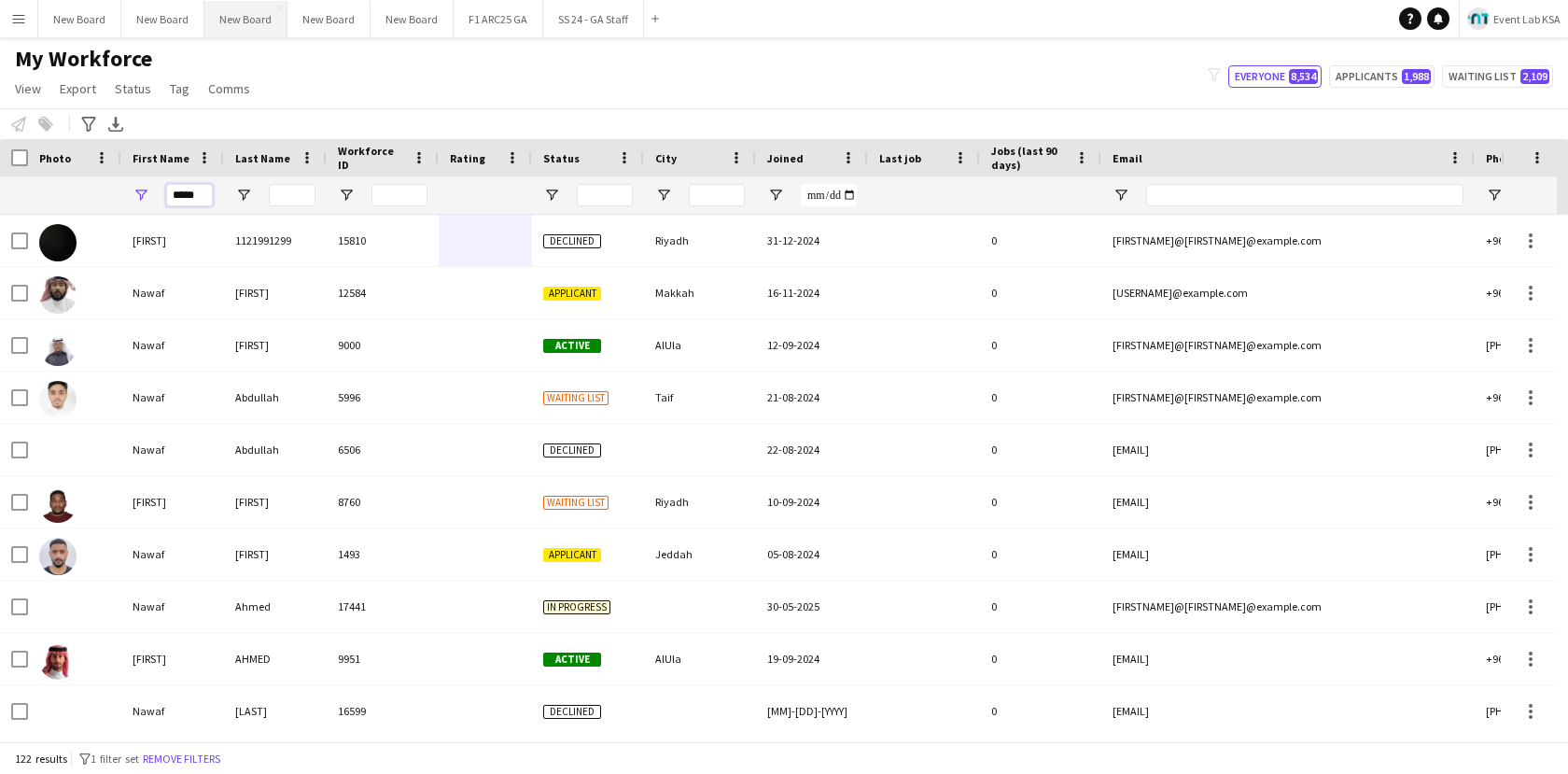 type on "*****" 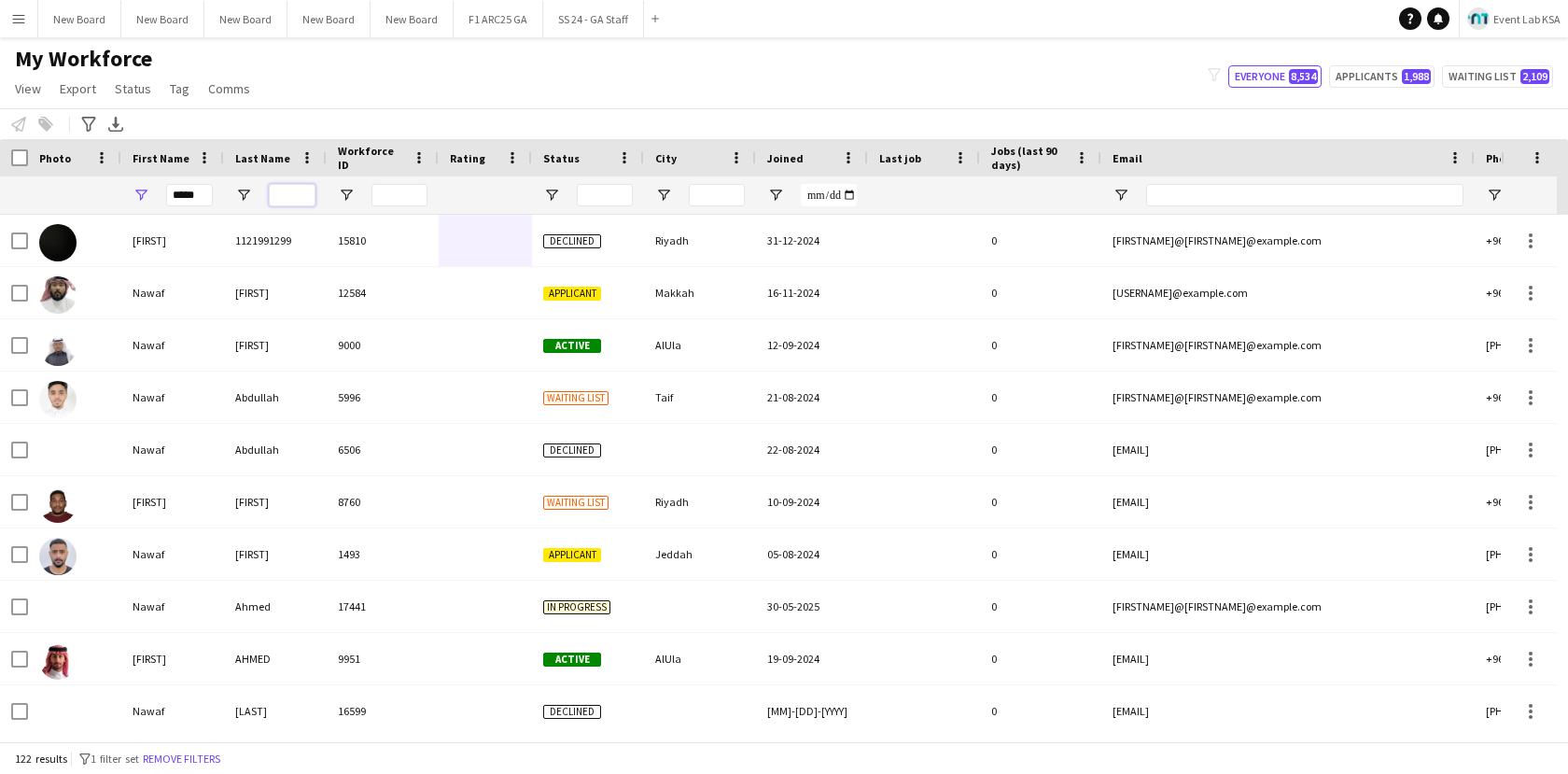 click at bounding box center [292, 195] 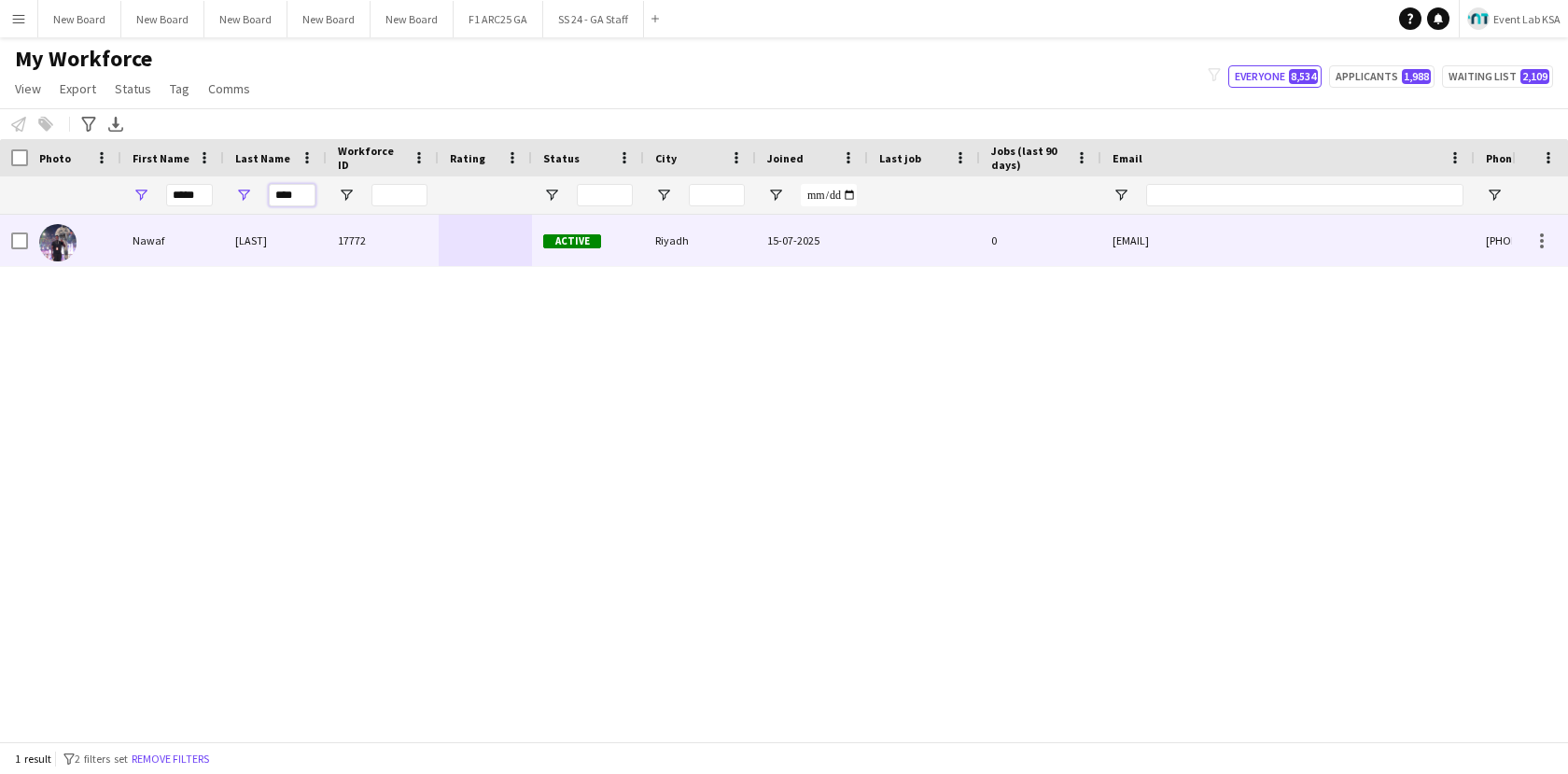 type on "****" 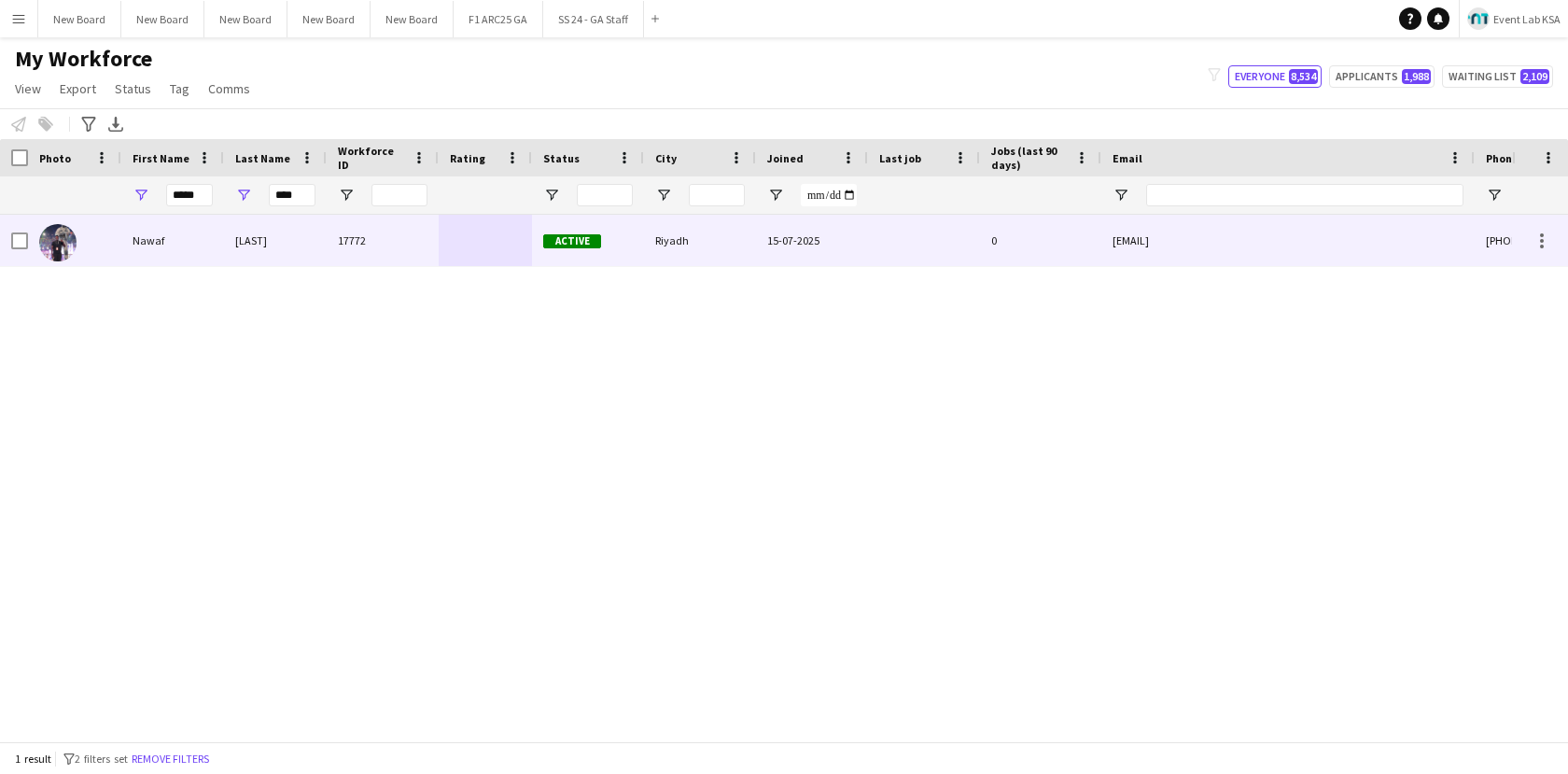 click on "[LAST]" at bounding box center [275, 240] 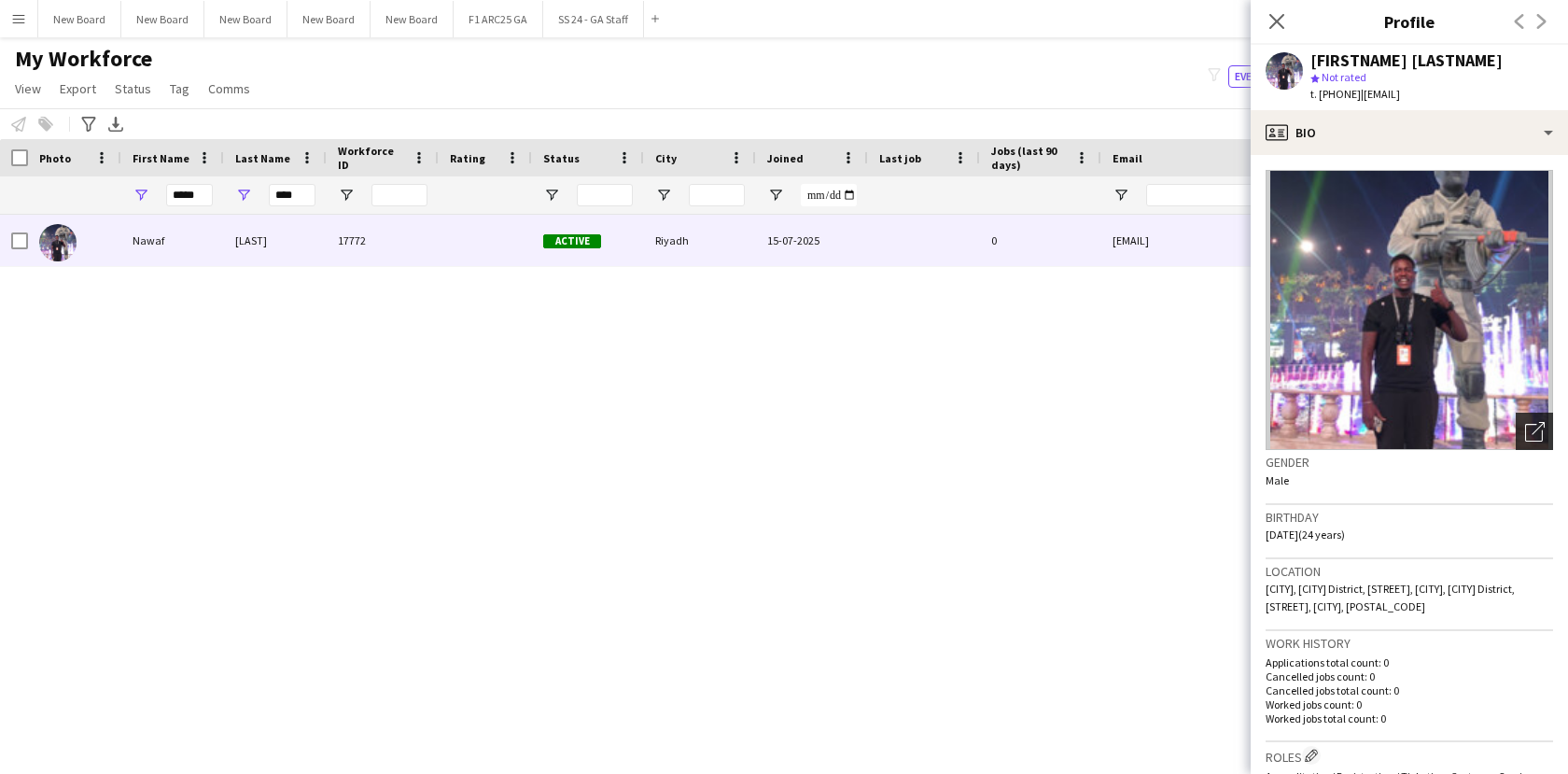click 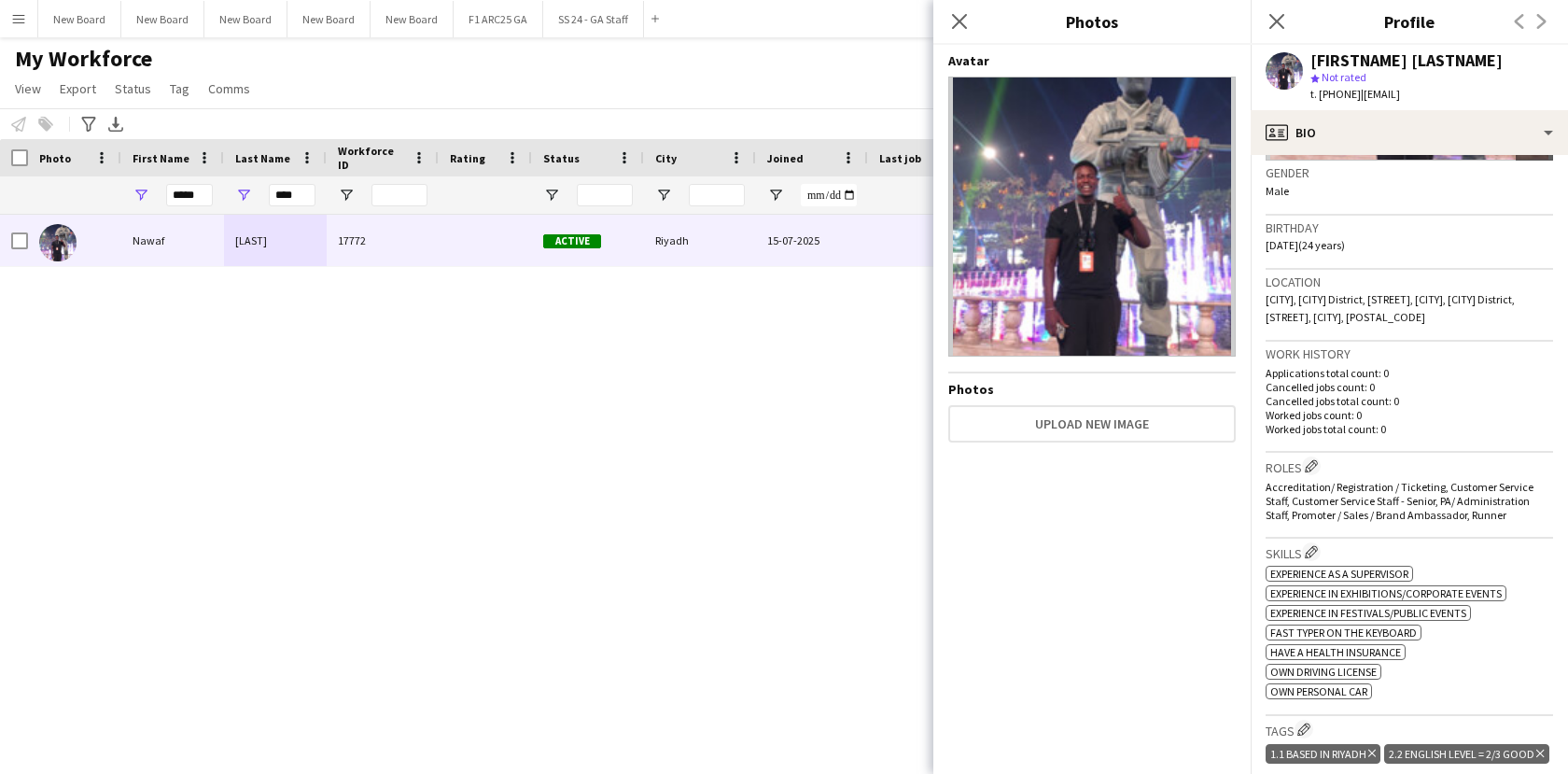 scroll, scrollTop: 143, scrollLeft: 0, axis: vertical 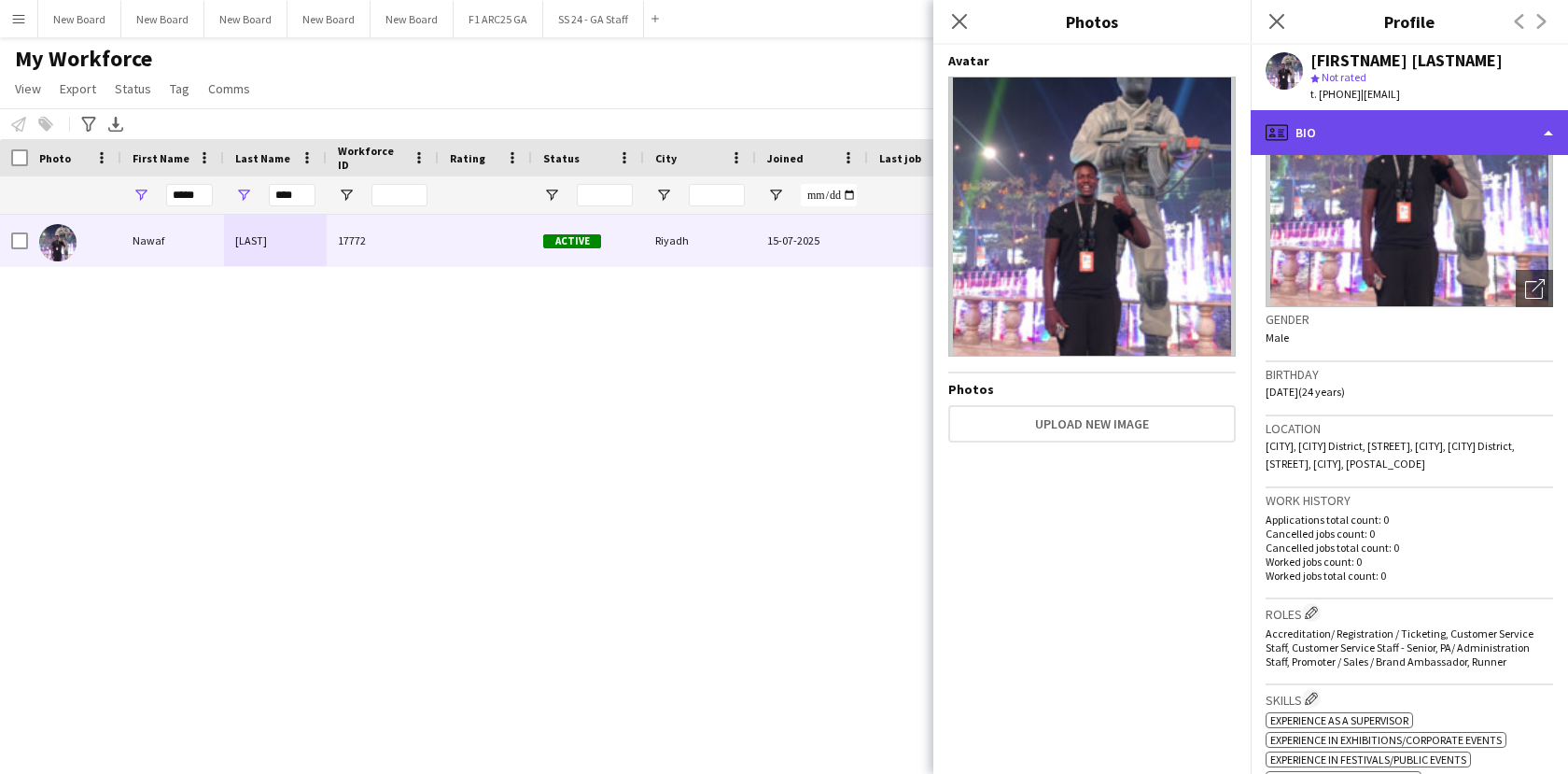 click on "profile
Bio" 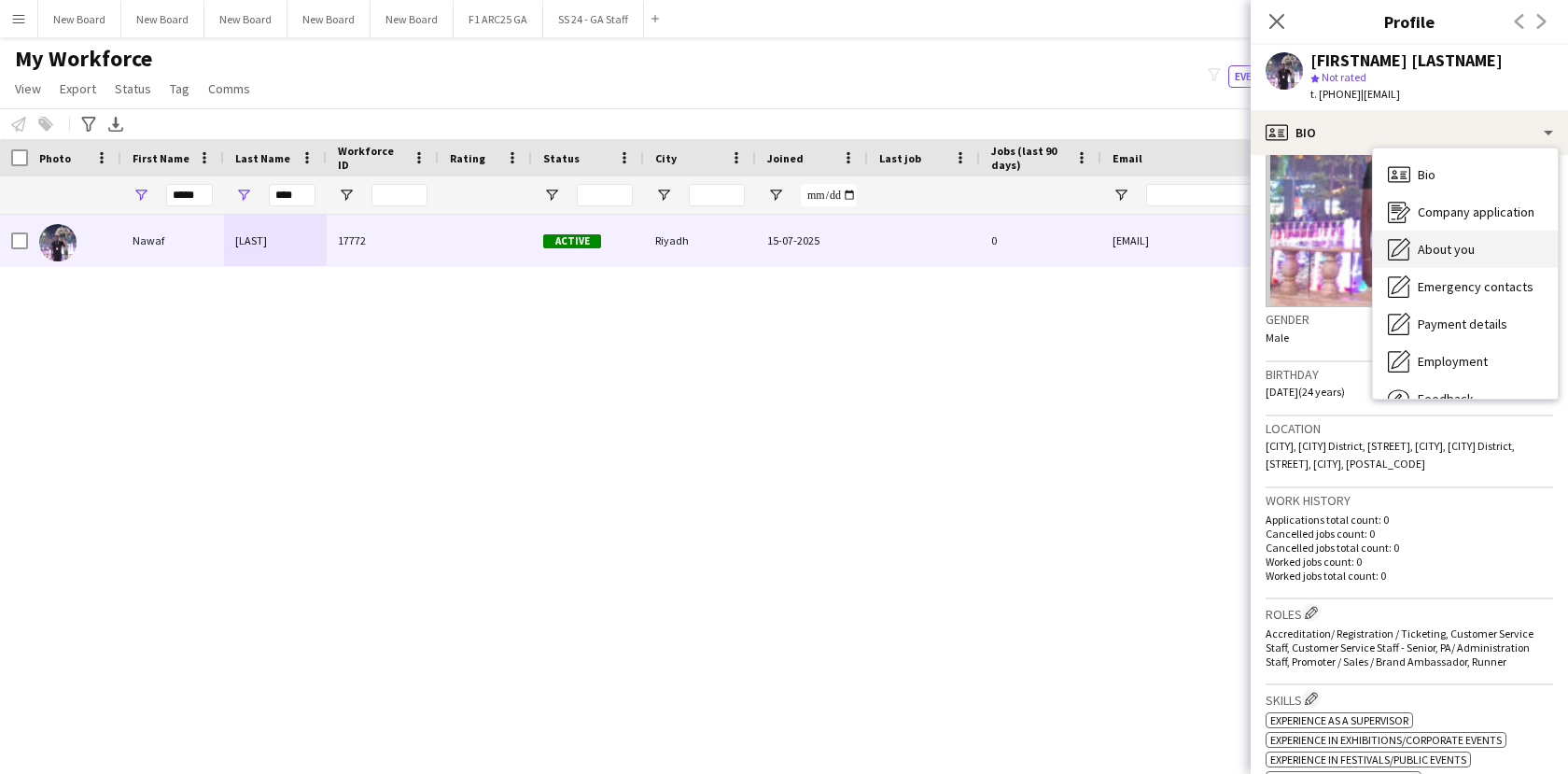 click on "About you" at bounding box center (1446, 249) 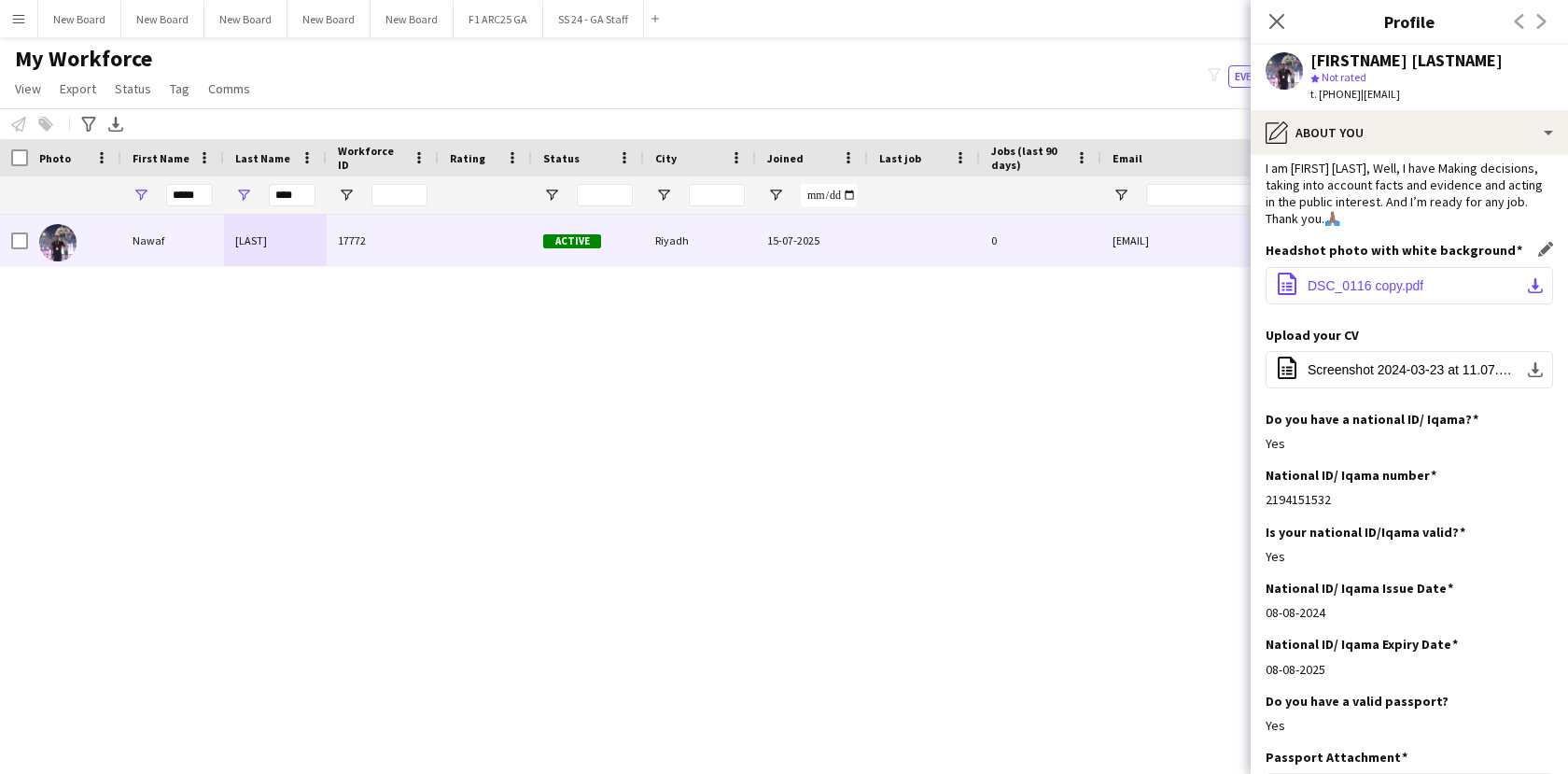 scroll, scrollTop: 0, scrollLeft: 0, axis: both 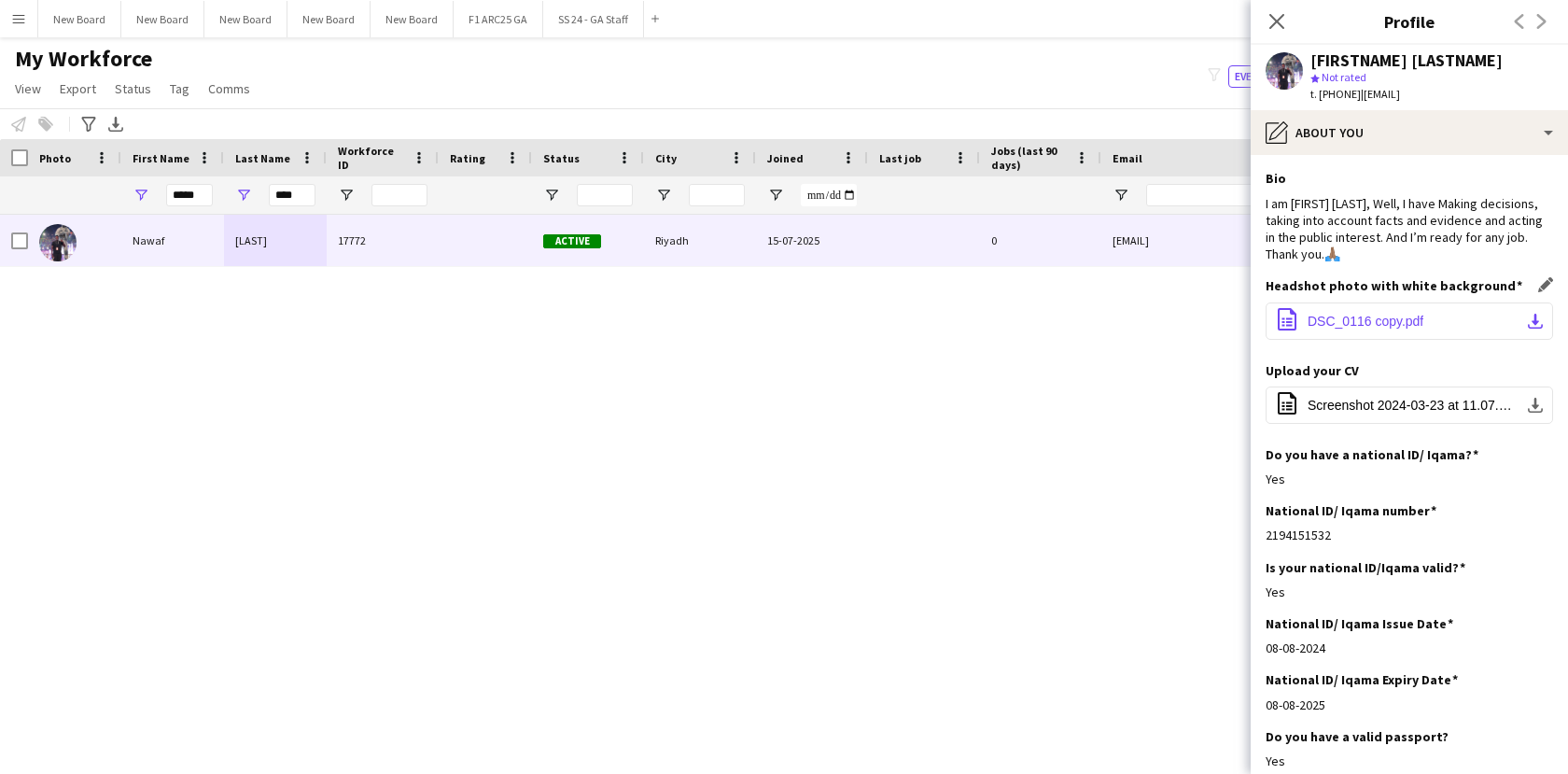 click on "DSC_0116 copy.pdf" 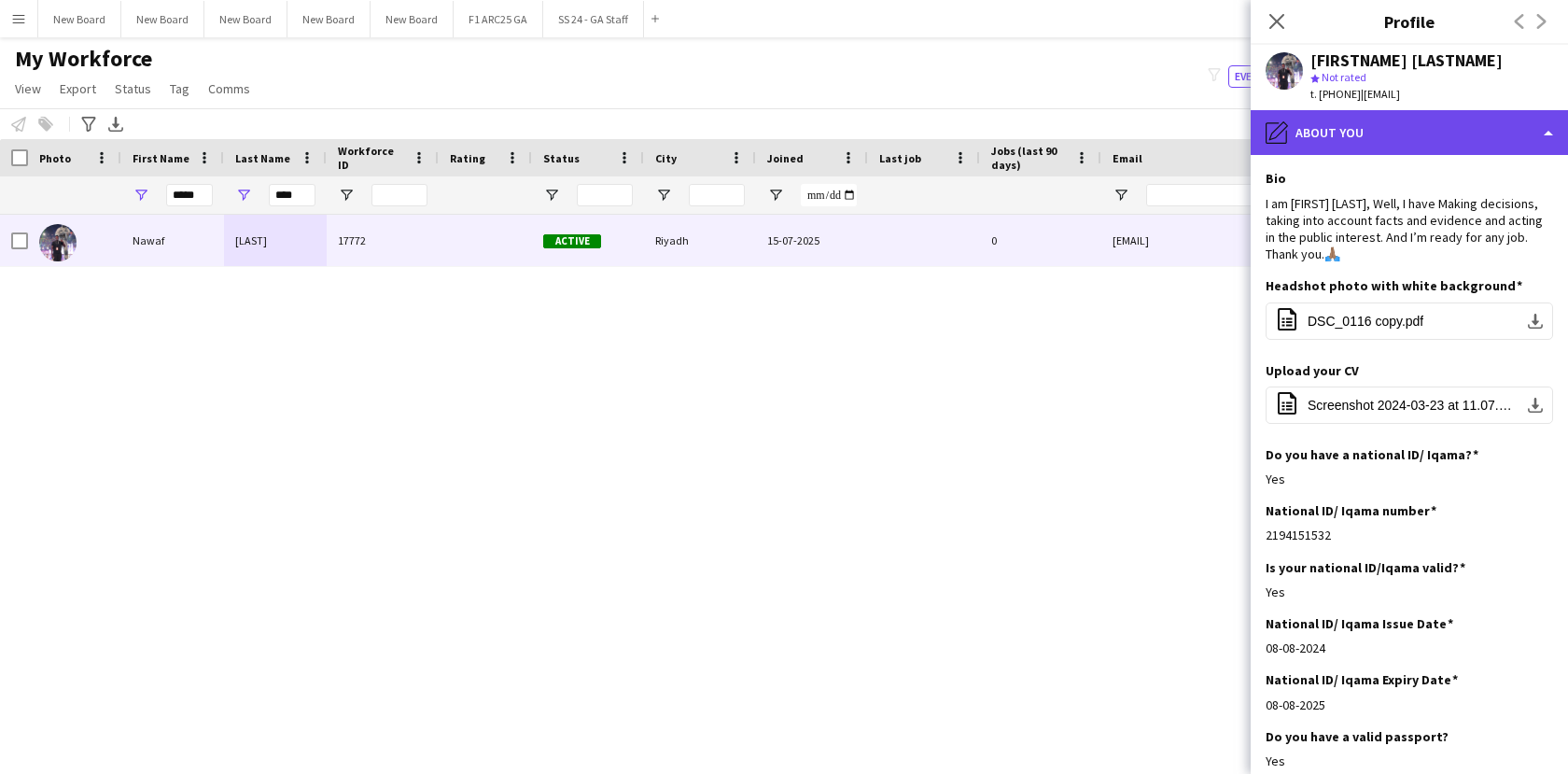 click on "pencil4
About you" 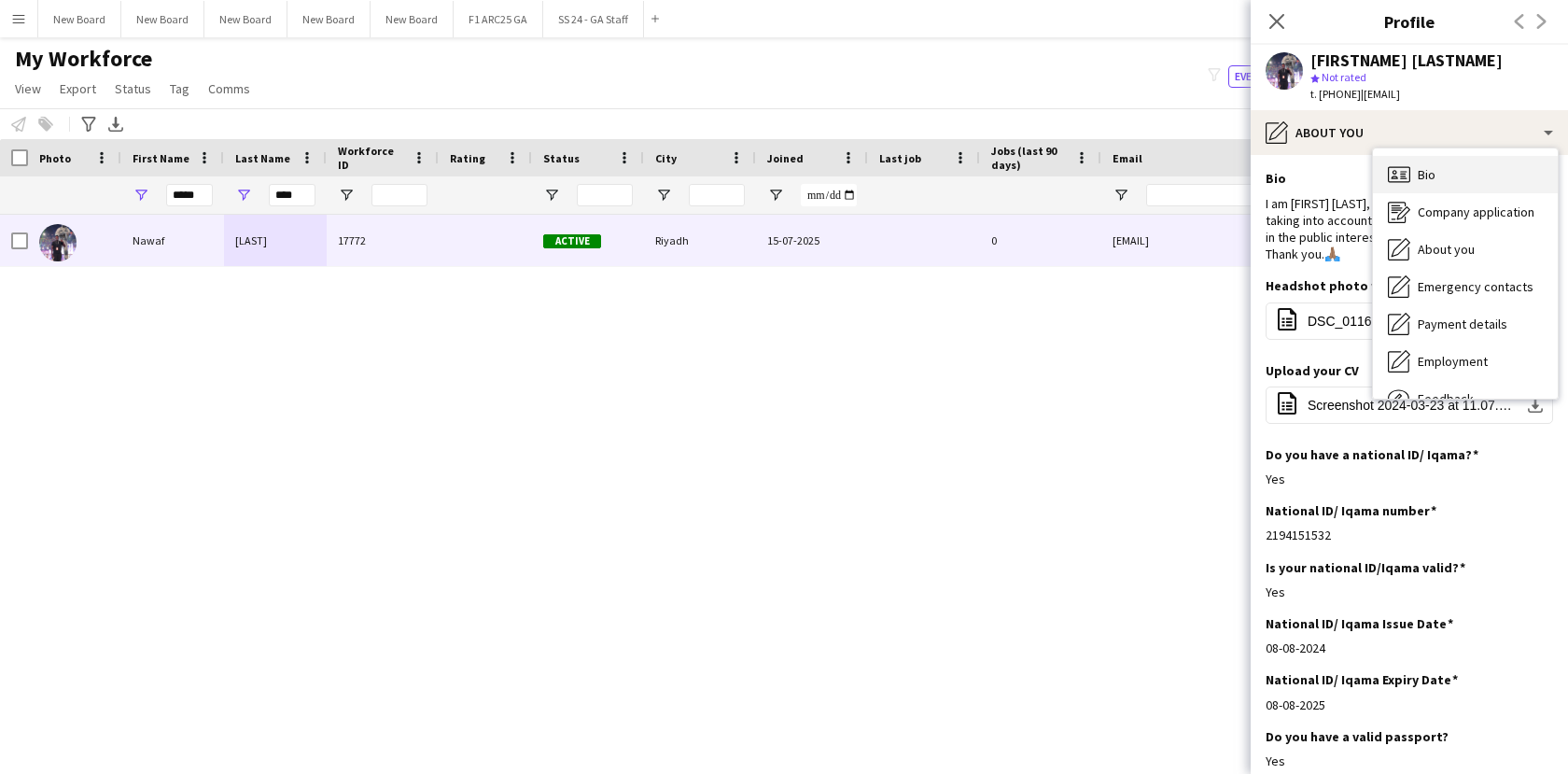 click on "Bio
Bio" at bounding box center [1465, 175] 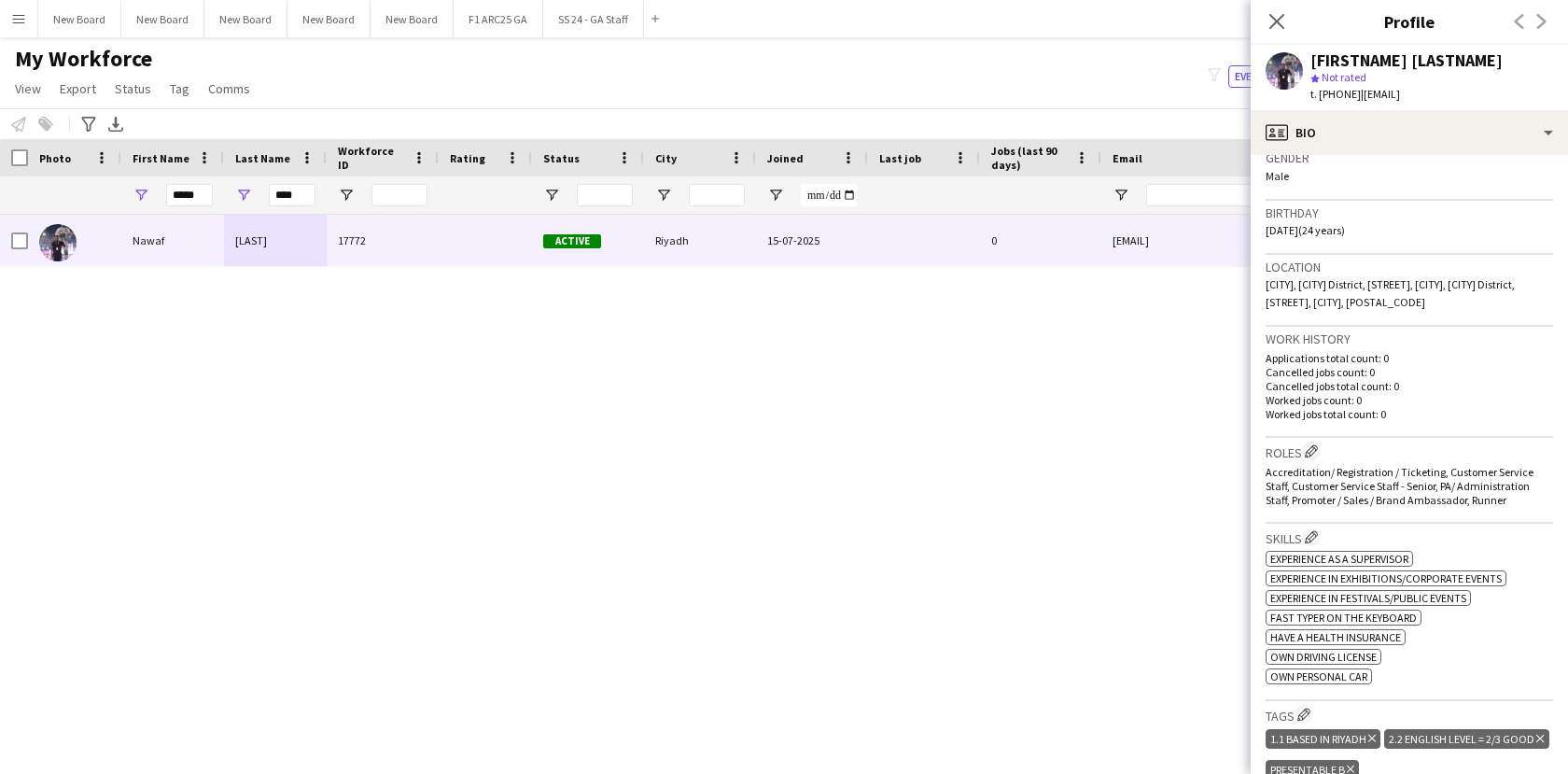 scroll, scrollTop: 390, scrollLeft: 0, axis: vertical 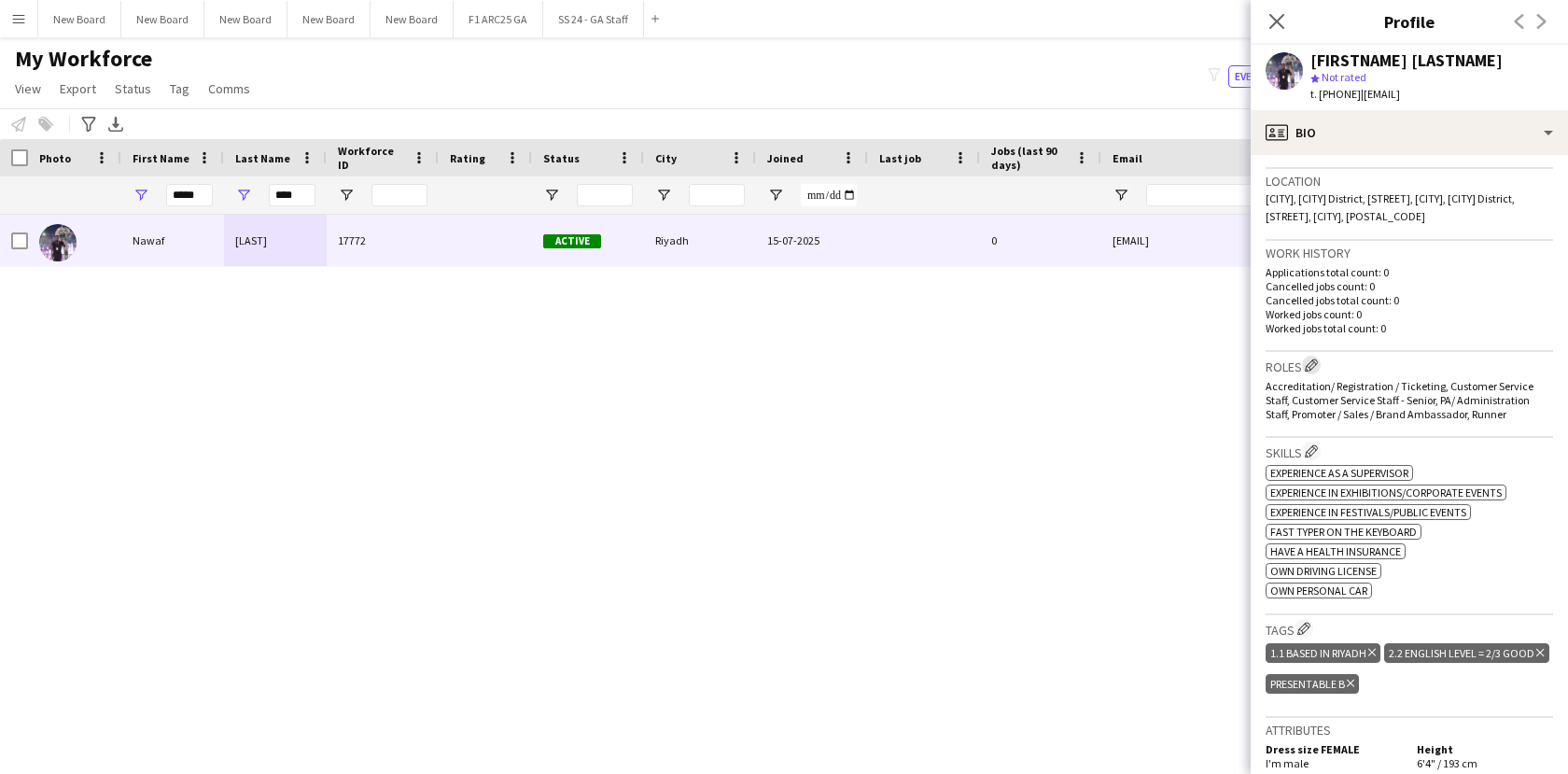 click on "Edit crew company roles" 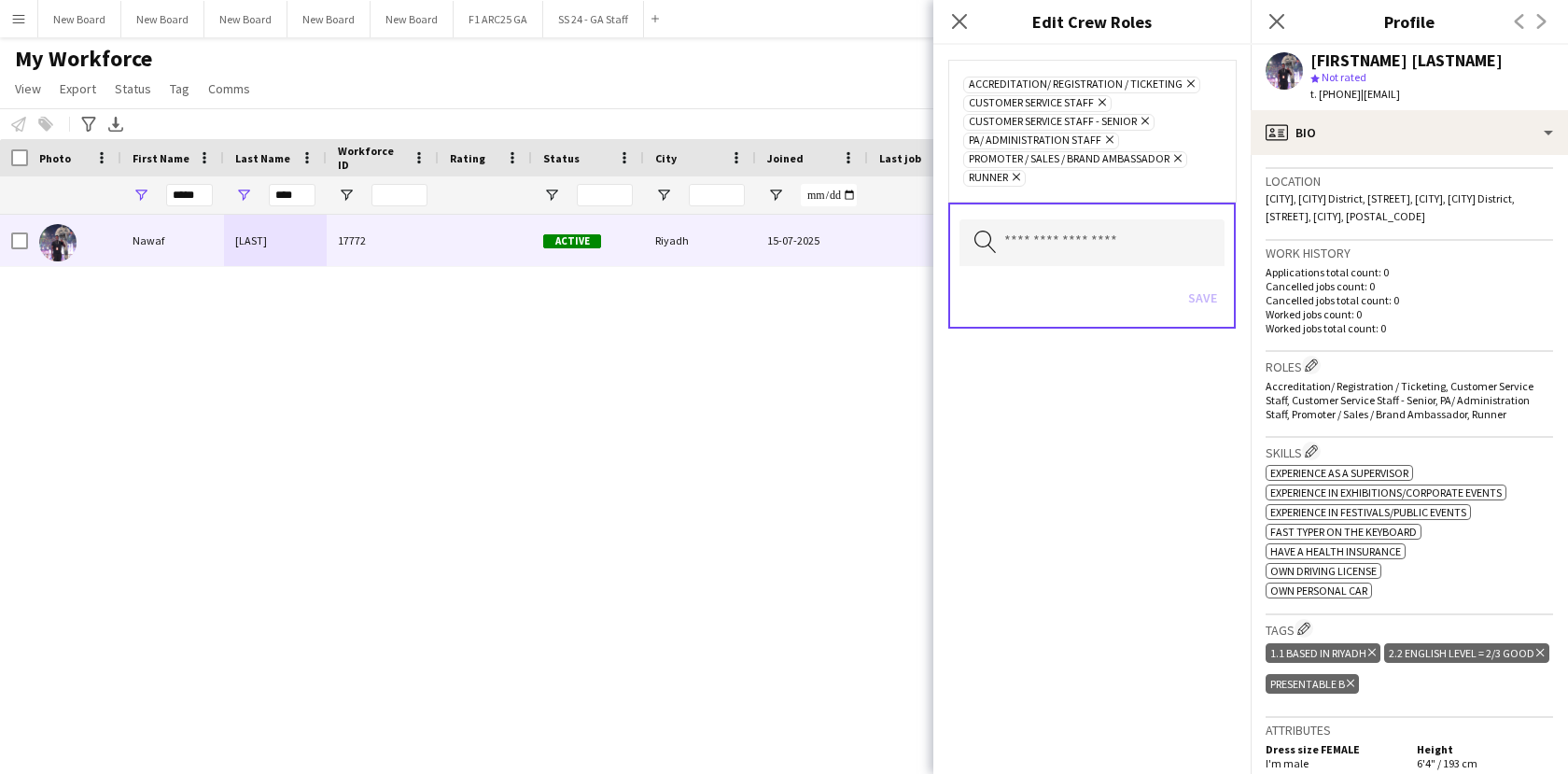 click on "Accreditation/ Registration / Ticketing
Remove
Customer Service Staff
Remove
Customer Service Staff - Senior
Remove
PA/ Administration Staff
Remove
Promoter / Sales / Brand Ambassador
Remove
Runner
Remove
Search by role type
Save" 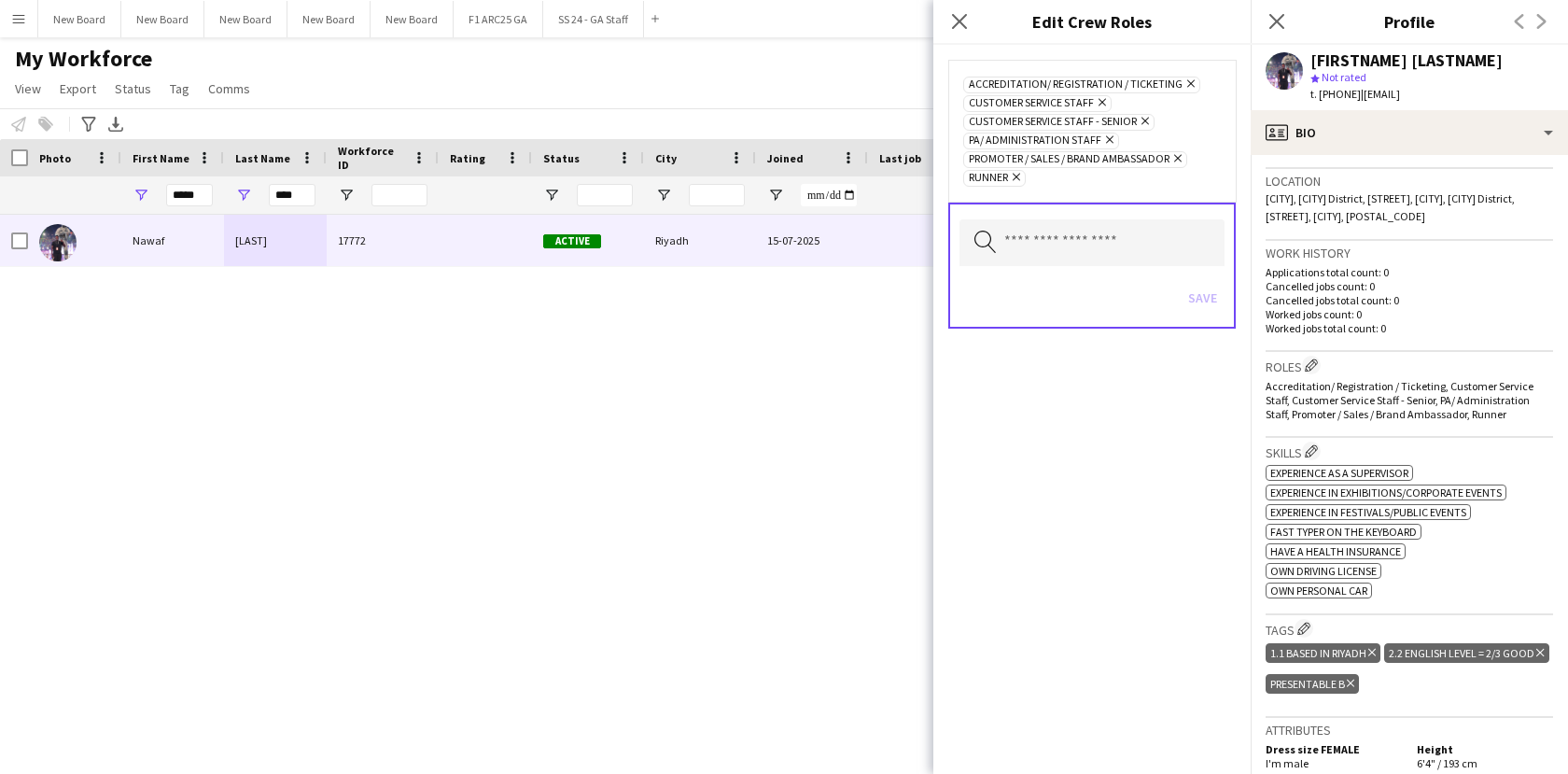 drag, startPoint x: 1272, startPoint y: 16, endPoint x: 1275, endPoint y: 69, distance: 53.08484 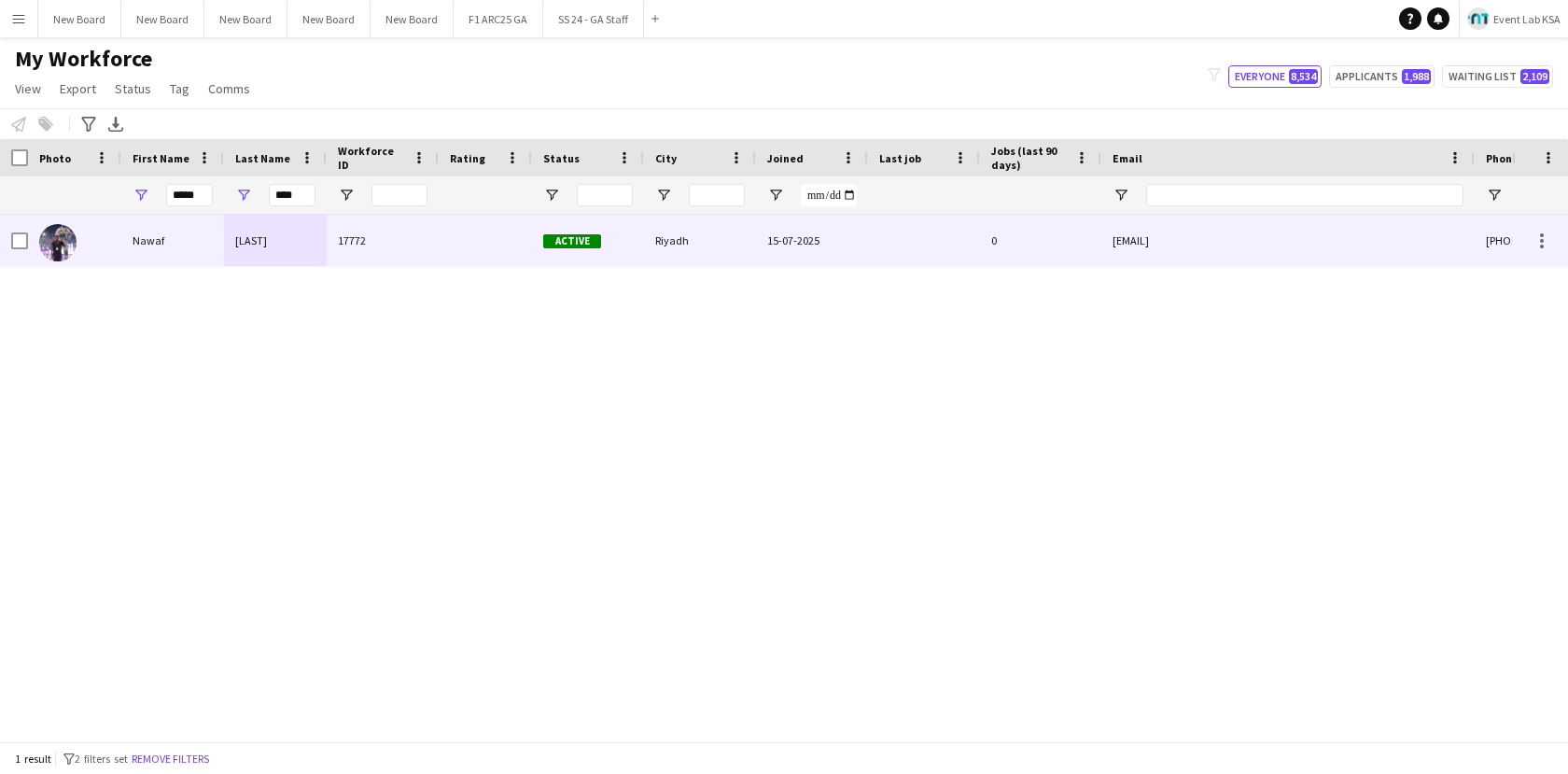 click on "Active" at bounding box center [588, 240] 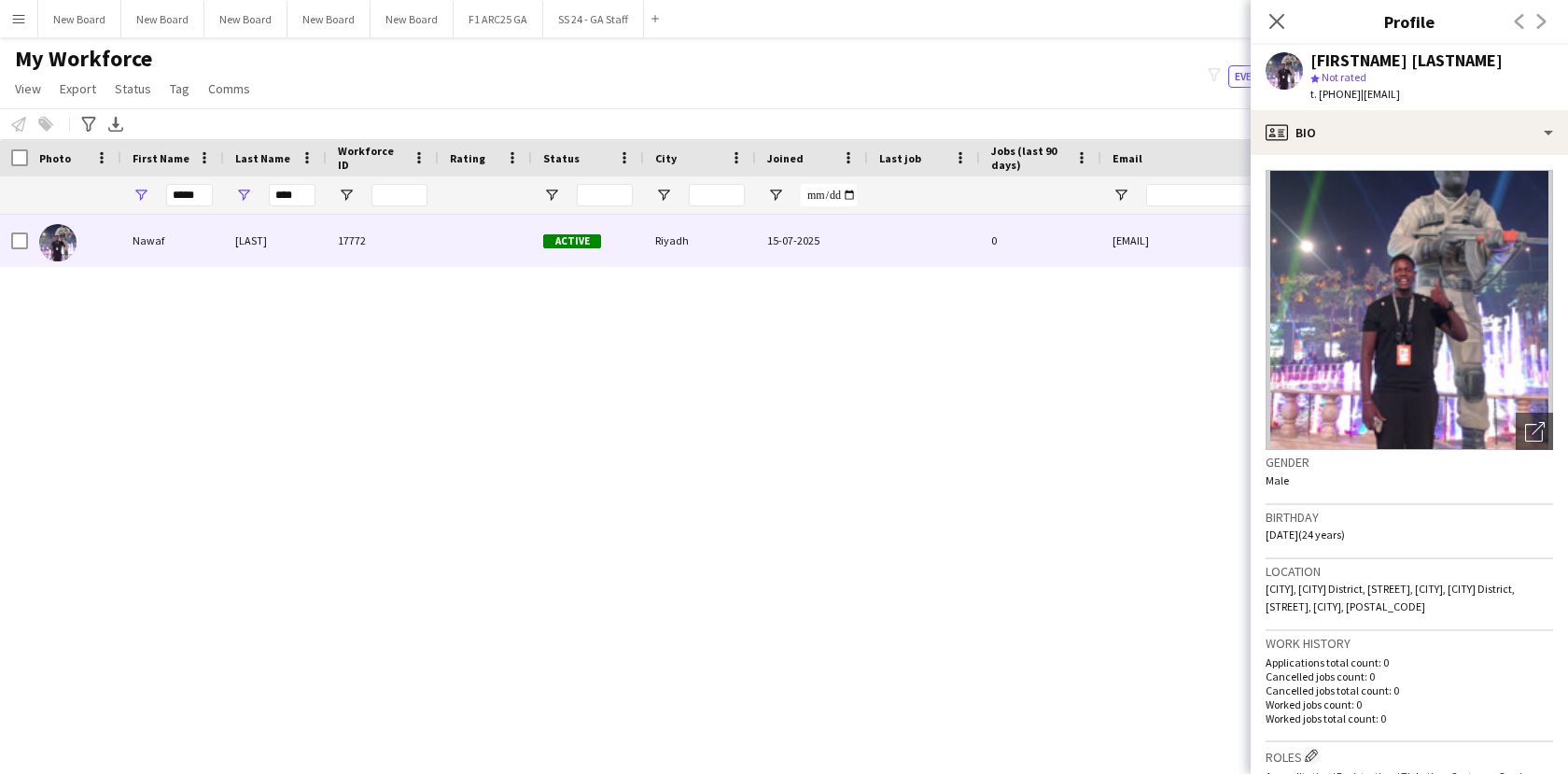 scroll, scrollTop: 4, scrollLeft: 0, axis: vertical 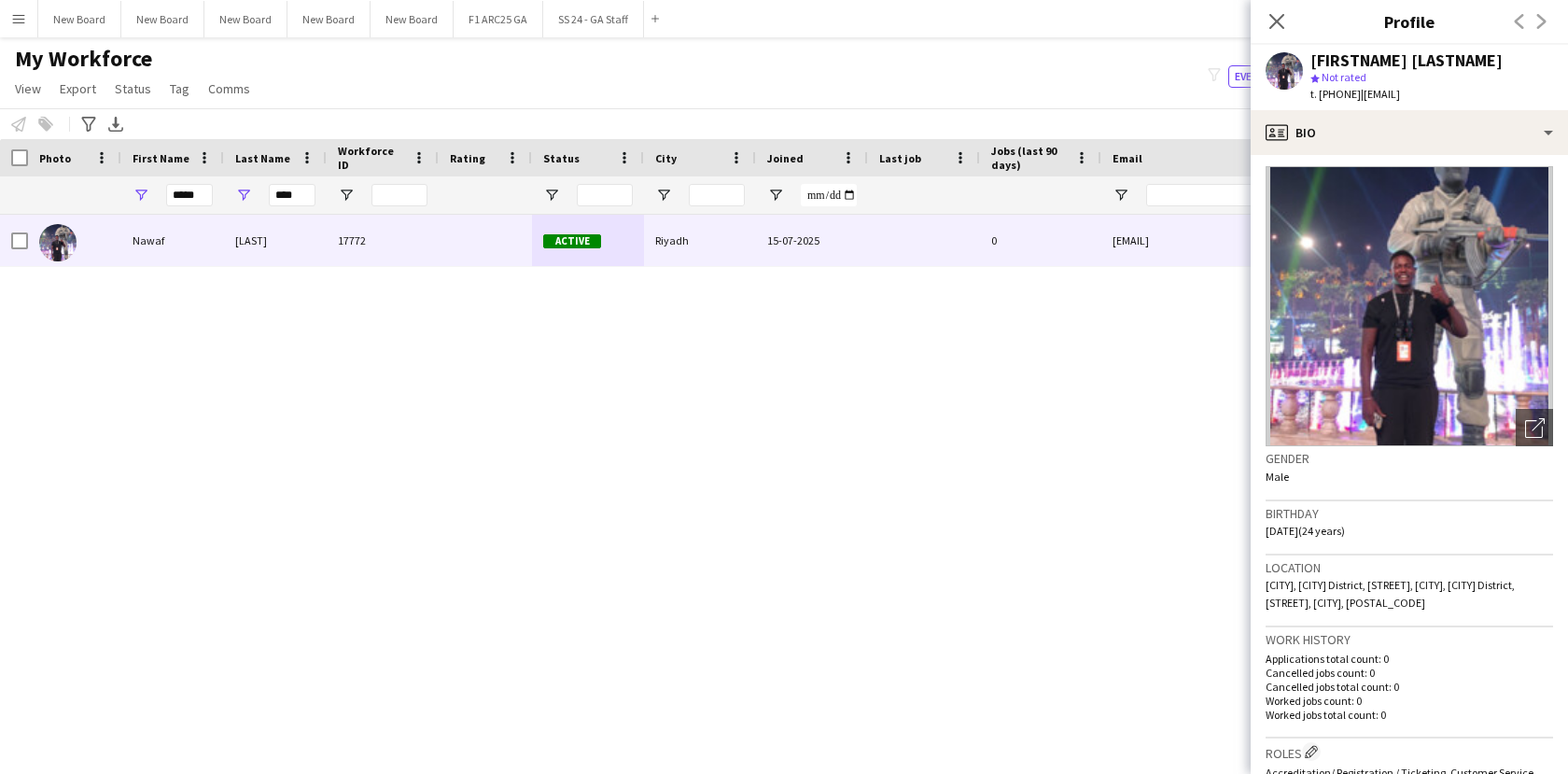 click on "|   [EMAIL]" 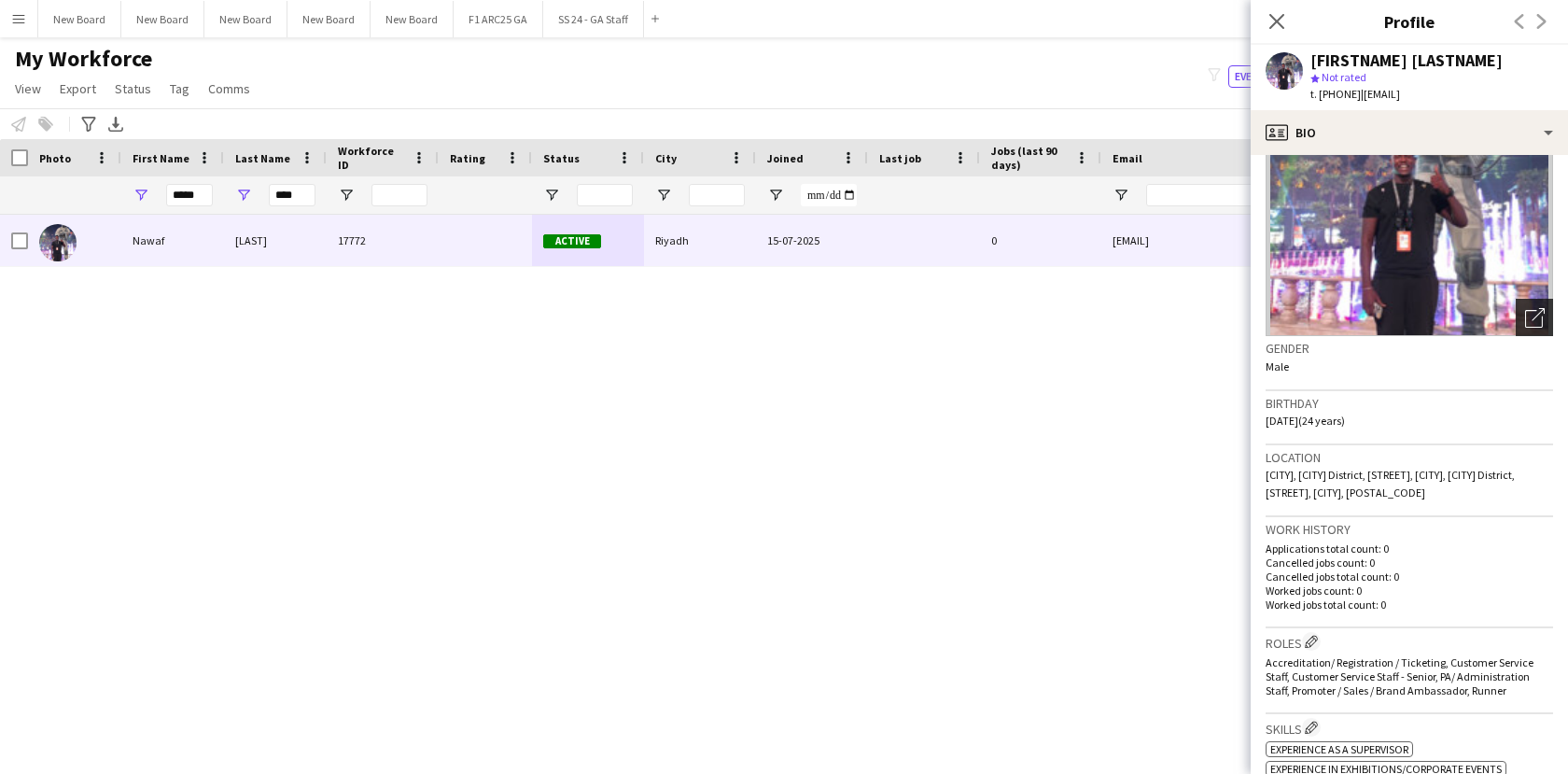 scroll, scrollTop: 0, scrollLeft: 0, axis: both 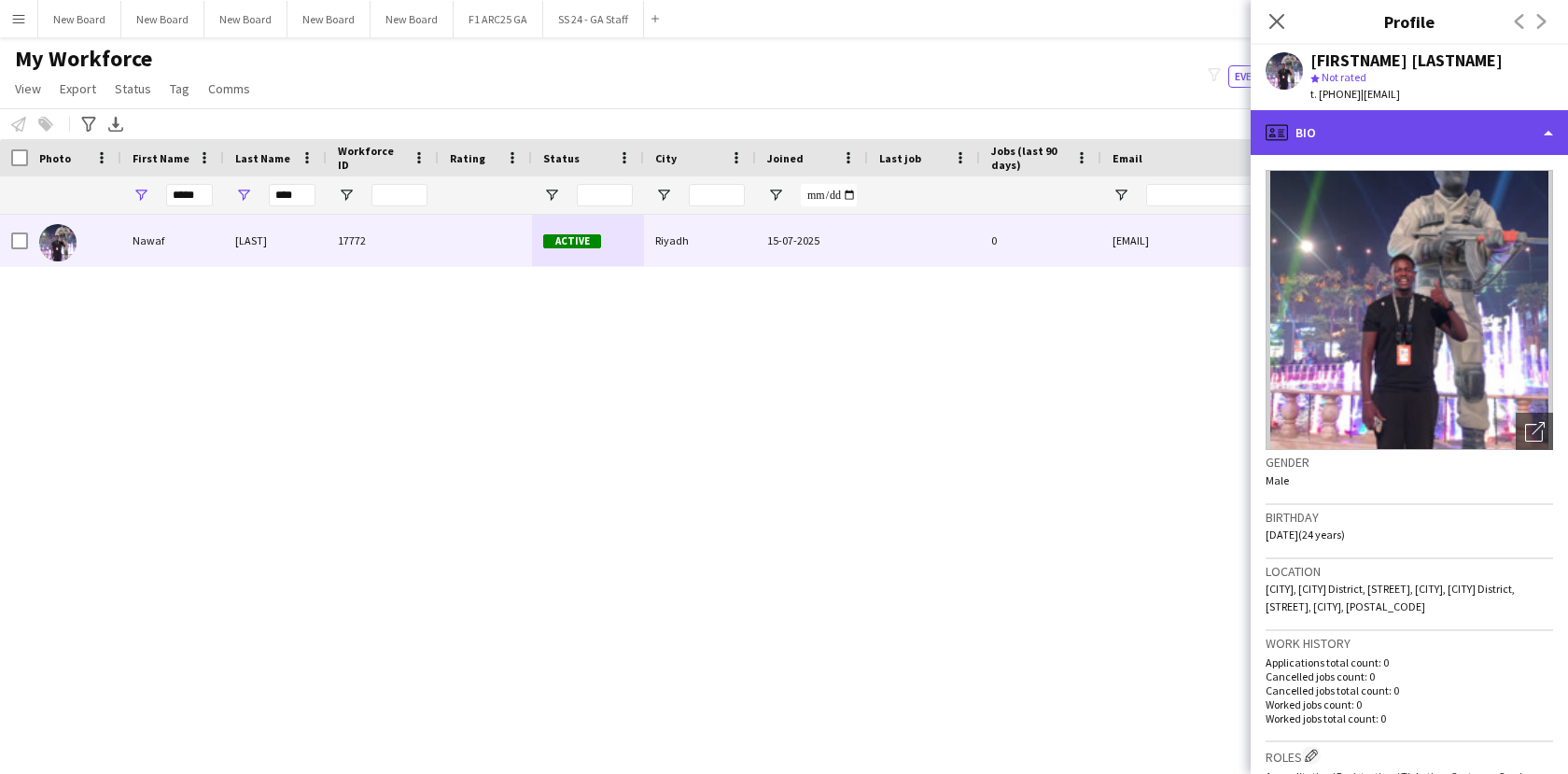 click on "profile
Bio" 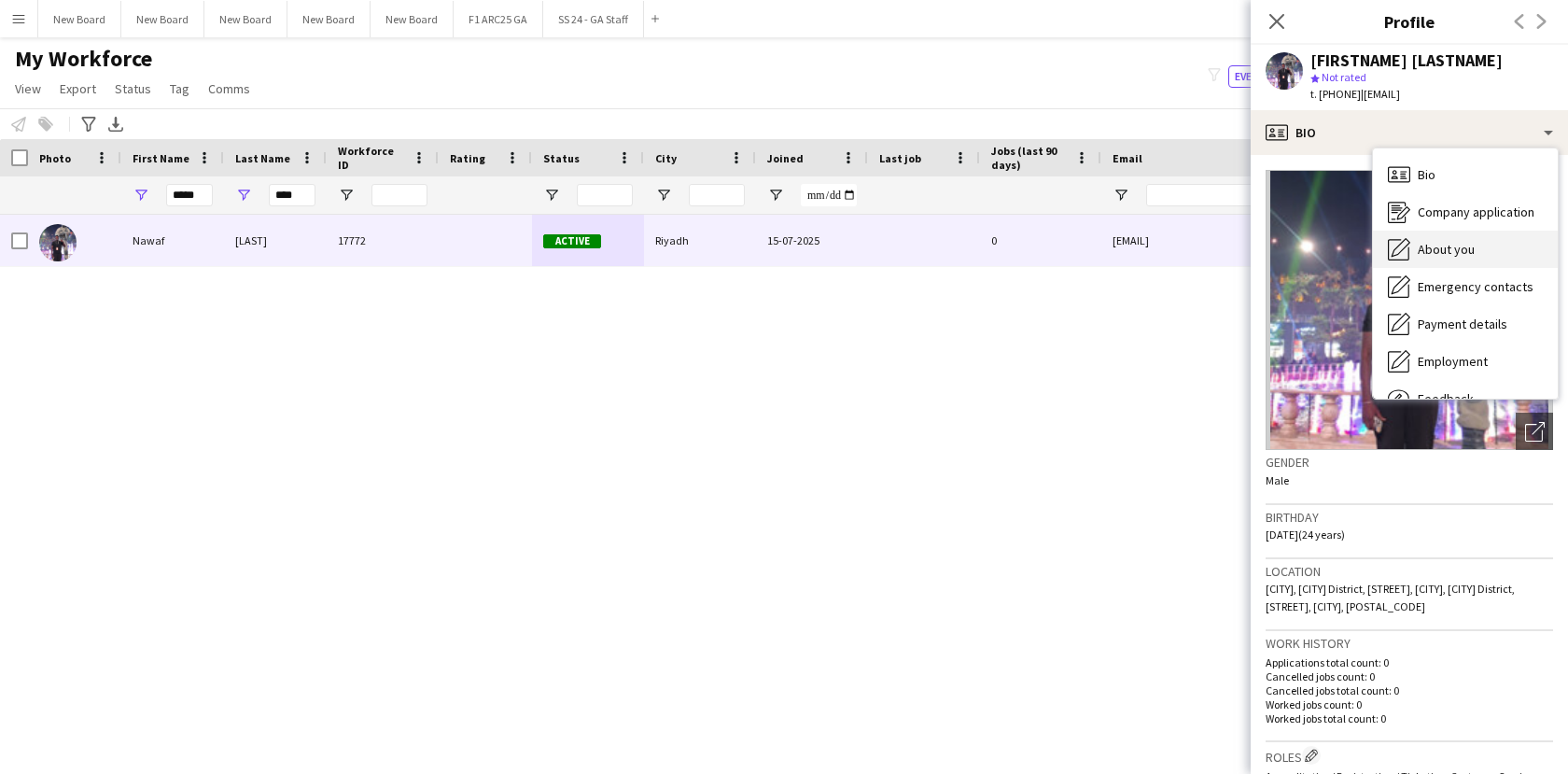click on "About you
About you" at bounding box center (1465, 249) 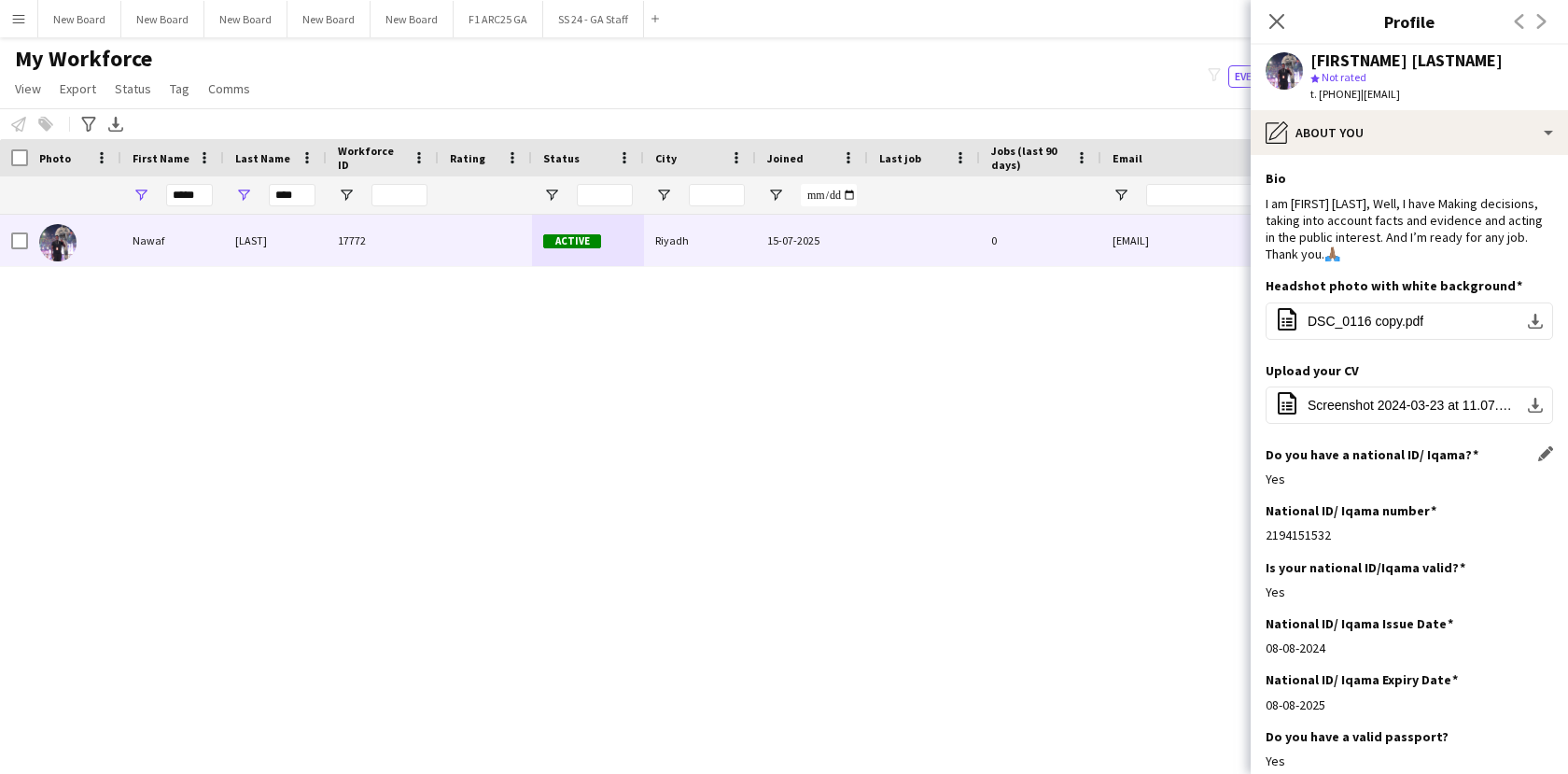 scroll, scrollTop: 35, scrollLeft: 0, axis: vertical 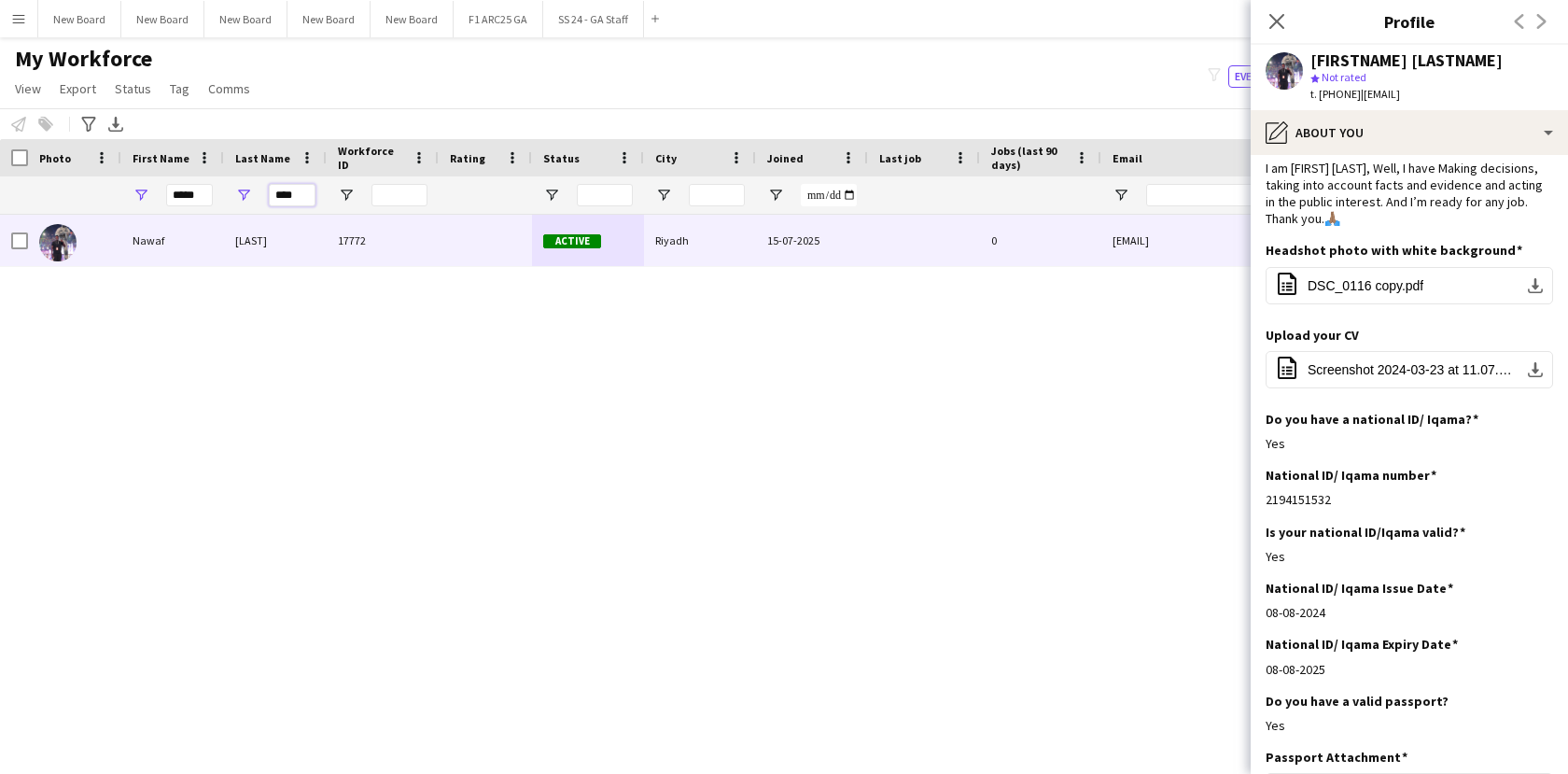 click on "****" at bounding box center (292, 195) 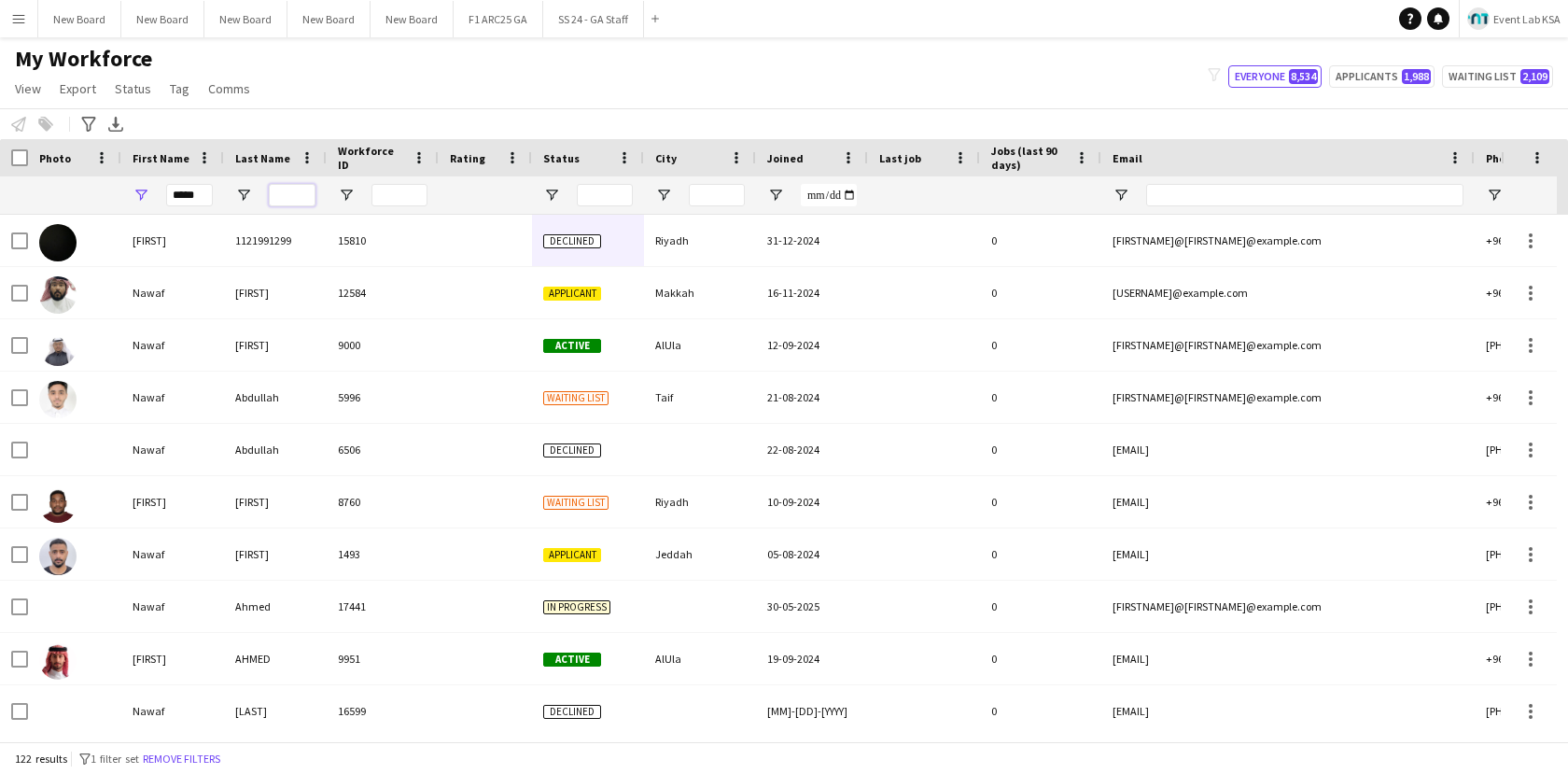 type 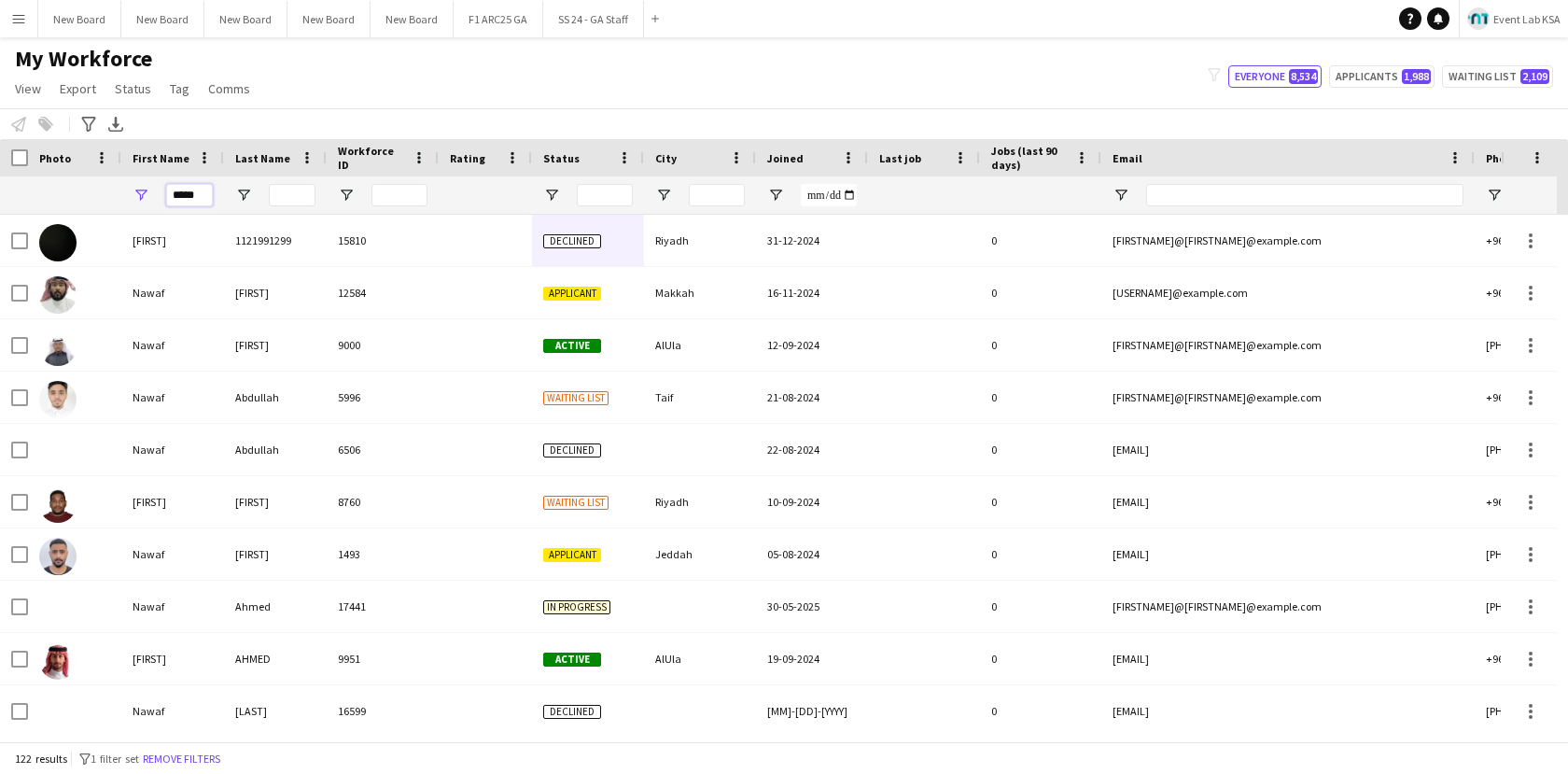 click on "*****" at bounding box center [189, 195] 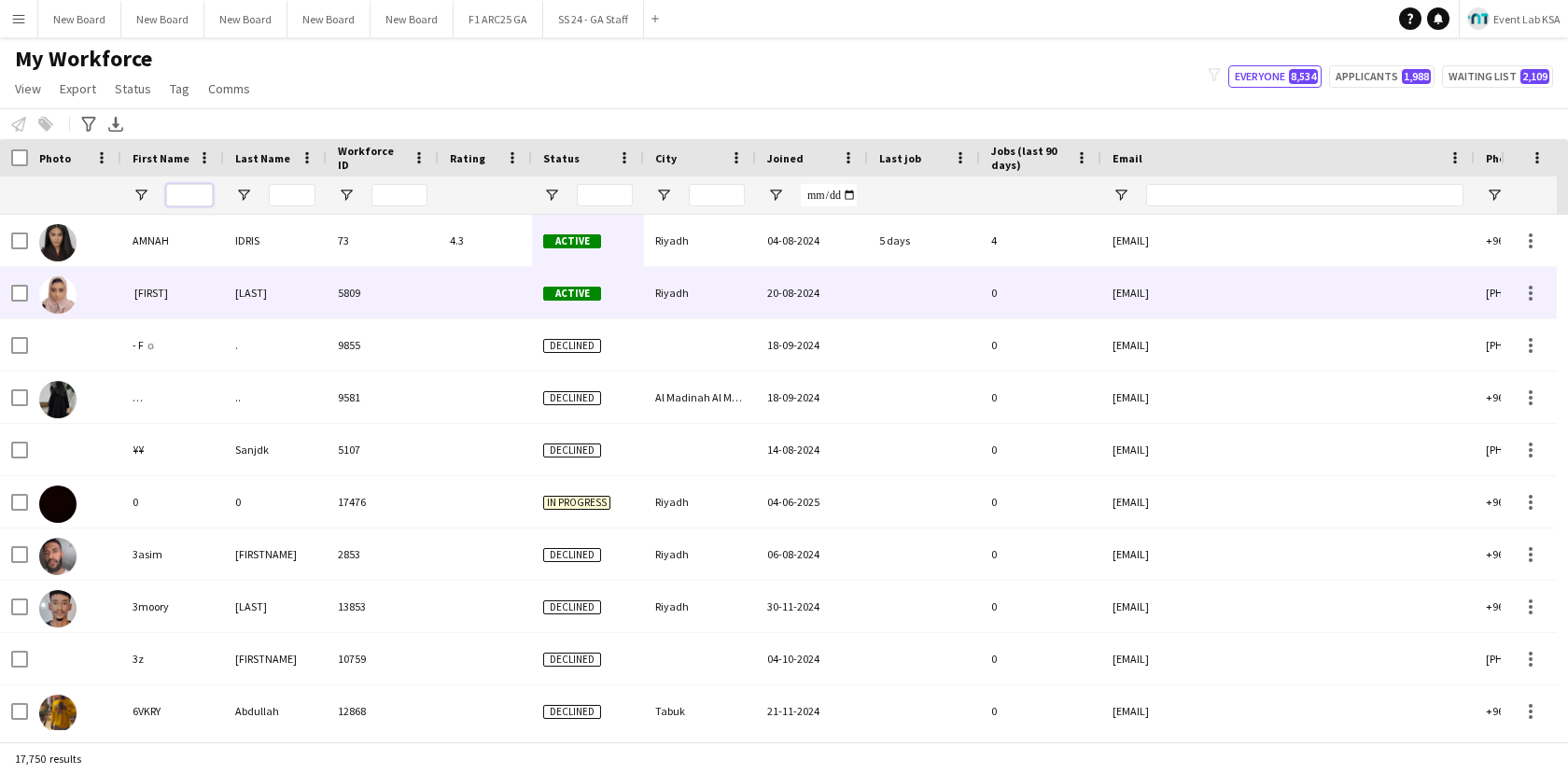 scroll, scrollTop: 31, scrollLeft: 0, axis: vertical 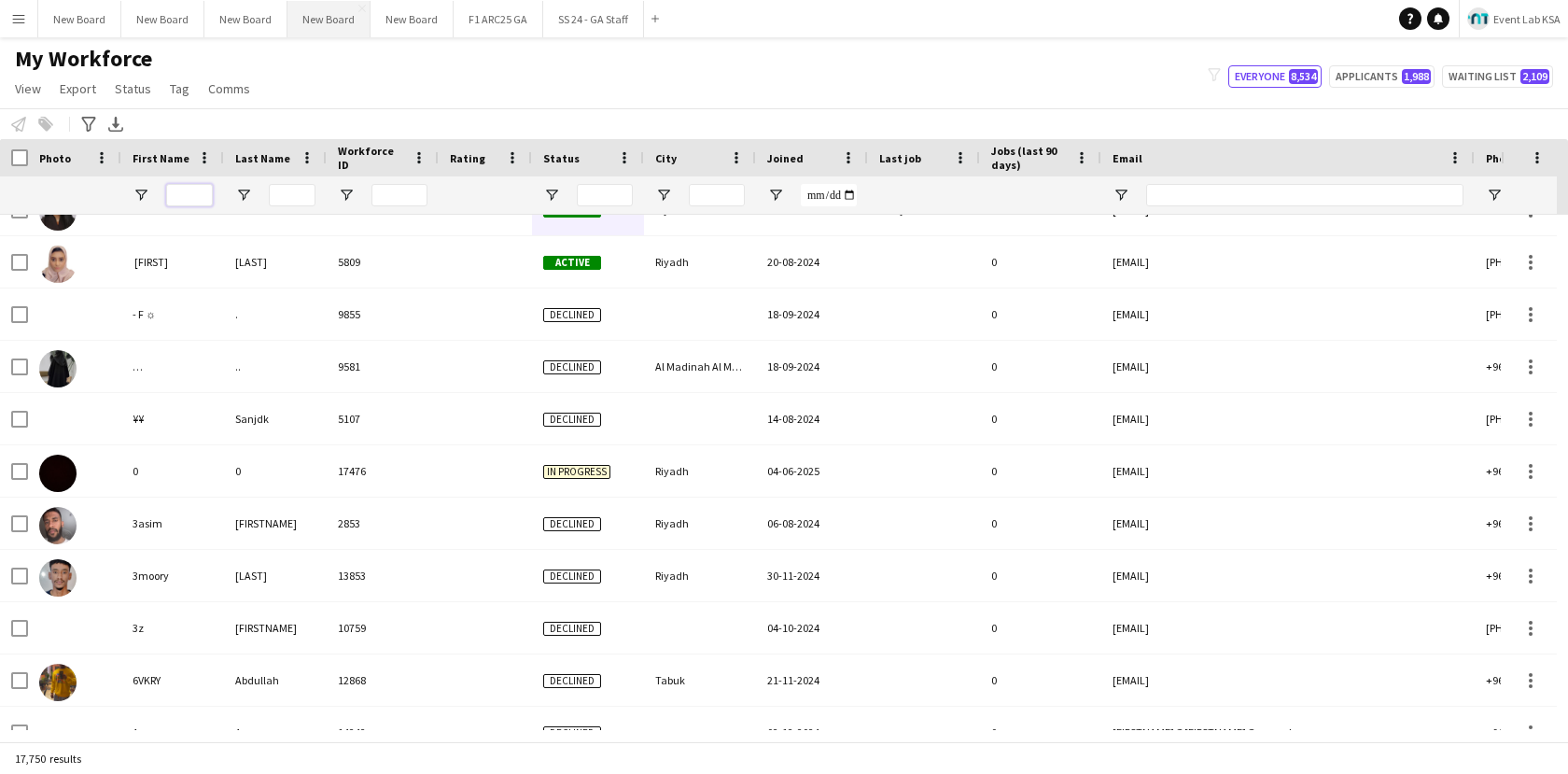 type 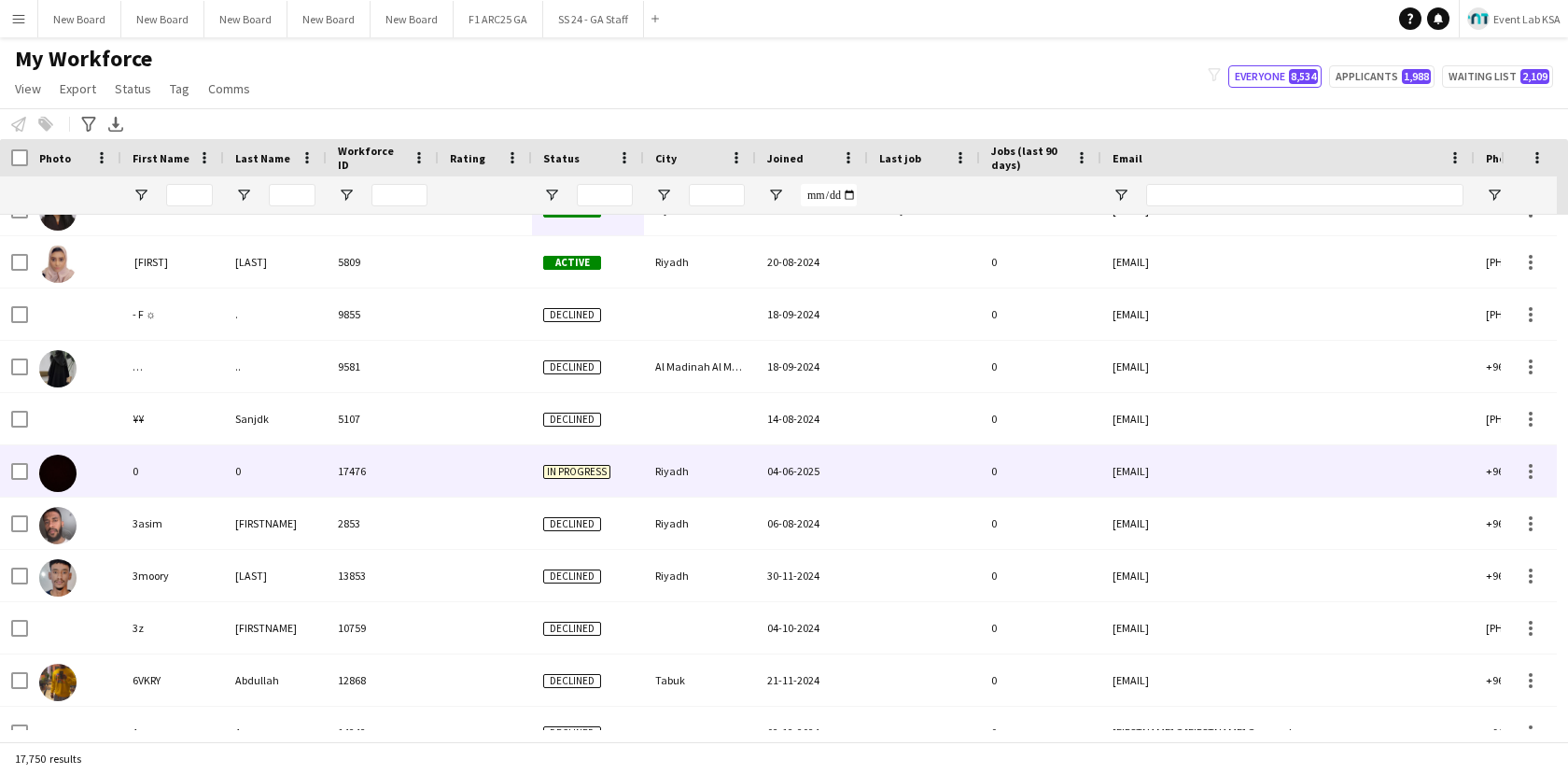 click on "0" at bounding box center (173, 471) 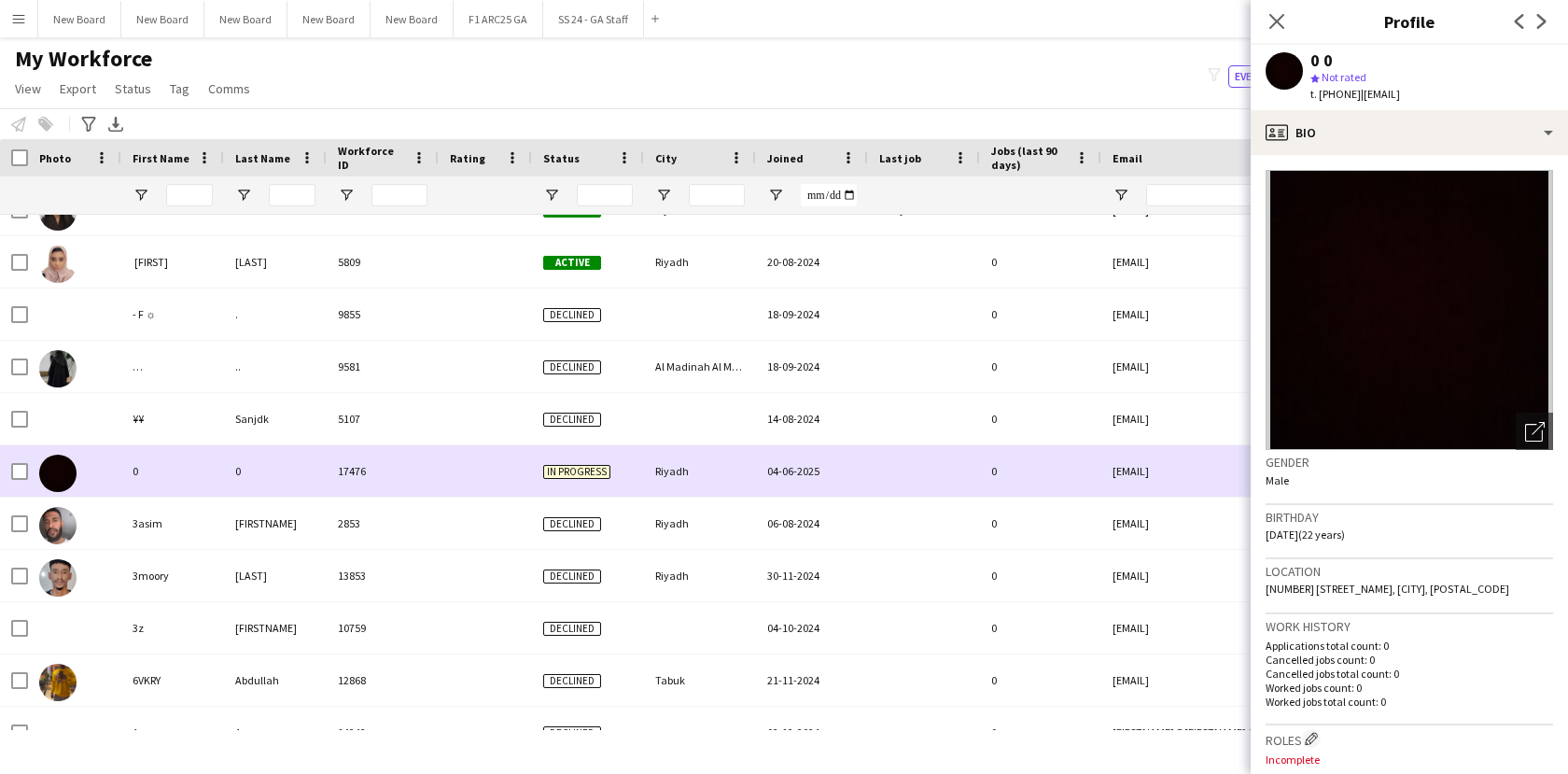 scroll, scrollTop: 34, scrollLeft: 0, axis: vertical 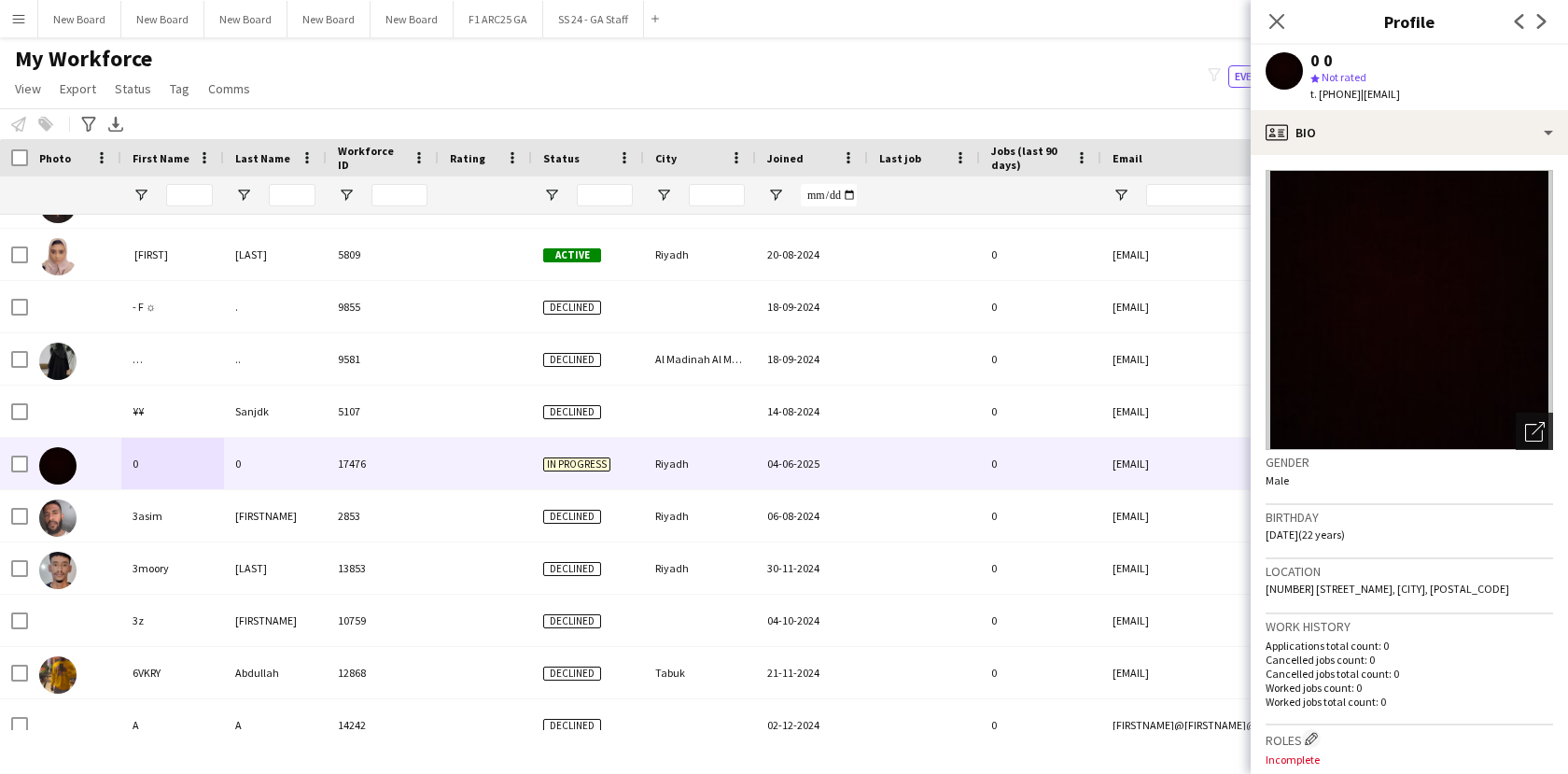click on "Open photos pop-in" 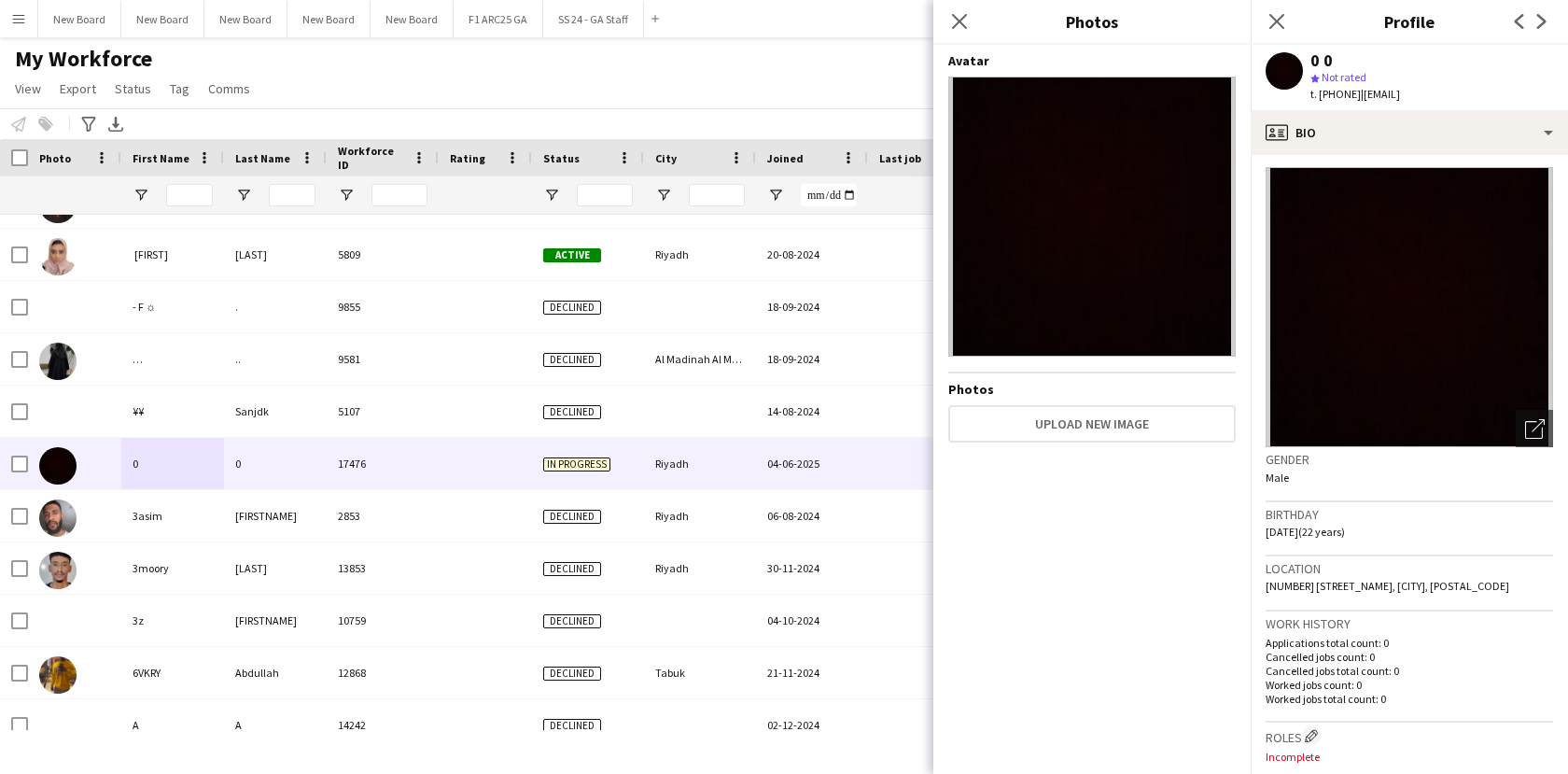 scroll, scrollTop: 4, scrollLeft: 0, axis: vertical 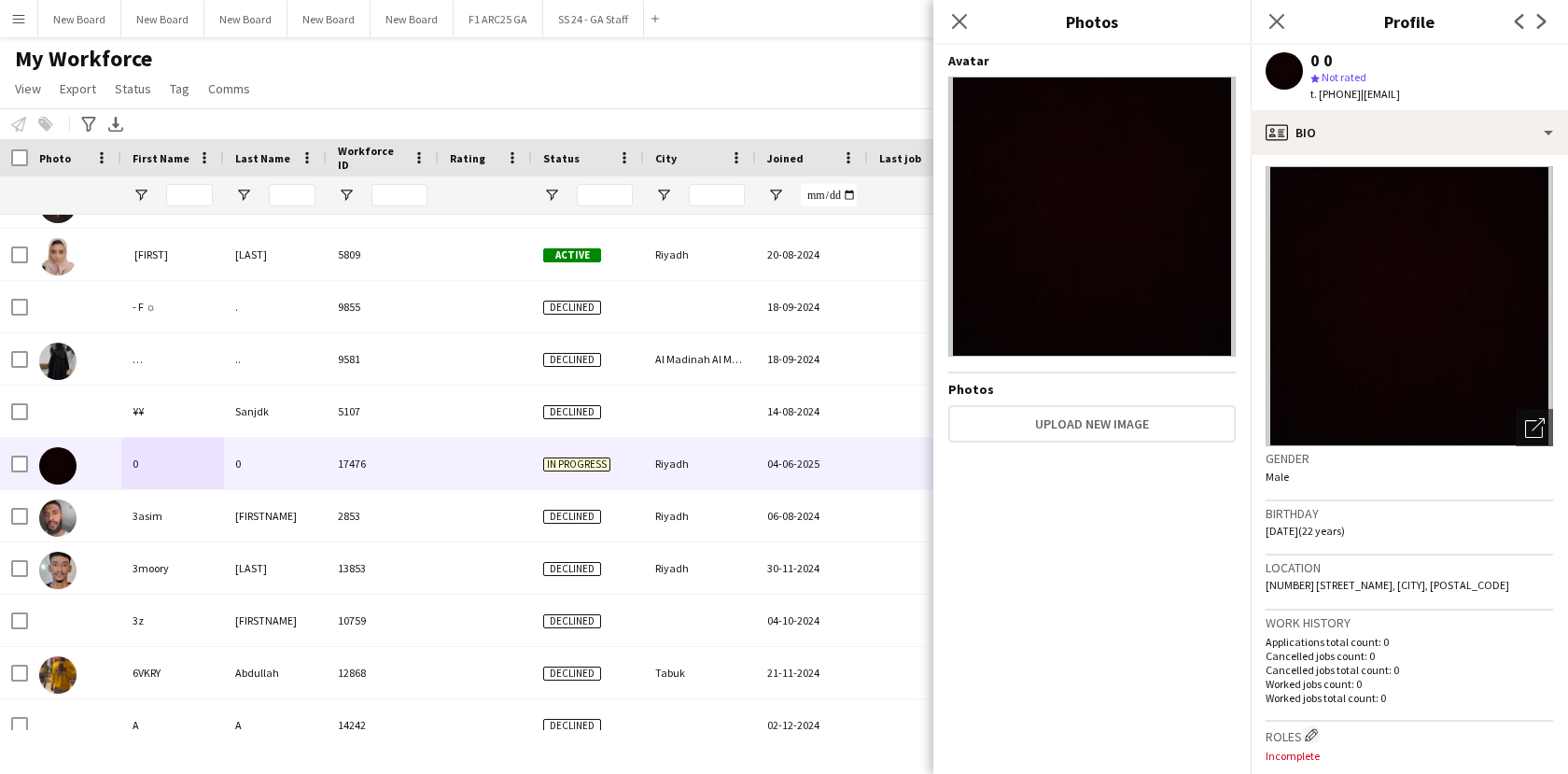 drag, startPoint x: 1452, startPoint y: 675, endPoint x: 1441, endPoint y: 670, distance: 12 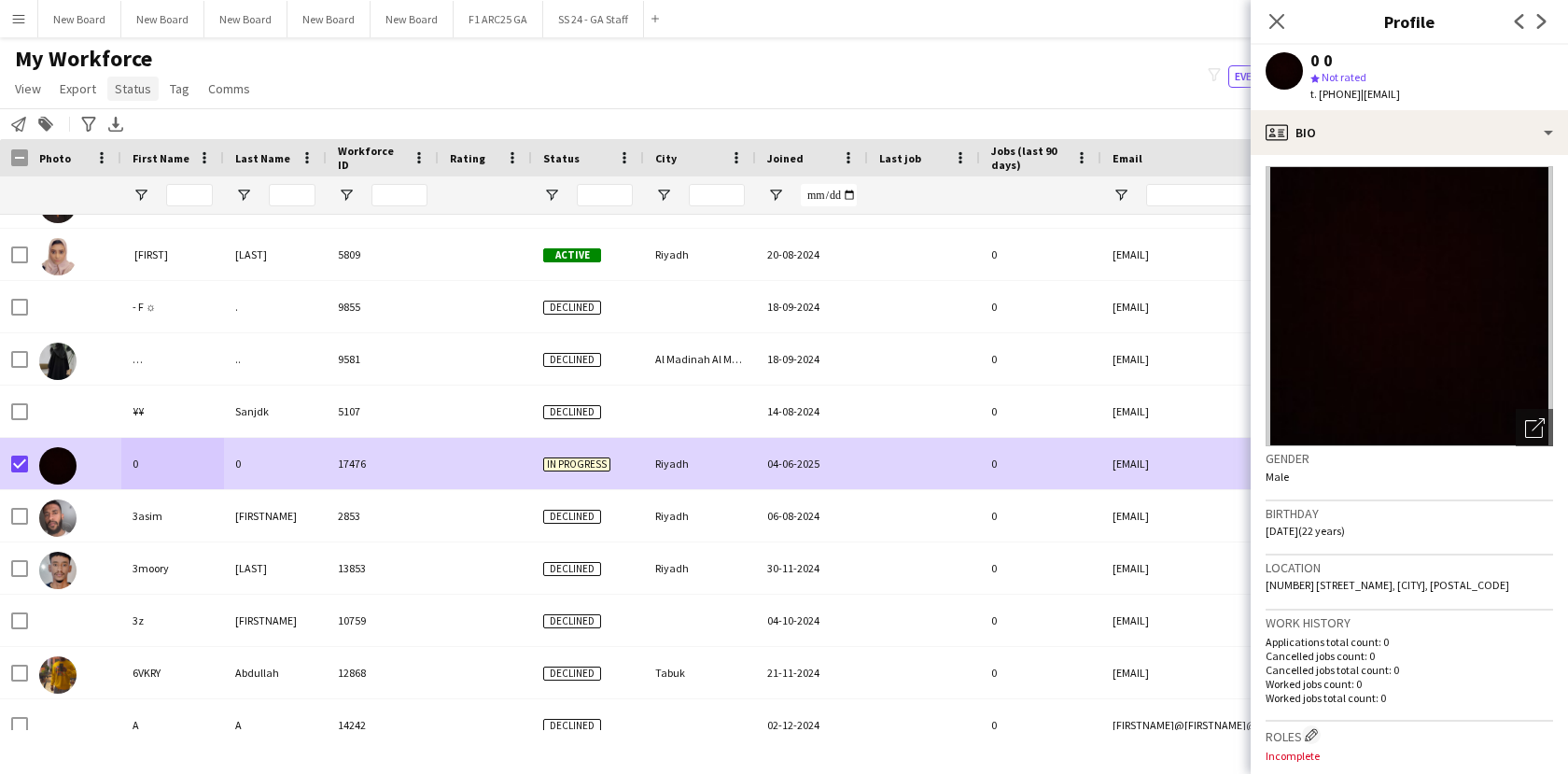 click on "Status" 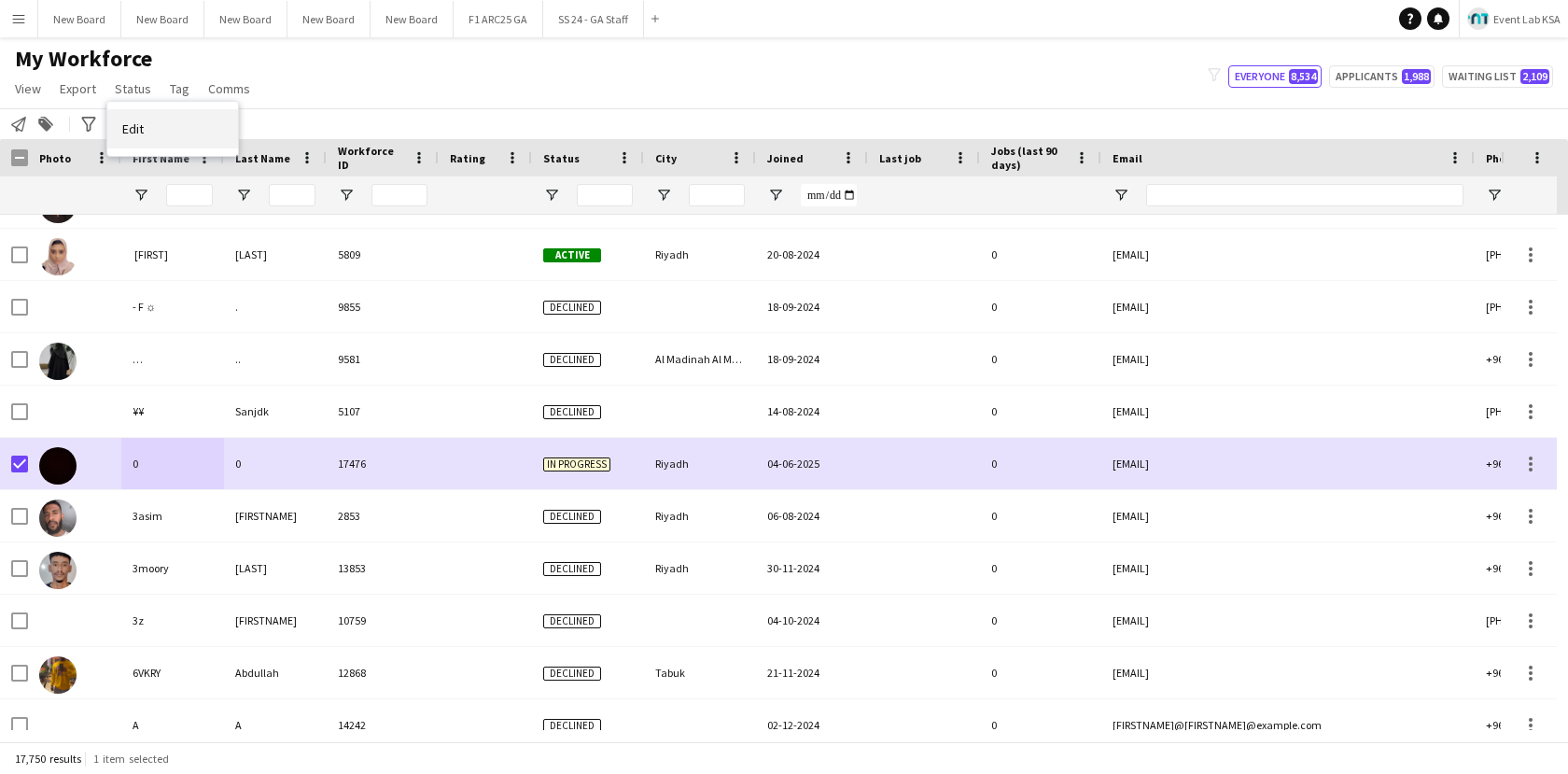 click on "Edit" at bounding box center (173, 129) 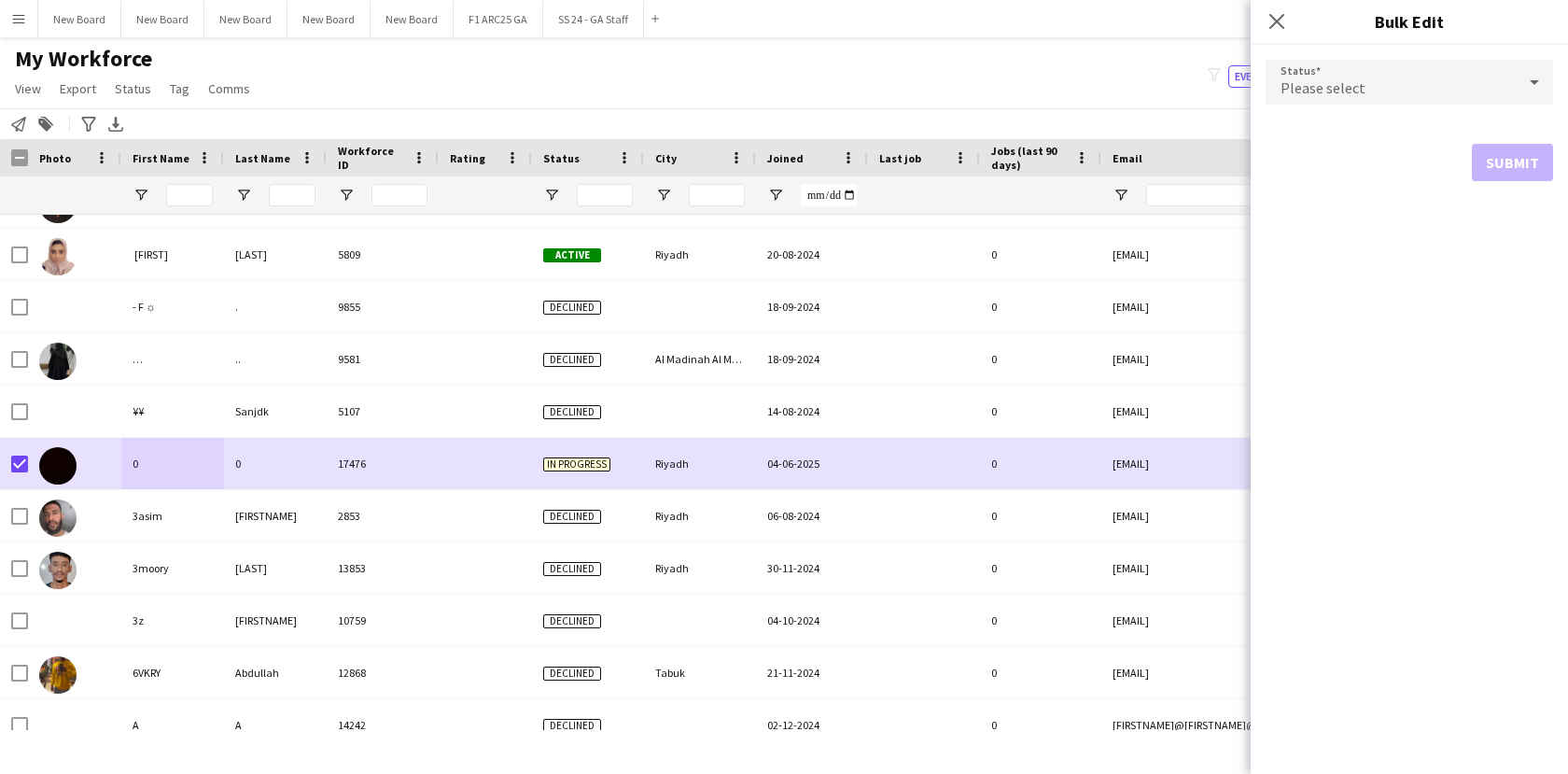 click on "Please select" at bounding box center (1391, 82) 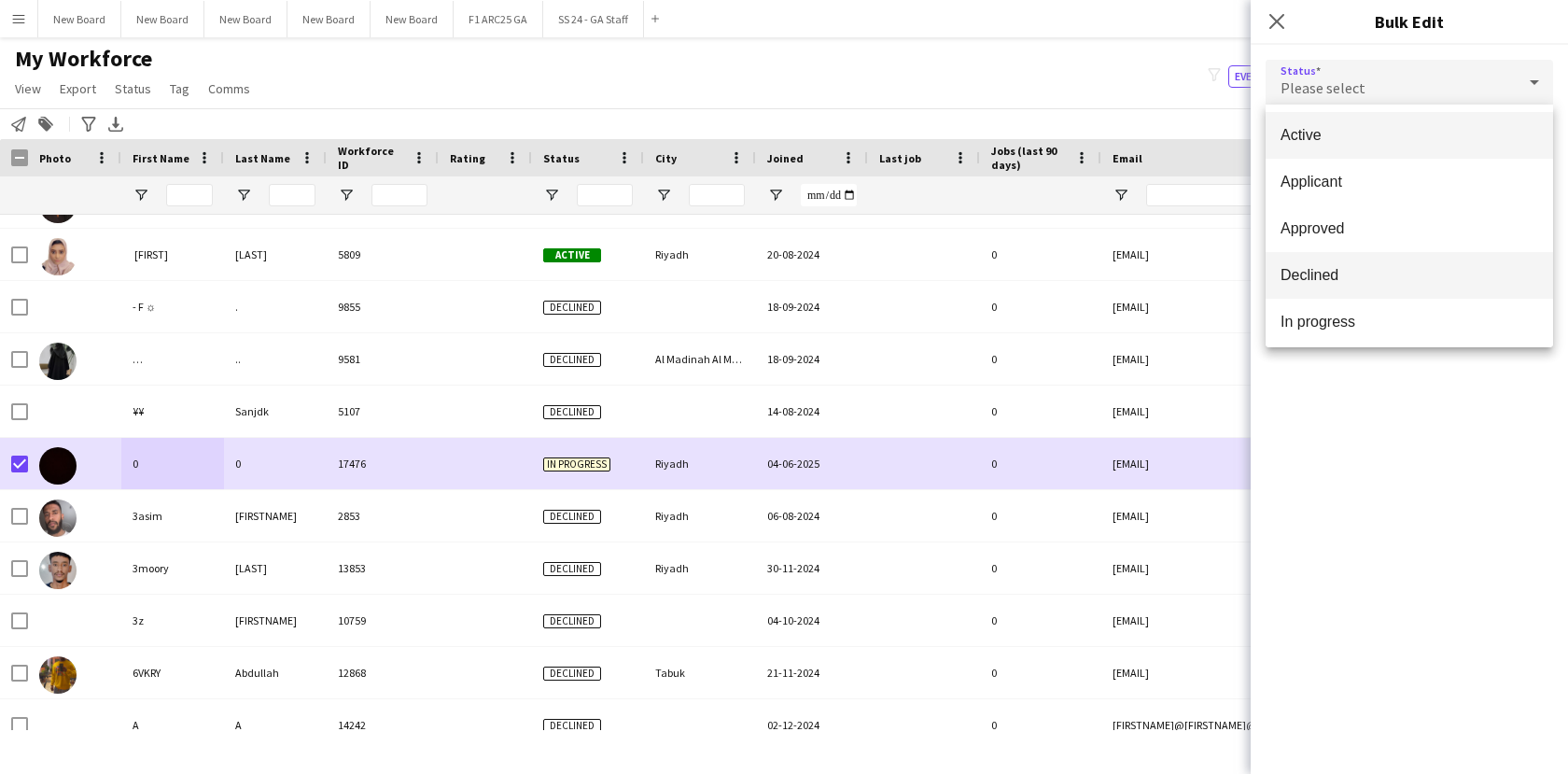 click on "Declined" at bounding box center [1409, 274] 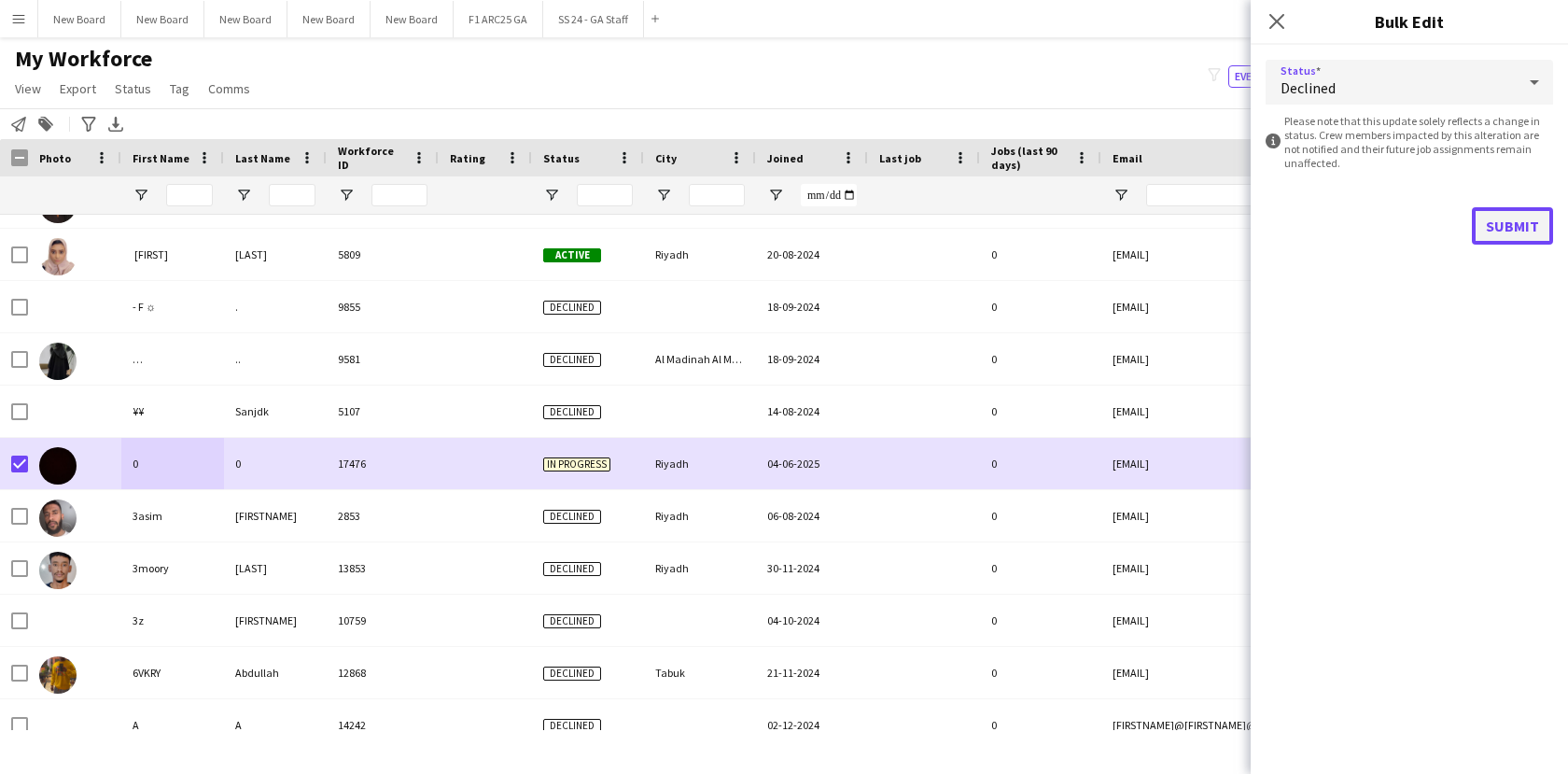 click on "Submit" 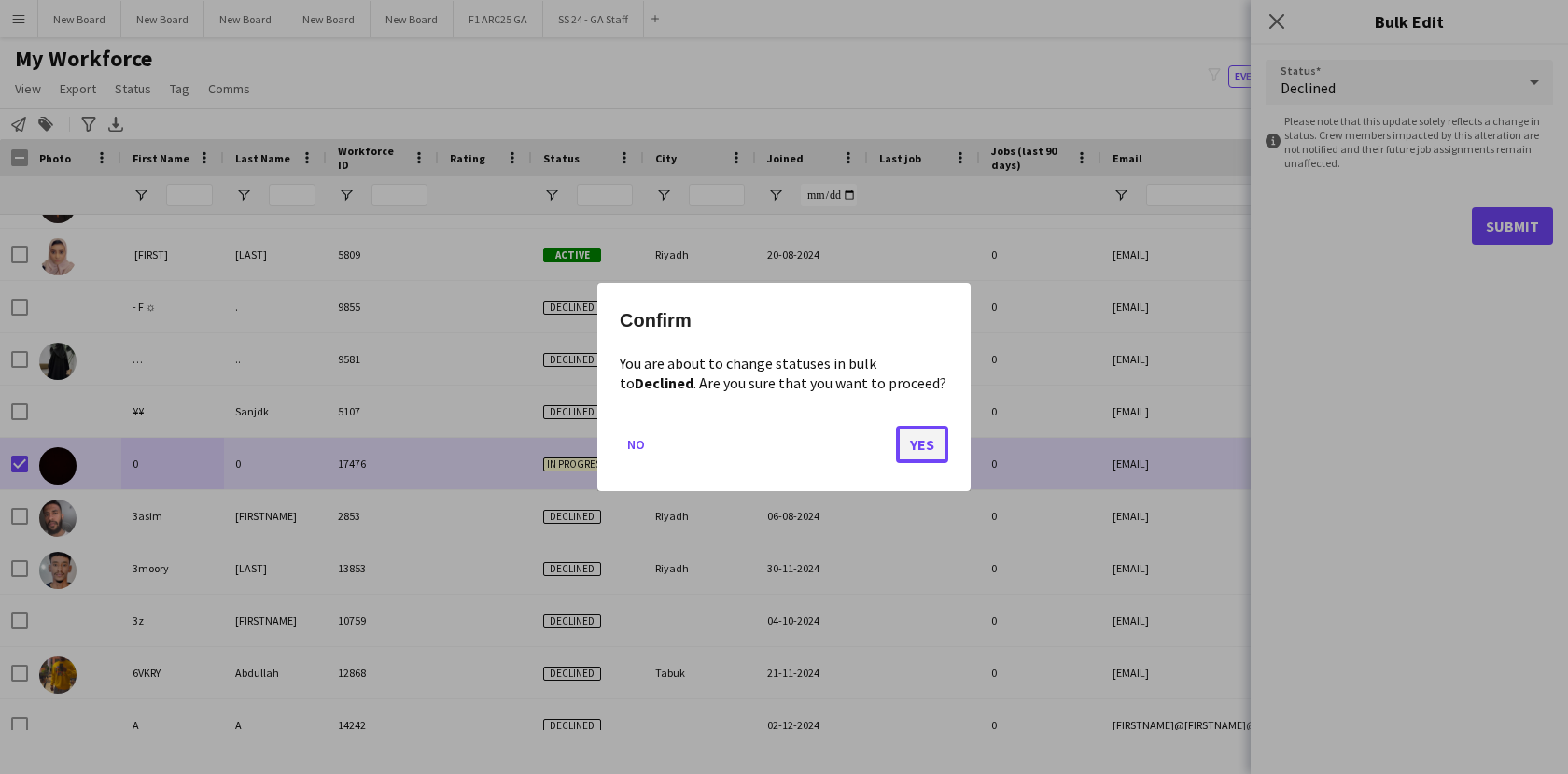 click on "Yes" 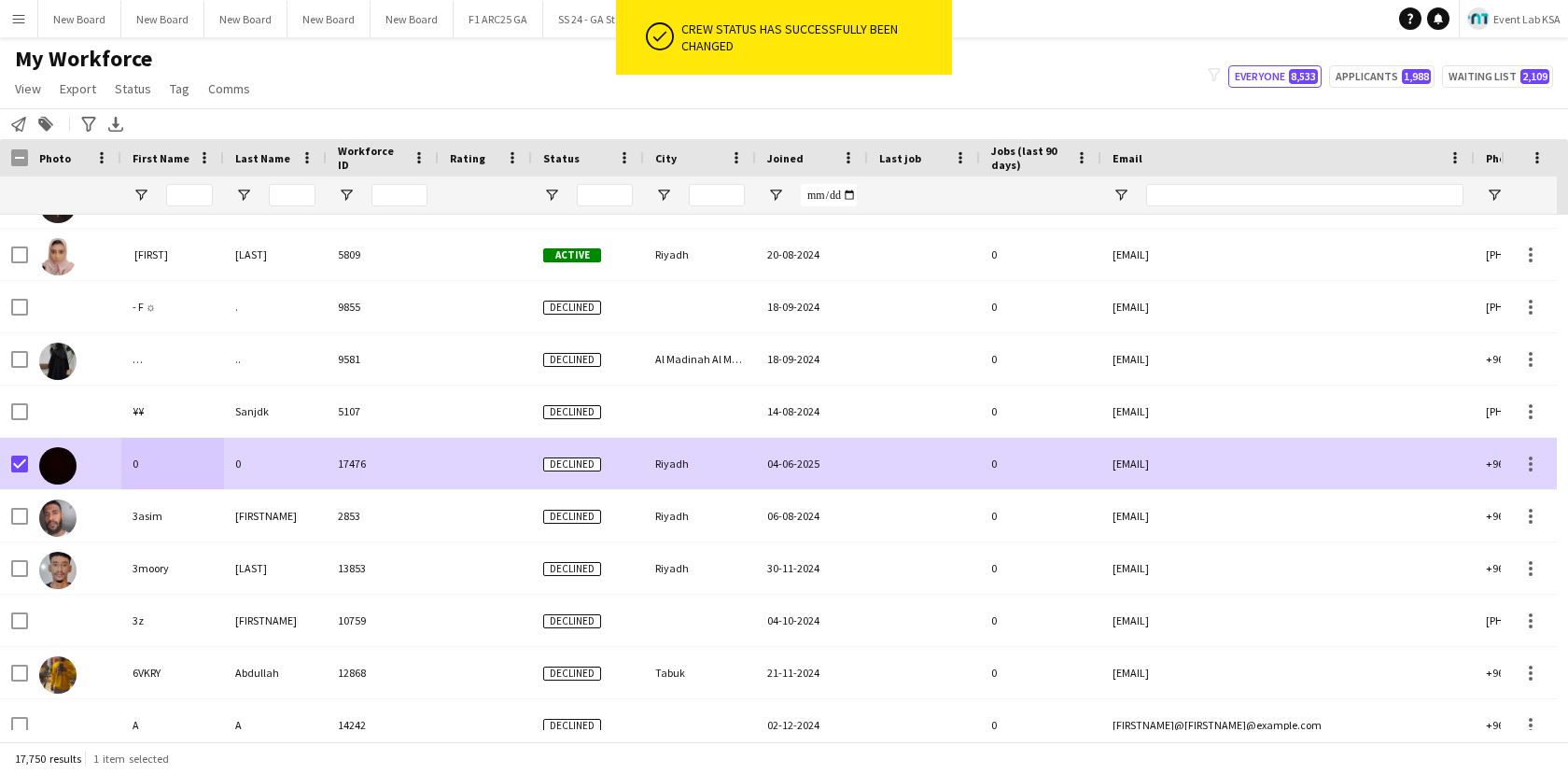 click on "Declined" at bounding box center (588, 463) 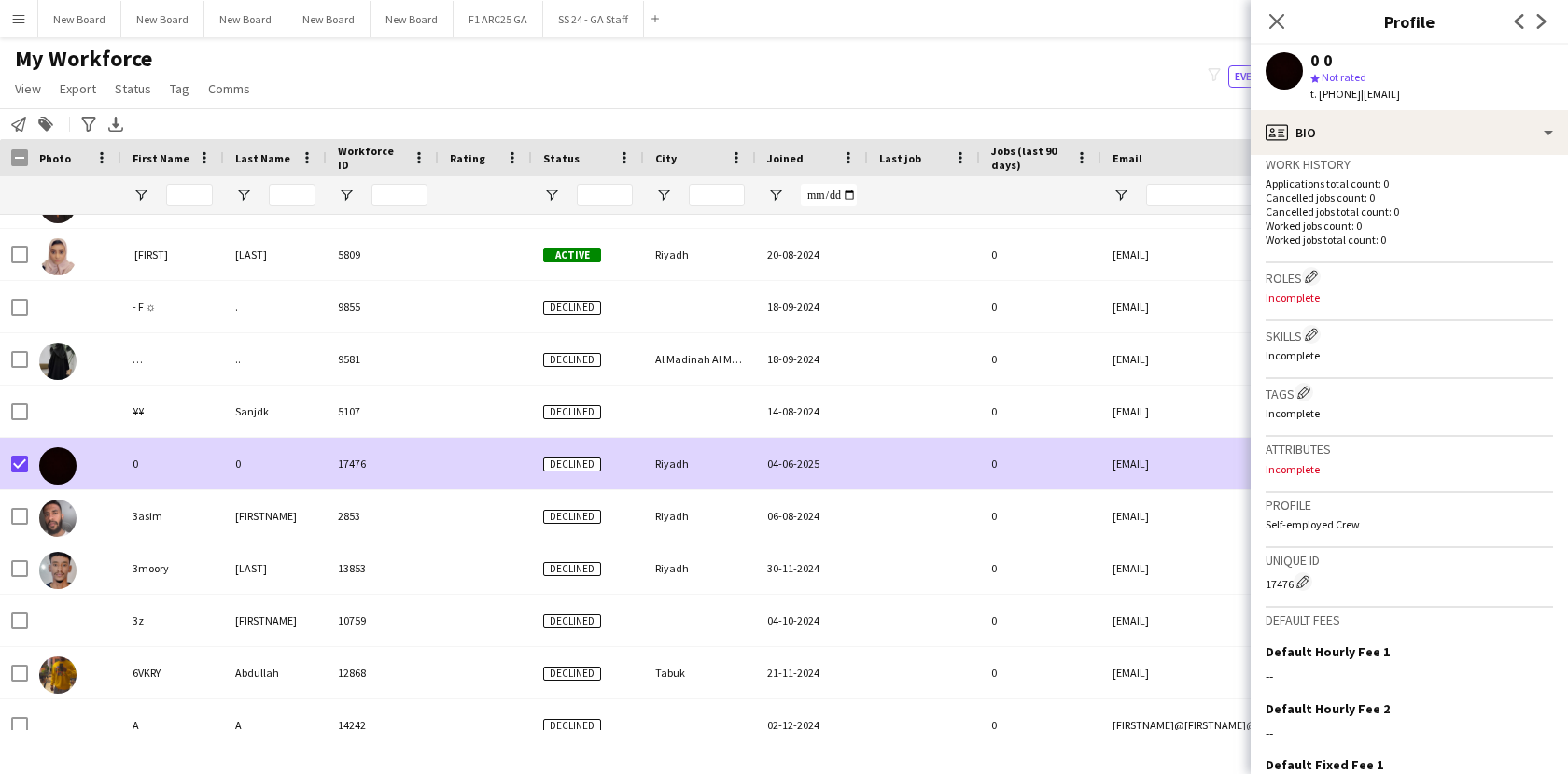 scroll, scrollTop: 626, scrollLeft: 0, axis: vertical 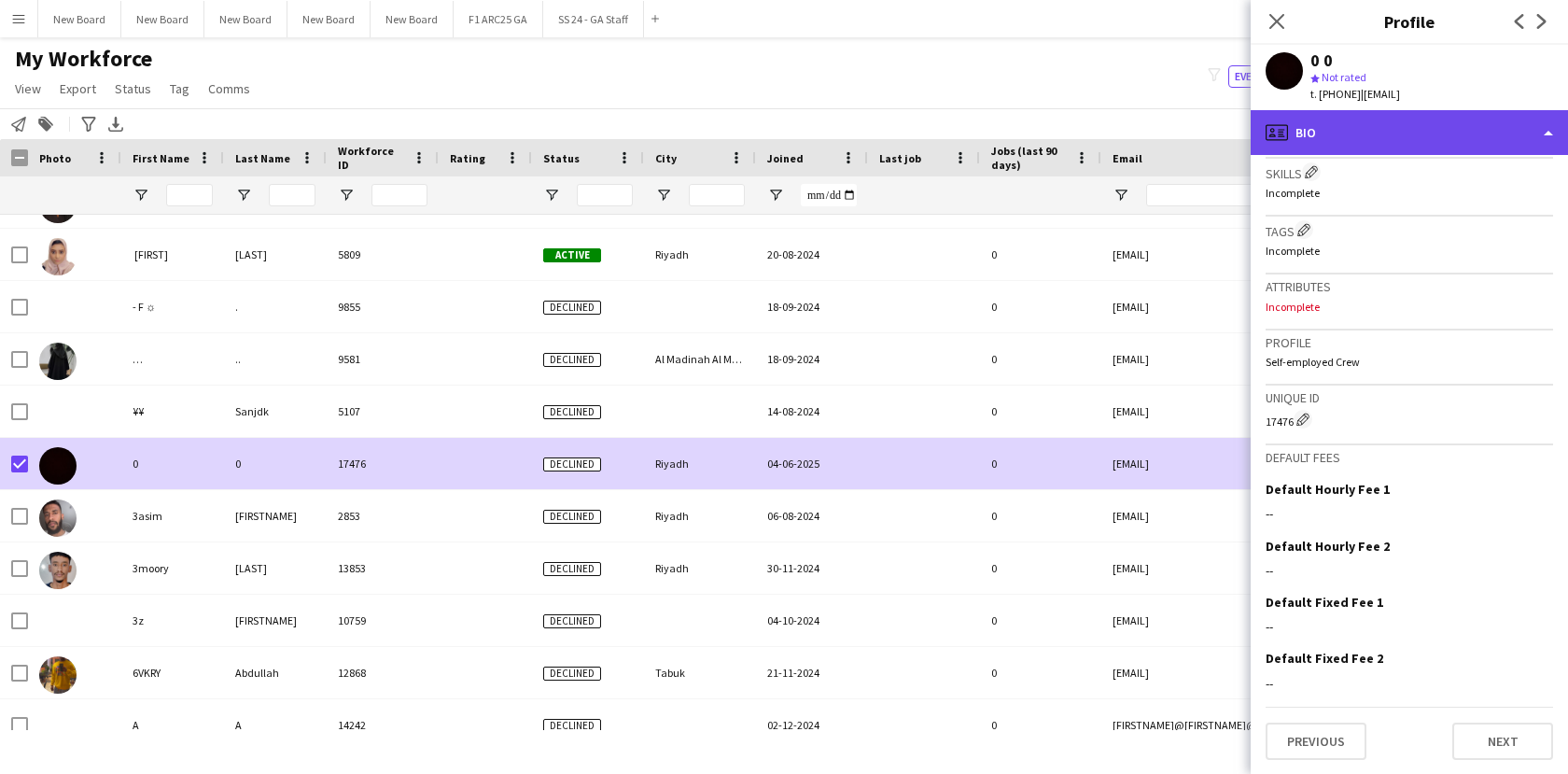 click on "profile
Bio" 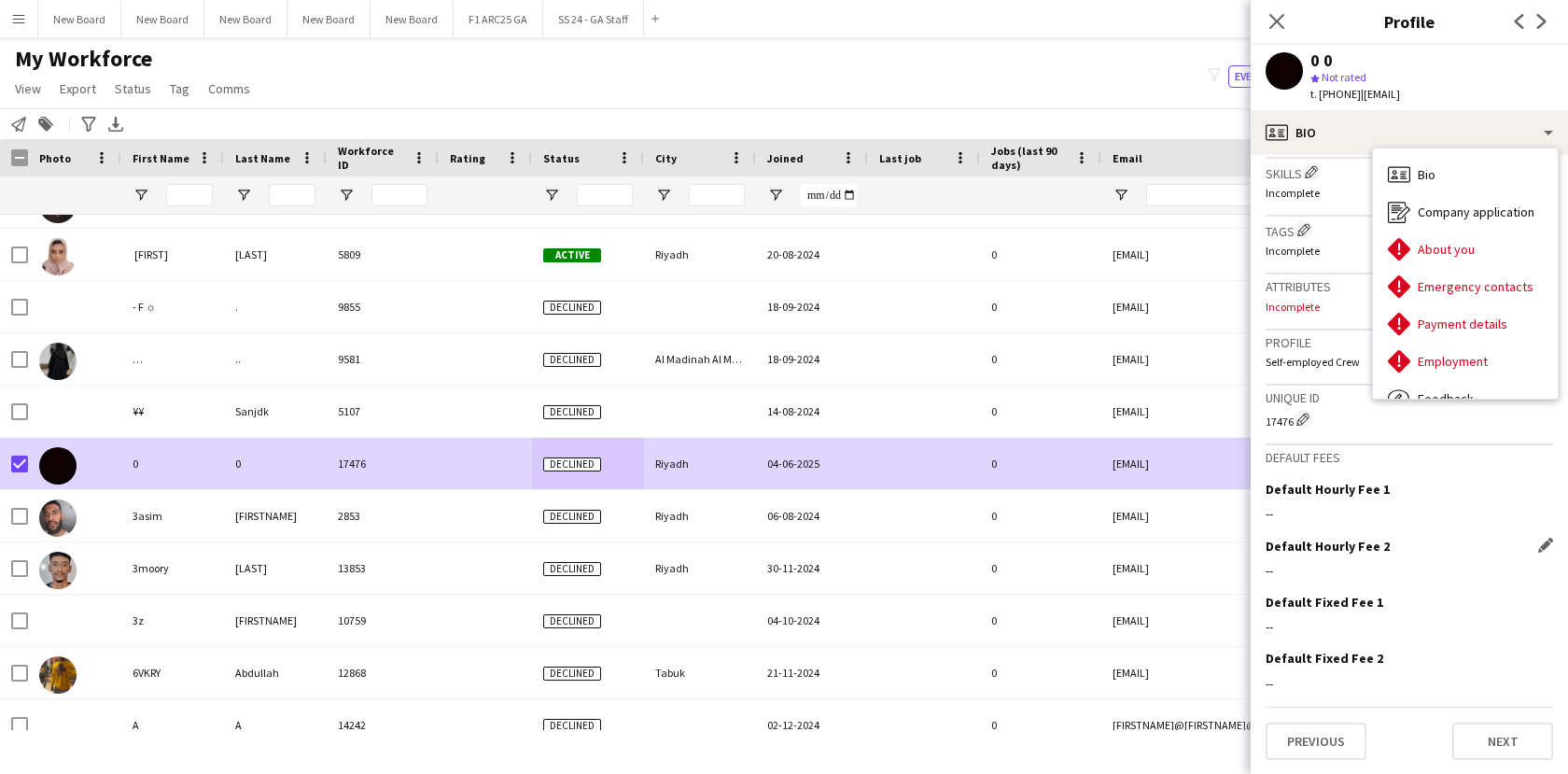 click on "--" 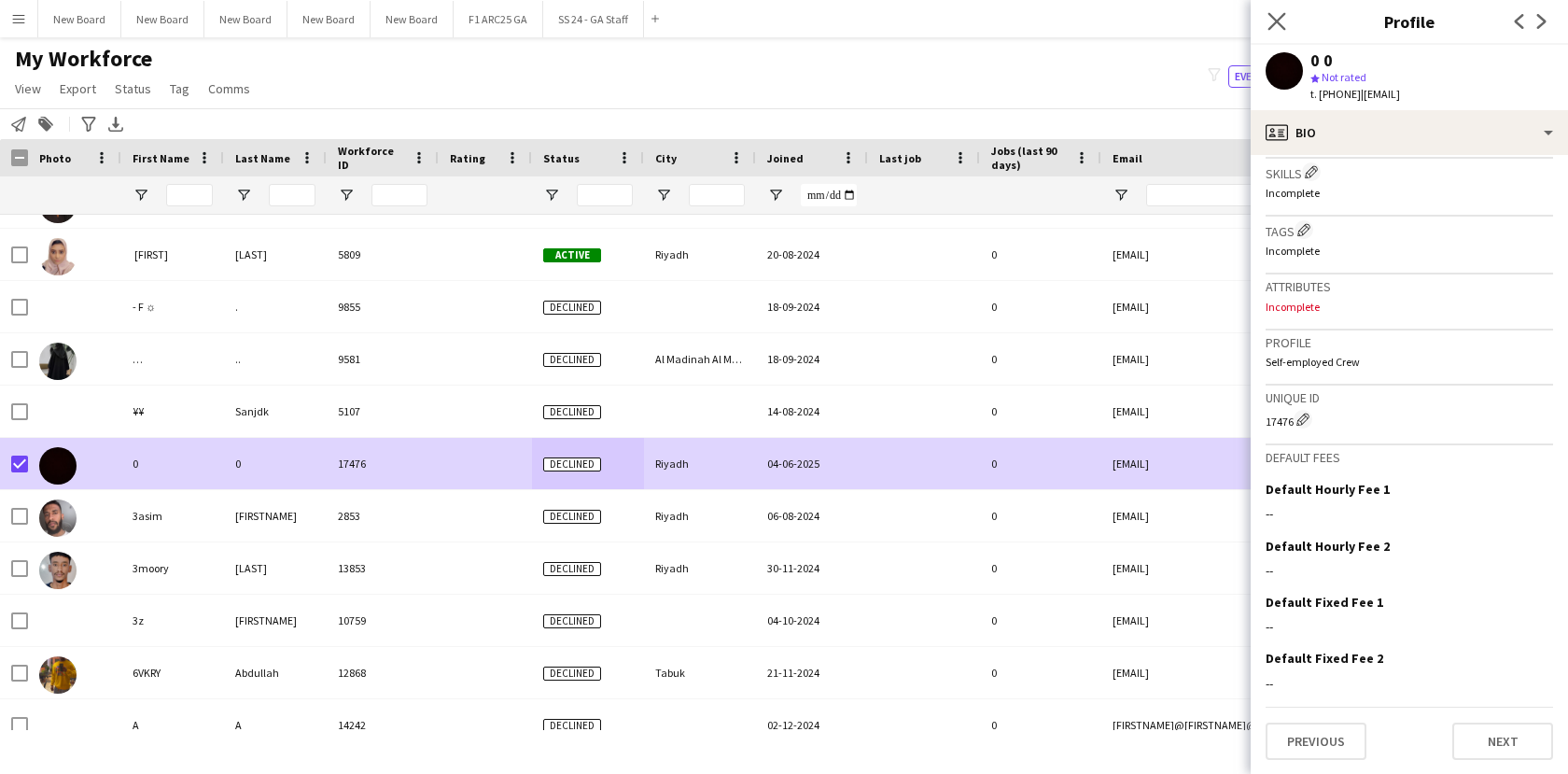 click on "Close pop-in" 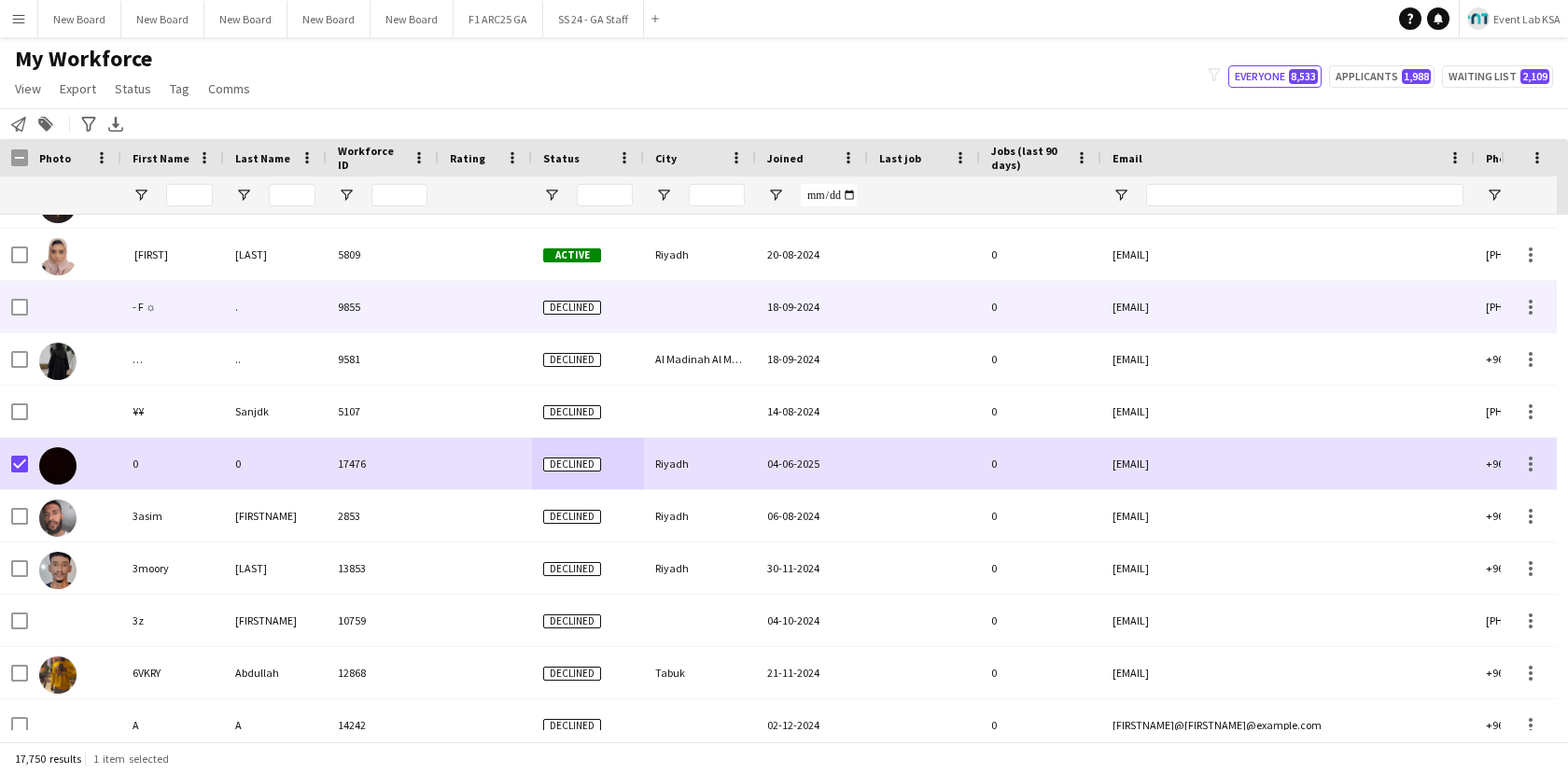 scroll, scrollTop: 315, scrollLeft: 0, axis: vertical 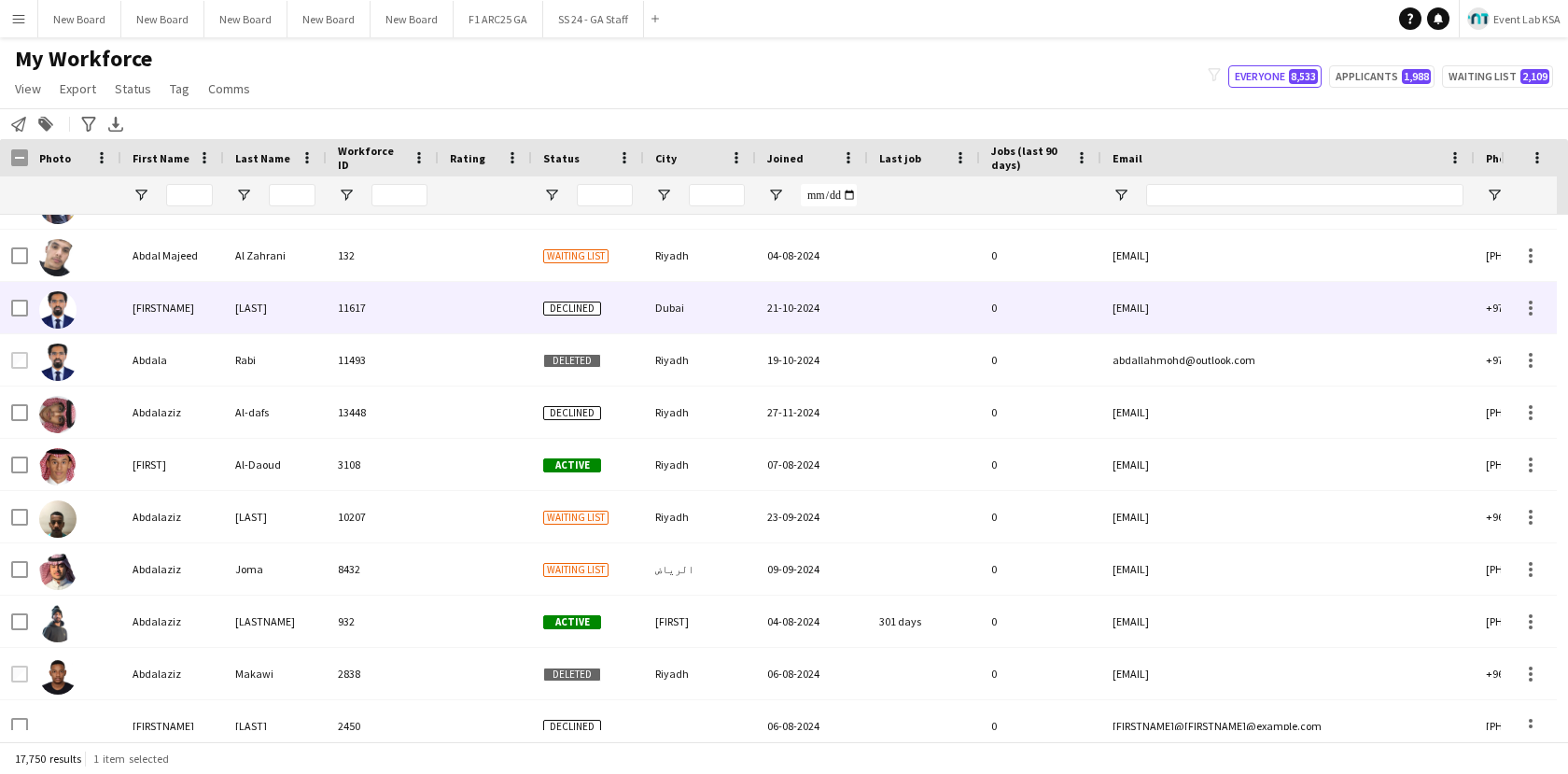 click on "Dubai" at bounding box center [700, 307] 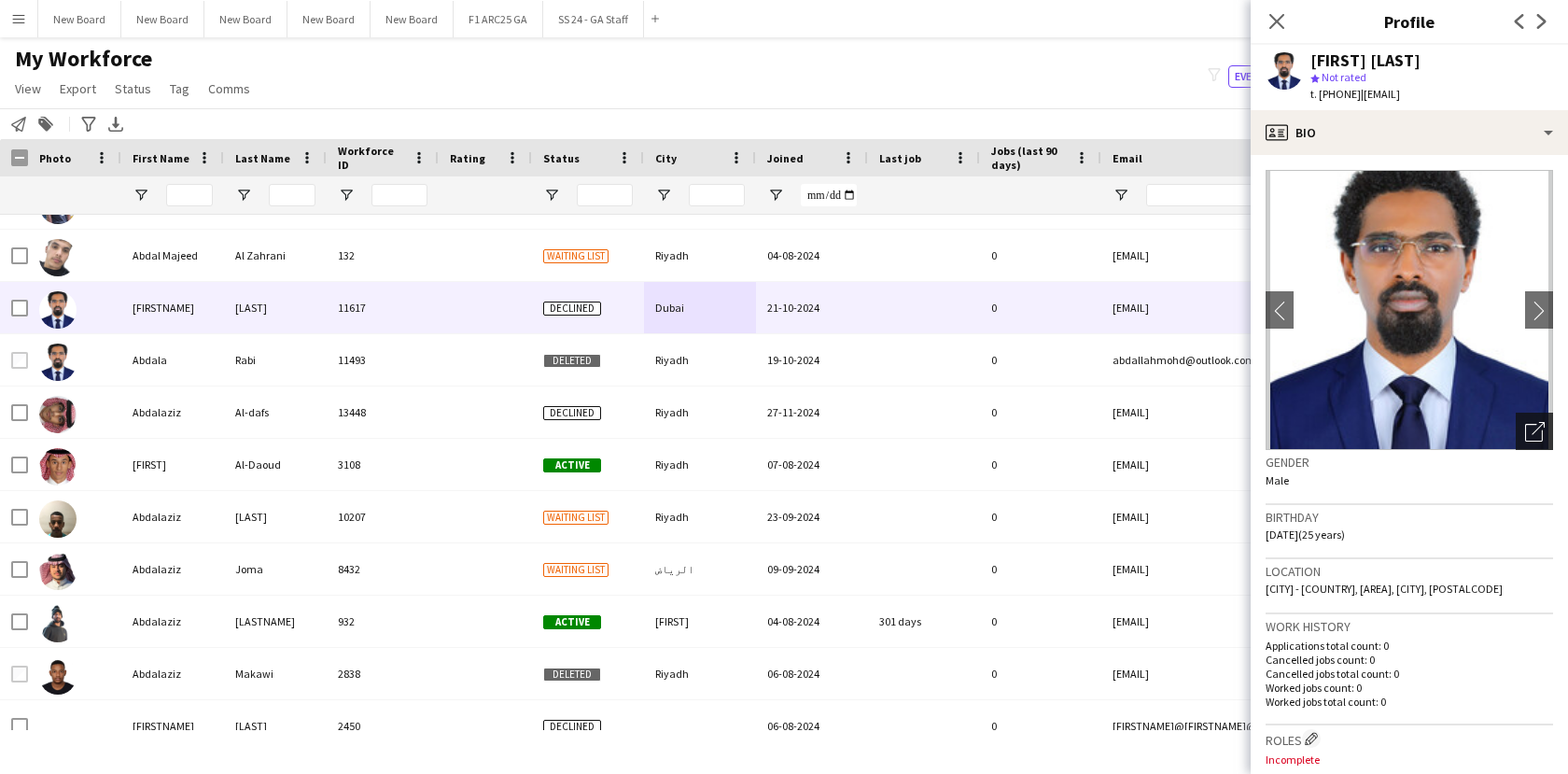click on "Open photos pop-in" 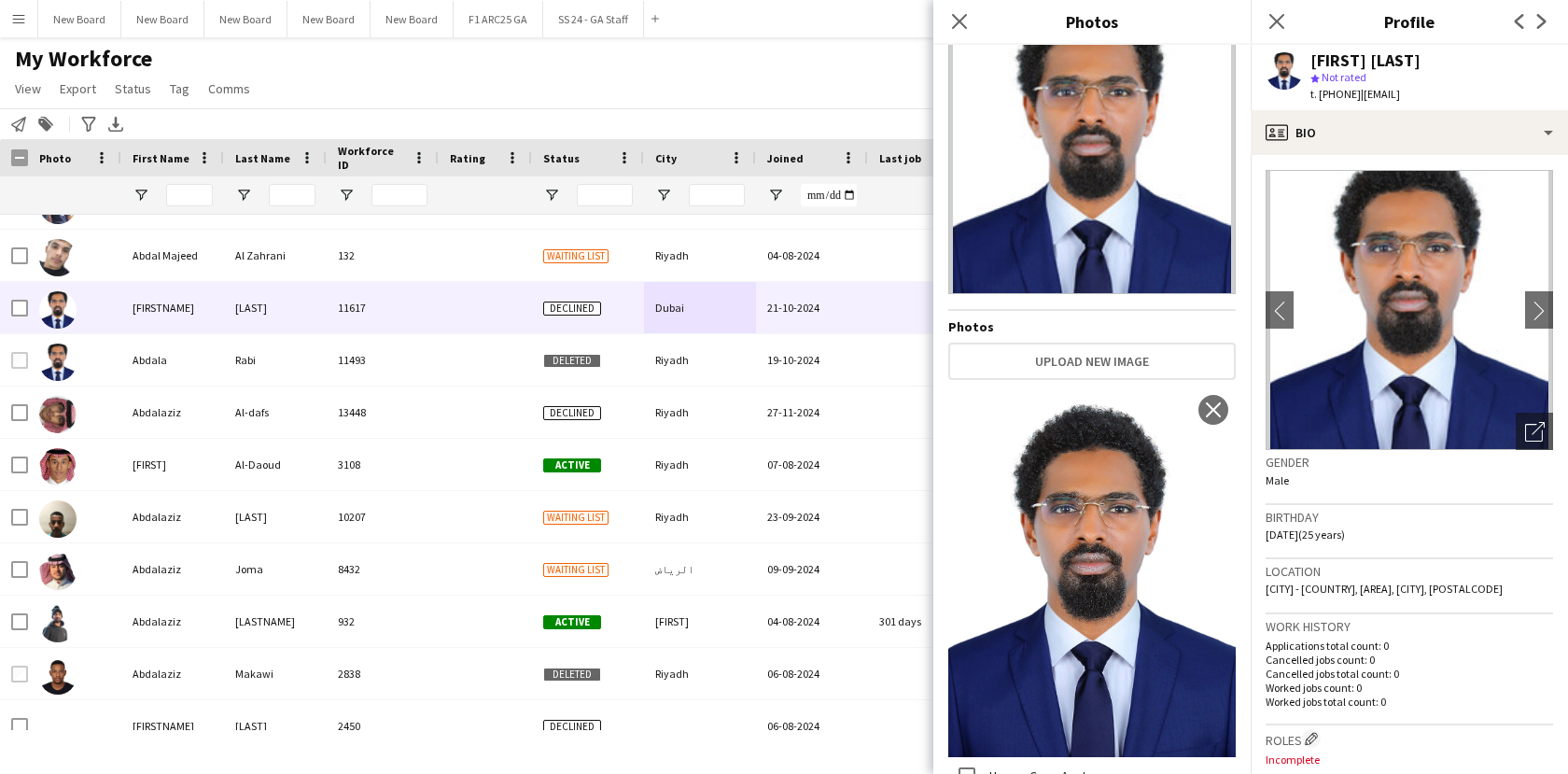 click on "Work history   Applications total count: 0   Cancelled jobs count: 0   Cancelled jobs total count: 0   Worked jobs count: 0   Worked jobs total count: 0" 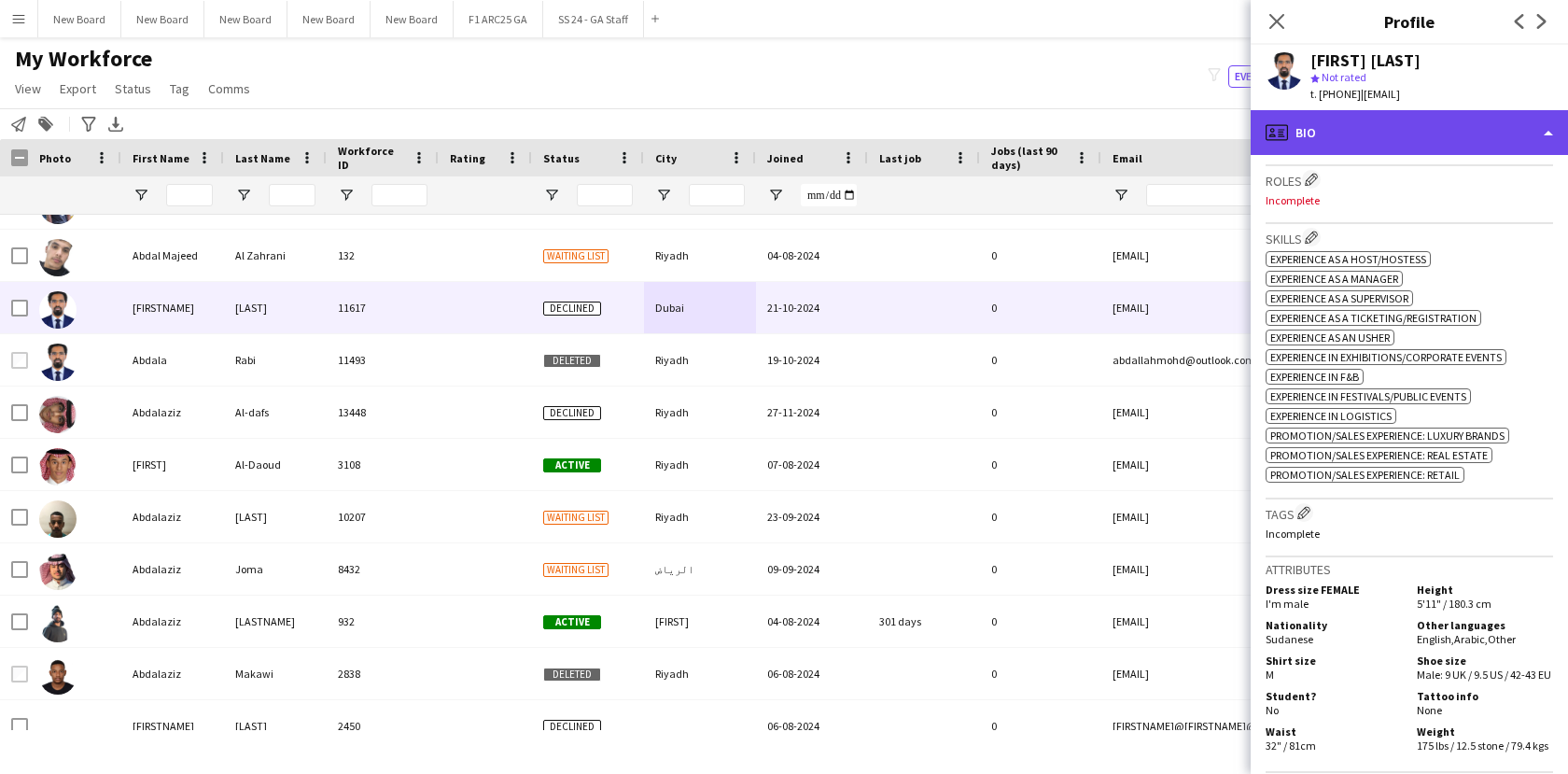 click on "profile
Bio" 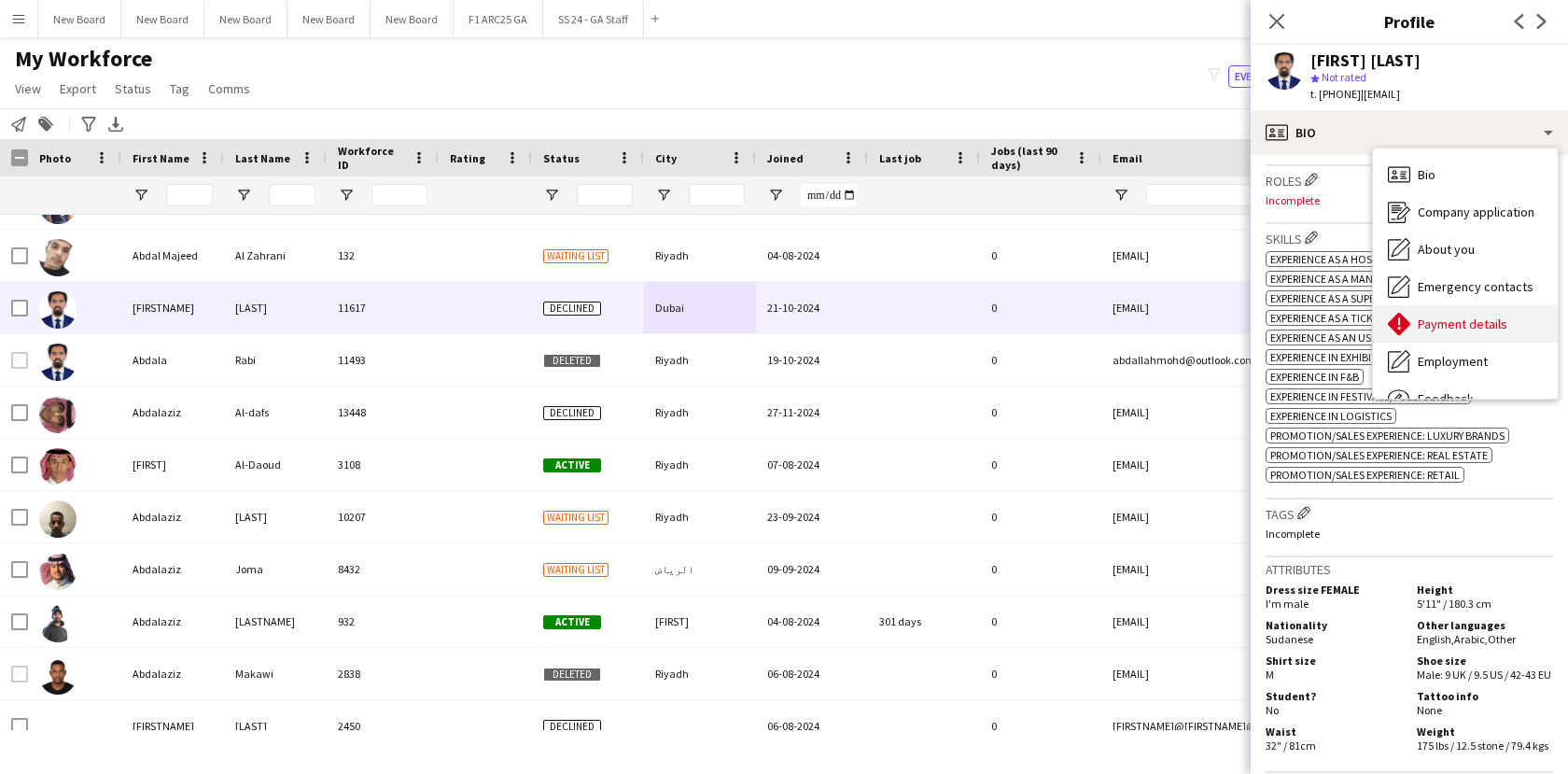 click on "Payment details" at bounding box center [1463, 324] 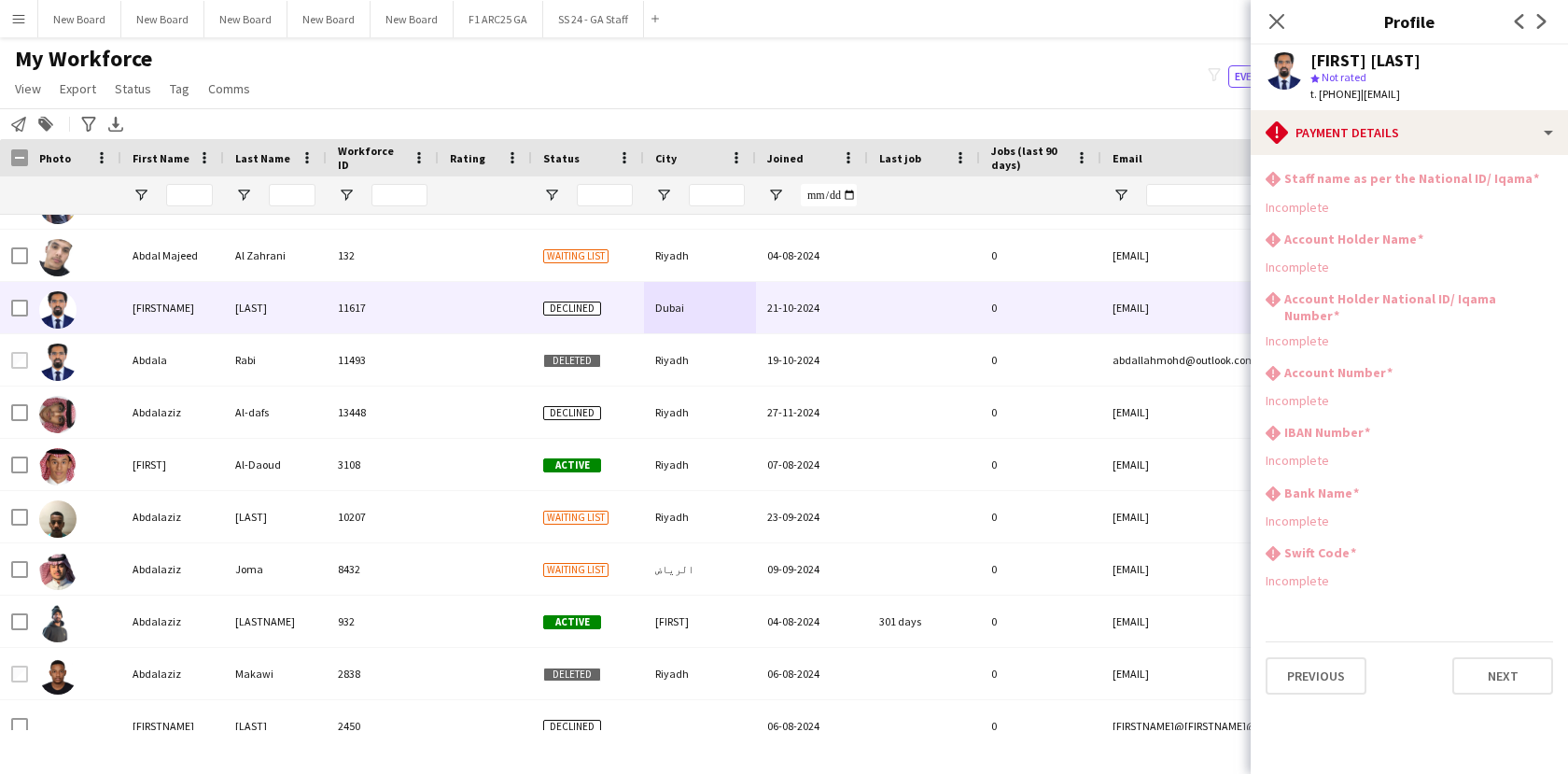 click on "rhombus-alert
Staff name as per the National ID/ Iqama  Incomplete
rhombus-alert
Account Holder Name  Incomplete
rhombus-alert
Account Holder National ID/ Iqama Number  Incomplete
rhombus-alert
Account Number  Incomplete
rhombus-alert
IBAN Number  Incomplete
rhombus-alert
Bank Name  Incomplete
rhombus-alert
Swift Code  Incomplete   Previous   Next" 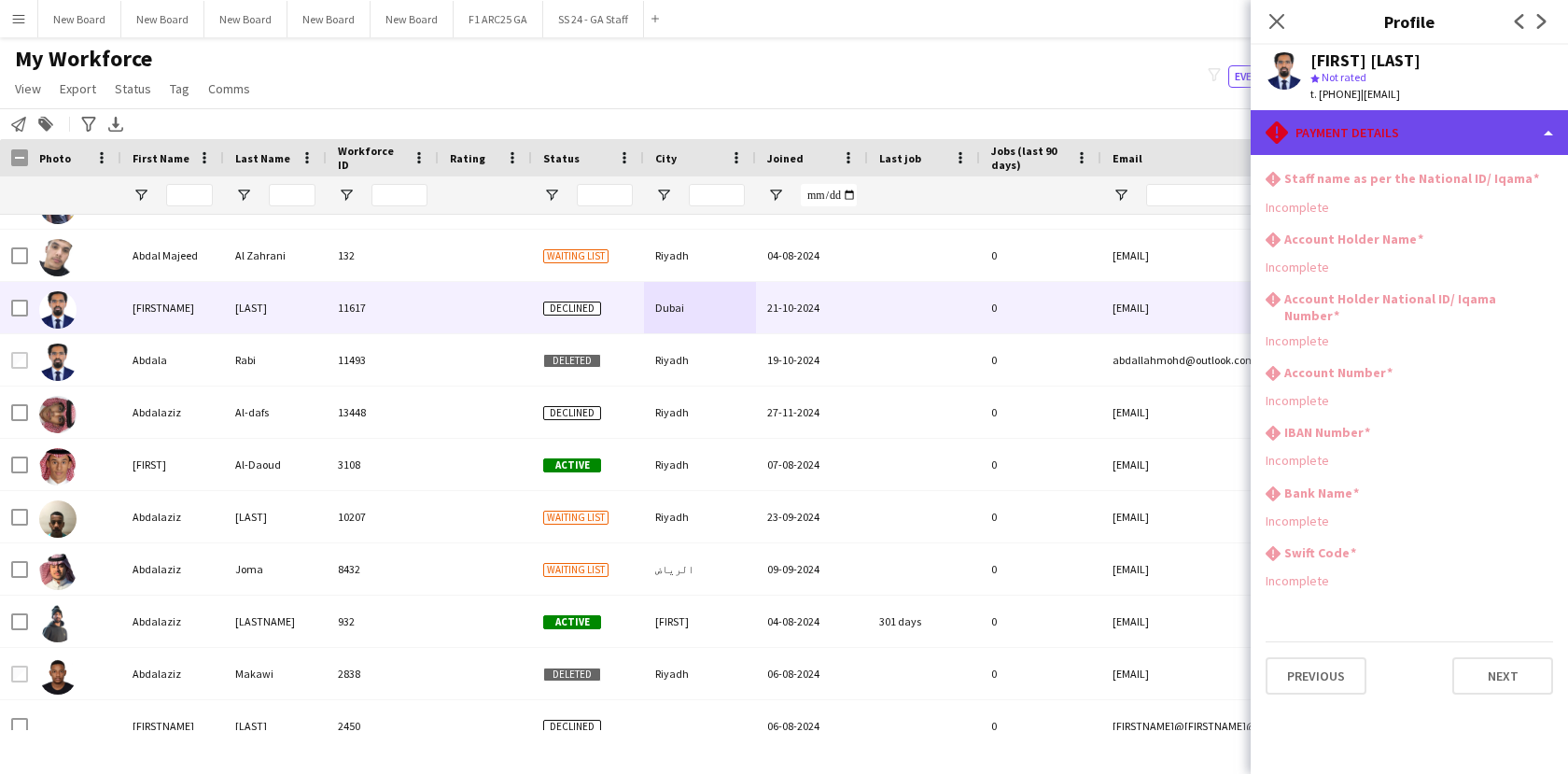 click on "rhombus-alert
Payment details" 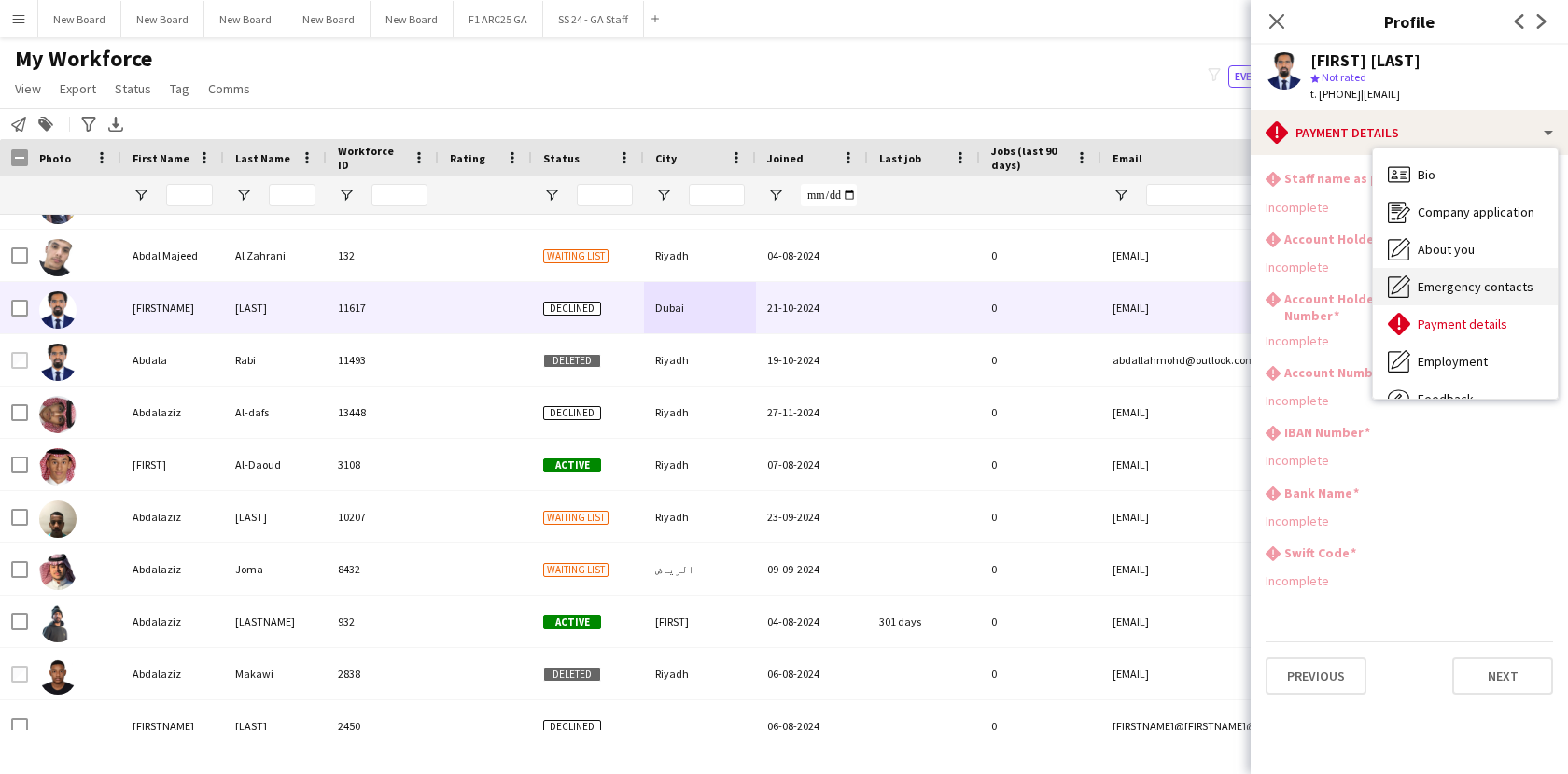 click on "Emergency contacts" at bounding box center (1476, 287) 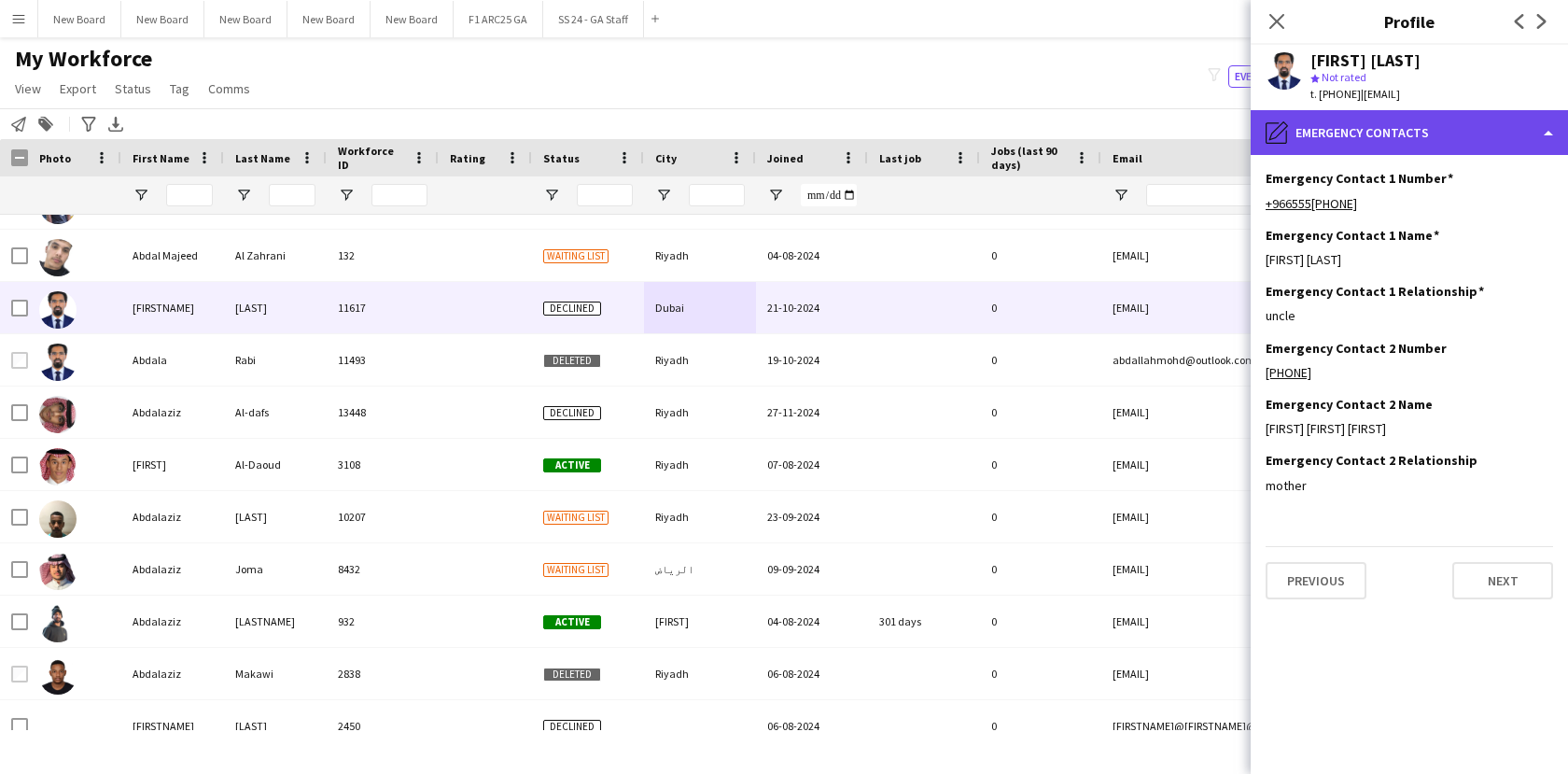 click on "pencil4
Emergency contacts" 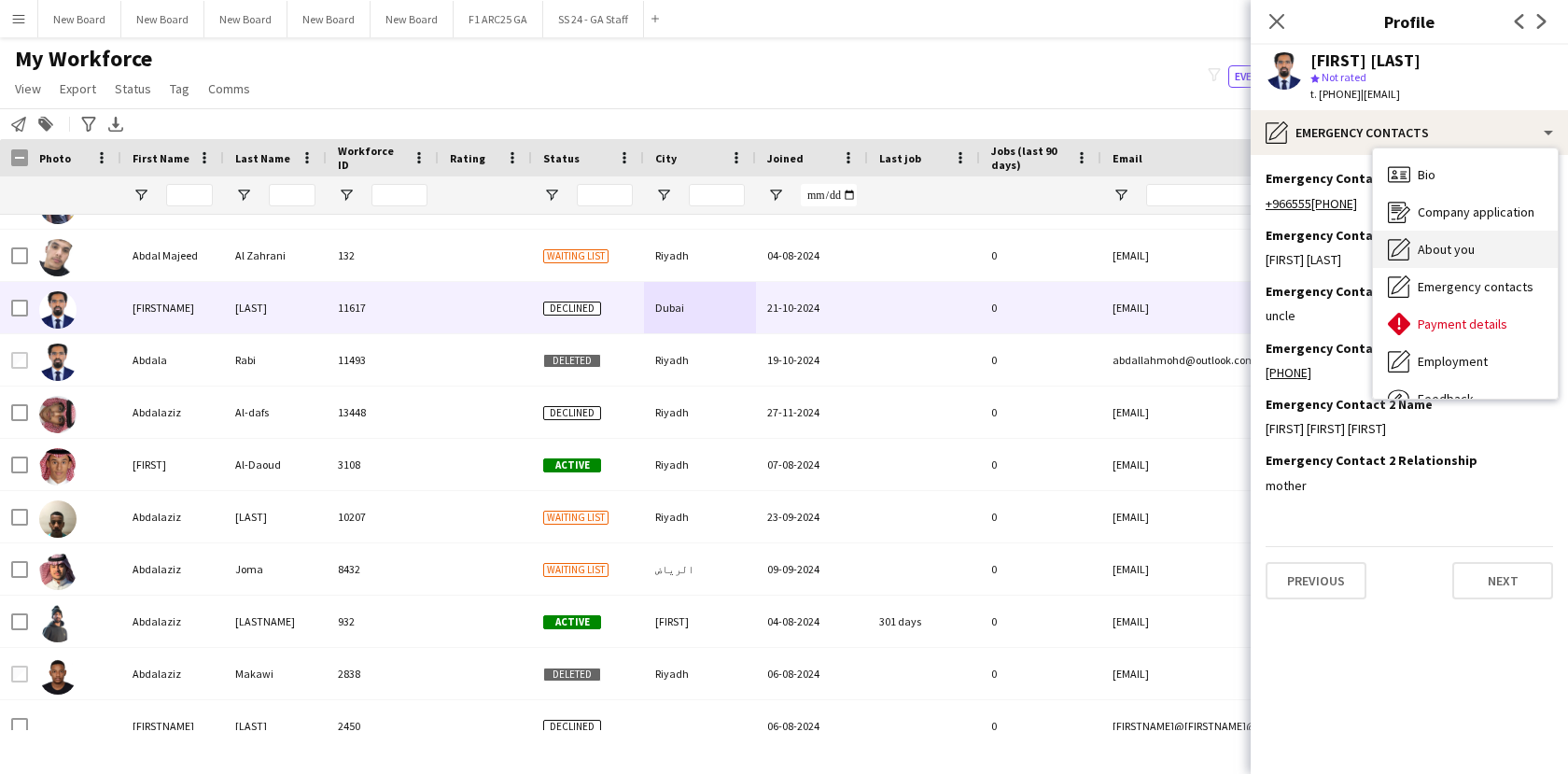 click on "About you" at bounding box center [1446, 249] 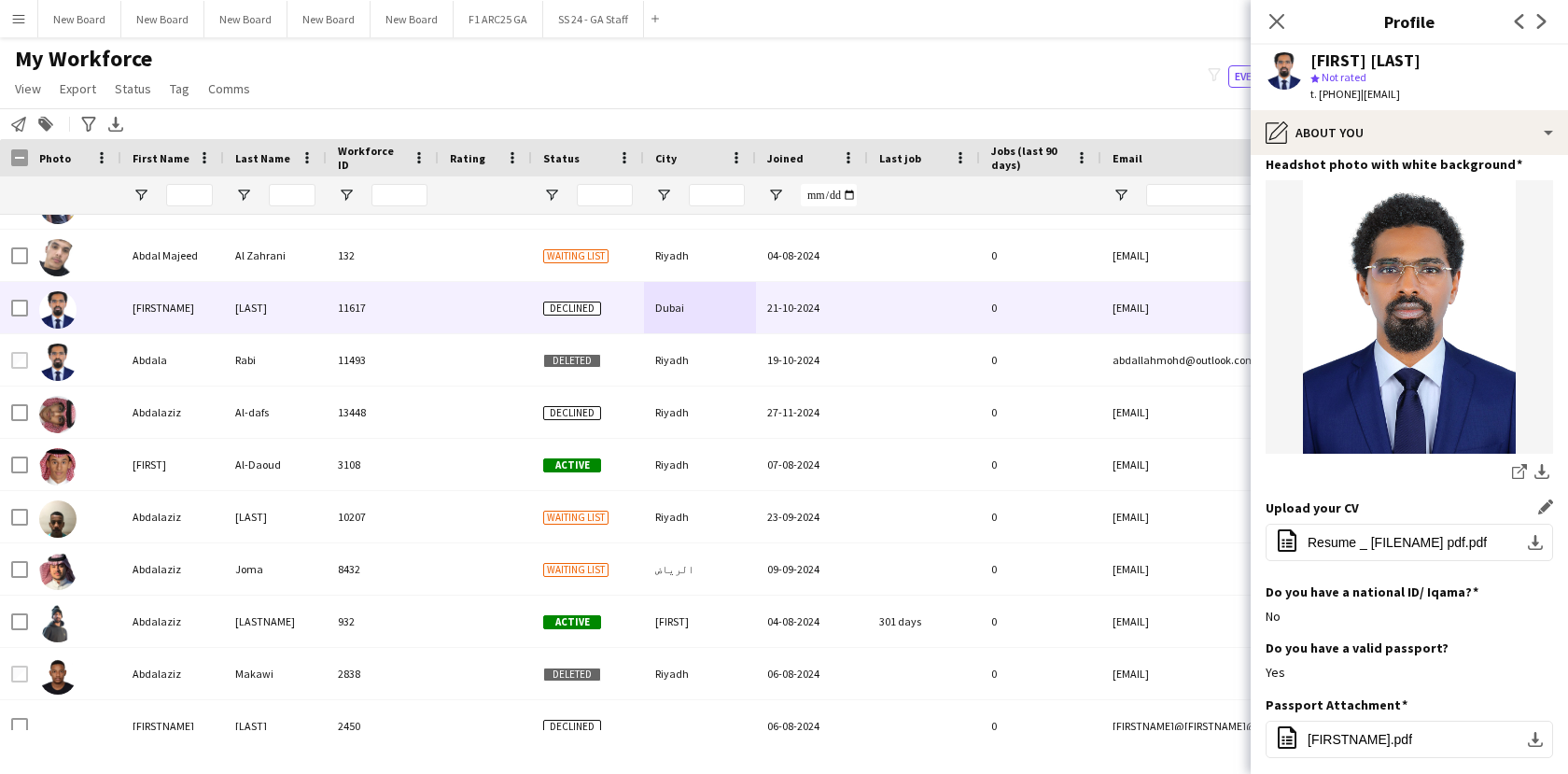 scroll, scrollTop: 238, scrollLeft: 0, axis: vertical 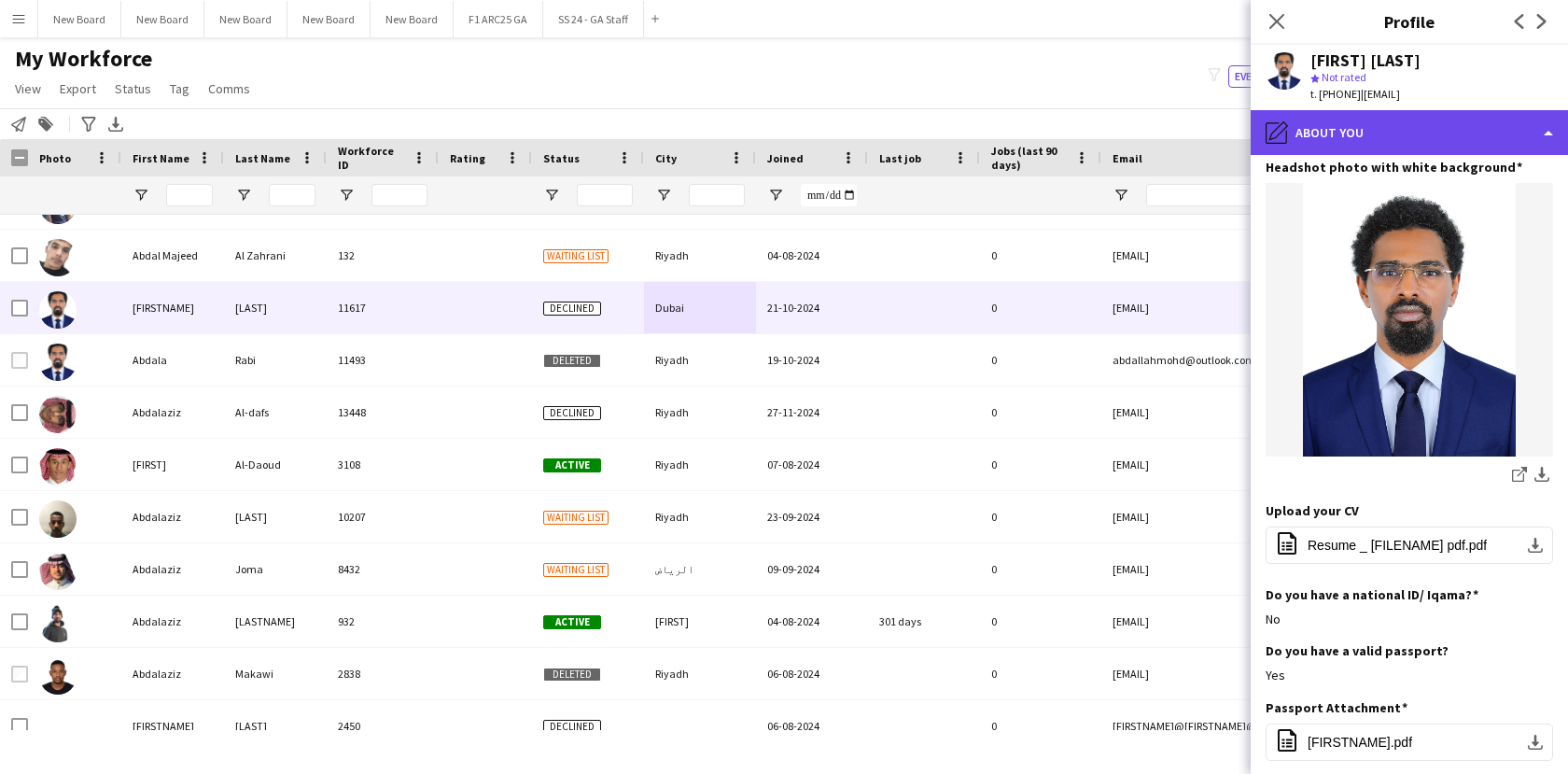 click on "pencil4
About you" 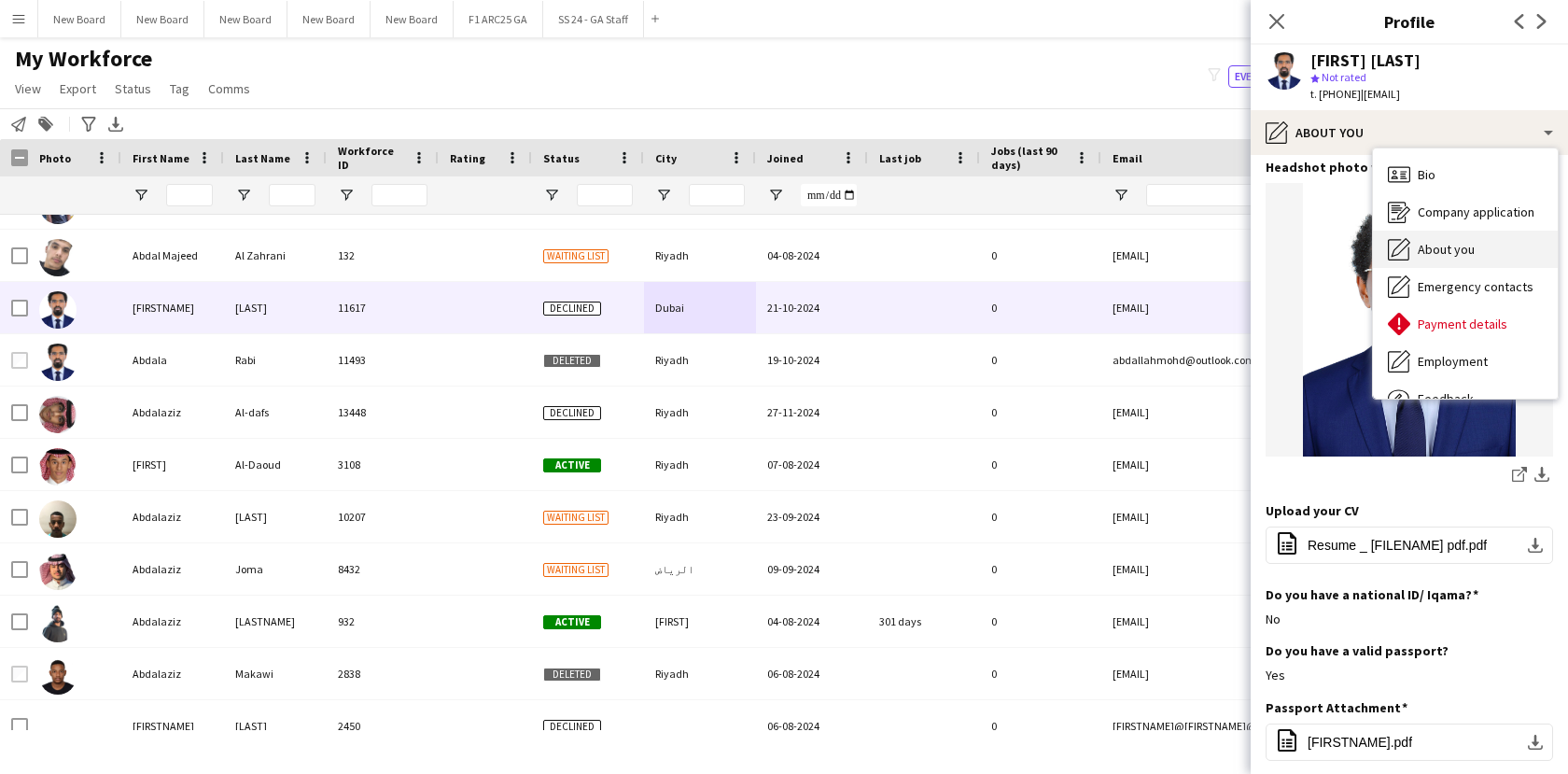 click on "About you
About you" at bounding box center (1465, 249) 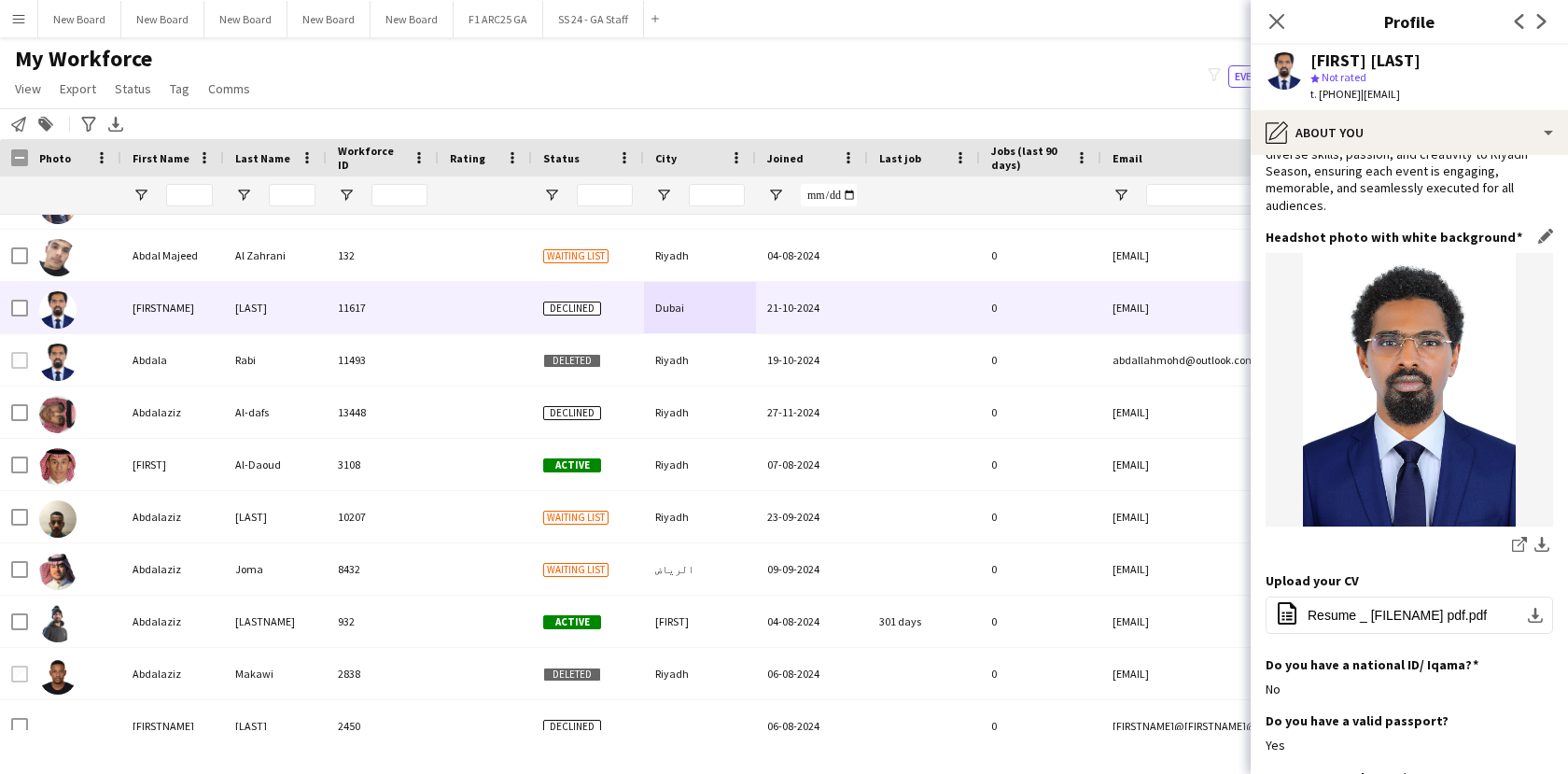 scroll, scrollTop: 0, scrollLeft: 0, axis: both 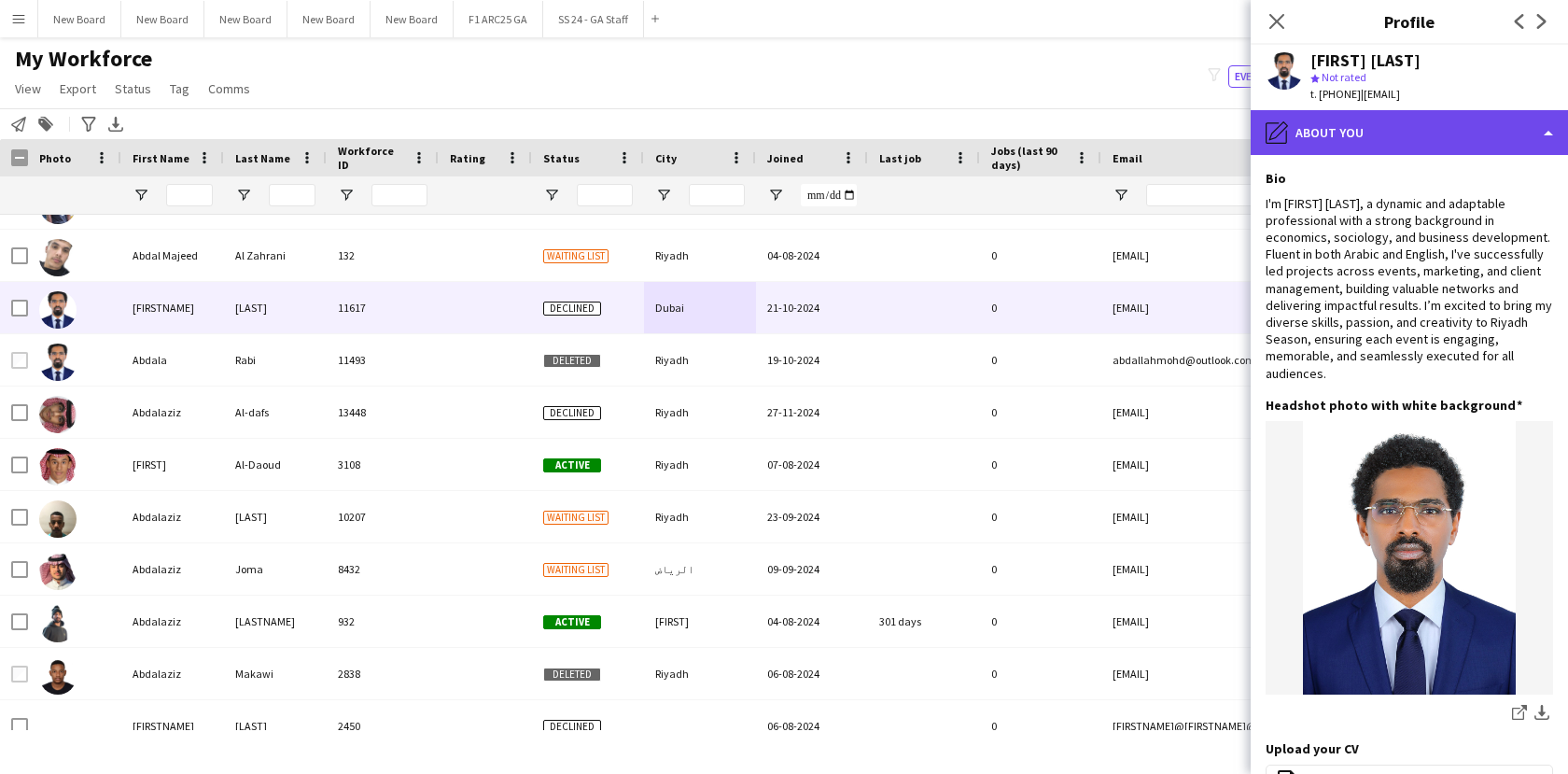 click on "pencil4
About you" 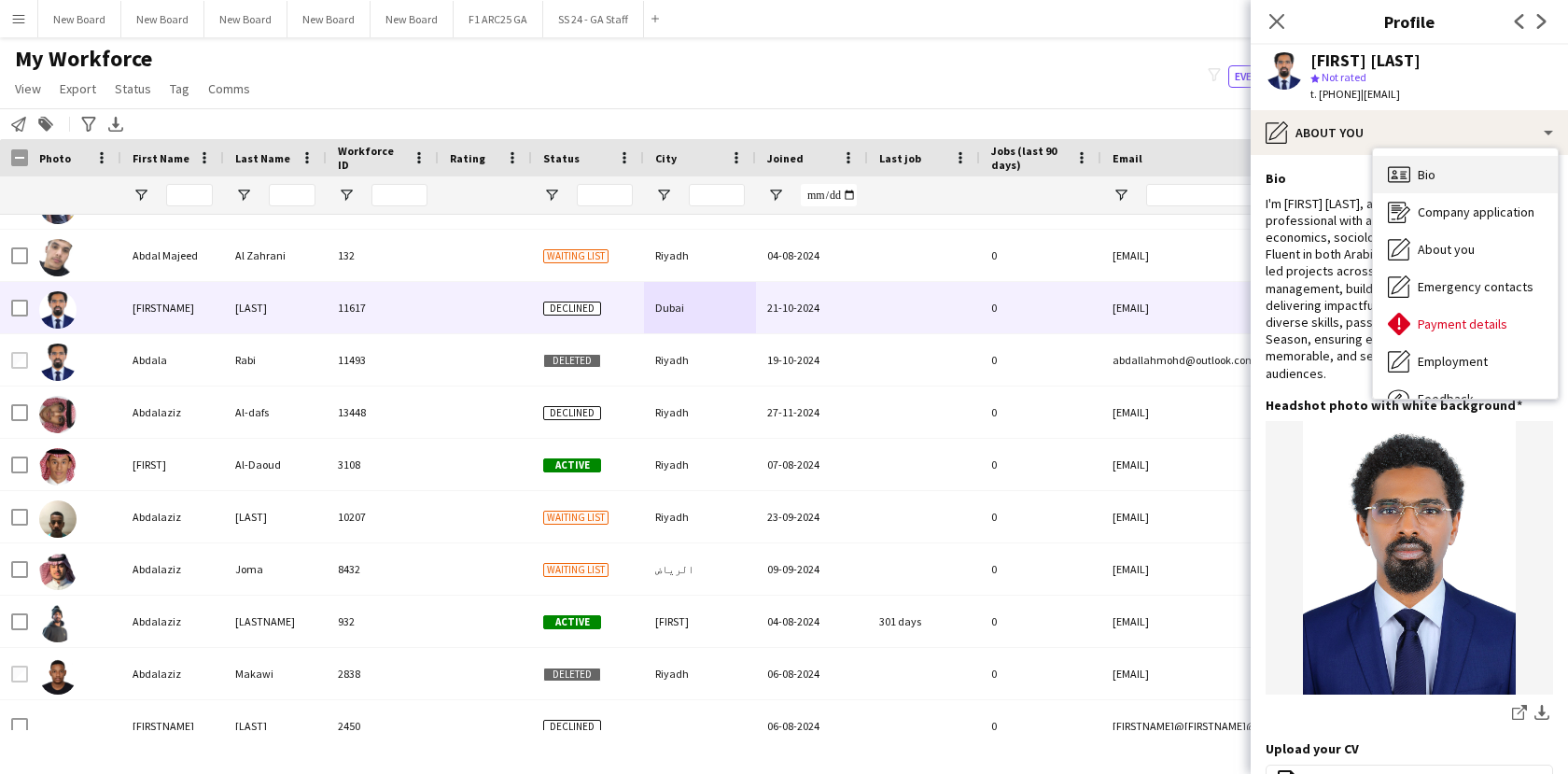 click 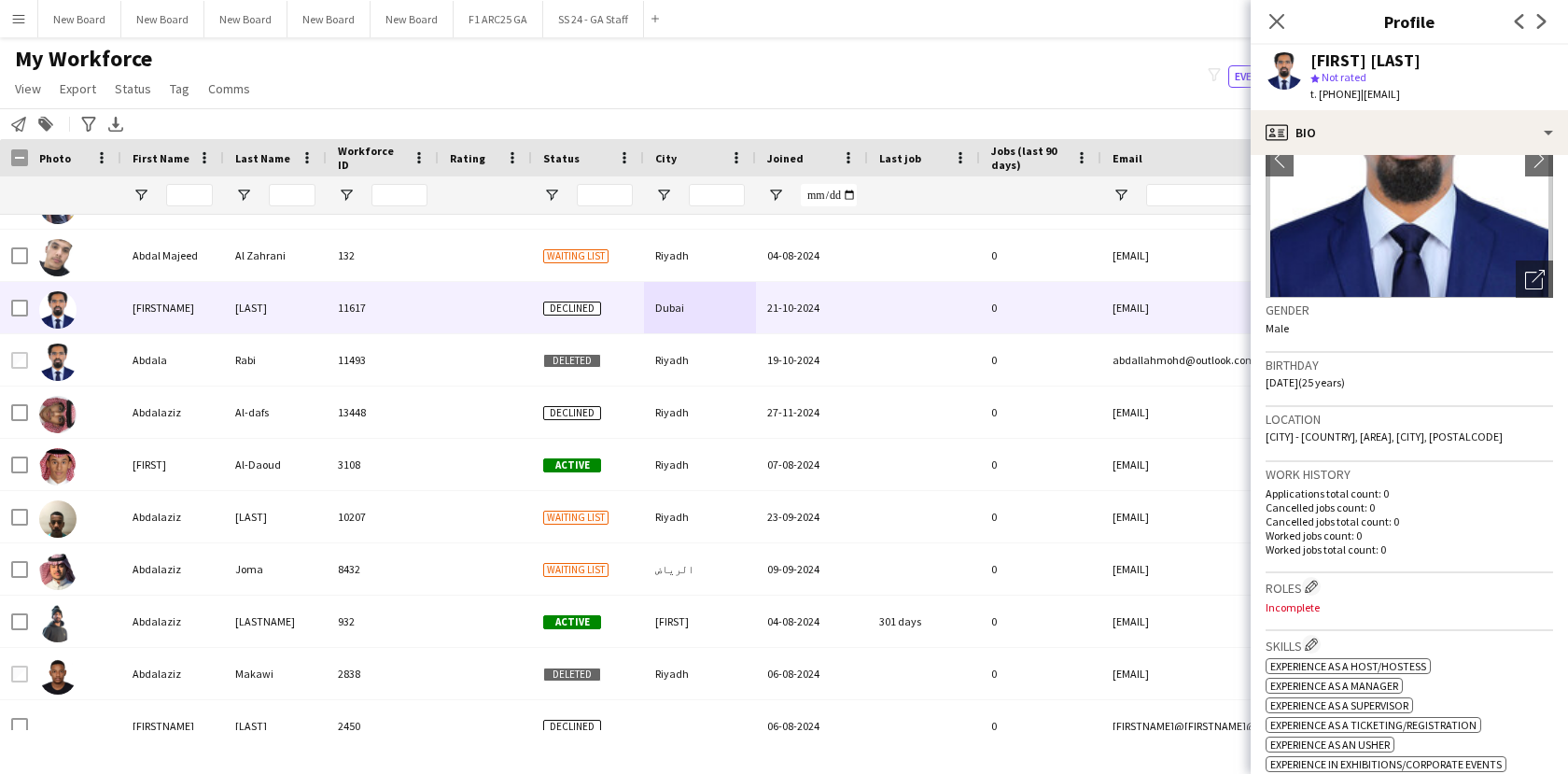 scroll, scrollTop: 0, scrollLeft: 0, axis: both 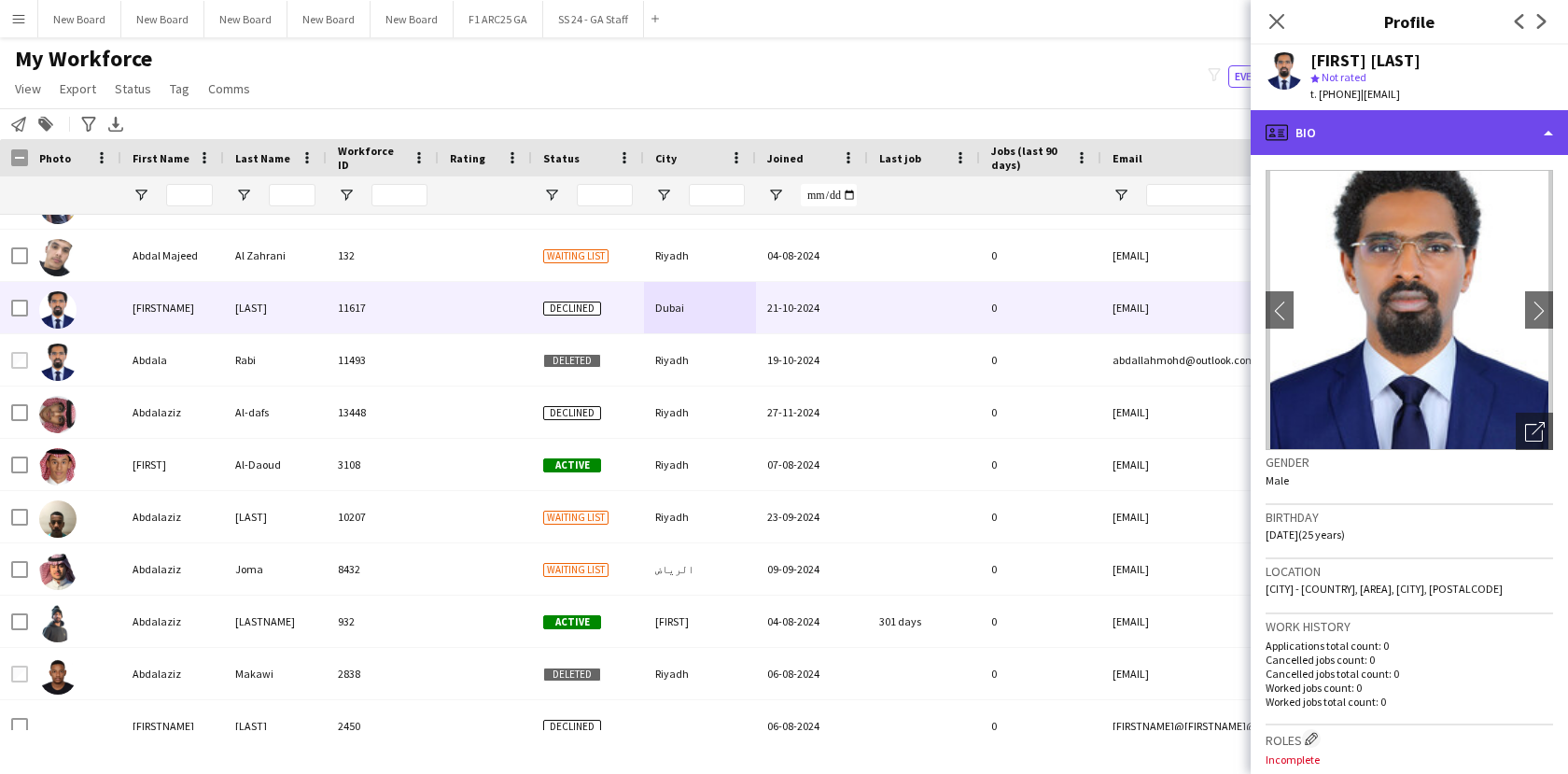 click on "profile
Bio" 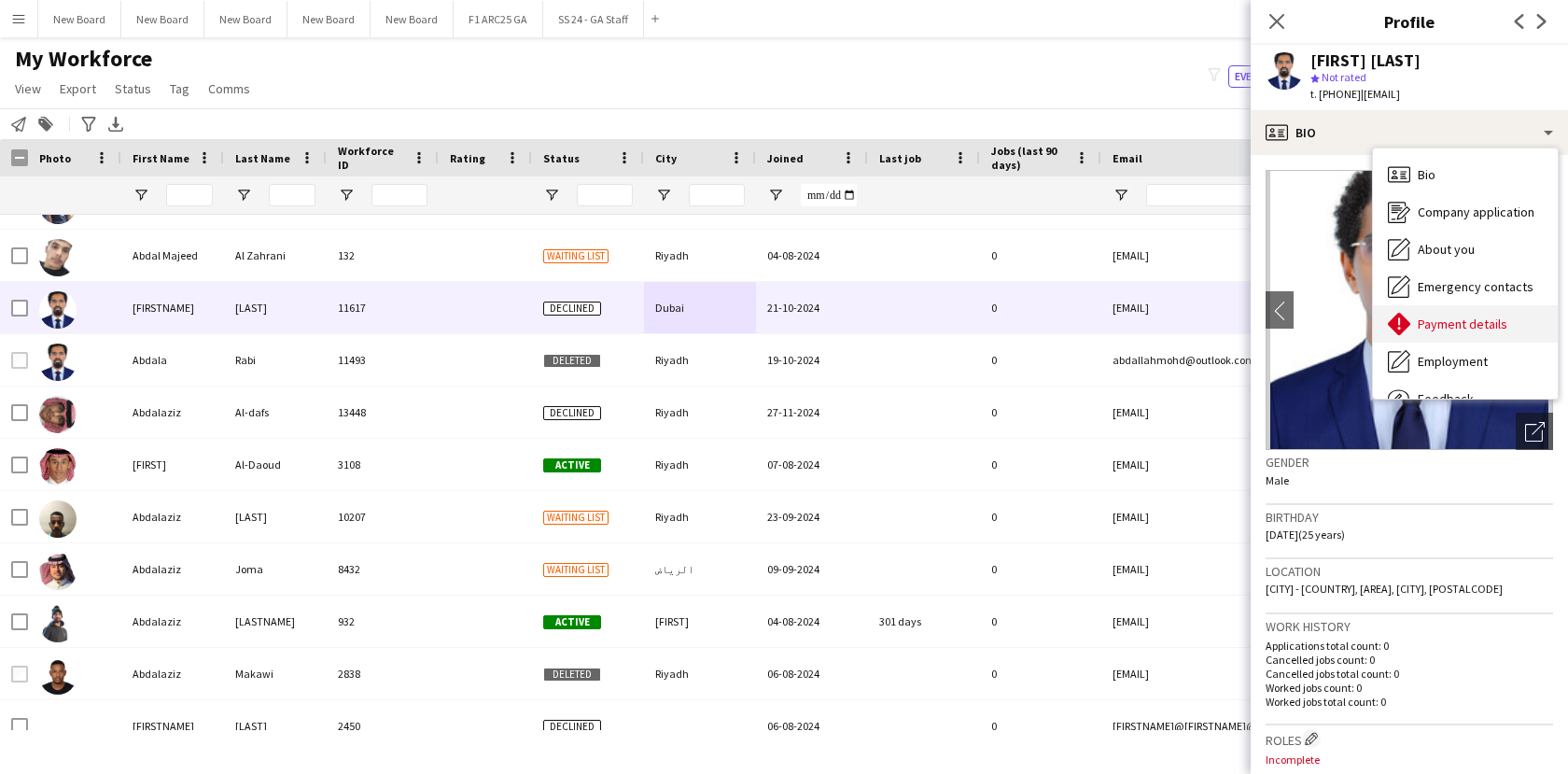 click on "Payment details" at bounding box center [1463, 324] 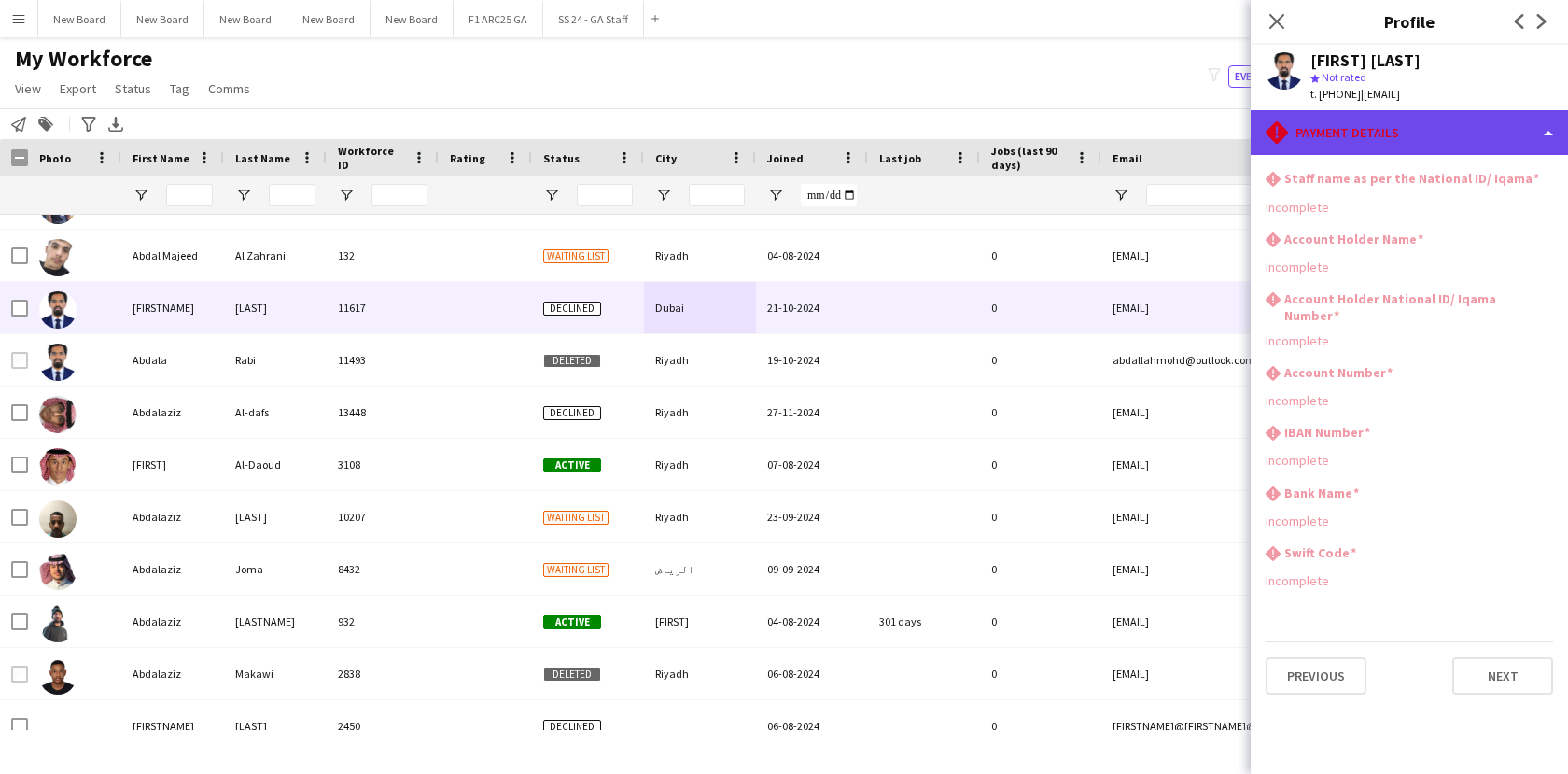click on "rhombus-alert
Payment details" 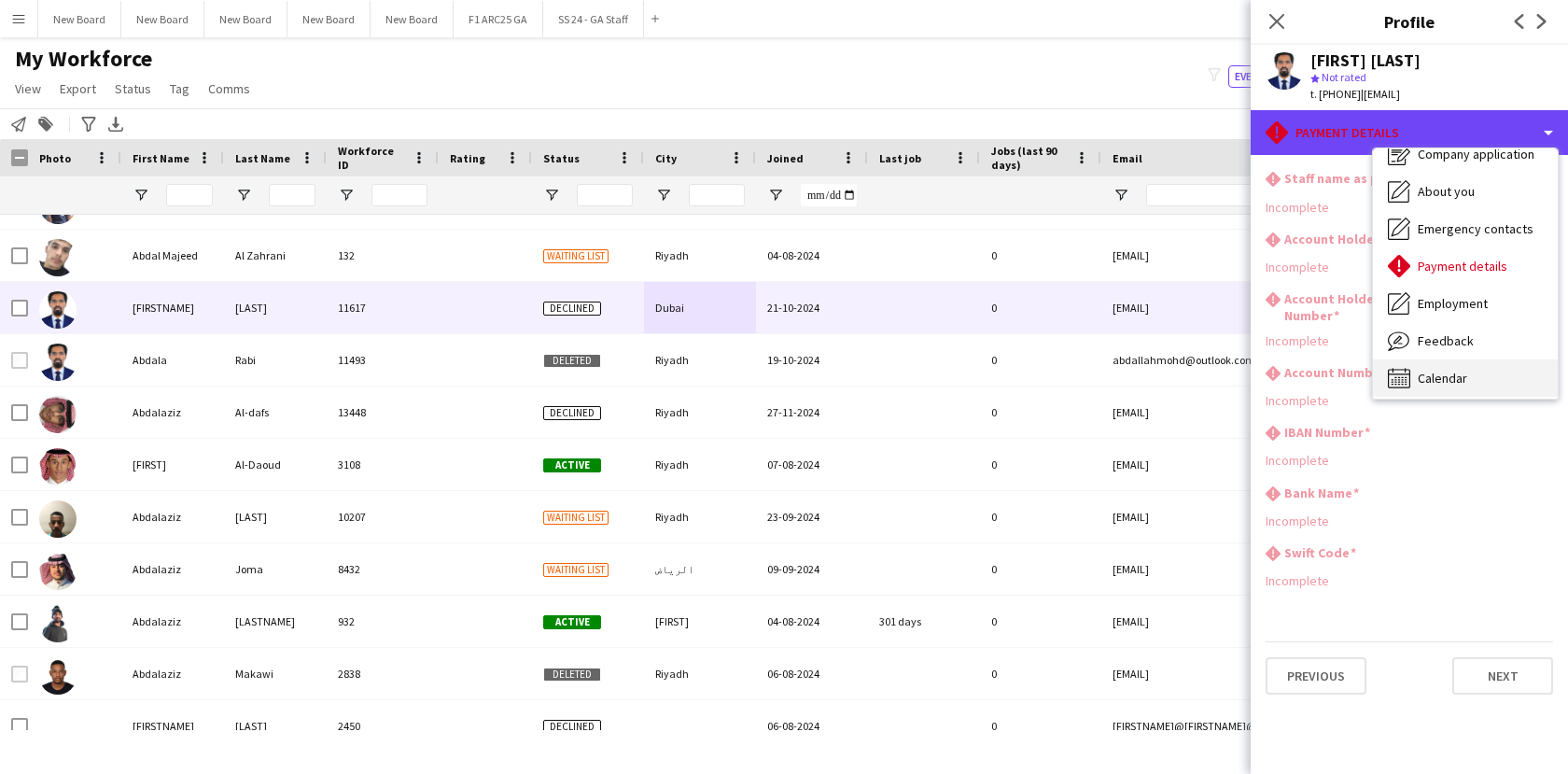 scroll, scrollTop: 63, scrollLeft: 0, axis: vertical 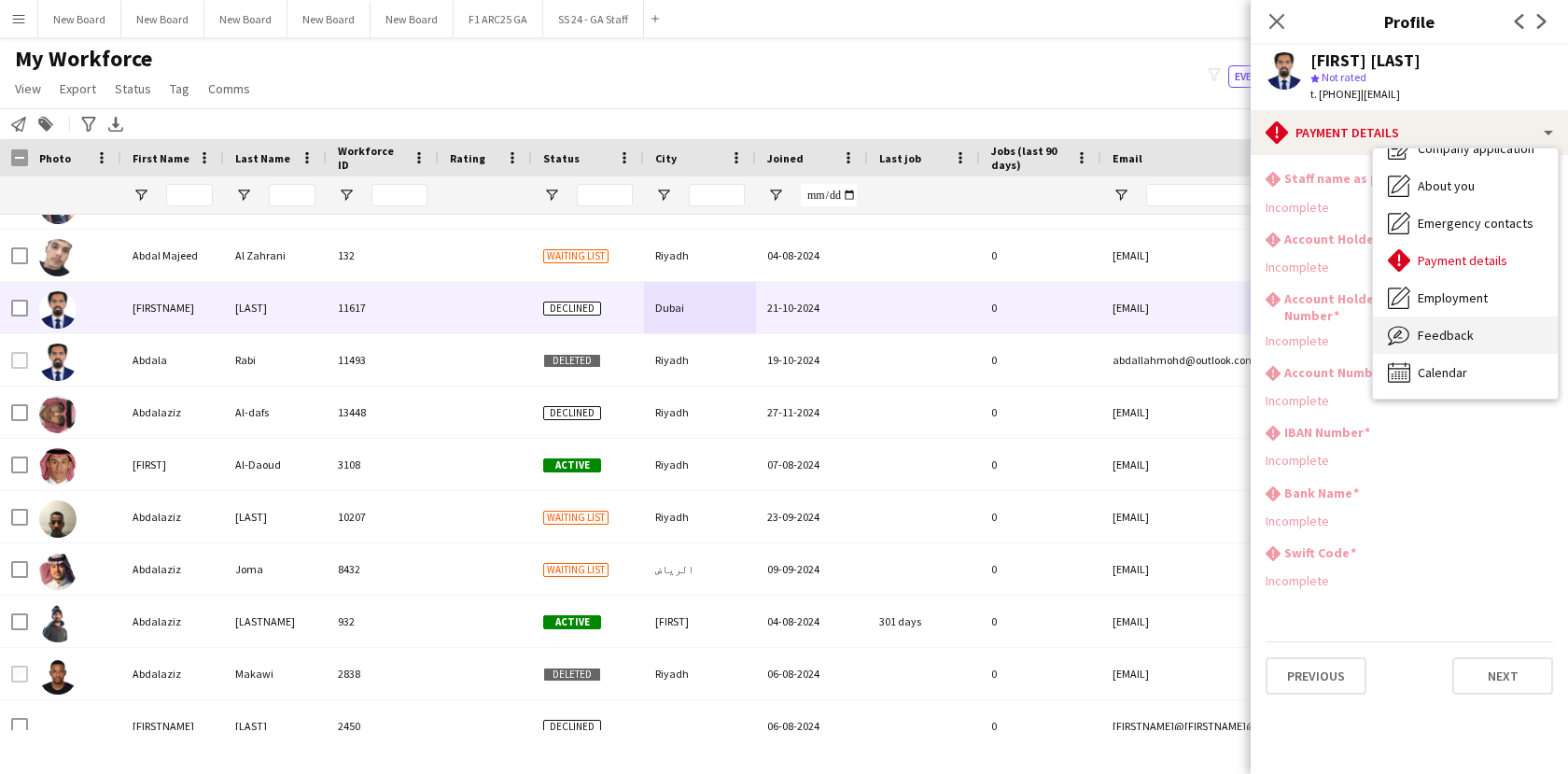 click on "Feedback
Feedback" at bounding box center (1465, 335) 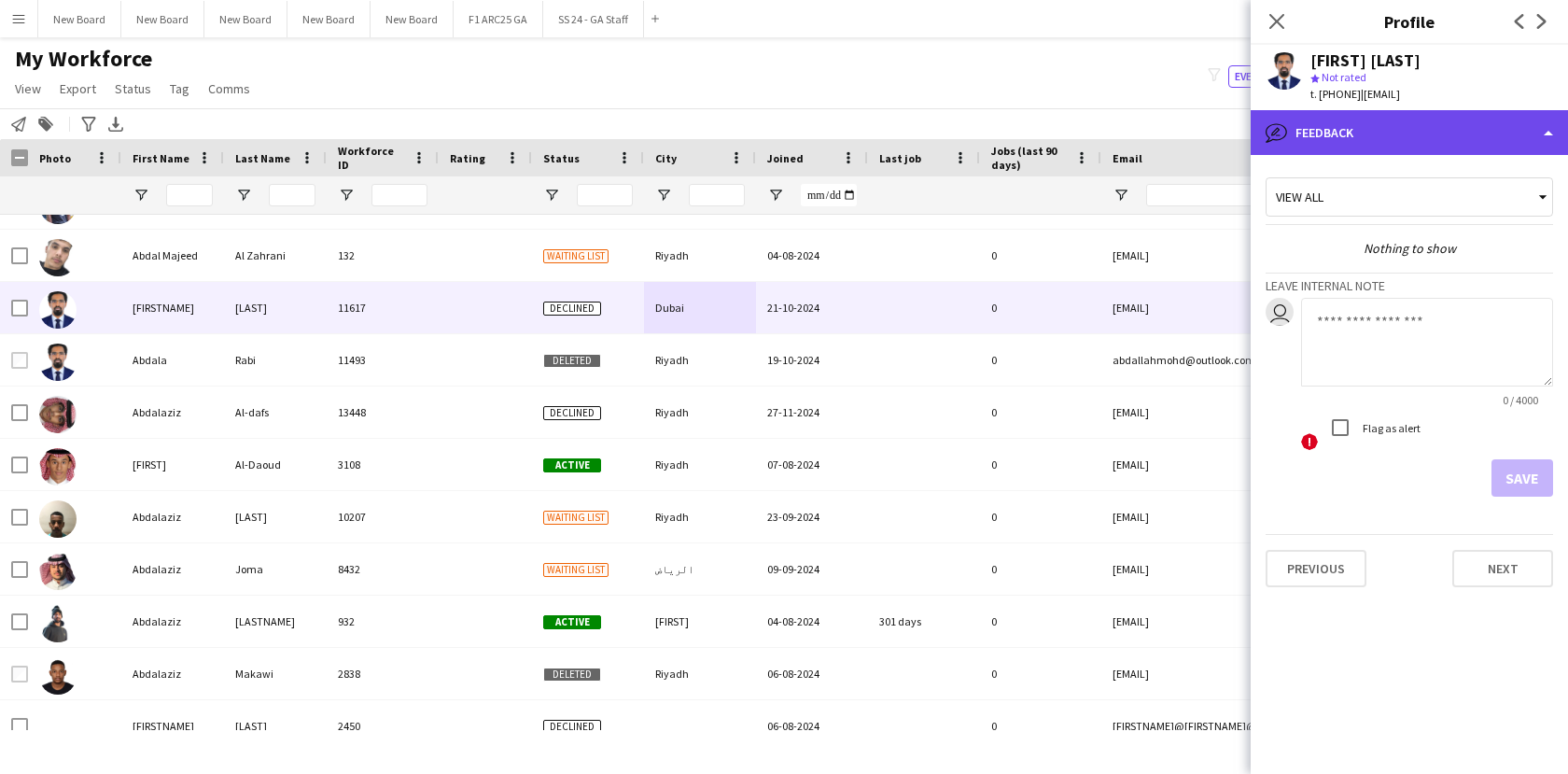 click on "bubble-pencil
Feedback" 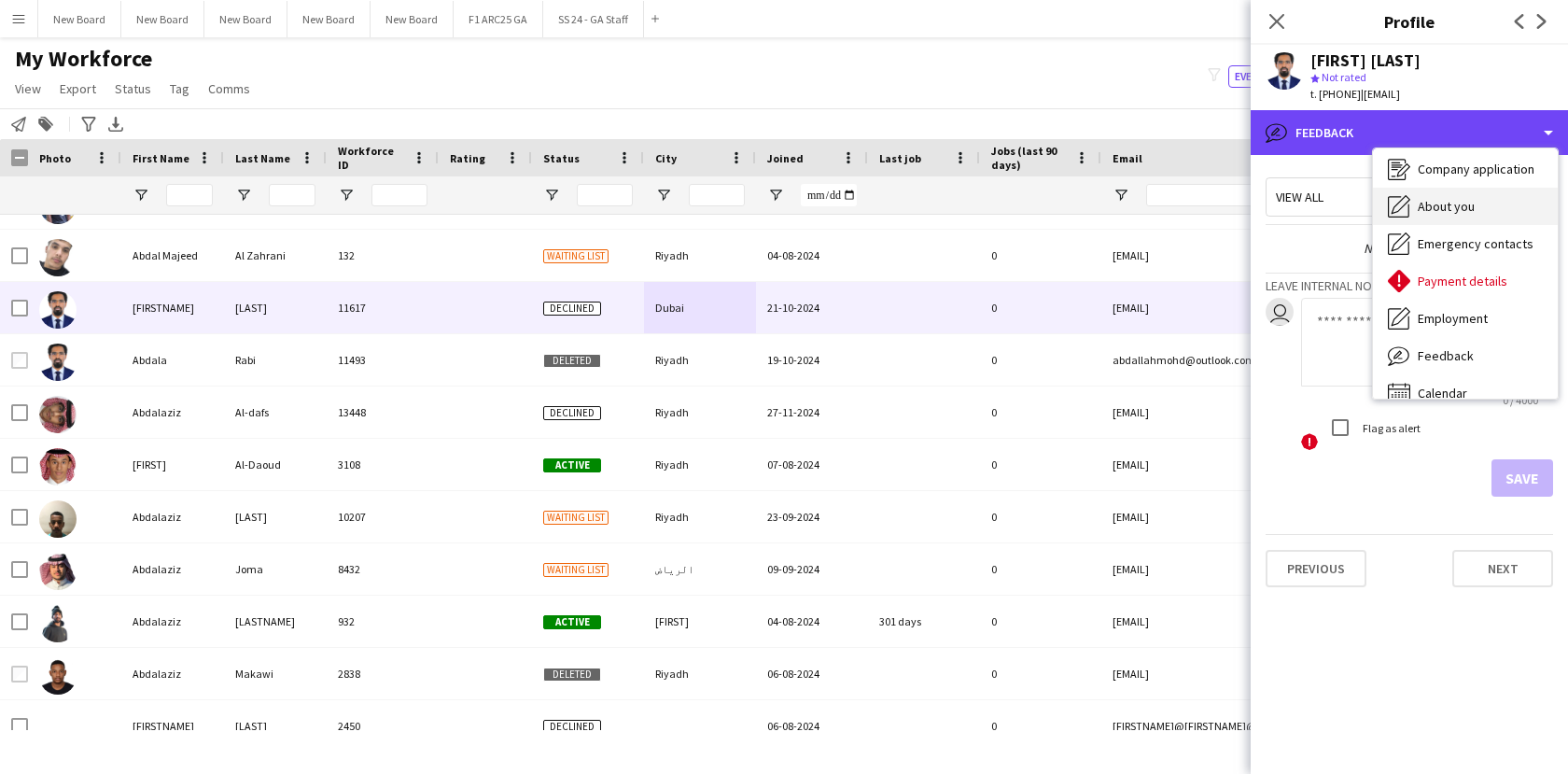 scroll, scrollTop: 24, scrollLeft: 0, axis: vertical 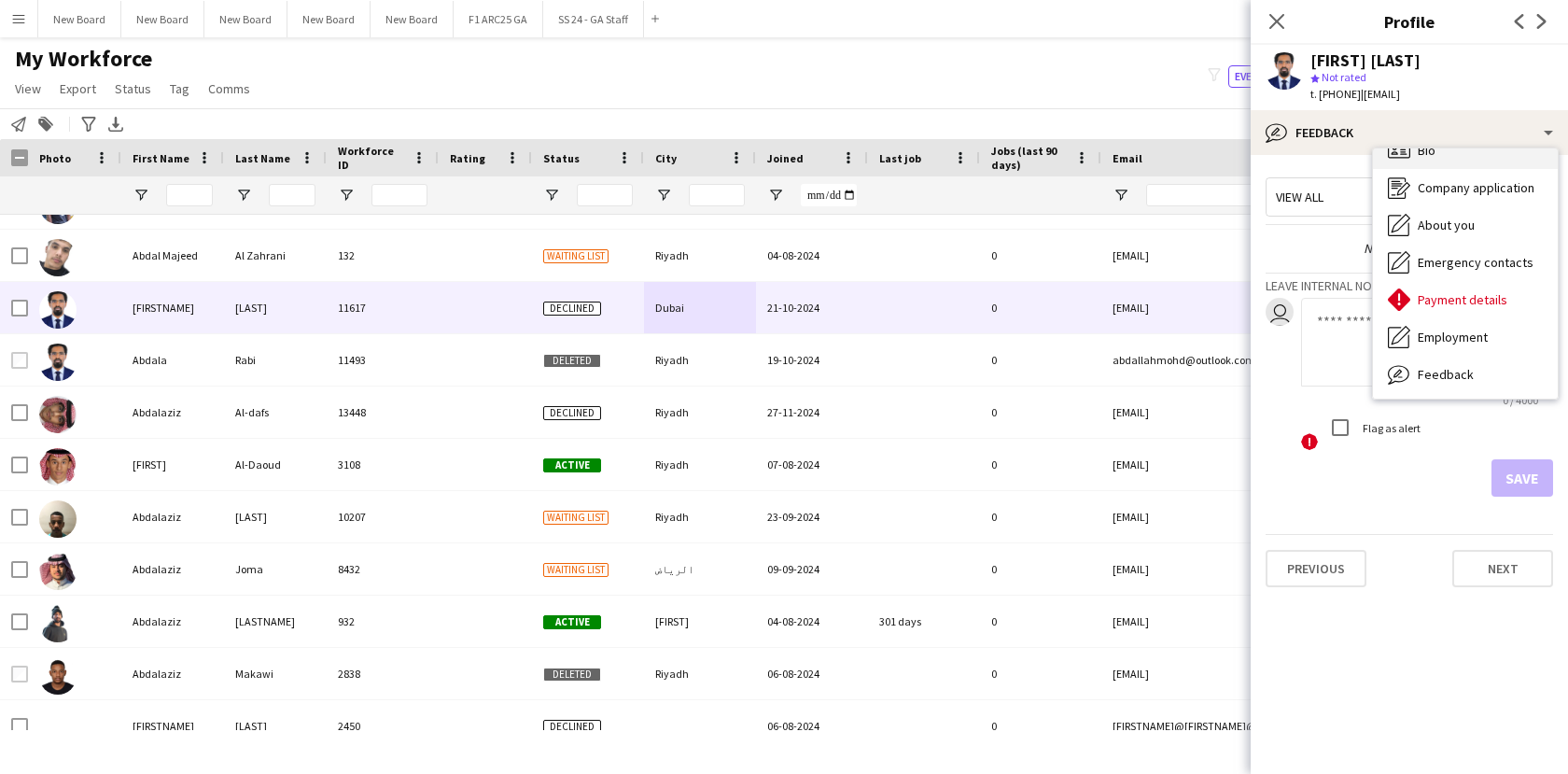 click on "Bio
Bio" at bounding box center [1465, 150] 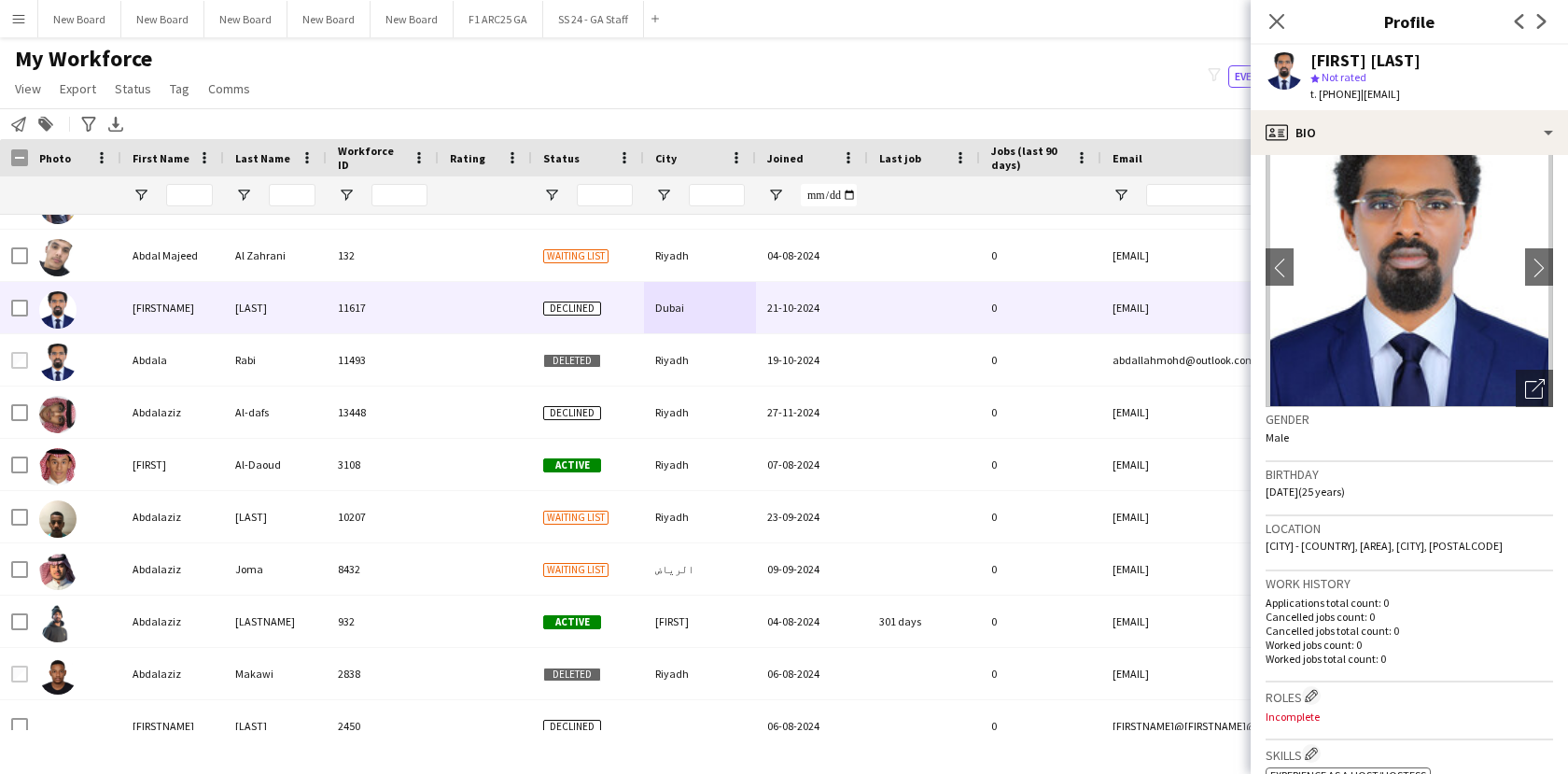 scroll, scrollTop: 62, scrollLeft: 0, axis: vertical 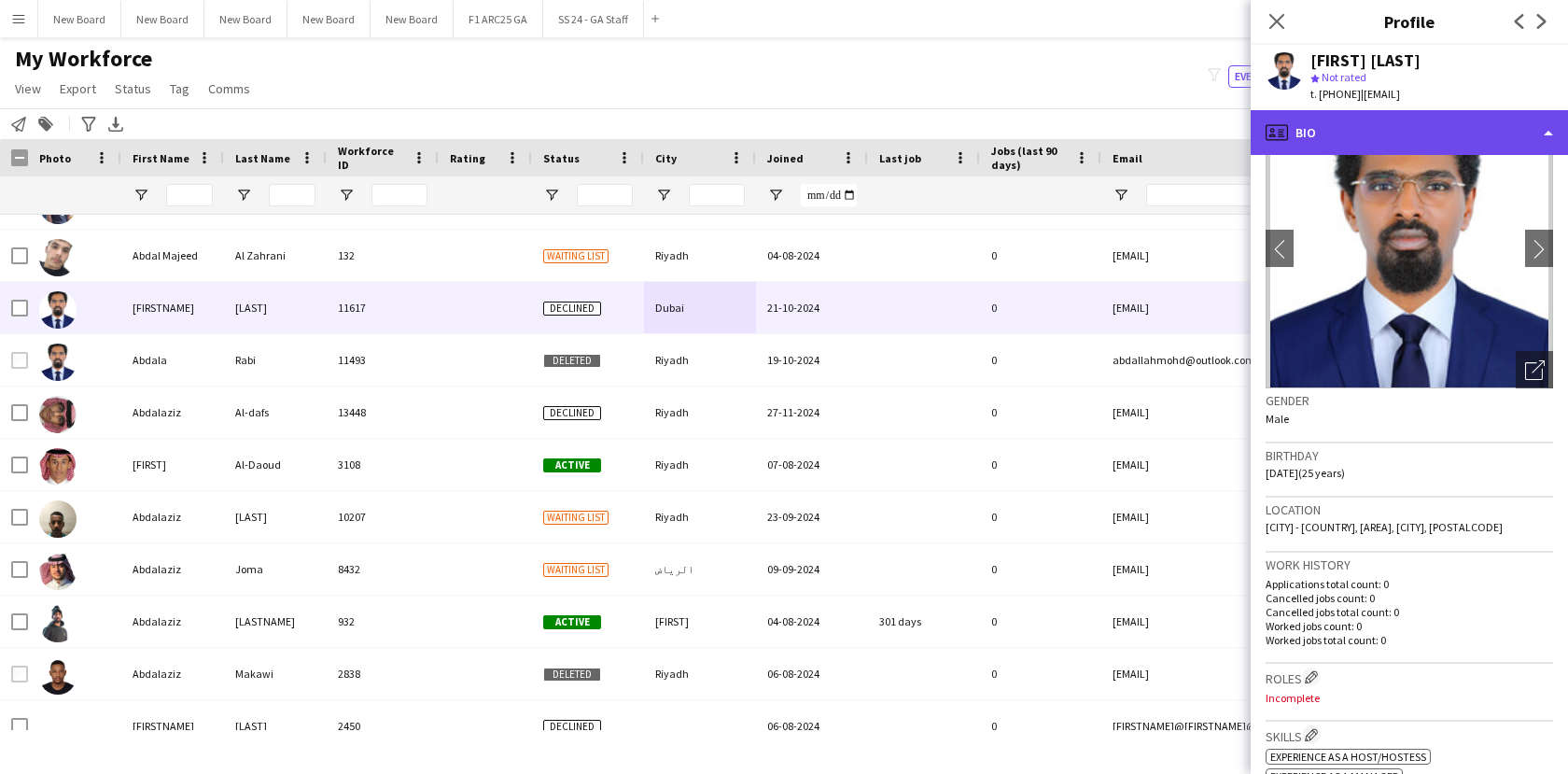 click on "profile
Bio" 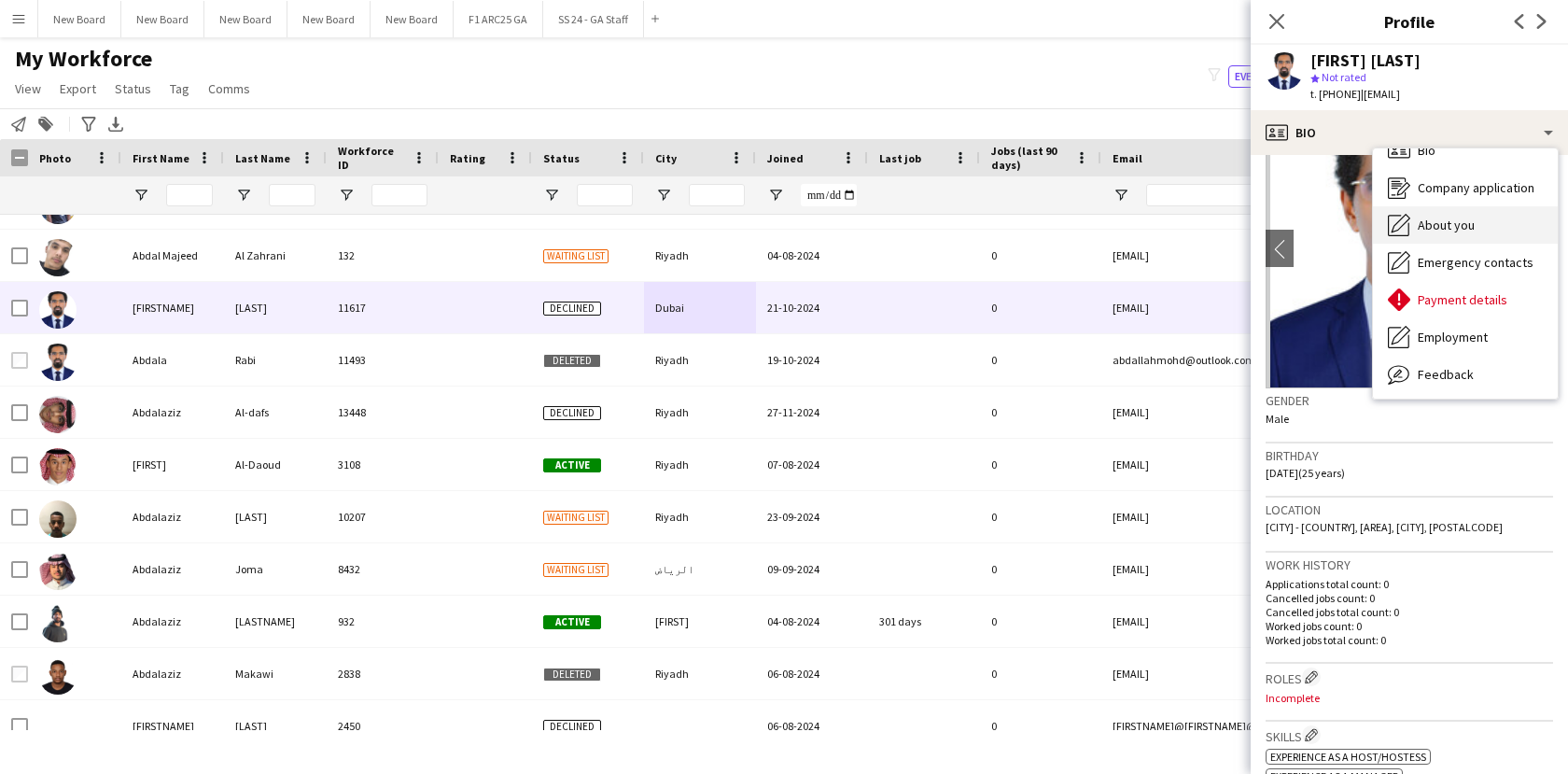 click on "About you
About you" at bounding box center [1465, 225] 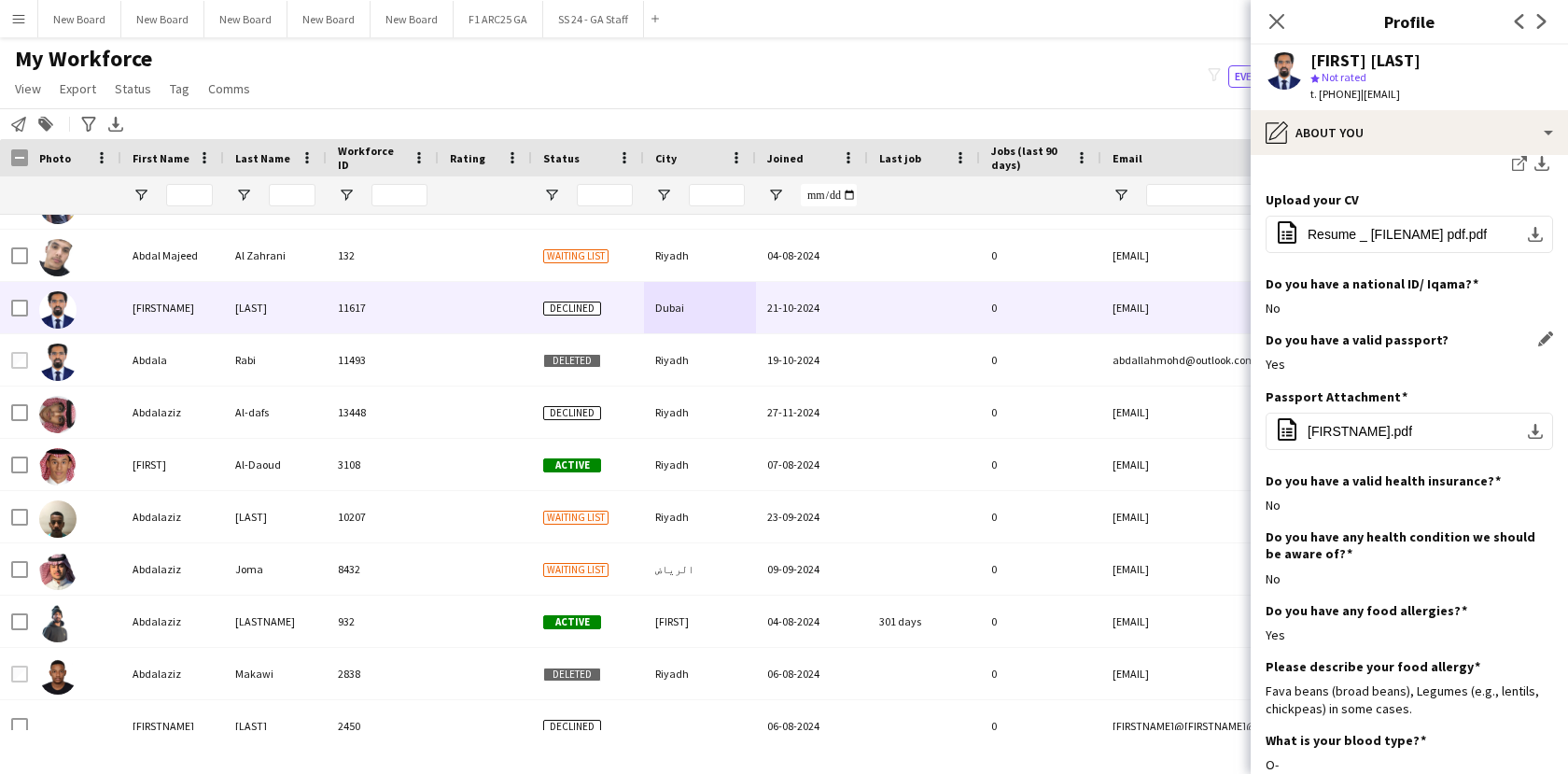 scroll, scrollTop: 549, scrollLeft: 0, axis: vertical 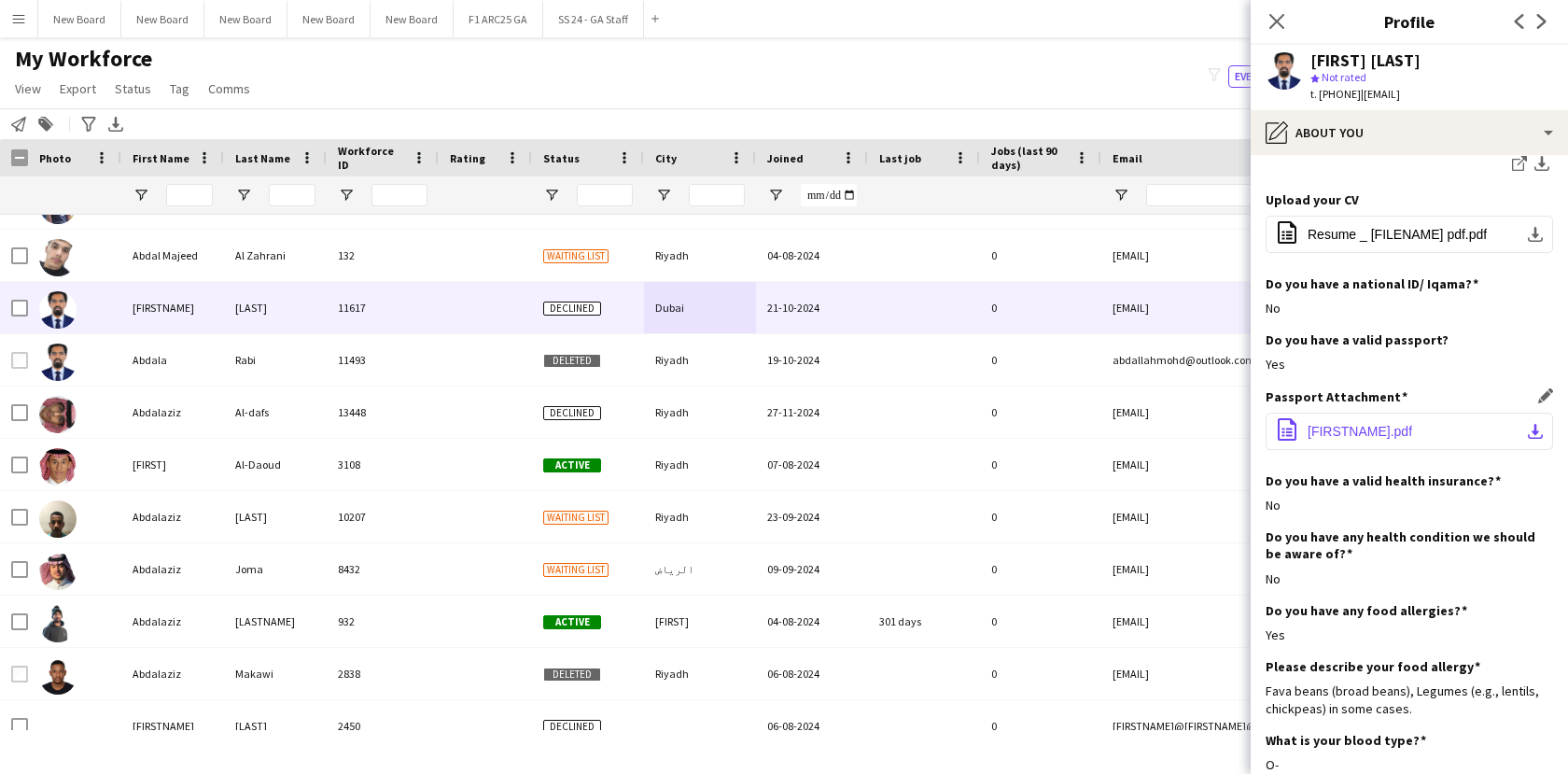 click on "office-file-sheet
[FILENAME].pdf
download-bottom" 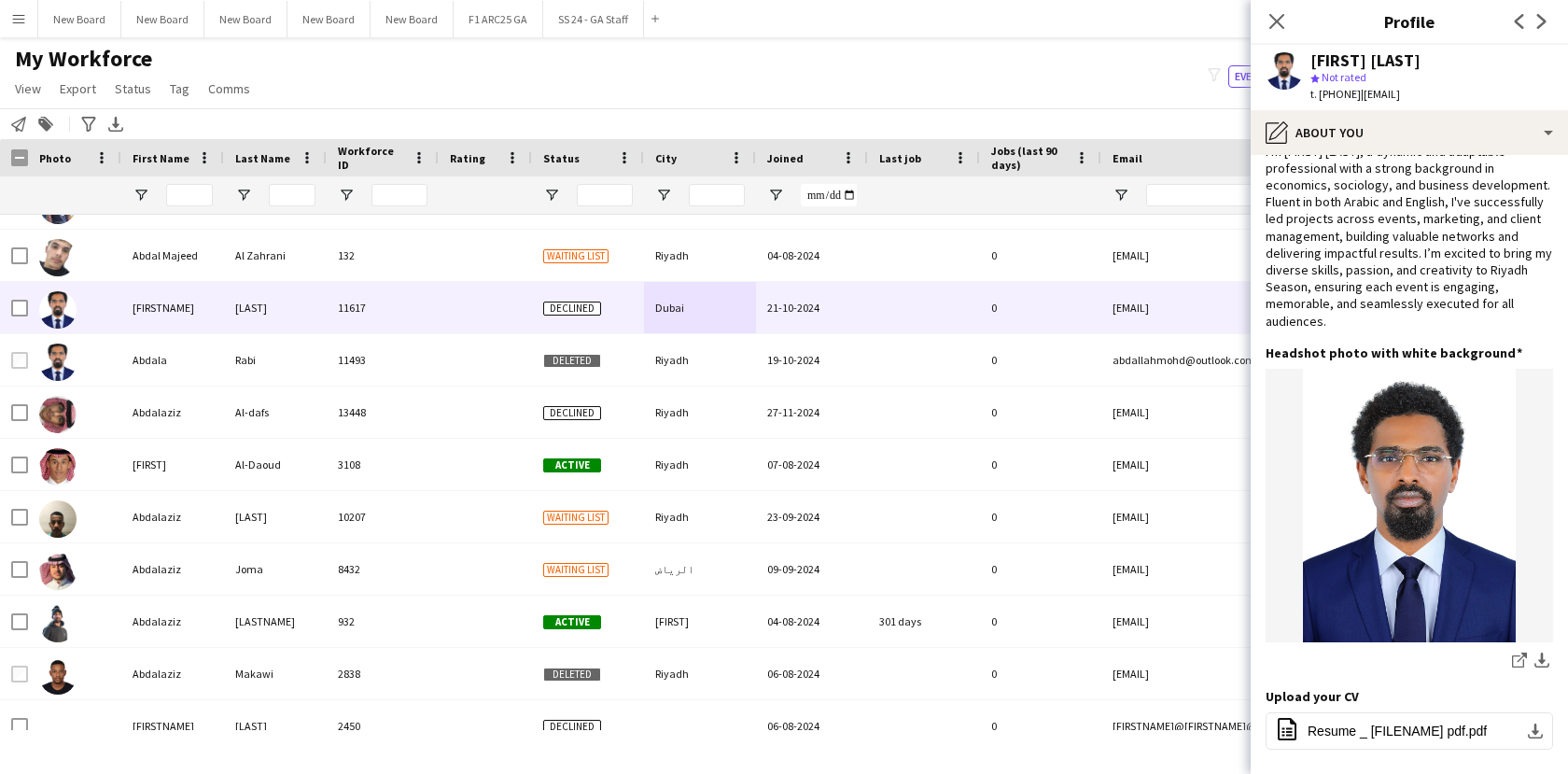 scroll, scrollTop: 0, scrollLeft: 0, axis: both 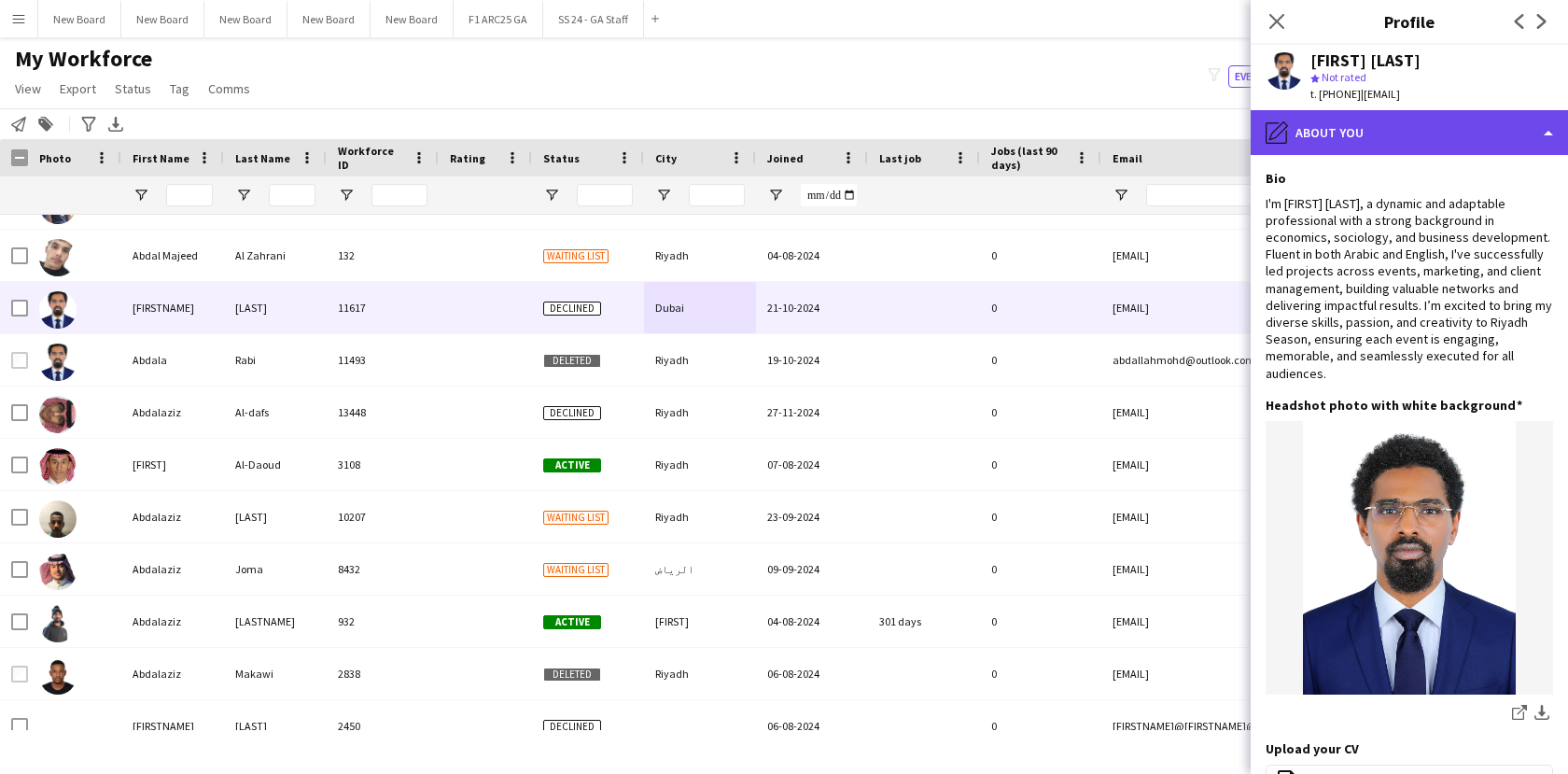 click on "pencil4
About you" 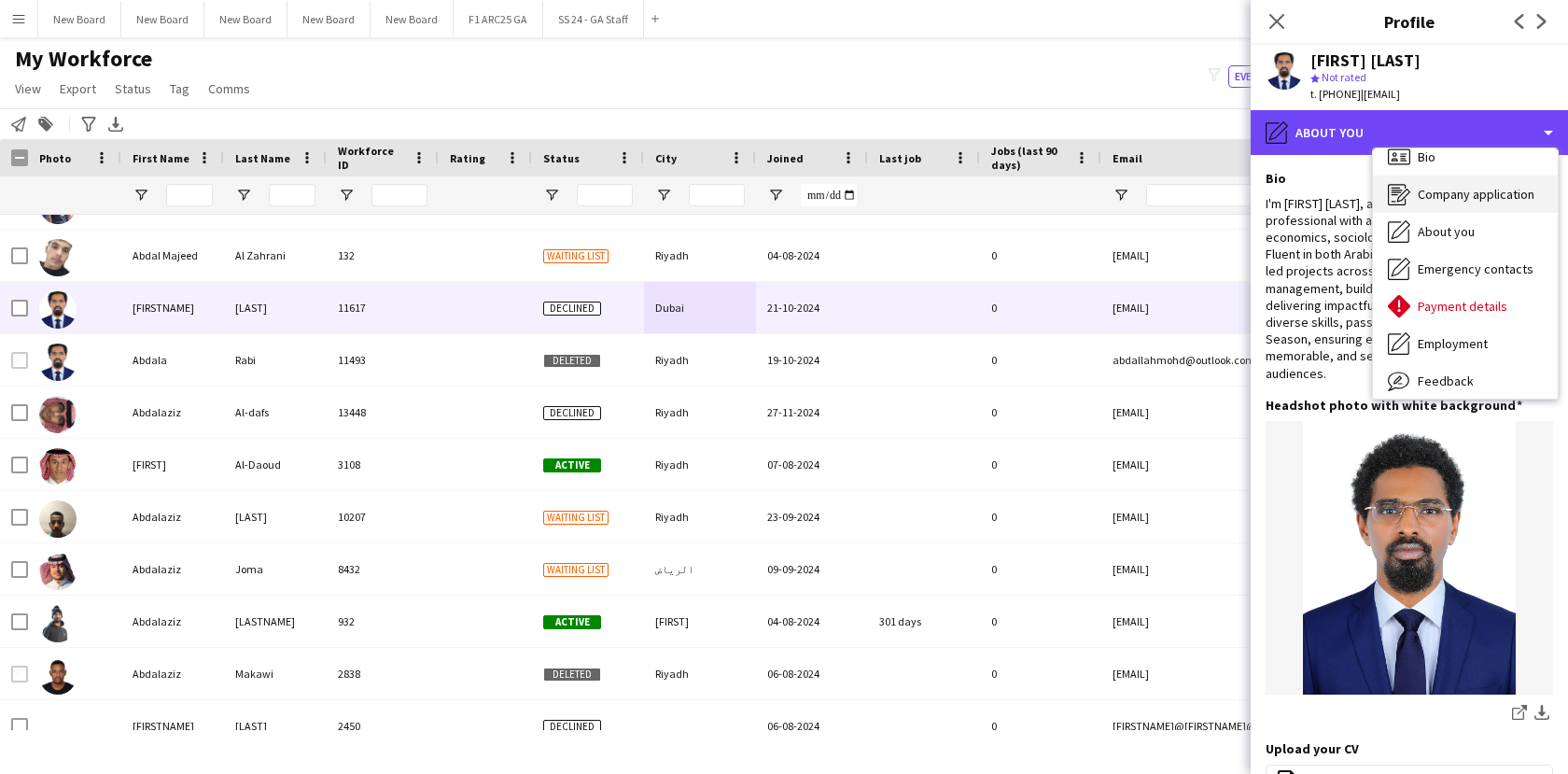 scroll, scrollTop: 0, scrollLeft: 0, axis: both 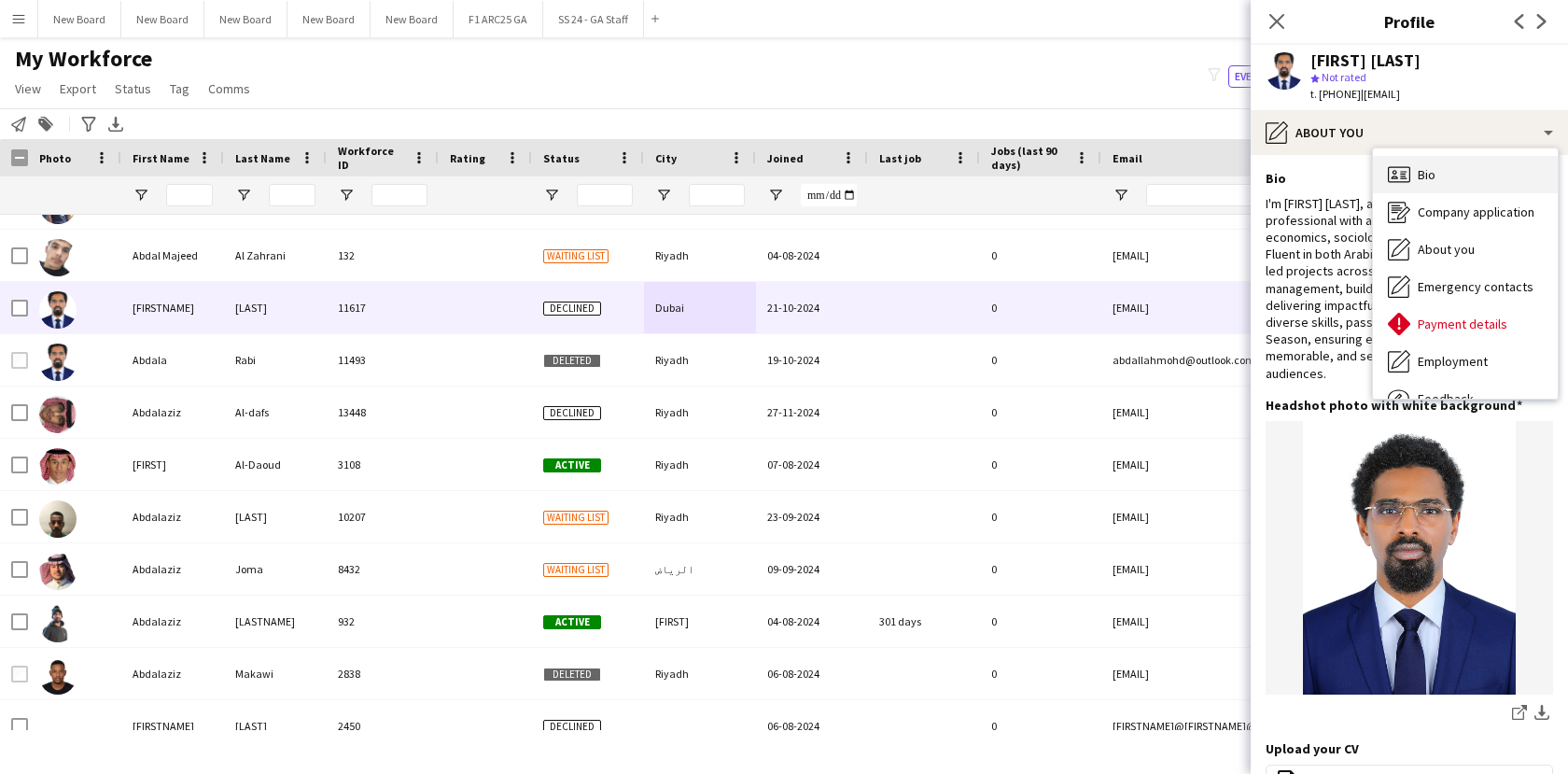 click on "Bio
Bio" at bounding box center (1465, 175) 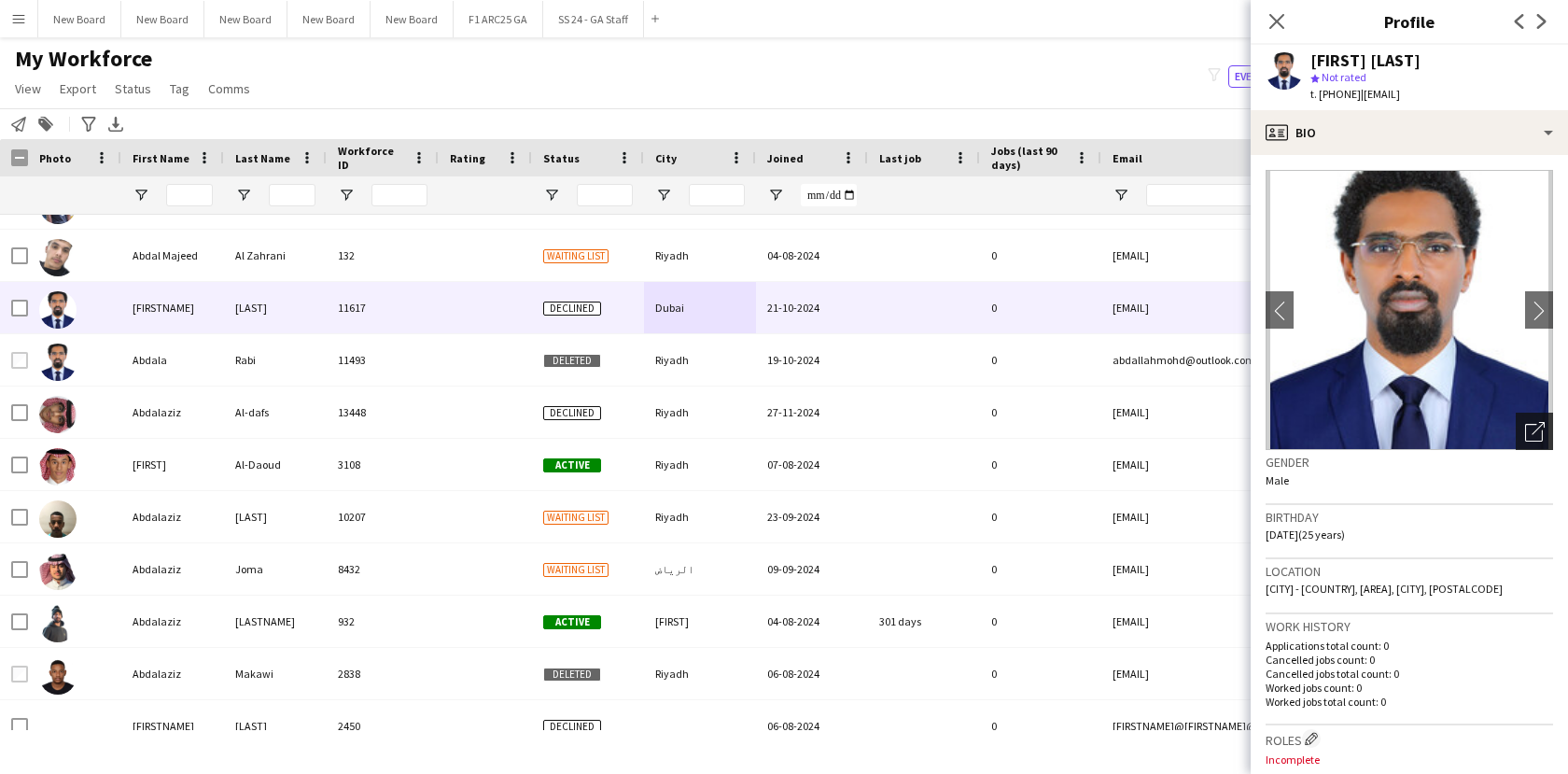 click on "Open photos pop-in" 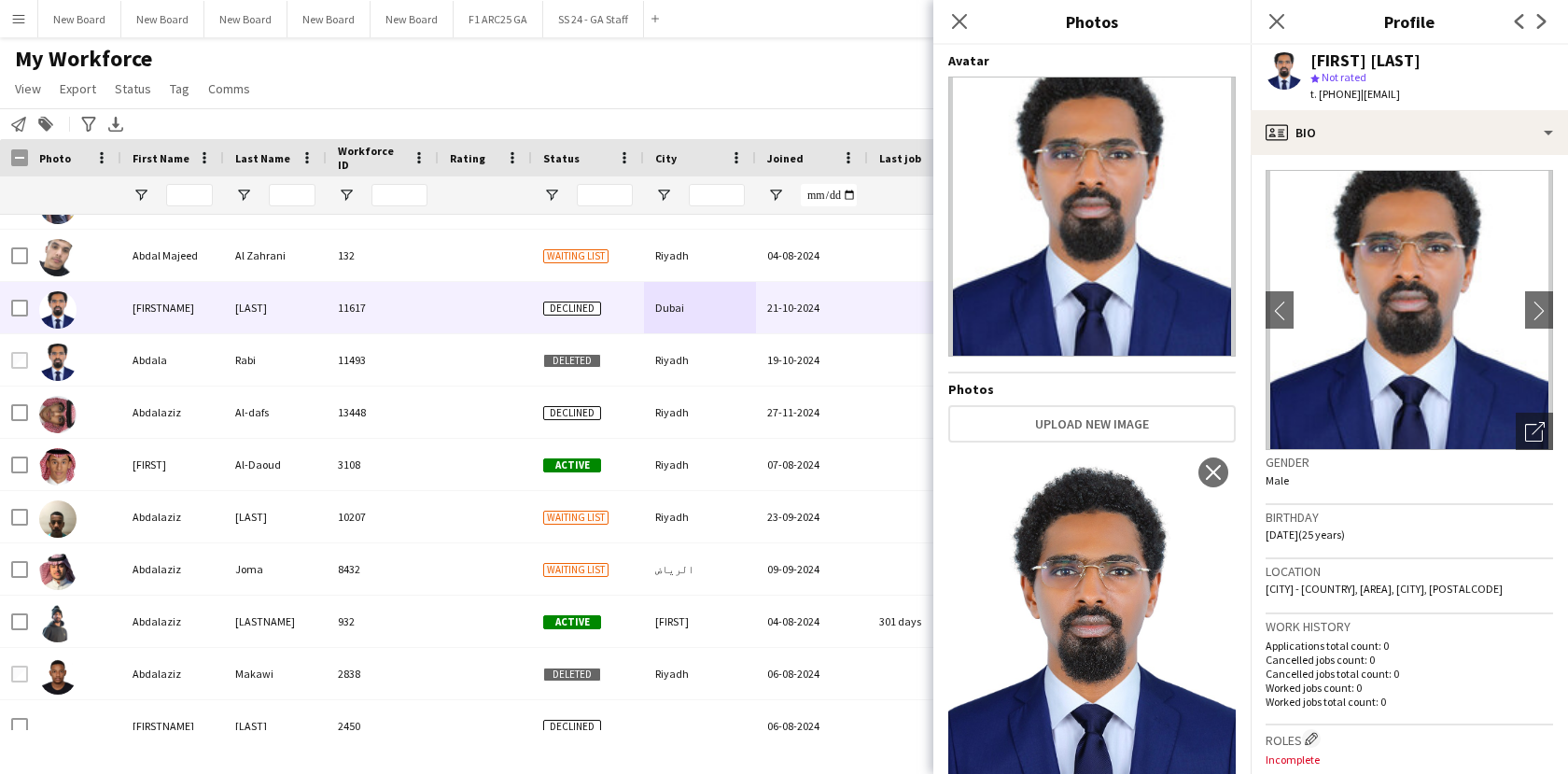click on "Location   [CITY] - [COUNTRY], [AREA], [CITY], [POSTAL_CODE]" 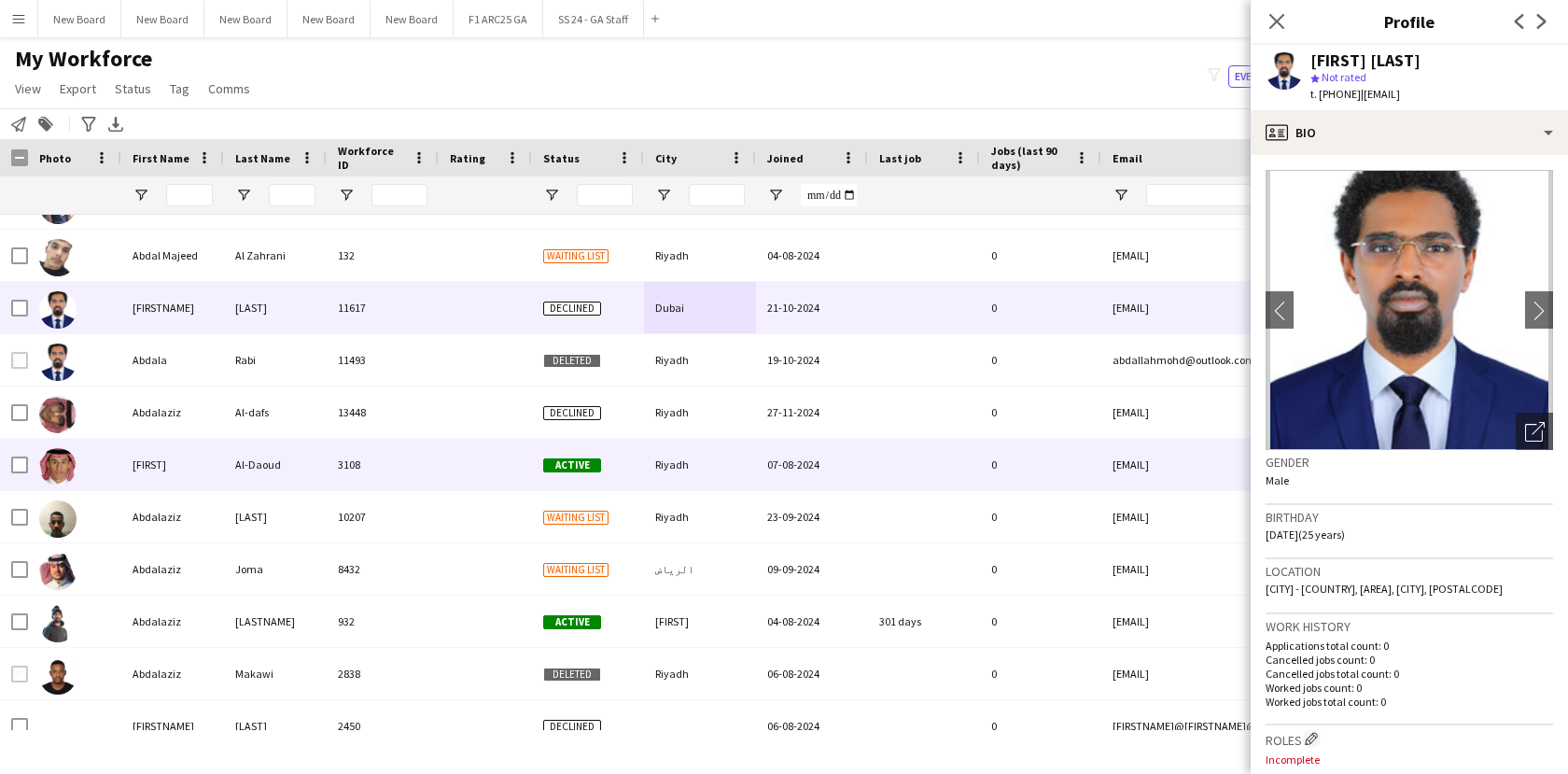 click at bounding box center (75, 412) 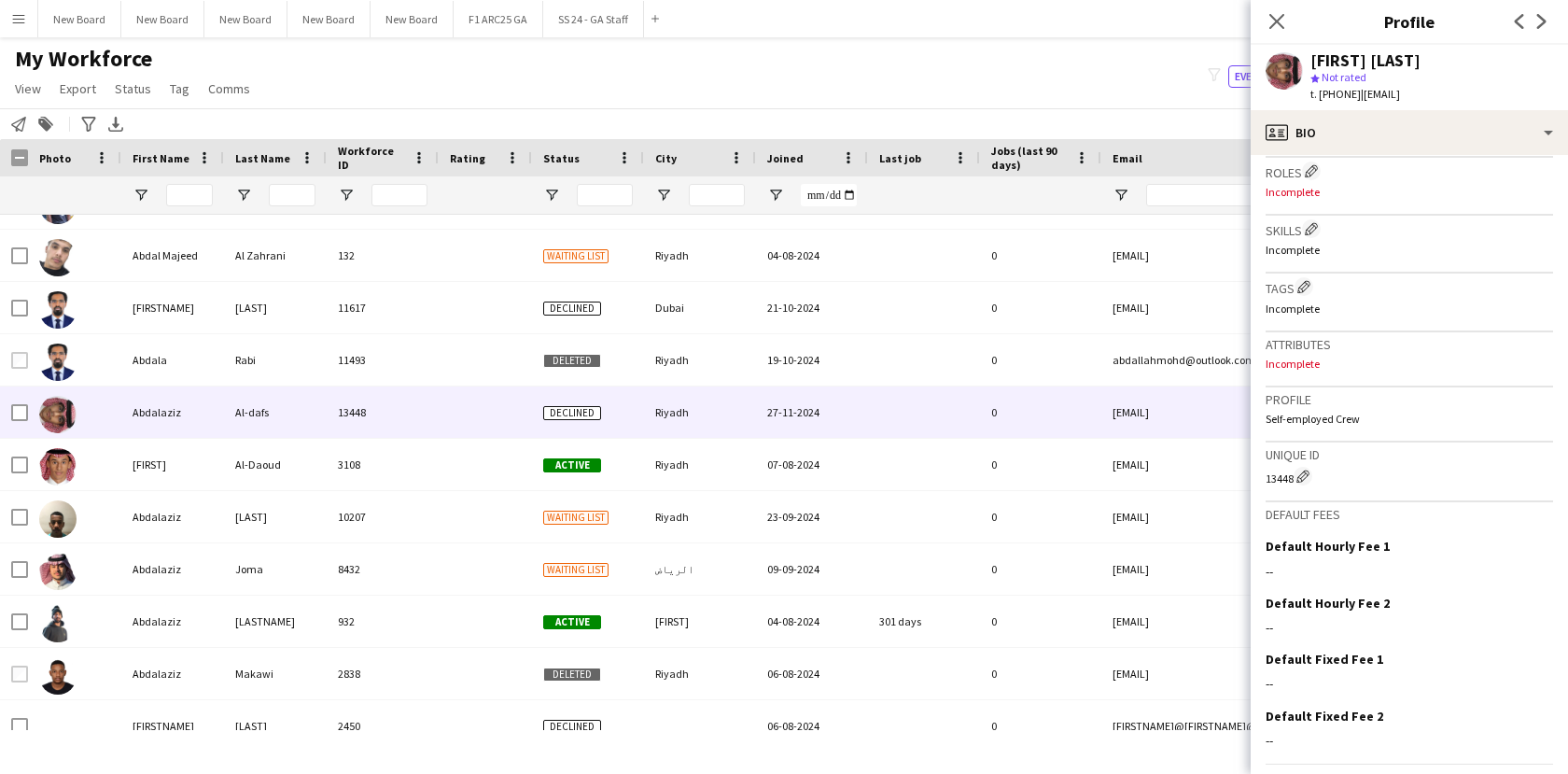 scroll, scrollTop: 626, scrollLeft: 0, axis: vertical 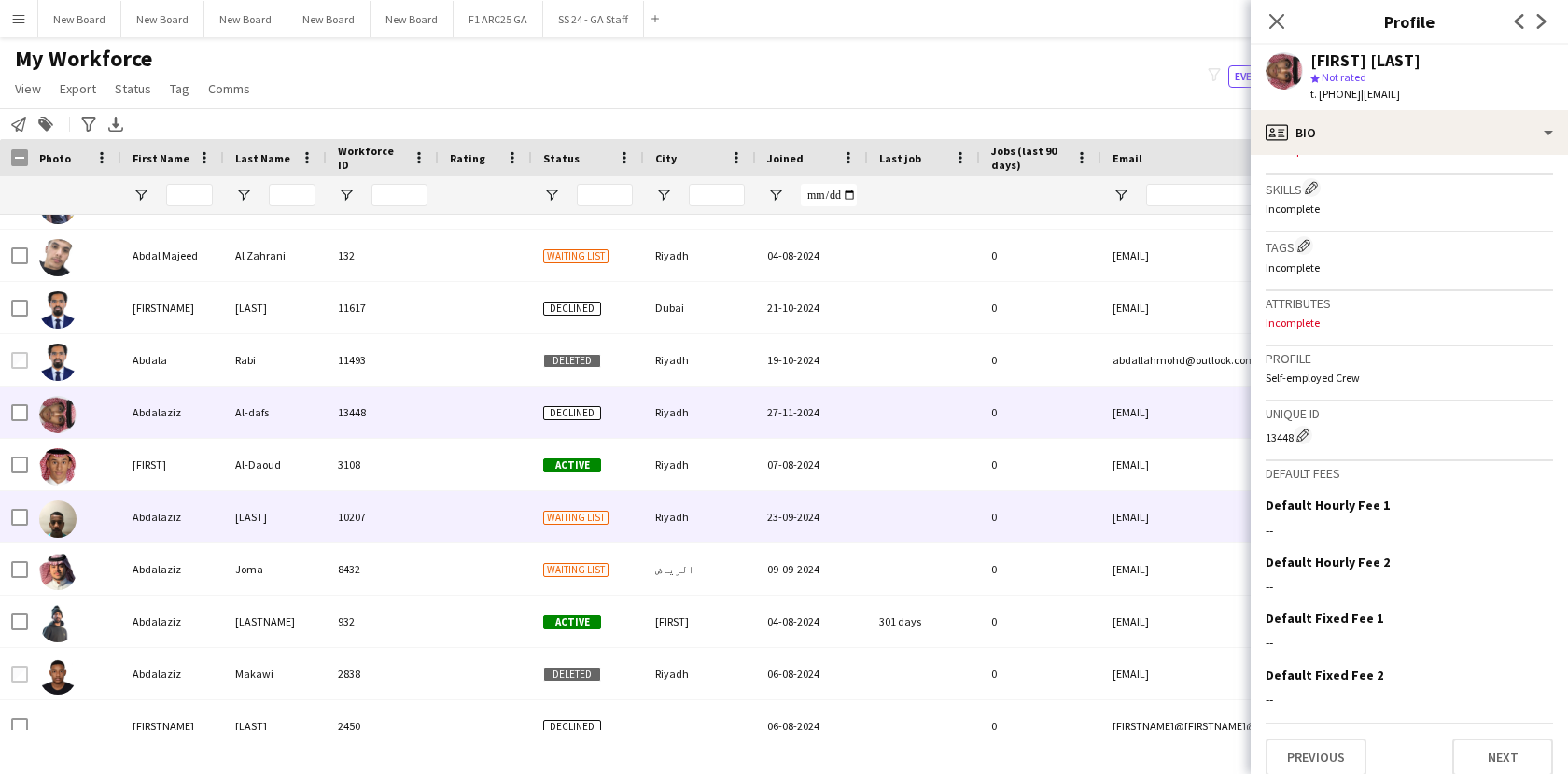 click at bounding box center [485, 516] 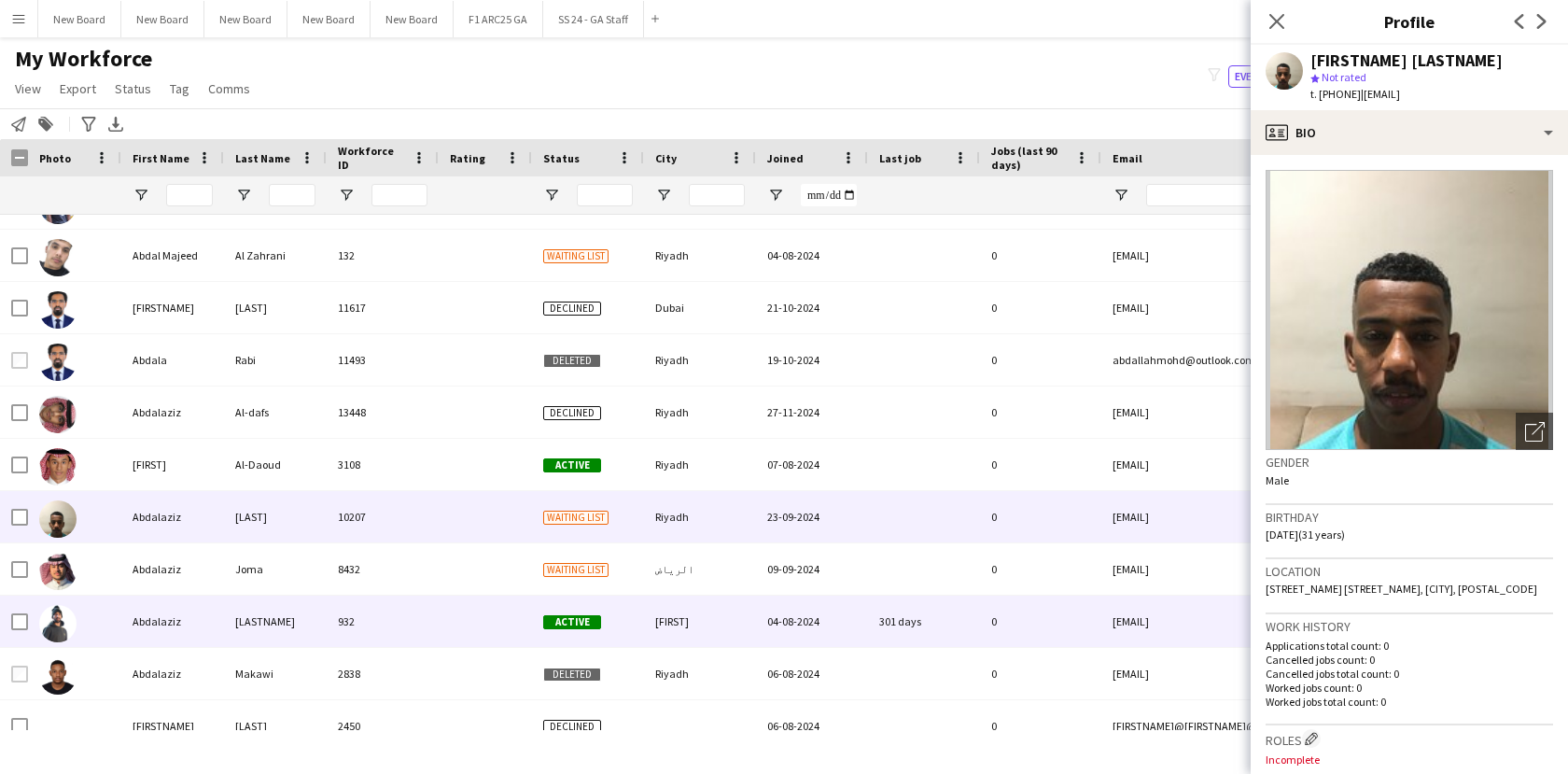 drag, startPoint x: 387, startPoint y: 595, endPoint x: 392, endPoint y: 580, distance: 15.811388 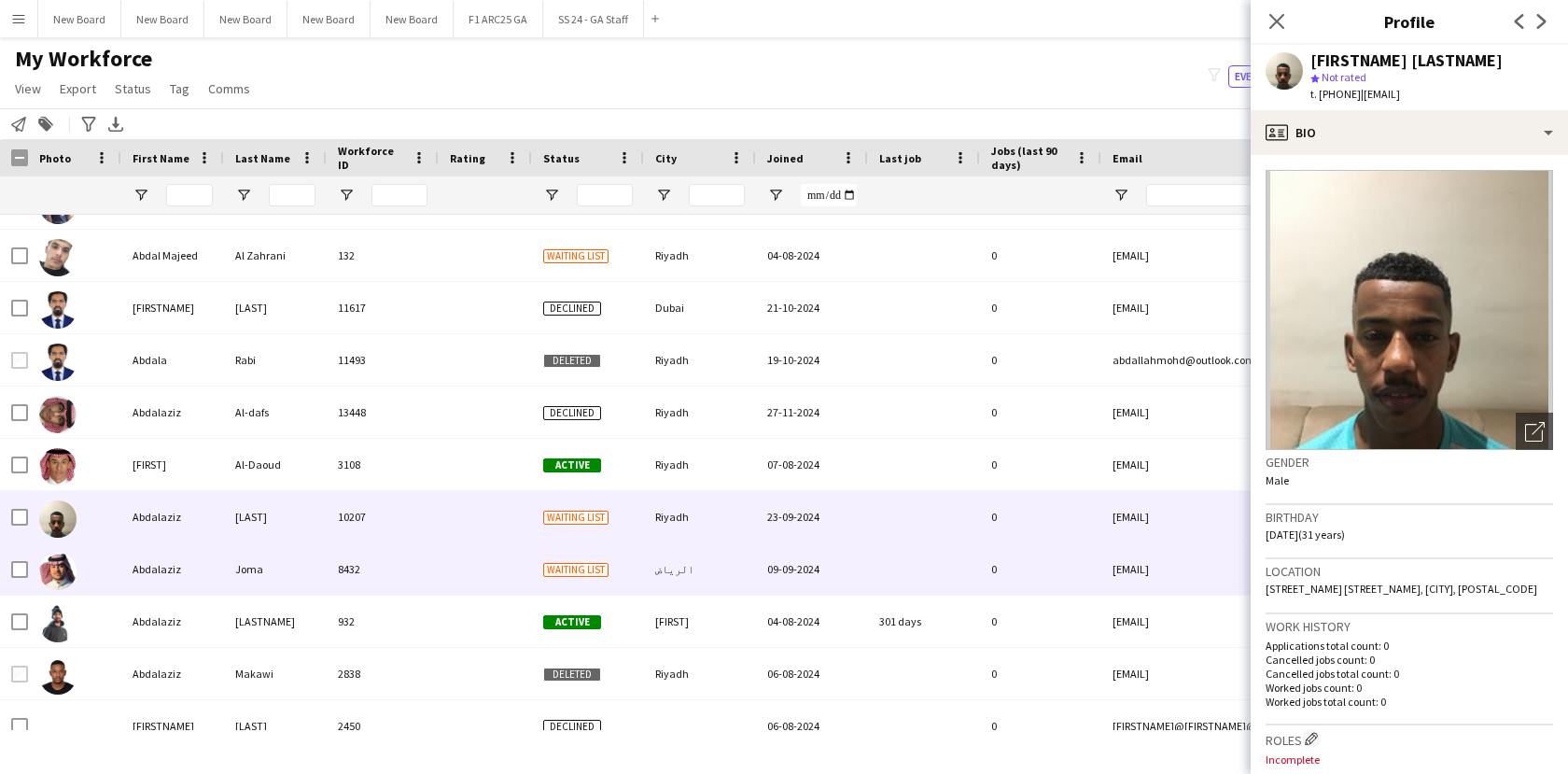 click on "8432" at bounding box center [383, 569] 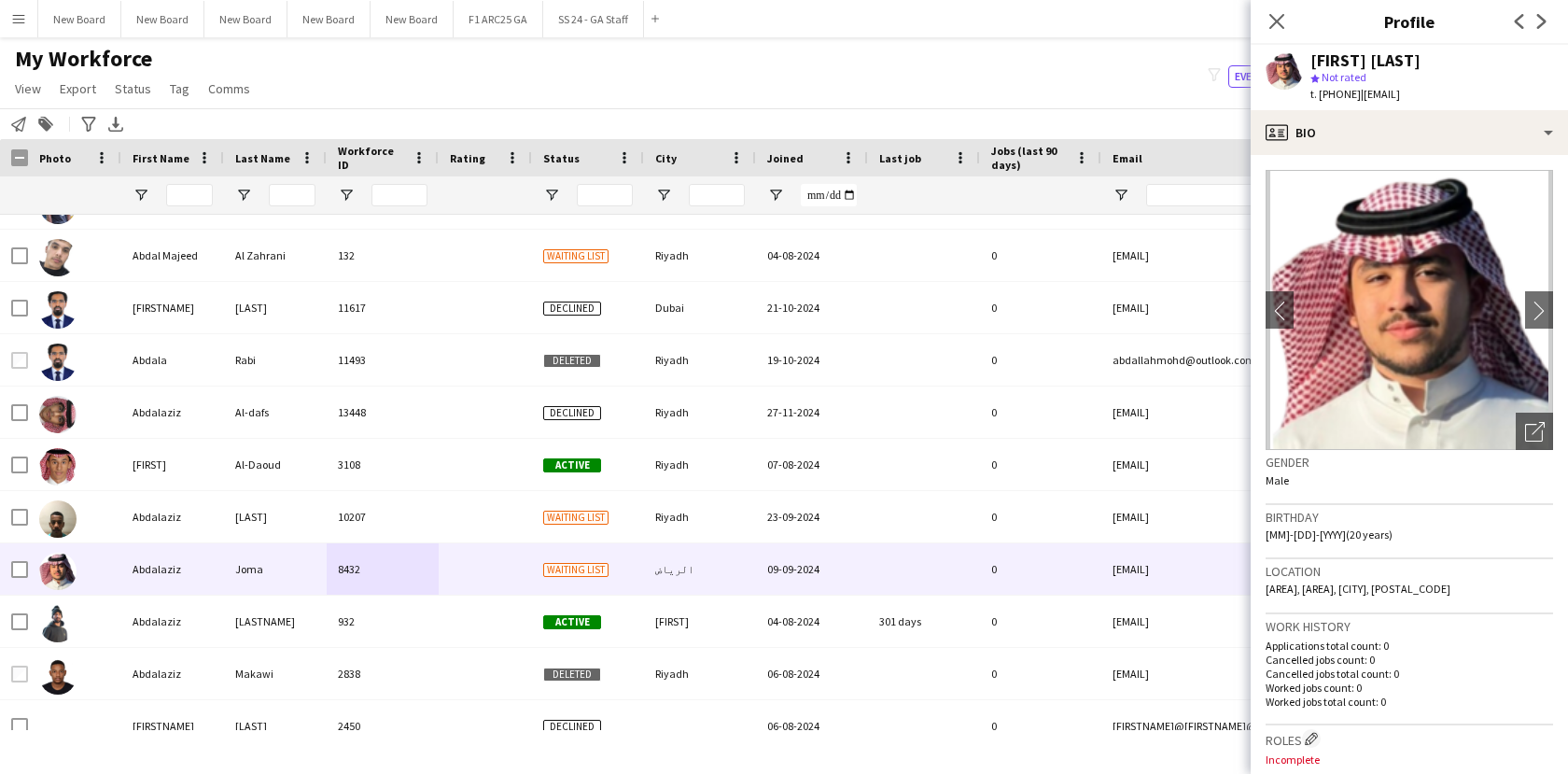 click 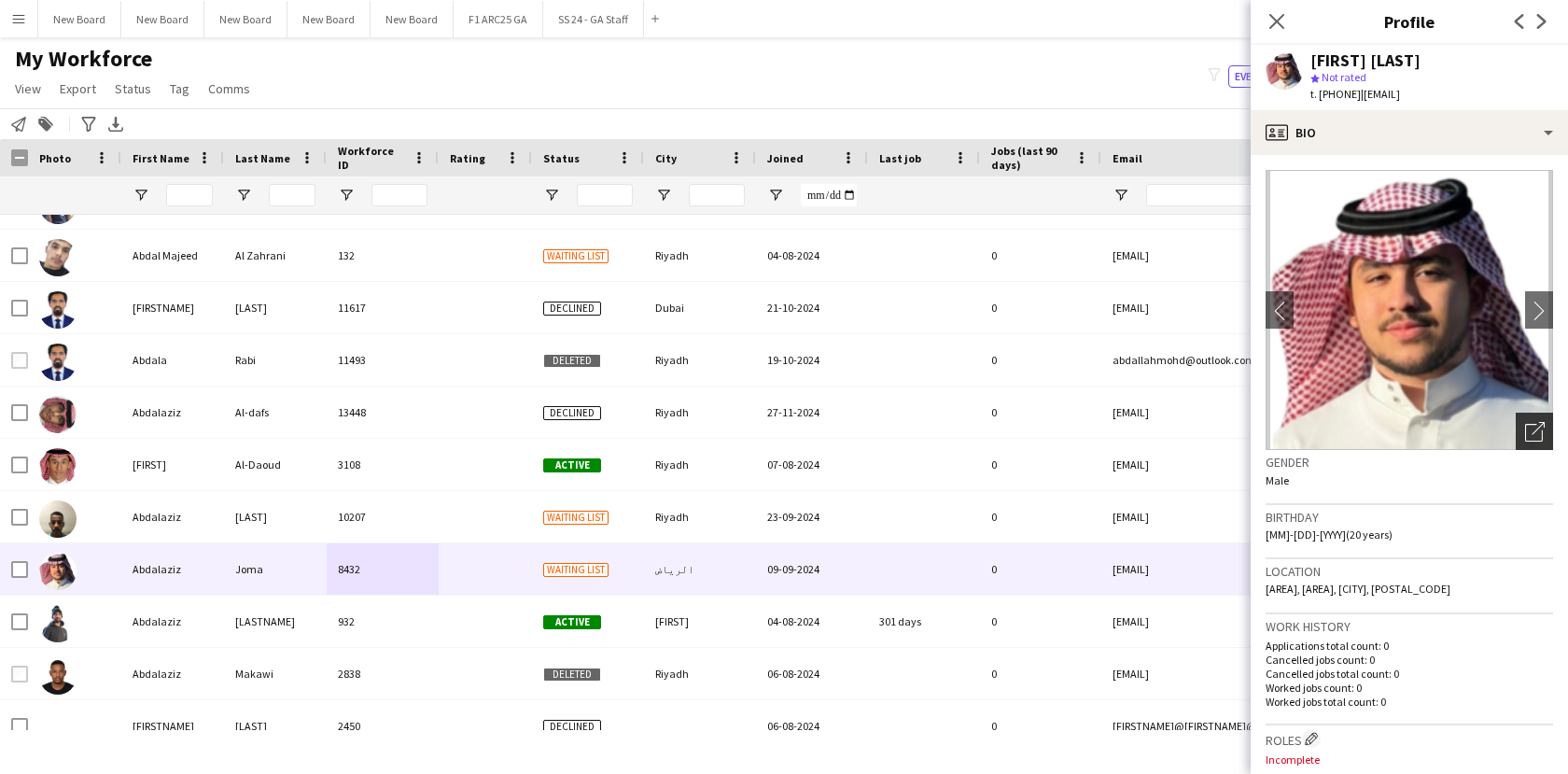 click 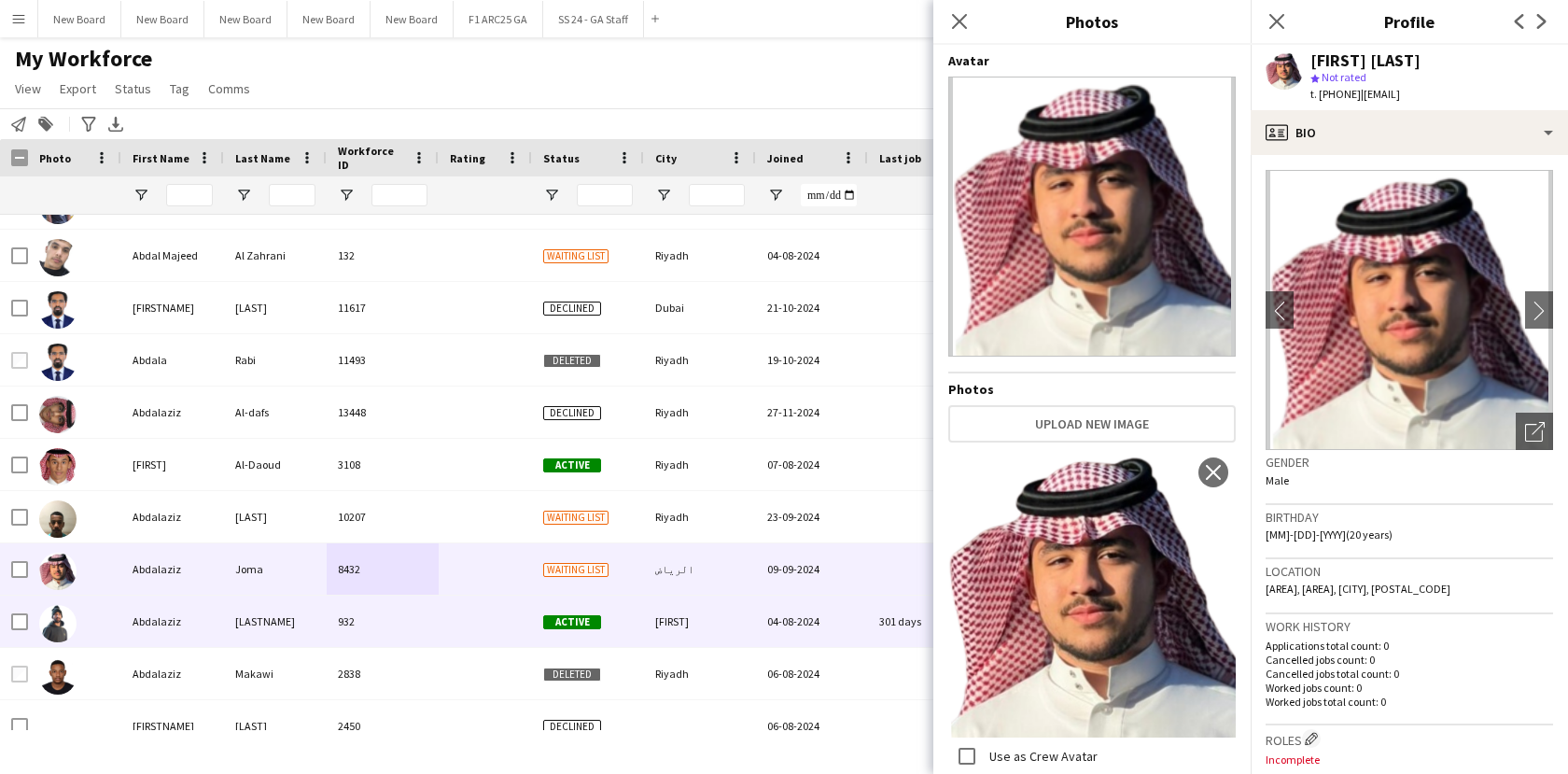 scroll, scrollTop: 2241, scrollLeft: 0, axis: vertical 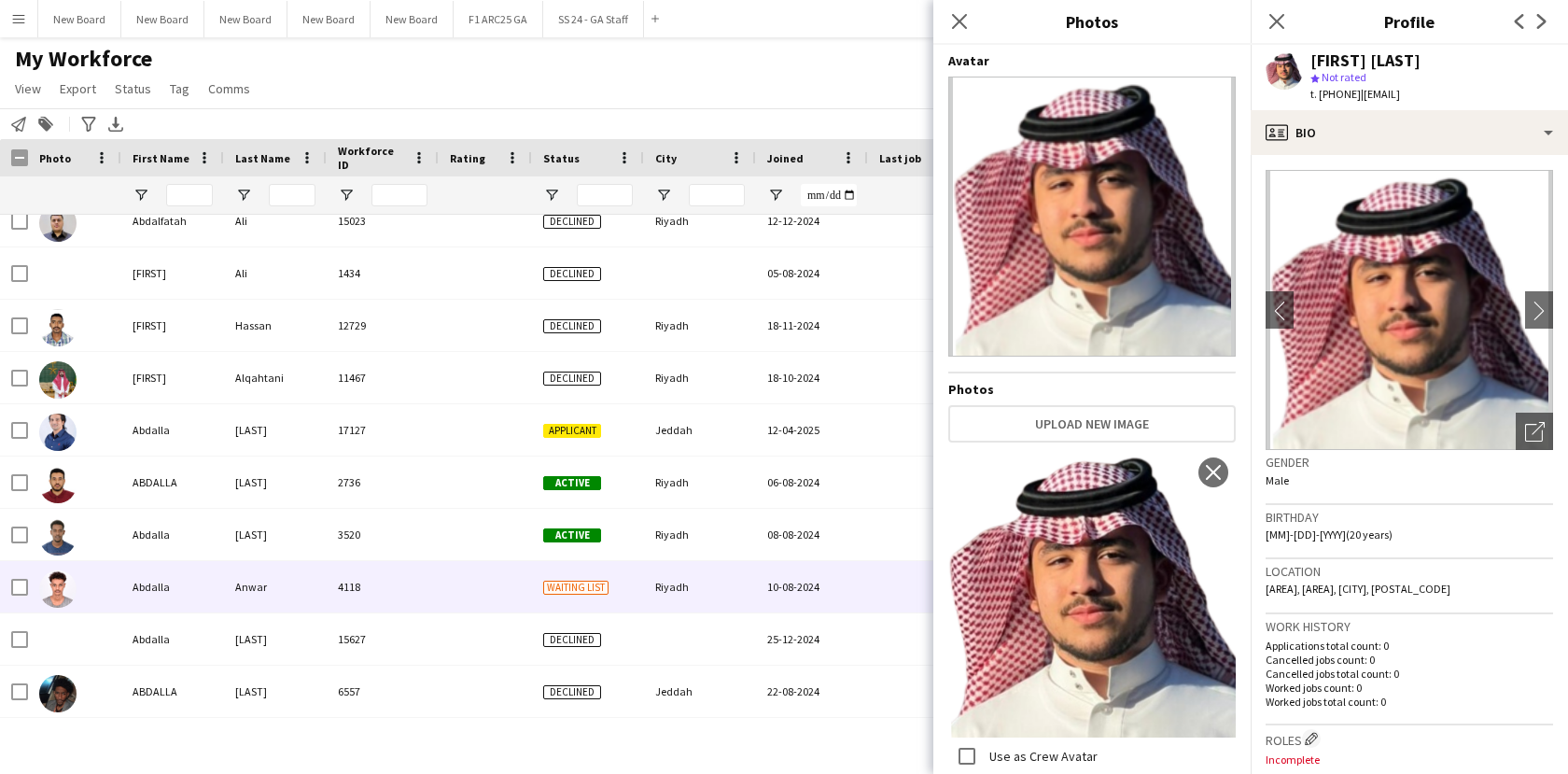 click on "Anwar" at bounding box center (275, 586) 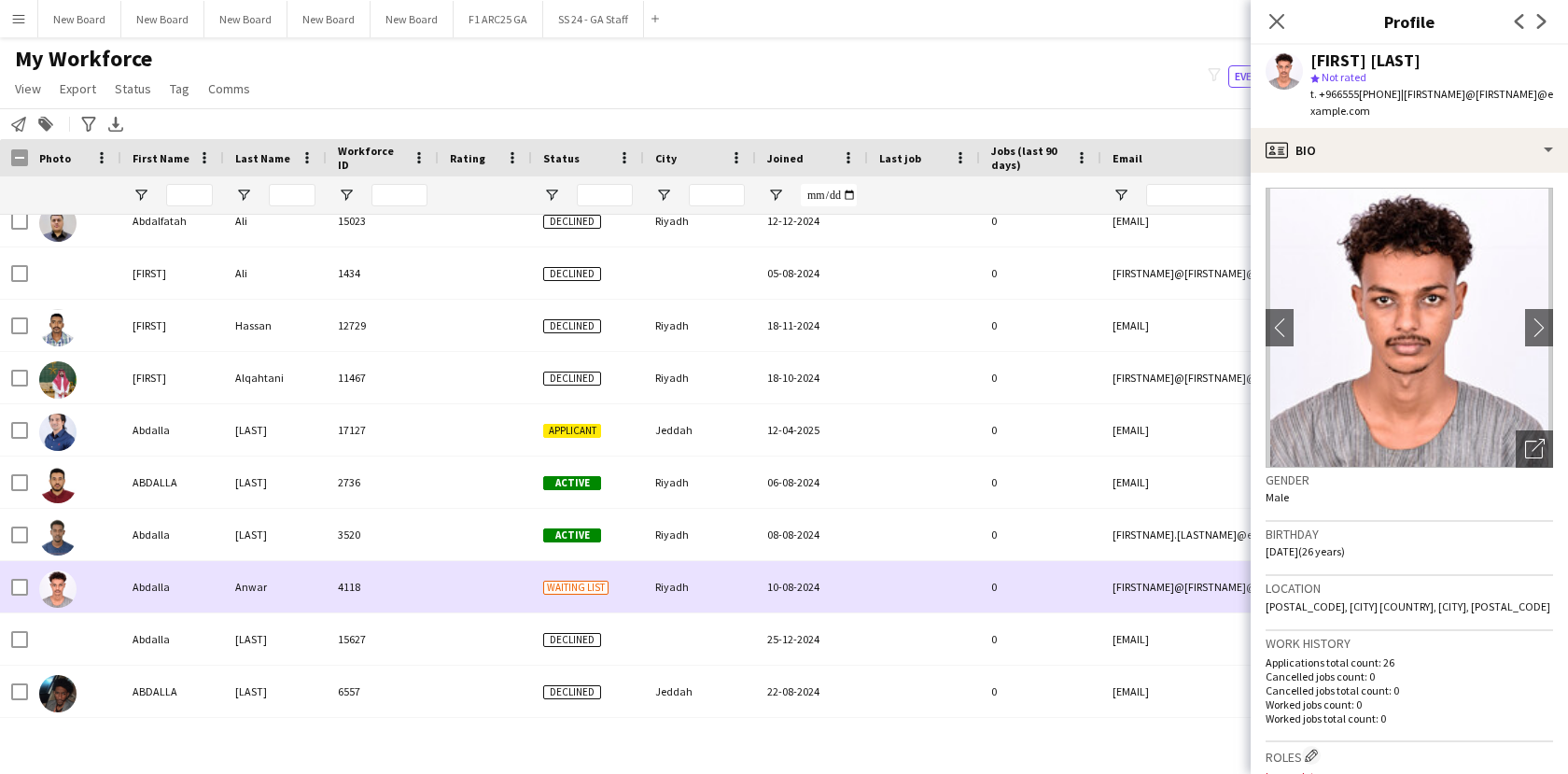 scroll, scrollTop: 2962, scrollLeft: 0, axis: vertical 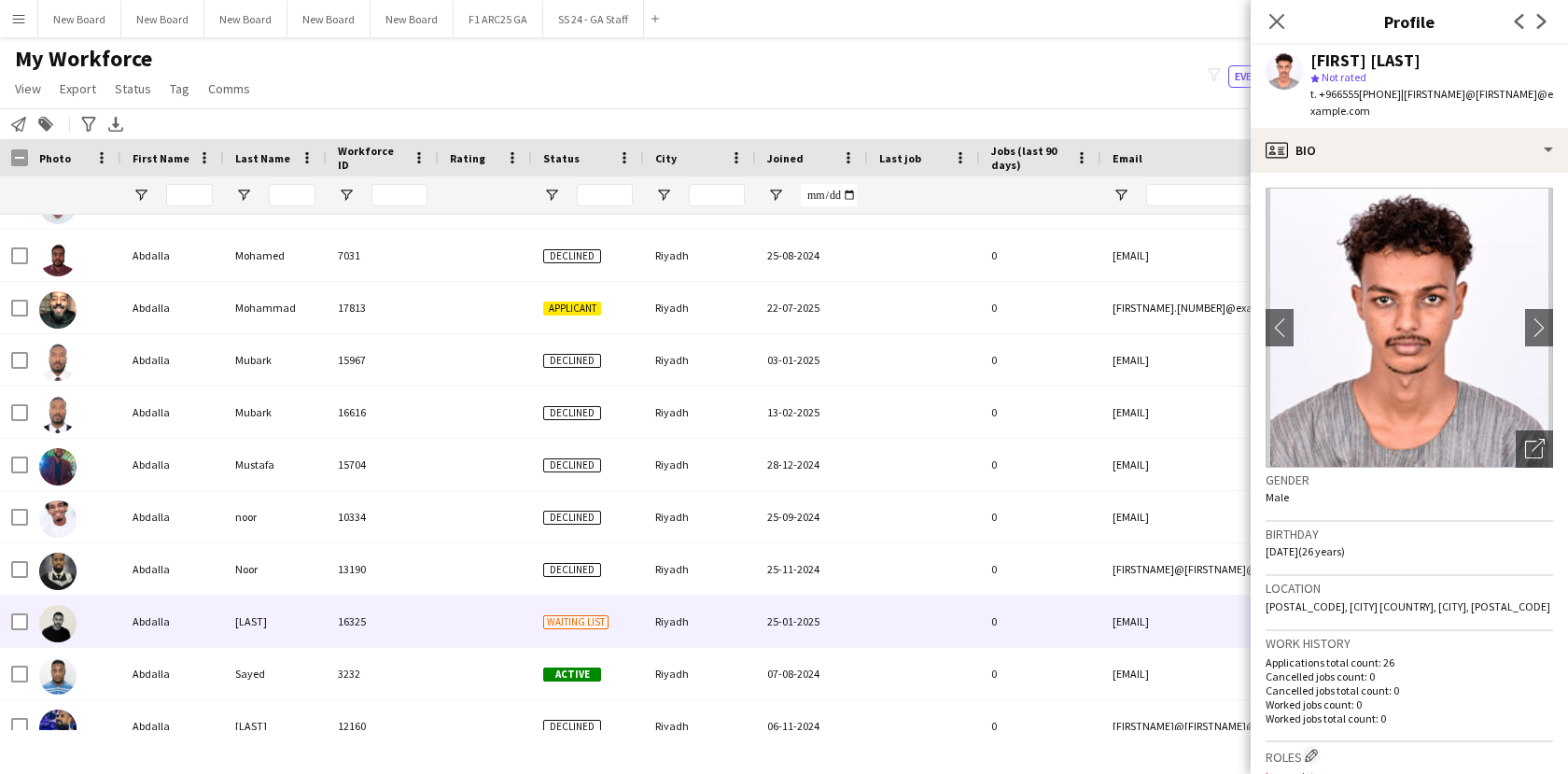 click on "[LAST]" at bounding box center (275, 621) 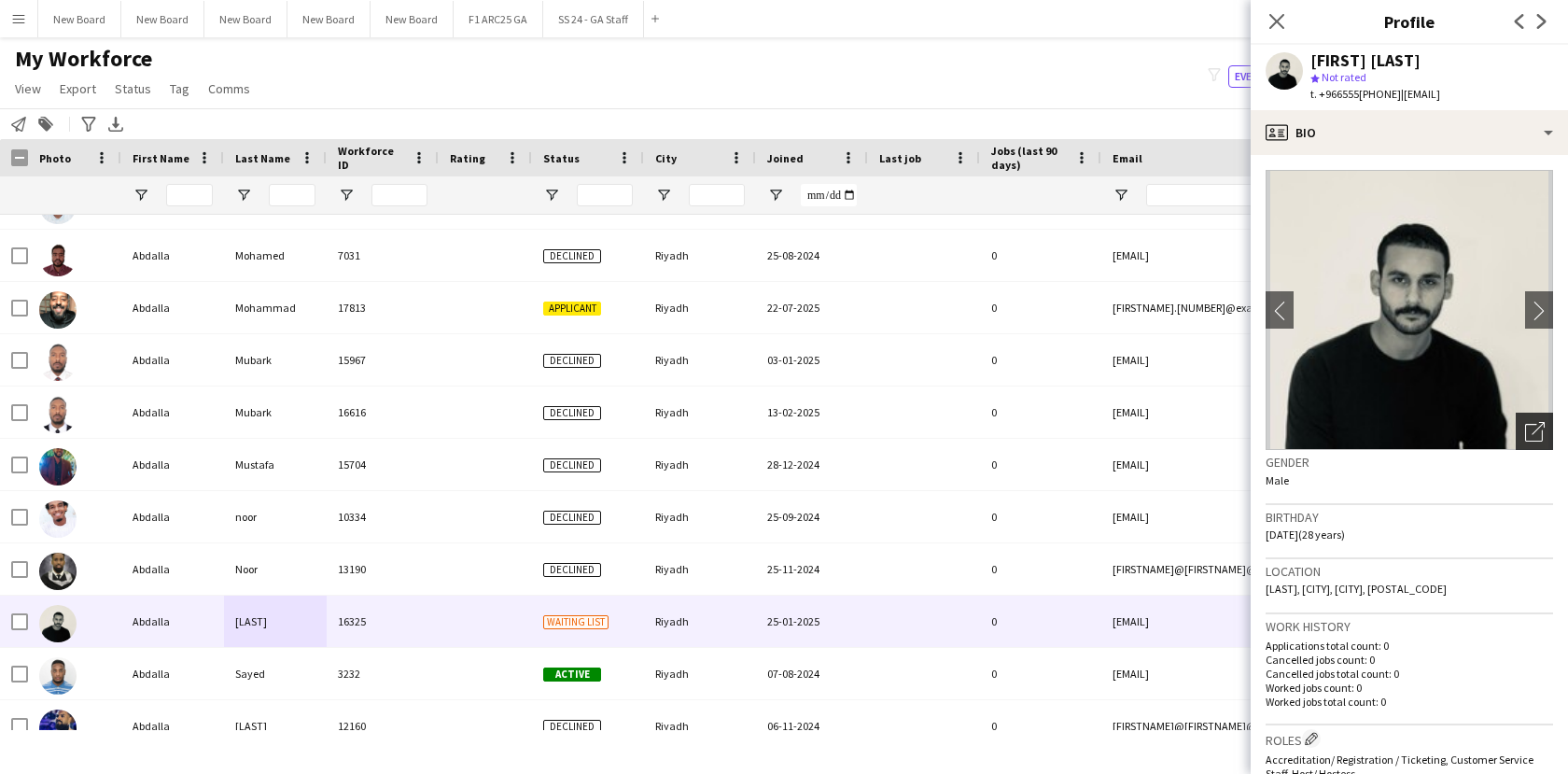 click on "Open photos pop-in" 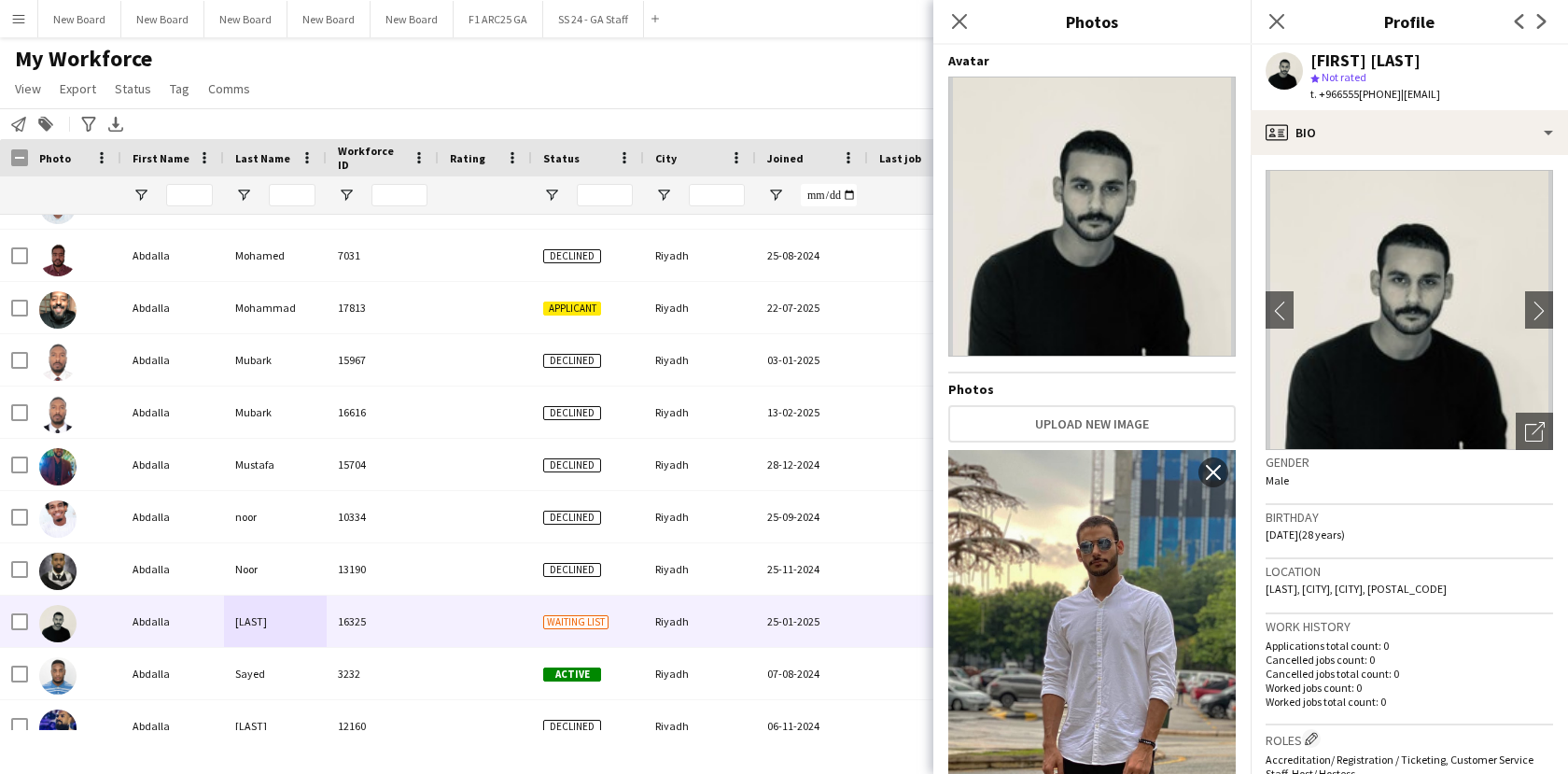 scroll, scrollTop: 240, scrollLeft: 0, axis: vertical 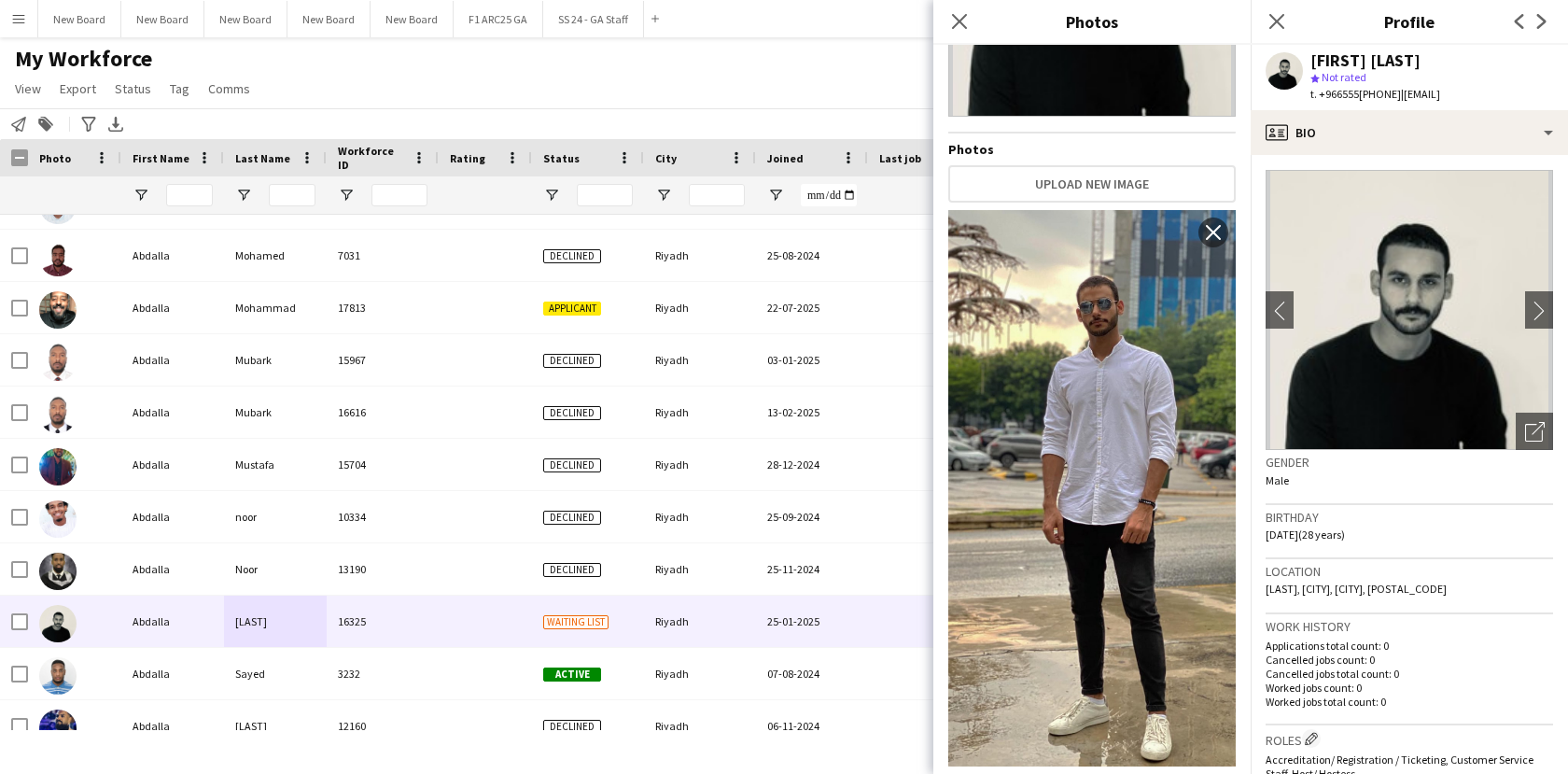 click on "[LAST], [CITY], [CITY], [POSTAL_CODE]" 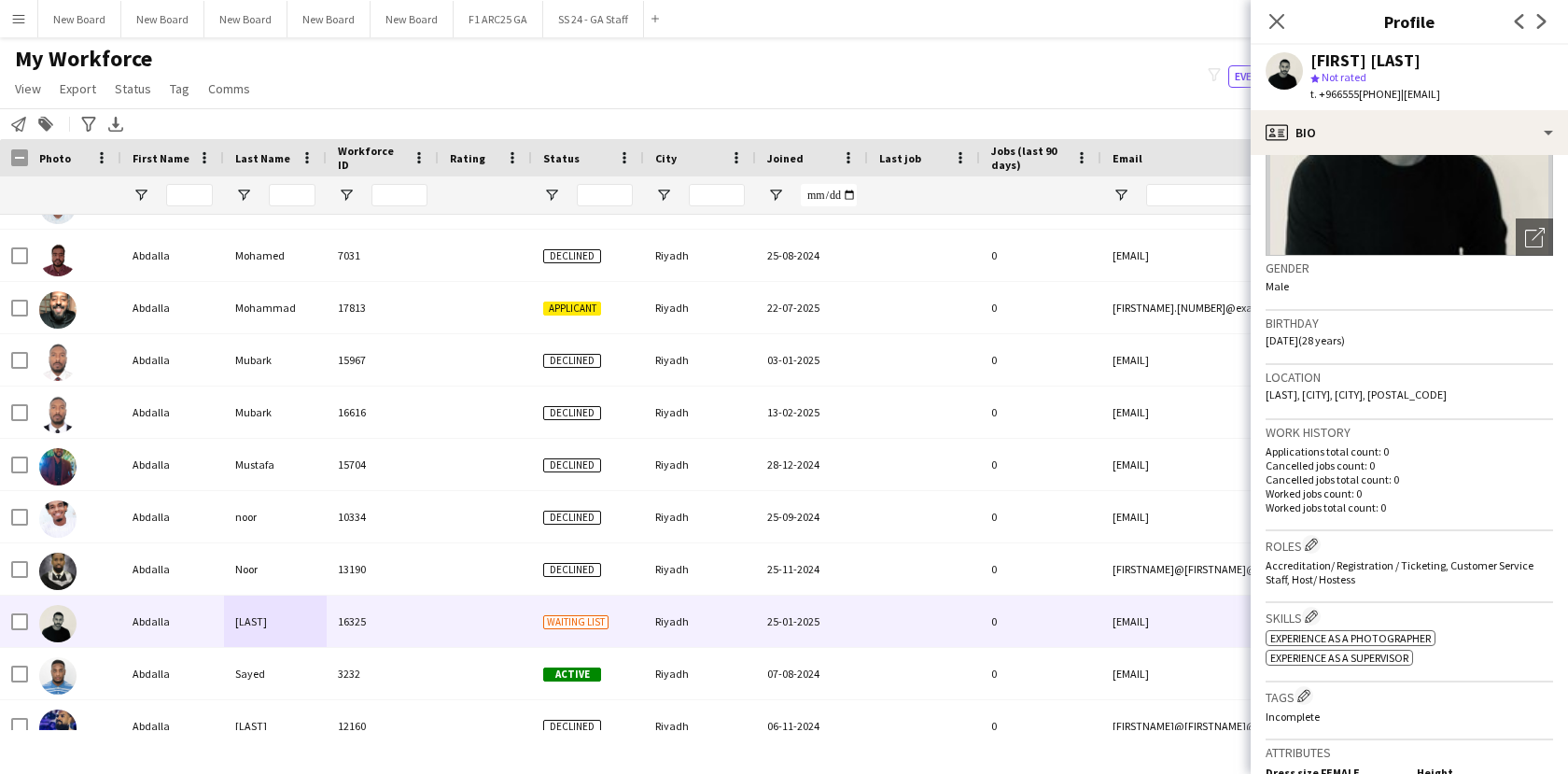 scroll, scrollTop: 353, scrollLeft: 0, axis: vertical 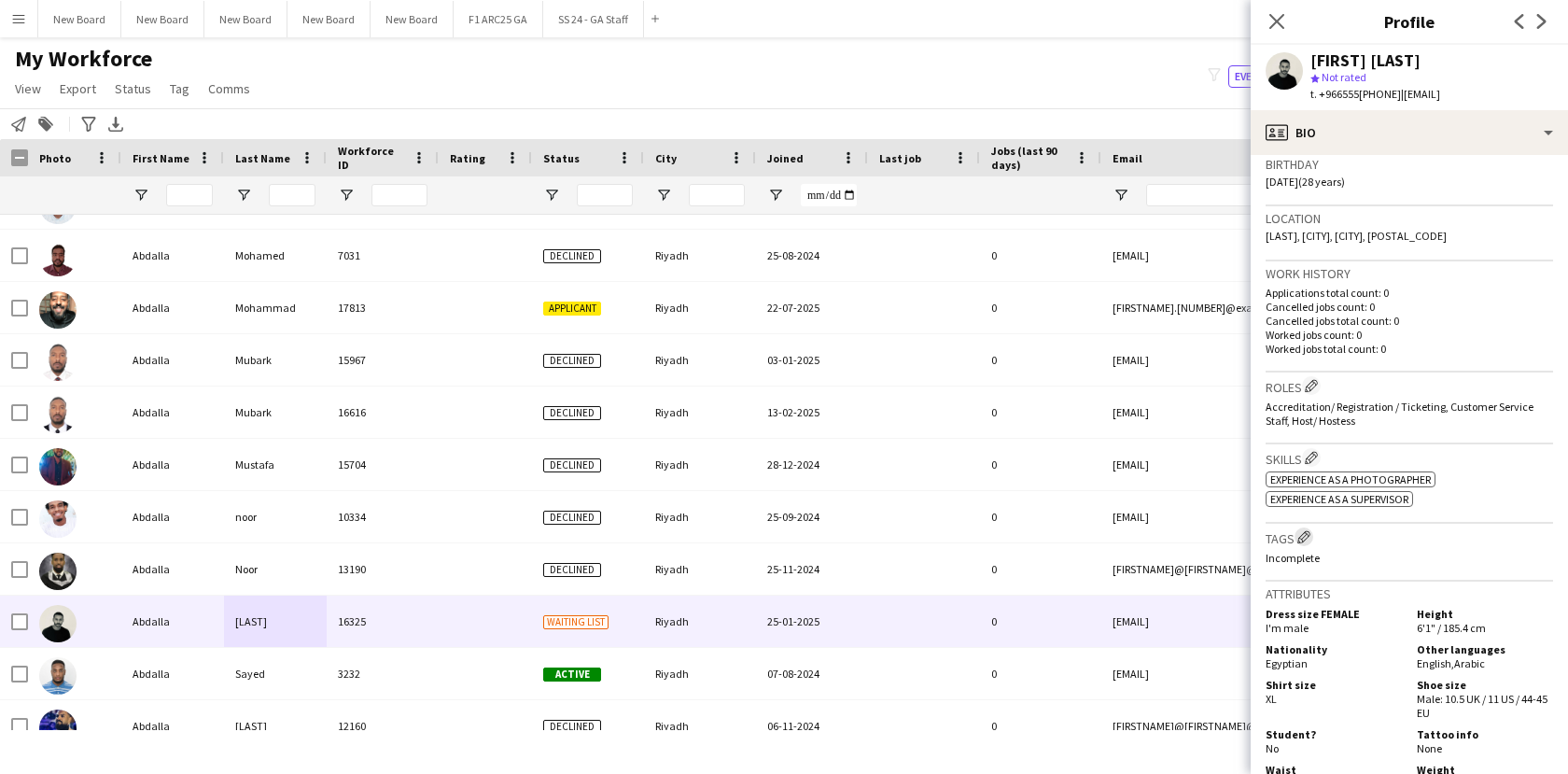 click on "Edit crew company tags" 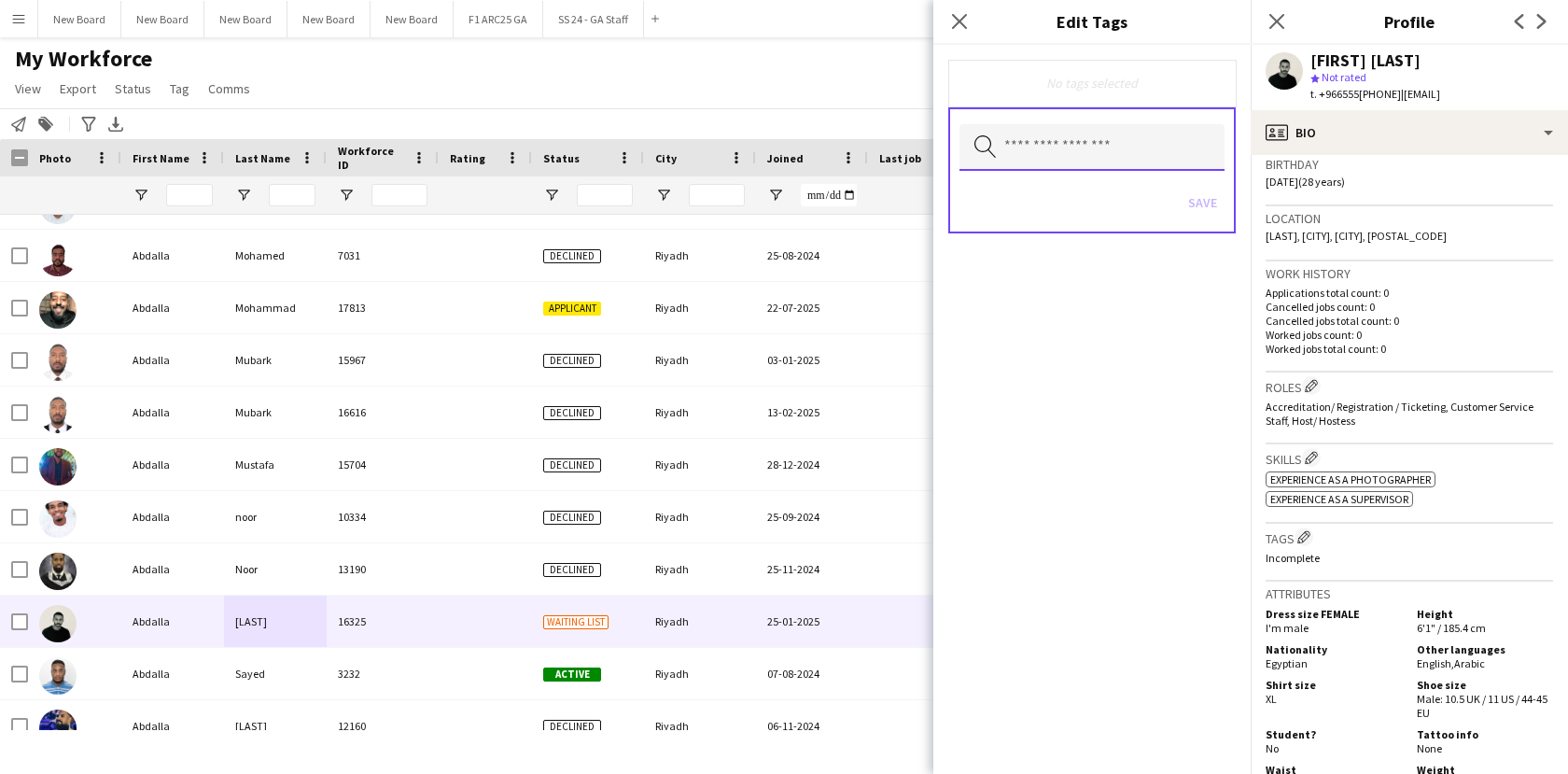 click at bounding box center [1092, 148] 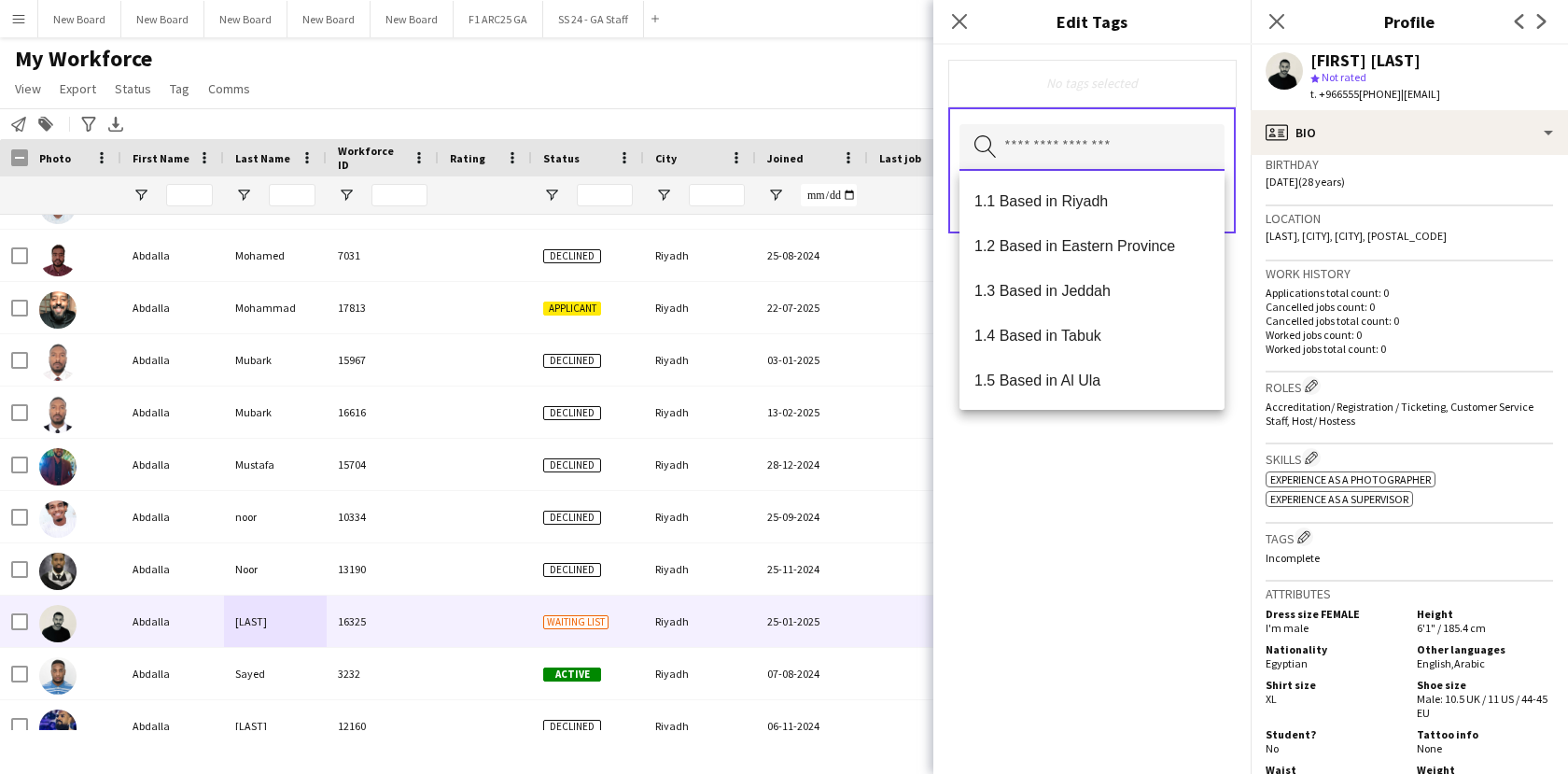 scroll, scrollTop: 205, scrollLeft: 0, axis: vertical 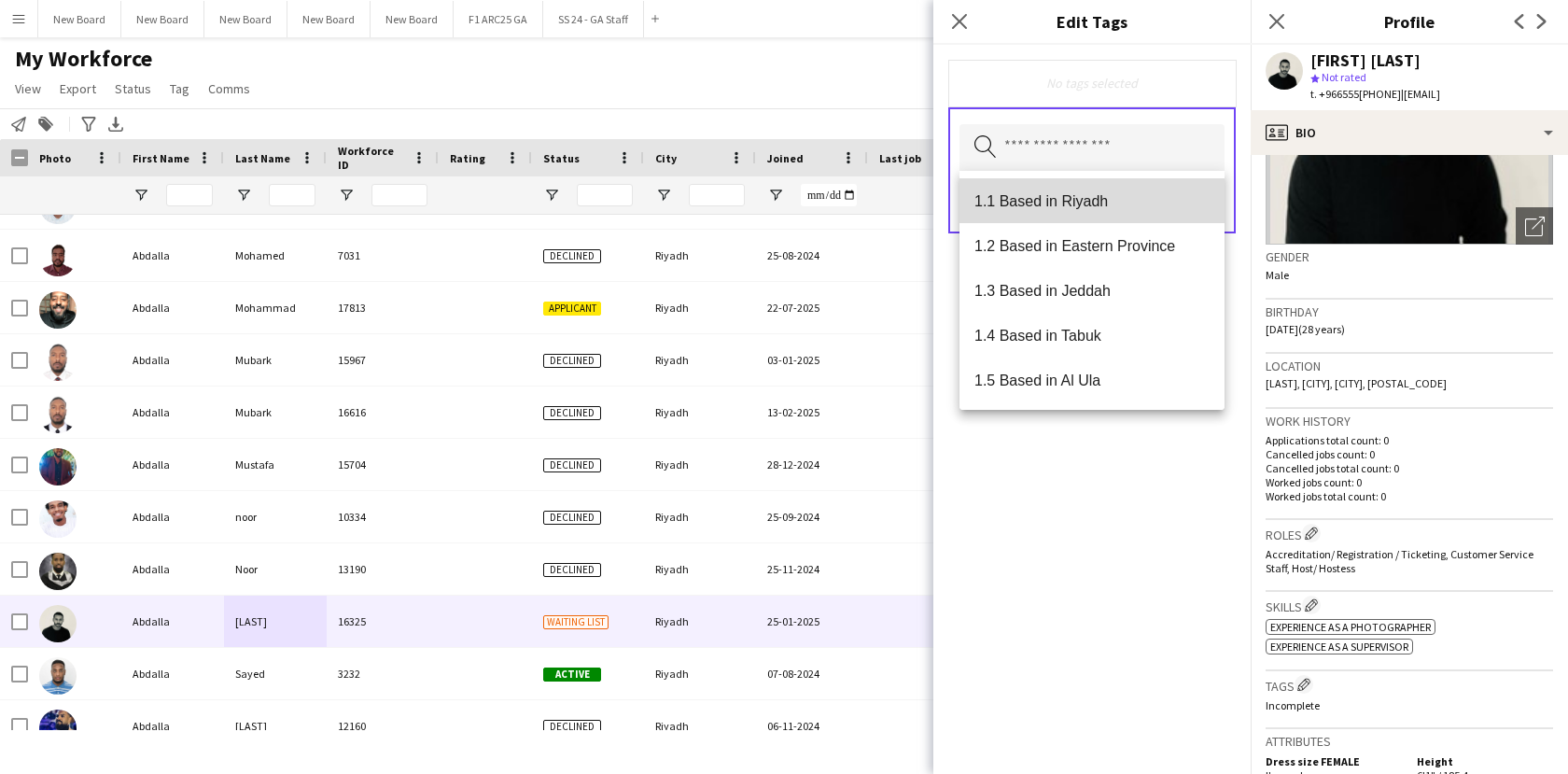 click on "1.1 Based in Riyadh" at bounding box center [1092, 201] 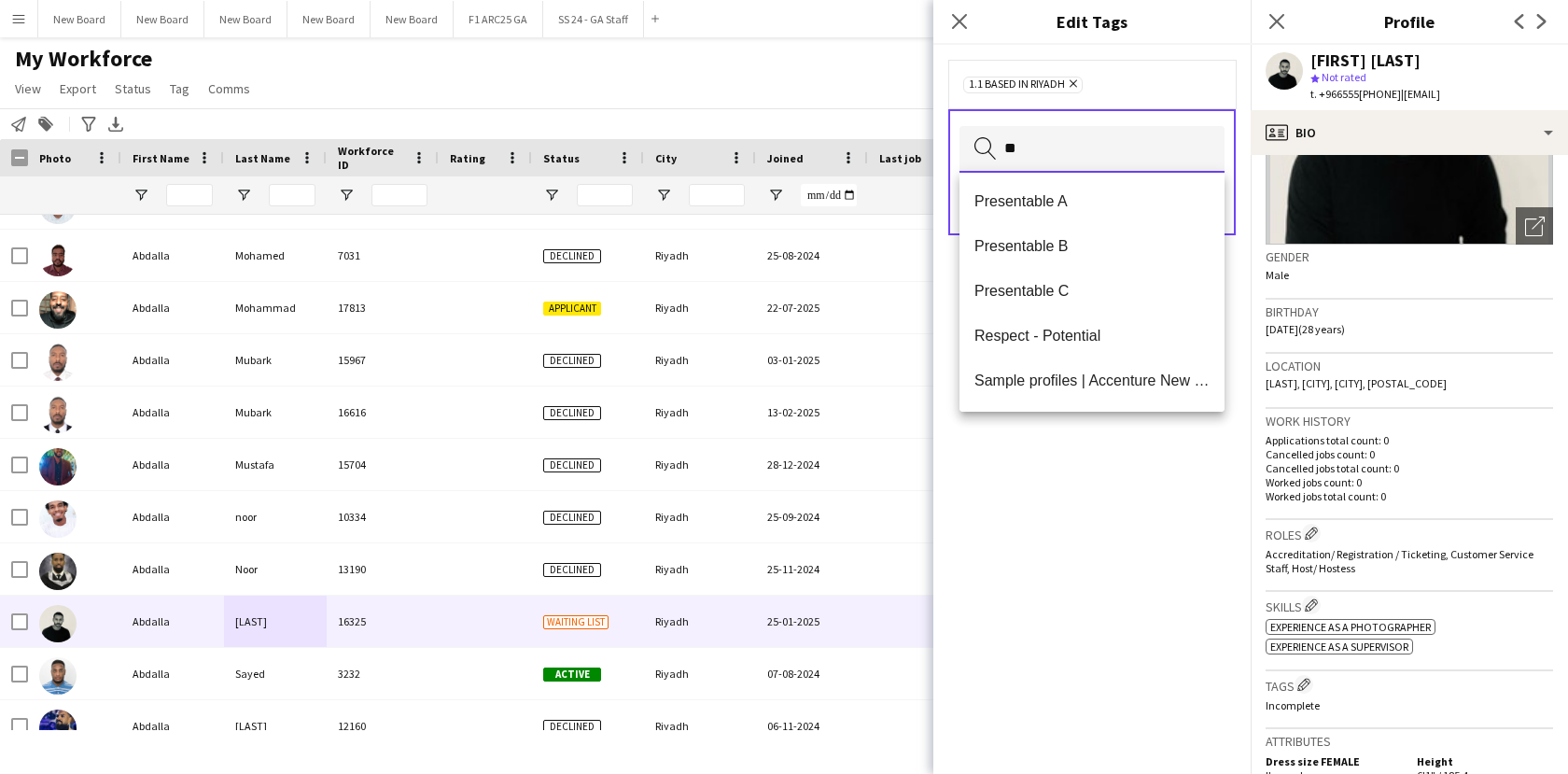scroll, scrollTop: 0, scrollLeft: 0, axis: both 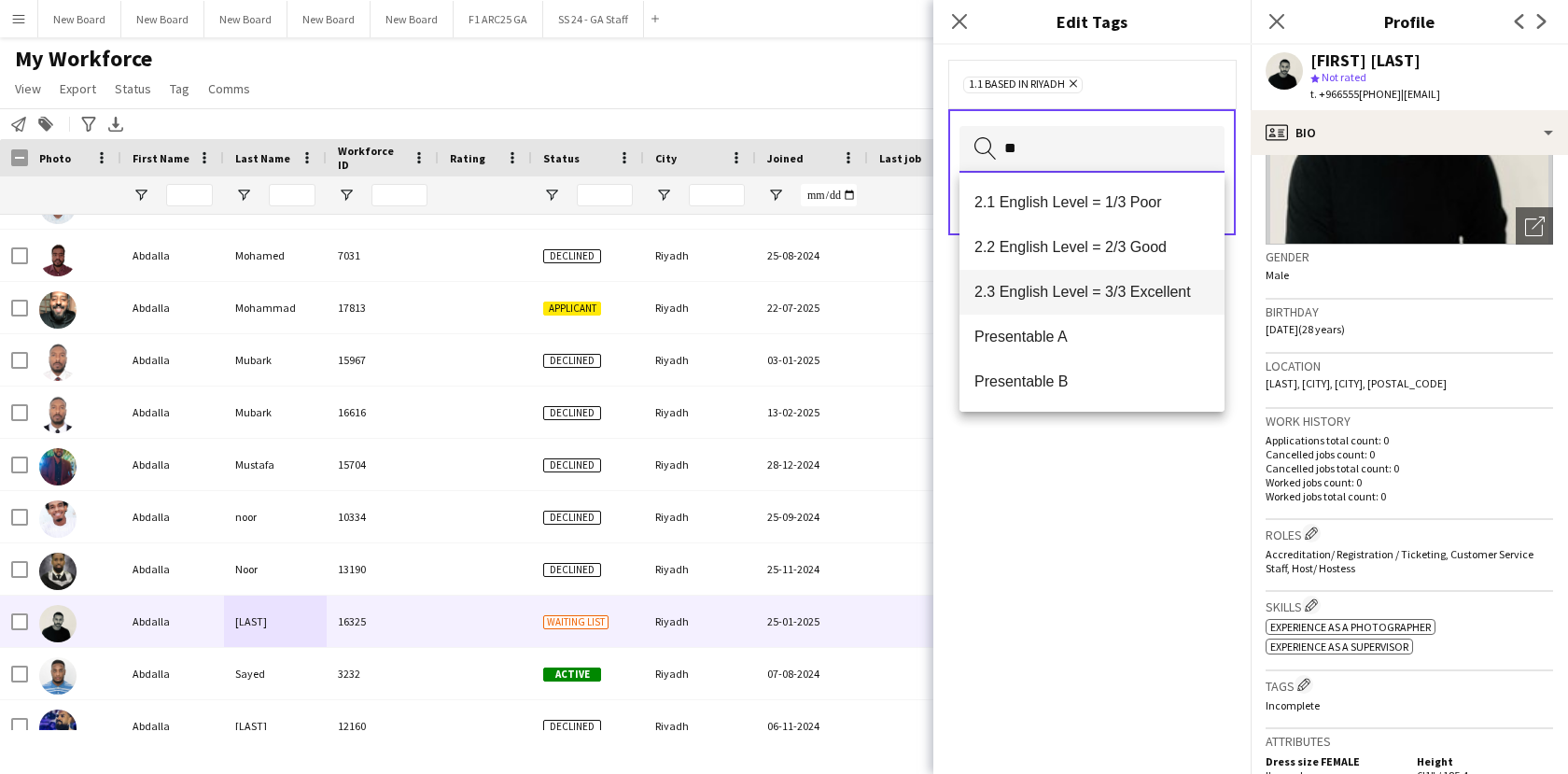type on "**" 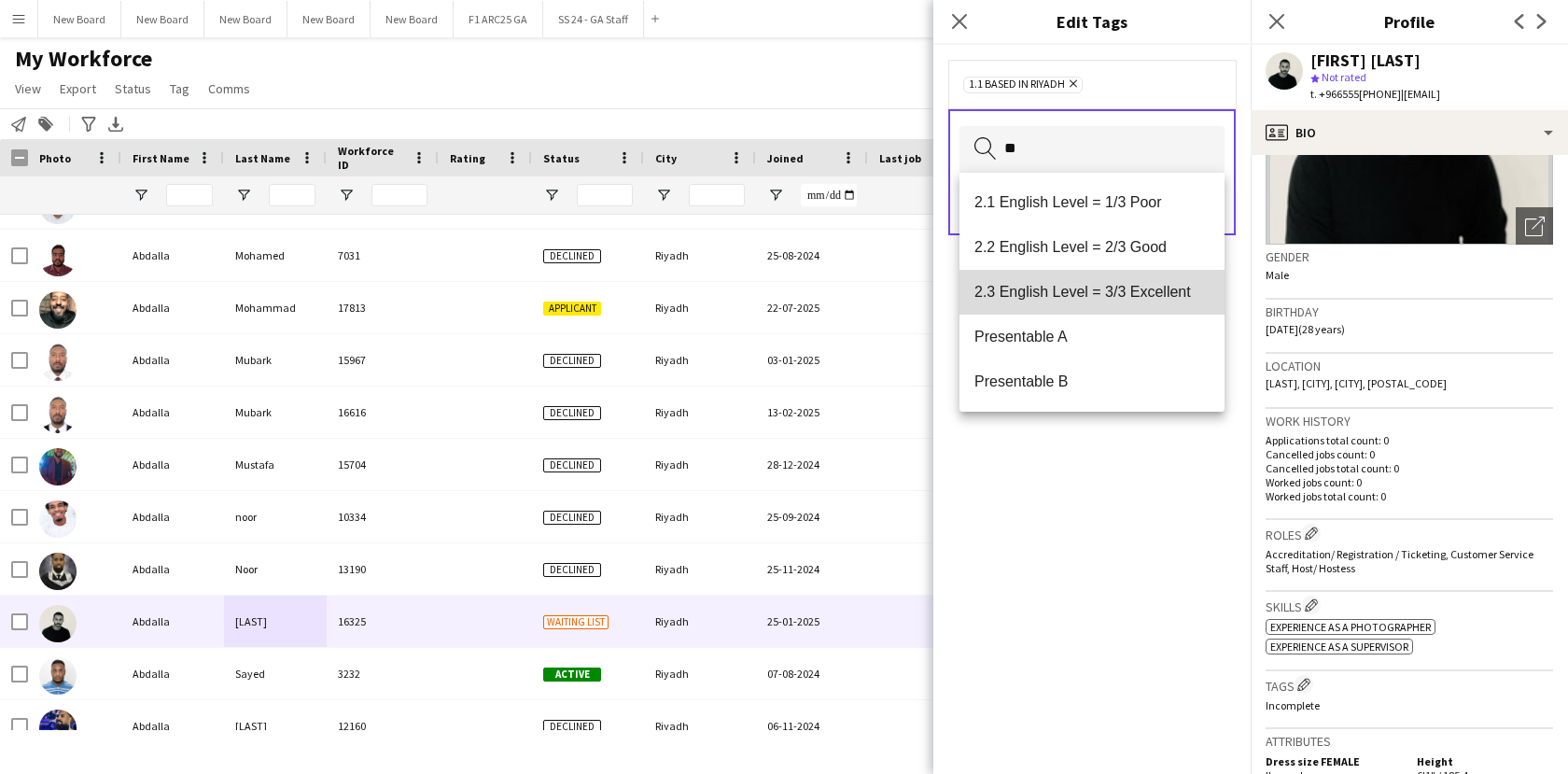 click on "2.3 English Level = 3/3 Excellent" at bounding box center (1092, 292) 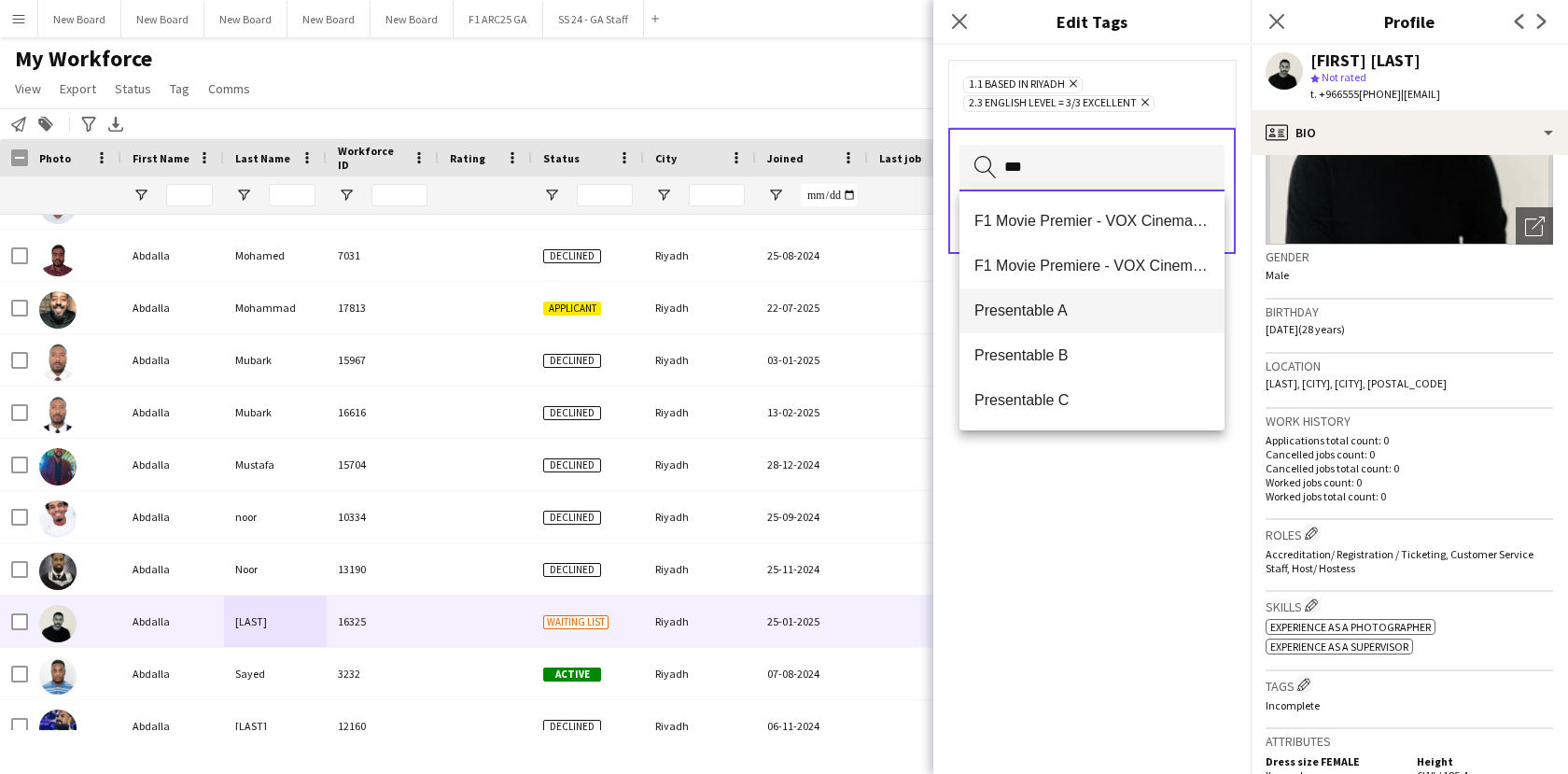 type on "***" 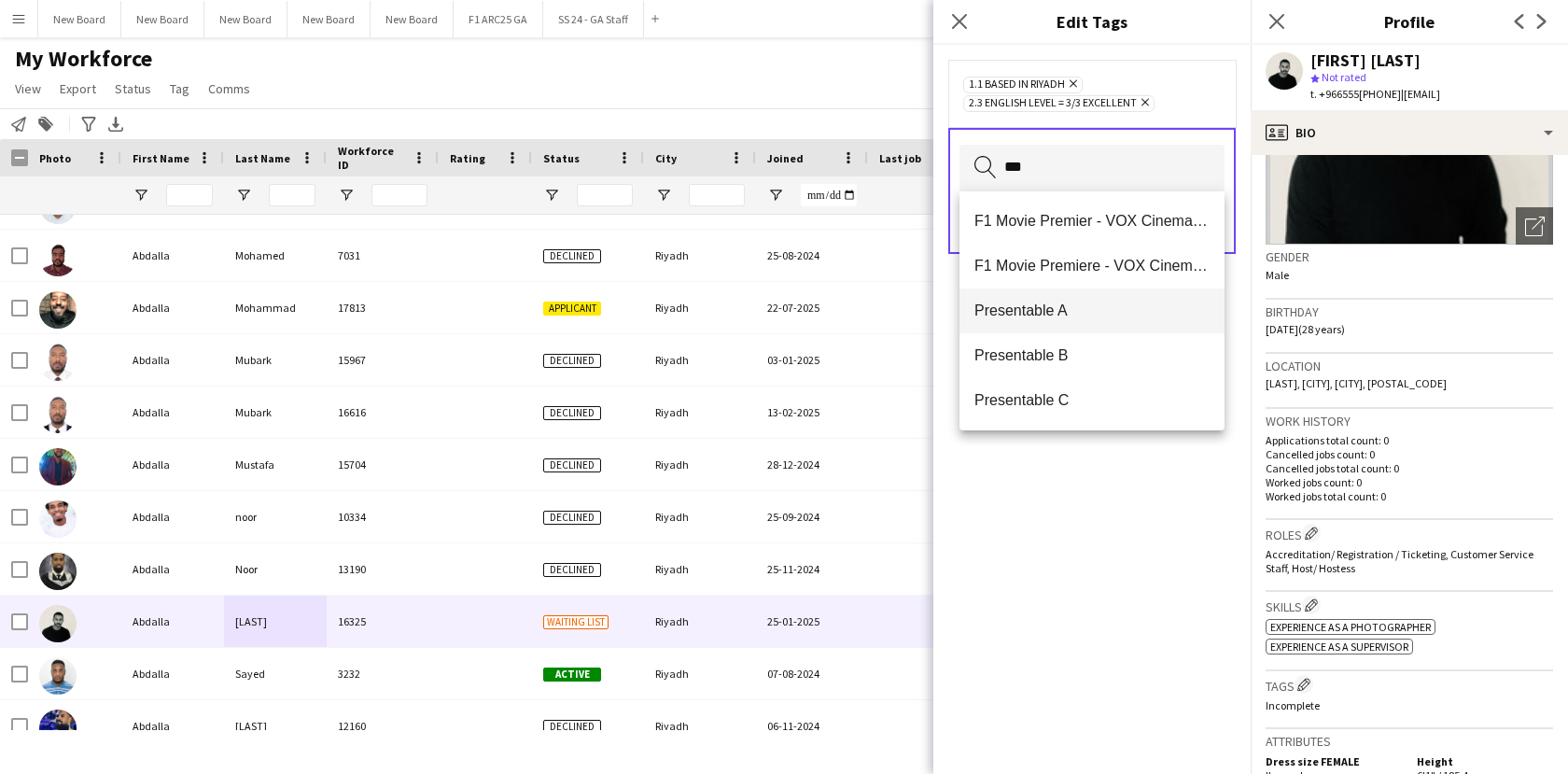 click on "Presentable A" at bounding box center [1092, 310] 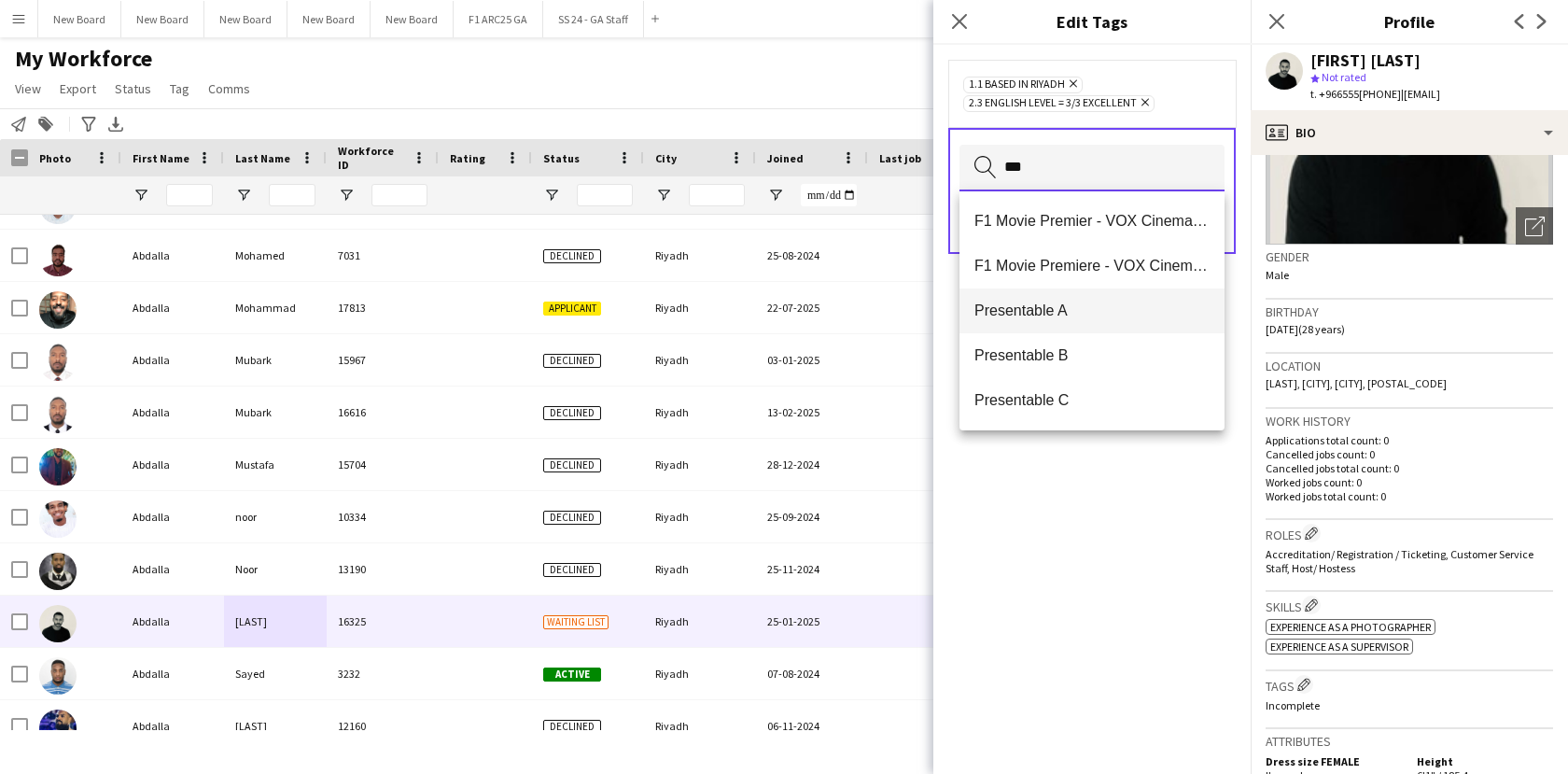 type 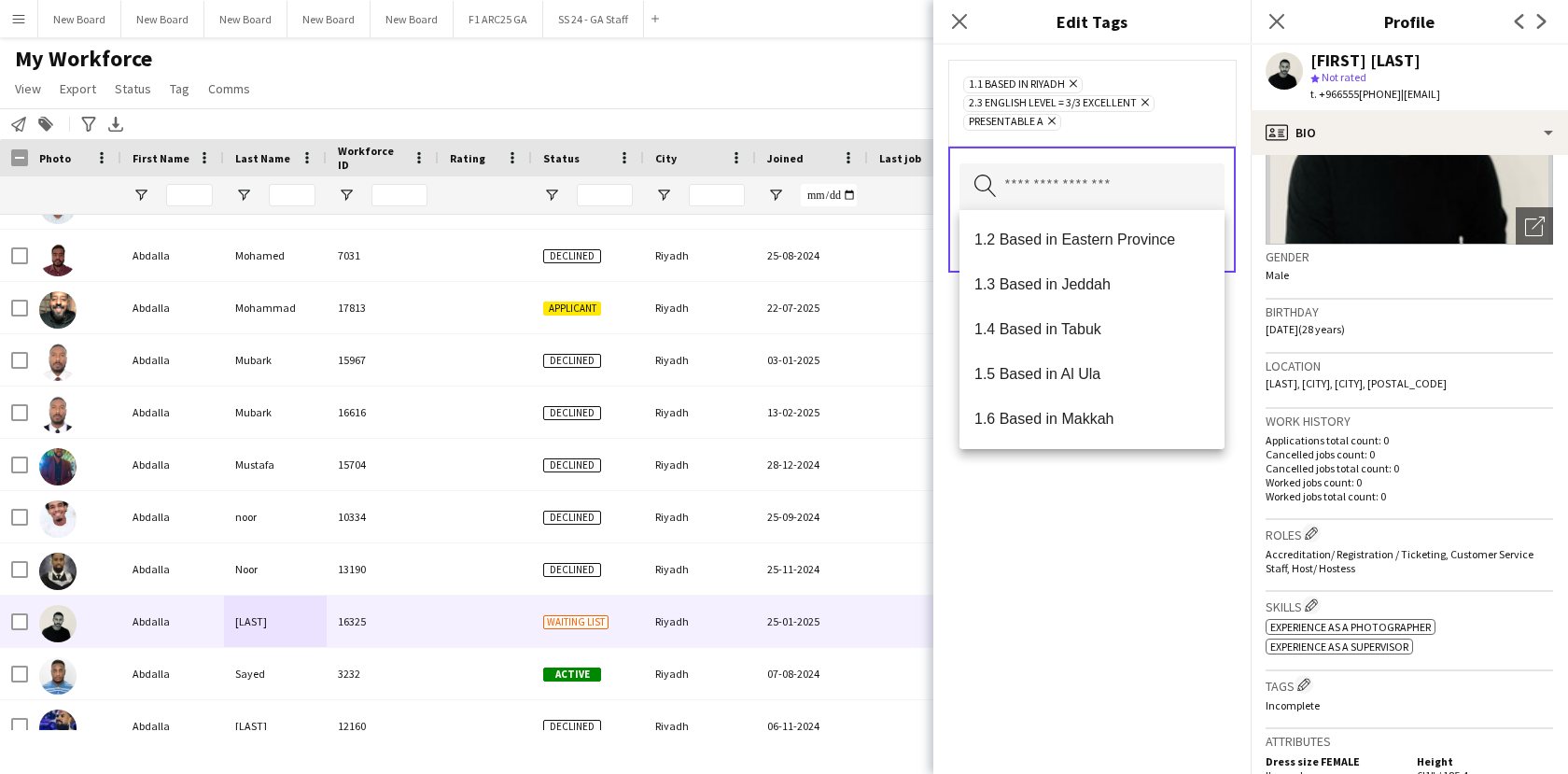 click on "1.1 Based in [CITY]
Remove
2.3 English Level = 3/3 Excellent
Remove
Presentable A
Remove
Search by tag name
Save" 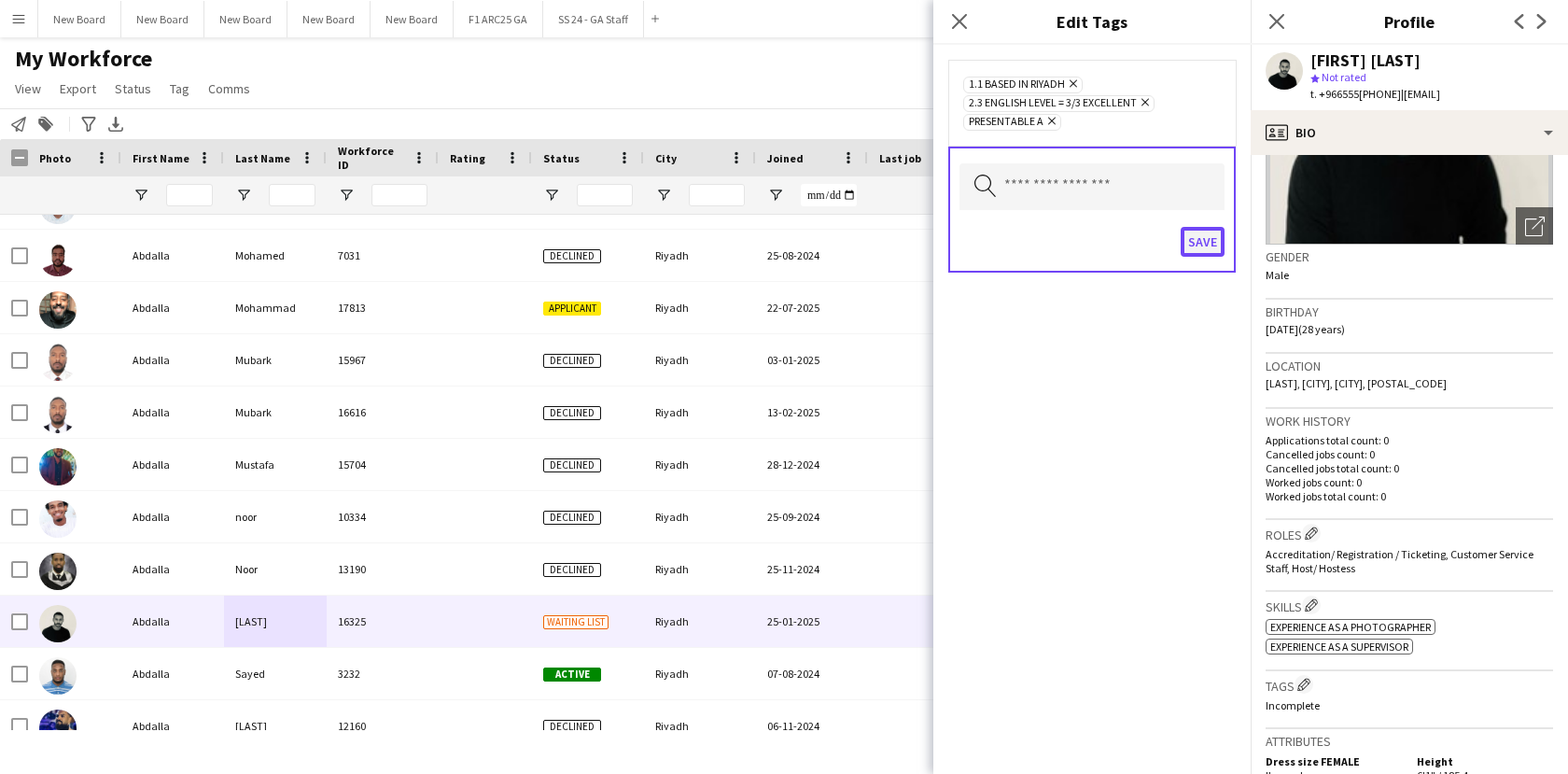 click on "Save" 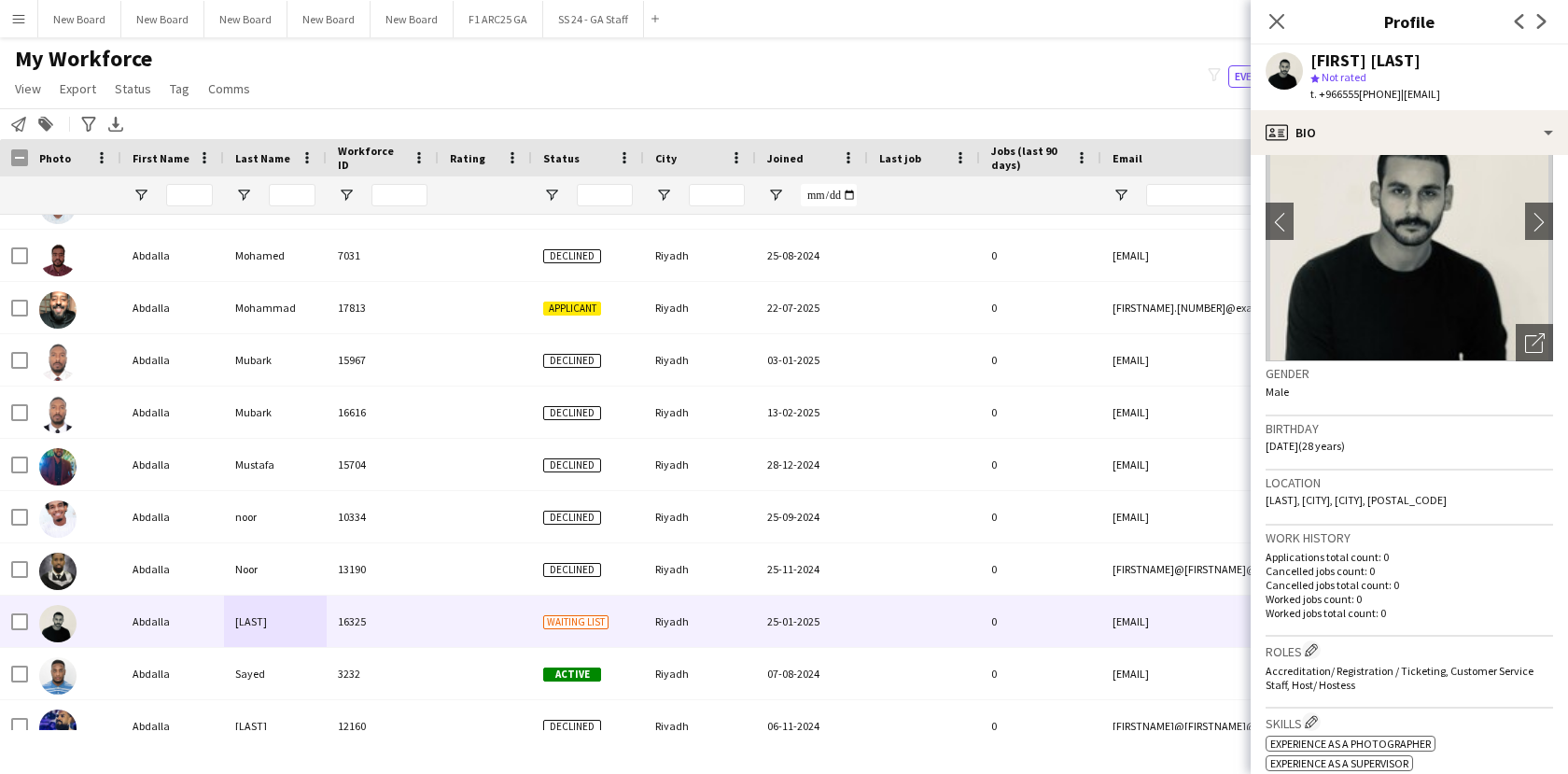 scroll, scrollTop: 33, scrollLeft: 0, axis: vertical 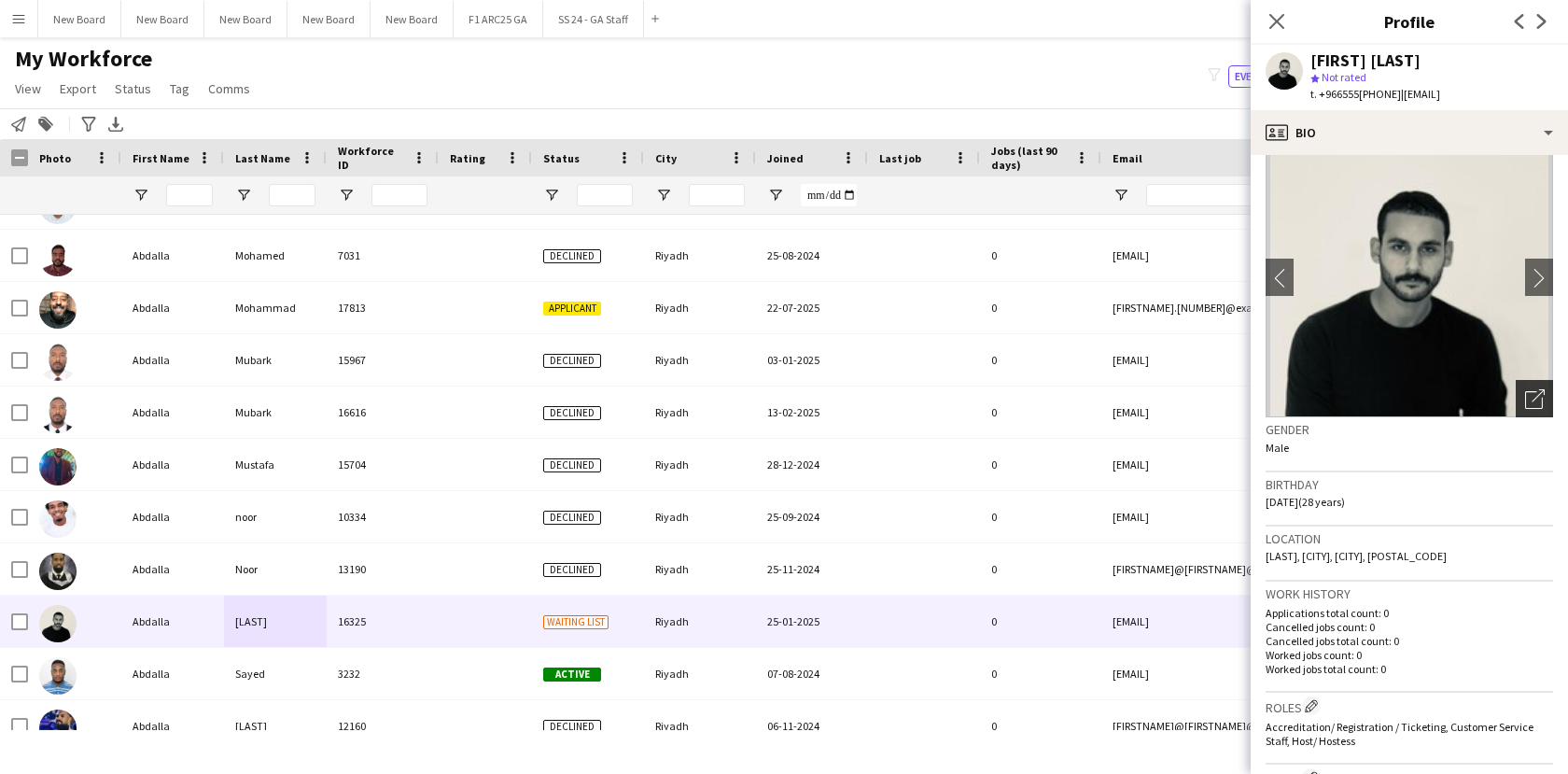 click on "Open photos pop-in" 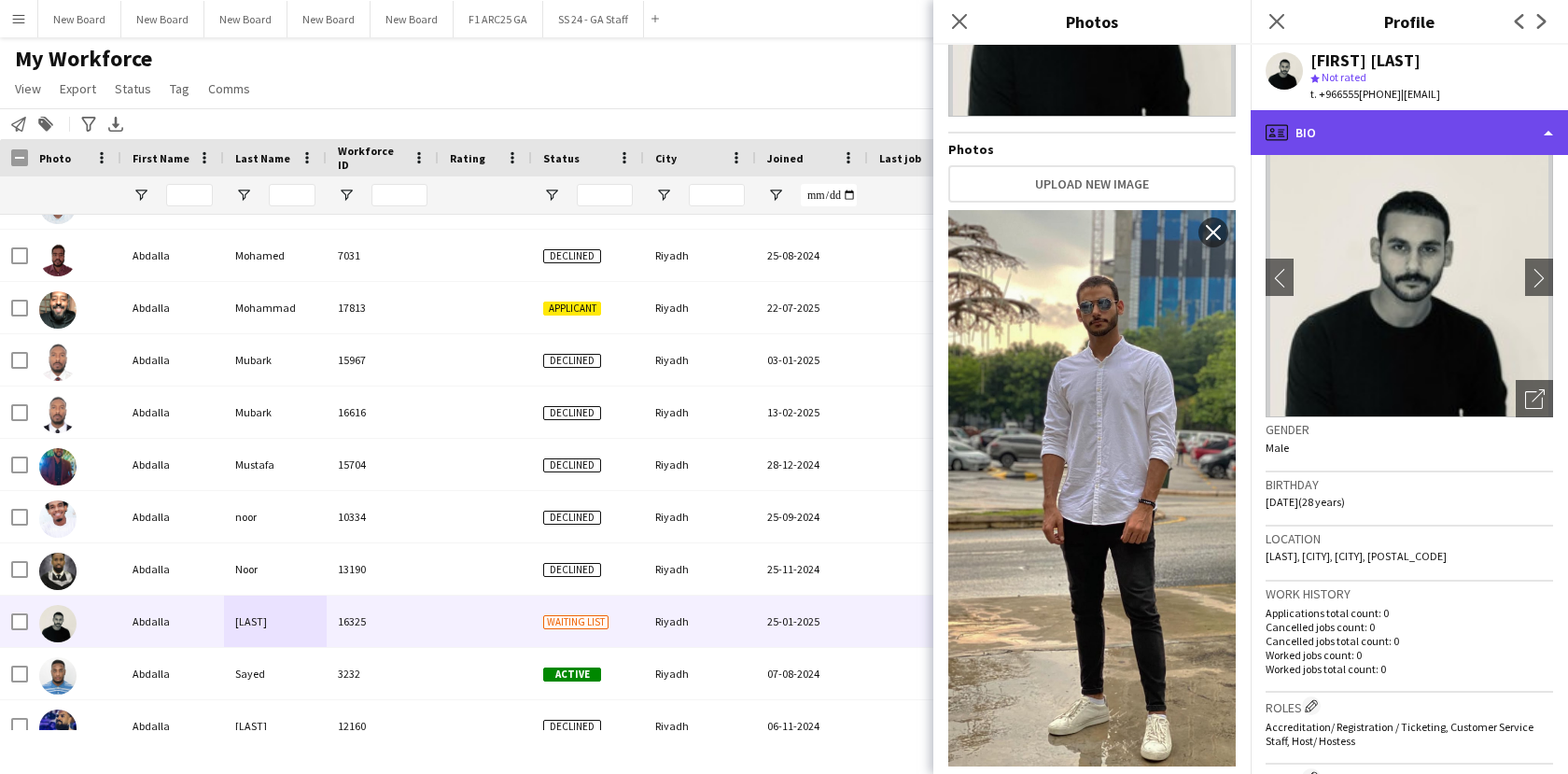 click on "profile
Bio" 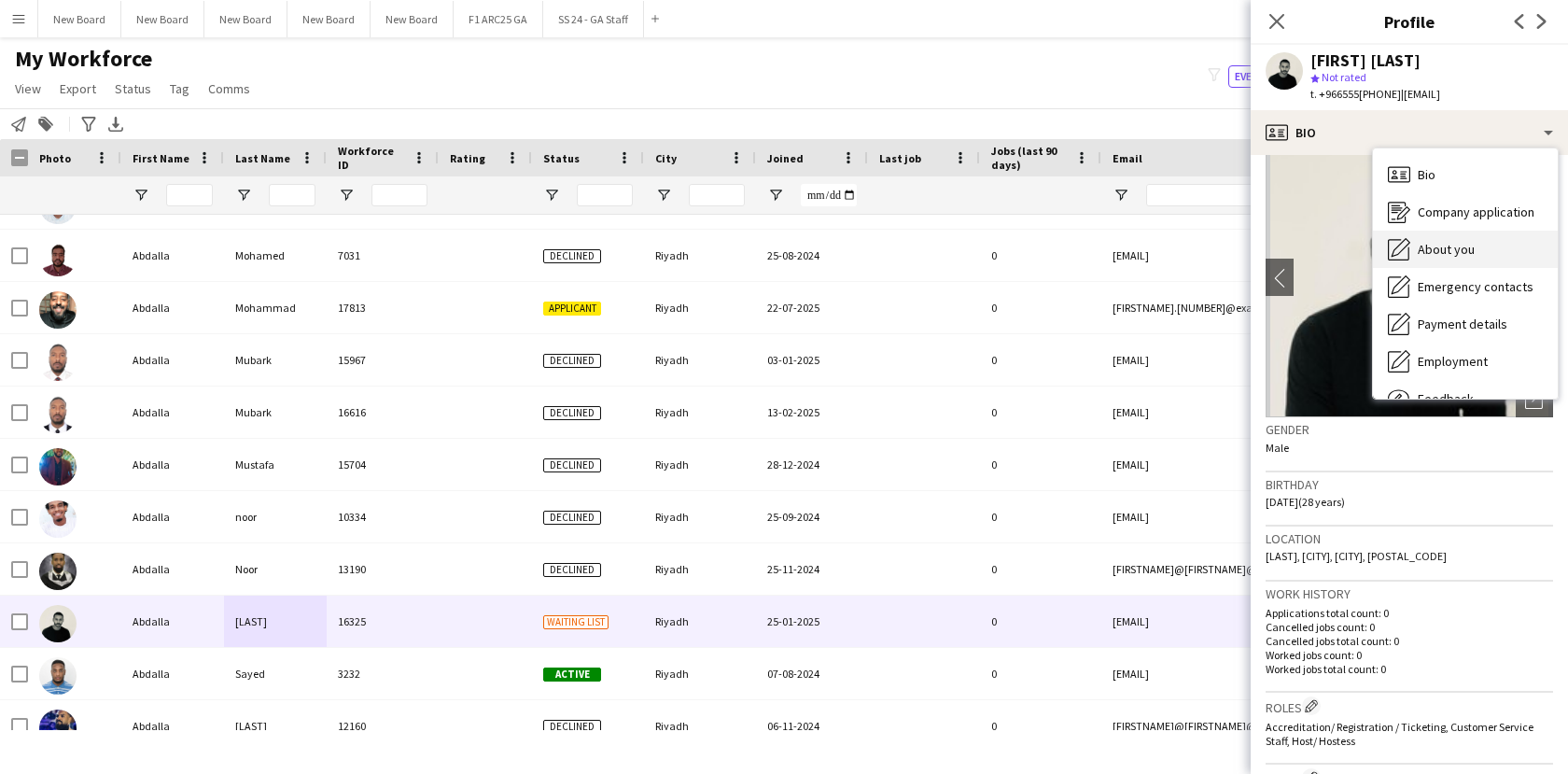 click on "About you" at bounding box center (1446, 249) 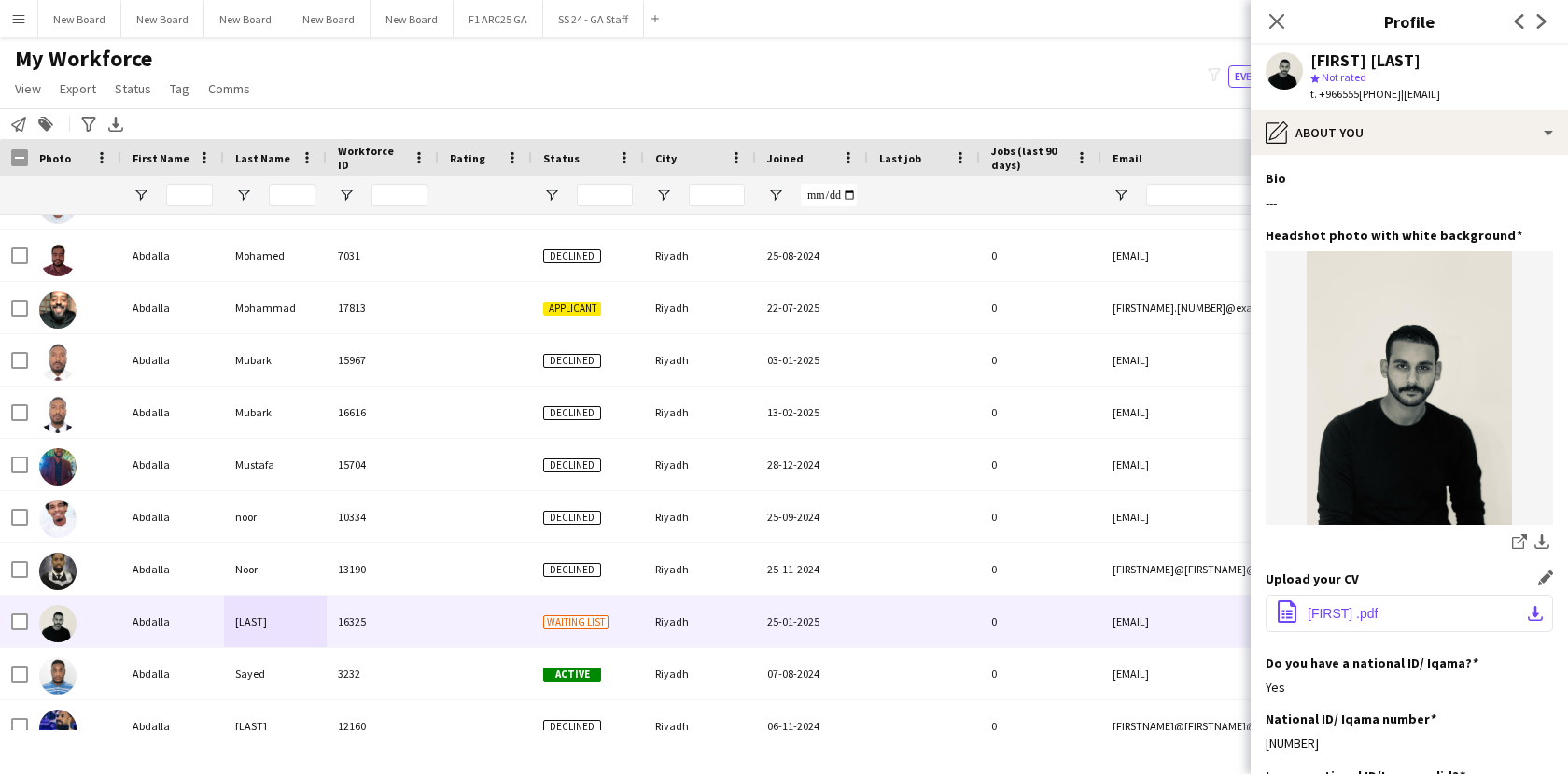 click on "[FIRST] .pdf" 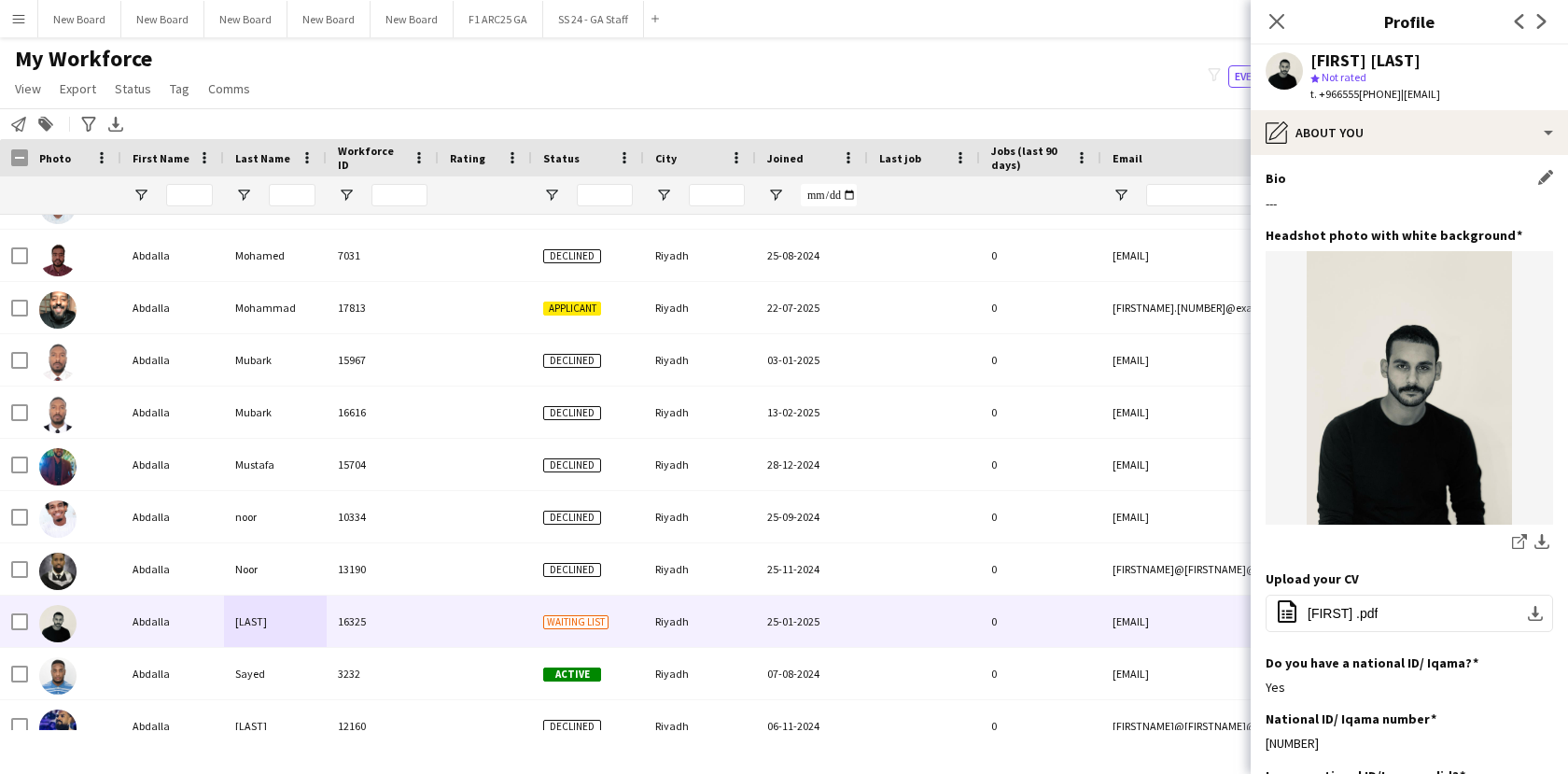 click on "Bio
Edit this field" 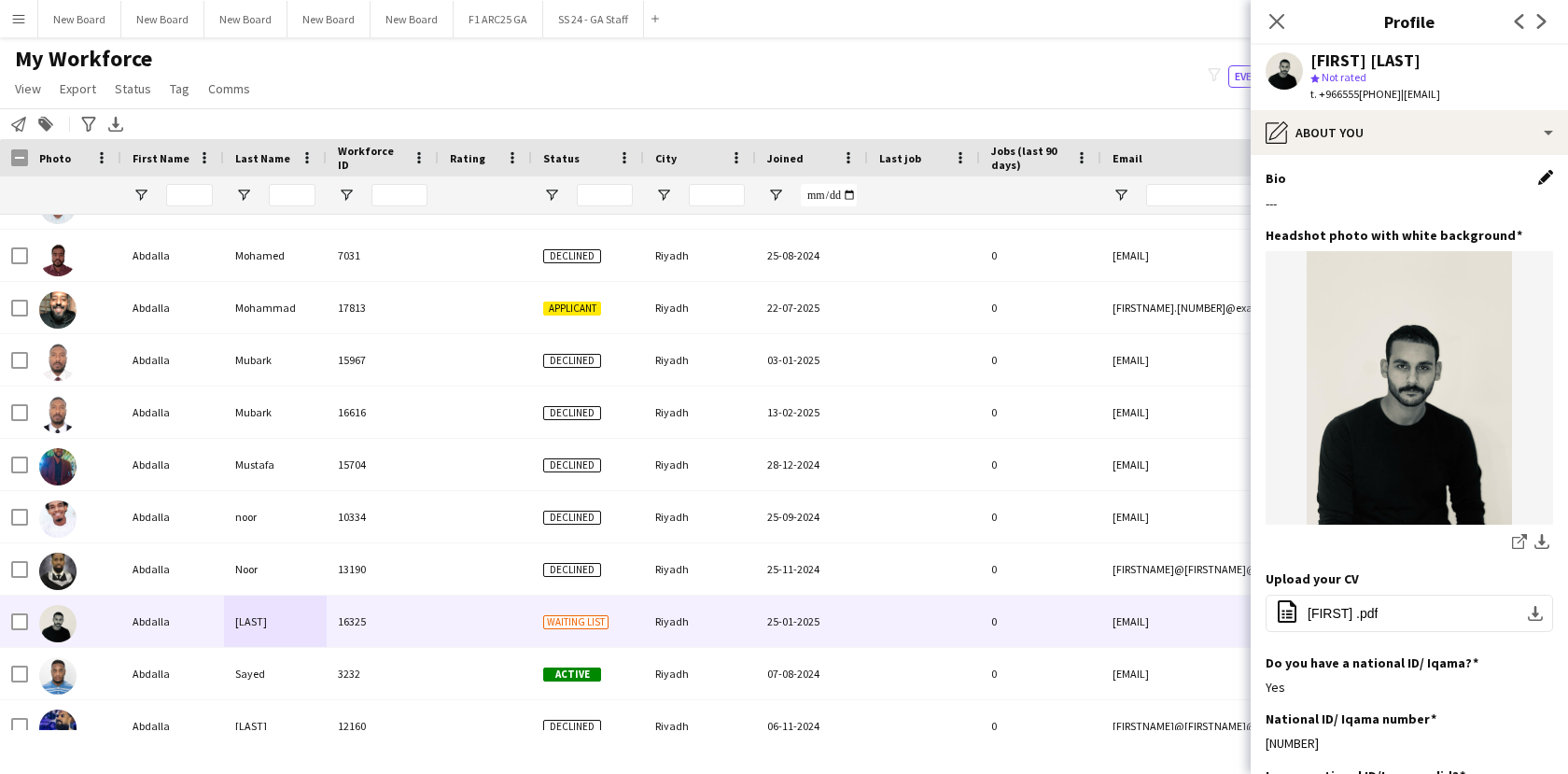 click on "Edit this field" 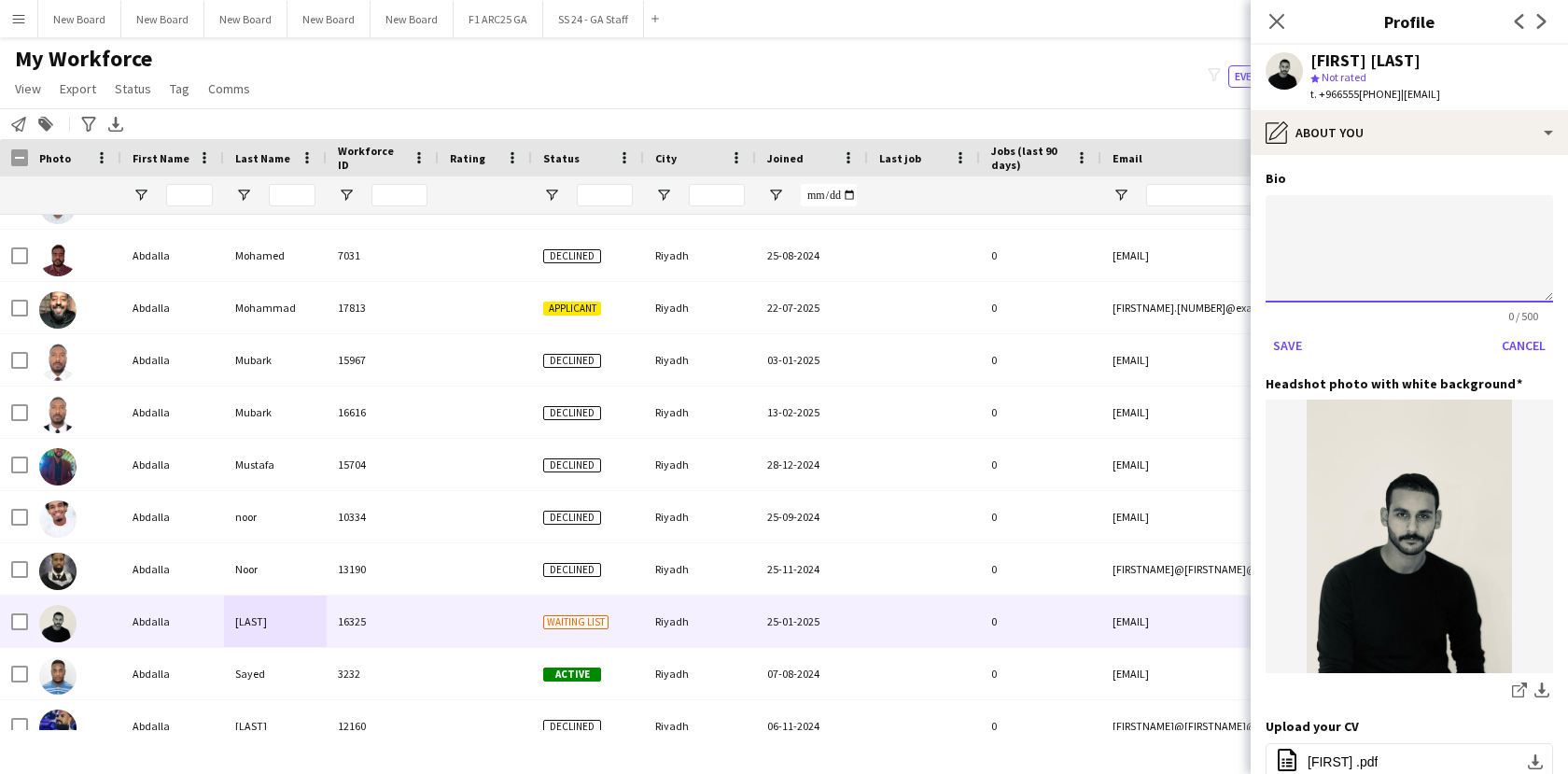click 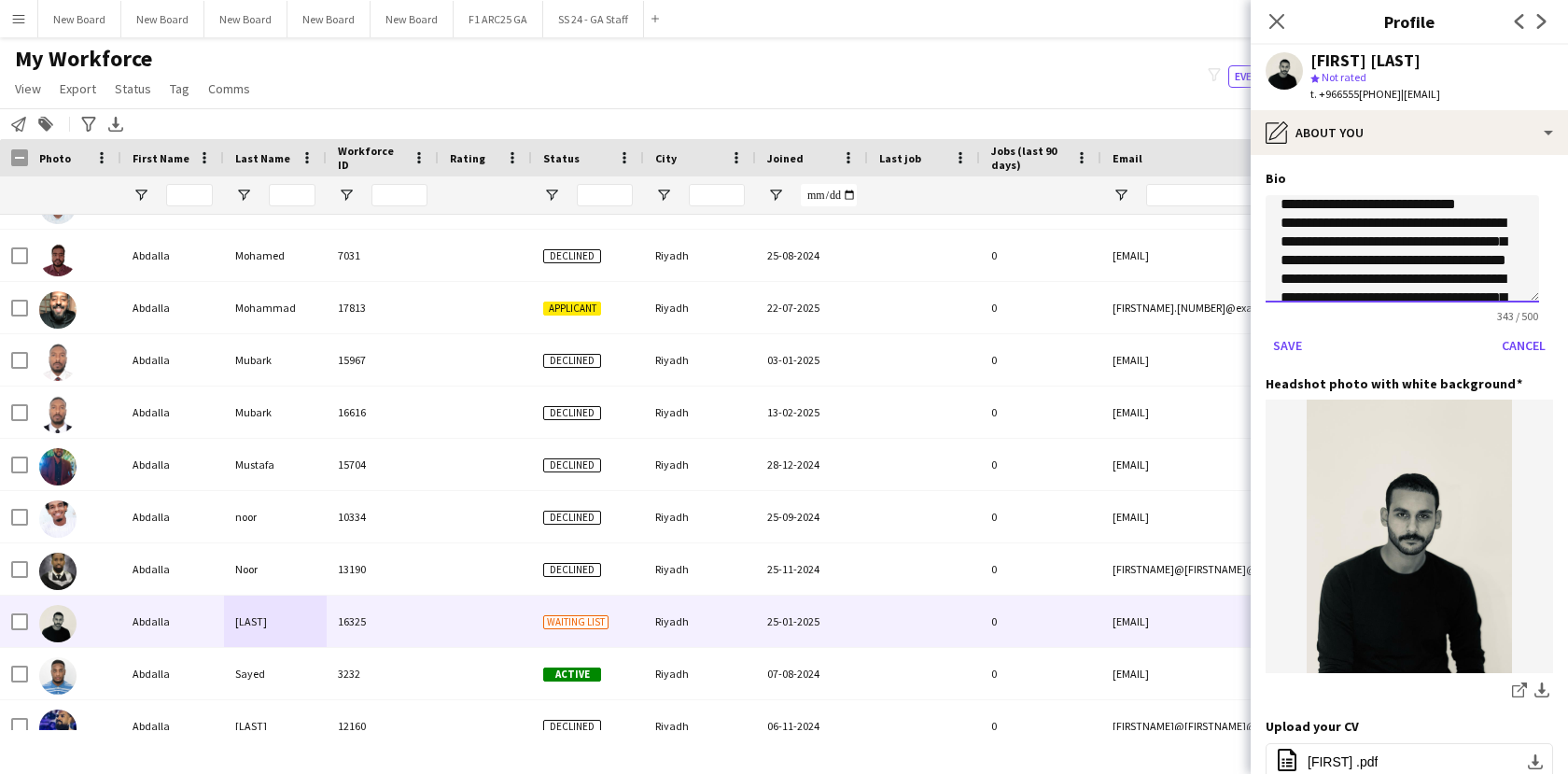 scroll, scrollTop: 0, scrollLeft: 0, axis: both 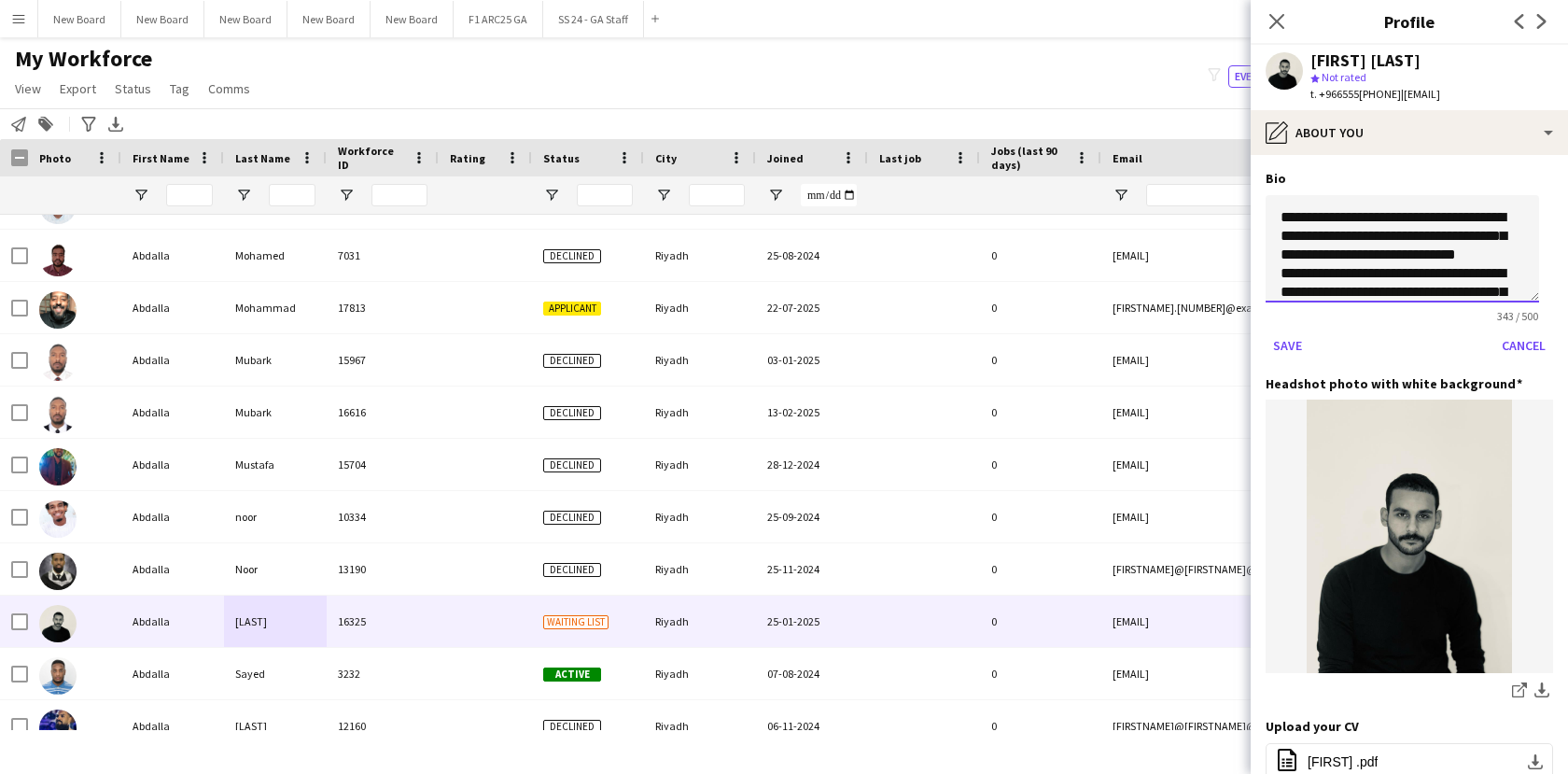 click on "**********" 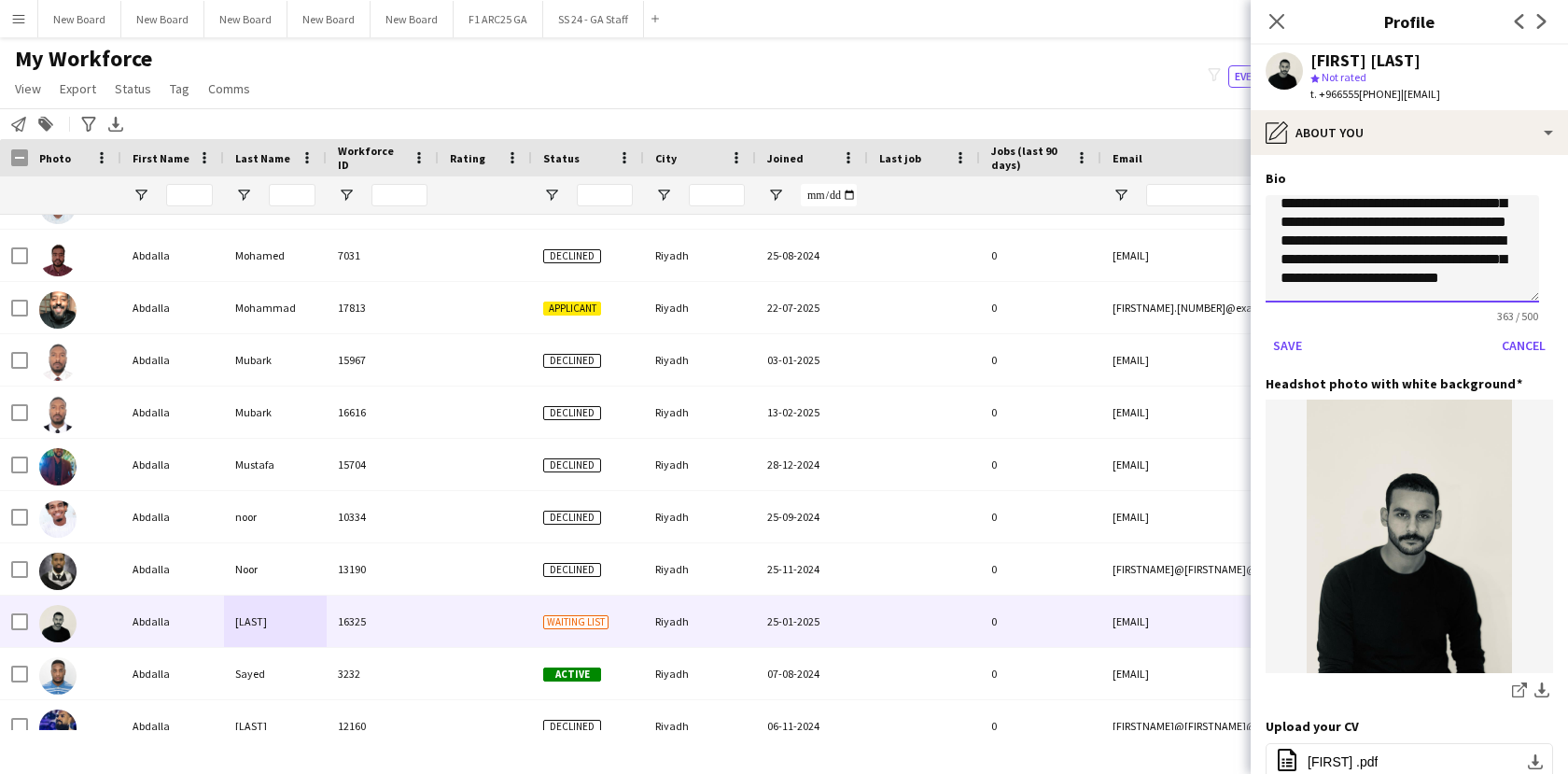 scroll, scrollTop: 145, scrollLeft: 0, axis: vertical 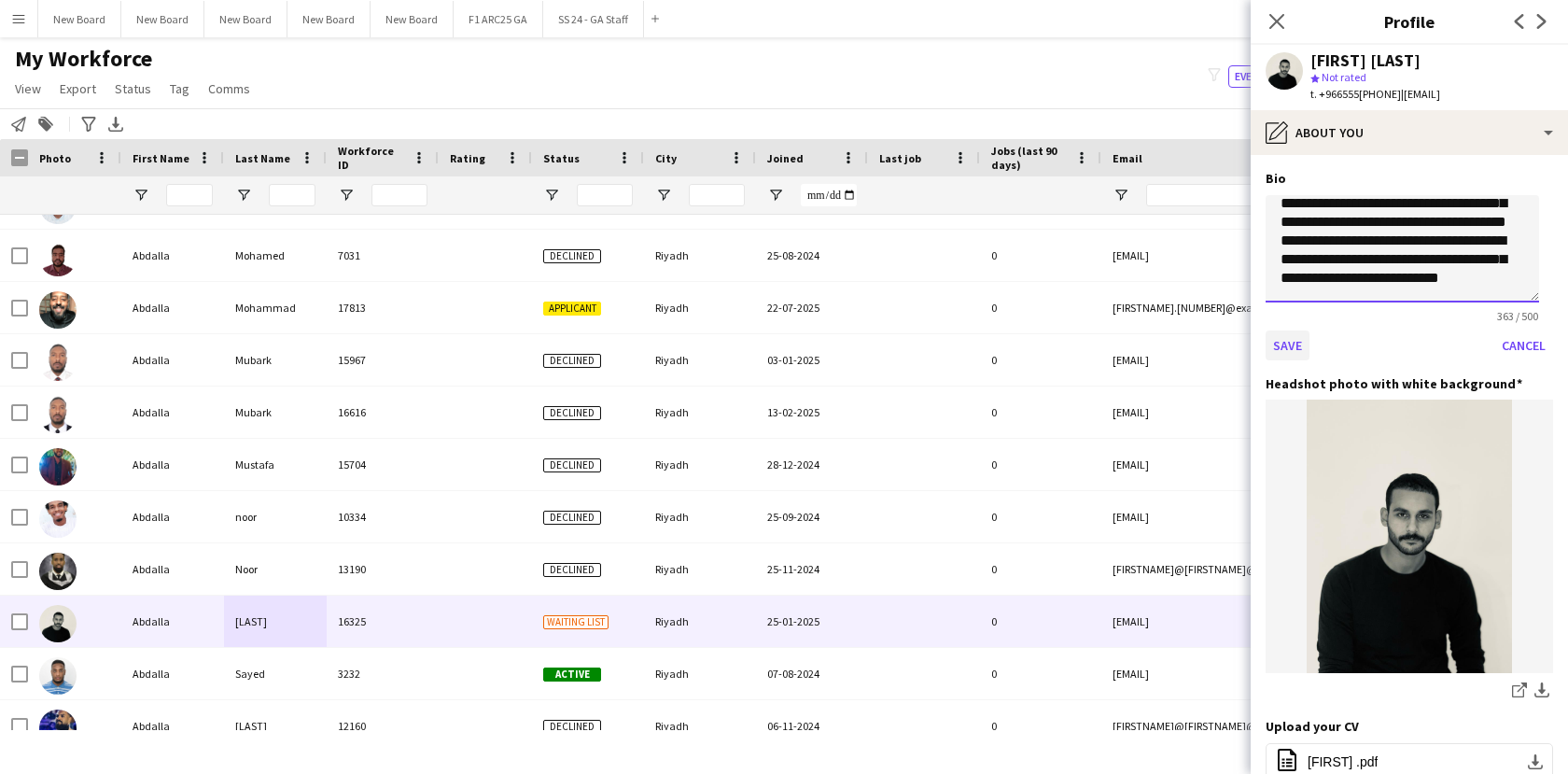type on "**********" 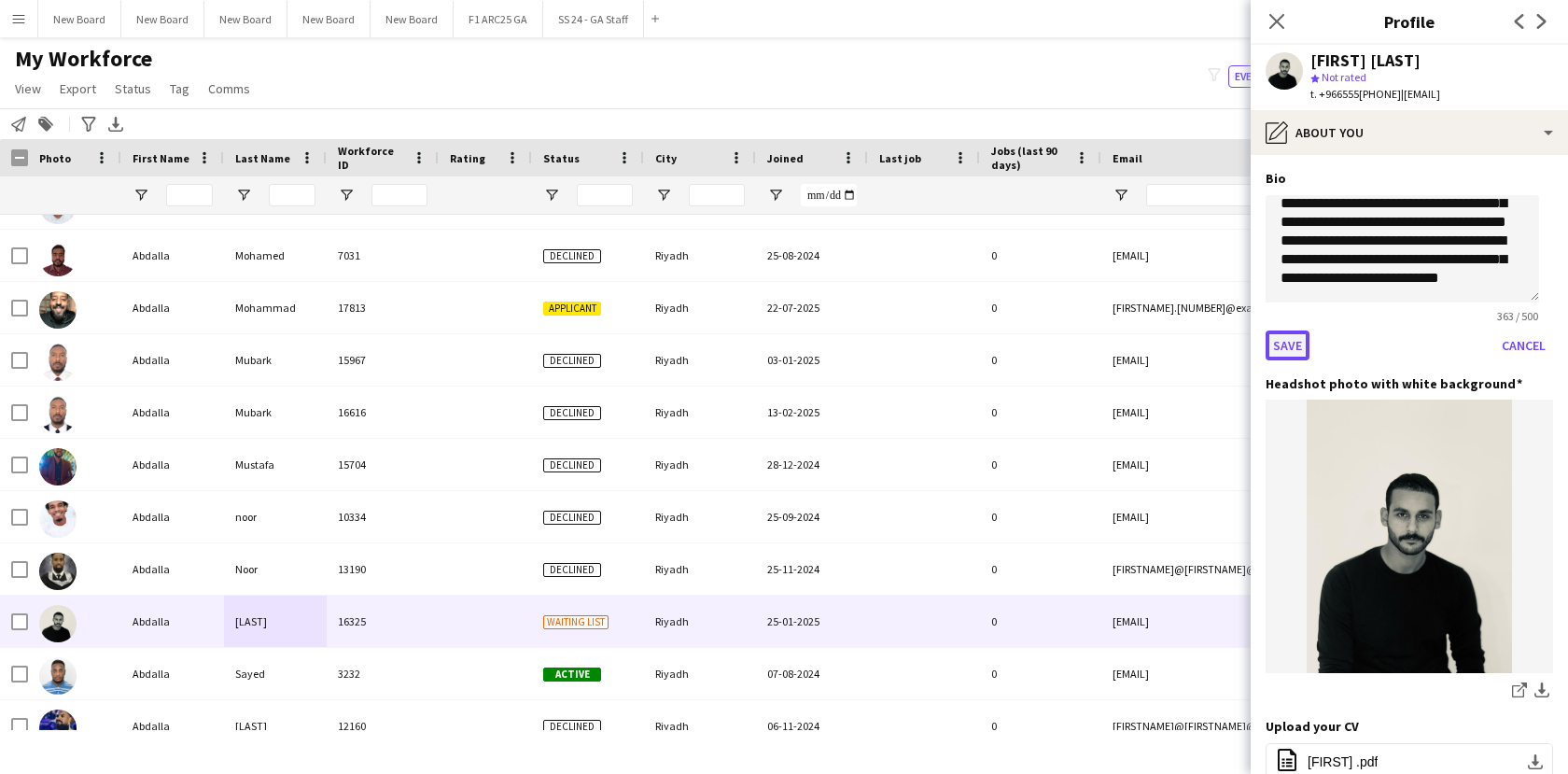 click on "Save" 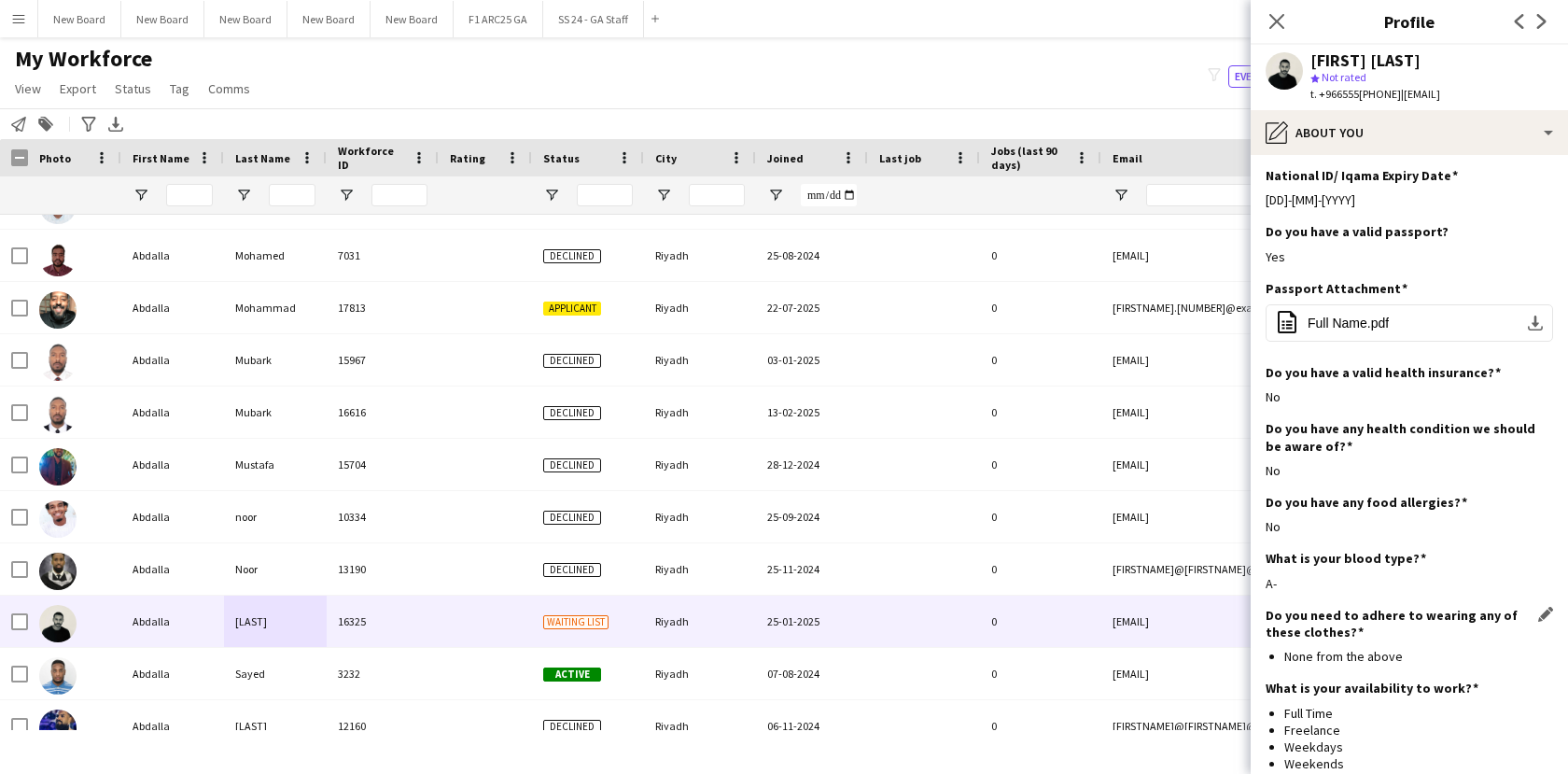 scroll, scrollTop: 1019, scrollLeft: 0, axis: vertical 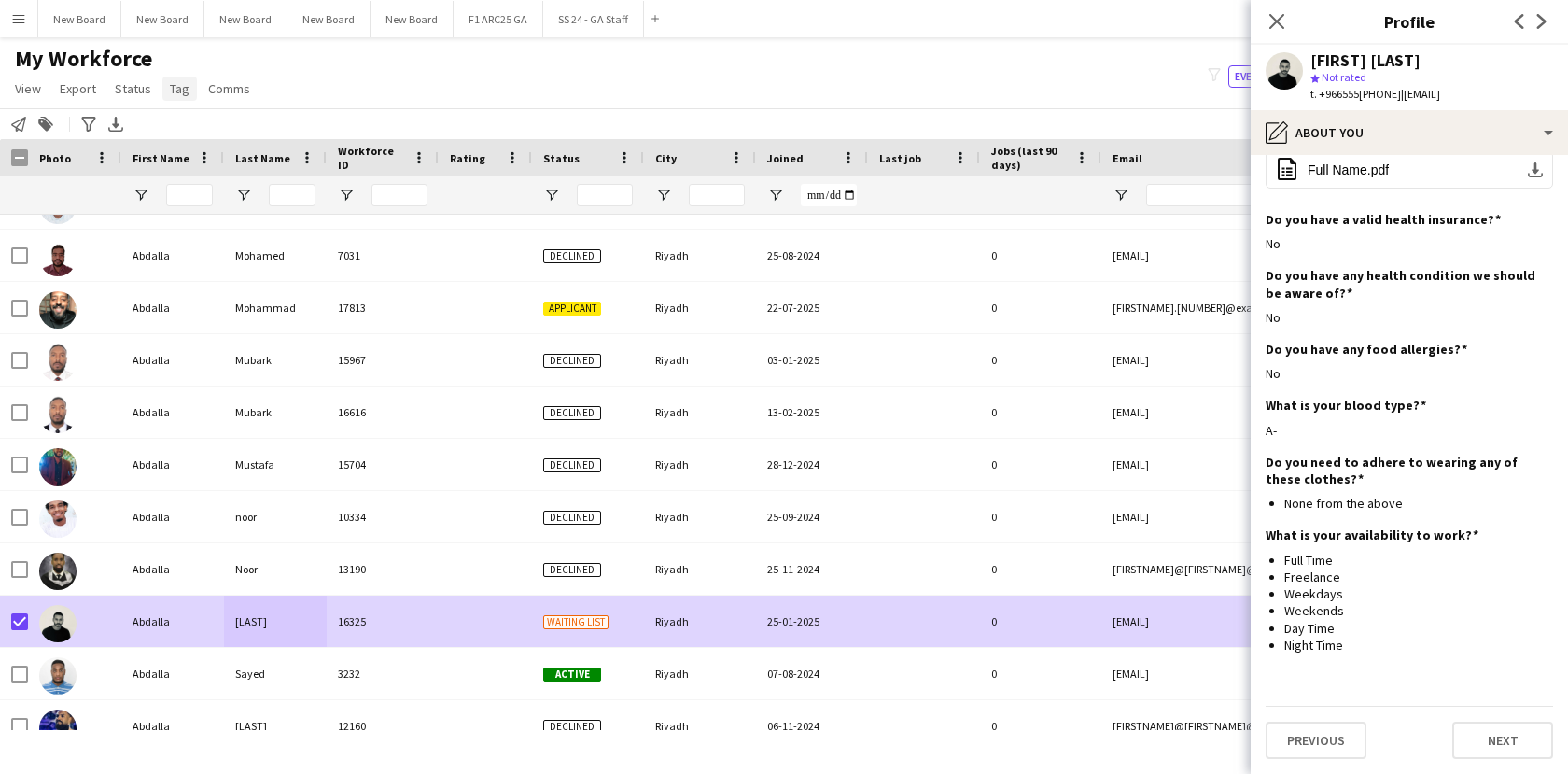 click on "Tag" 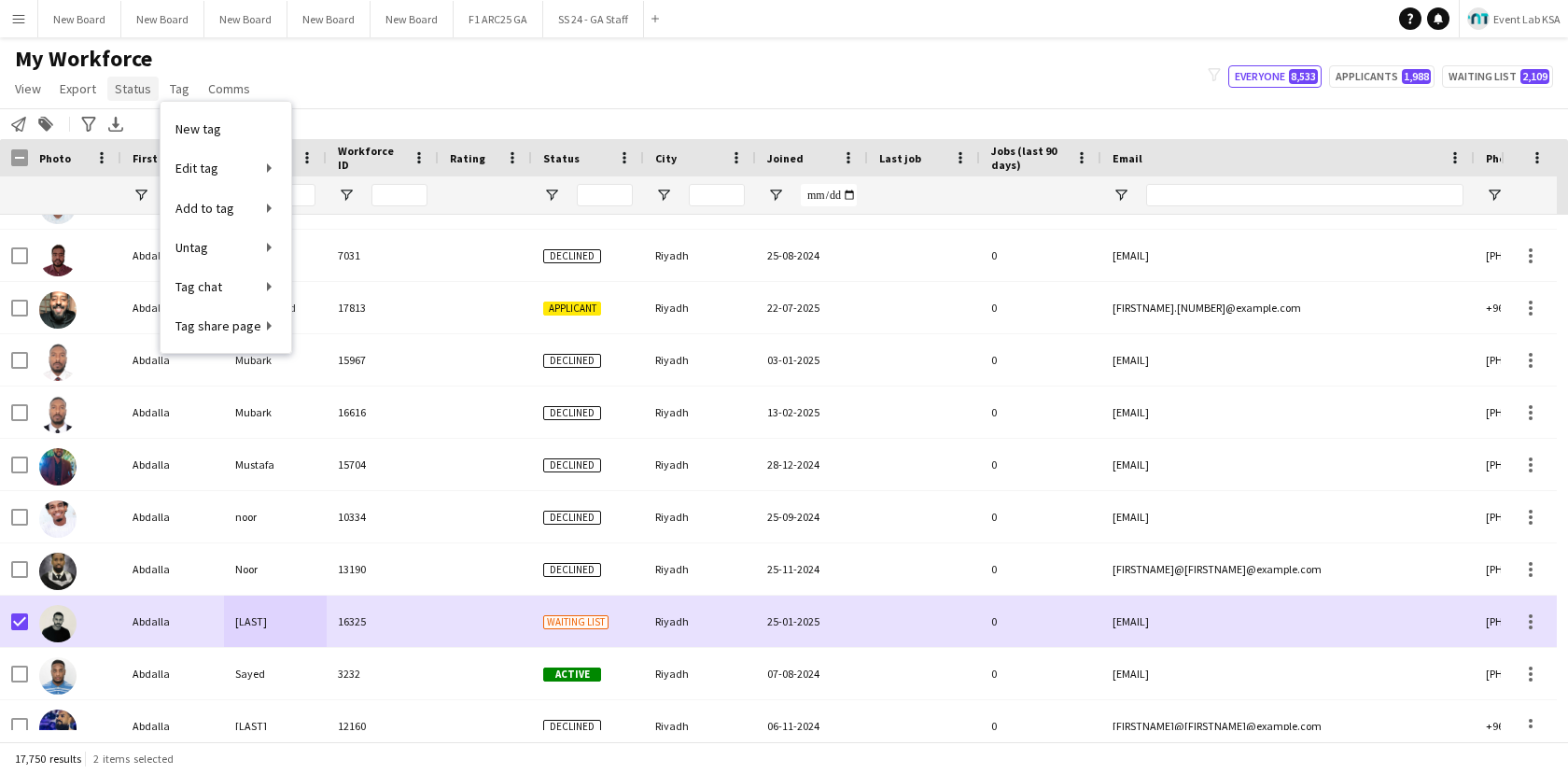 click on "Status" 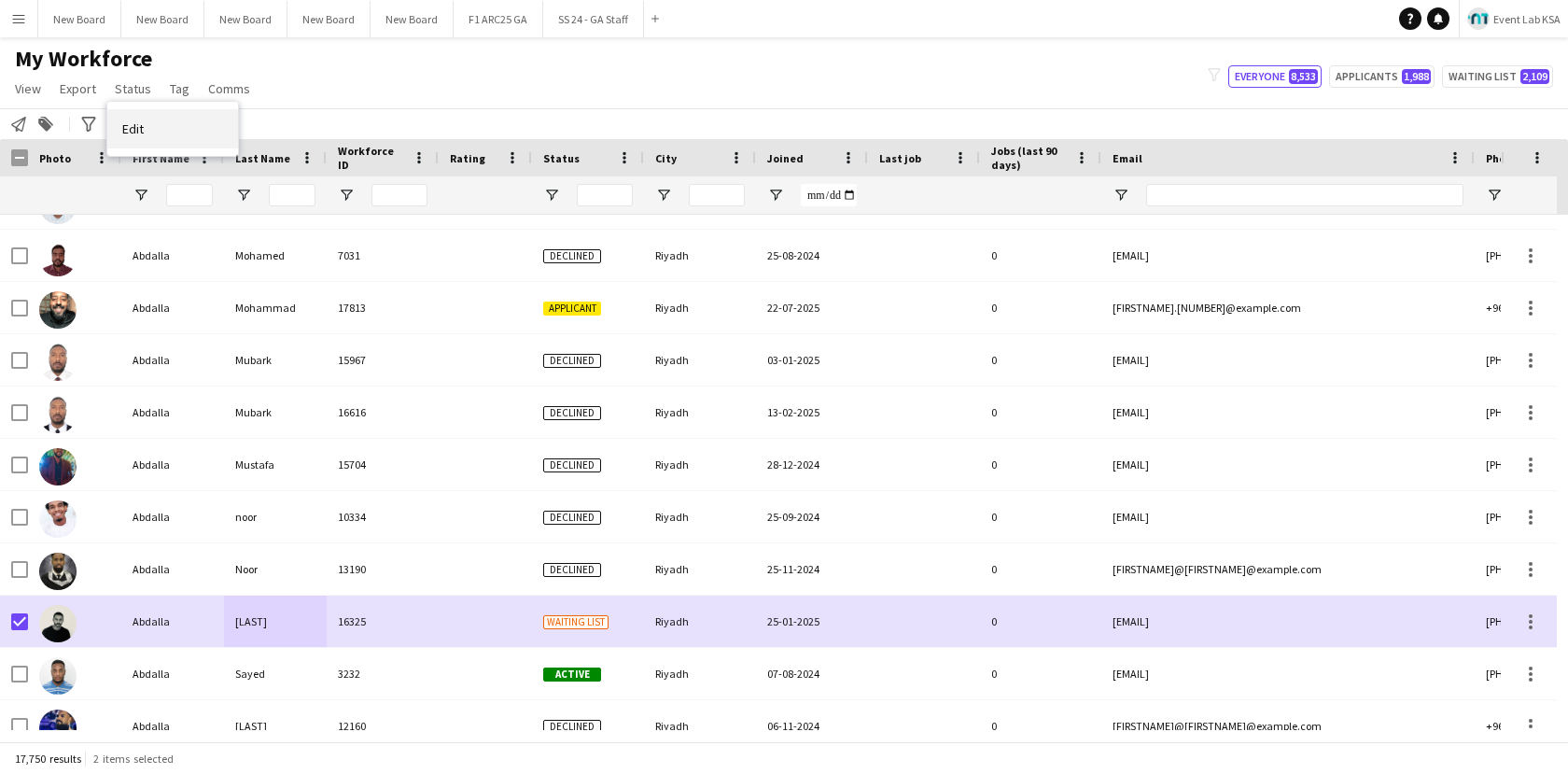 click on "Edit" at bounding box center [173, 129] 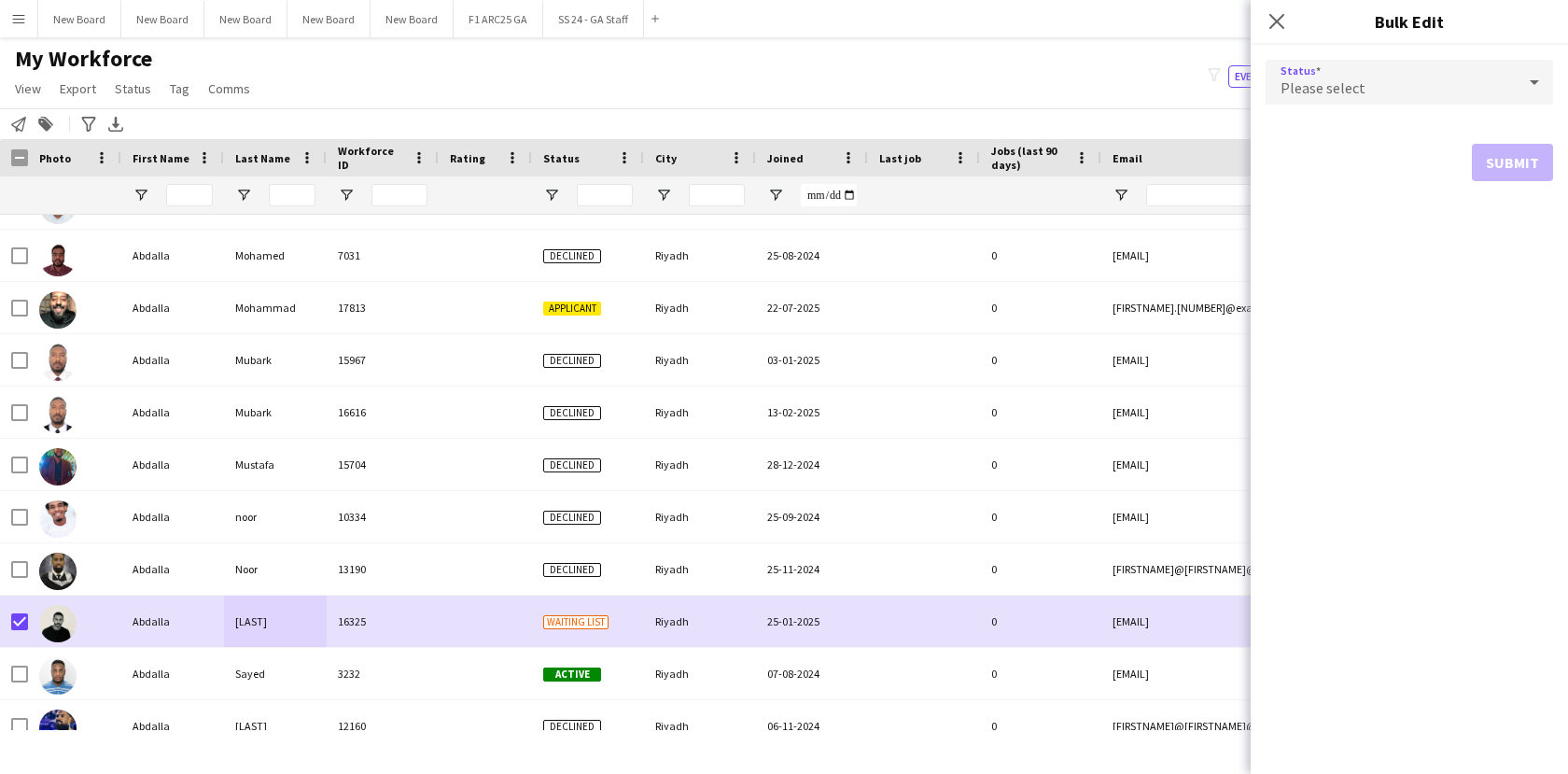 click on "Please select" at bounding box center [1391, 82] 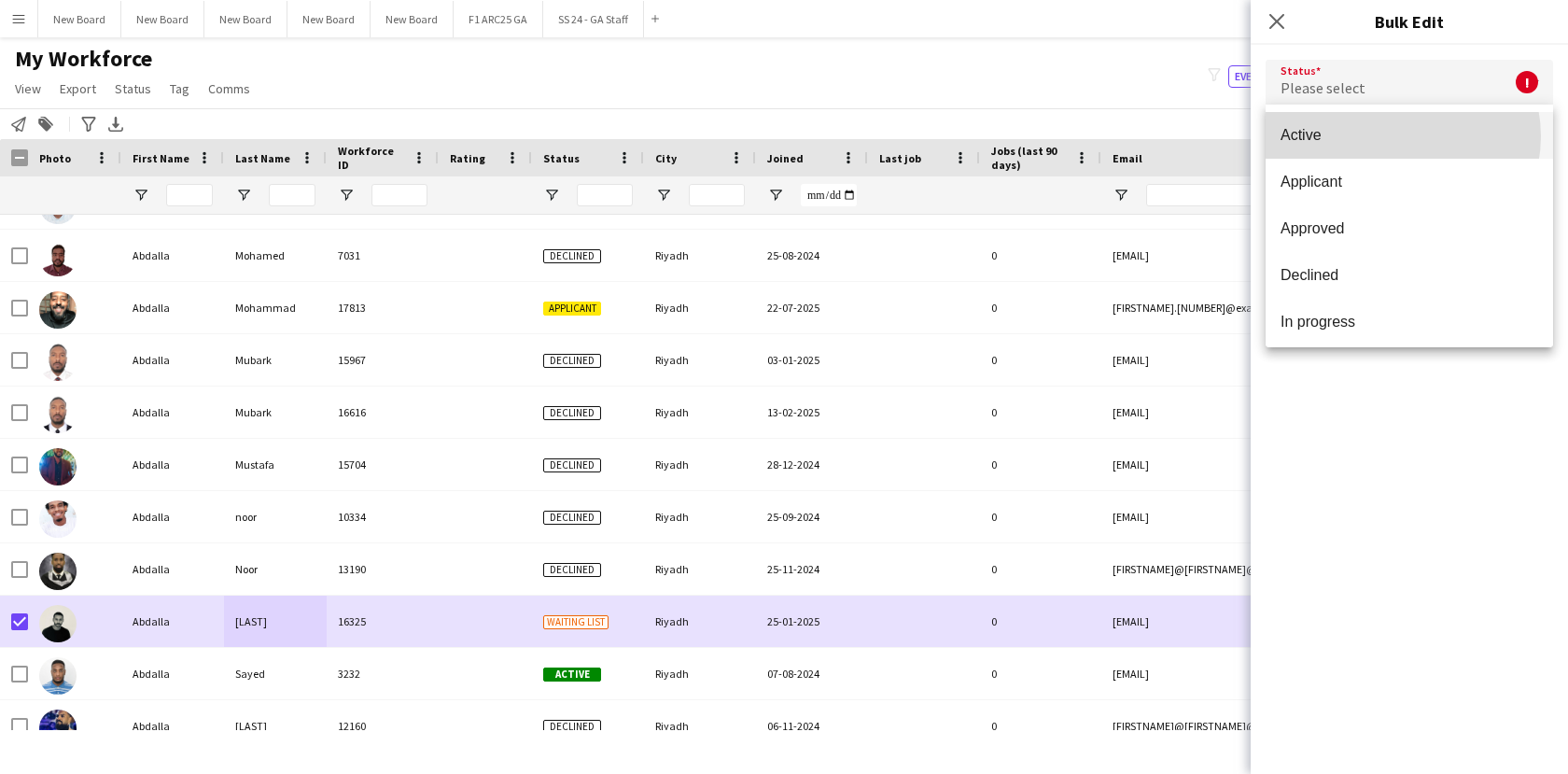 click on "Active" at bounding box center [1409, 134] 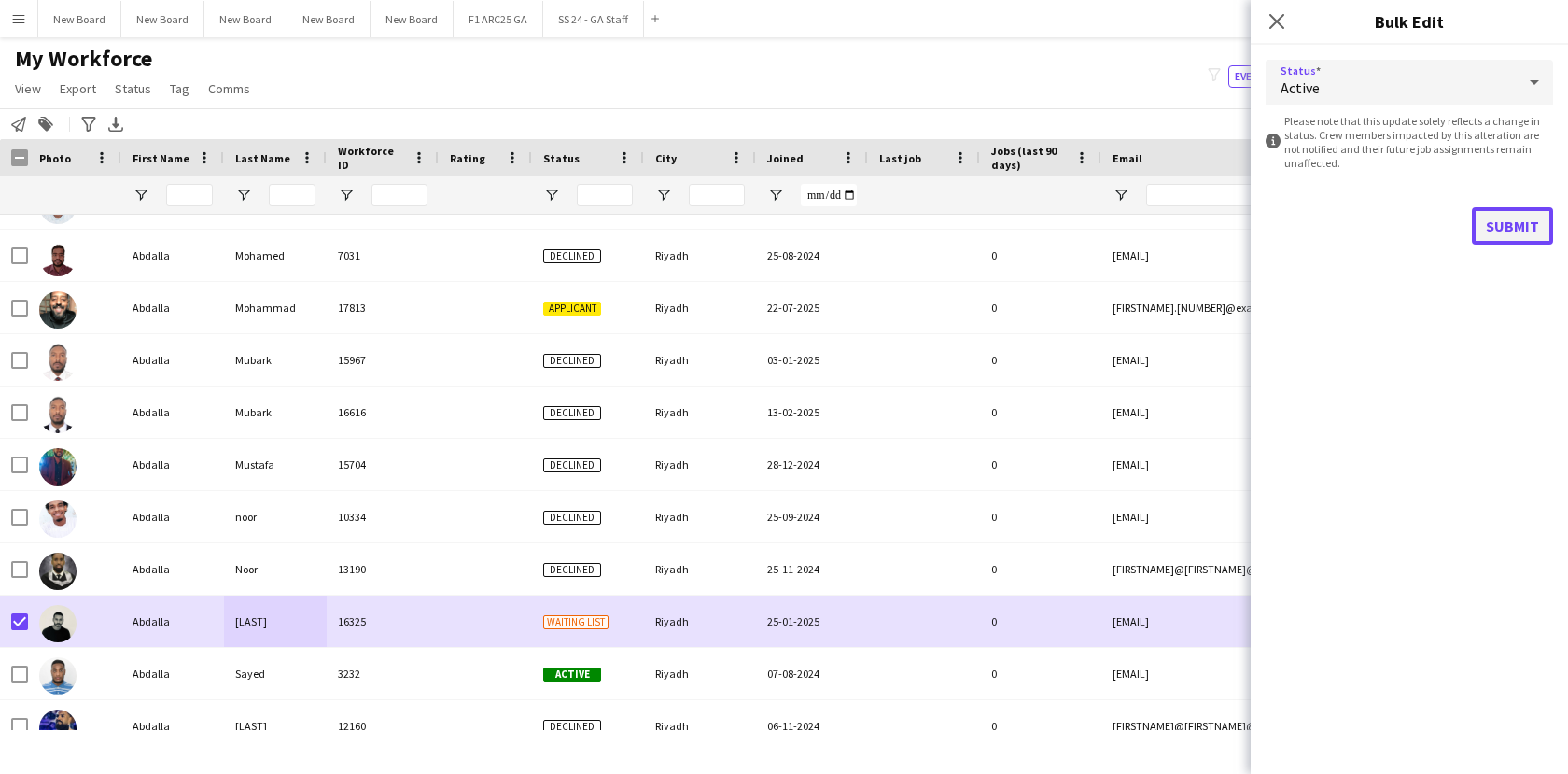 click on "Submit" 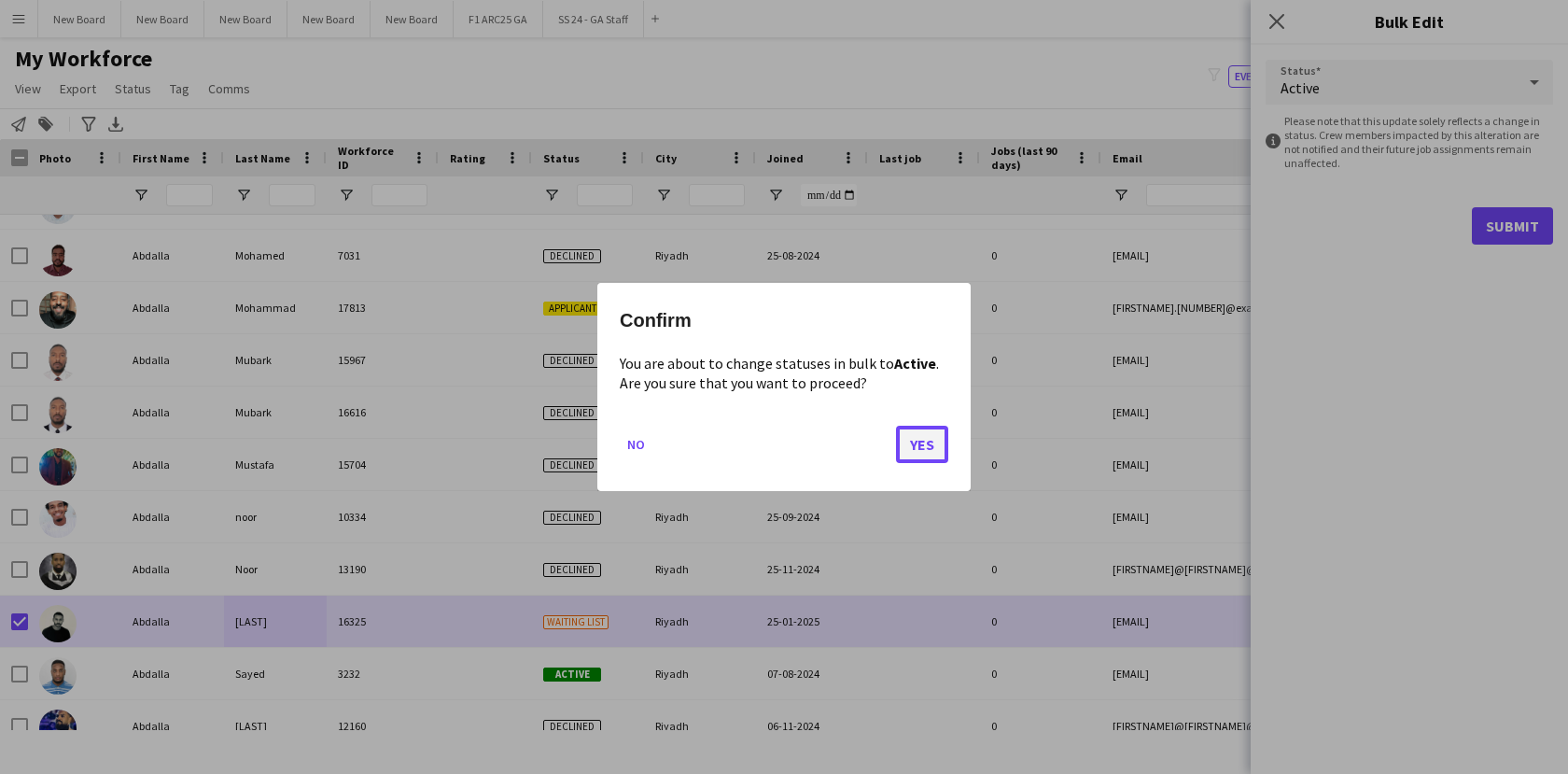 click on "Yes" 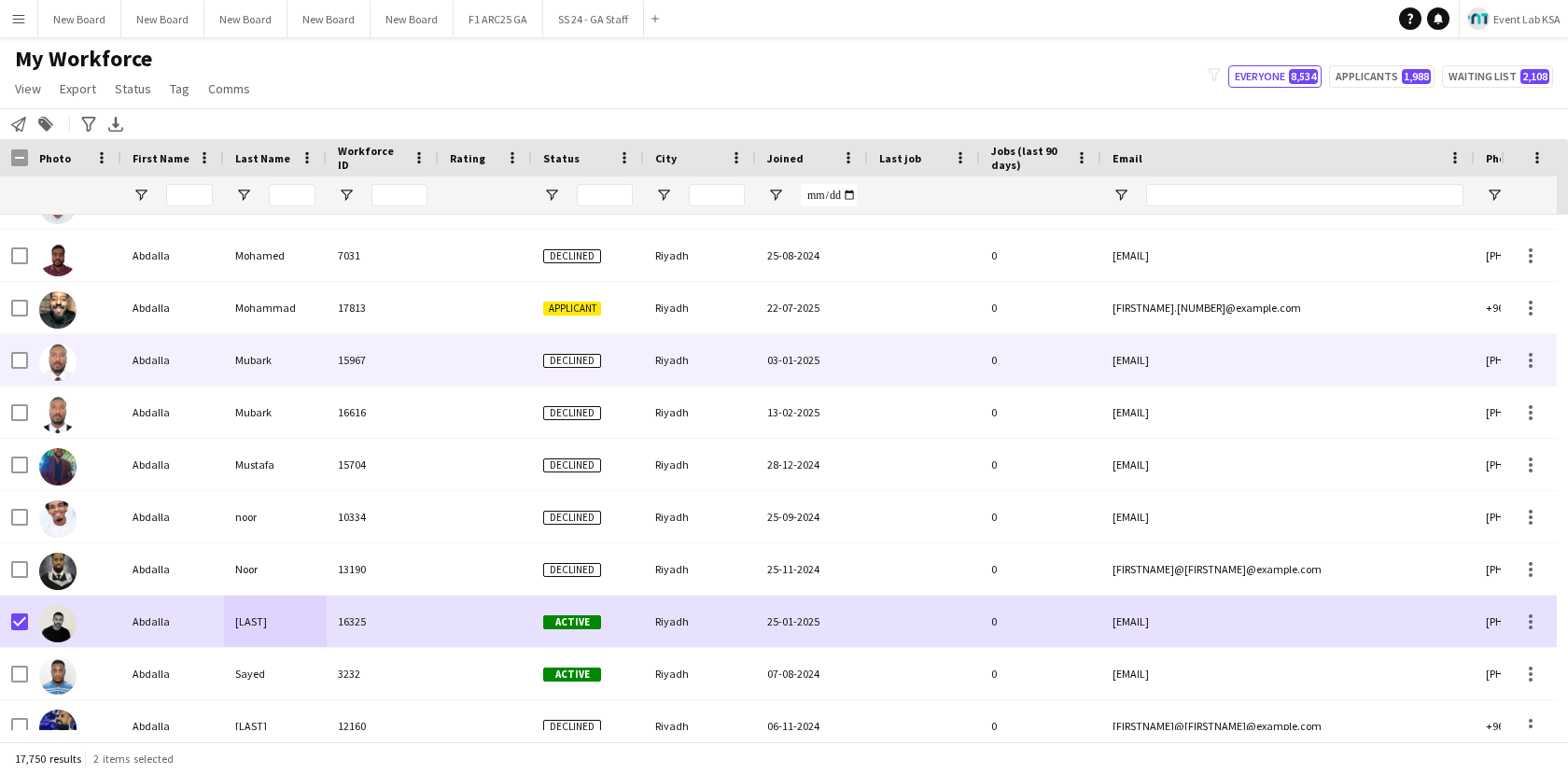 scroll, scrollTop: 3998, scrollLeft: 0, axis: vertical 